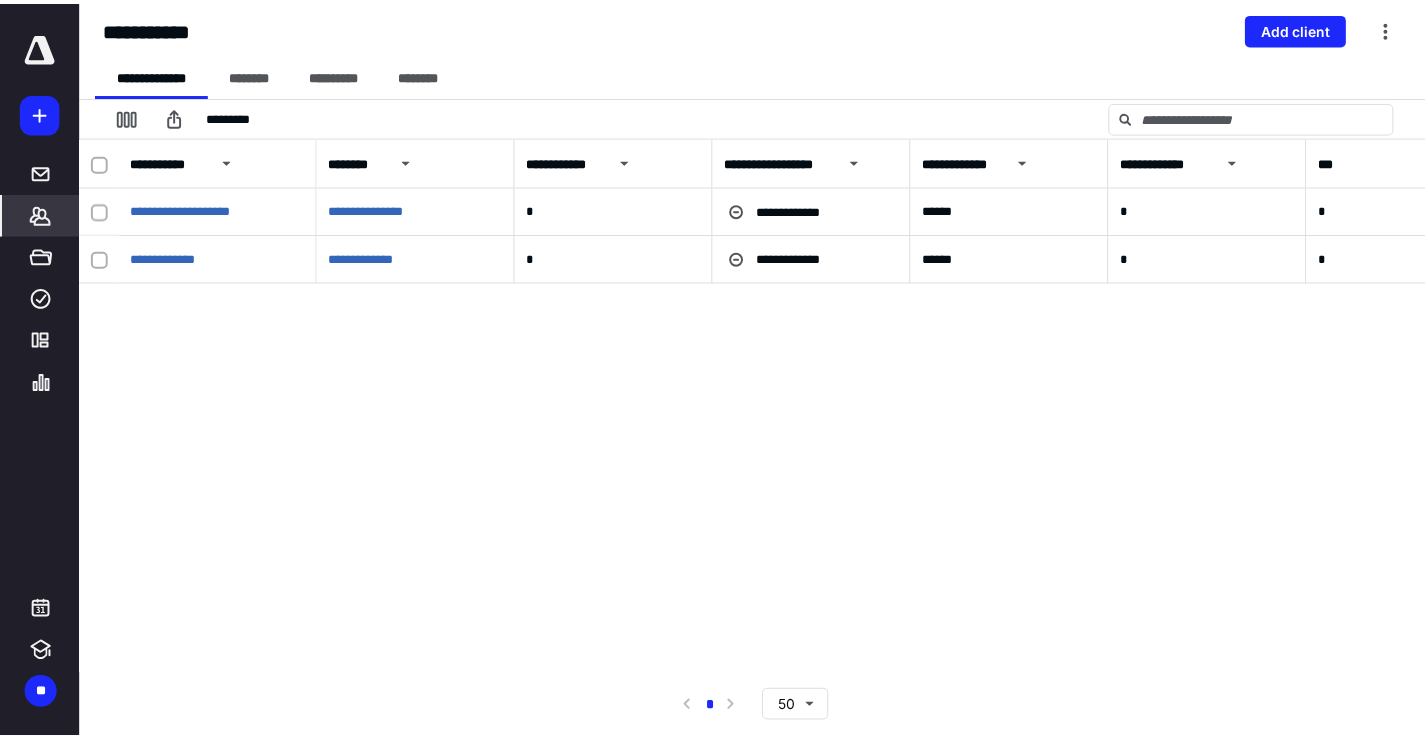 scroll, scrollTop: 0, scrollLeft: 0, axis: both 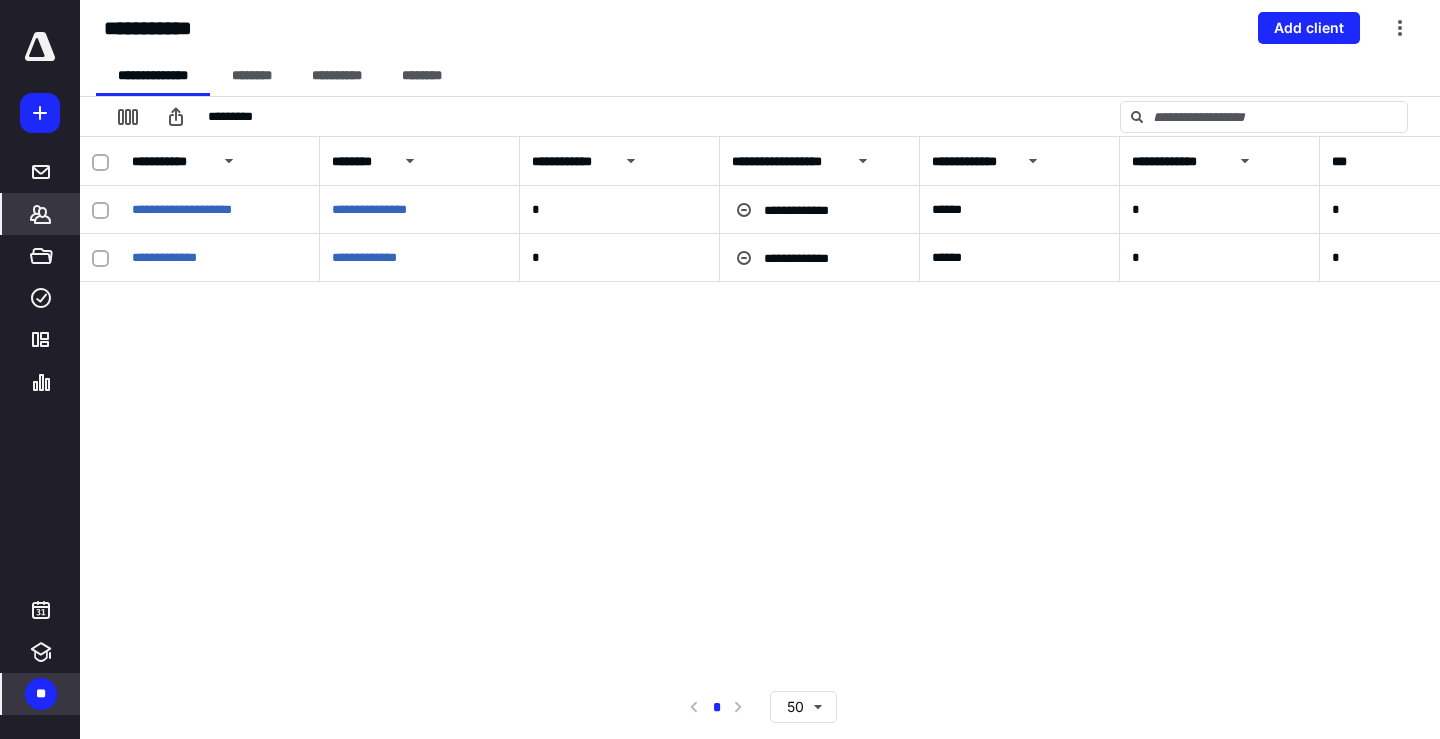 click on "**" at bounding box center [41, 694] 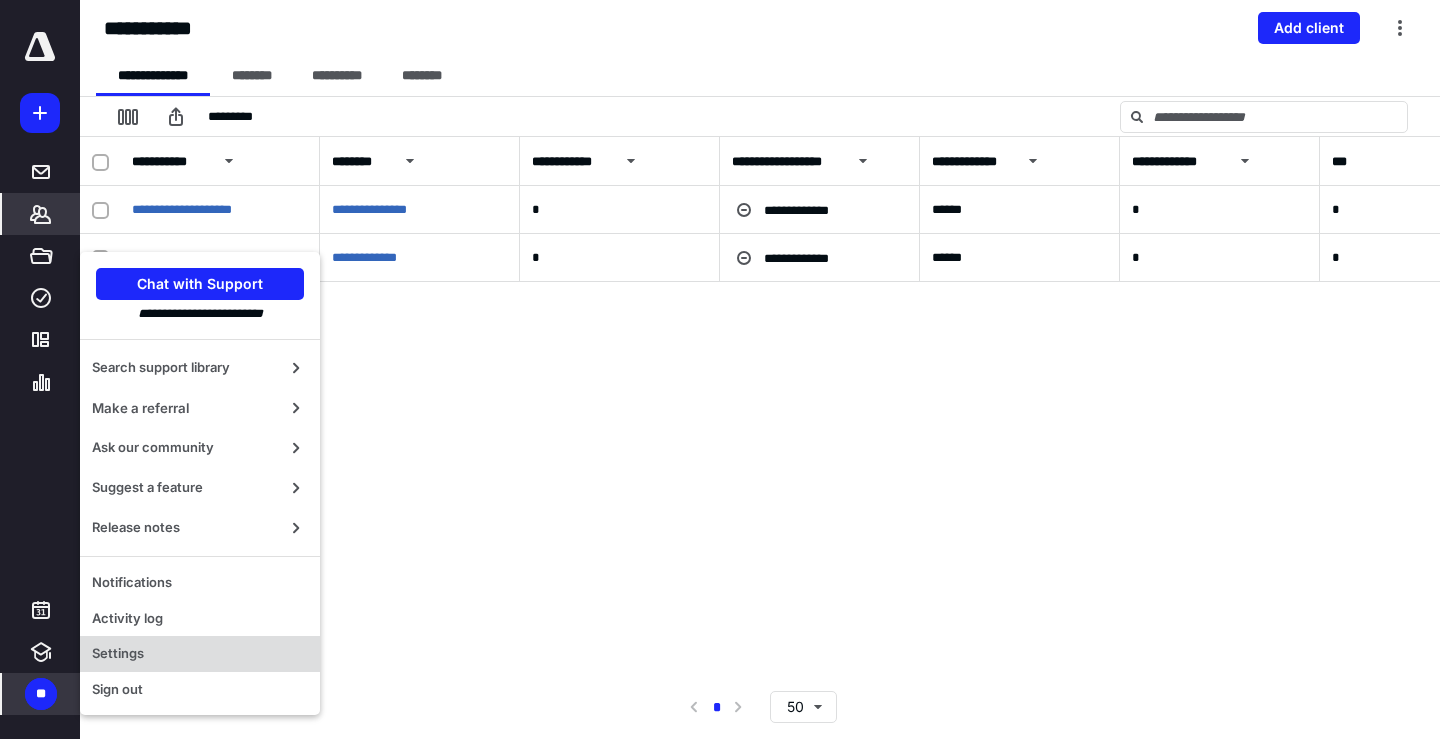 click on "Settings" at bounding box center [200, 654] 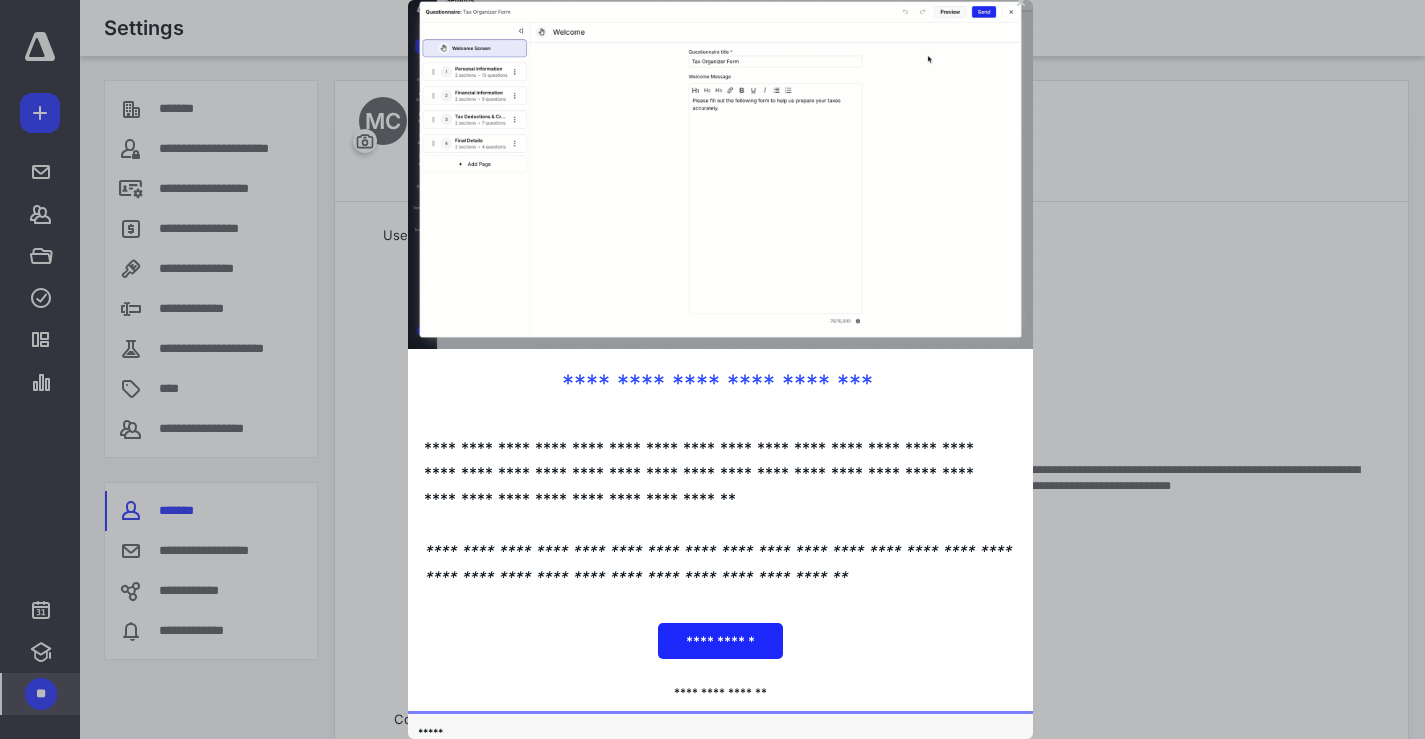 scroll, scrollTop: 12, scrollLeft: 0, axis: vertical 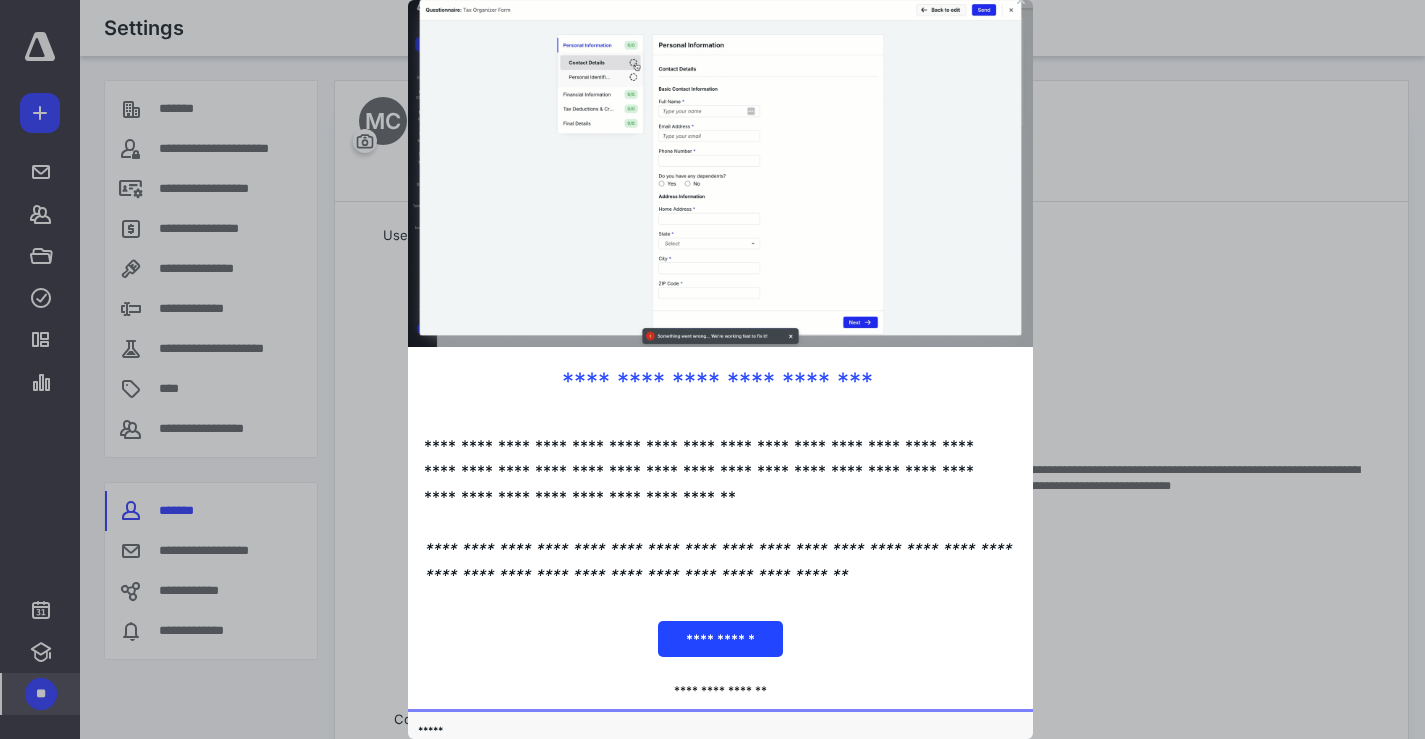 click on "**********" at bounding box center (719, 639) 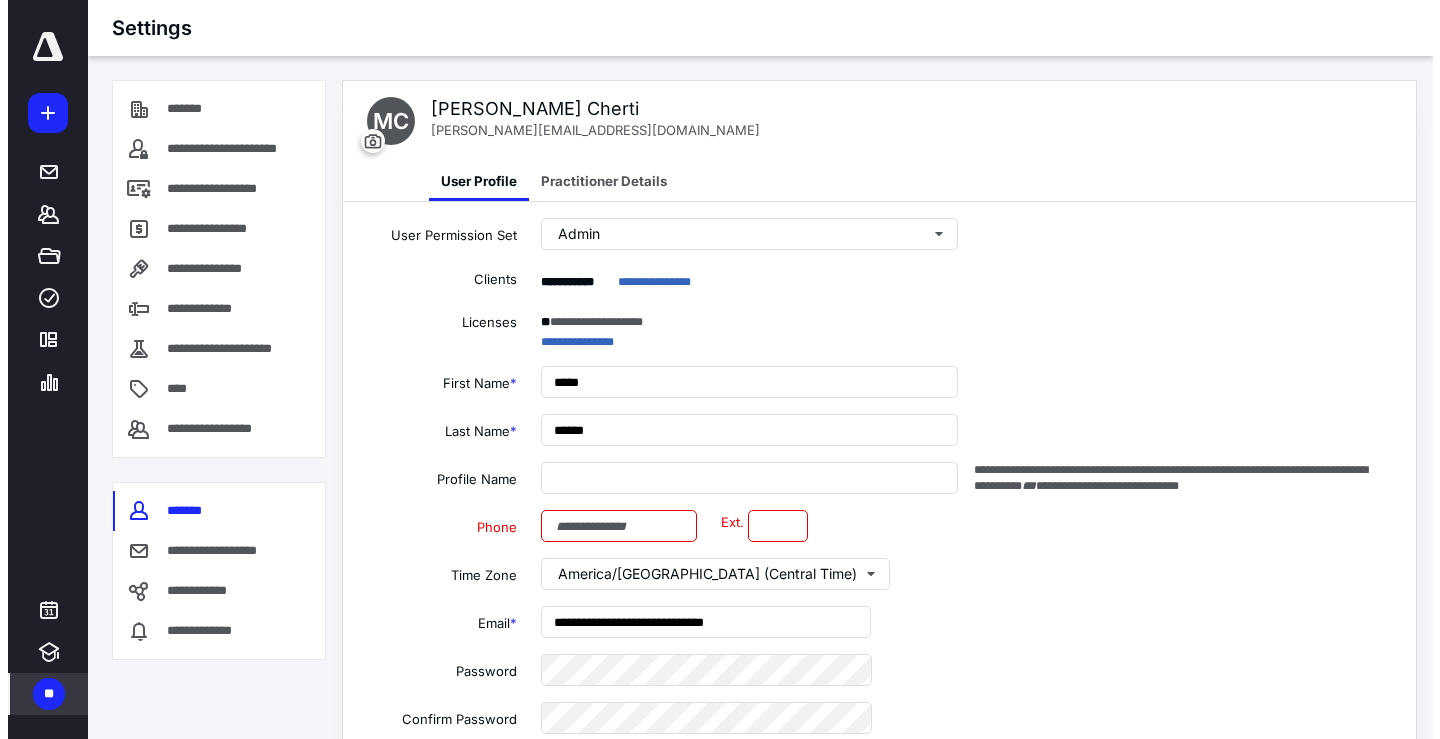 scroll, scrollTop: 0, scrollLeft: 0, axis: both 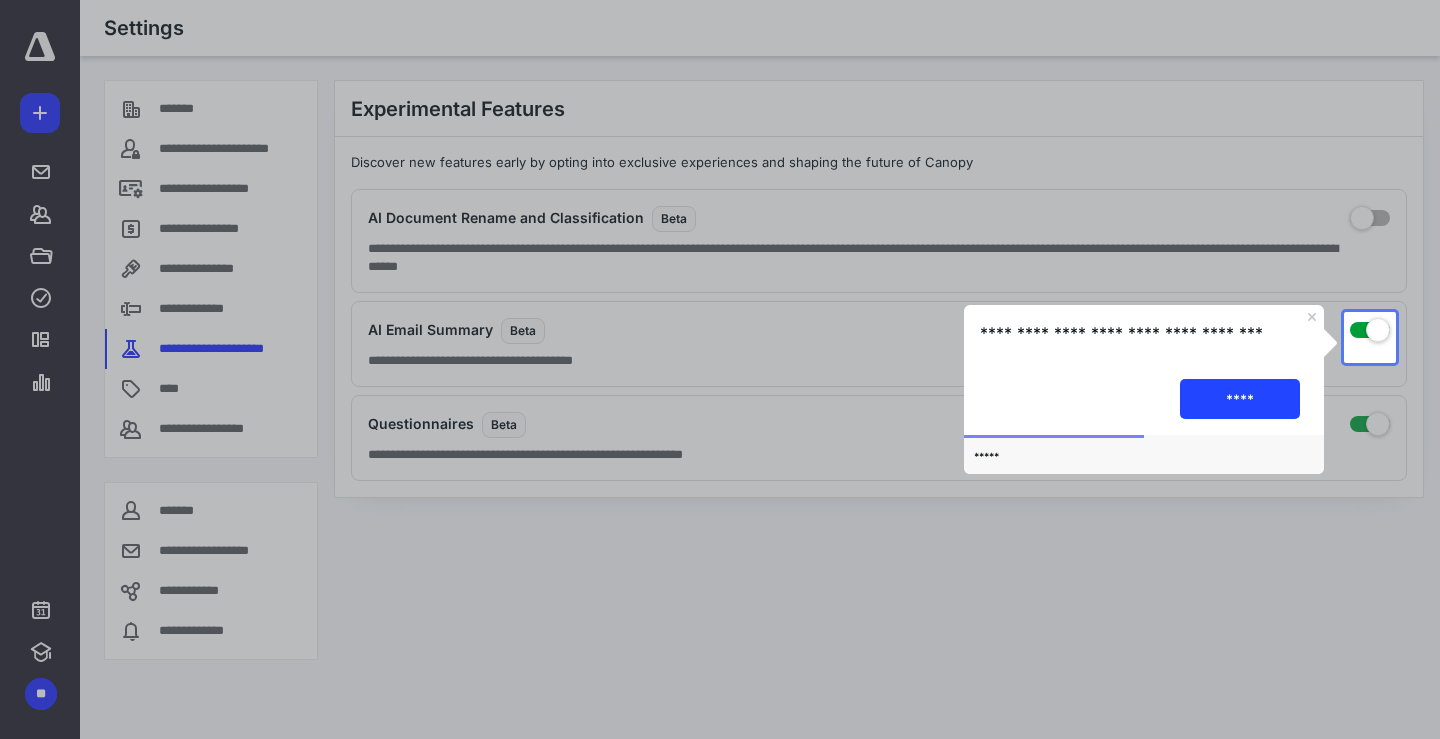 click on "****" at bounding box center (1240, 399) 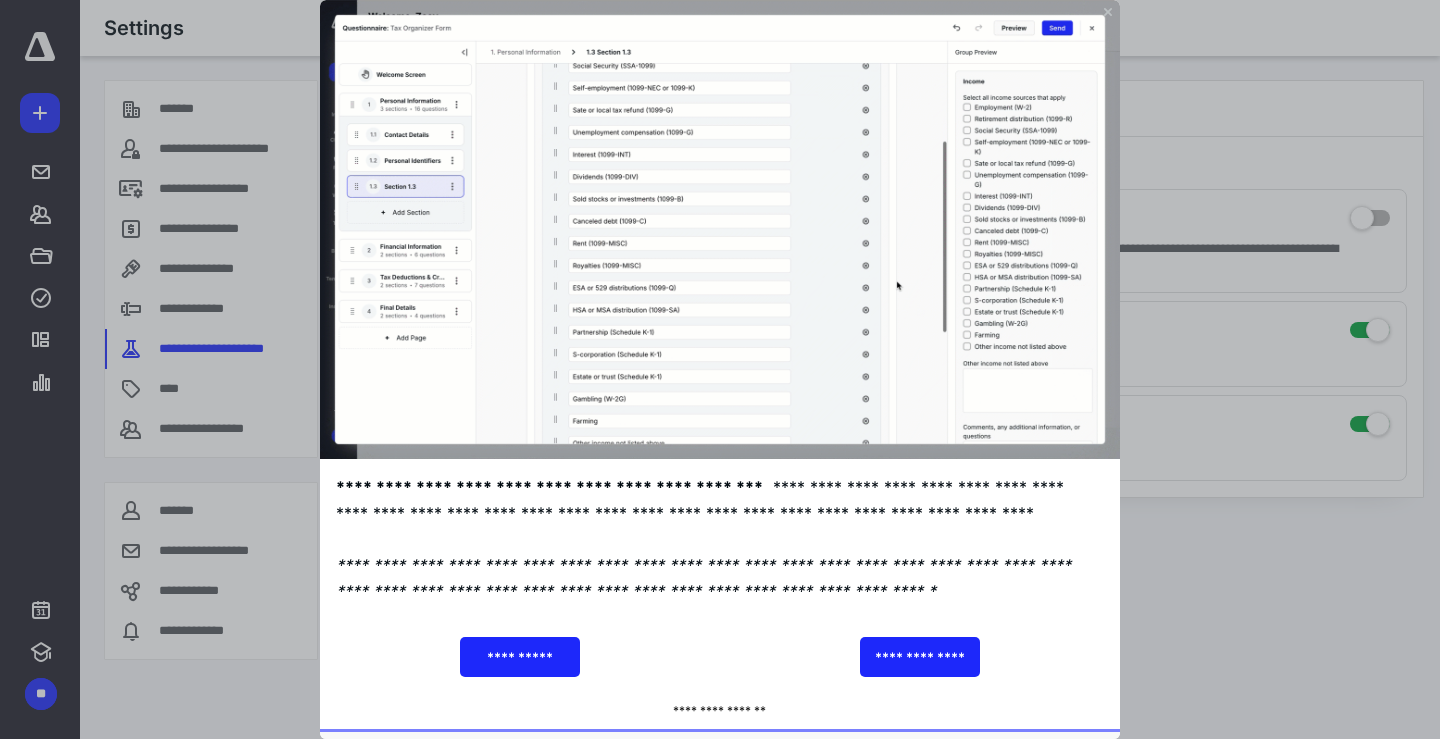 click 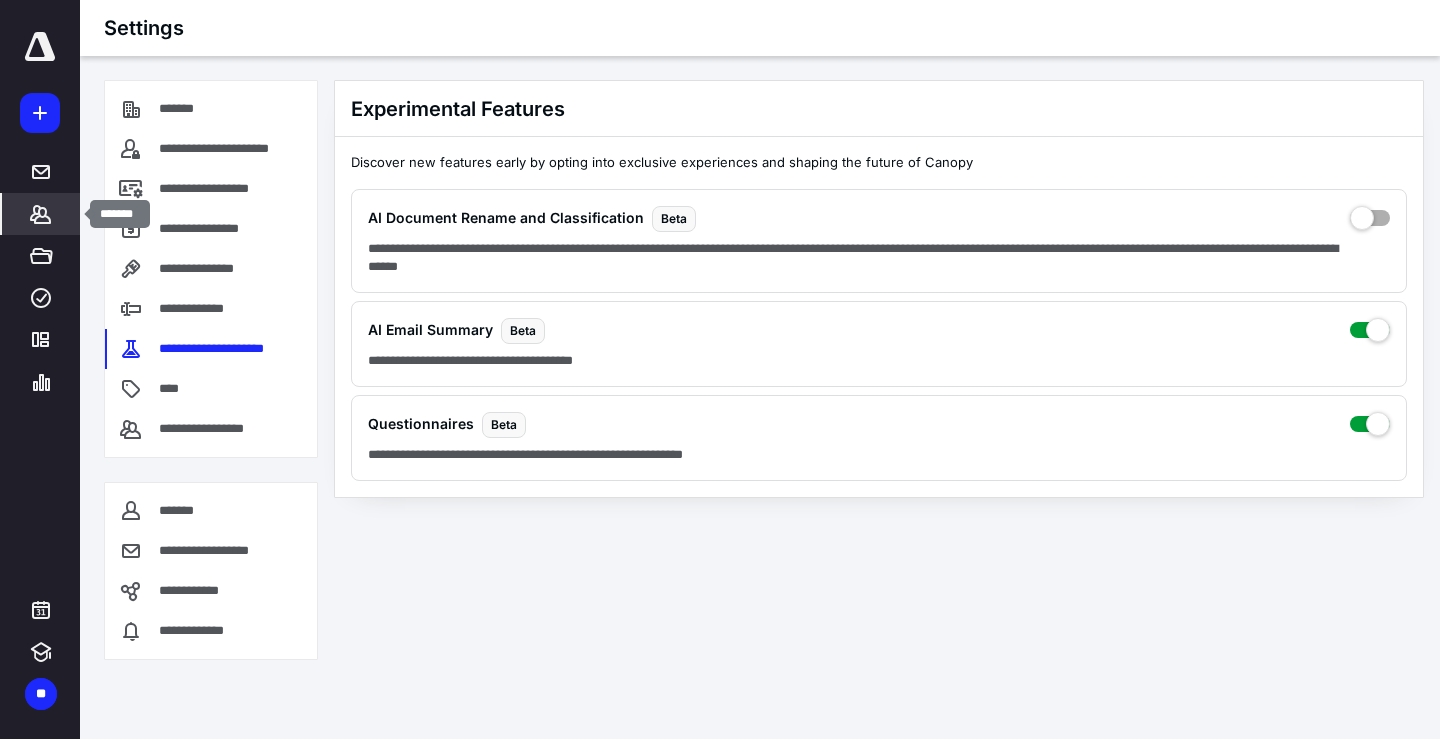 click 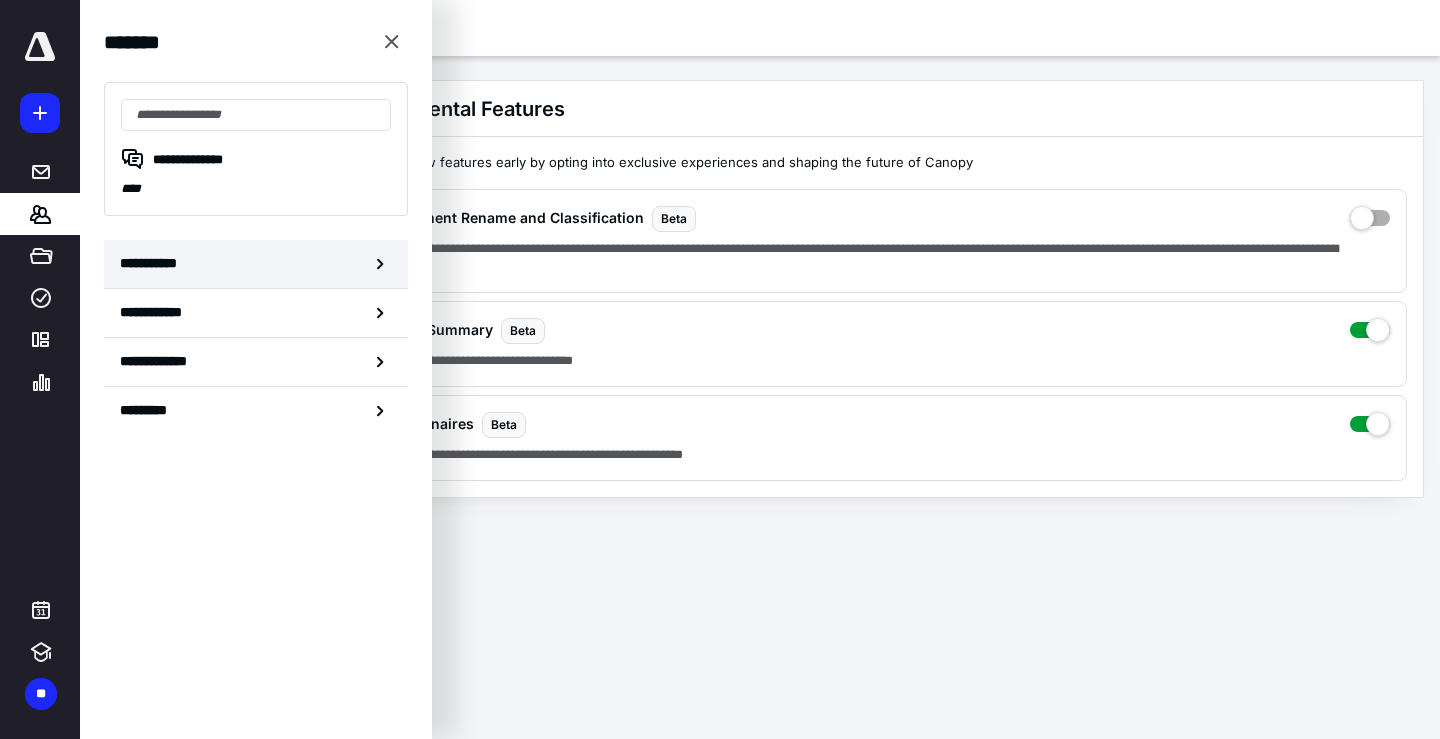 click on "**********" at bounding box center (153, 263) 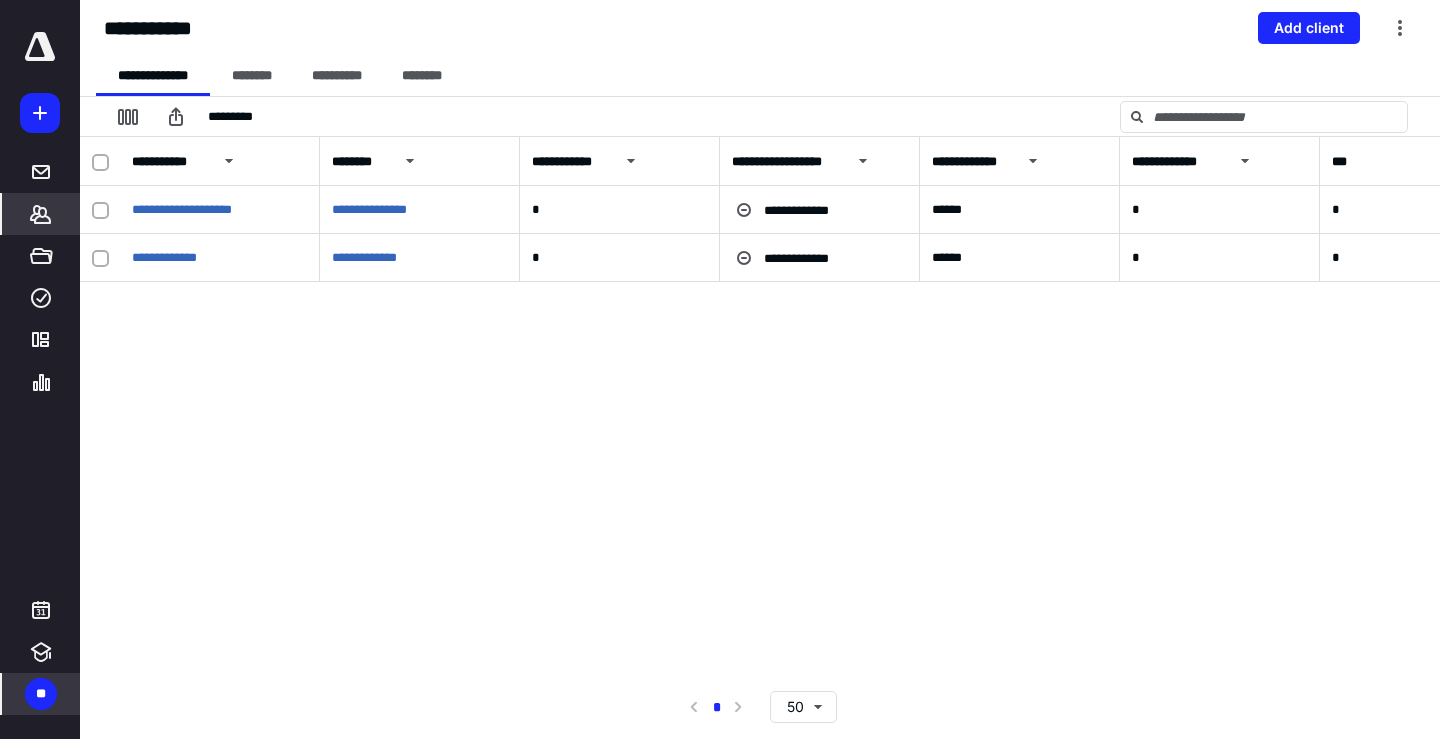 click on "**" at bounding box center (41, 694) 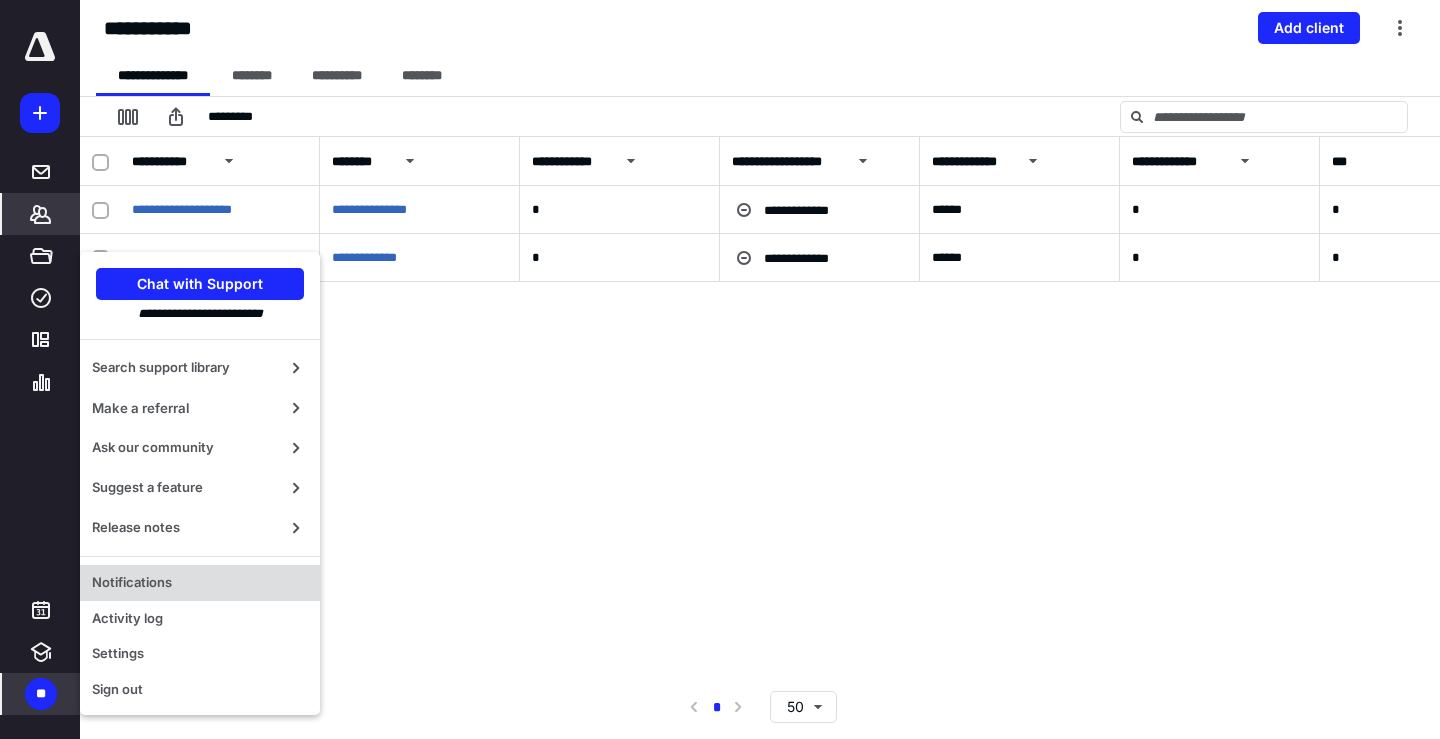 click on "Notifications" at bounding box center (200, 583) 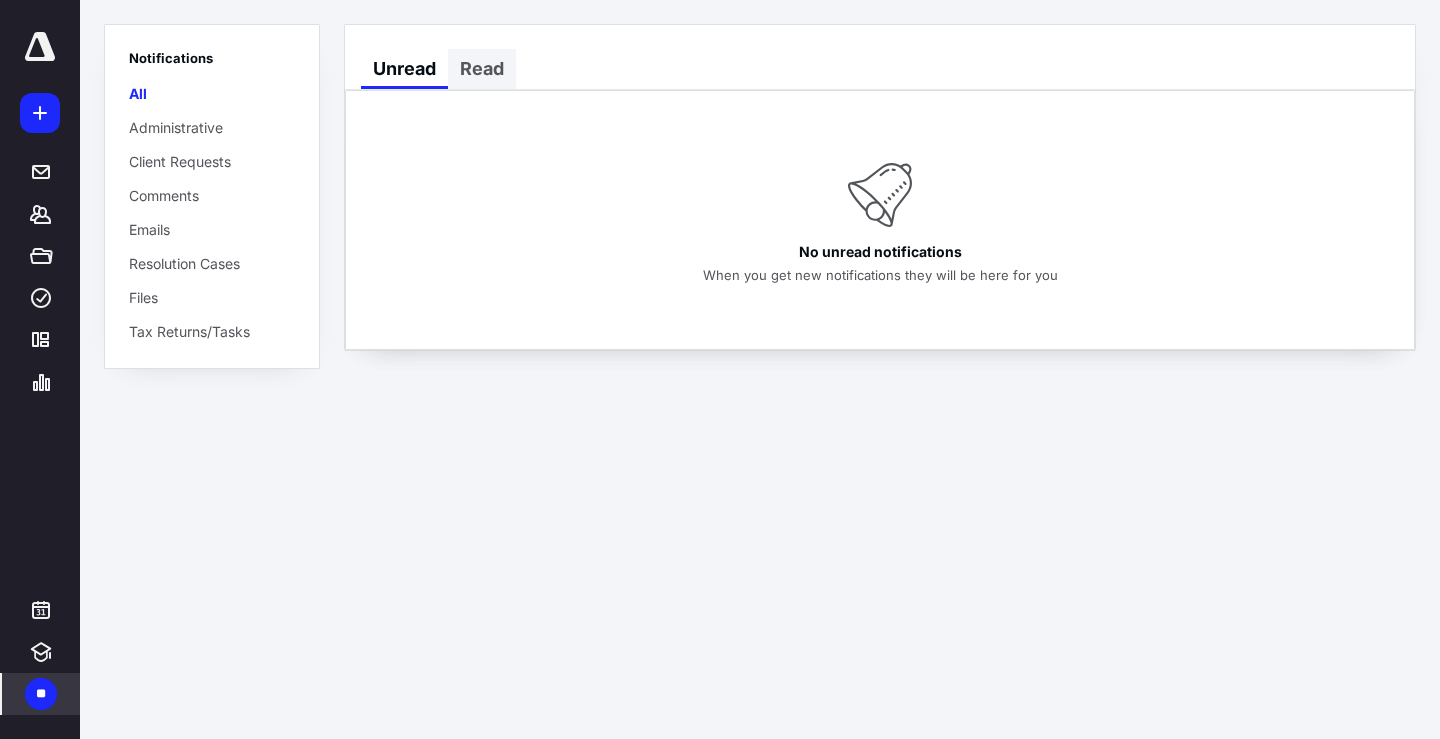 click on "Read" at bounding box center (482, 69) 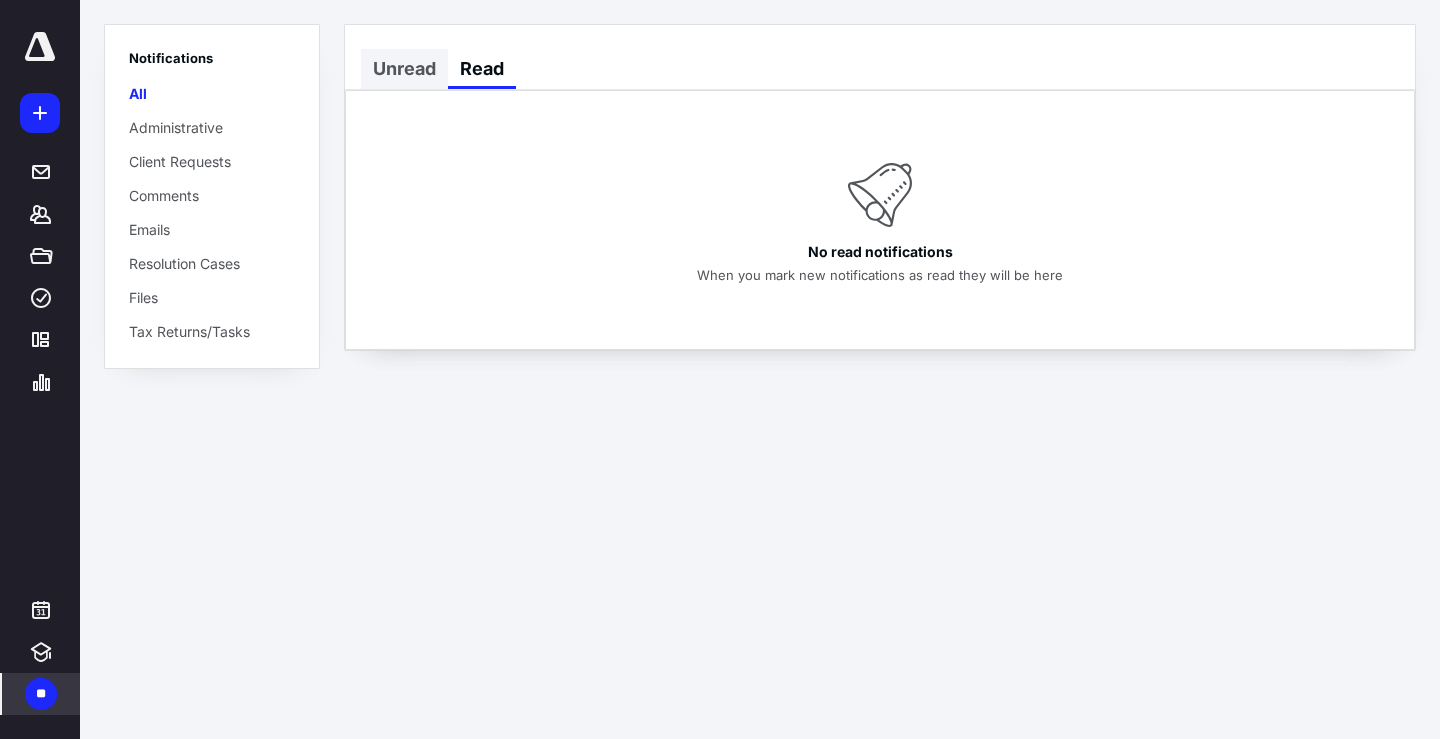 click on "Unread" at bounding box center [404, 69] 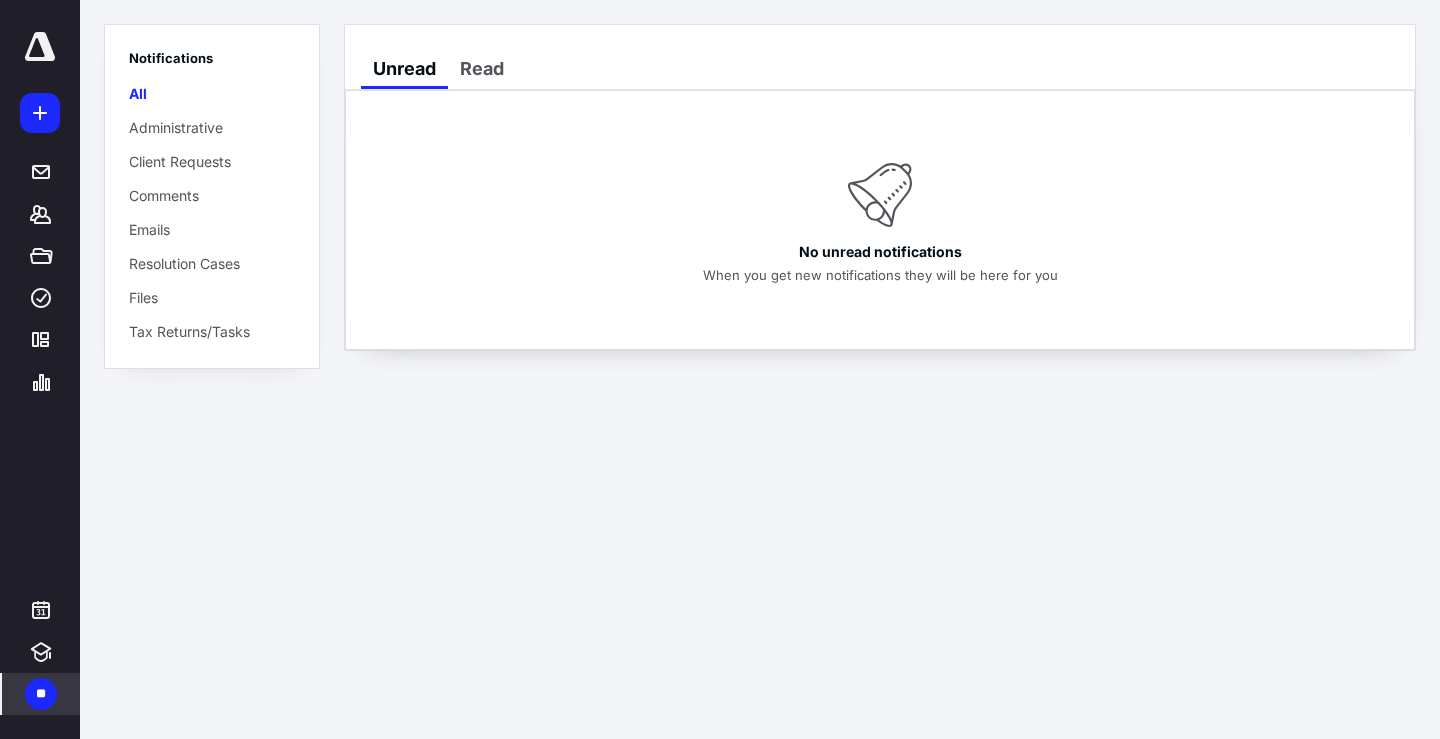 click on "Administrative" at bounding box center (176, 127) 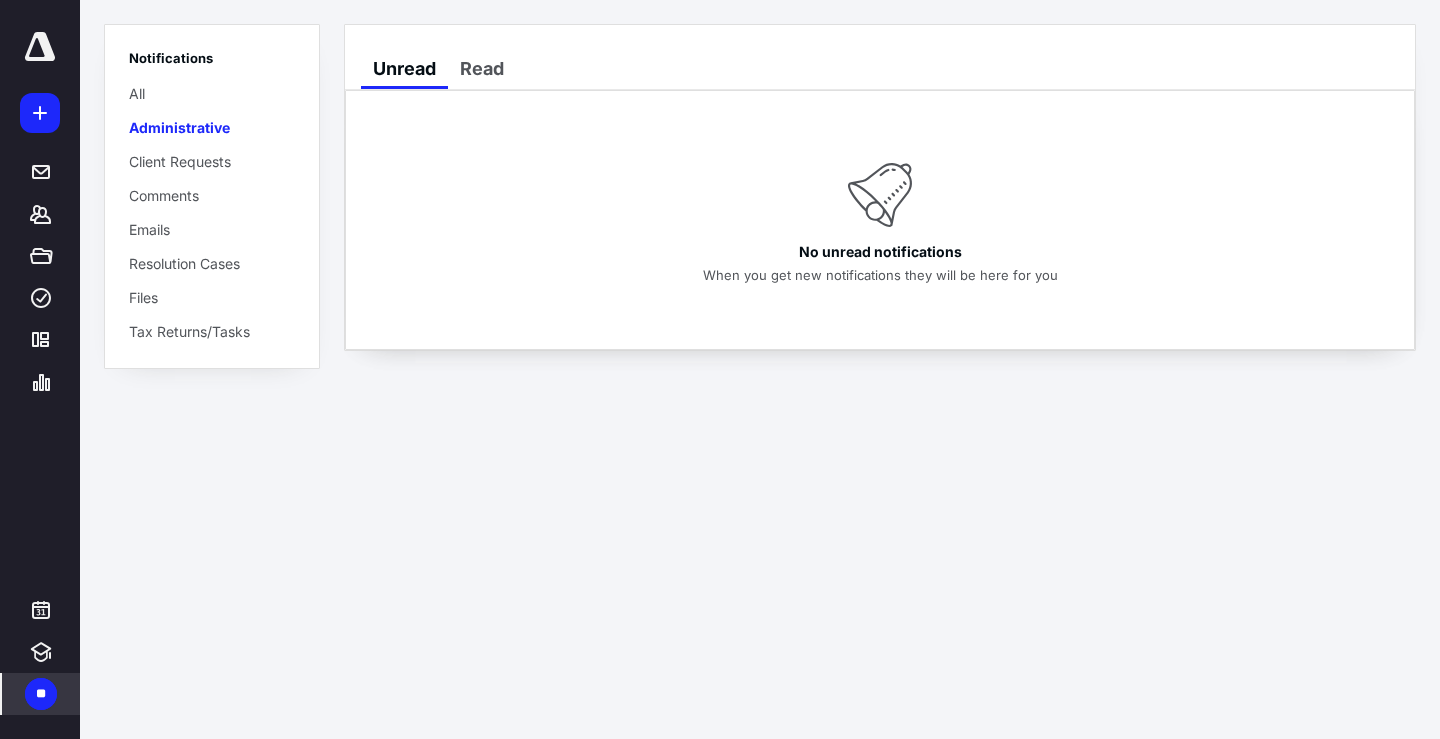 click on "Client Requests" at bounding box center (180, 161) 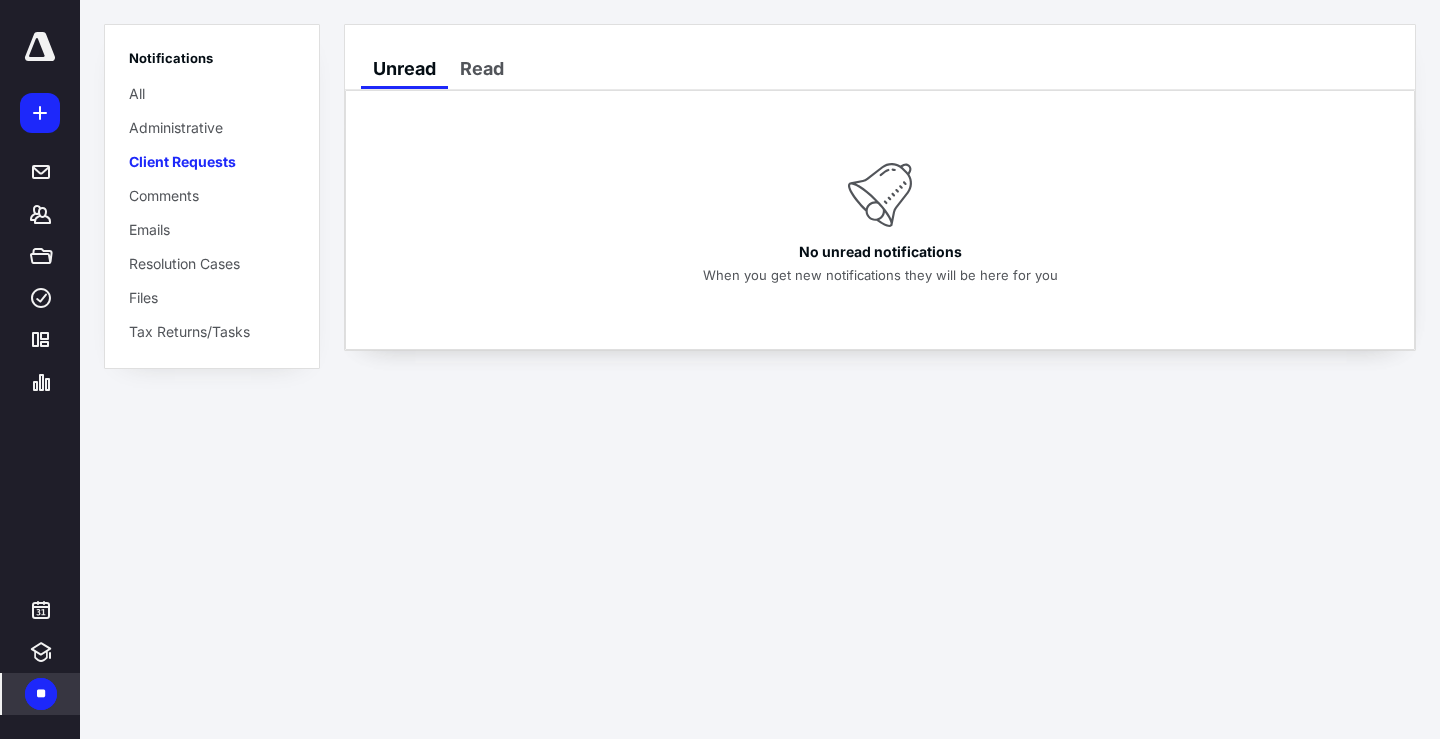 click on "Comments" at bounding box center [164, 195] 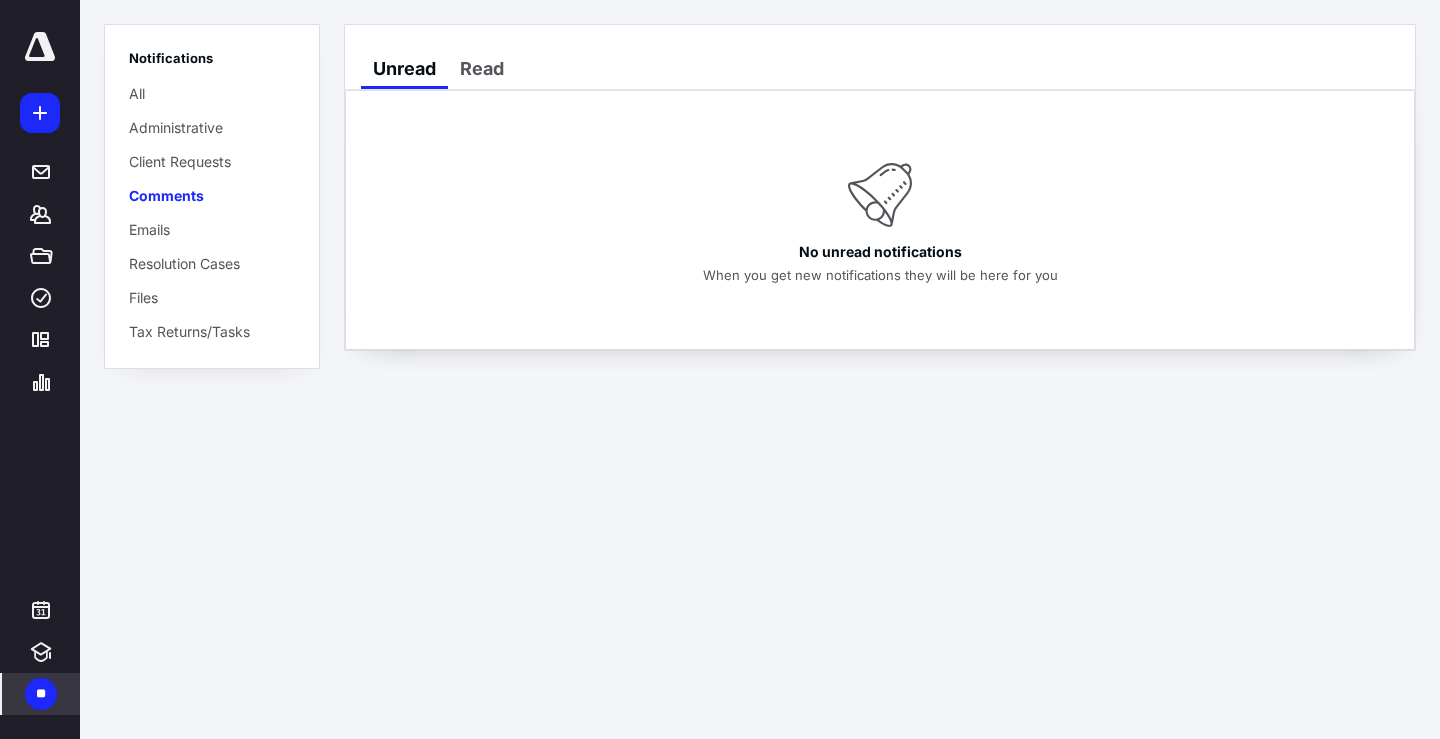 click on "Emails" at bounding box center [149, 229] 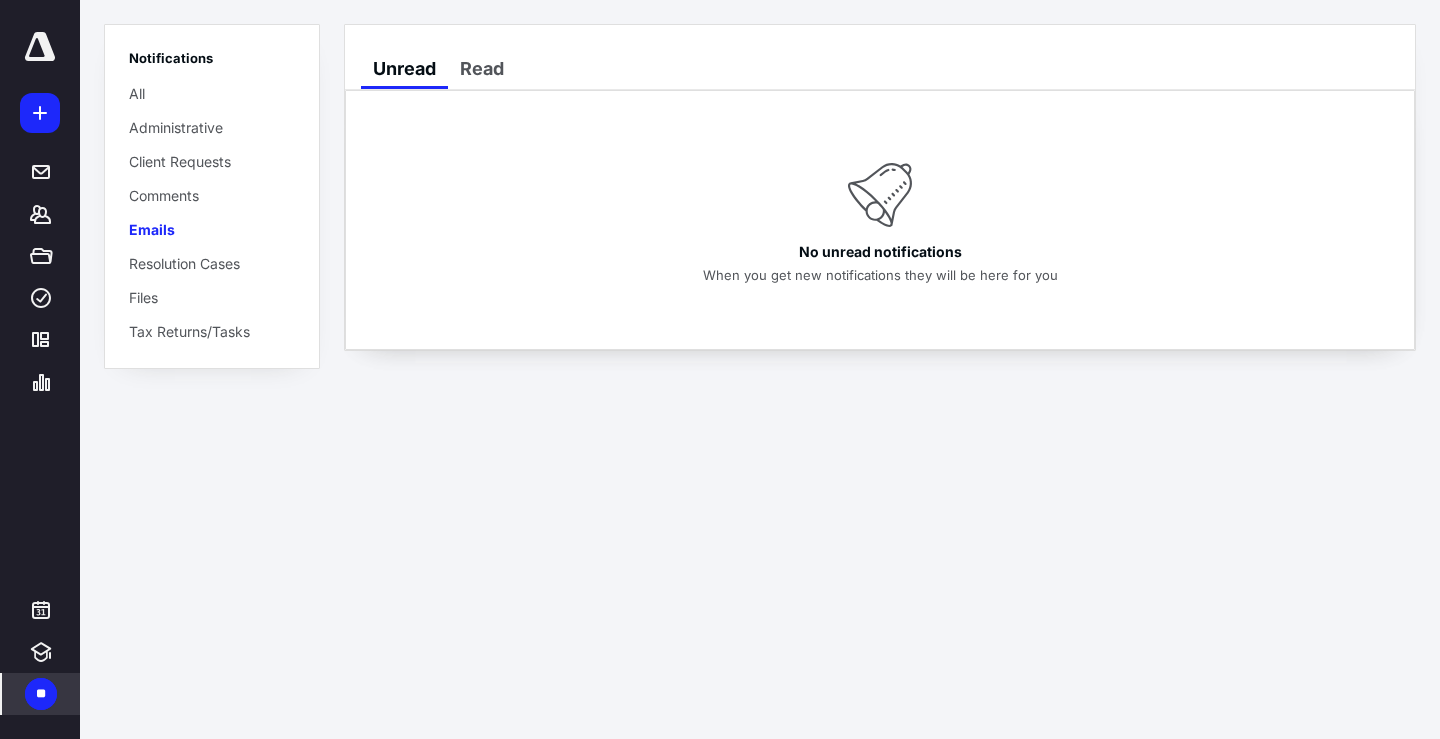 click on "Resolution Cases" at bounding box center (184, 263) 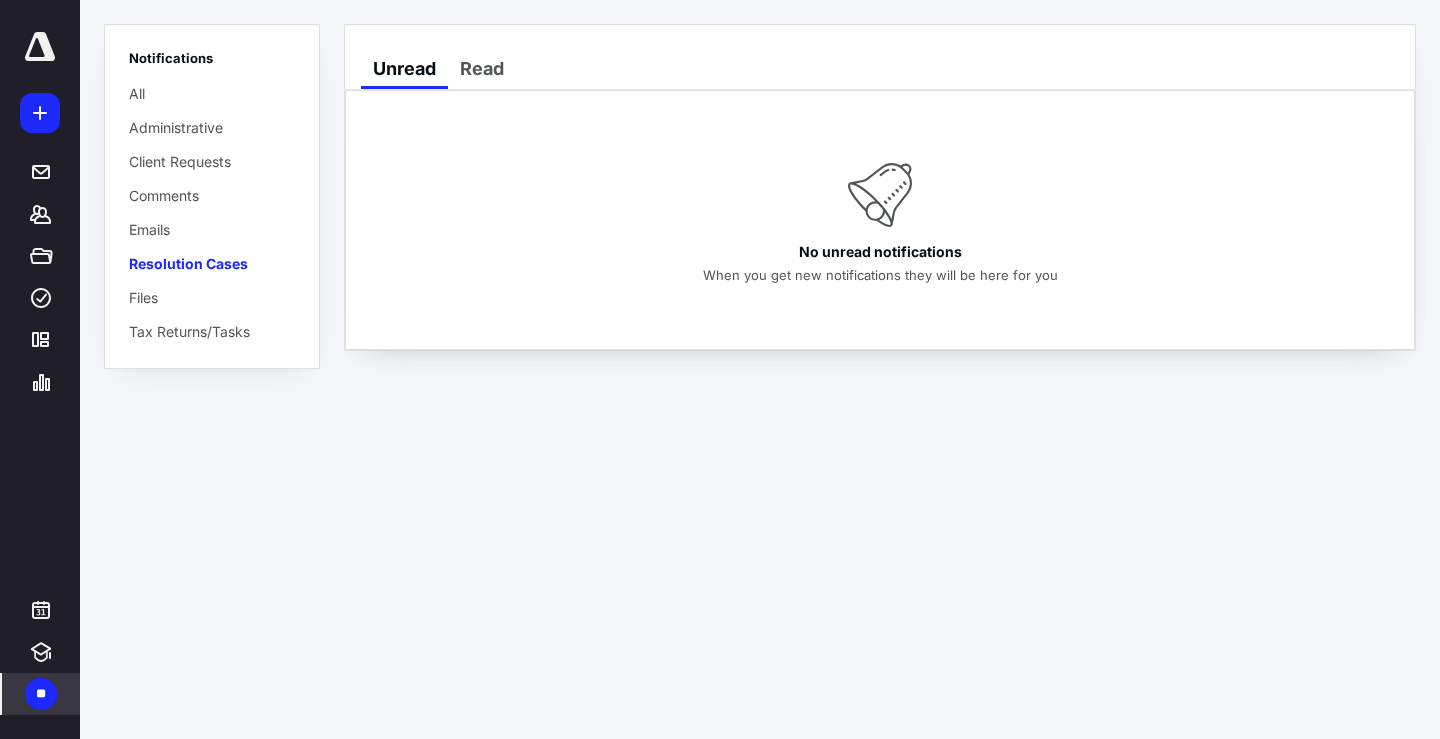 click on "Files" at bounding box center (143, 297) 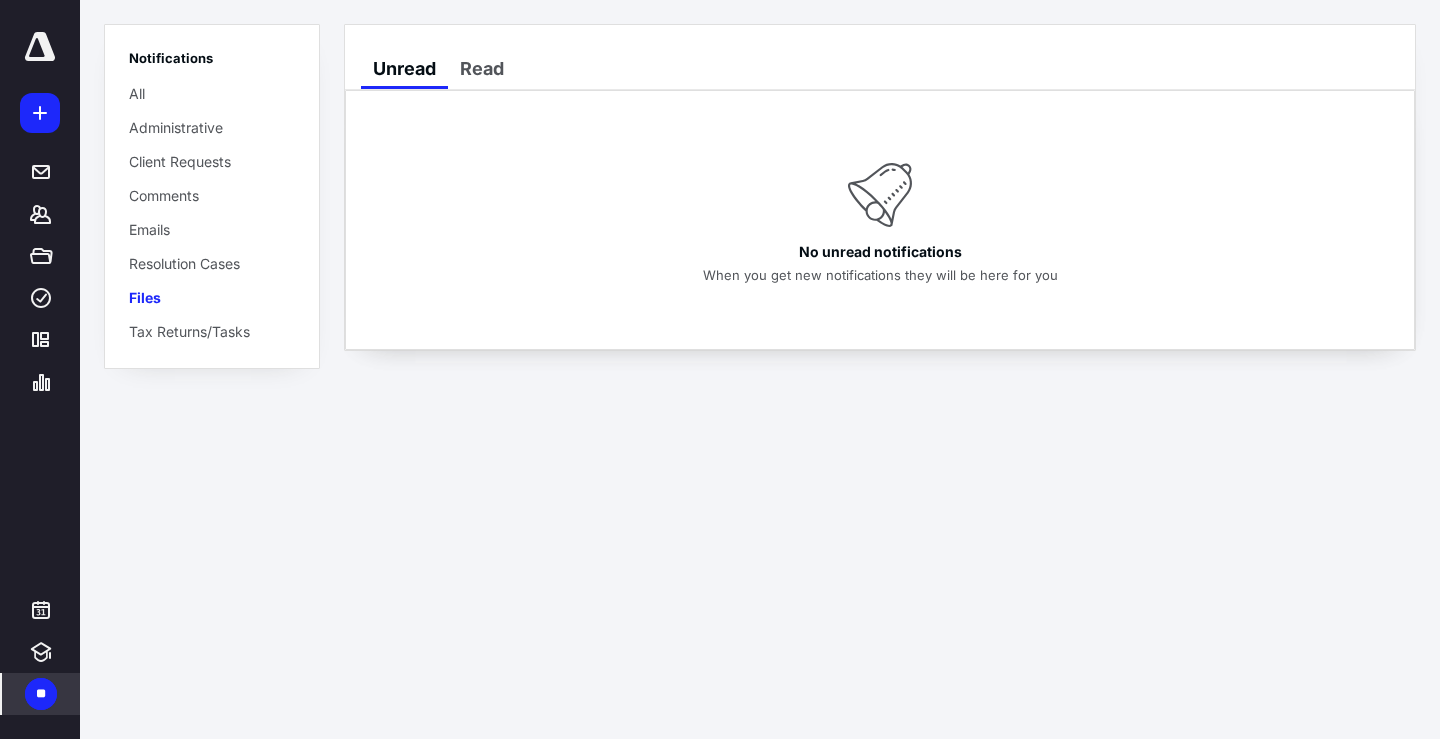 click on "Tax Returns/Tasks" at bounding box center (189, 331) 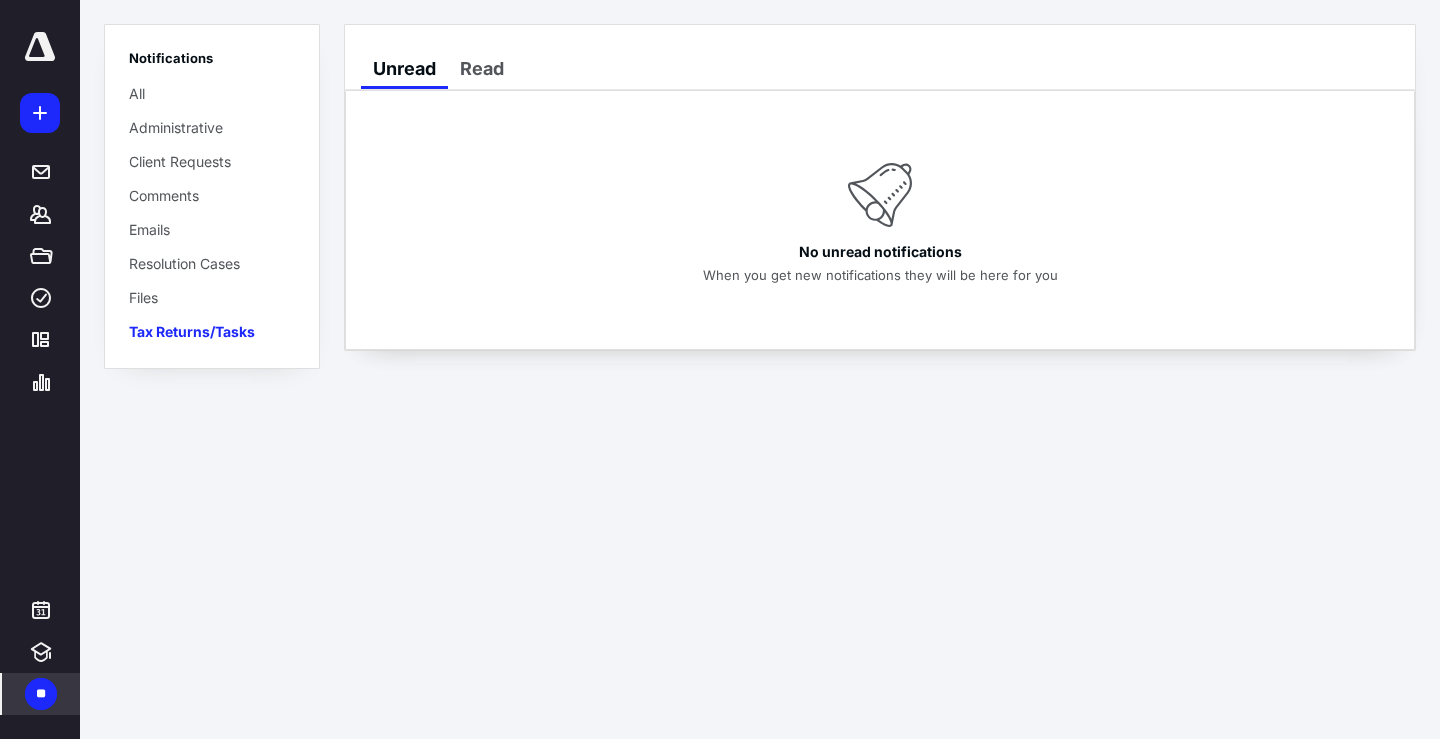 click on "All" at bounding box center [137, 93] 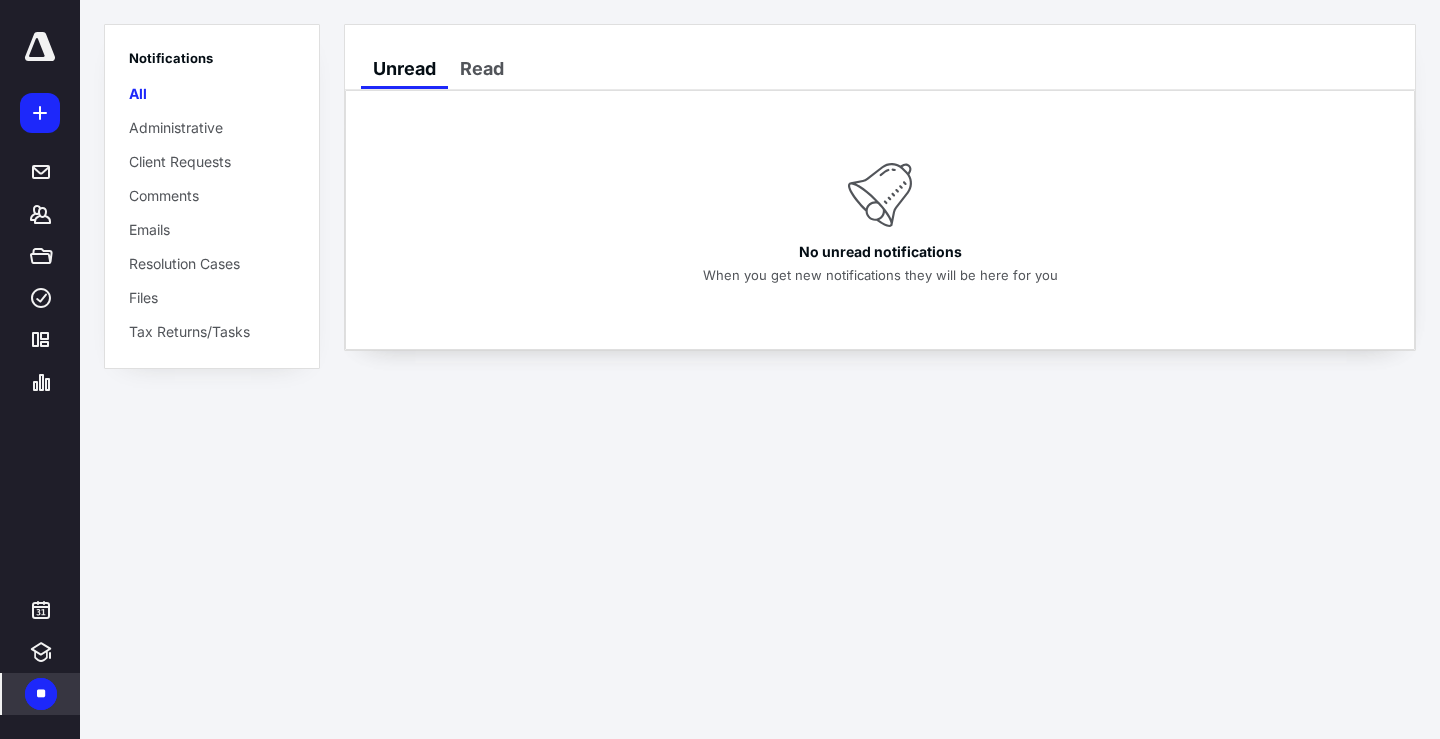 click on "**" at bounding box center [41, 694] 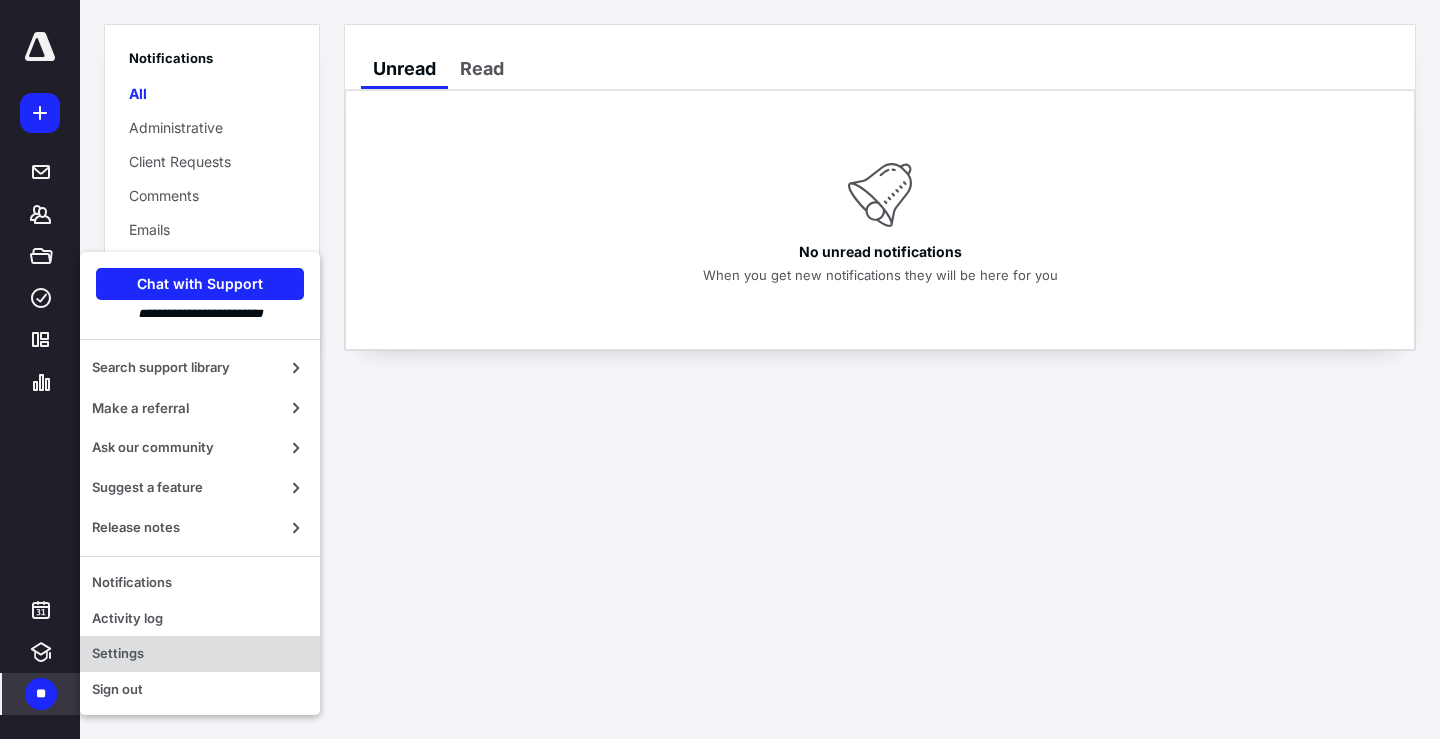 click on "Settings" at bounding box center (200, 654) 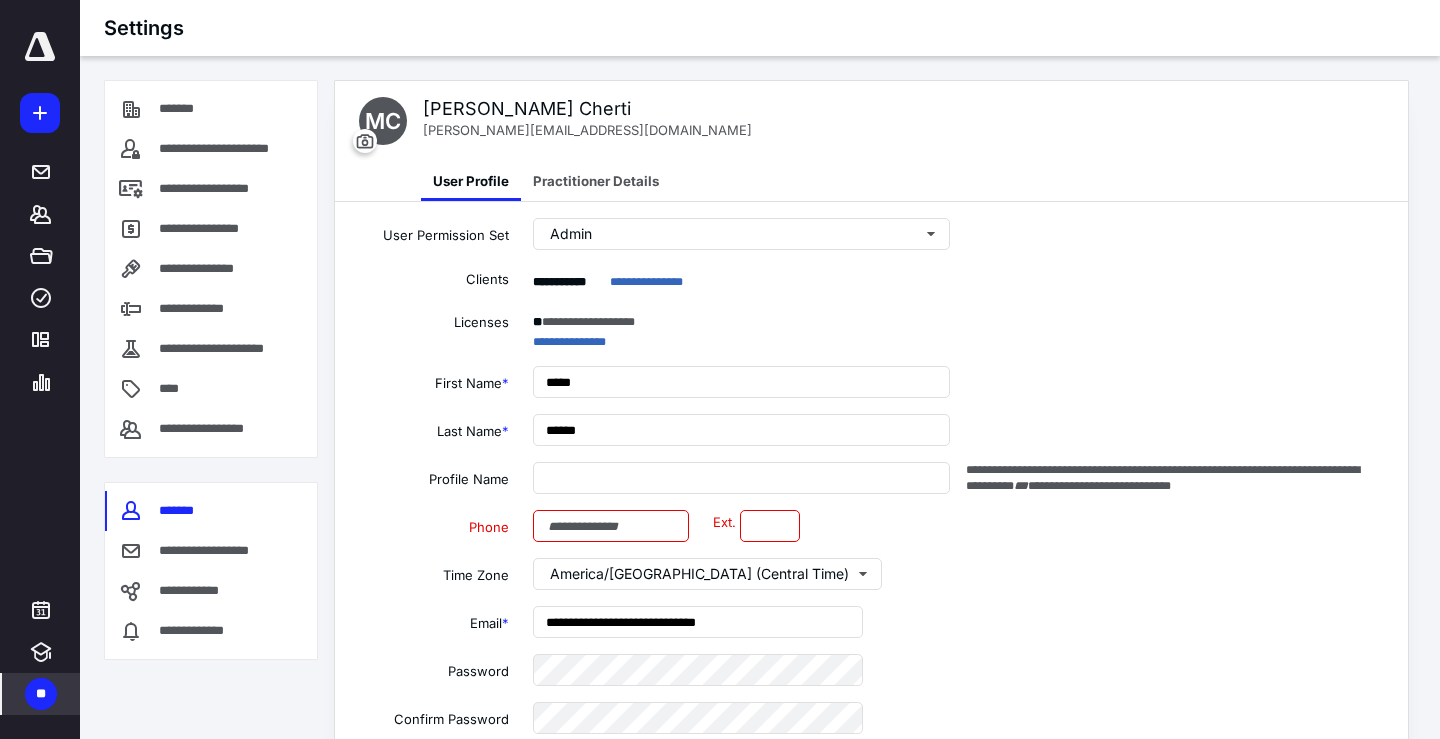 type on "**********" 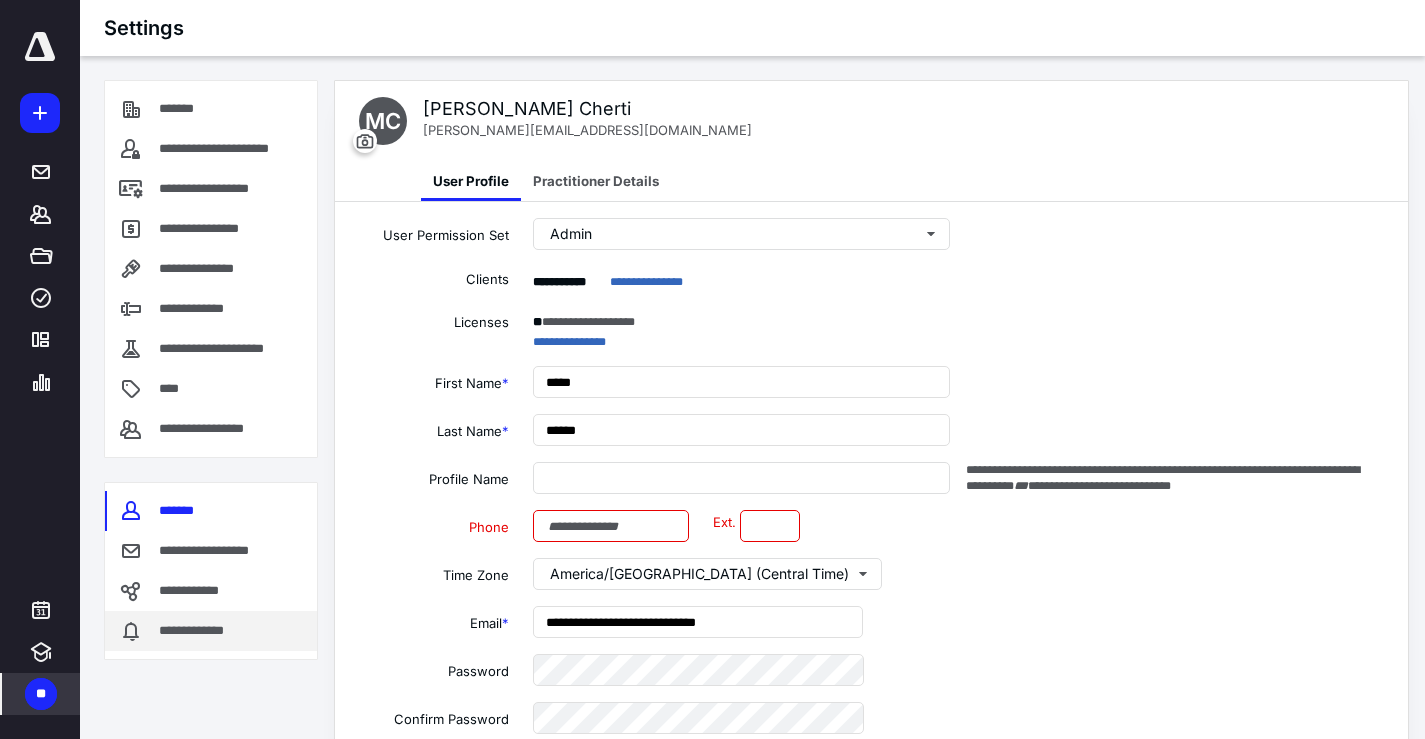 click on "**********" at bounding box center [198, 631] 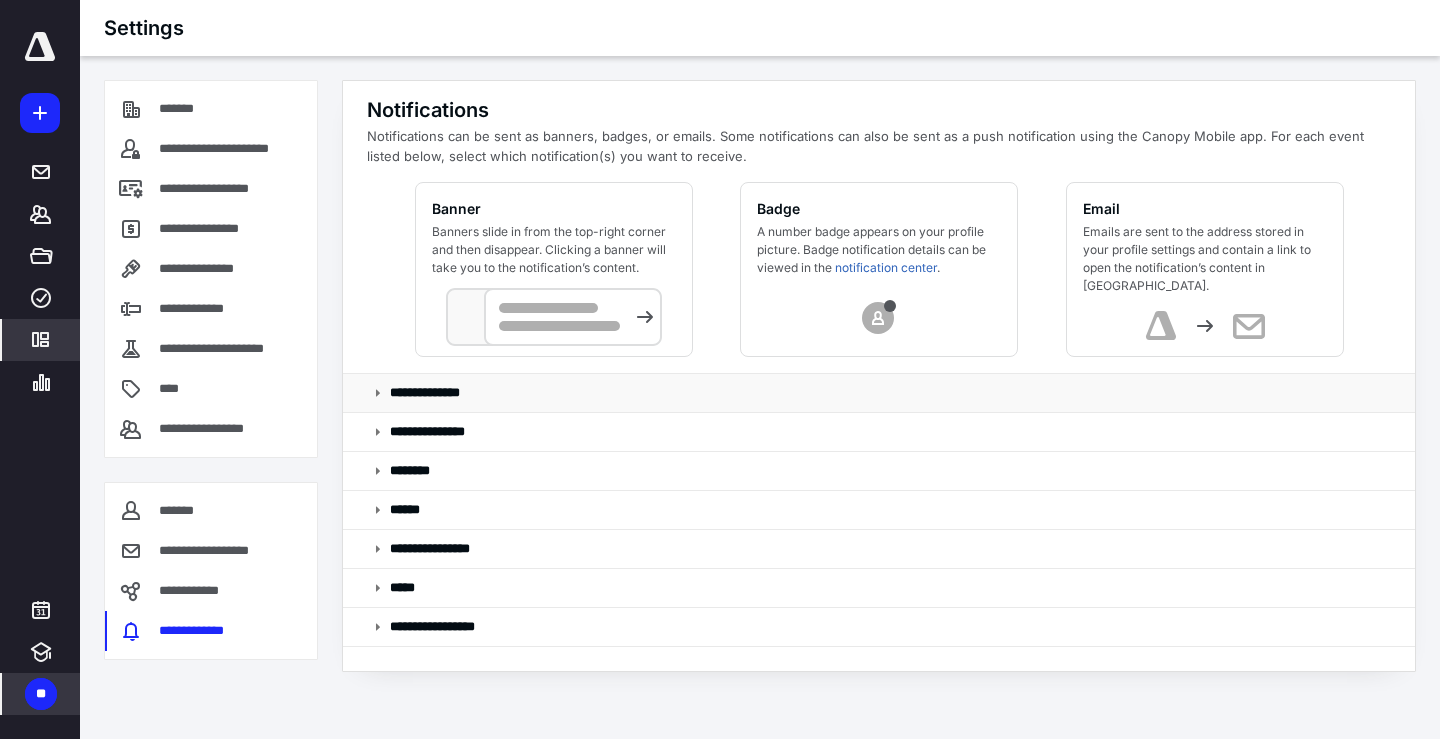 click at bounding box center (378, 393) 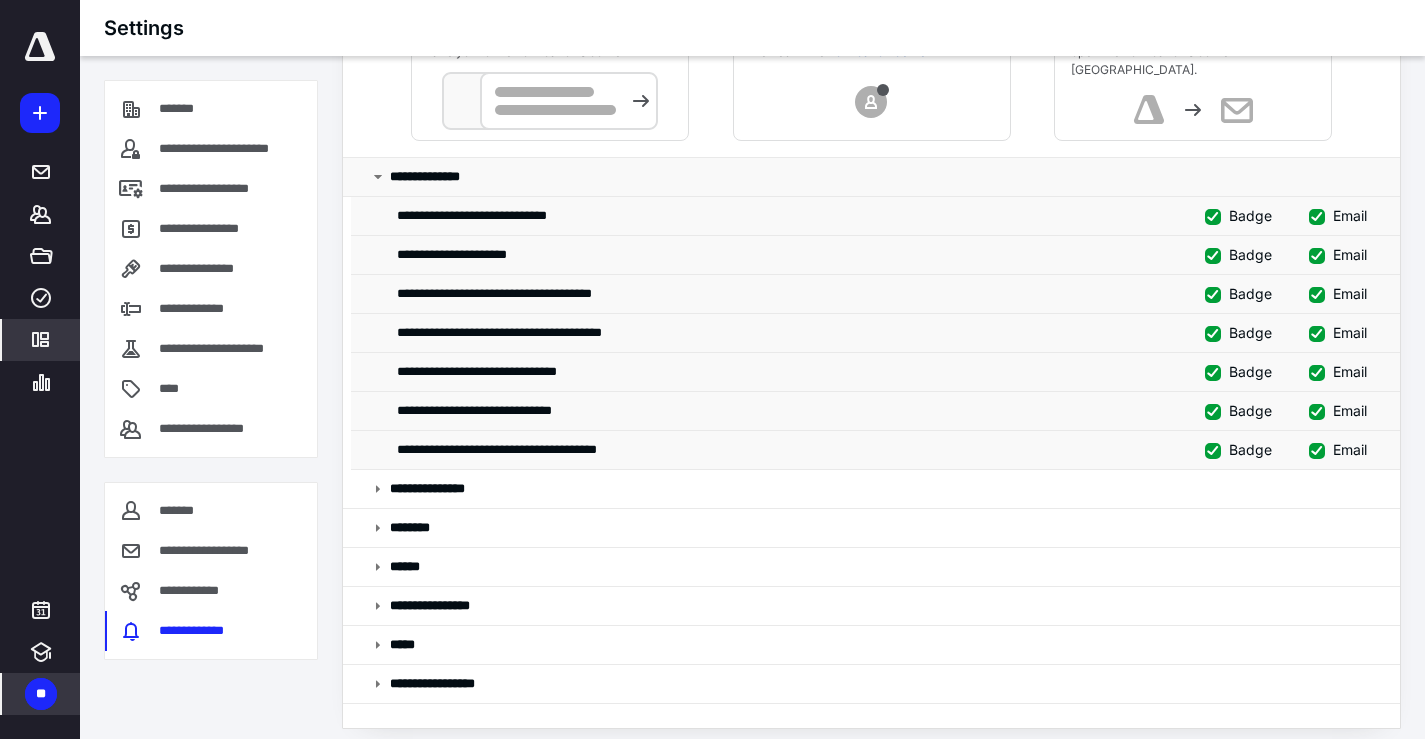 scroll, scrollTop: 230, scrollLeft: 0, axis: vertical 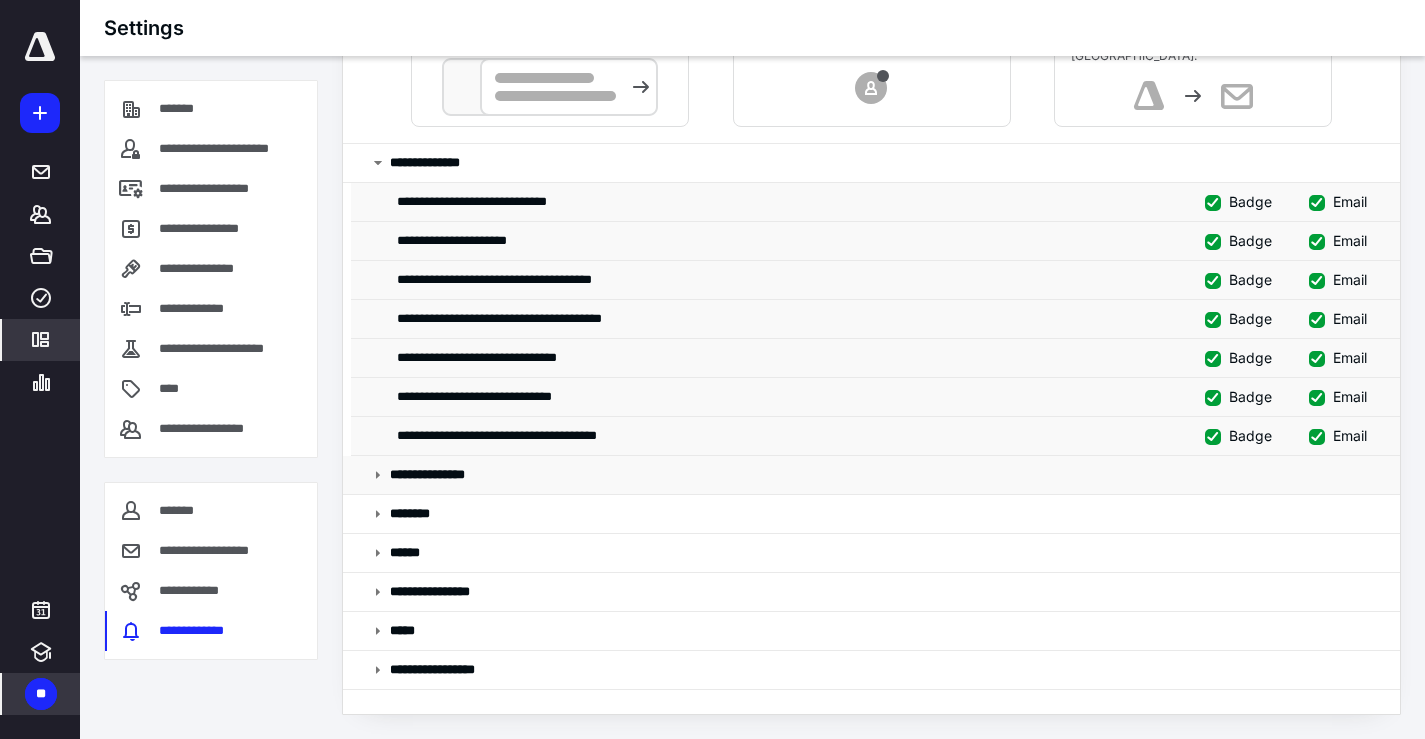 click at bounding box center [378, 475] 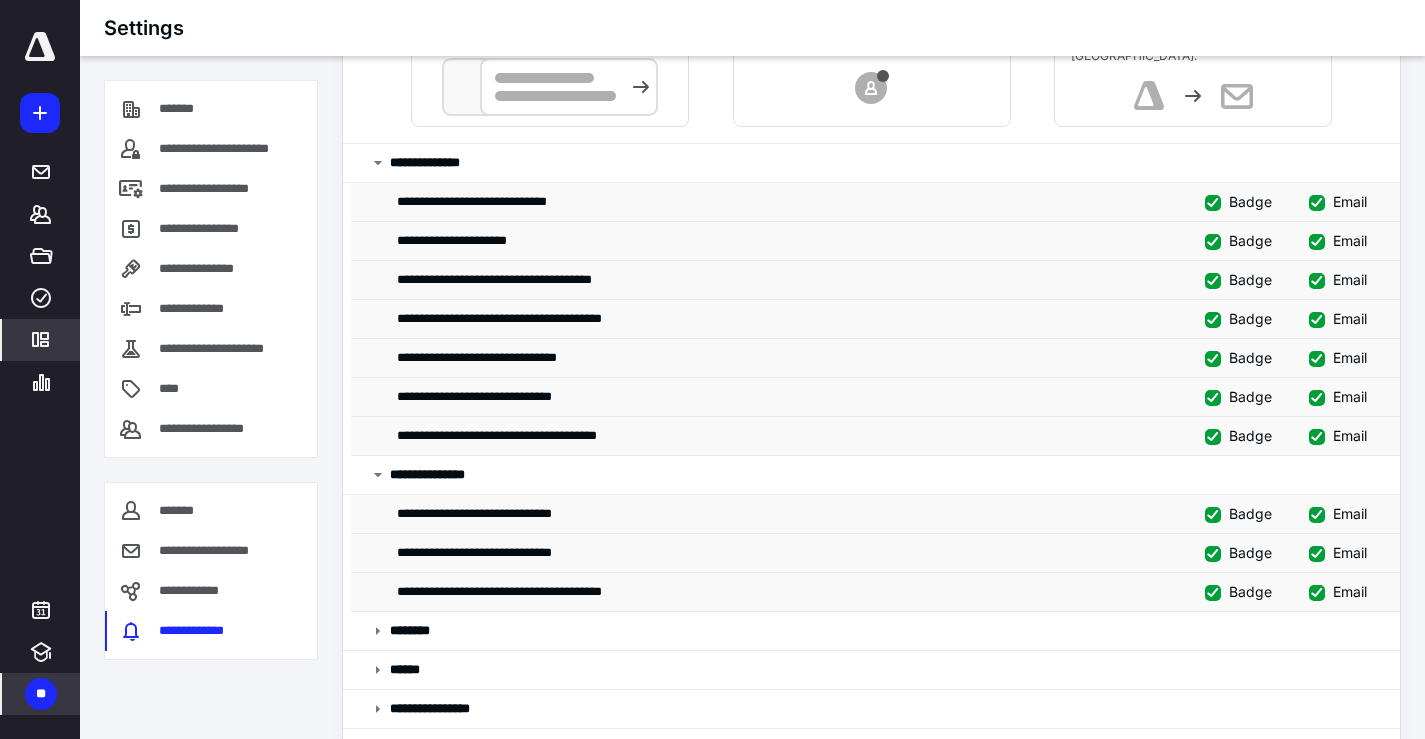 scroll, scrollTop: 347, scrollLeft: 0, axis: vertical 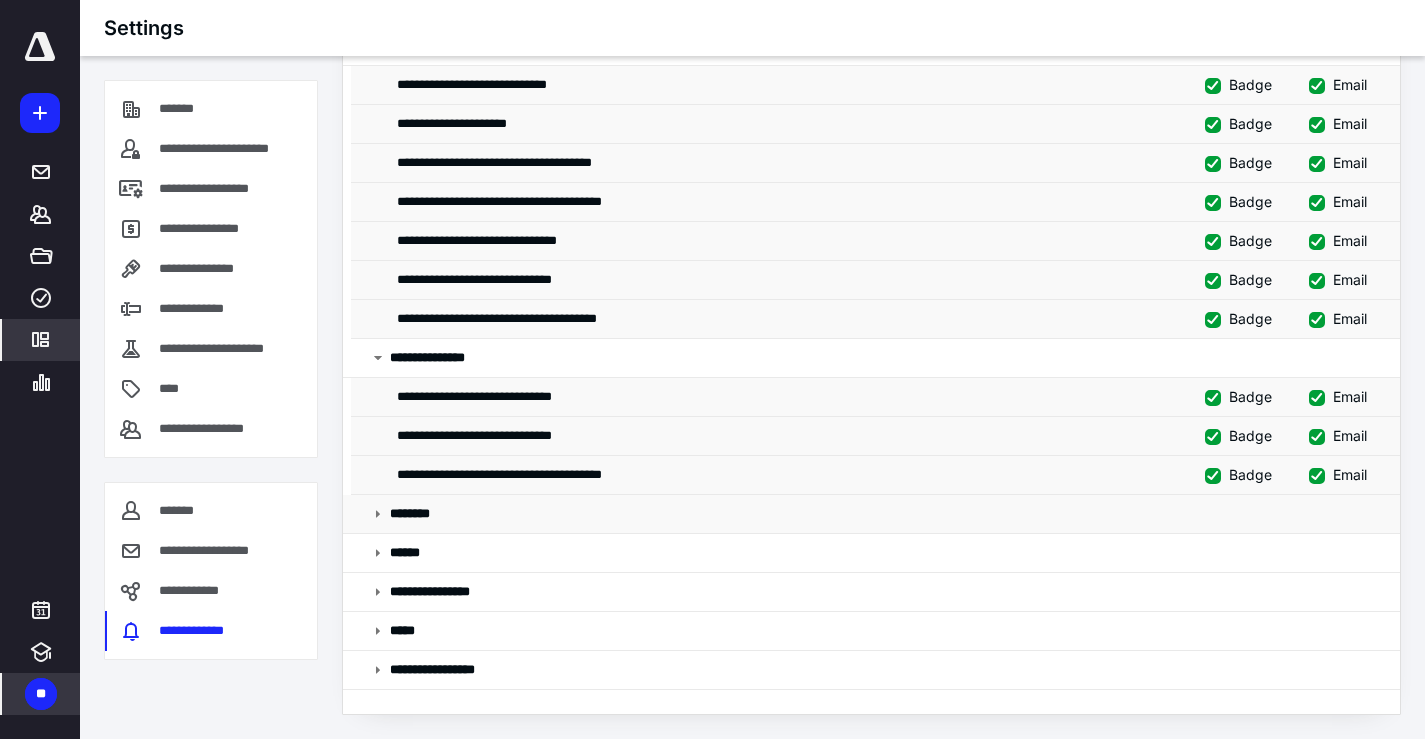 click at bounding box center [378, 514] 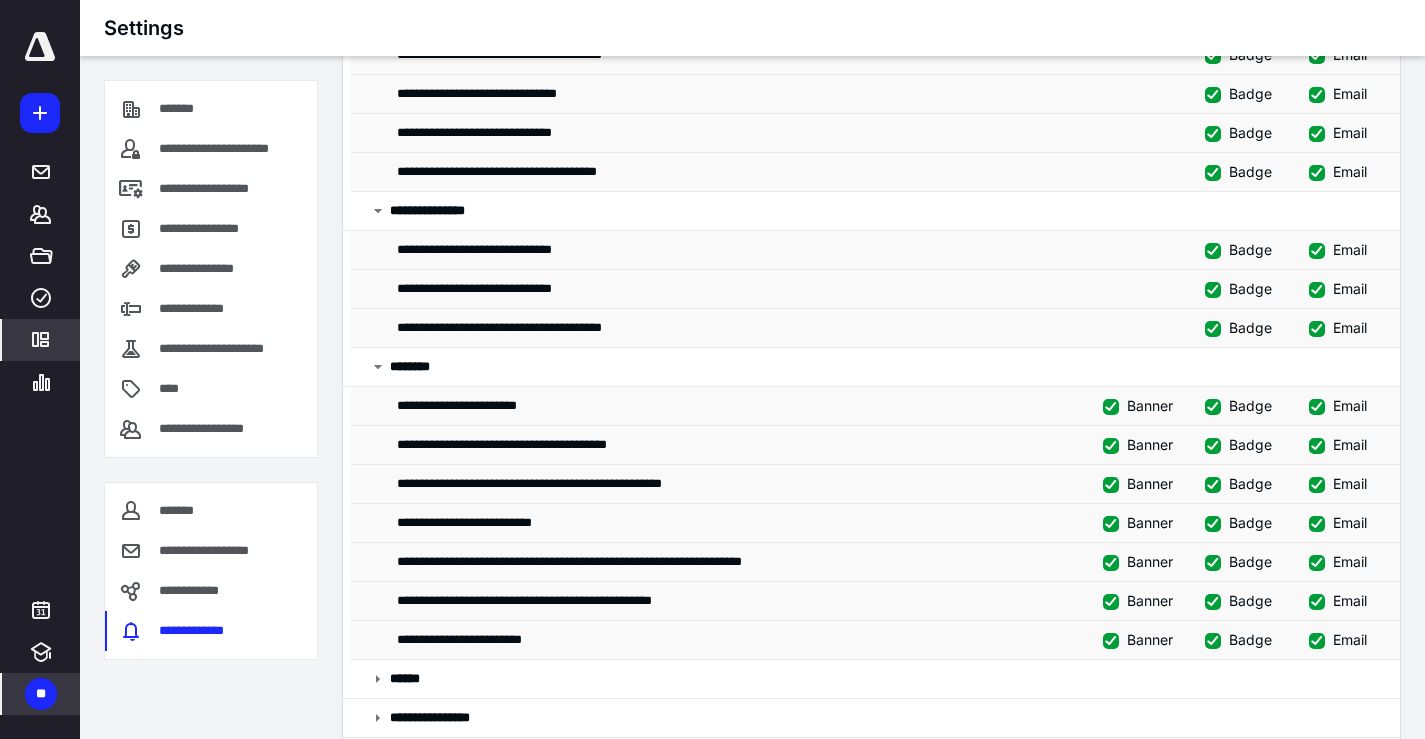 scroll, scrollTop: 620, scrollLeft: 0, axis: vertical 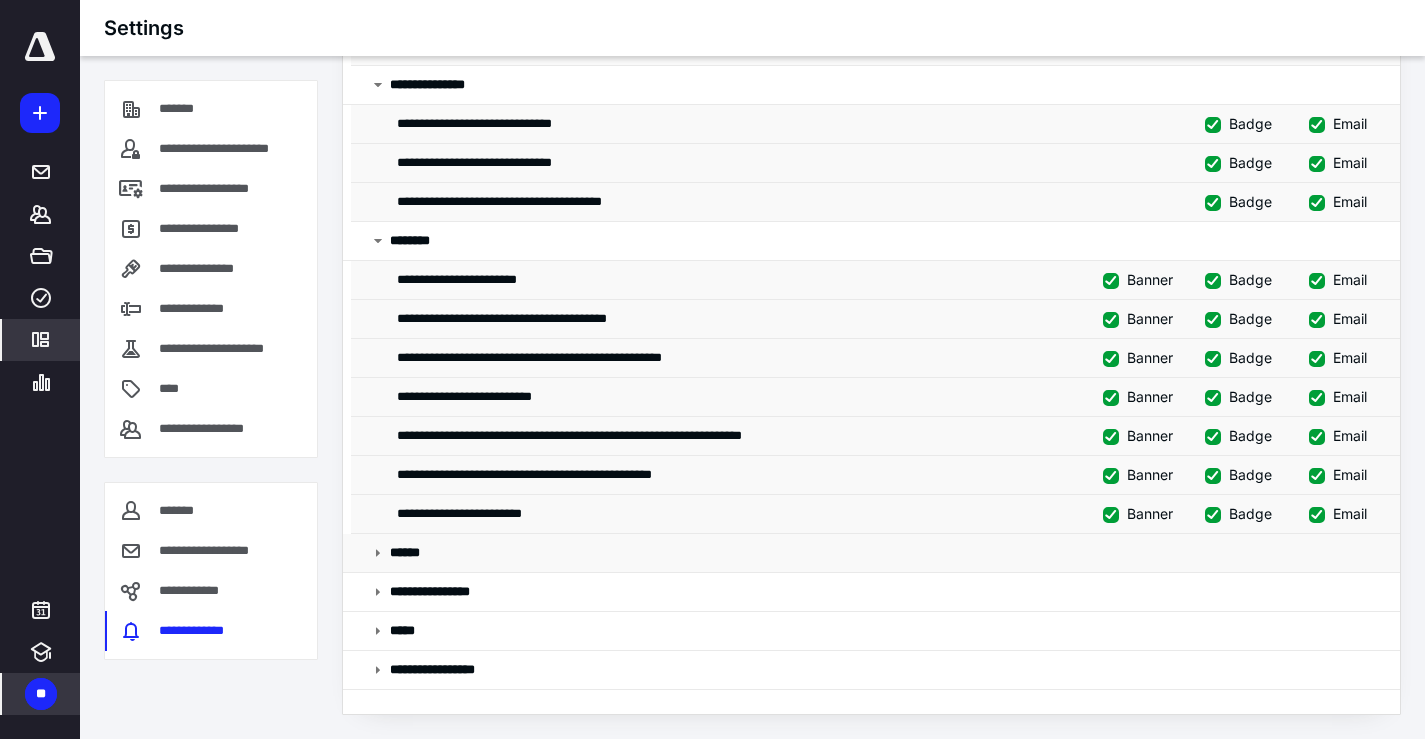 click at bounding box center [378, 553] 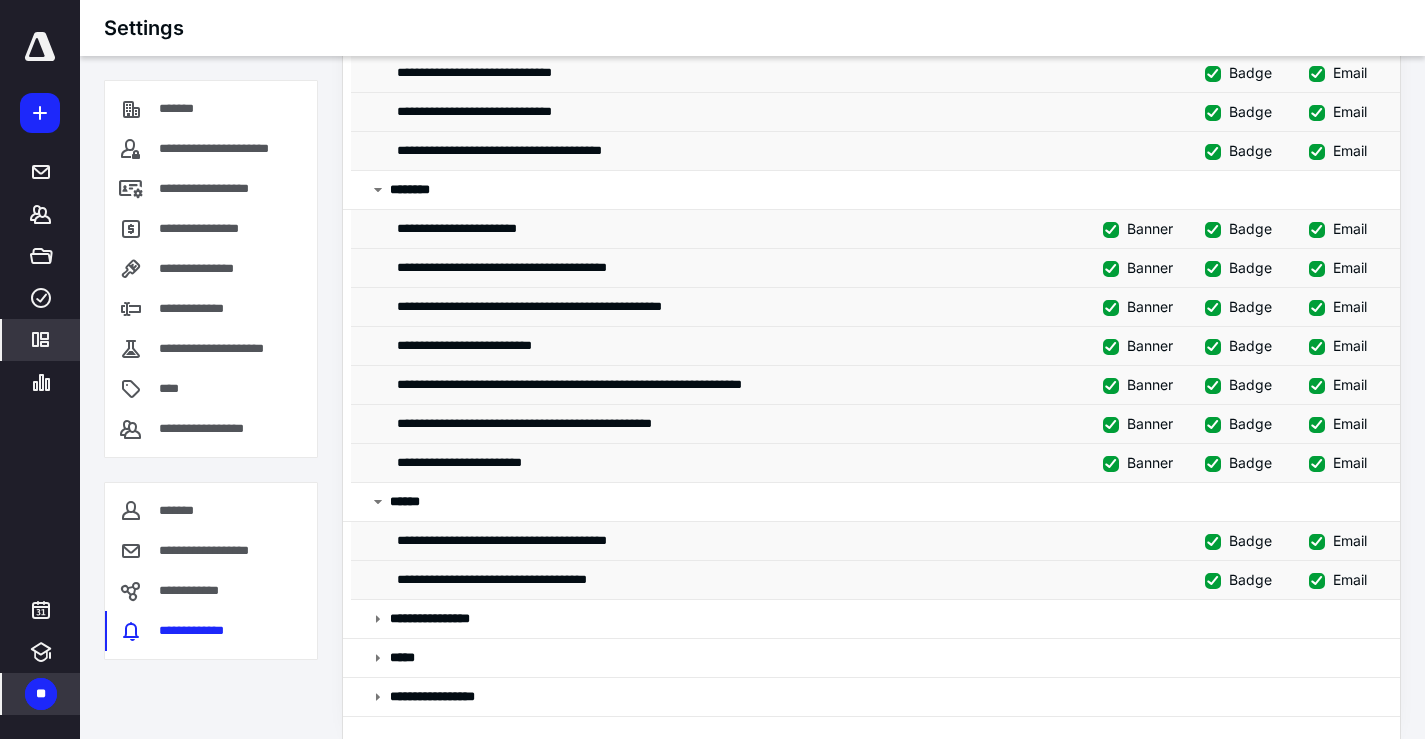 scroll, scrollTop: 698, scrollLeft: 0, axis: vertical 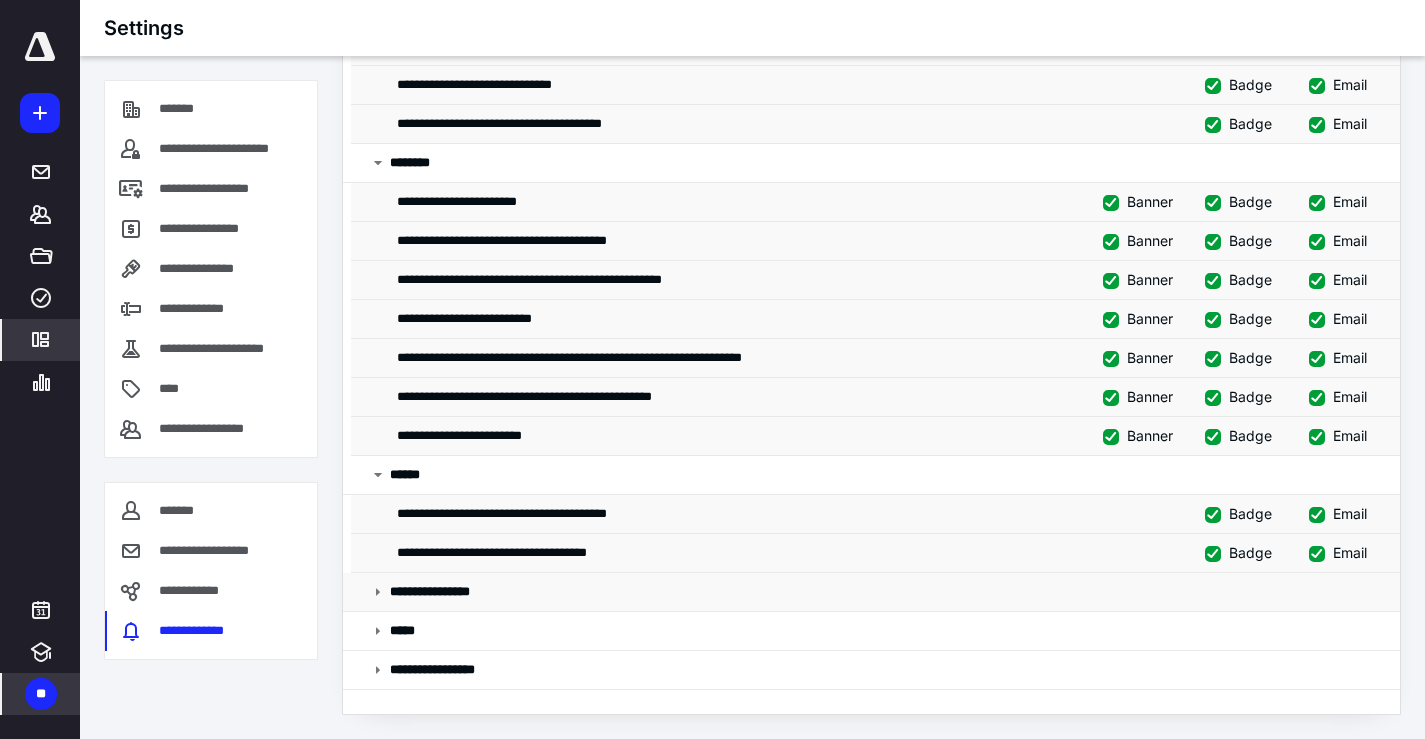 click at bounding box center [378, 592] 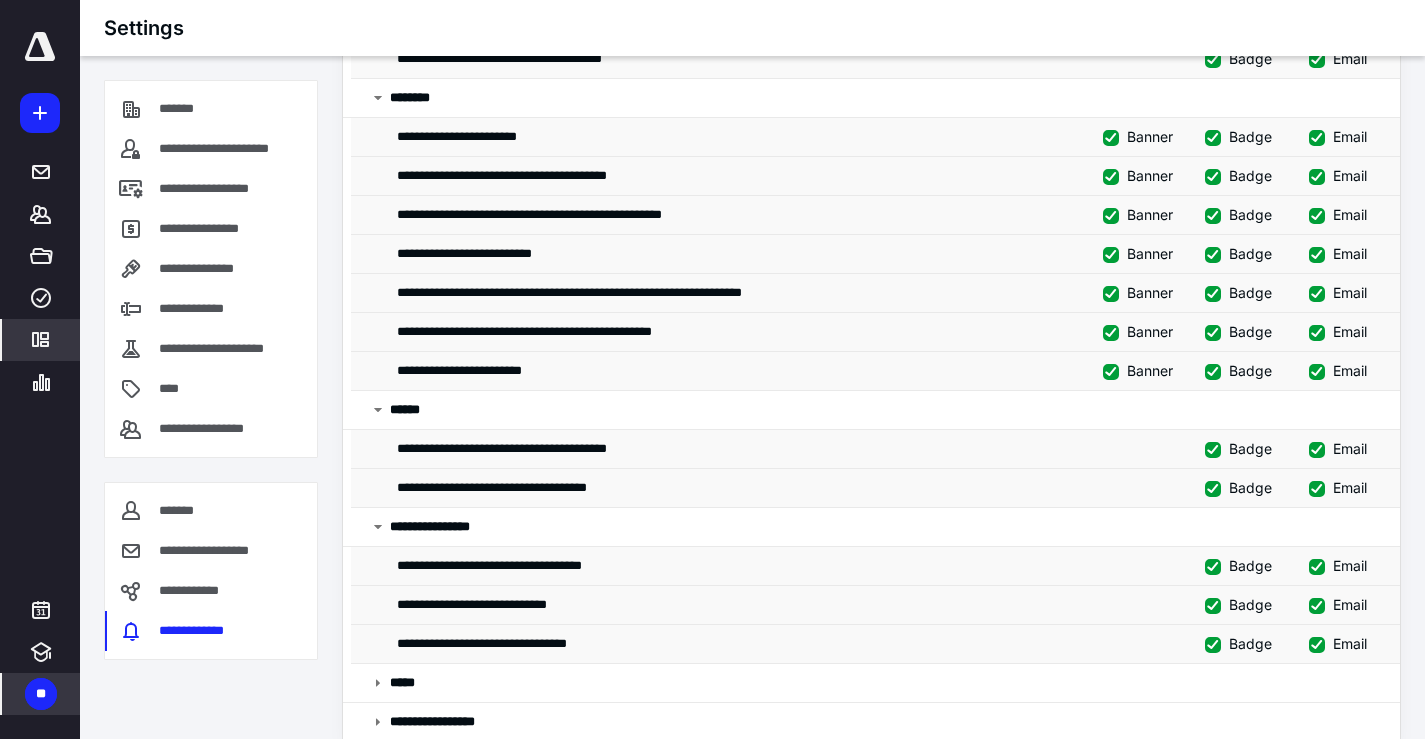 scroll, scrollTop: 815, scrollLeft: 0, axis: vertical 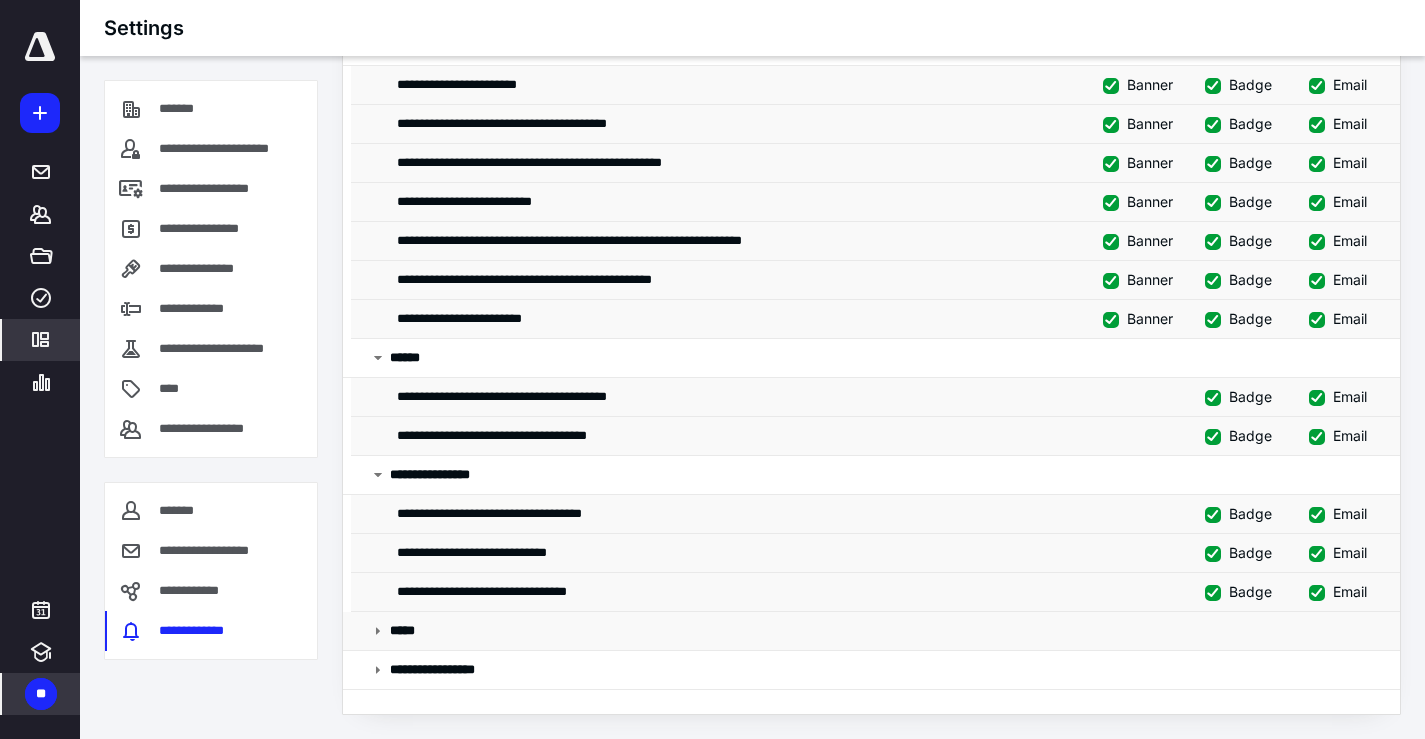 click at bounding box center [378, 631] 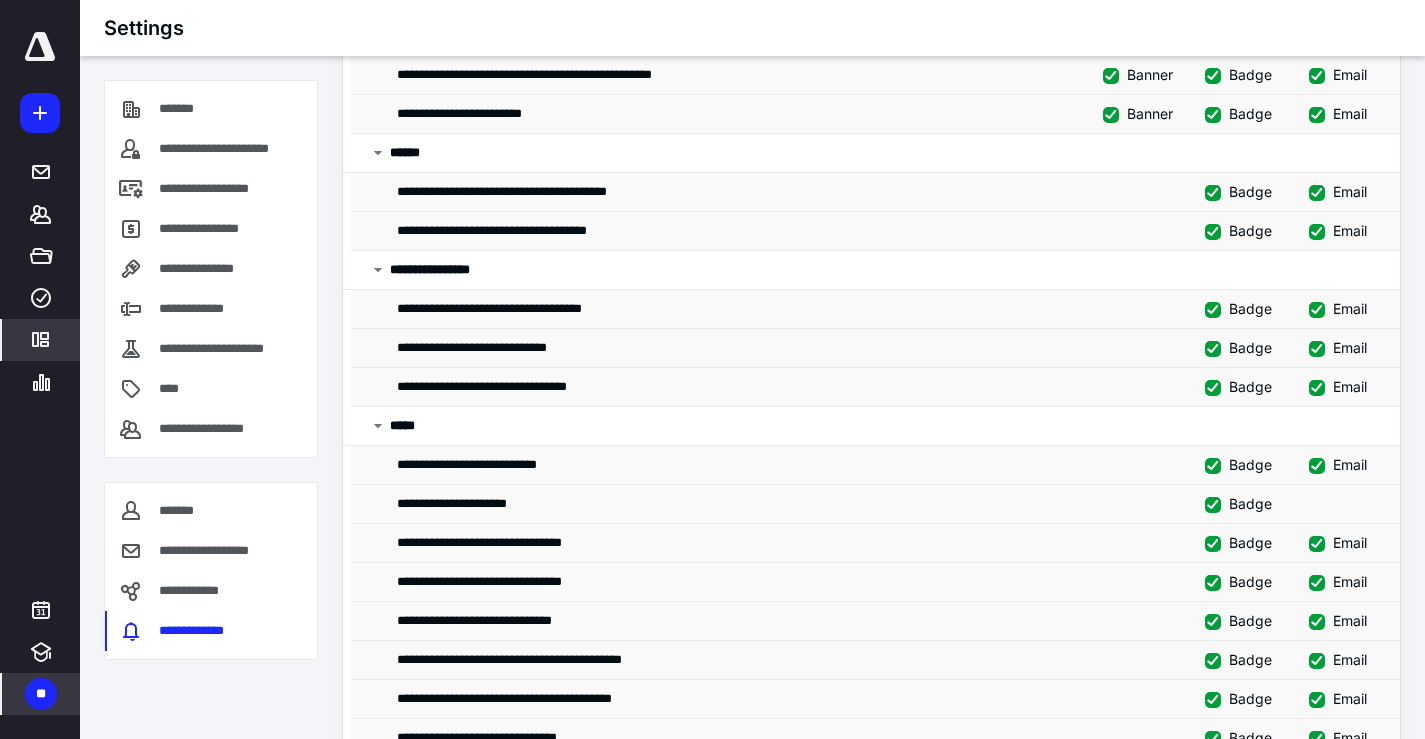 scroll, scrollTop: 1127, scrollLeft: 0, axis: vertical 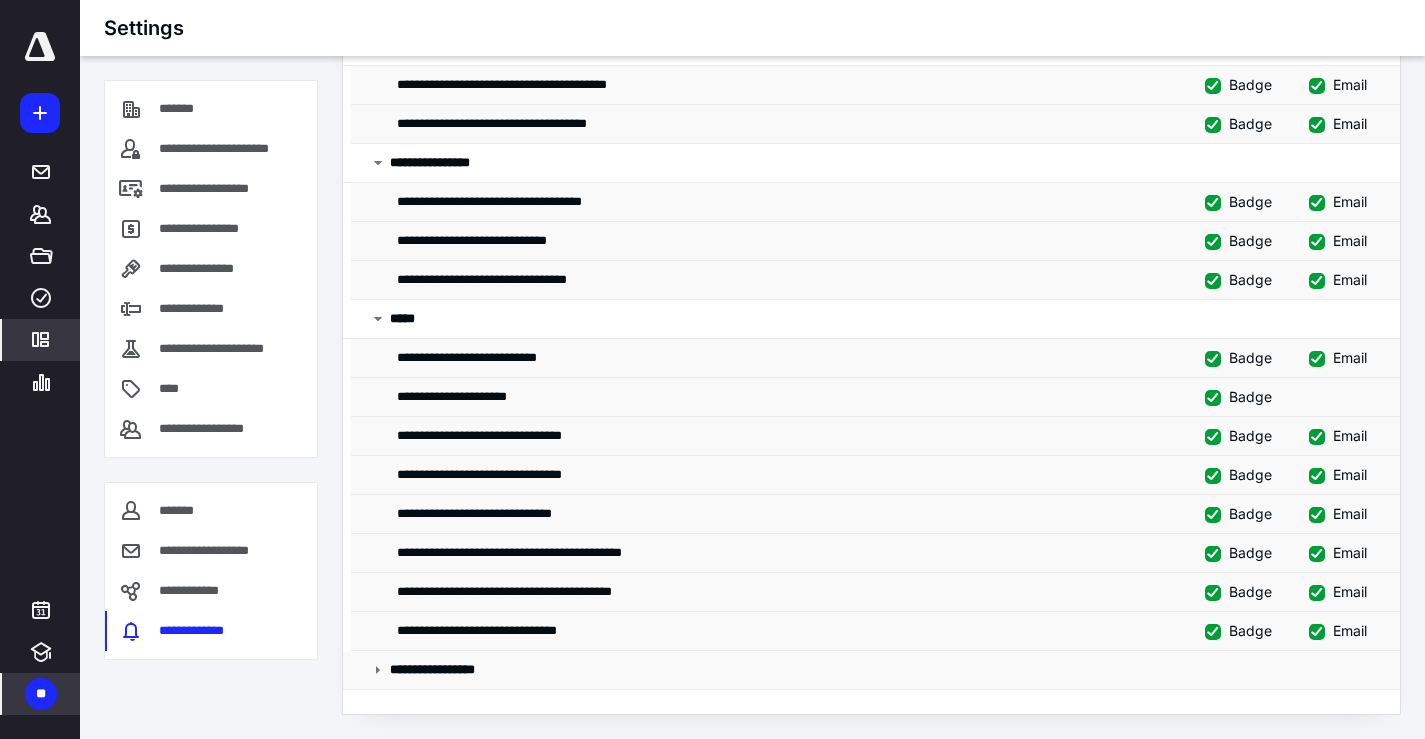 click at bounding box center [378, 670] 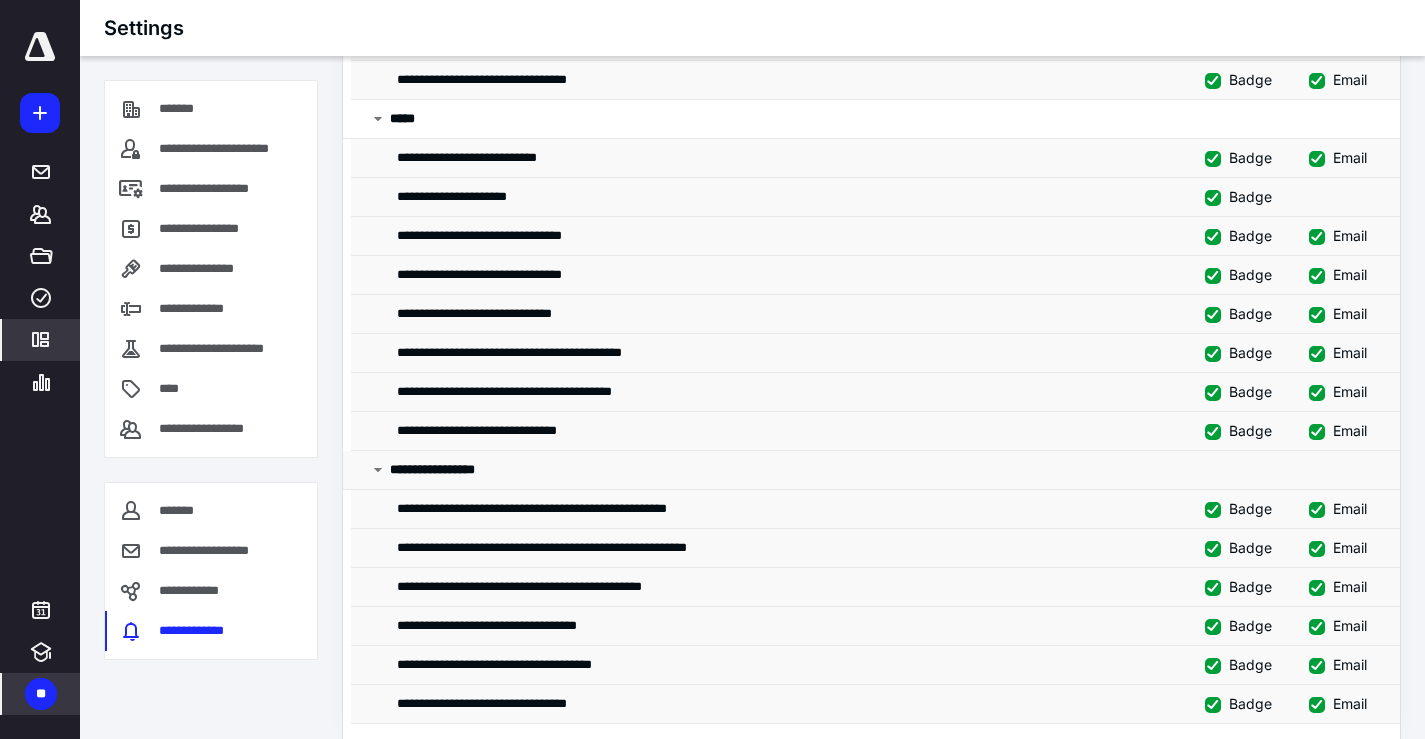 scroll, scrollTop: 1361, scrollLeft: 0, axis: vertical 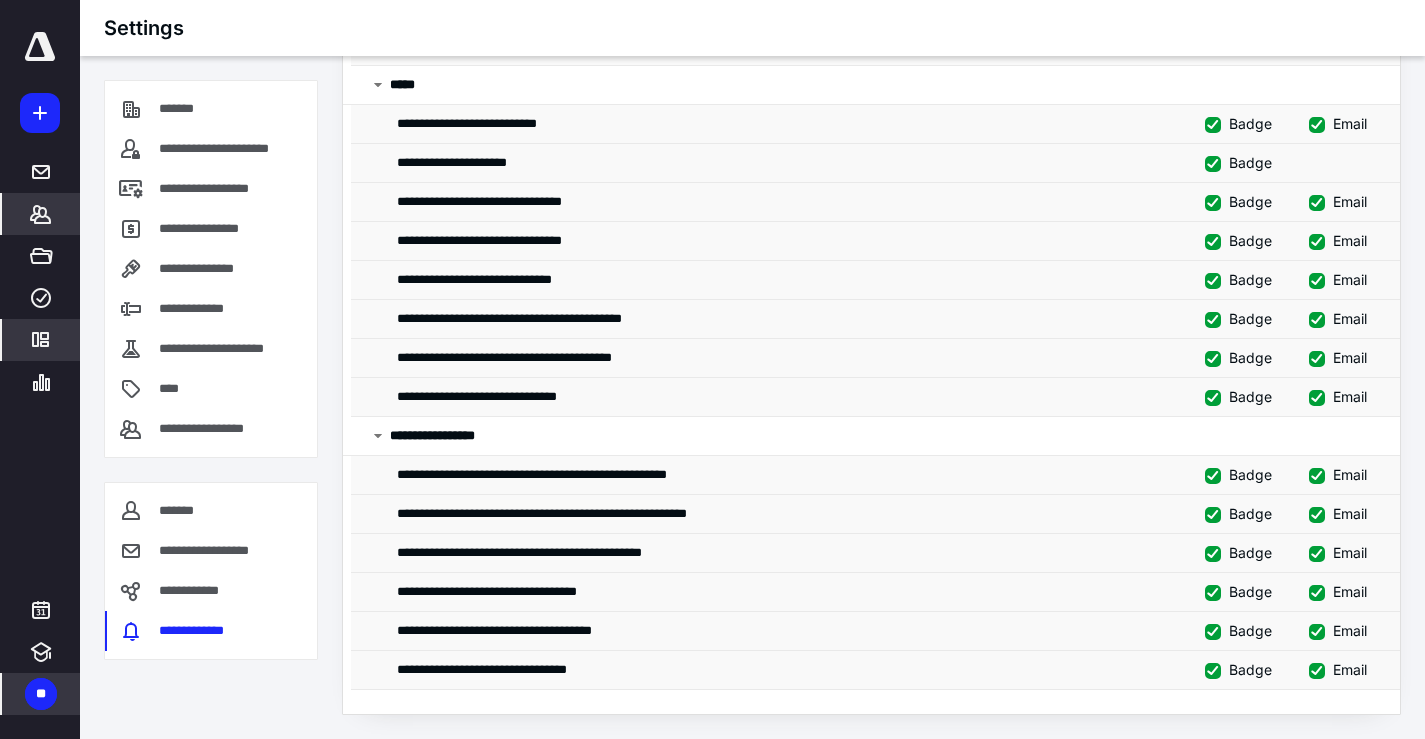 click 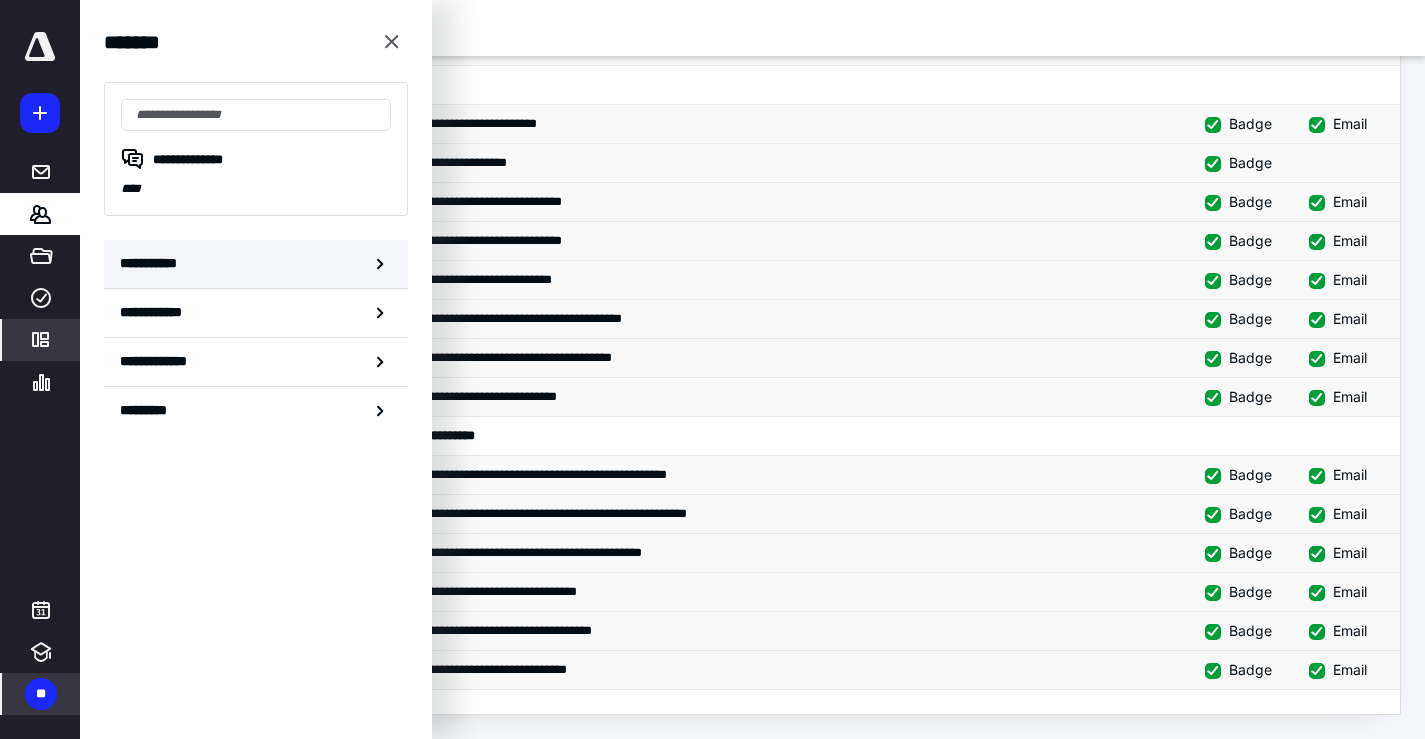 click on "**********" at bounding box center [153, 263] 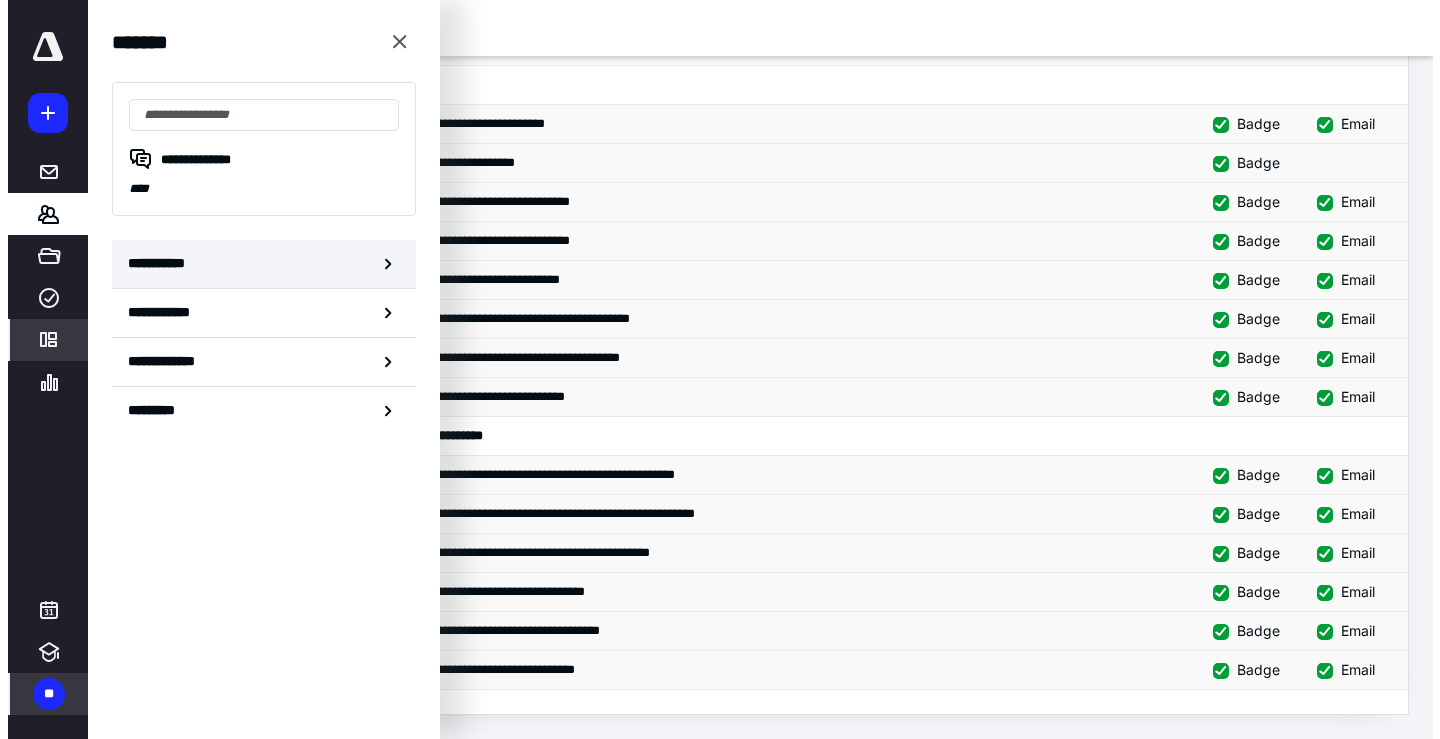 scroll, scrollTop: 0, scrollLeft: 0, axis: both 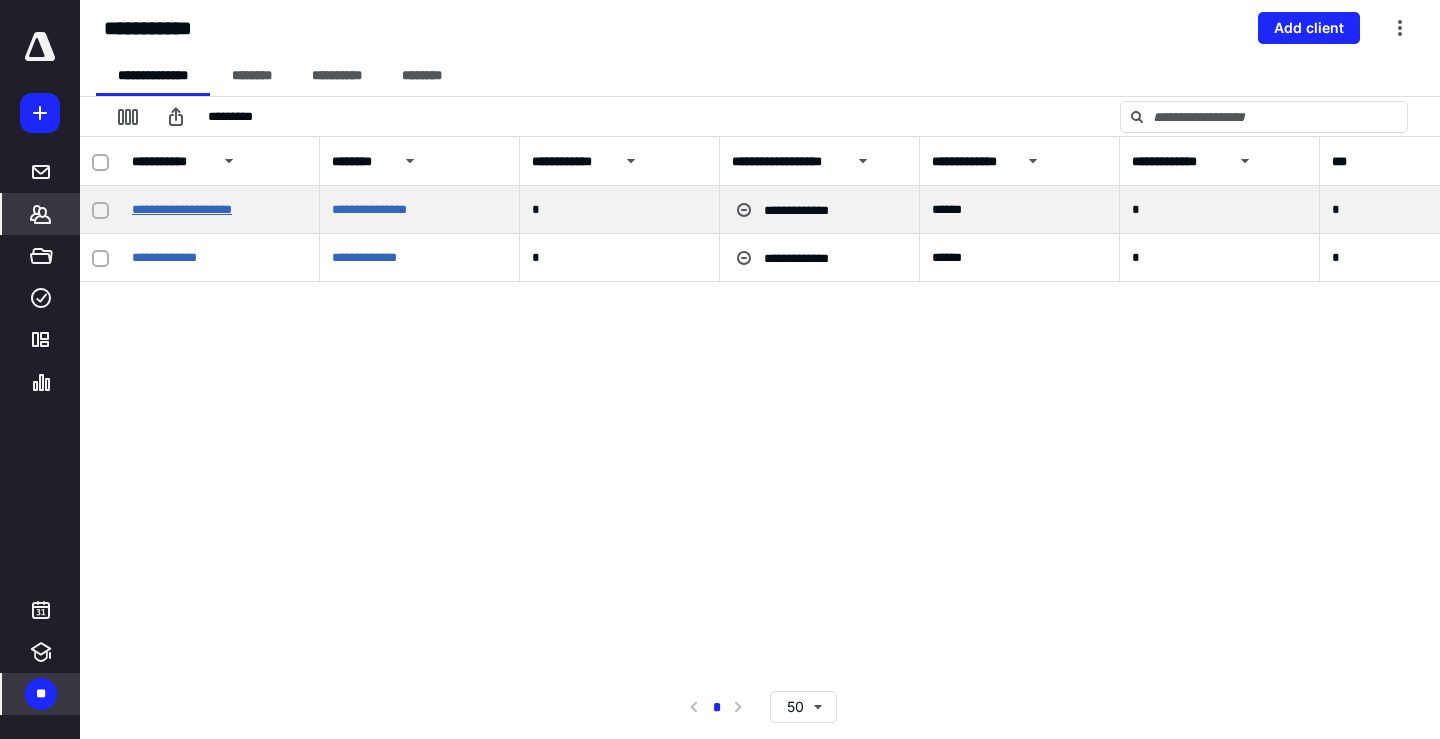 click on "**********" at bounding box center (182, 209) 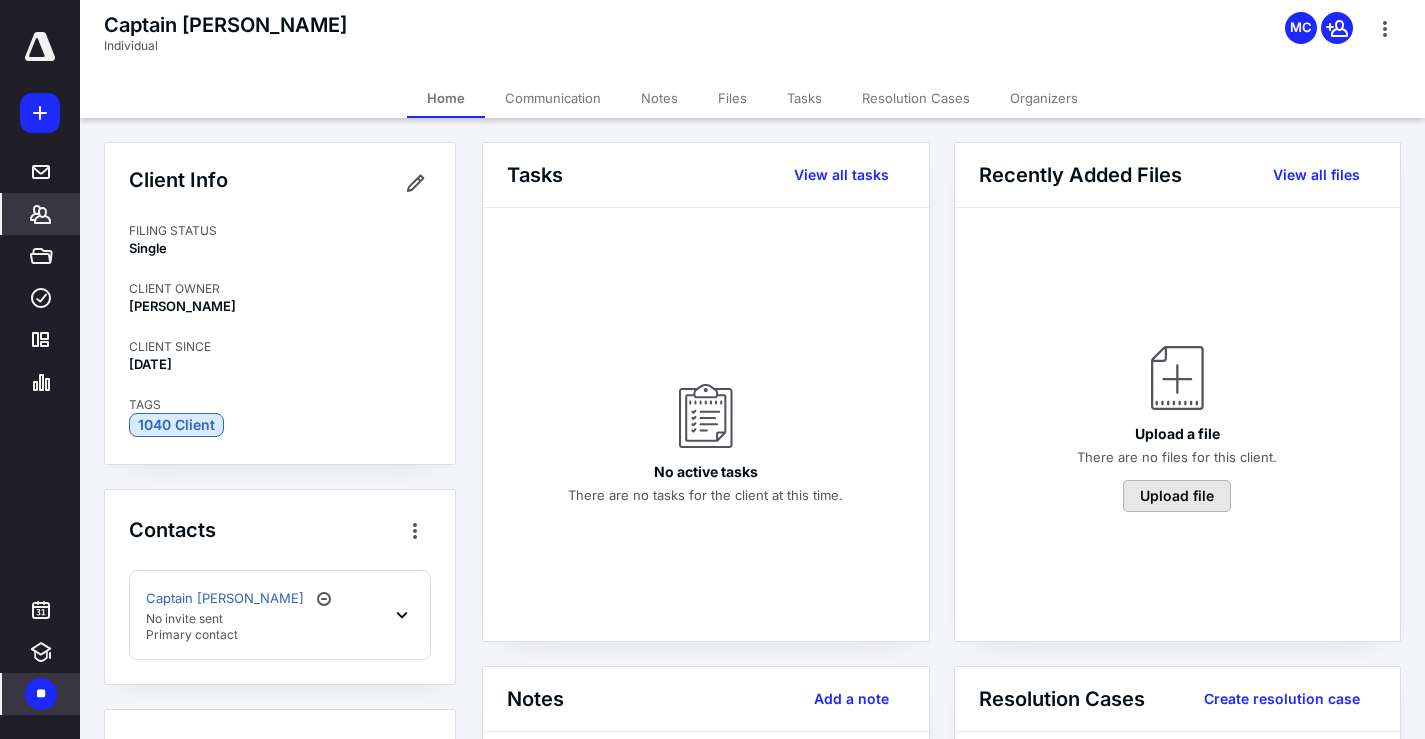 click on "Upload file" at bounding box center (1177, 496) 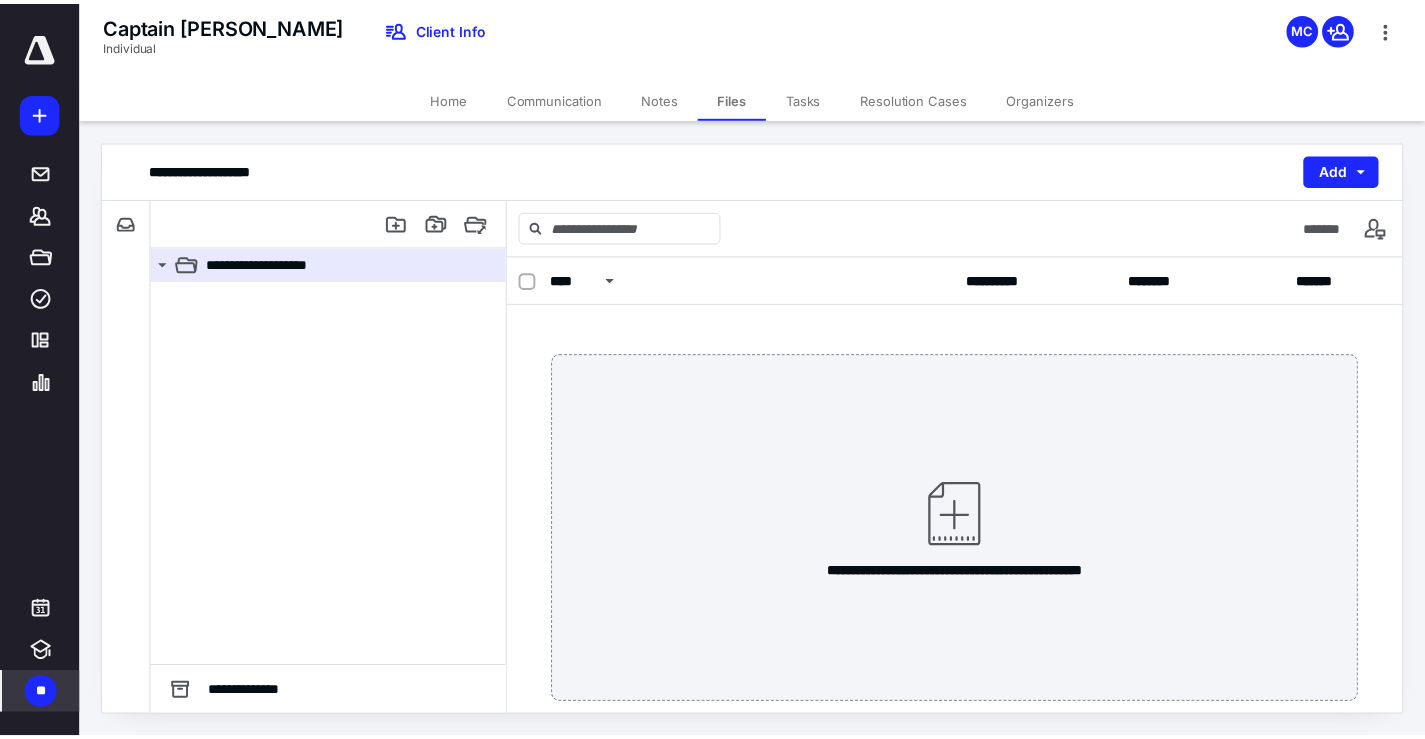 scroll, scrollTop: 38, scrollLeft: 0, axis: vertical 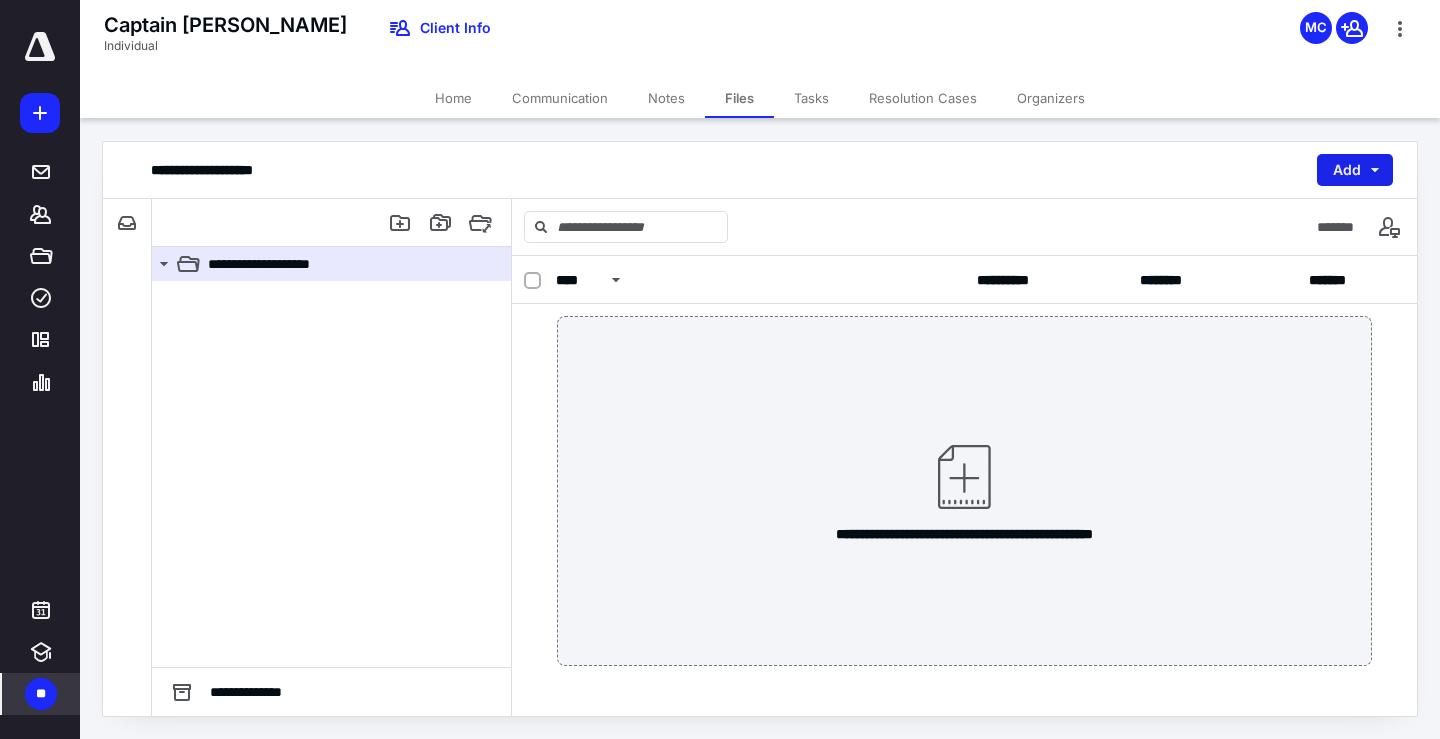 click on "Add" at bounding box center (1355, 170) 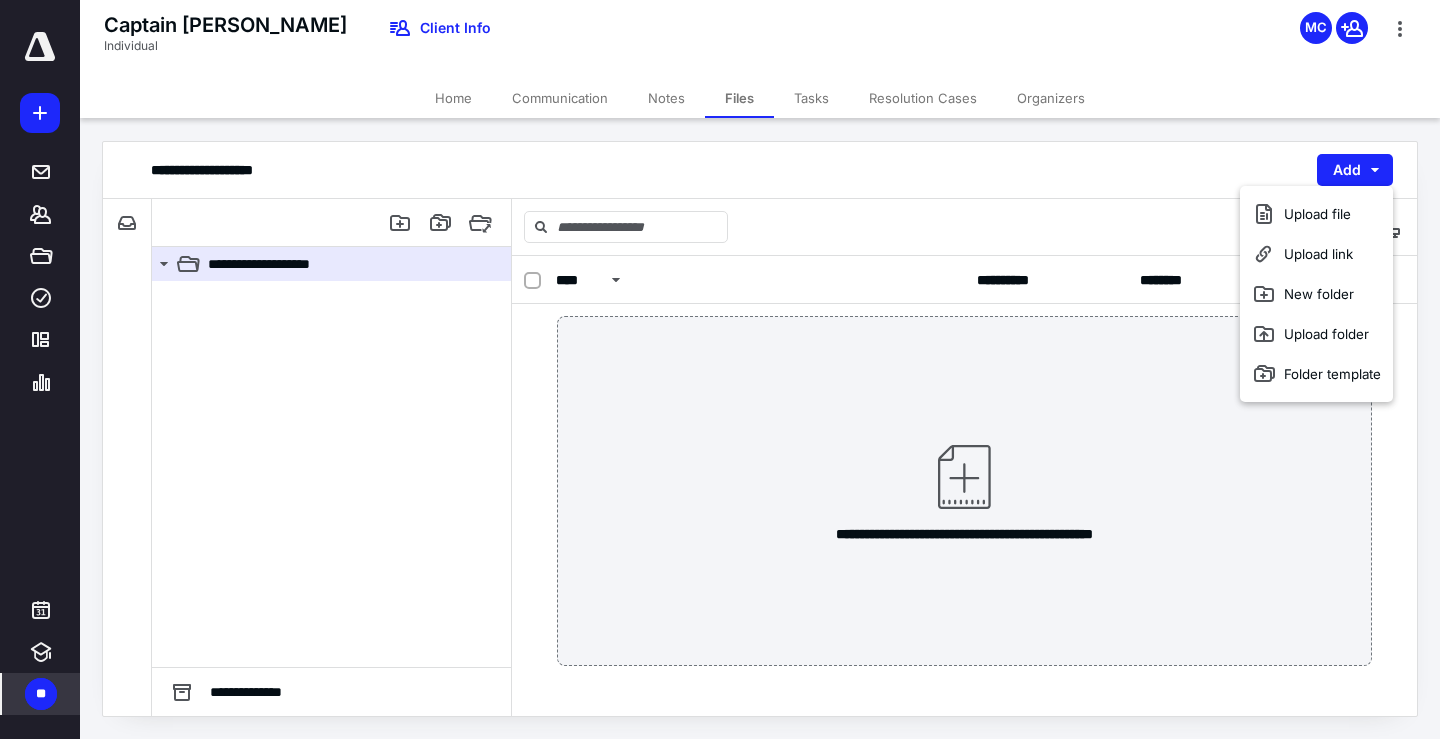 click on "**********" at bounding box center [964, 491] 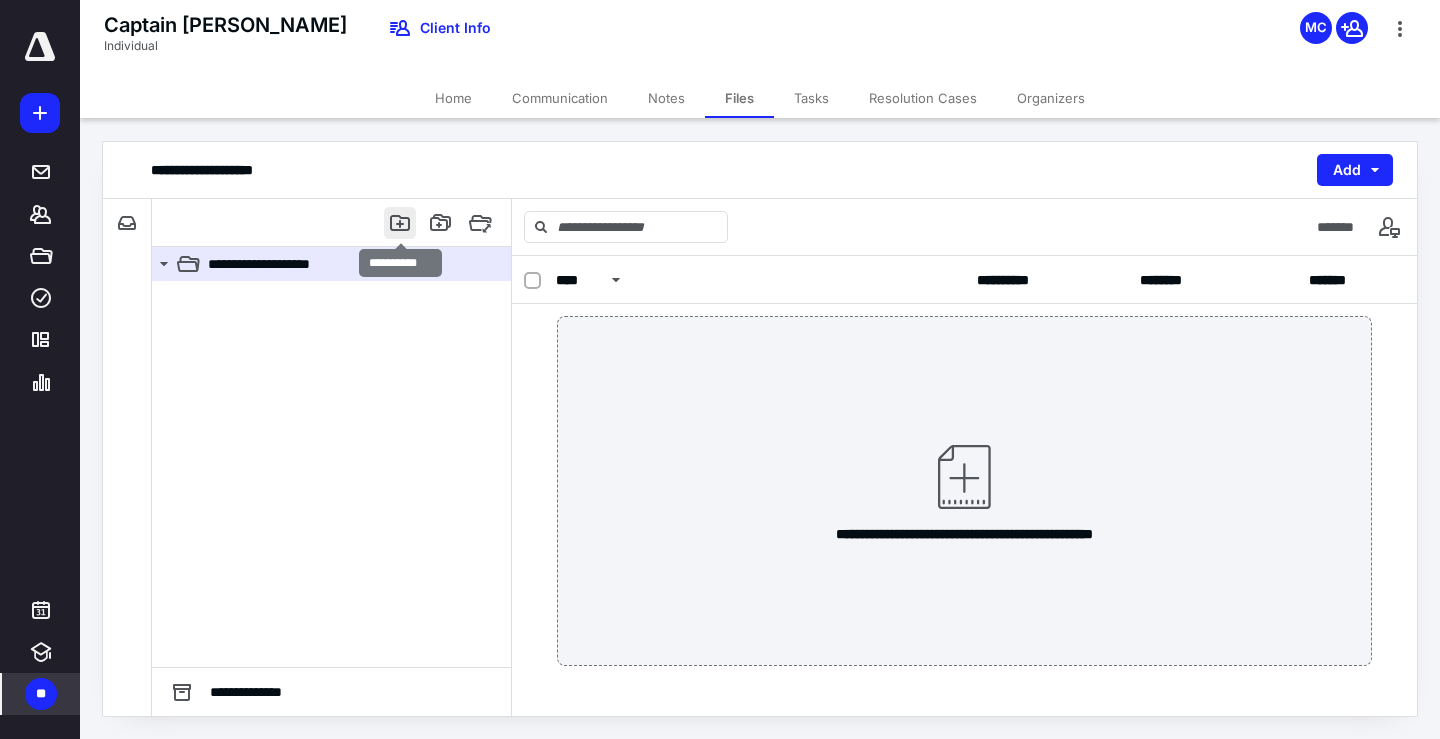 click at bounding box center [400, 223] 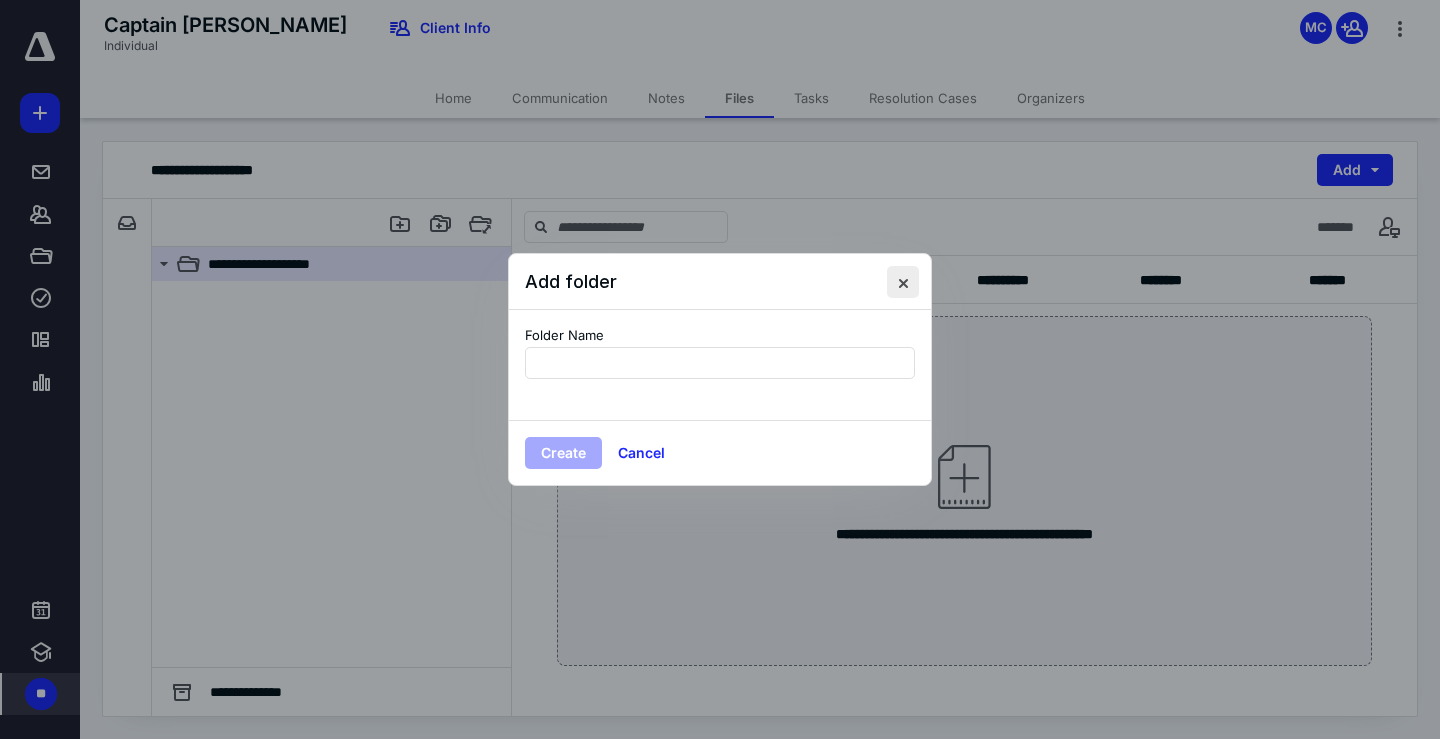 click at bounding box center [903, 282] 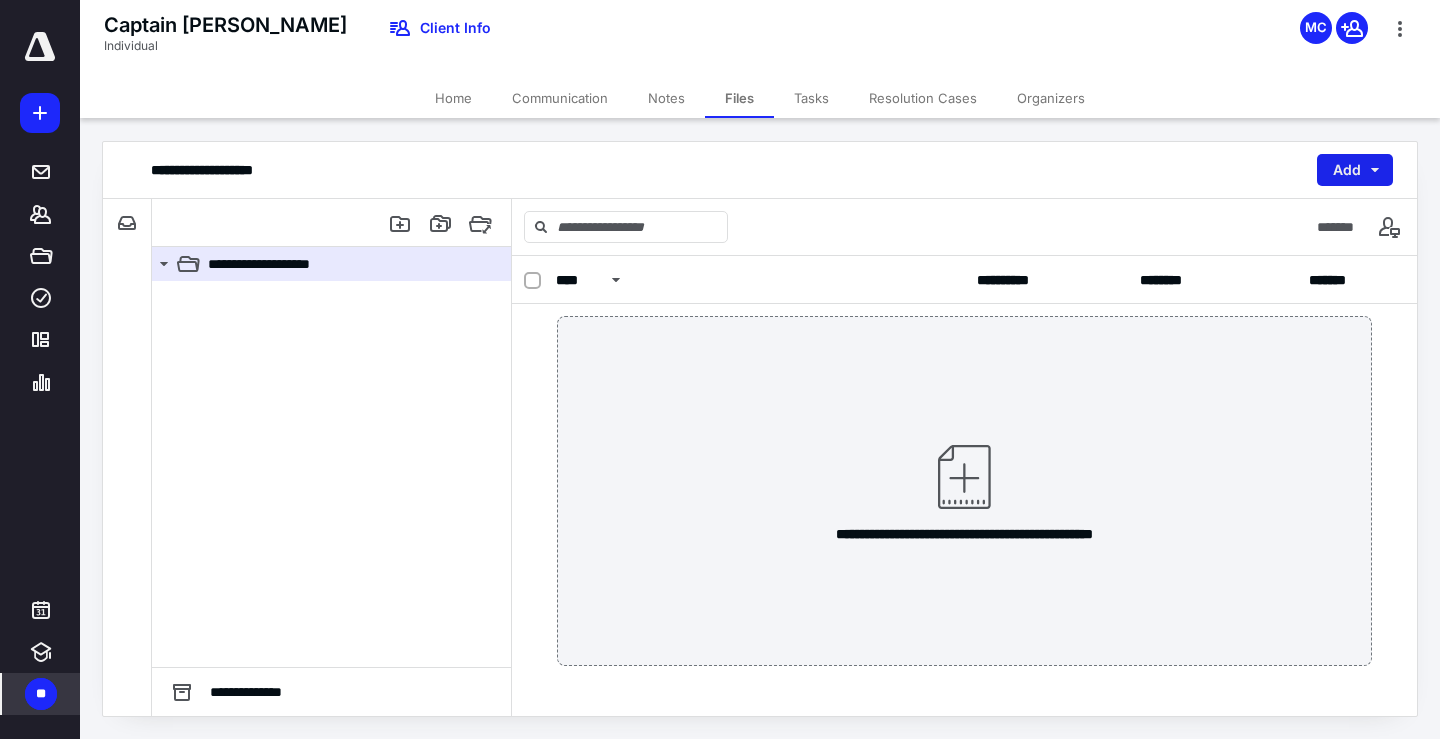 click on "Add" at bounding box center [1355, 170] 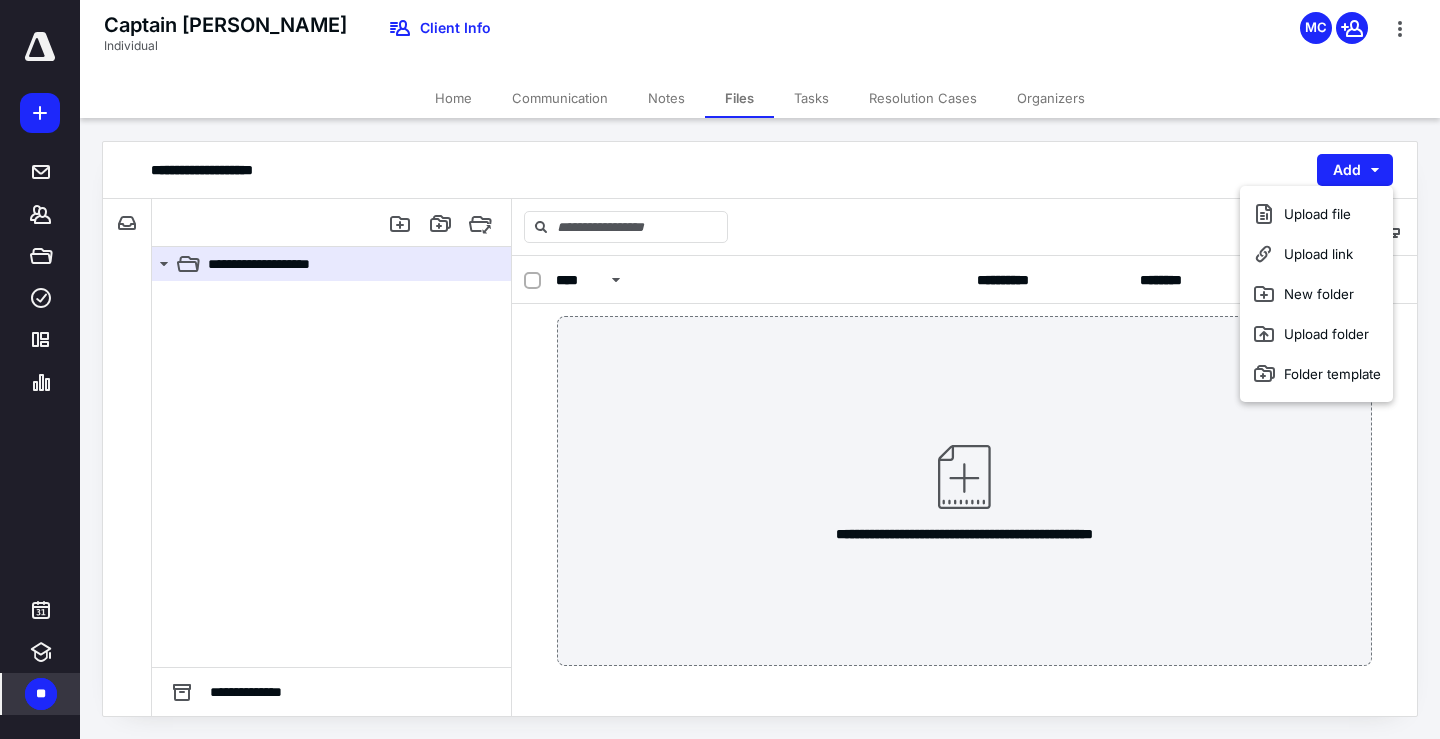 click on "Home" at bounding box center (453, 98) 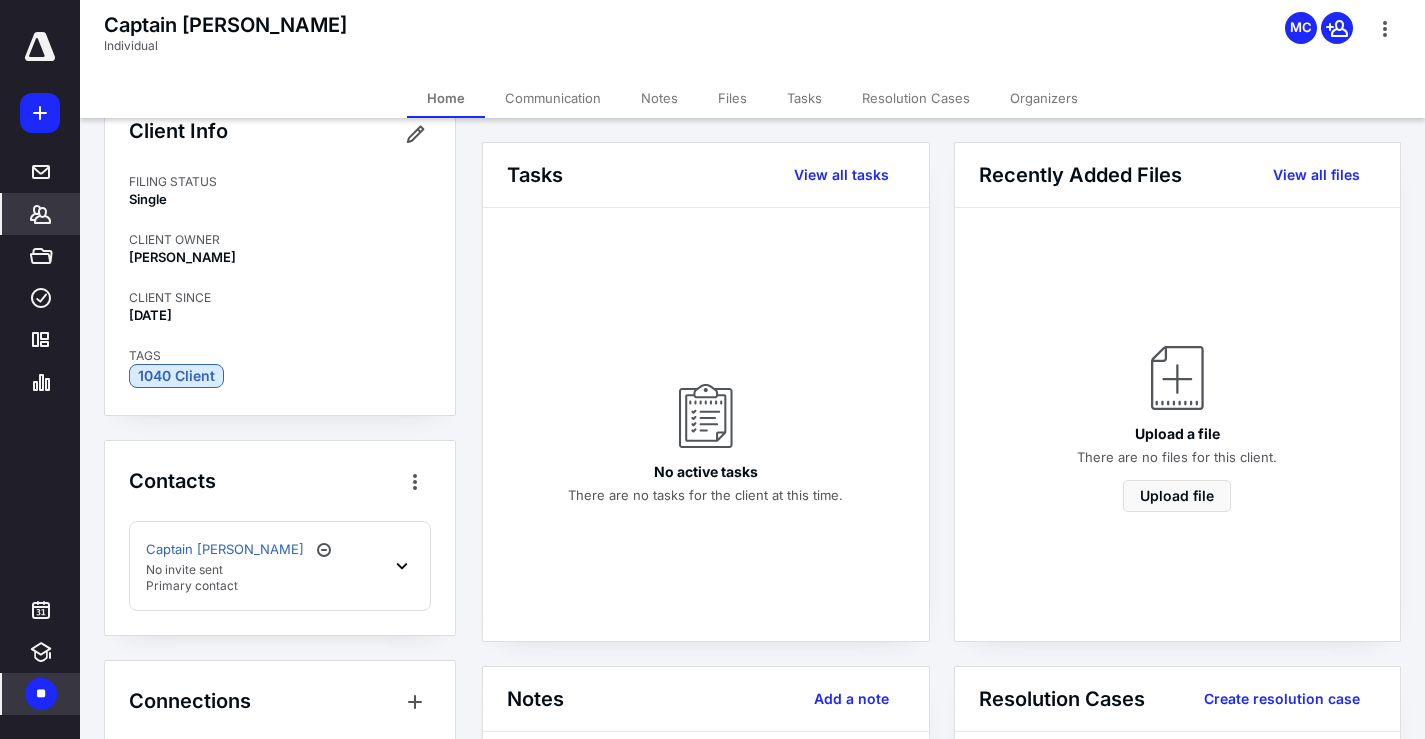 scroll, scrollTop: 76, scrollLeft: 0, axis: vertical 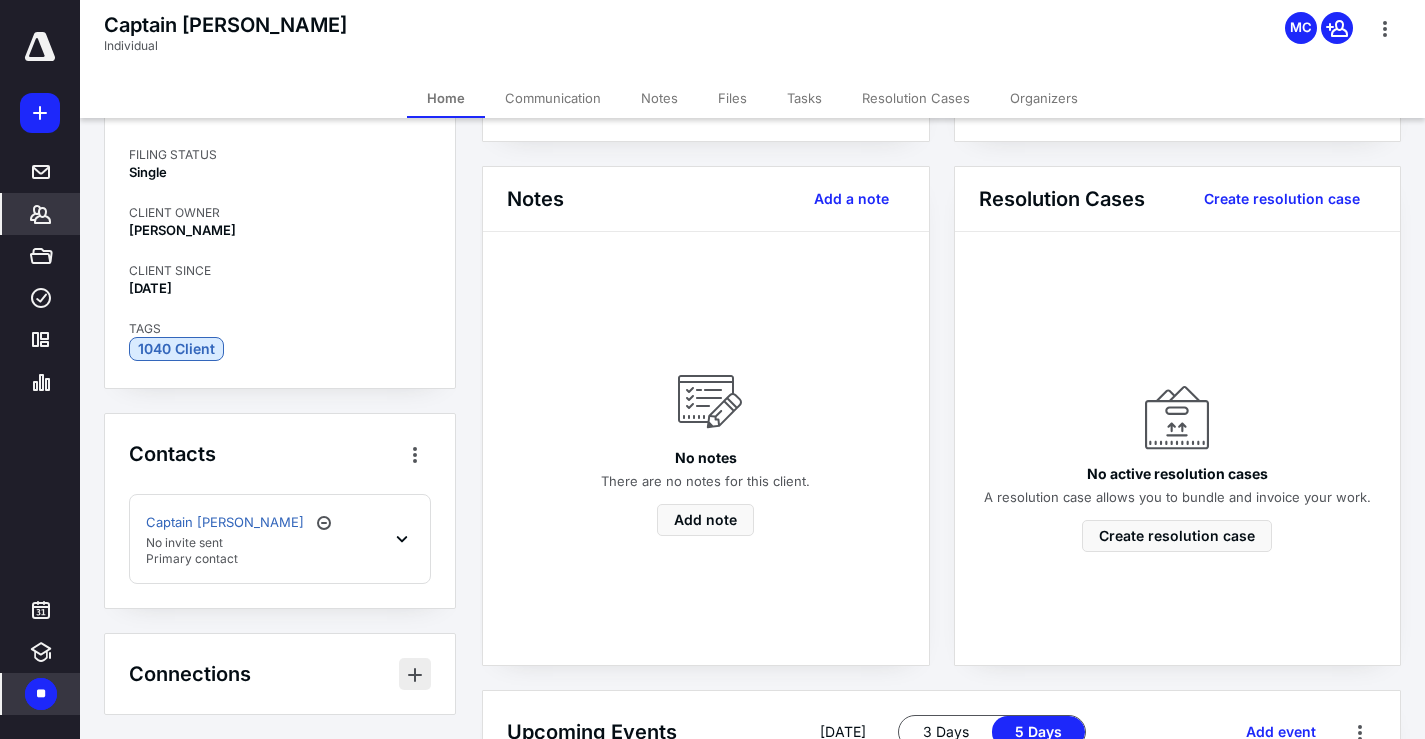 click at bounding box center [415, 674] 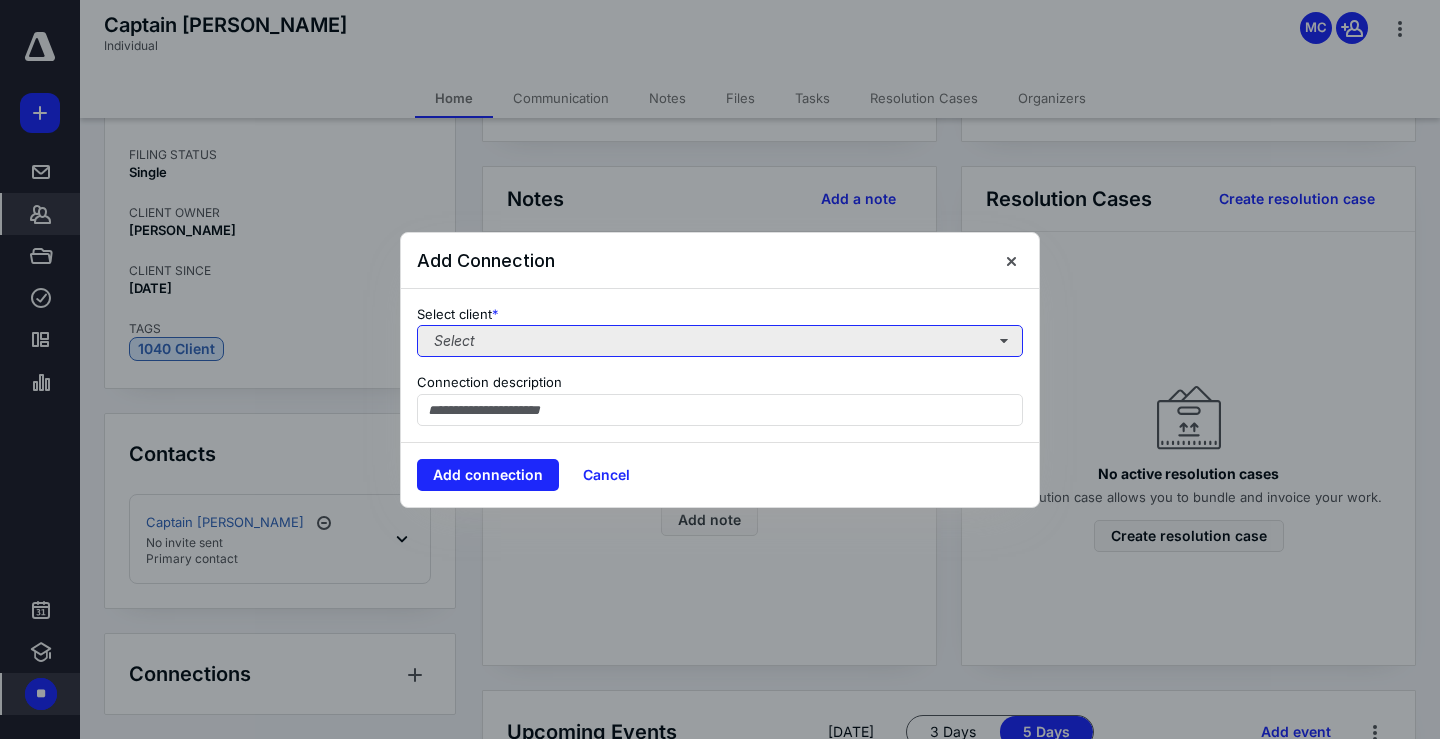 click on "Select" at bounding box center (720, 341) 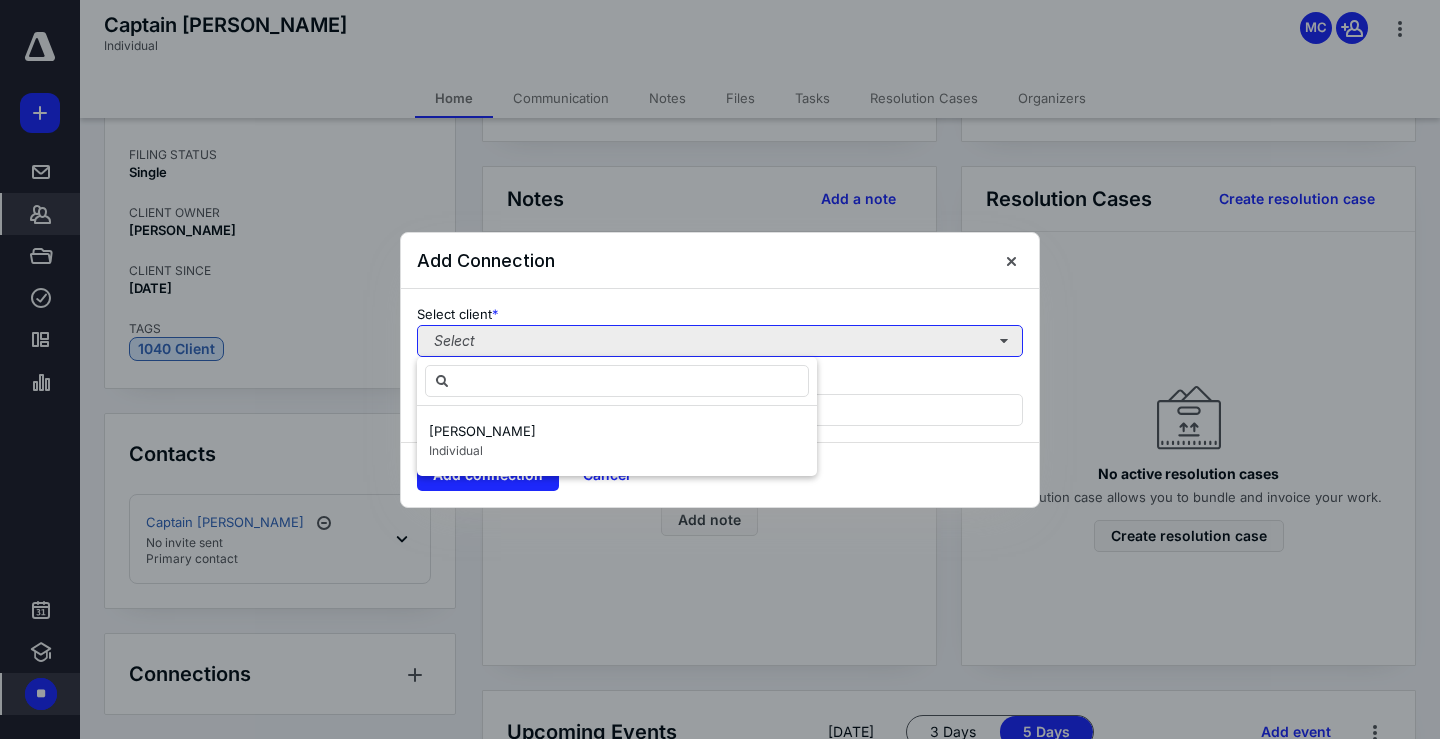 click on "Select" at bounding box center (720, 341) 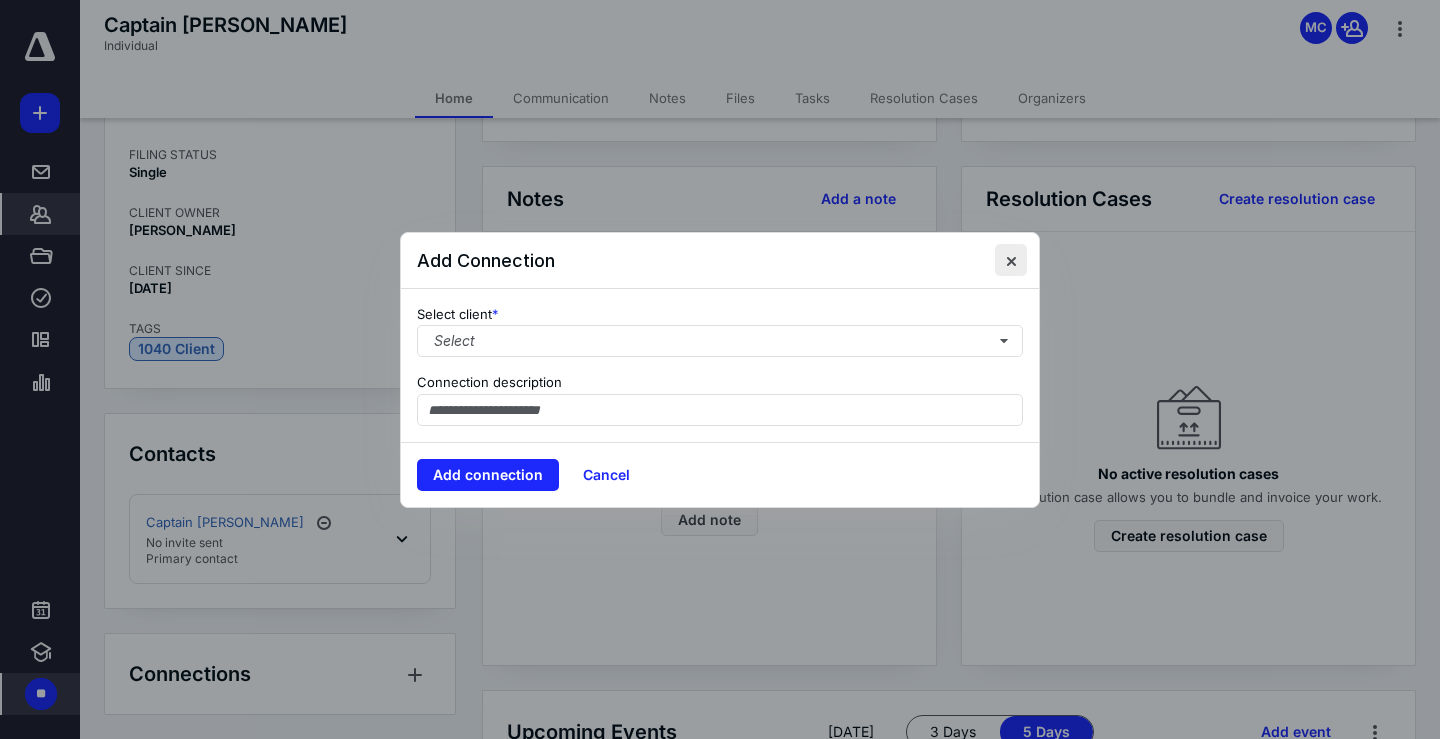 click at bounding box center (1011, 260) 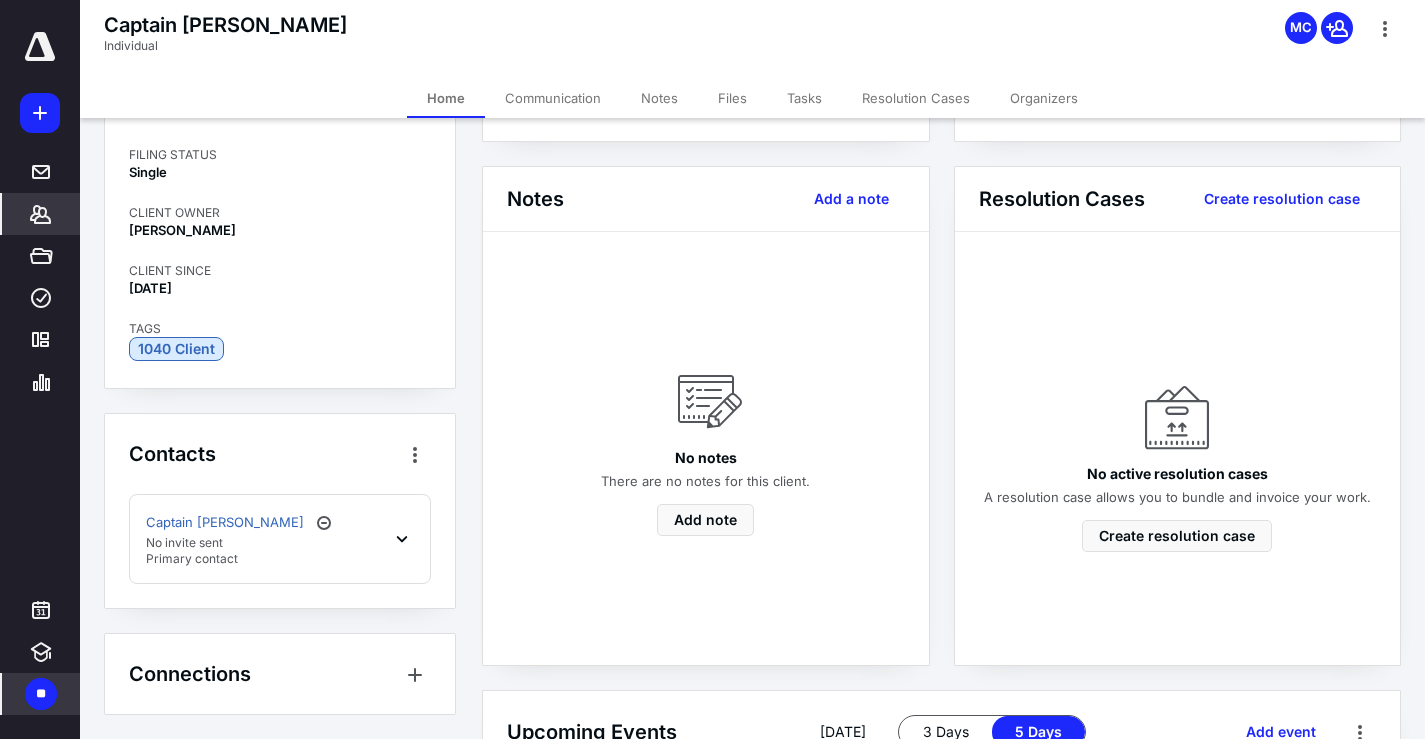 click on "**" at bounding box center (41, 694) 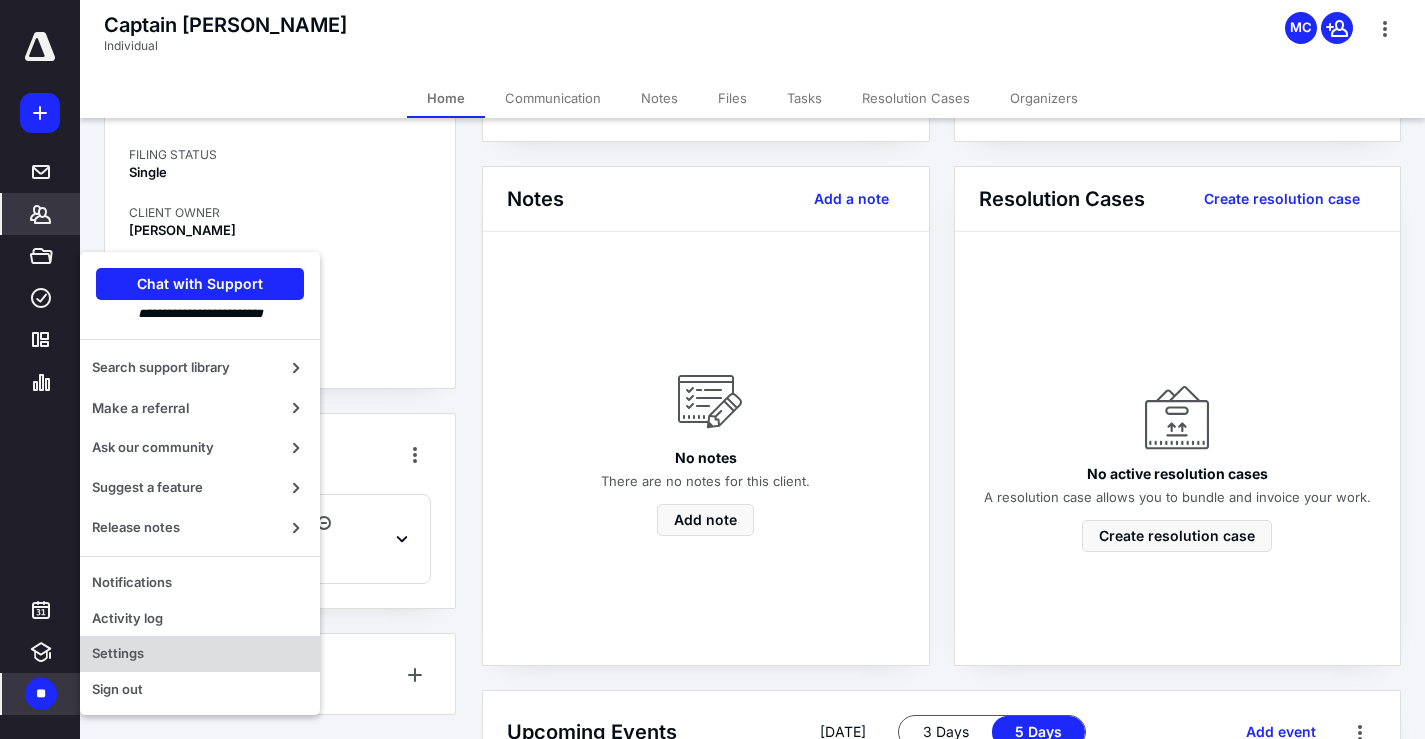 click on "Settings" at bounding box center [200, 654] 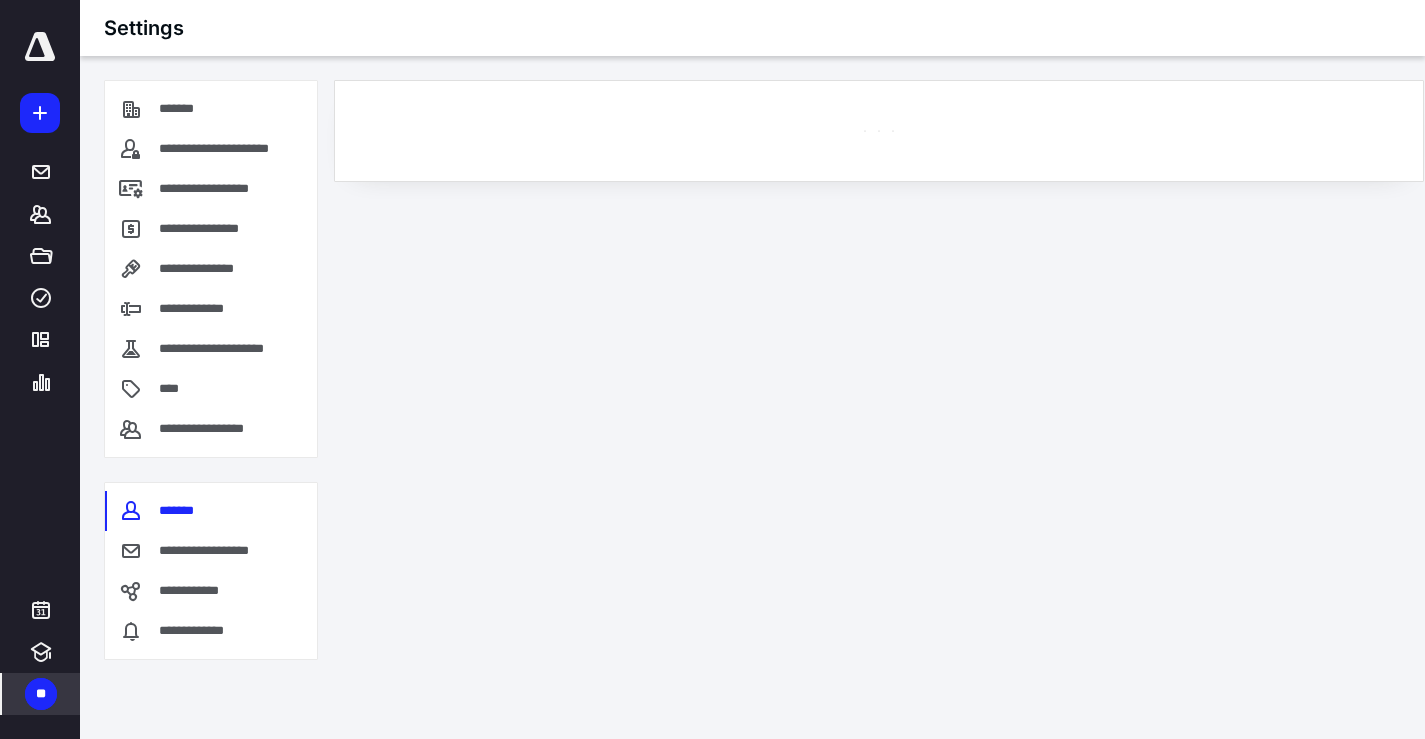 scroll, scrollTop: 0, scrollLeft: 0, axis: both 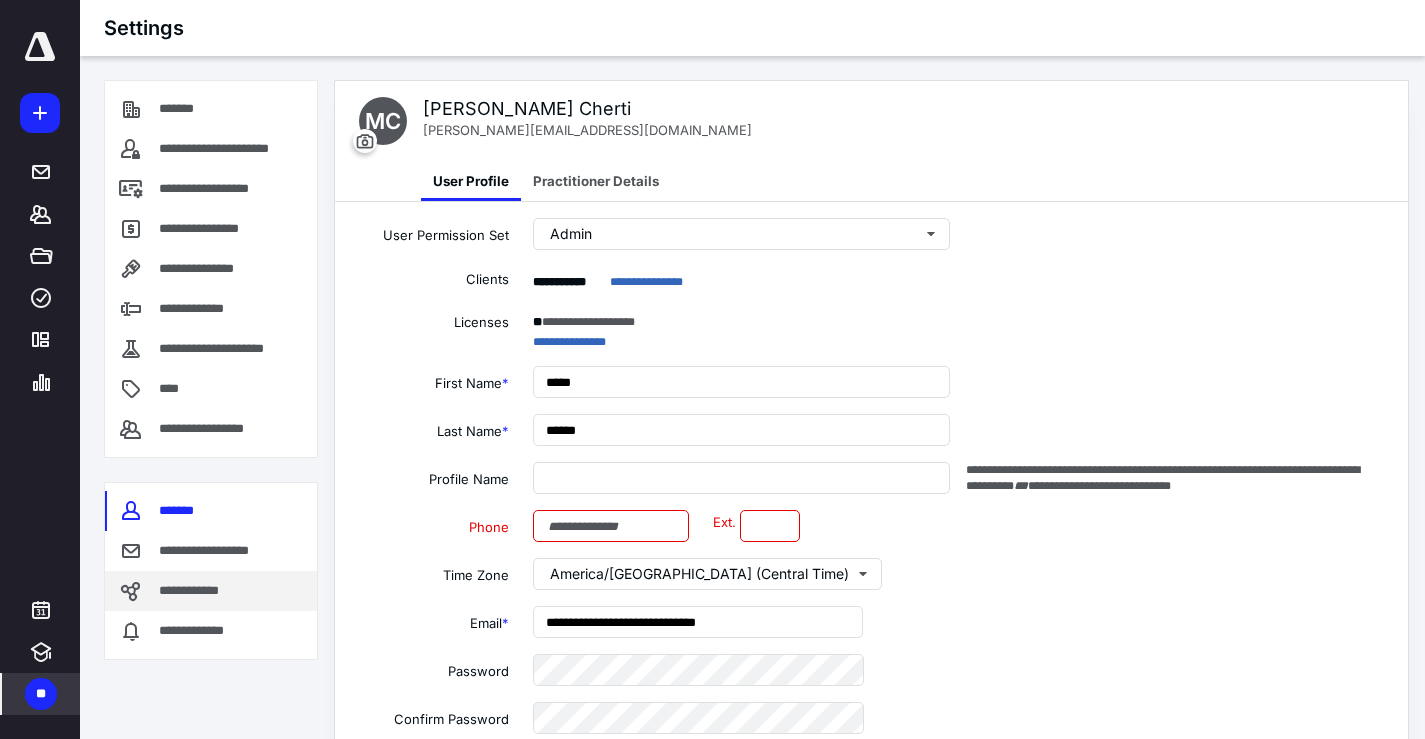 click on "**********" at bounding box center [195, 591] 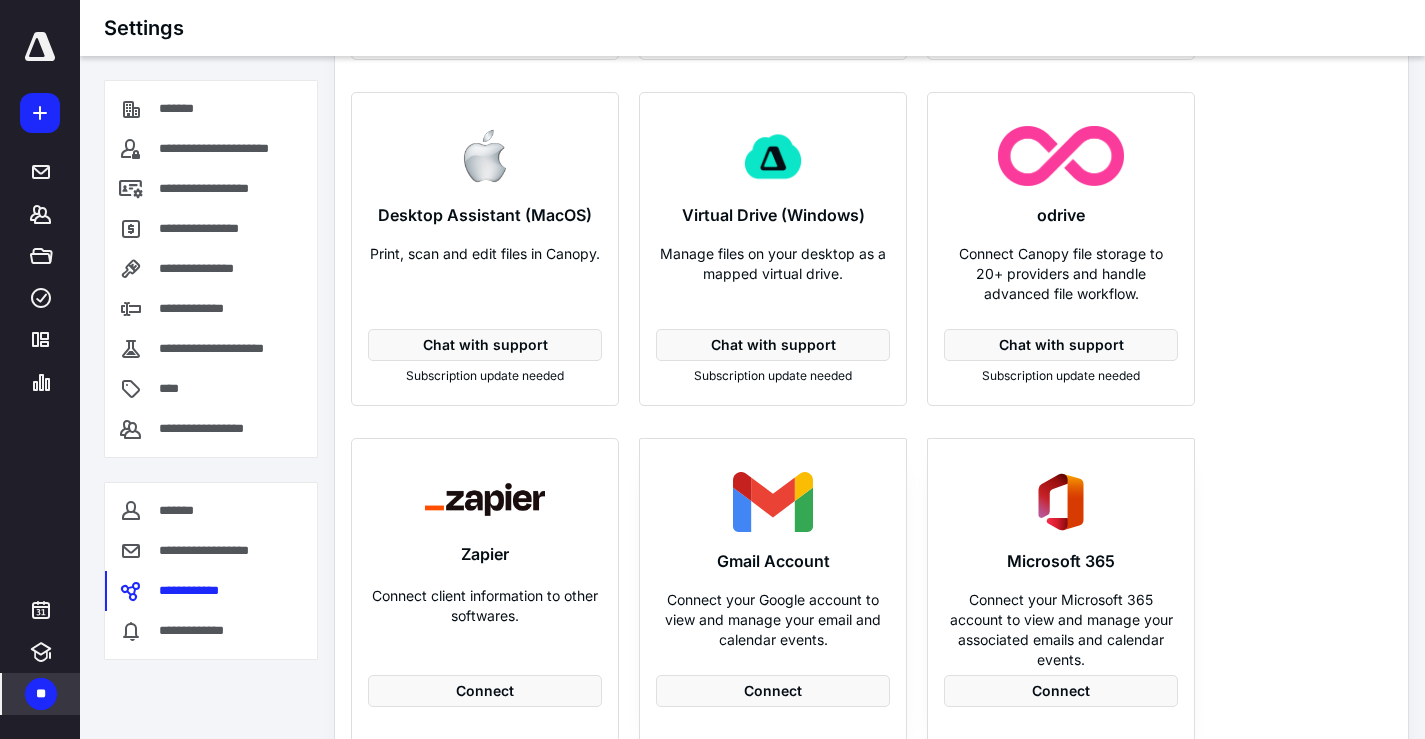 scroll, scrollTop: 0, scrollLeft: 0, axis: both 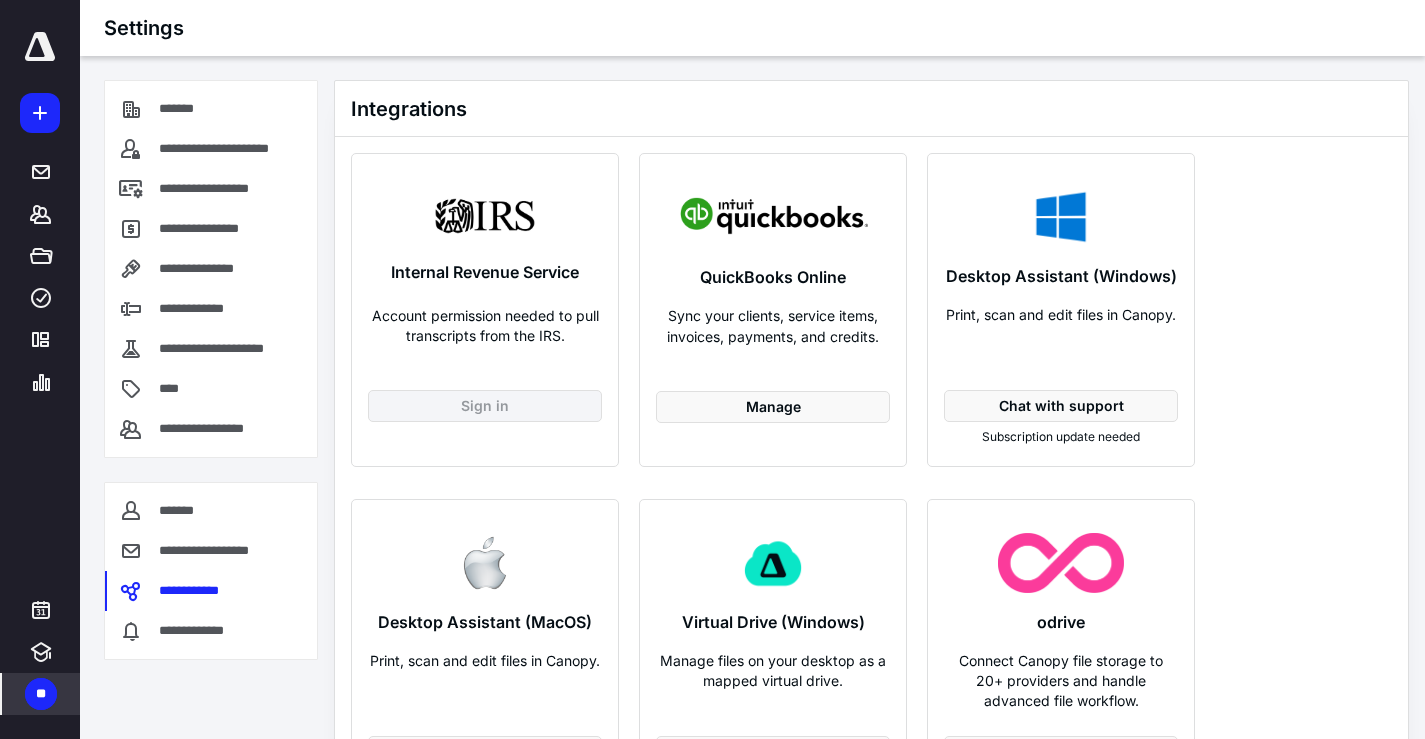 click at bounding box center [40, 47] 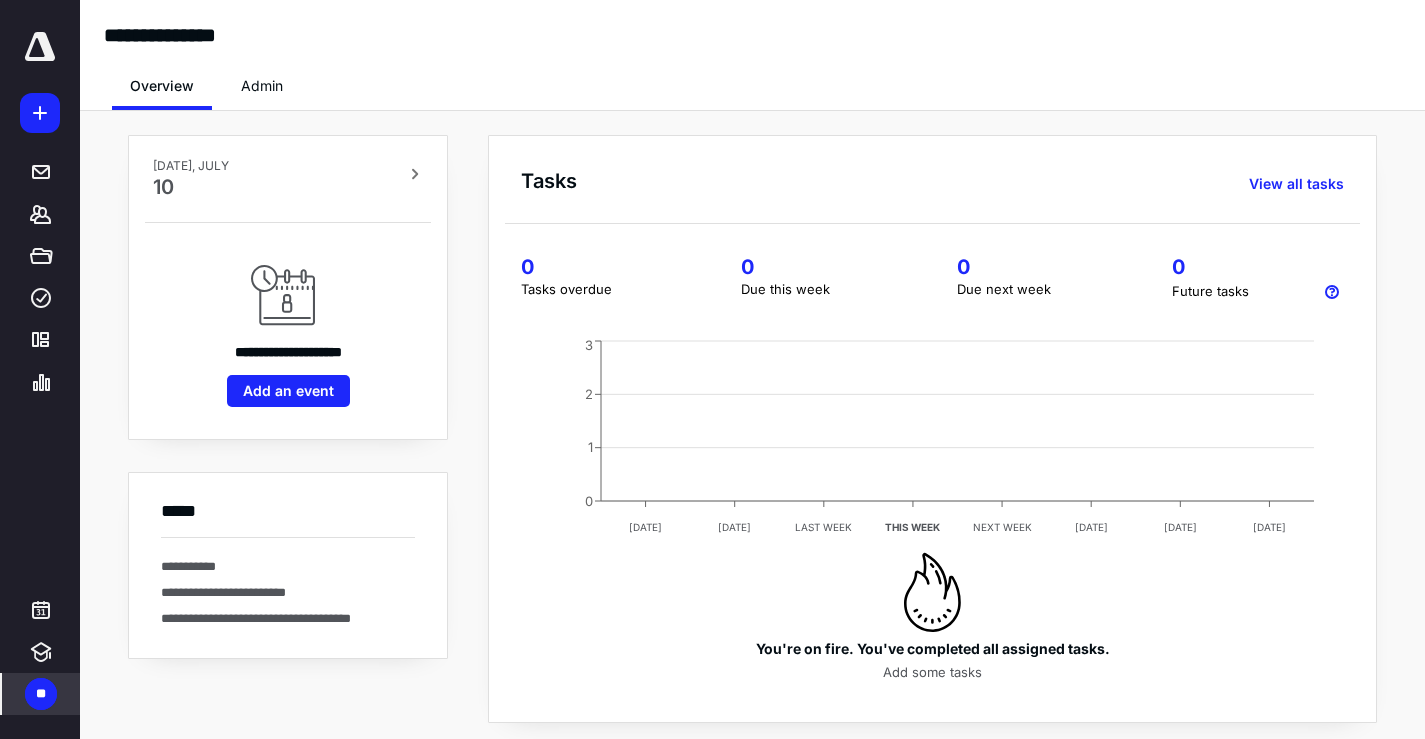 click on "Admin" at bounding box center (262, 86) 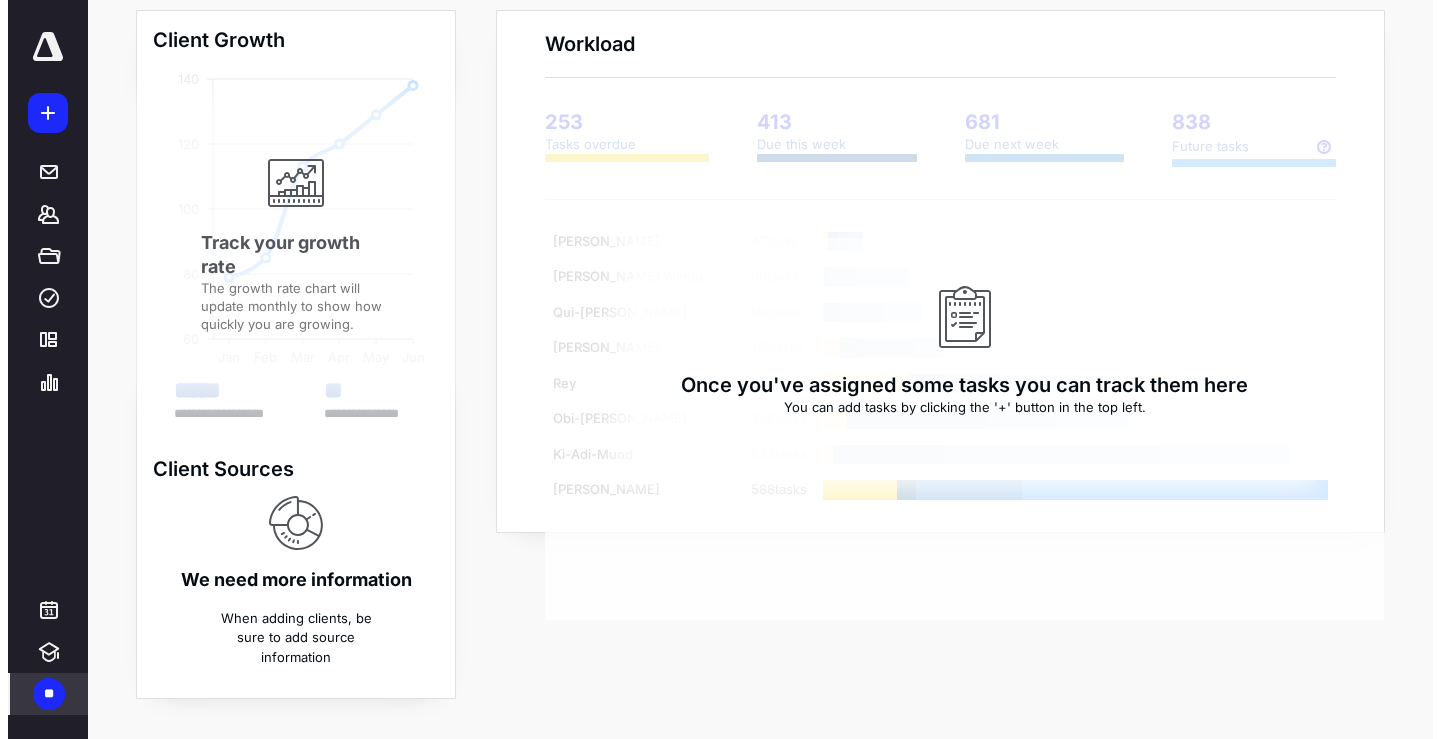 scroll, scrollTop: 0, scrollLeft: 0, axis: both 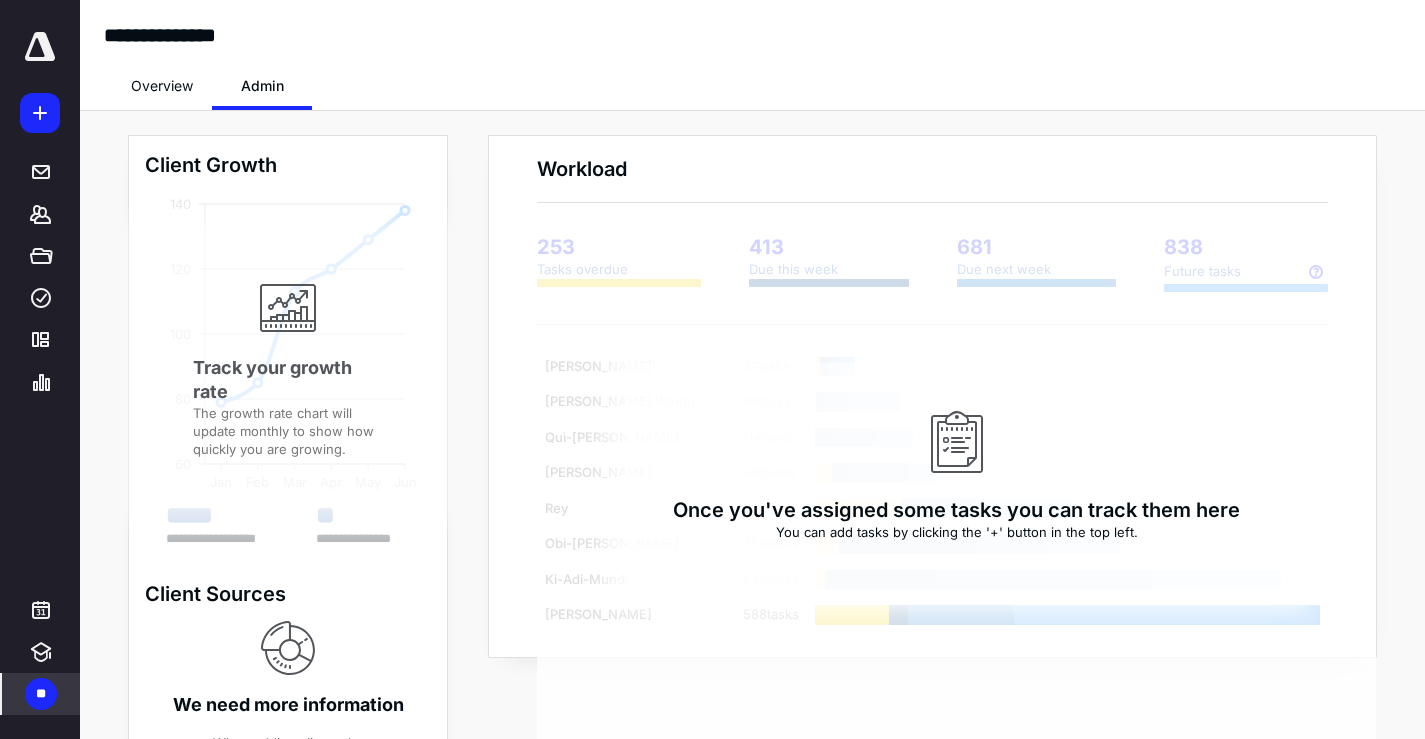 click on "**" at bounding box center [41, 694] 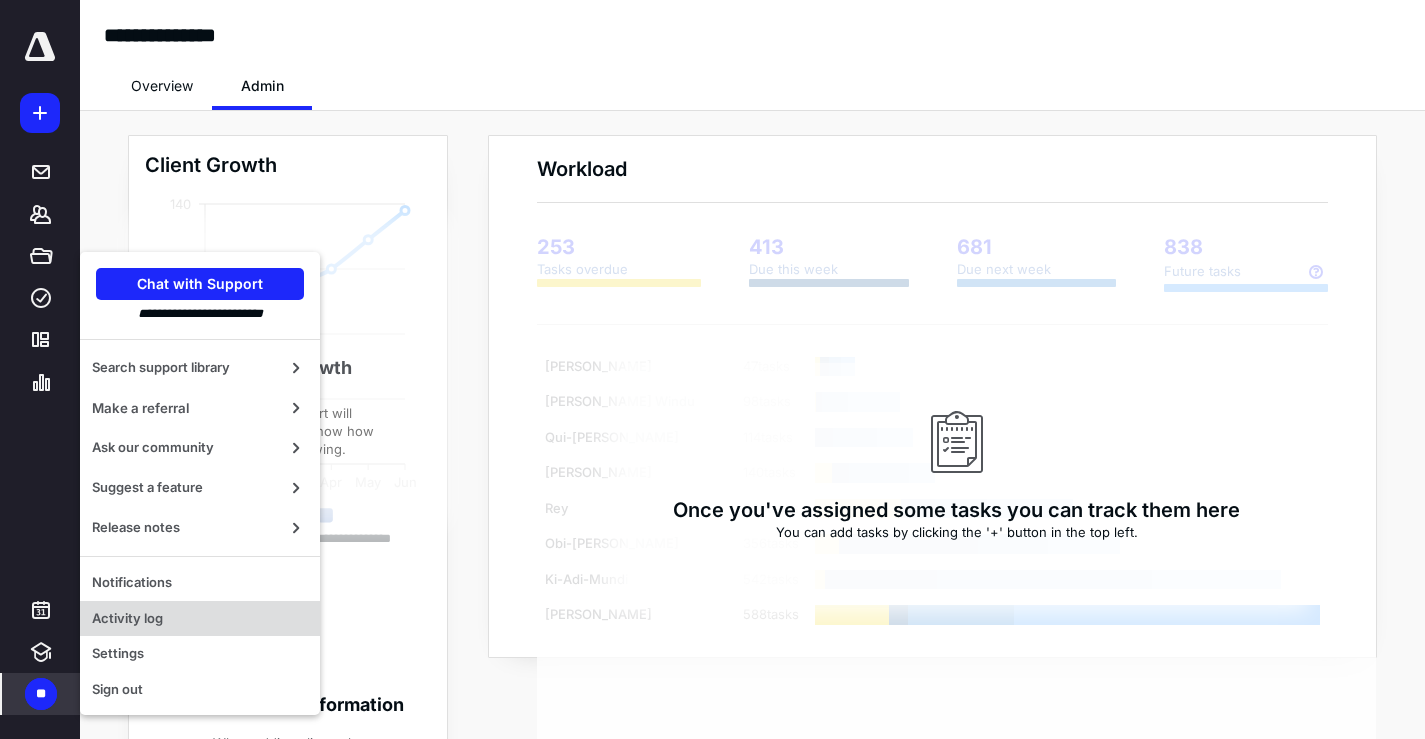 click on "Activity log" at bounding box center [200, 619] 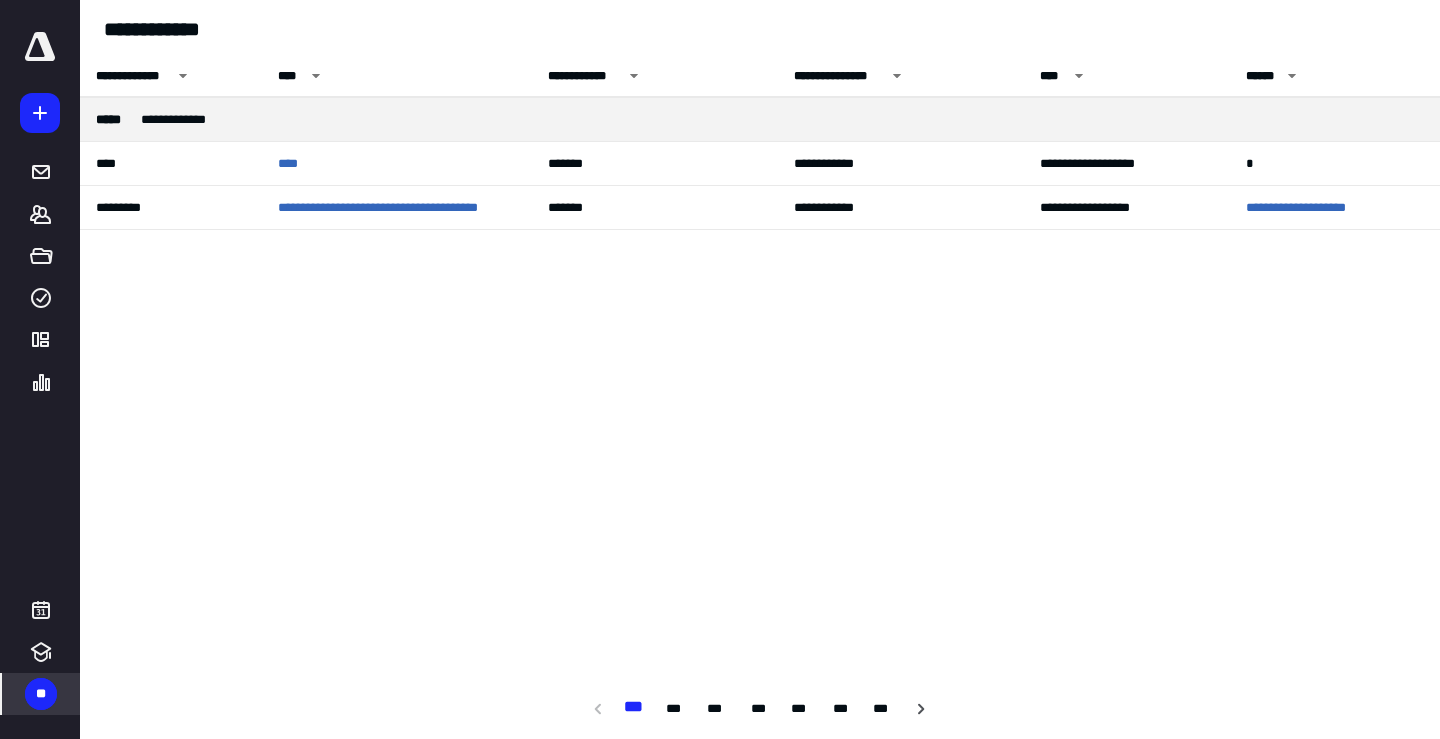 click on "**" at bounding box center [41, 694] 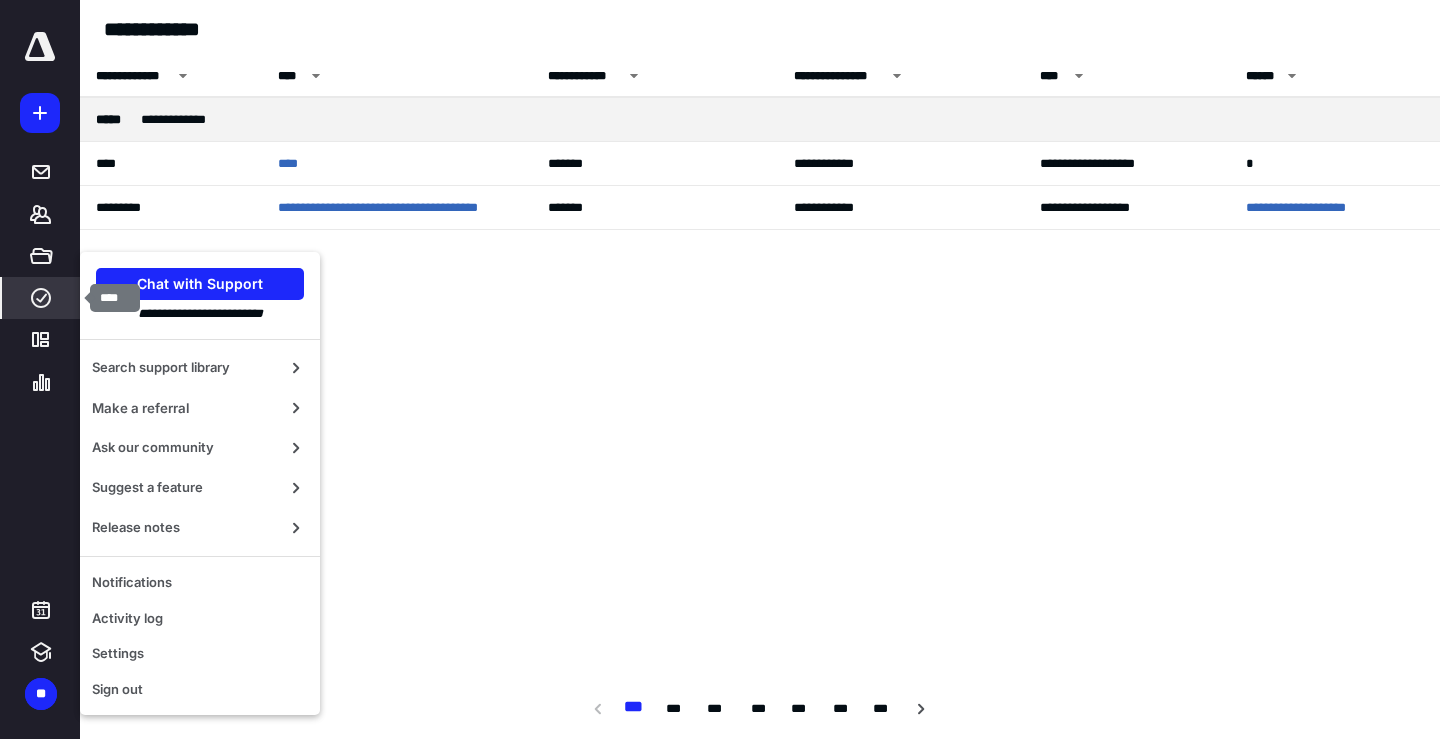 click on "****" at bounding box center (41, 298) 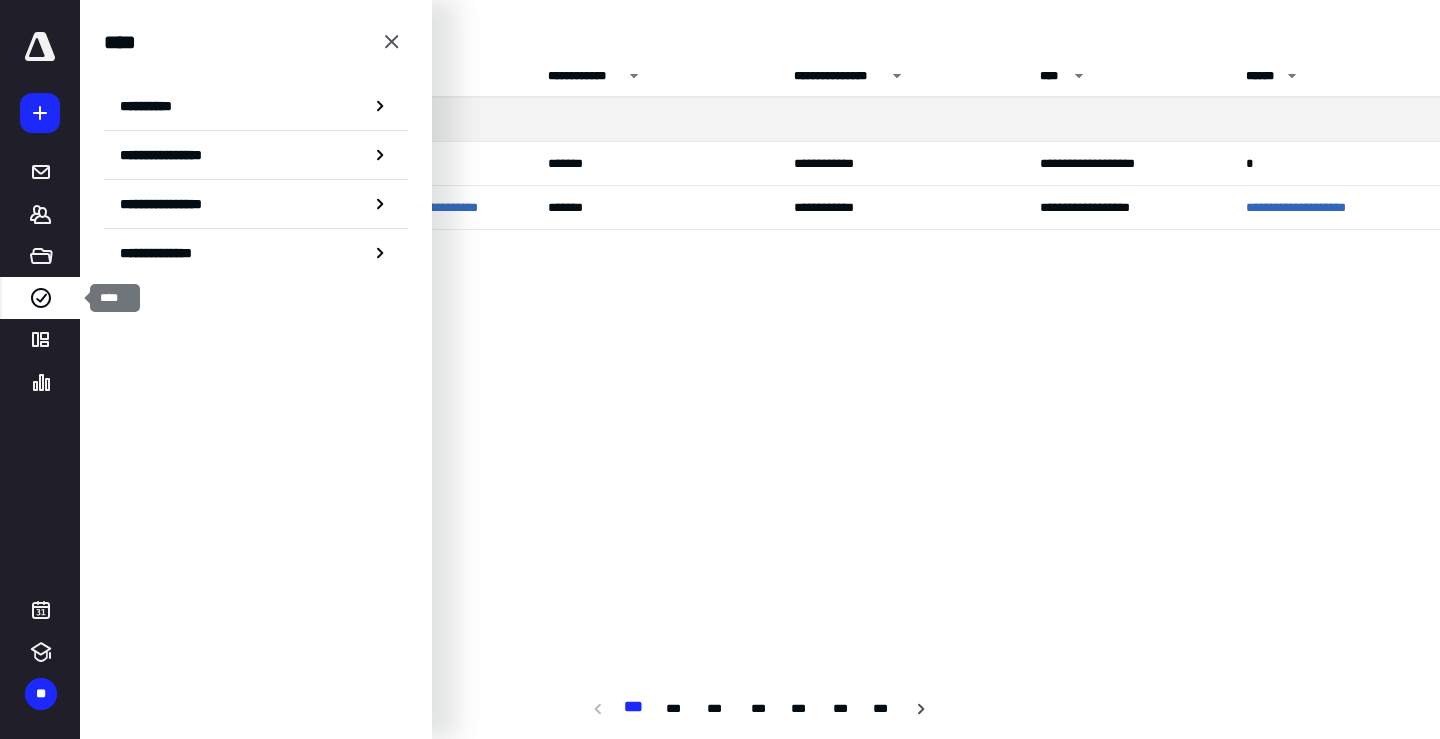 click 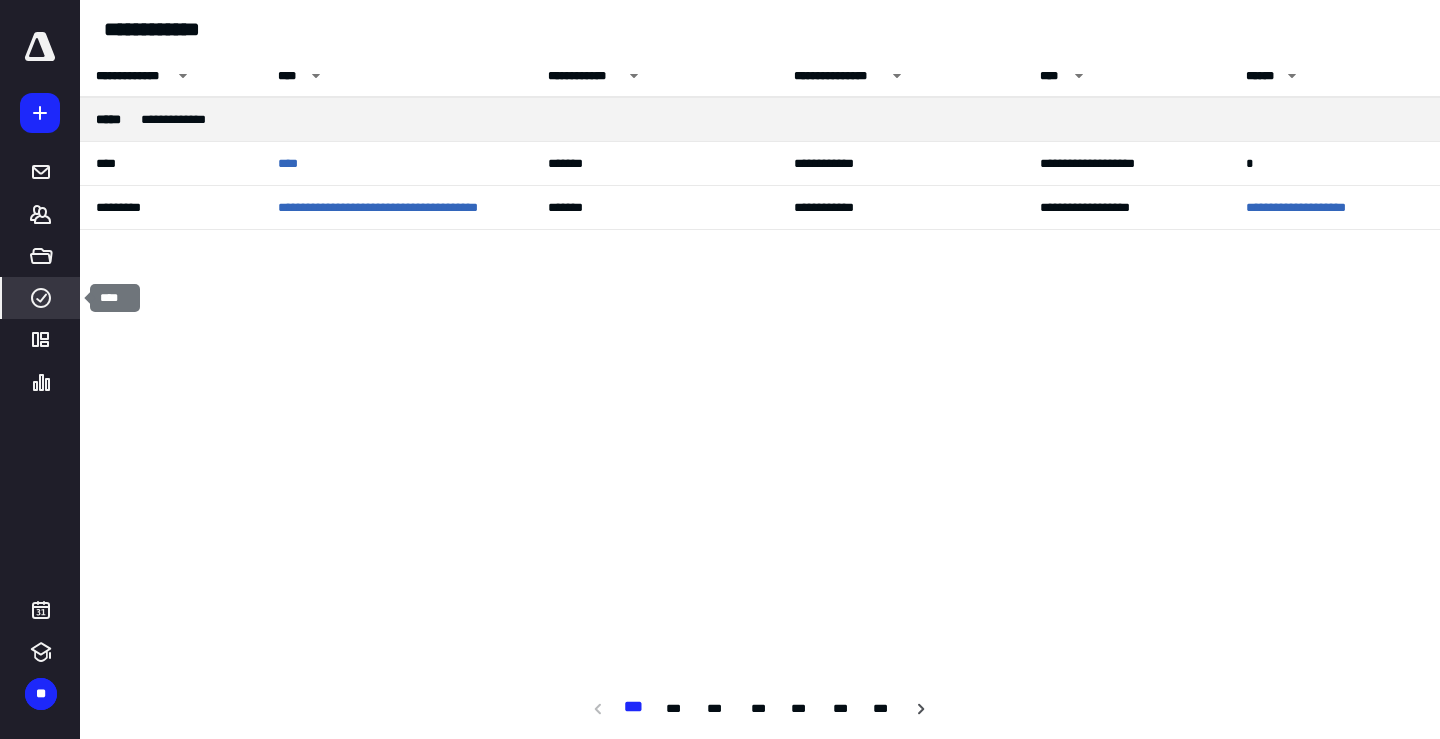 click 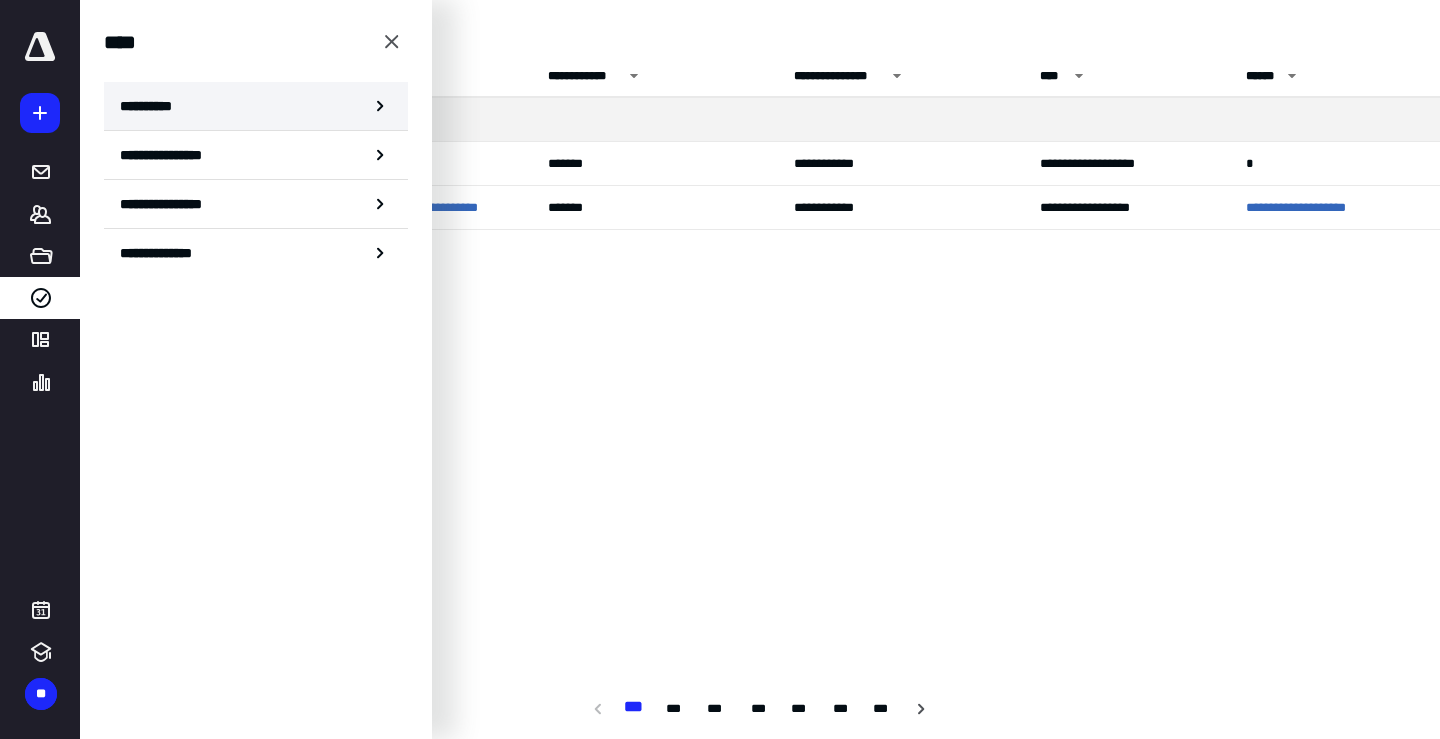 click 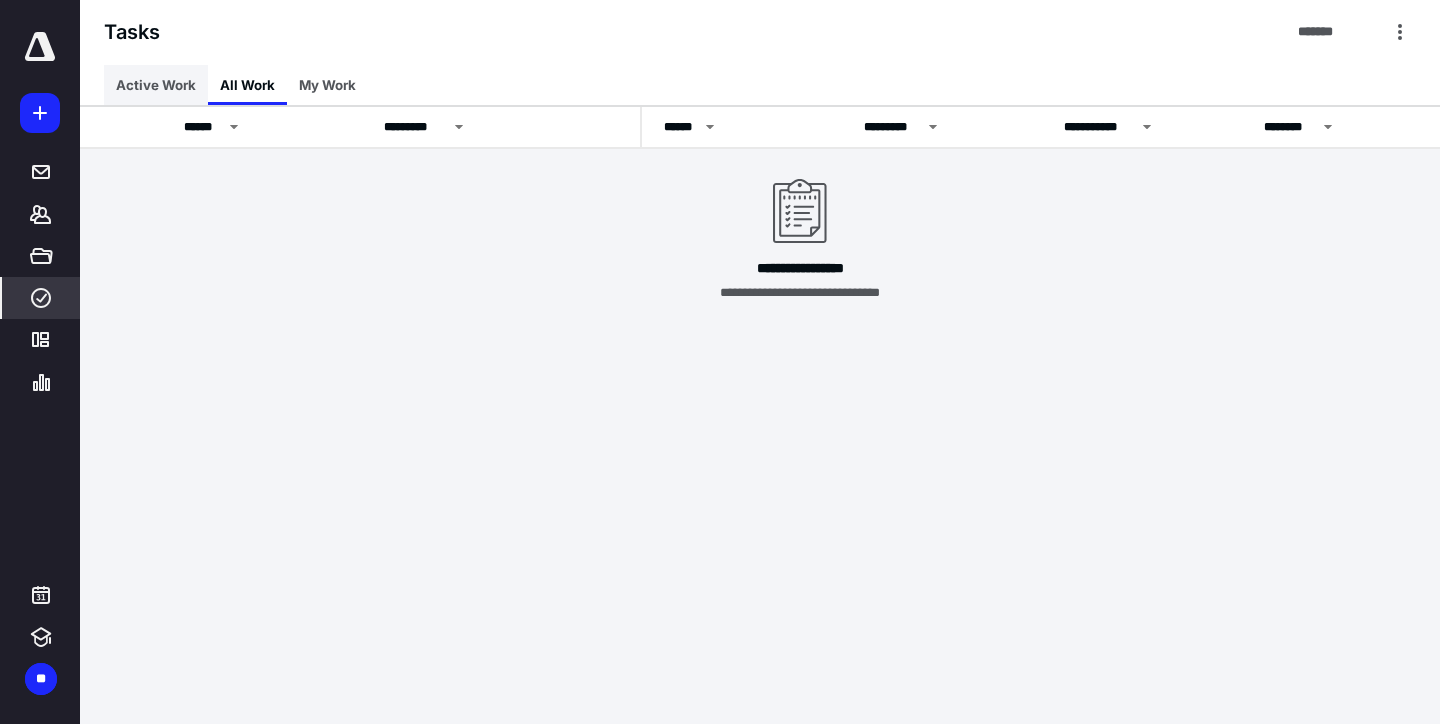 click on "Active Work" at bounding box center [156, 85] 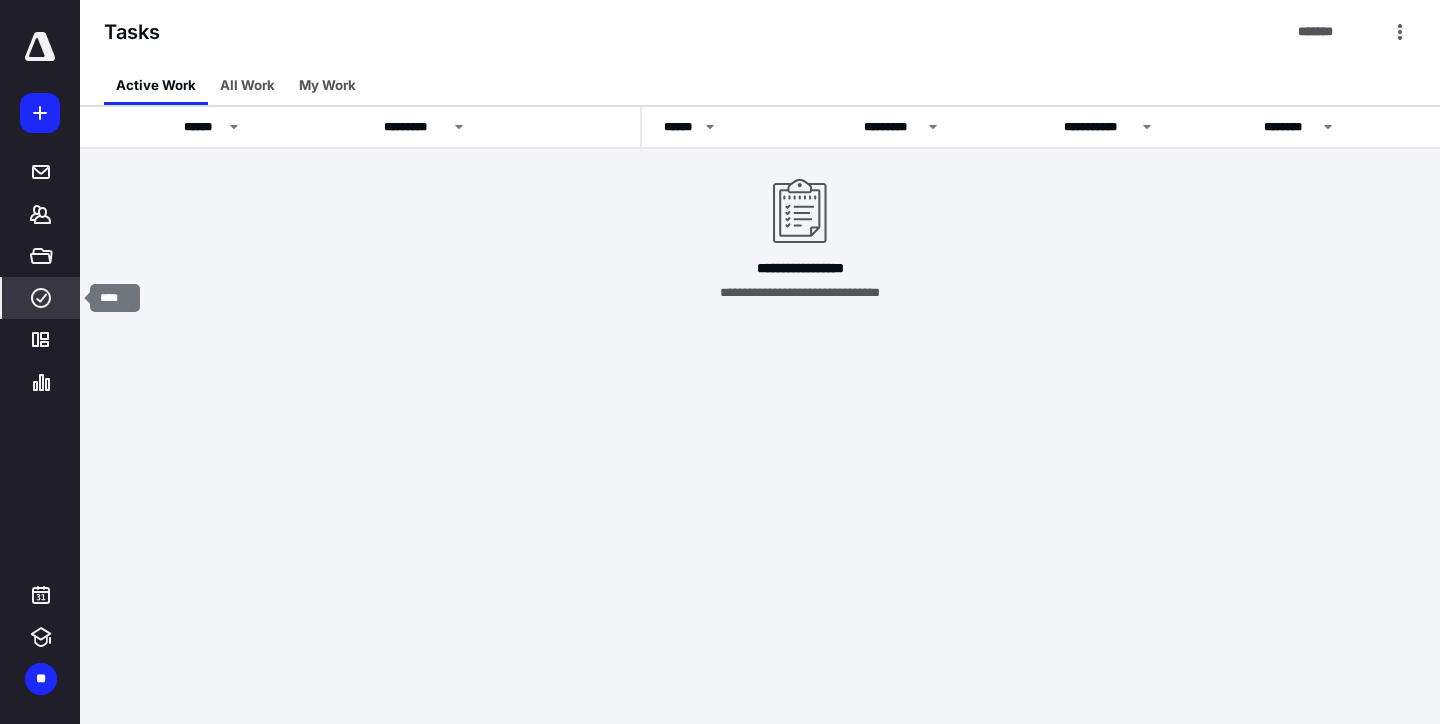 click 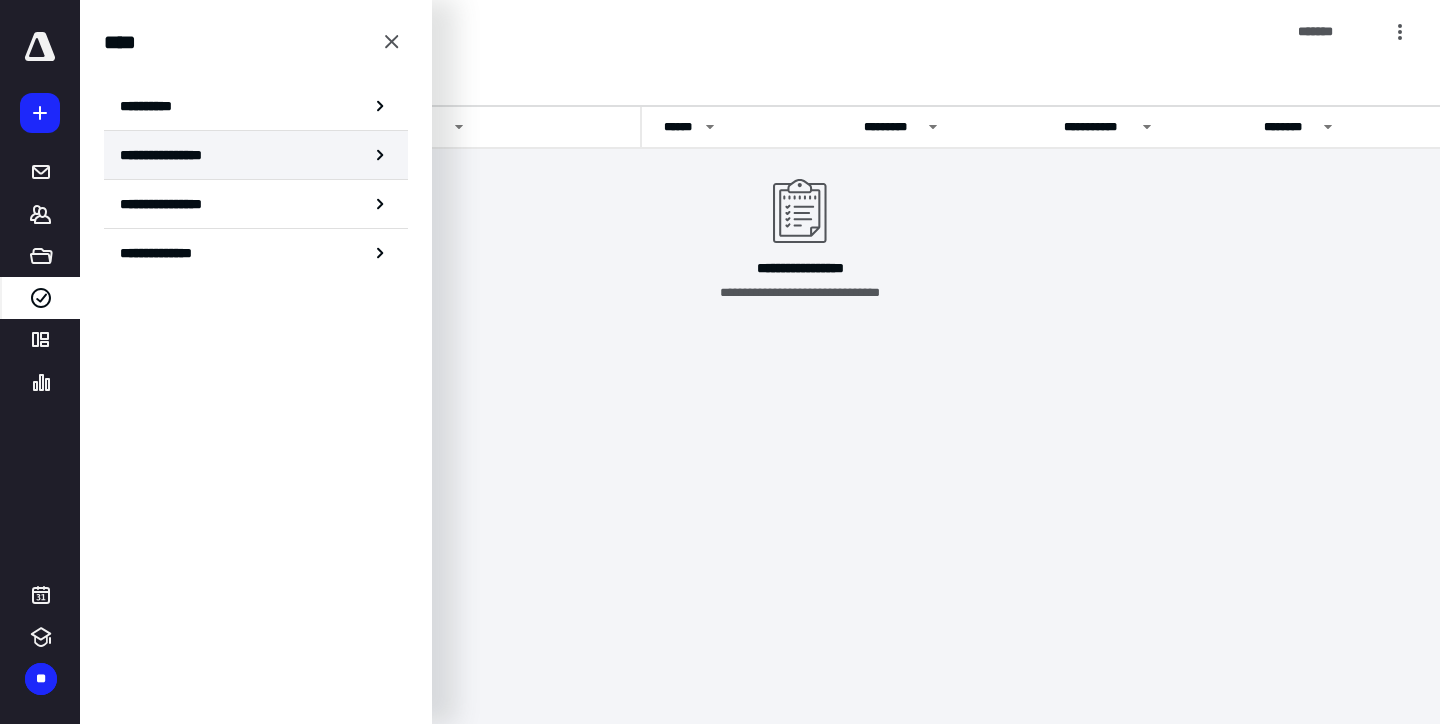 click on "**********" at bounding box center [256, 155] 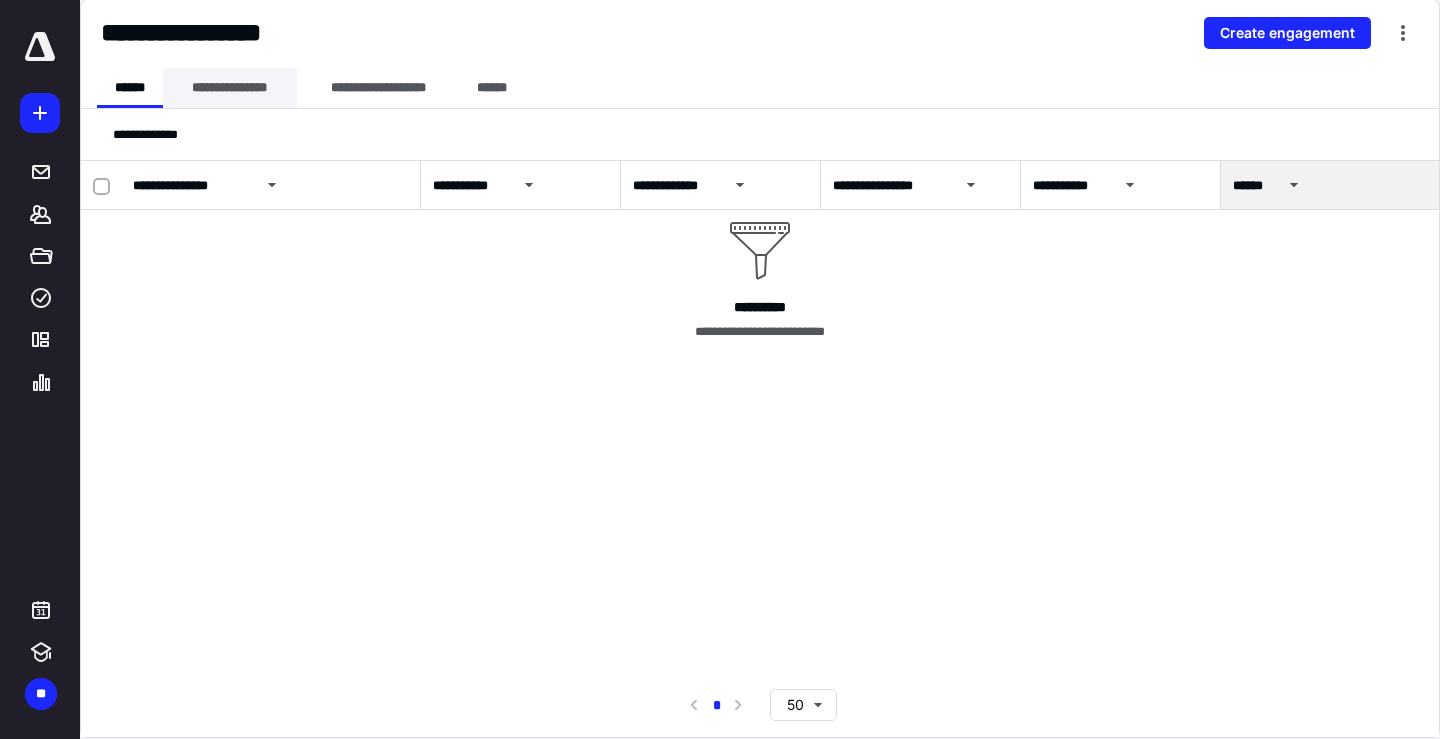 click on "**********" at bounding box center [230, 88] 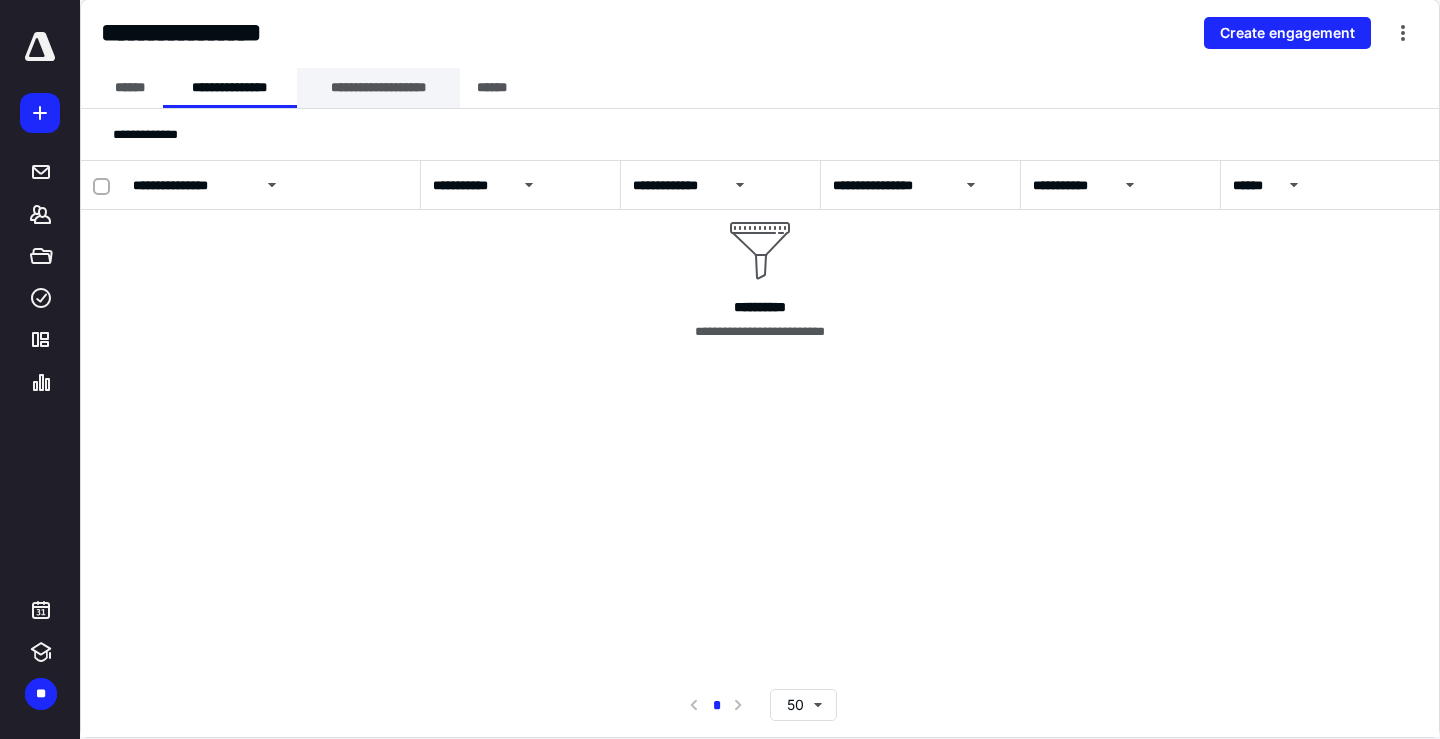 click on "**********" at bounding box center [378, 88] 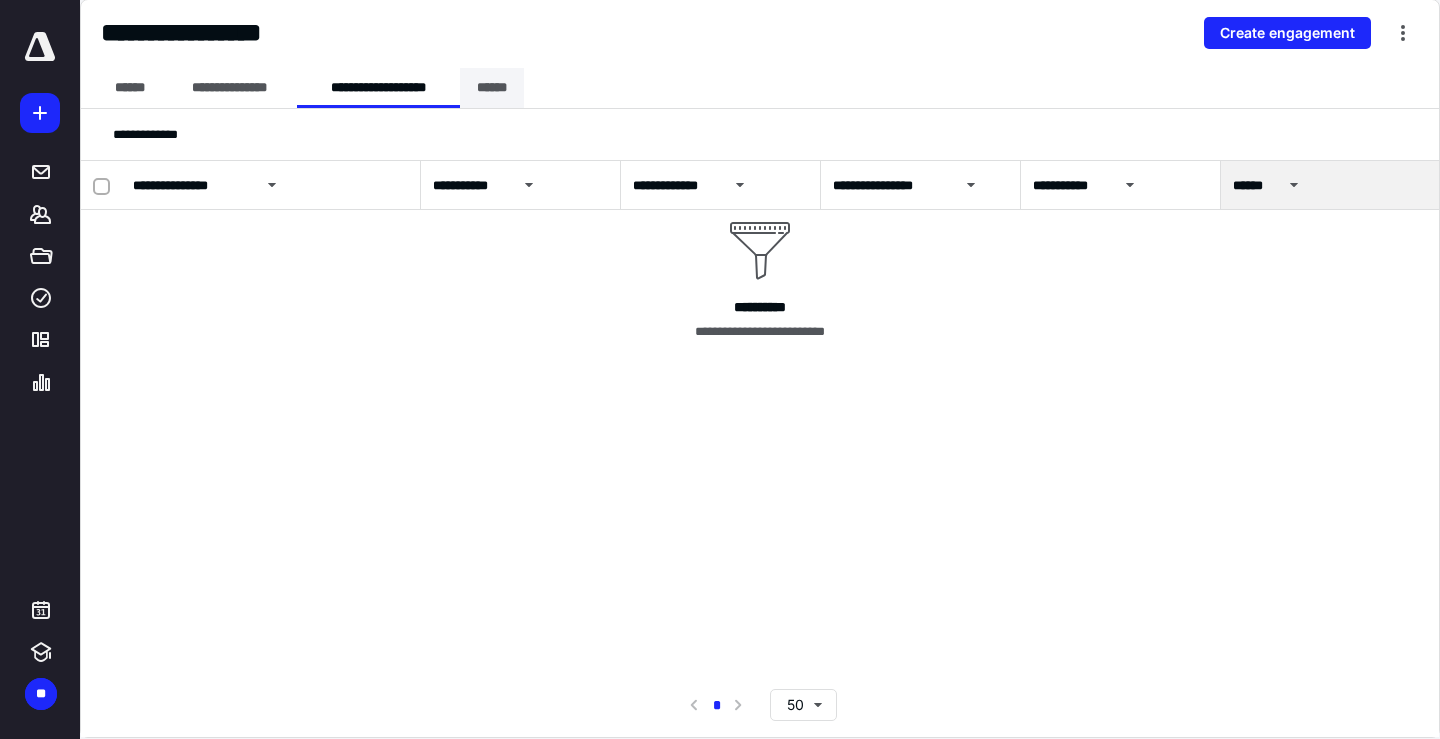 click on "******" at bounding box center (492, 88) 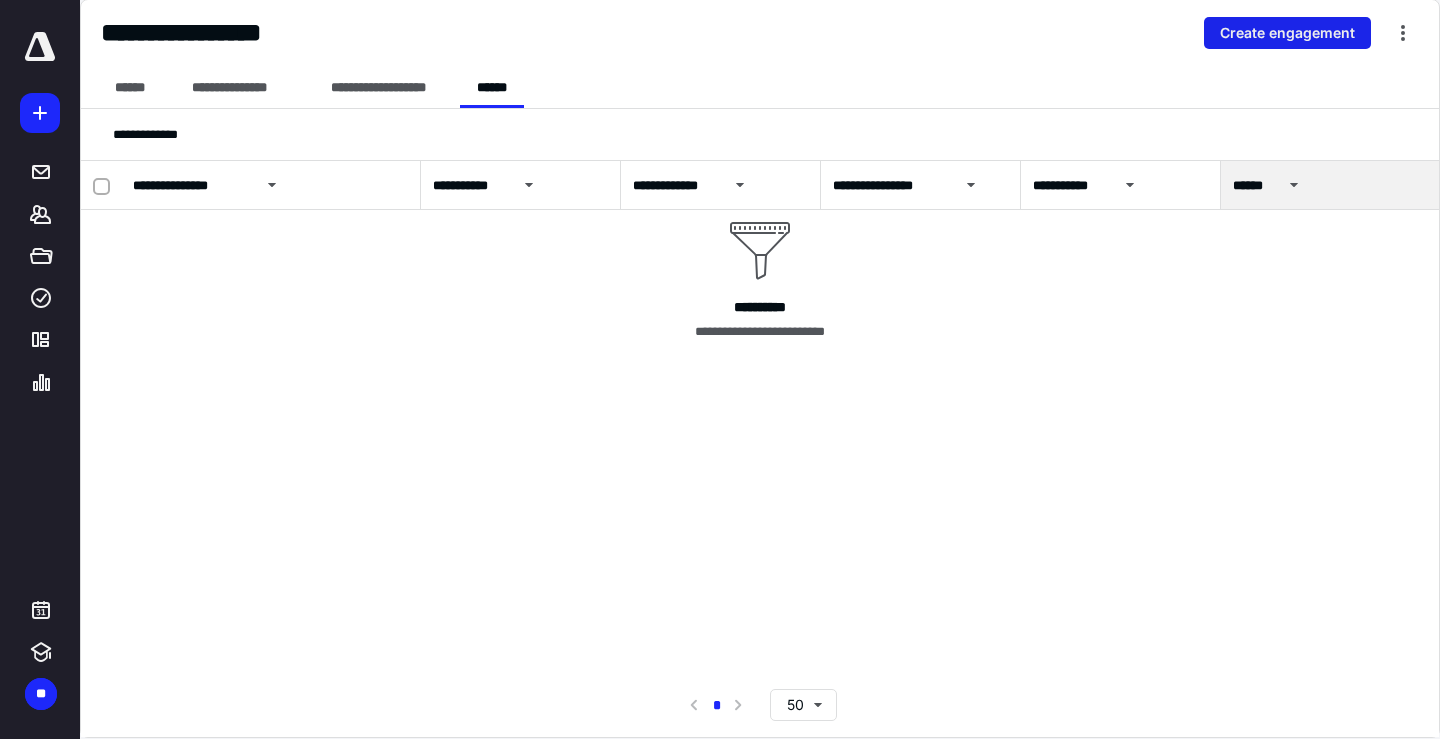 click on "Create engagement" at bounding box center (1287, 33) 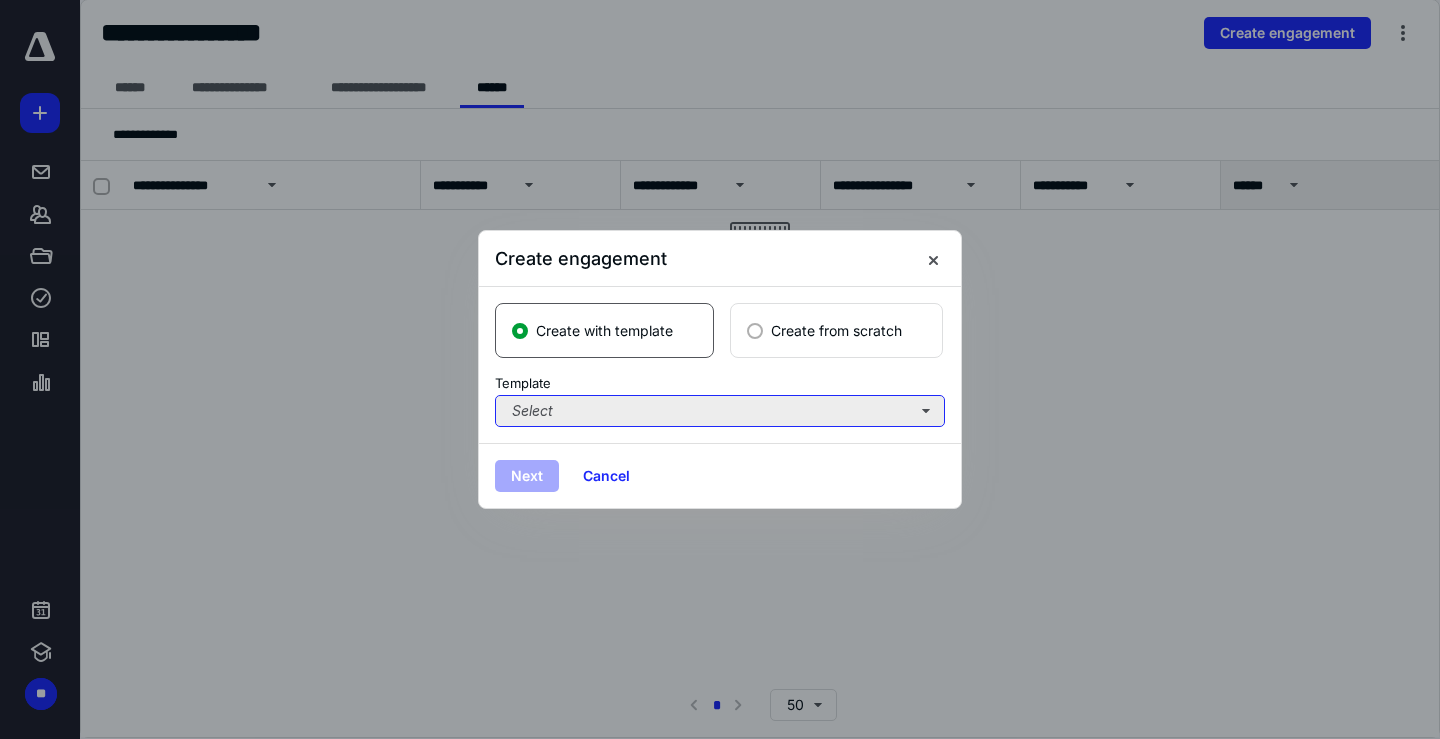 click on "Select" at bounding box center (720, 411) 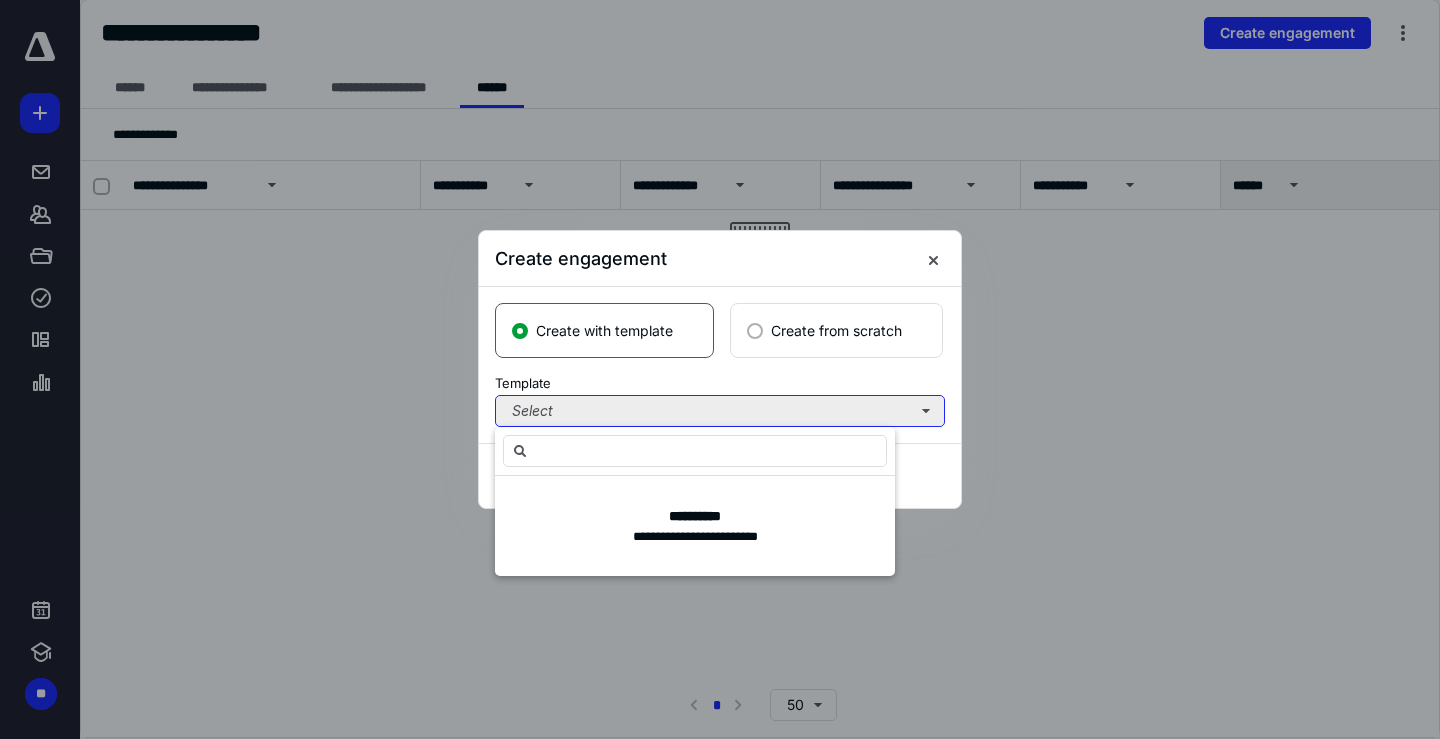 click on "Select" at bounding box center (720, 411) 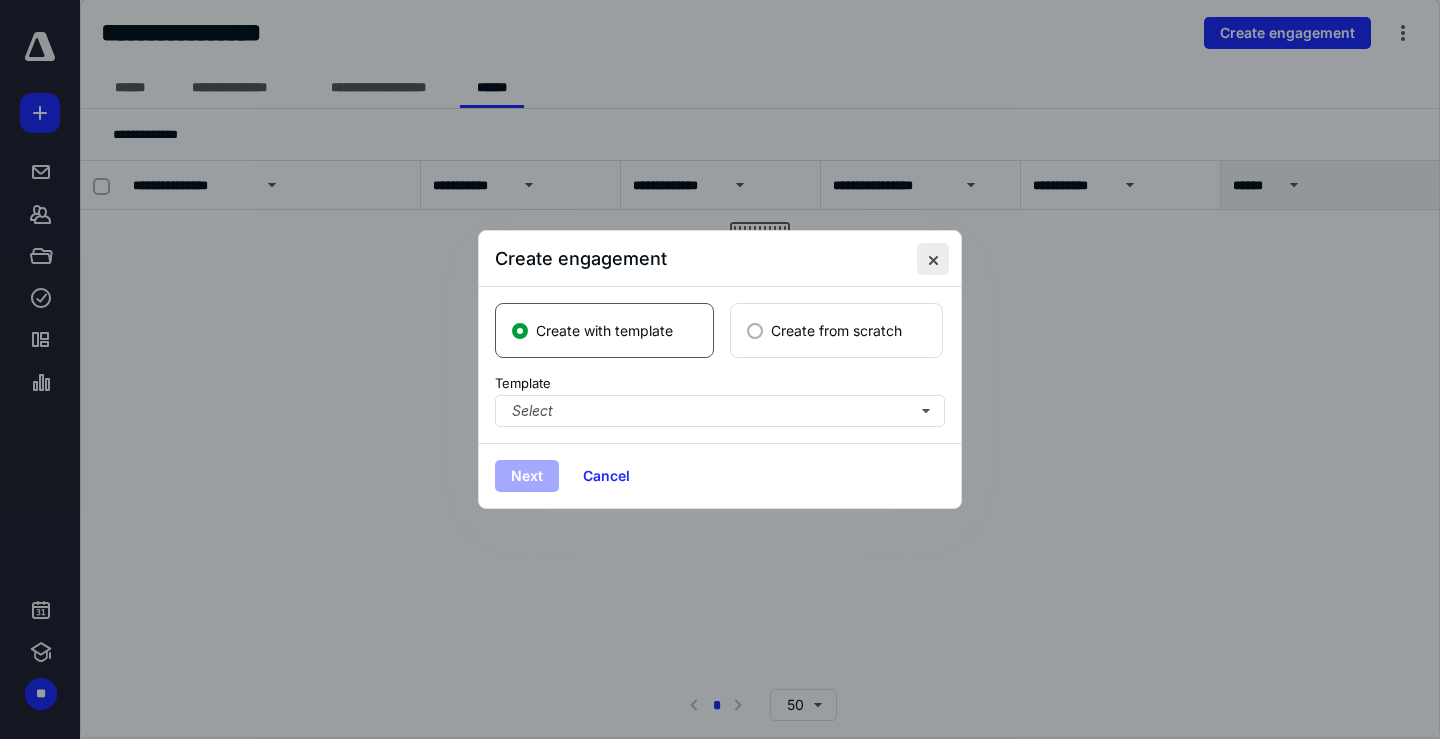 click at bounding box center (933, 259) 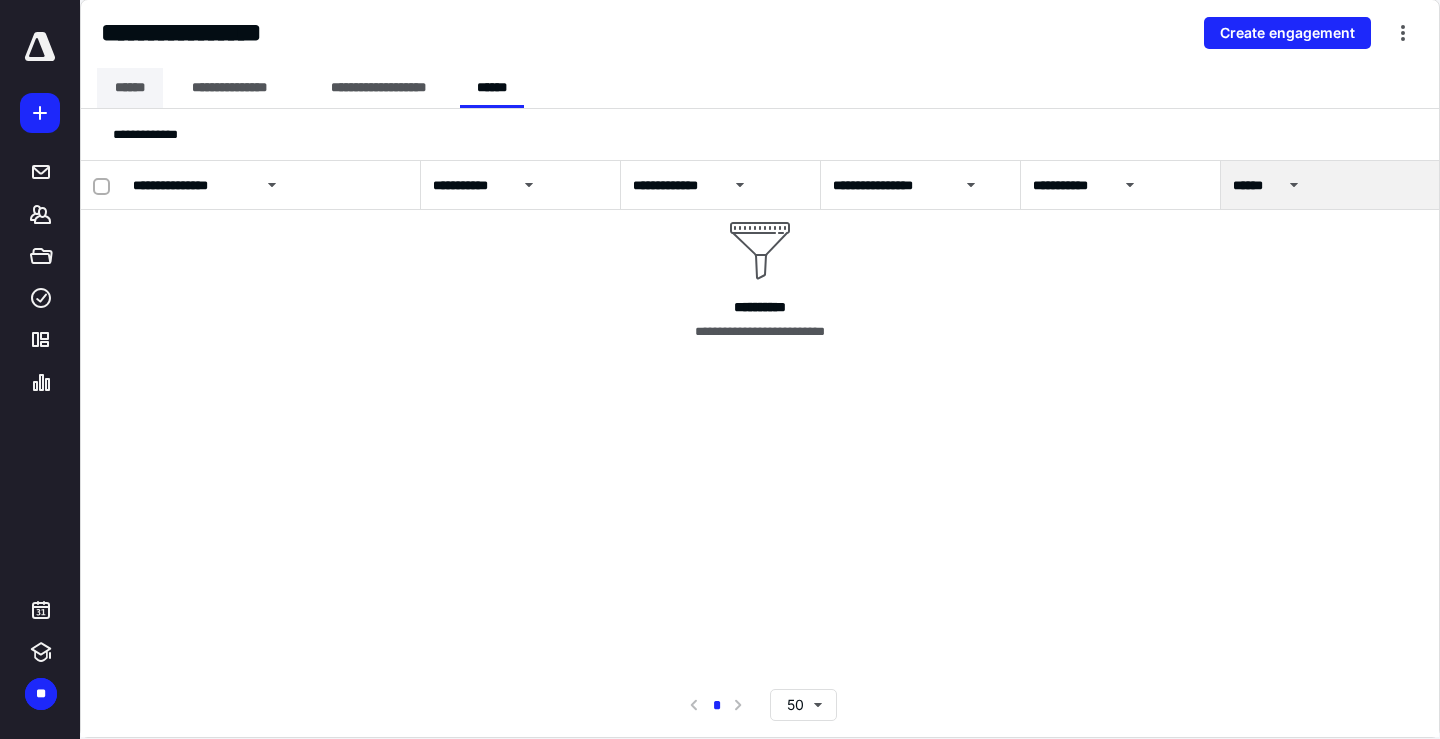 click on "******" at bounding box center (130, 88) 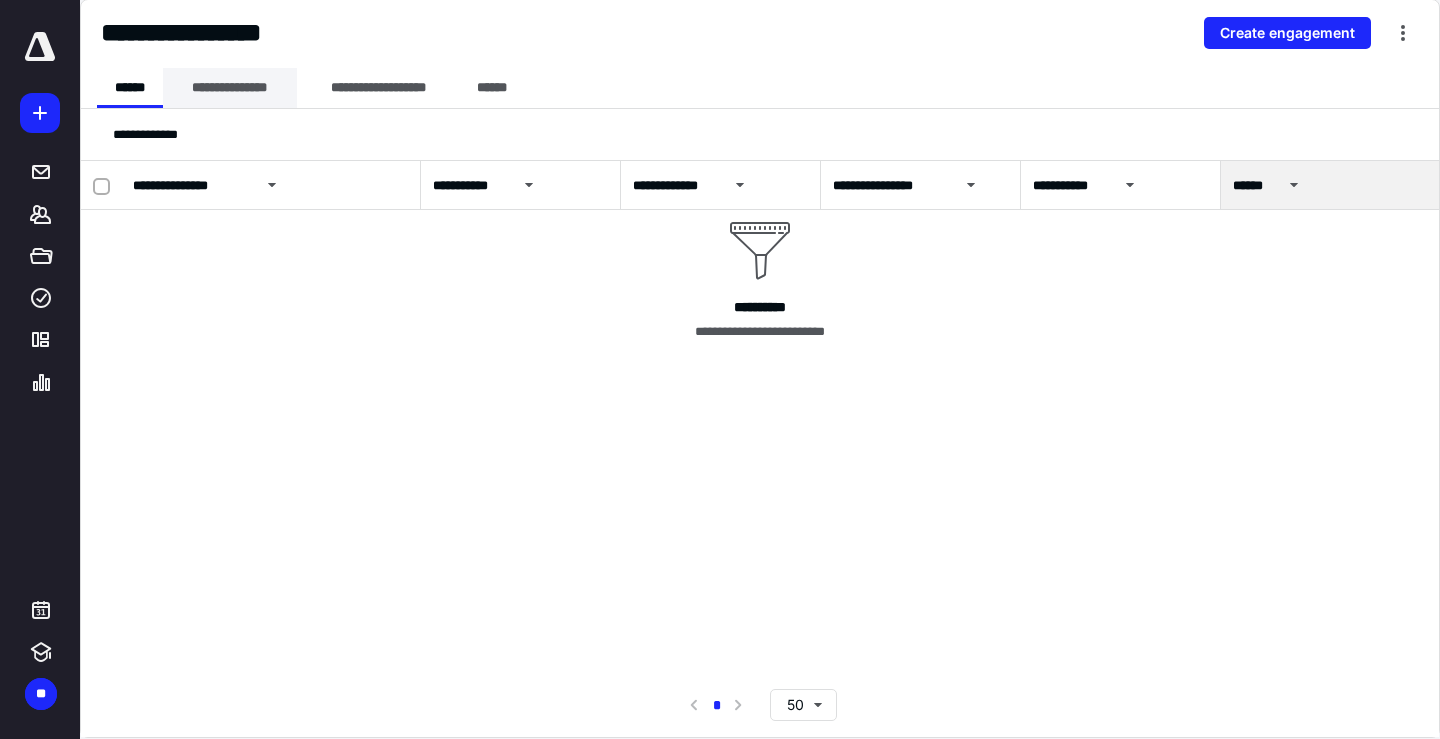 click on "**********" at bounding box center [230, 88] 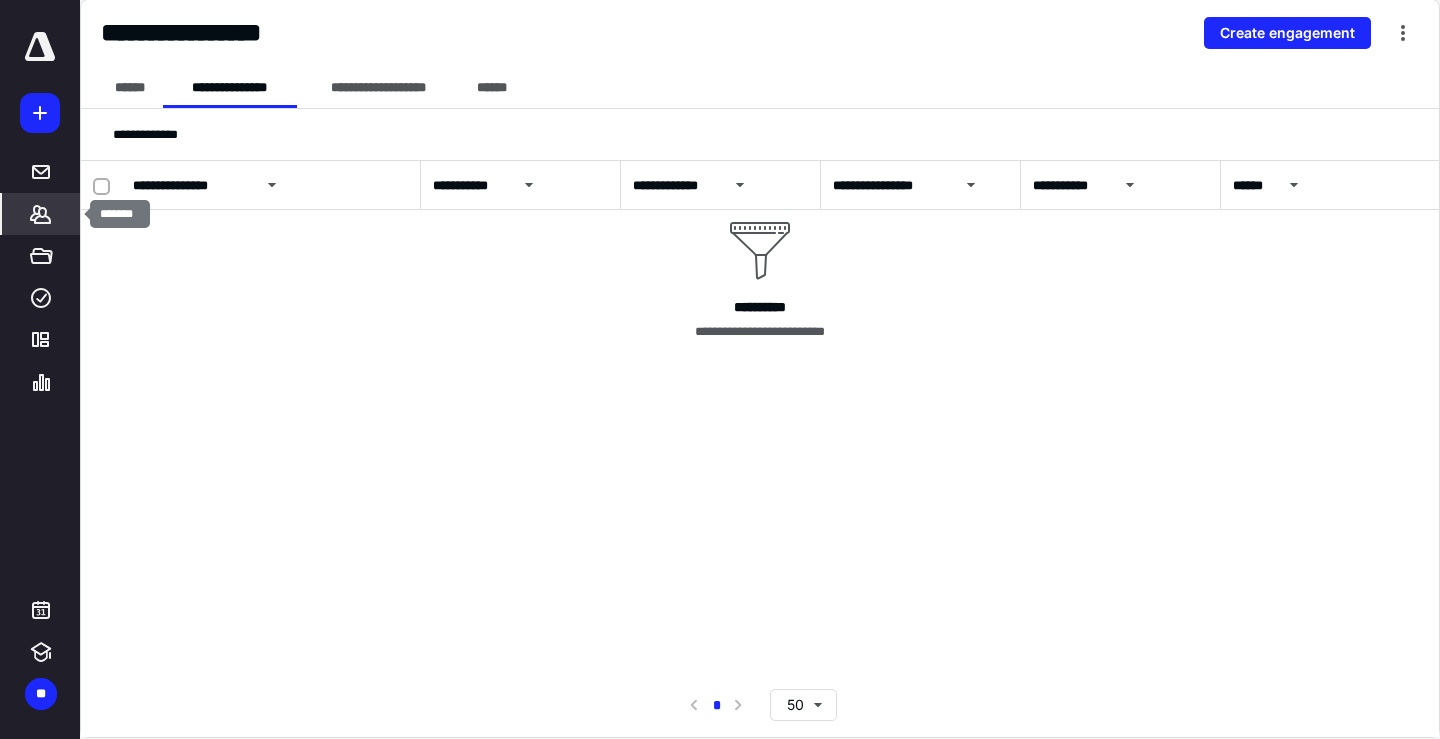click 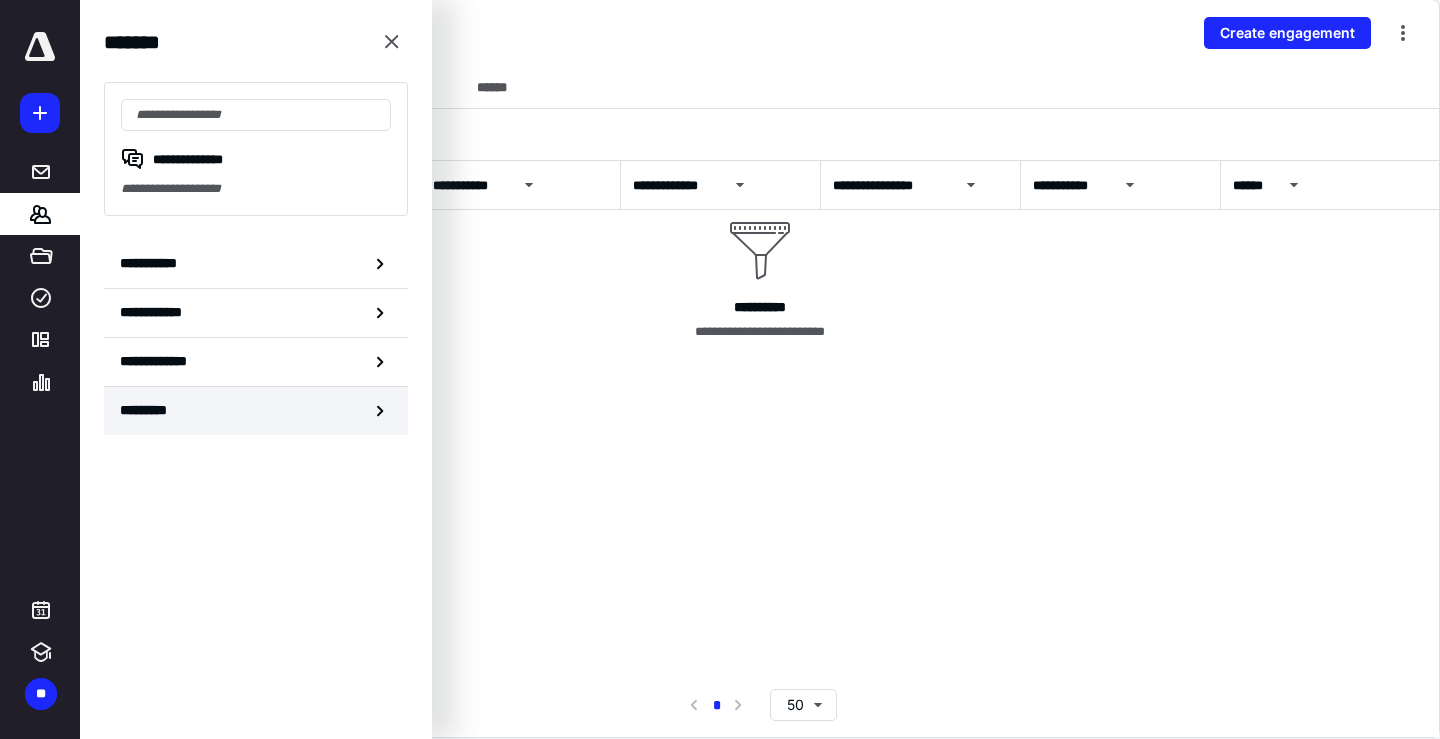 click on "*********" at bounding box center (256, 411) 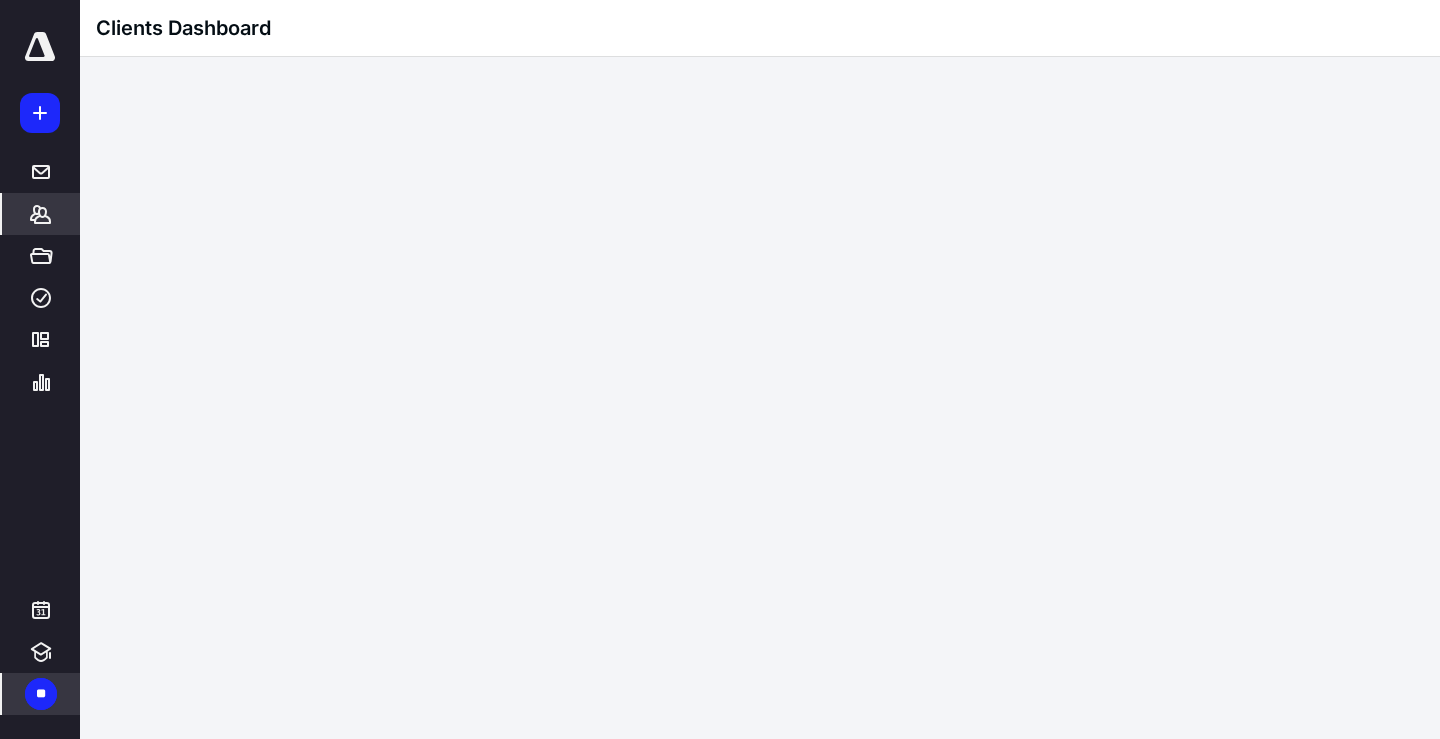 click on "**" at bounding box center [41, 694] 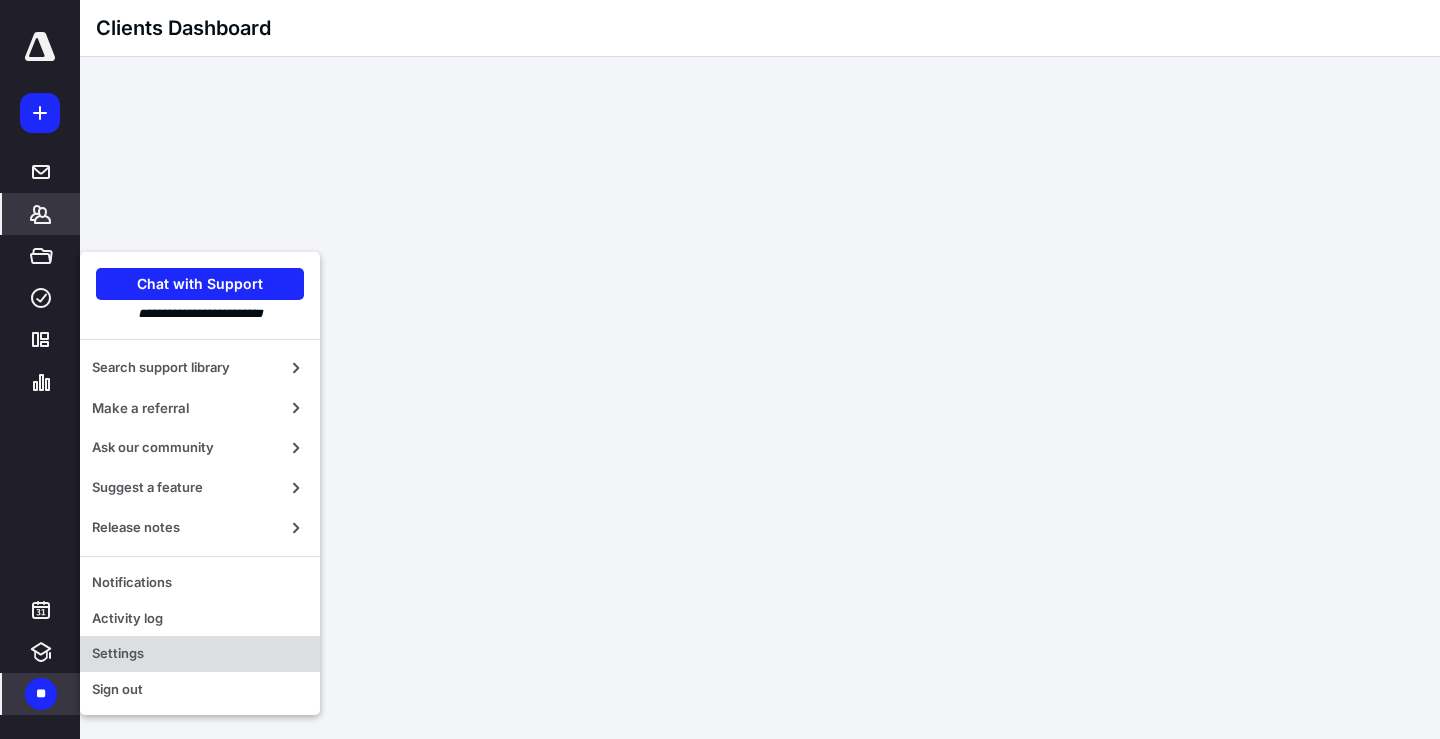 click on "Settings" at bounding box center [200, 654] 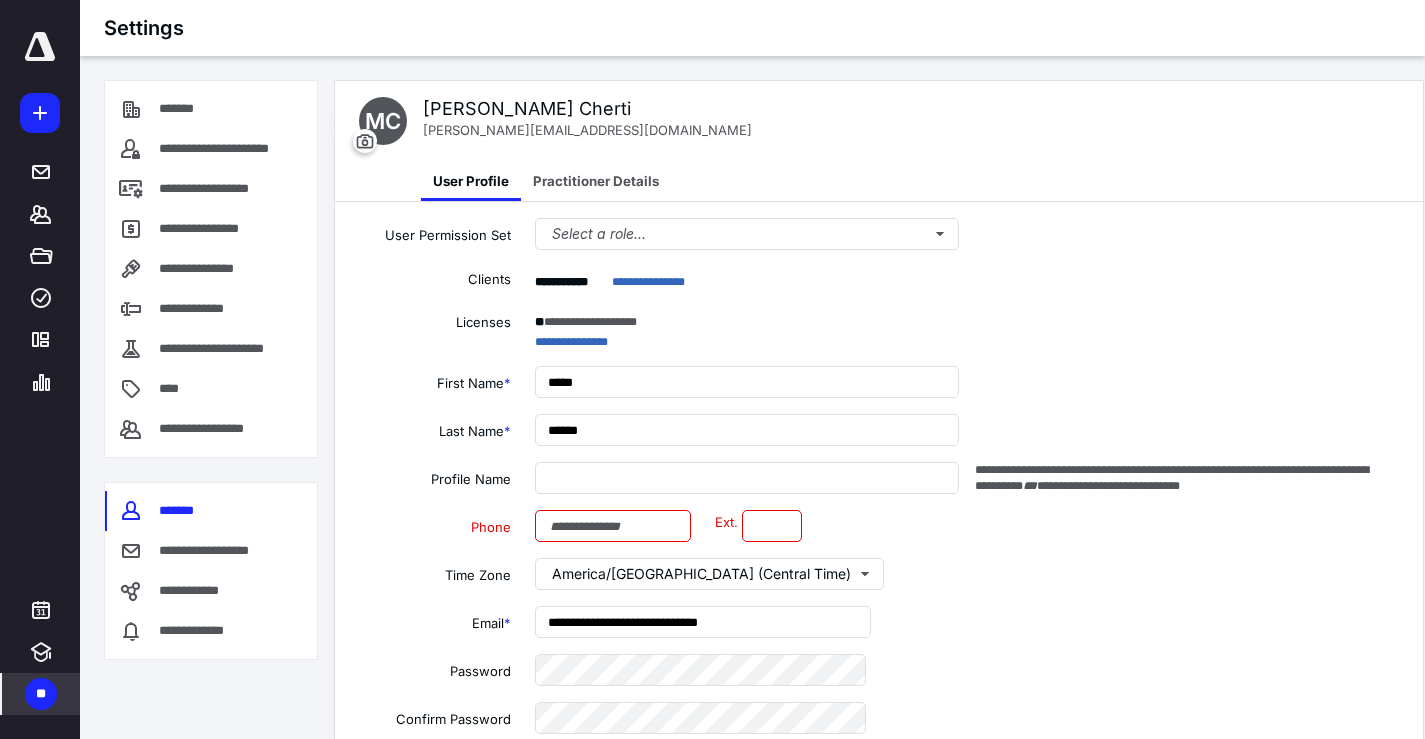 type on "**********" 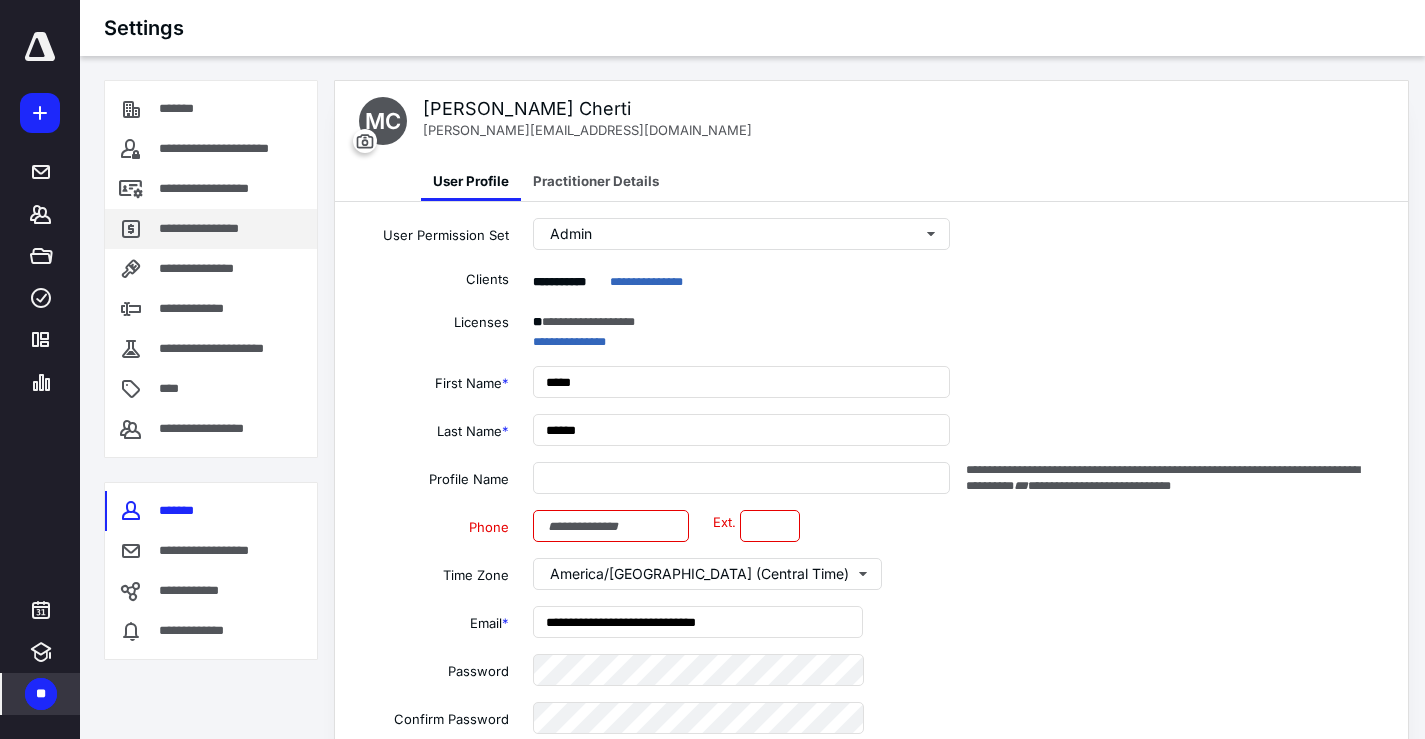 click on "**********" at bounding box center [204, 229] 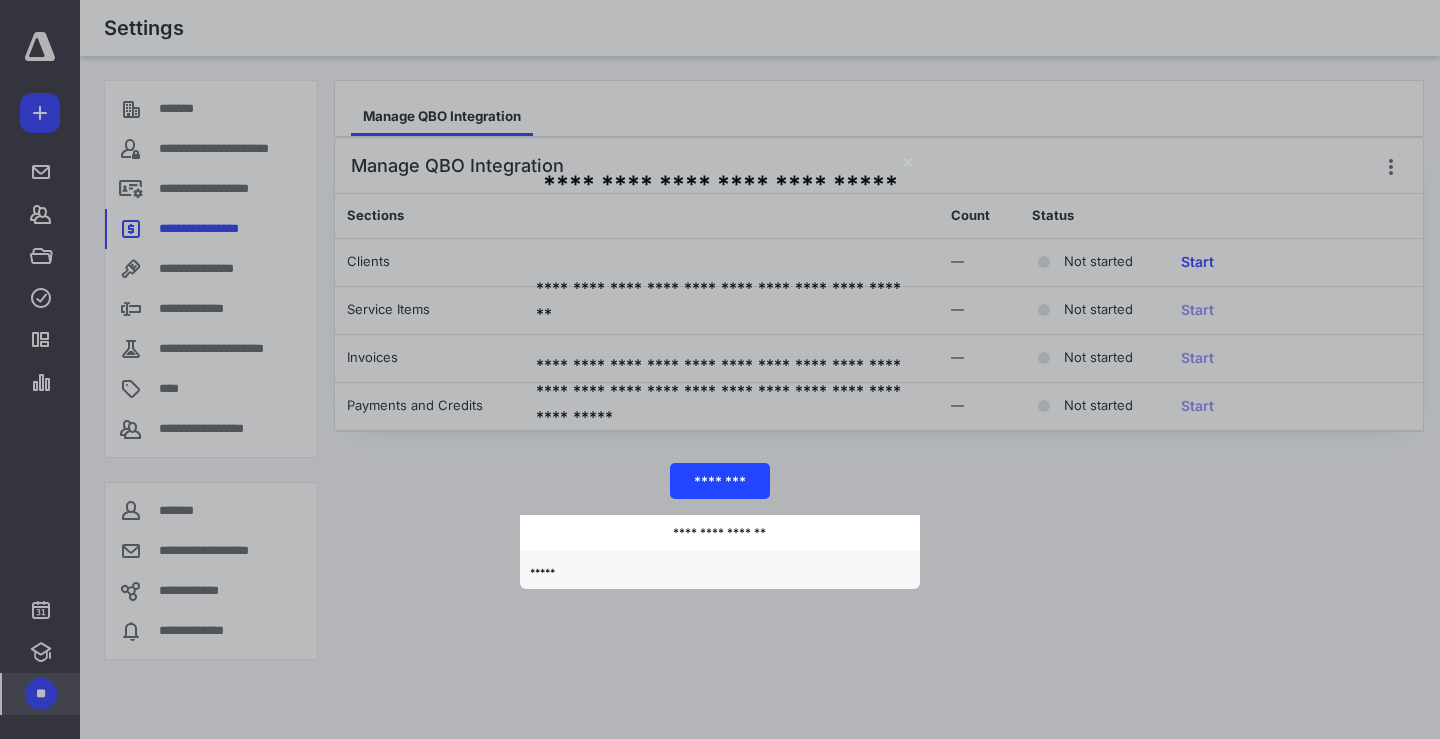 click on "********" at bounding box center (720, 480) 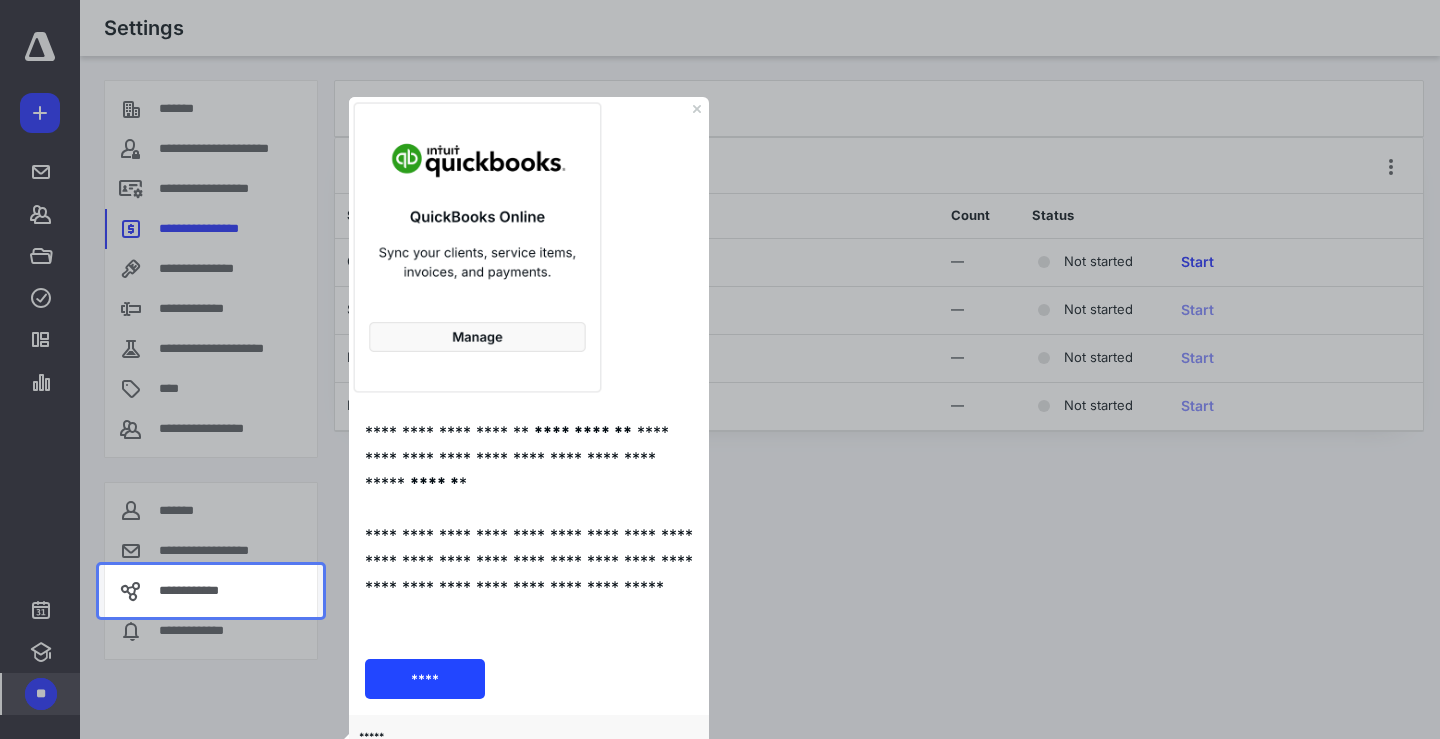 click on "****" at bounding box center [425, 679] 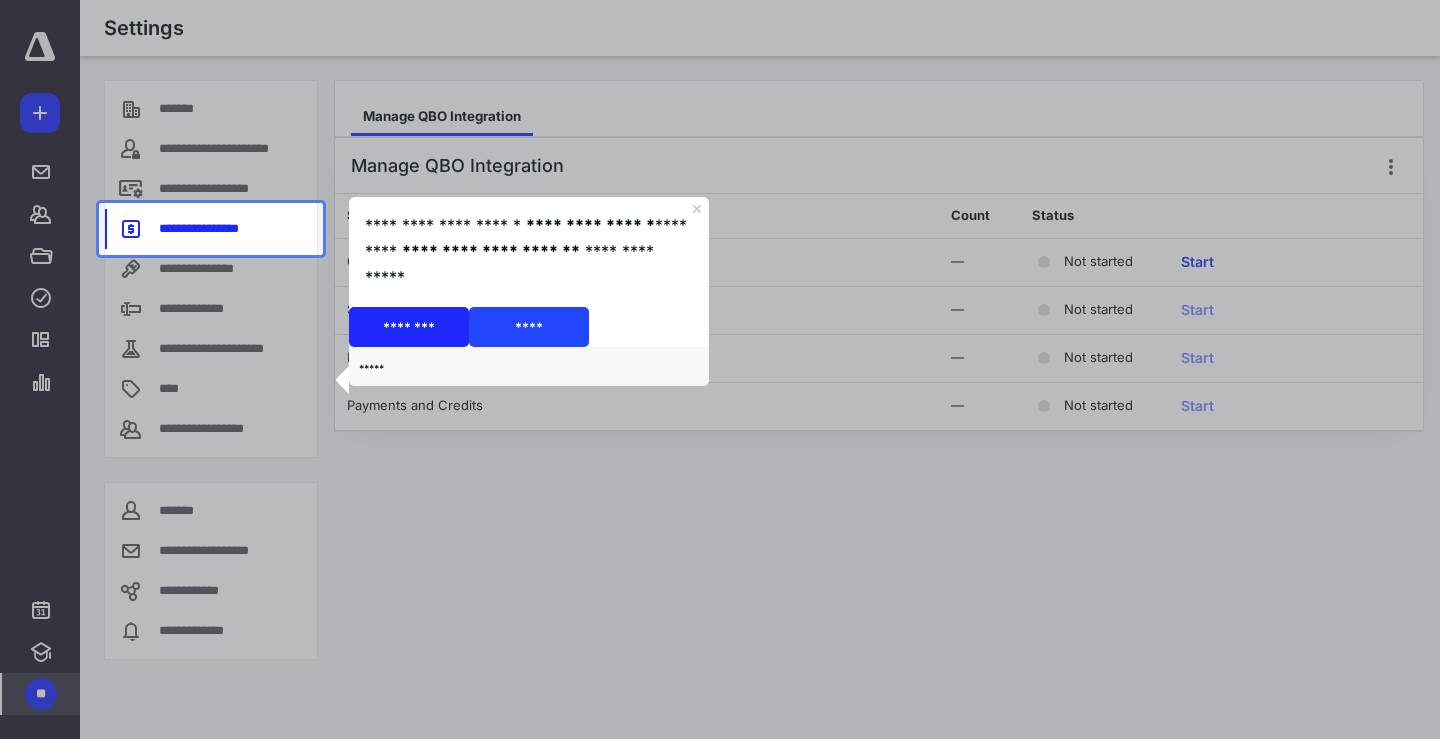 click on "****" at bounding box center [529, 327] 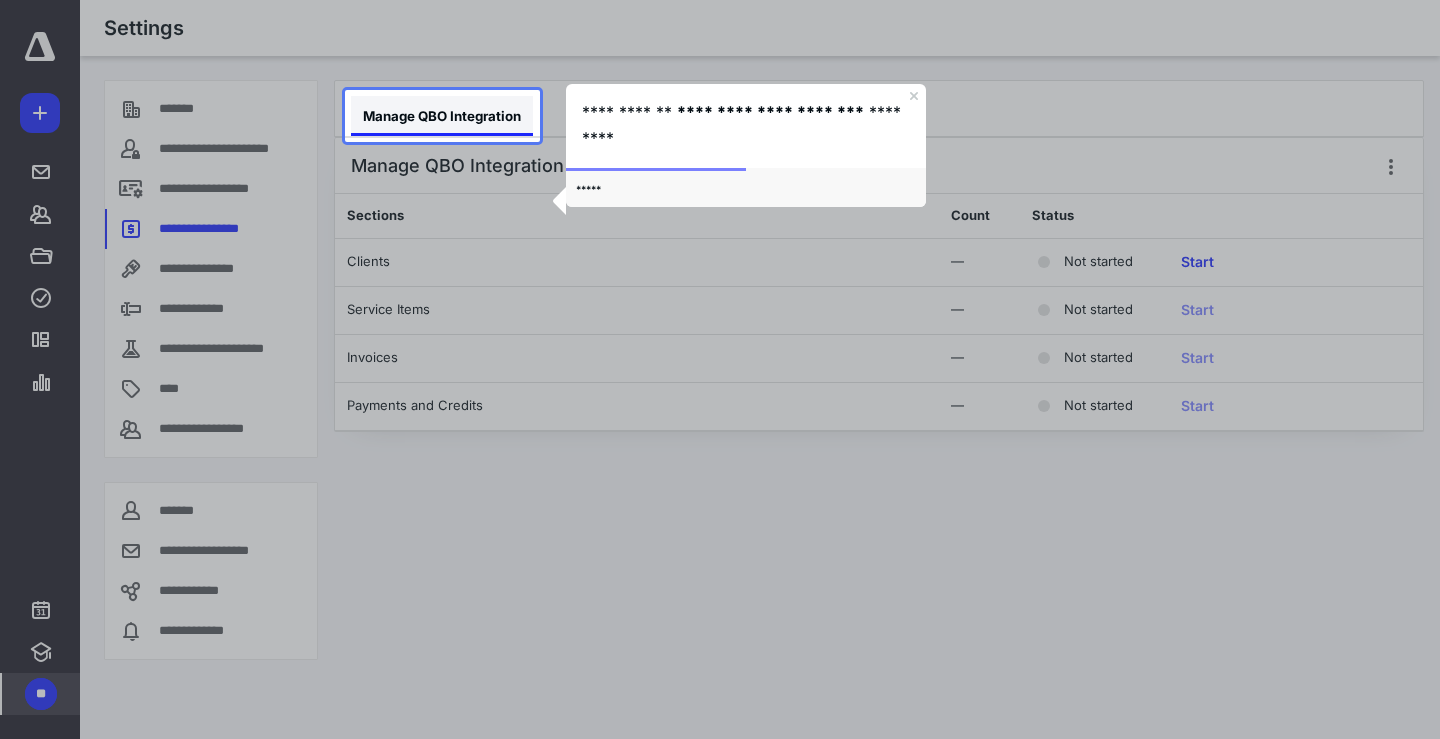 click on "Manage QBO Integration" at bounding box center (442, 116) 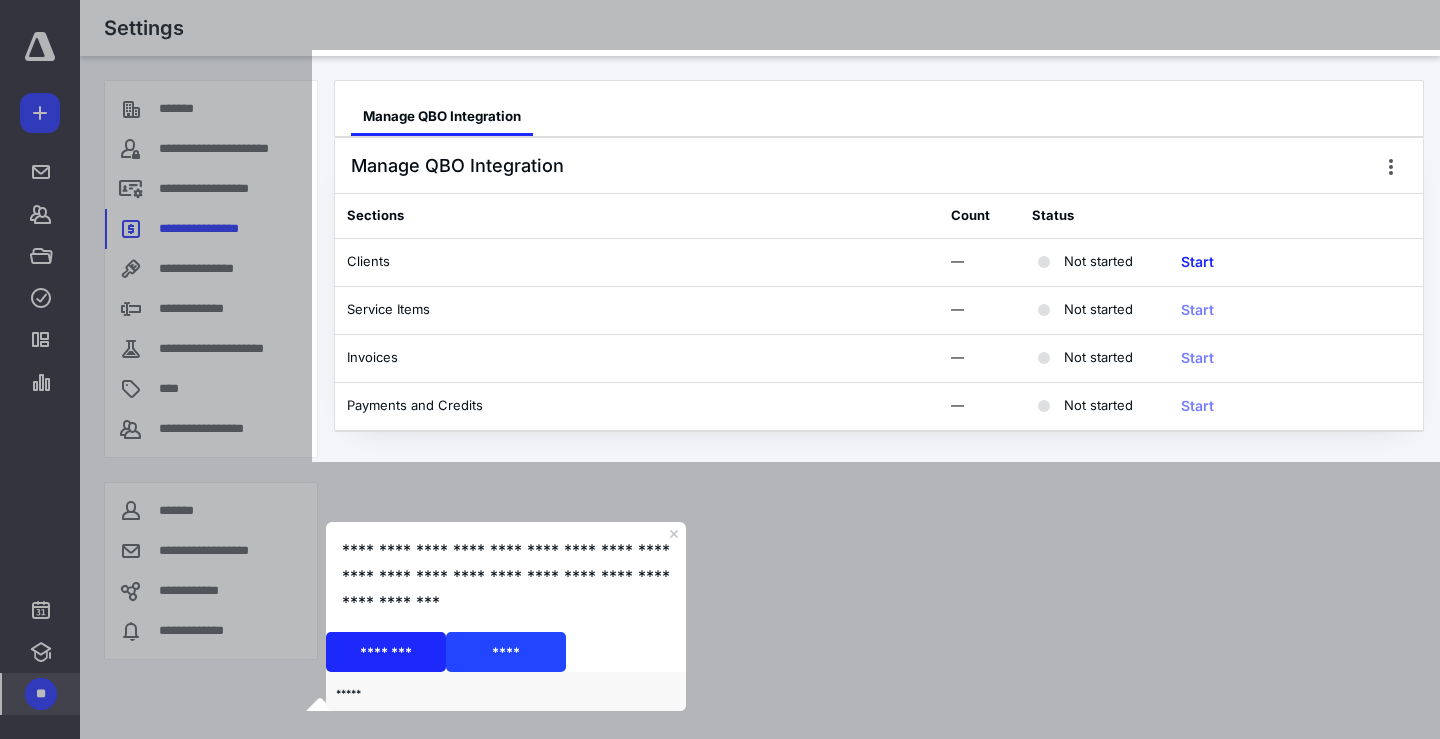 click on "****" at bounding box center (506, 651) 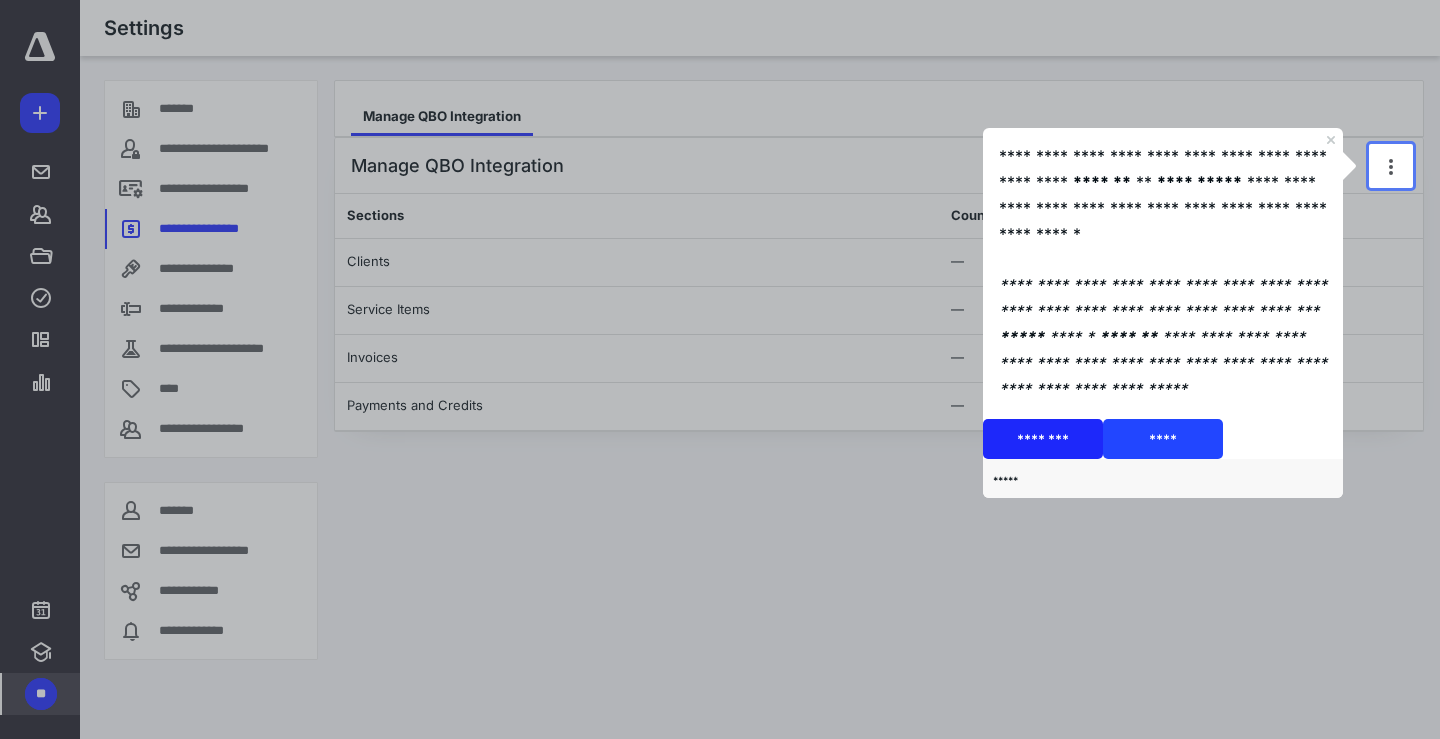 click on "****" at bounding box center (1163, 438) 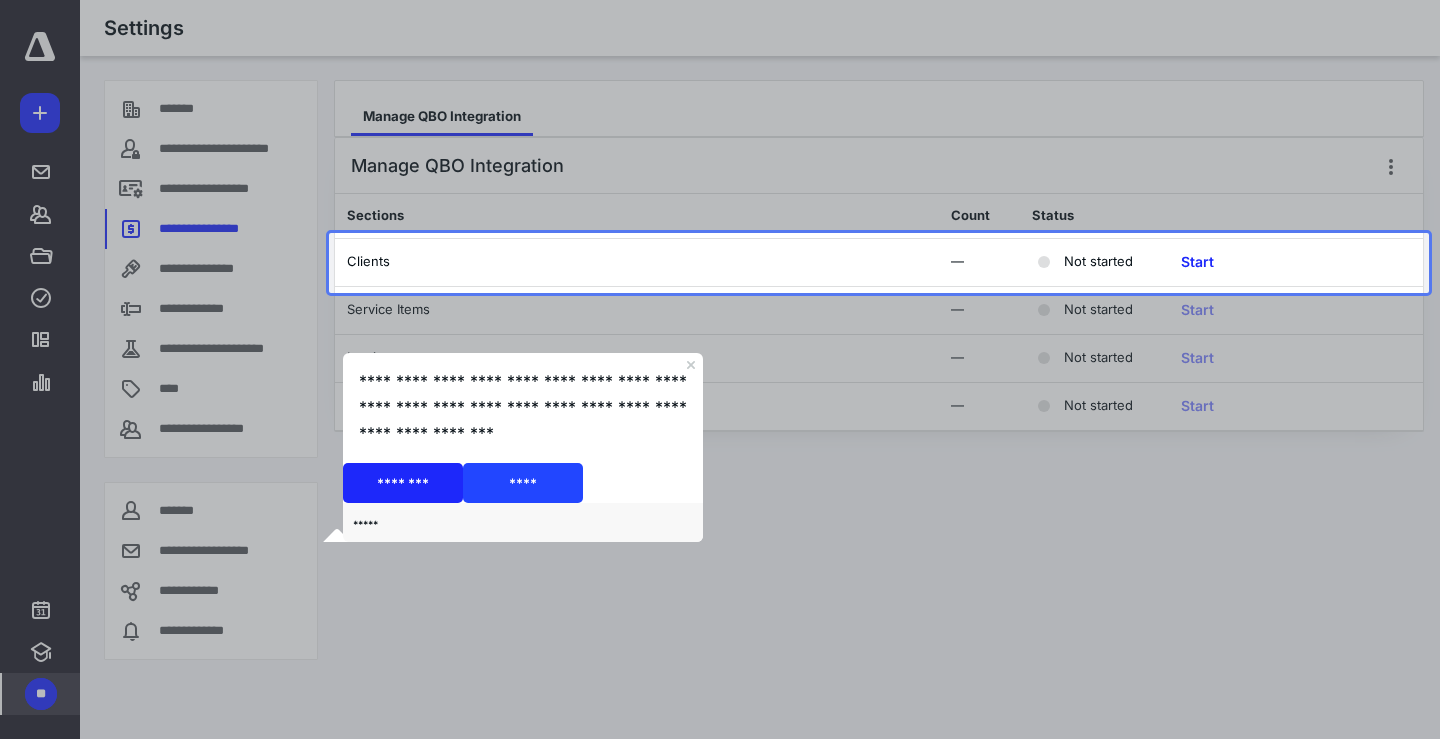 click on "****" at bounding box center [523, 482] 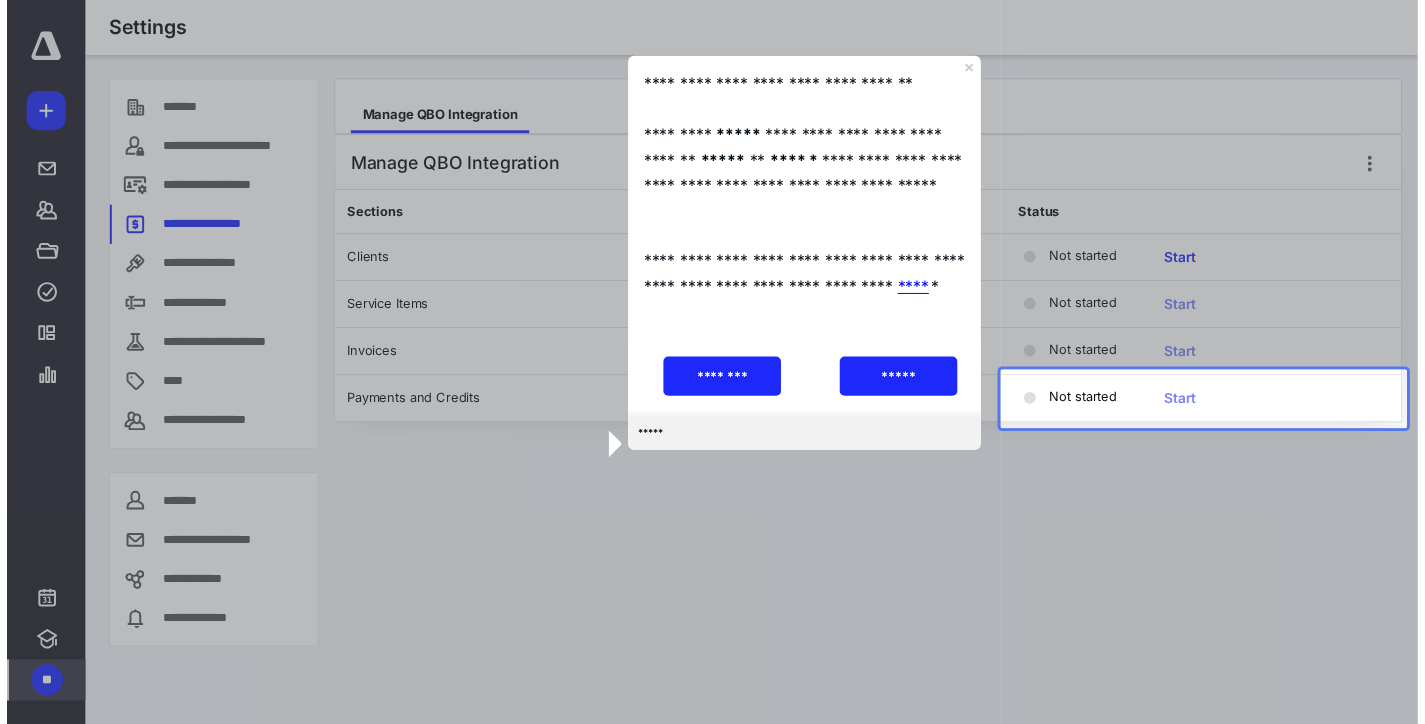 scroll, scrollTop: 0, scrollLeft: 0, axis: both 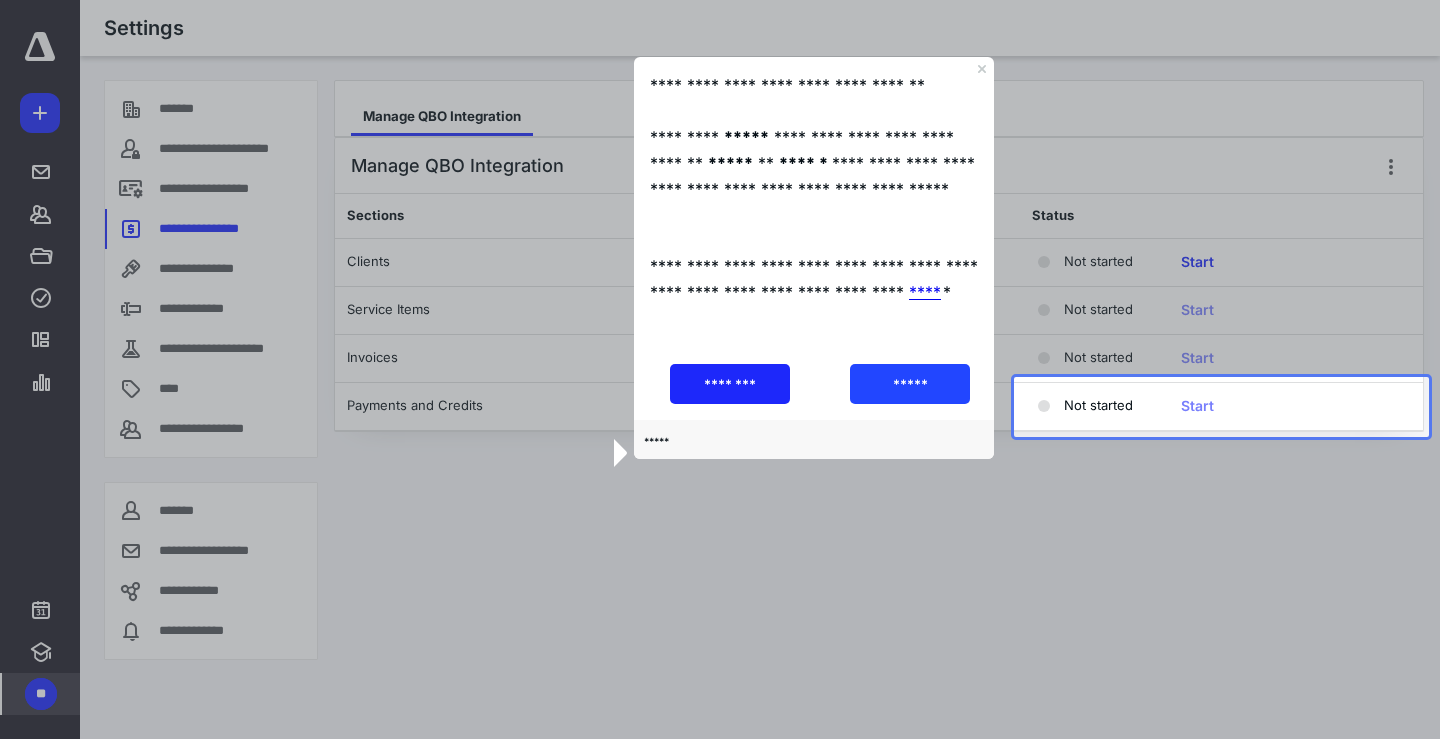 click on "*****" at bounding box center (910, 383) 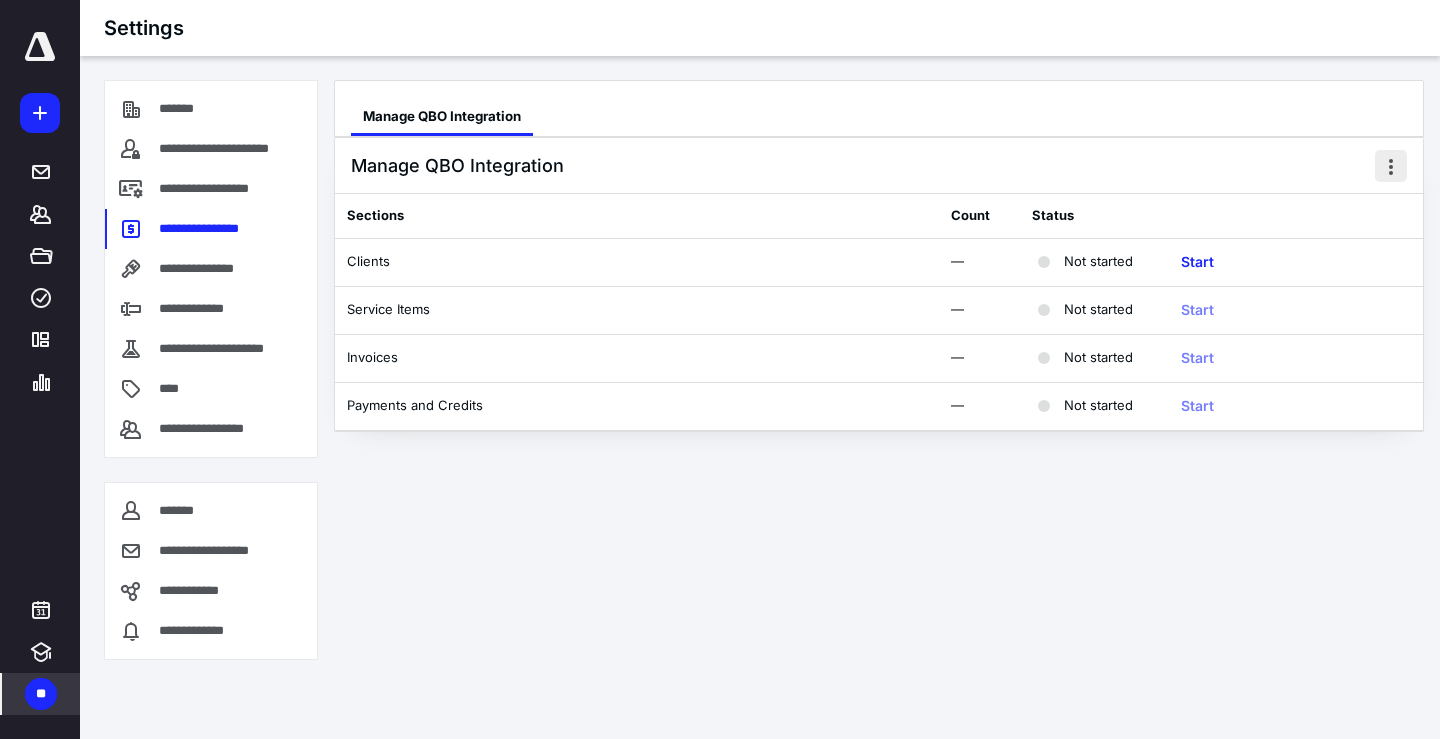 click at bounding box center (1391, 166) 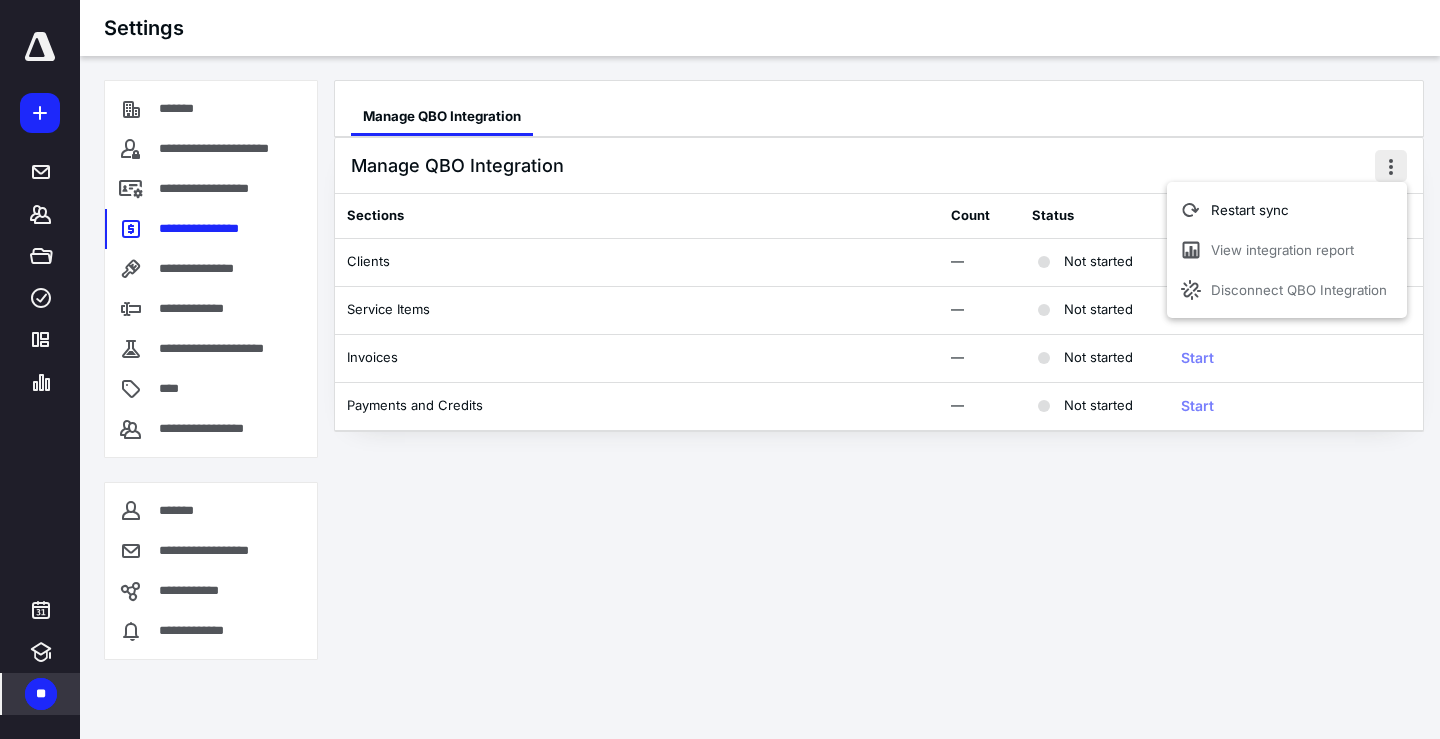 click at bounding box center (1391, 166) 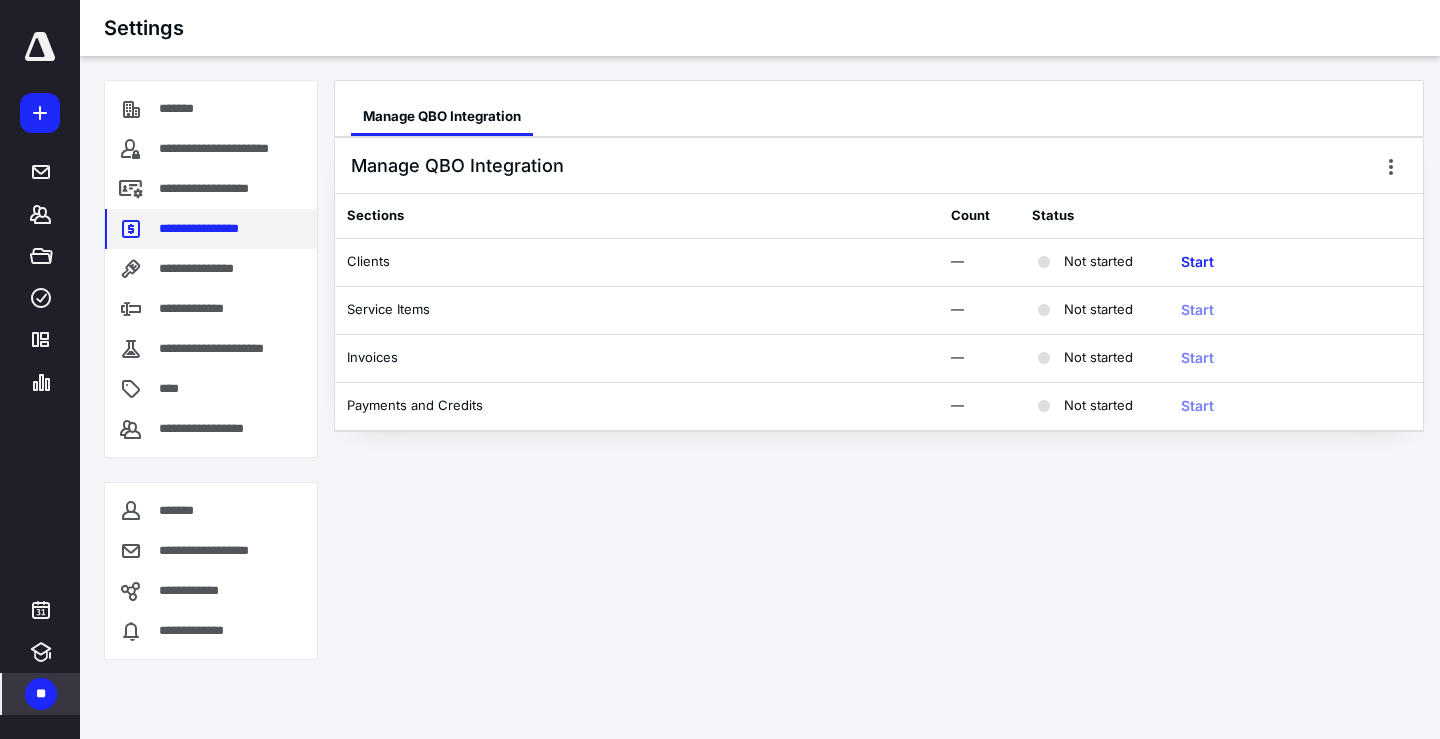 click on "**********" at bounding box center [204, 229] 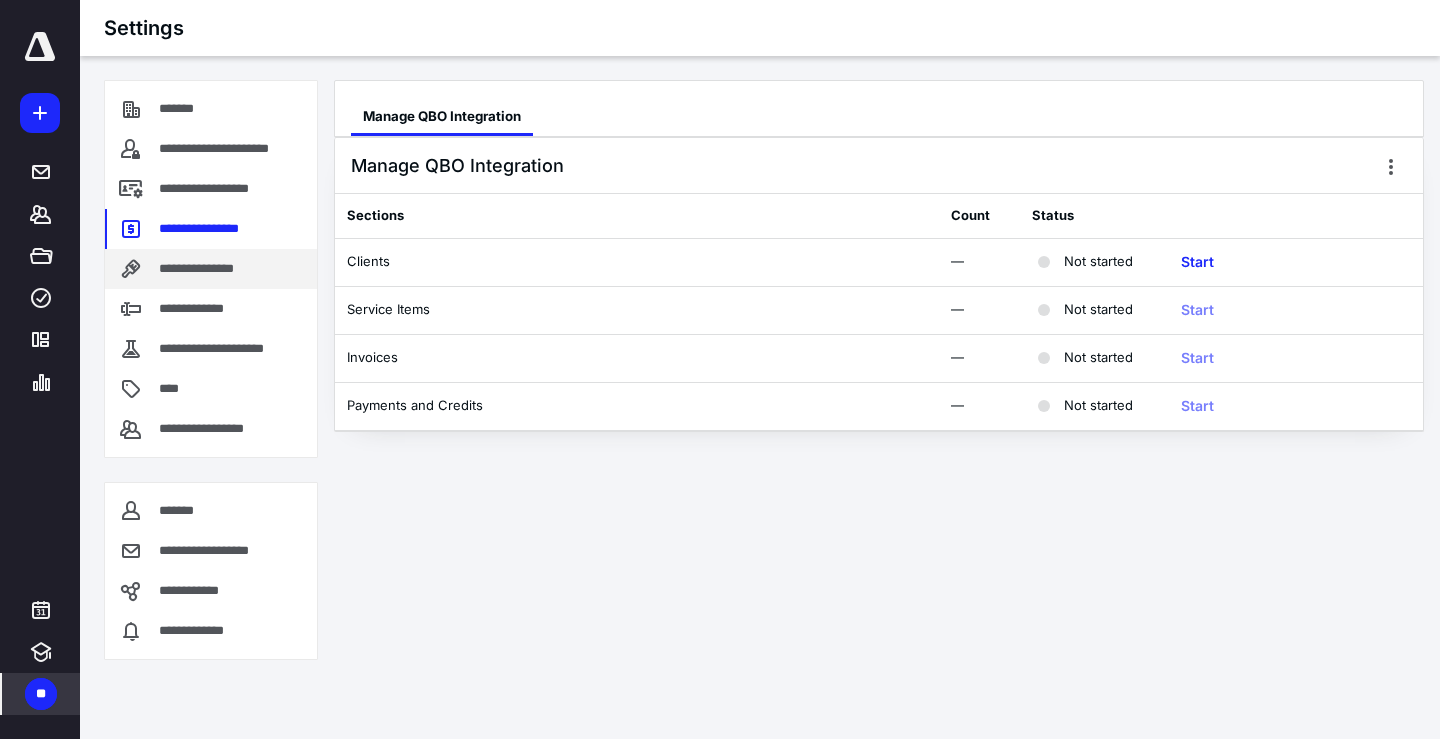 click on "**********" at bounding box center [212, 269] 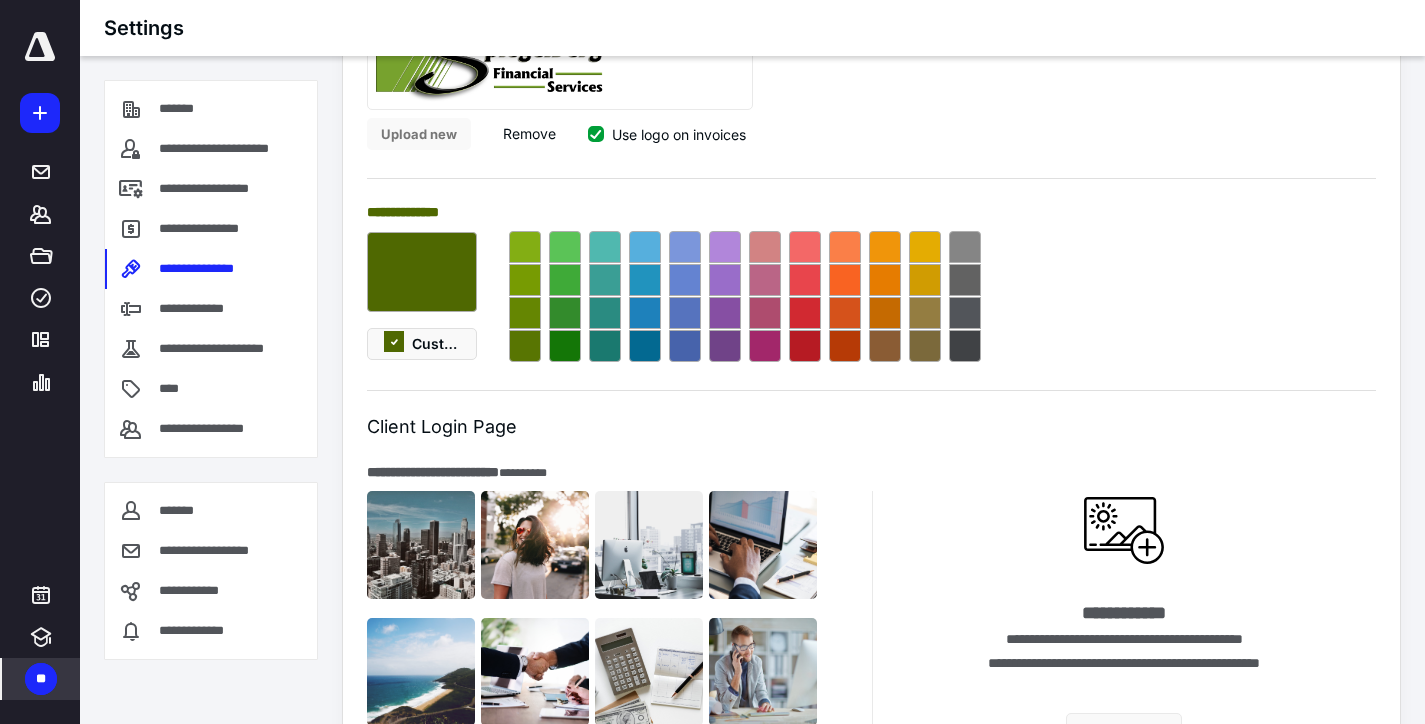 scroll, scrollTop: 1200, scrollLeft: 0, axis: vertical 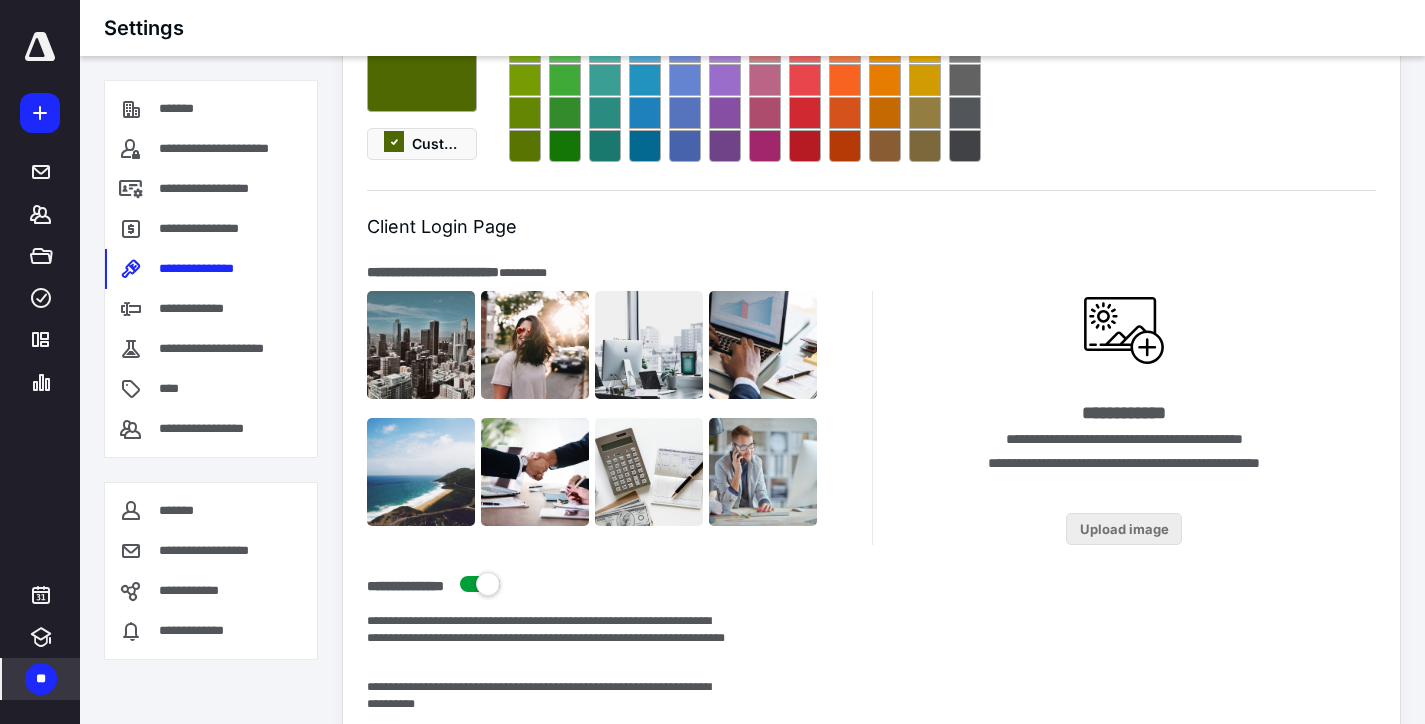 click on "Upload image" at bounding box center (1124, 529) 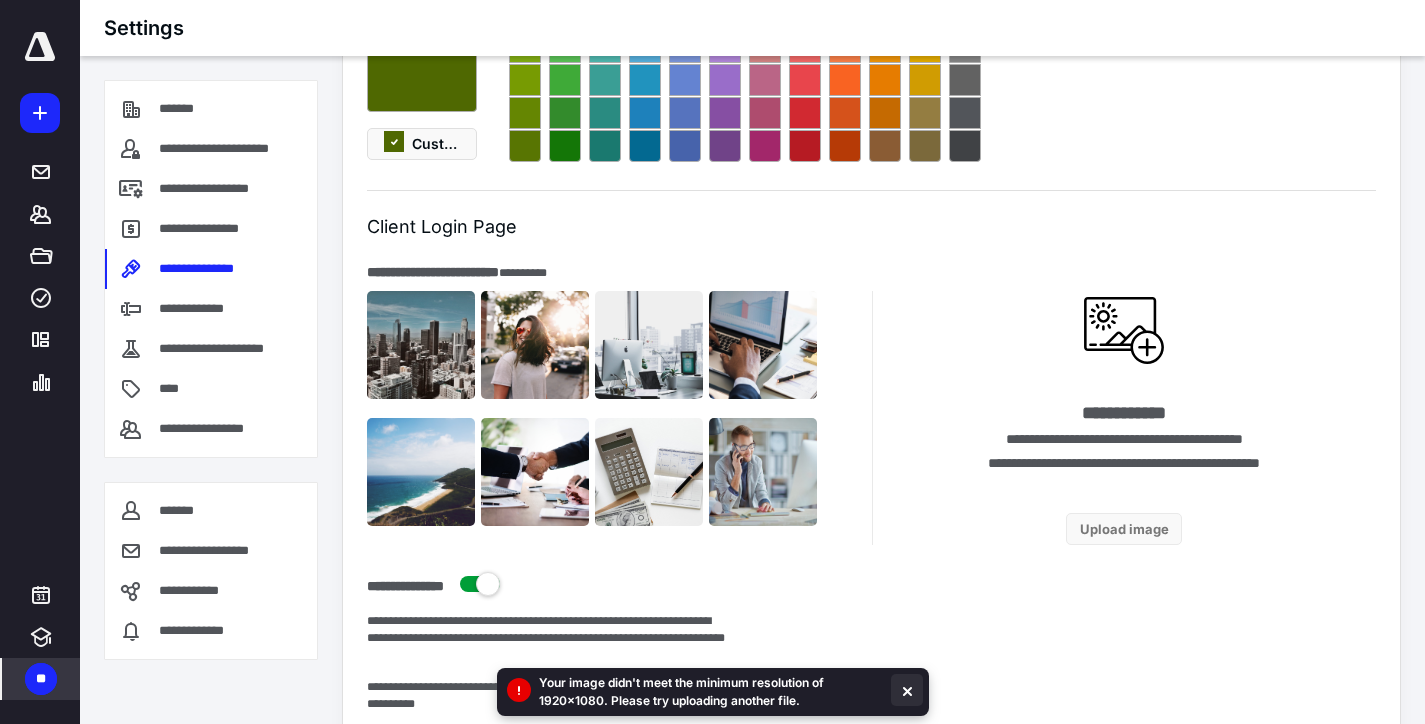 click at bounding box center [907, 690] 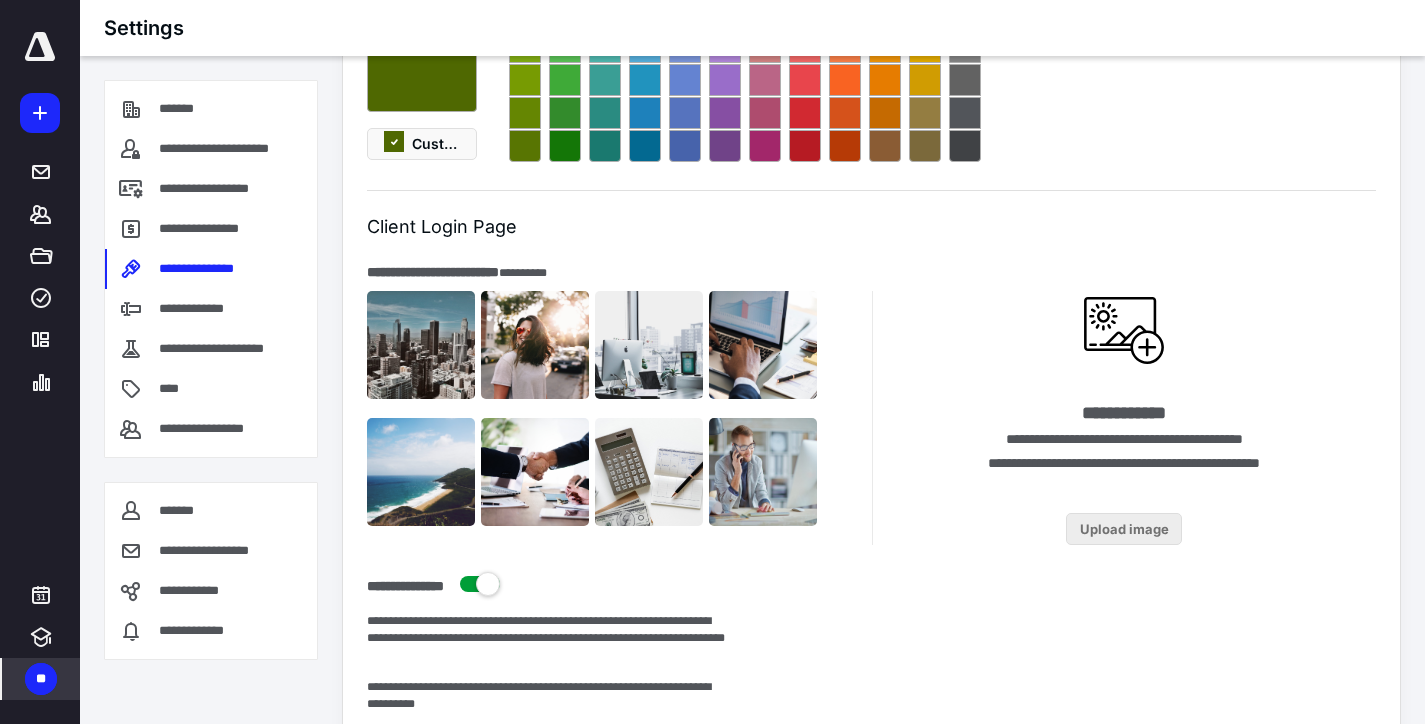 click on "Upload image" at bounding box center (1124, 529) 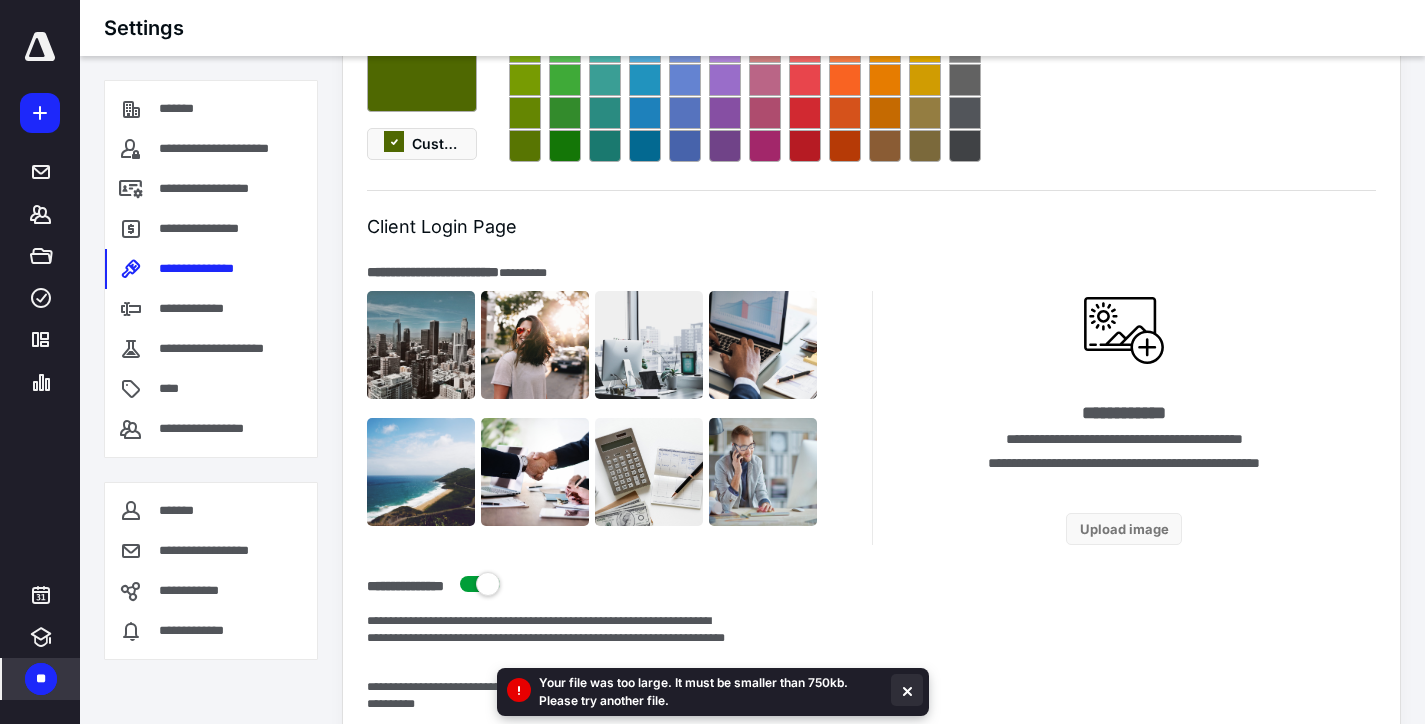 click at bounding box center (907, 690) 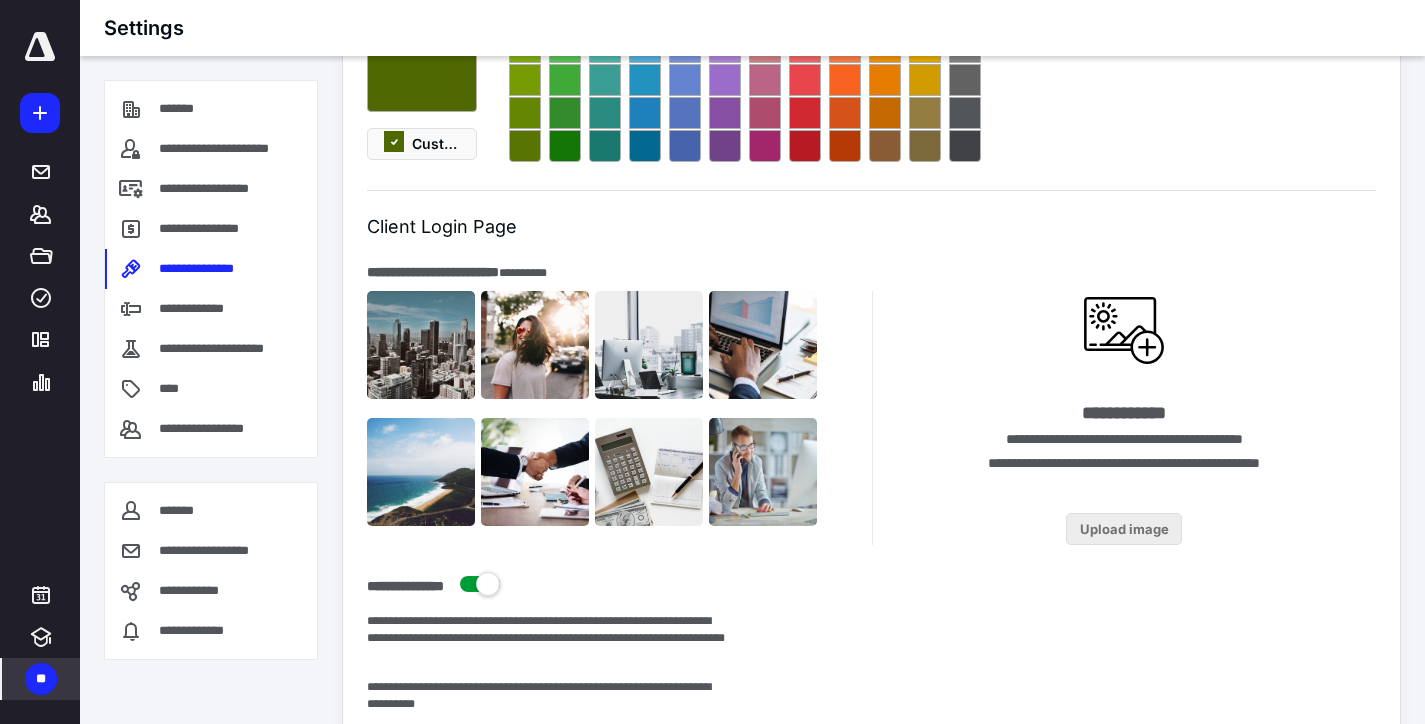 click on "Upload image" at bounding box center [1124, 529] 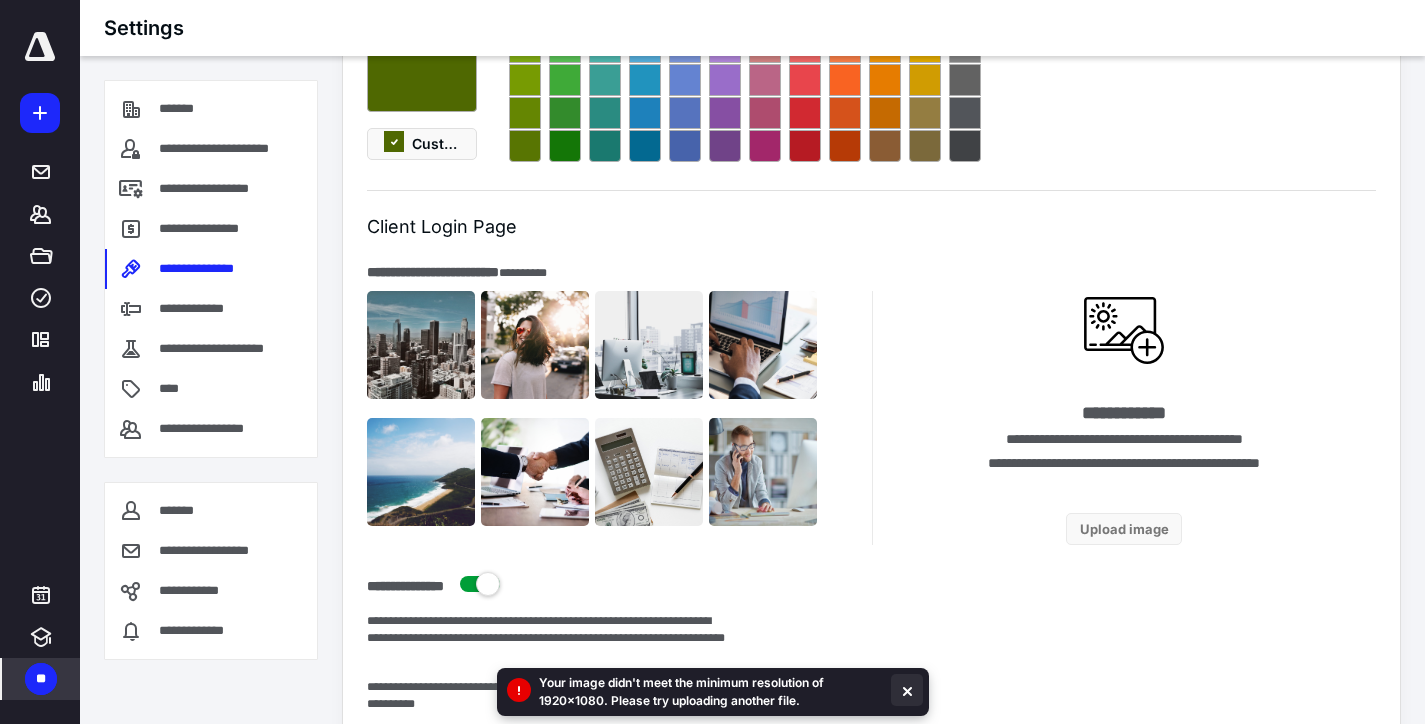 click at bounding box center [907, 690] 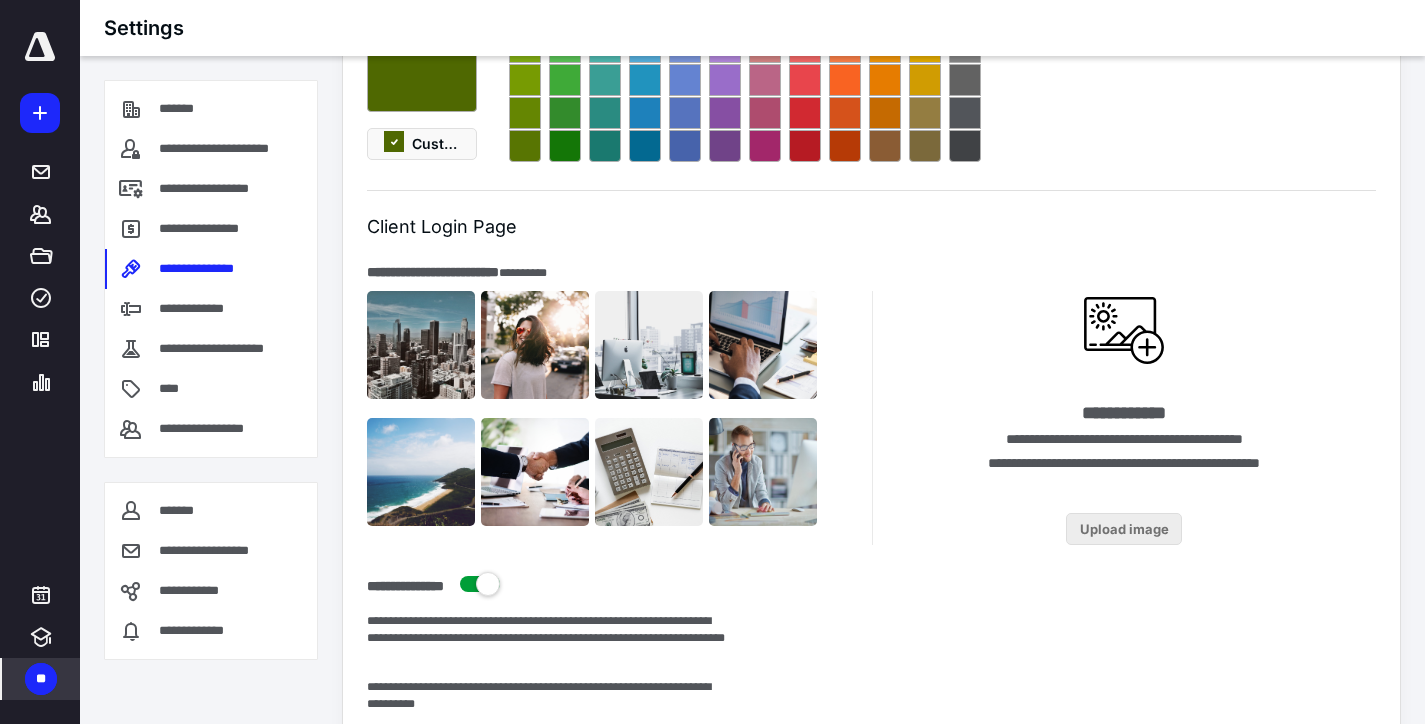 click on "Upload image" at bounding box center [1124, 529] 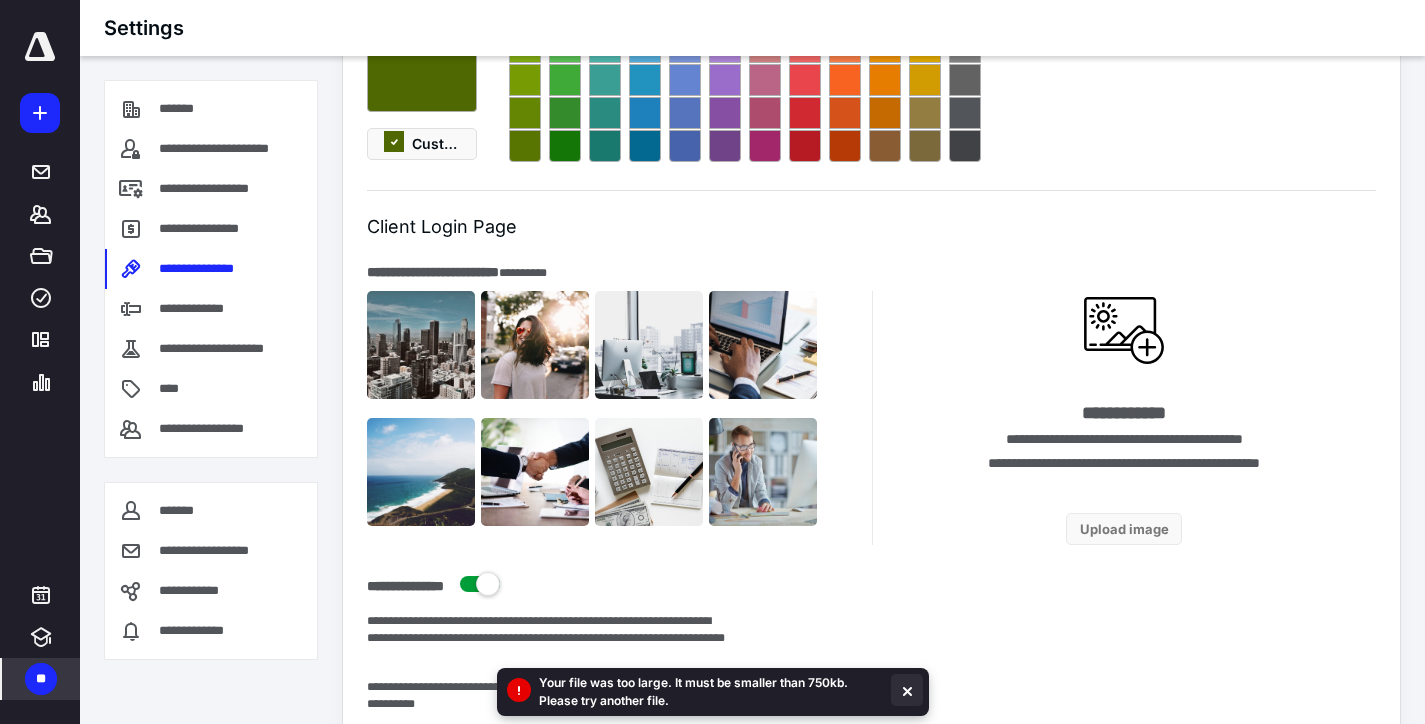 click at bounding box center (907, 690) 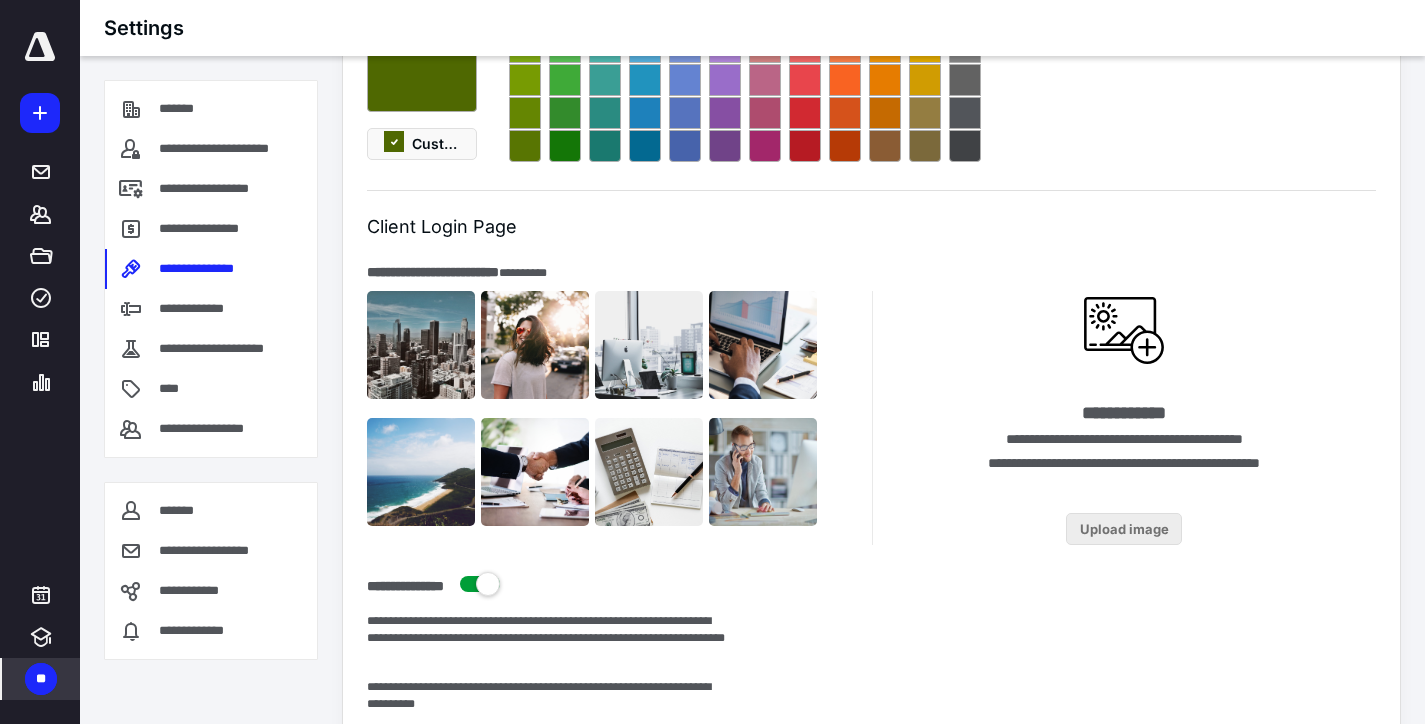 click on "Upload image" at bounding box center [1124, 529] 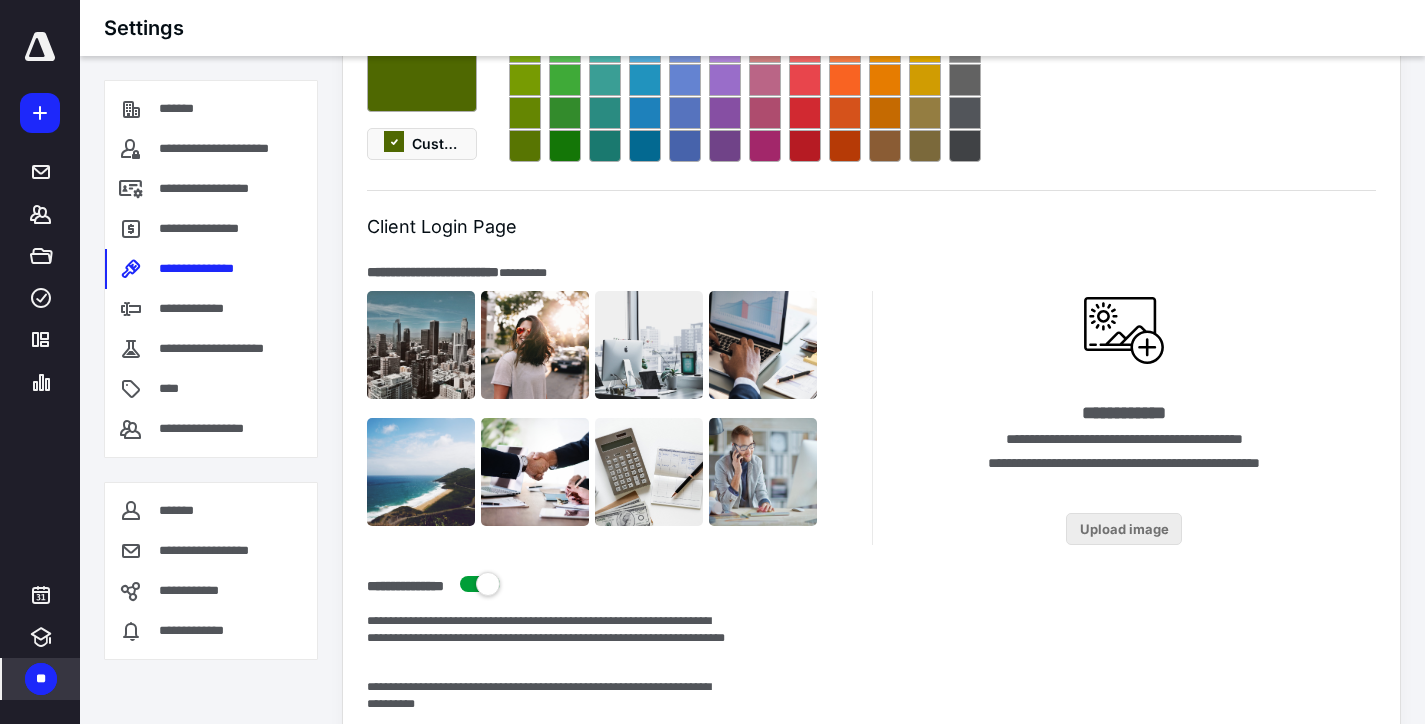 click on "Upload image" at bounding box center (1124, 529) 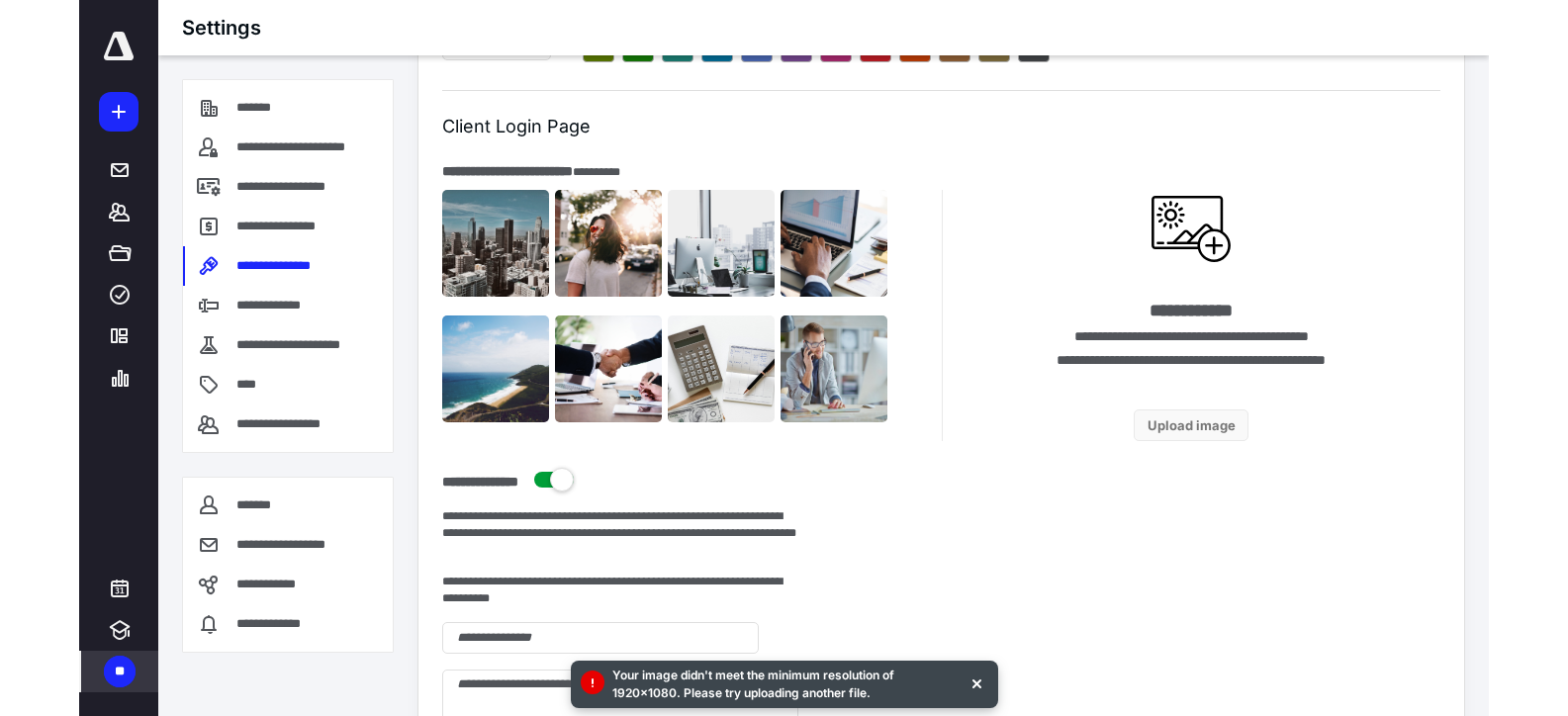scroll, scrollTop: 1187, scrollLeft: 0, axis: vertical 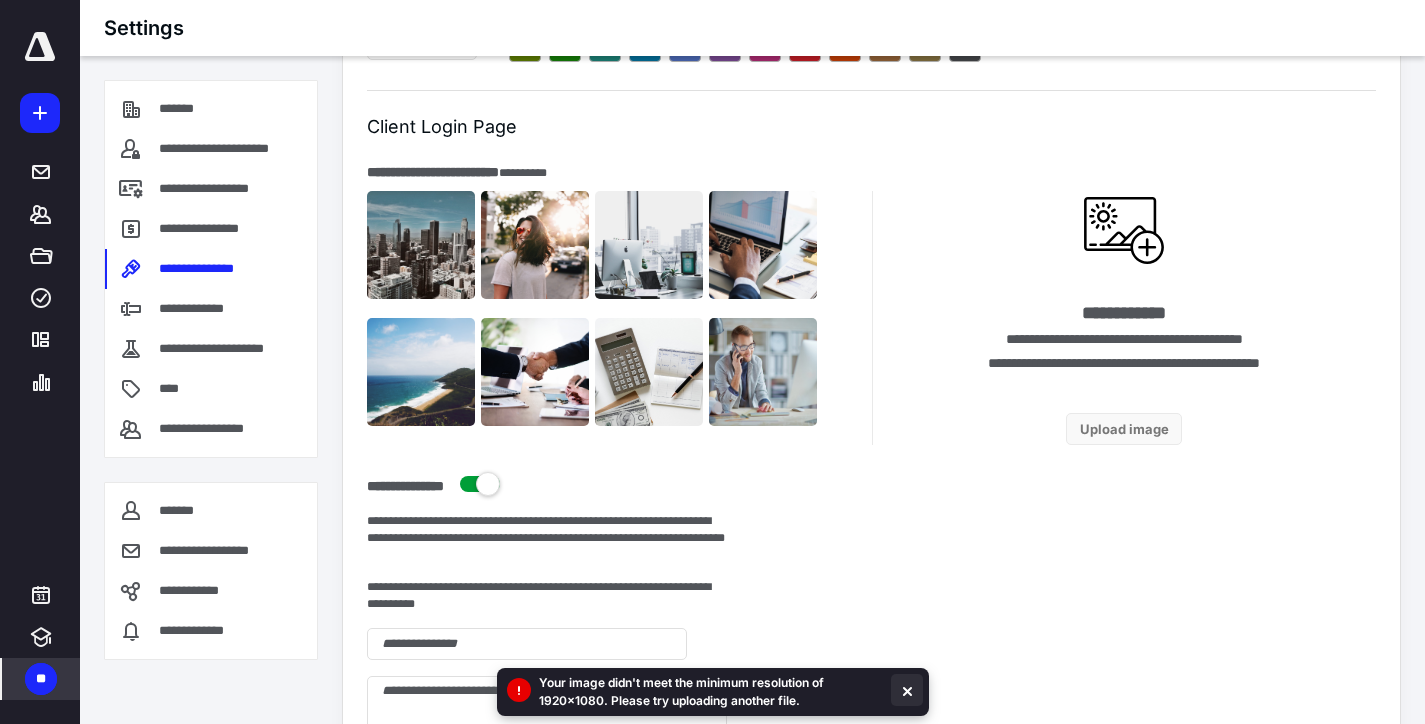 click at bounding box center (907, 690) 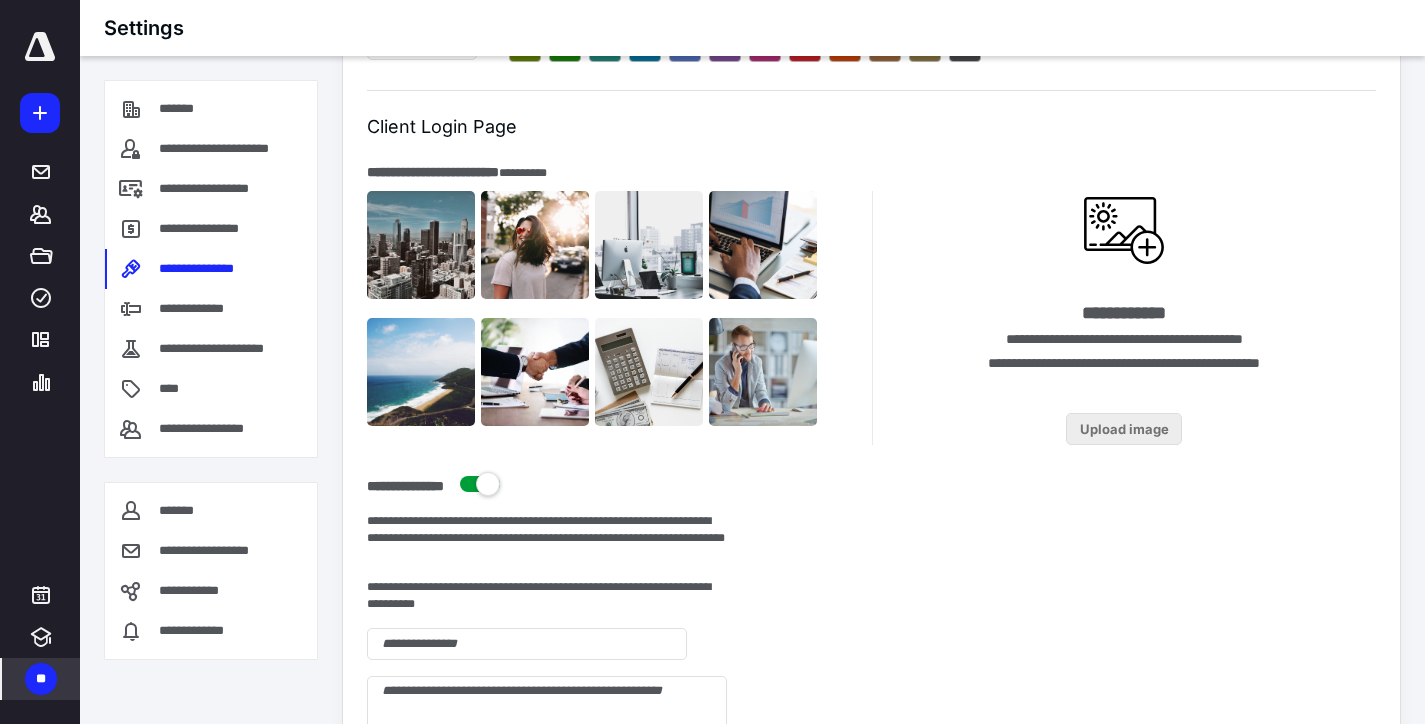 click on "Upload image" at bounding box center (1124, 429) 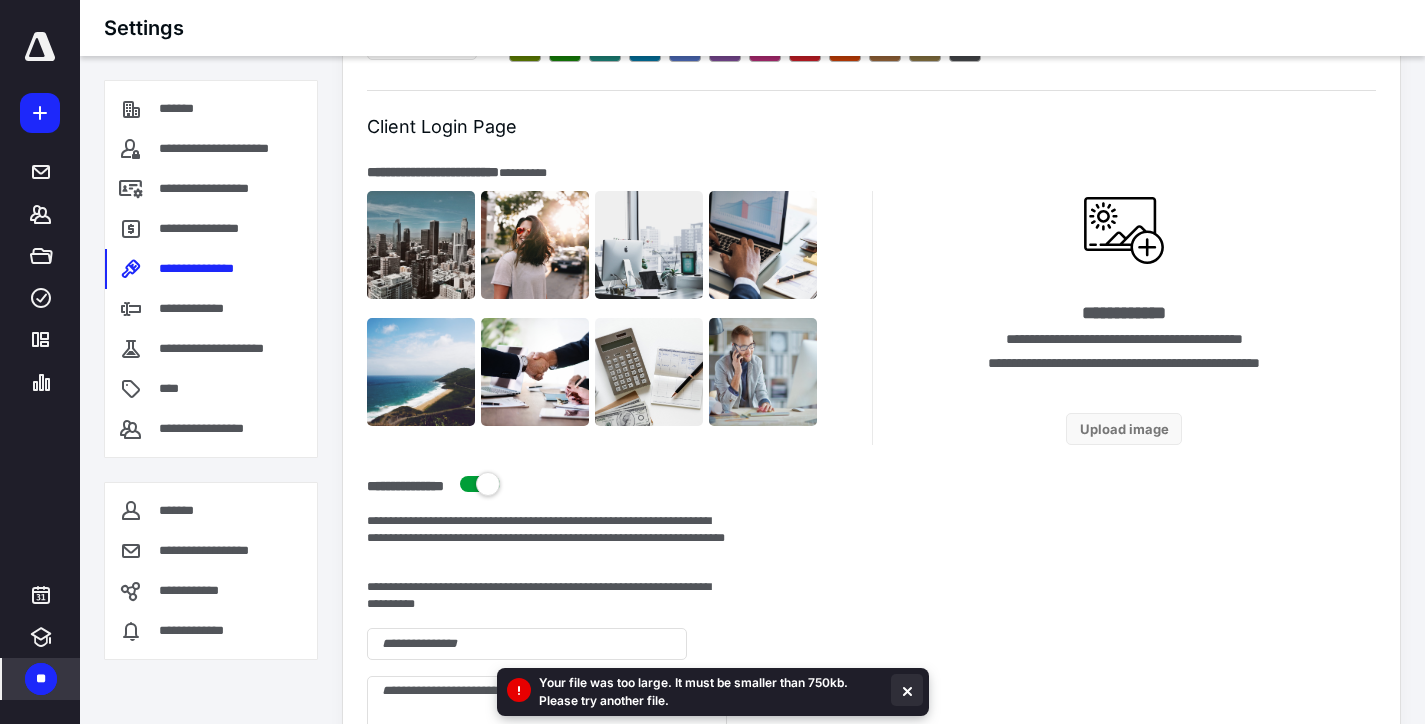 click at bounding box center (907, 690) 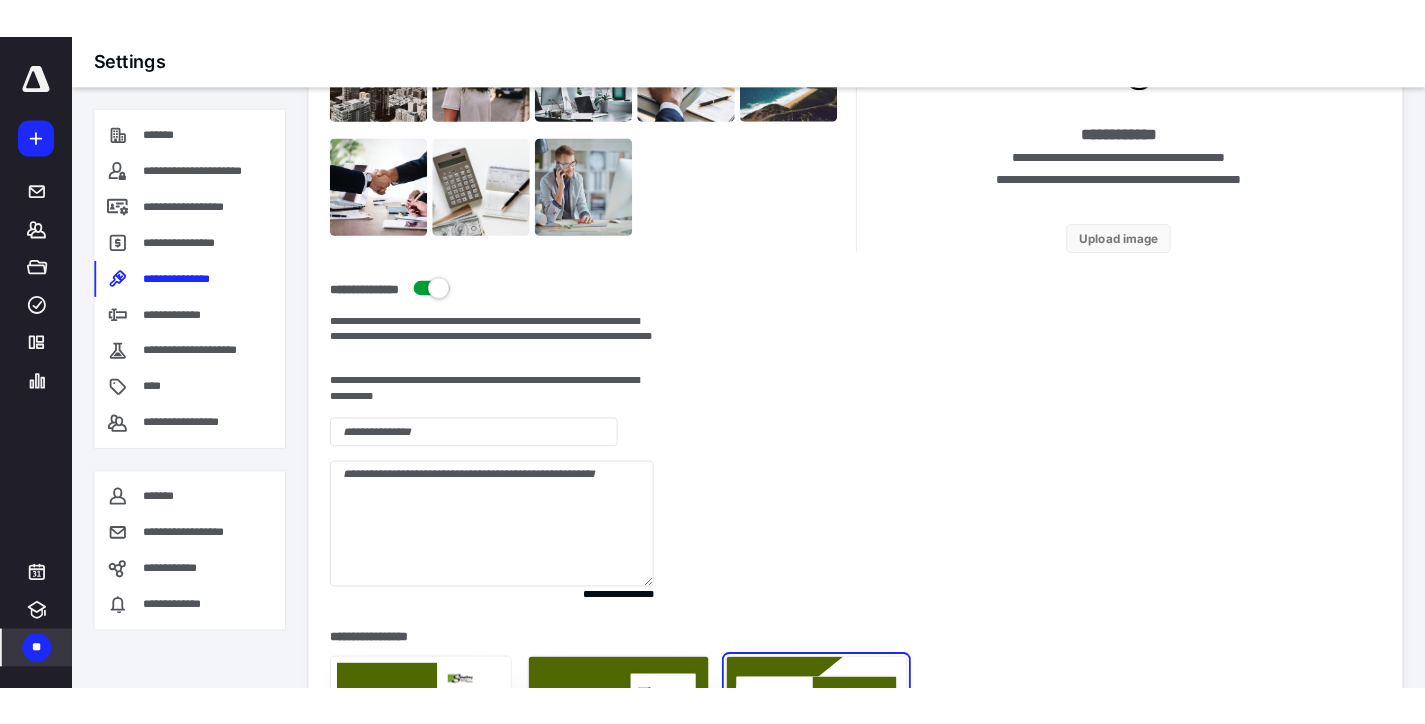 scroll, scrollTop: 1300, scrollLeft: 0, axis: vertical 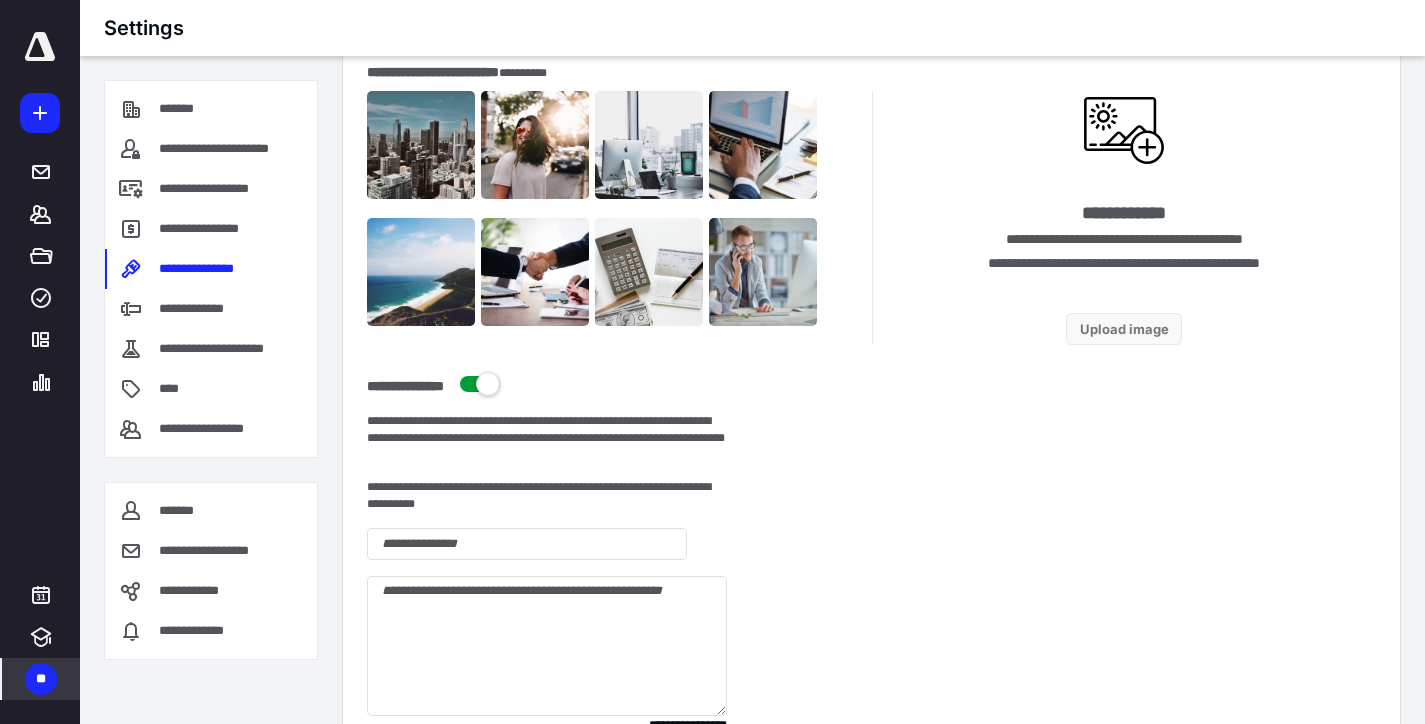drag, startPoint x: 1151, startPoint y: 704, endPoint x: 1136, endPoint y: 544, distance: 160.70158 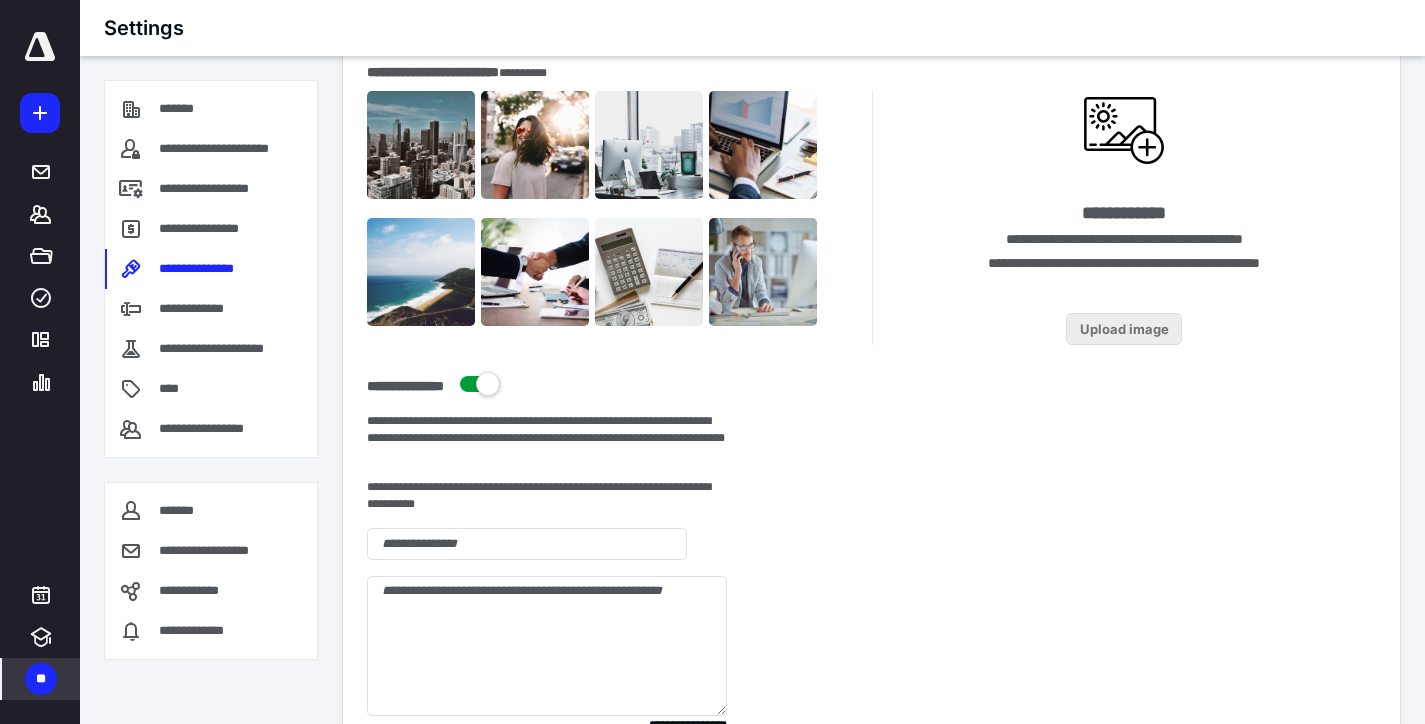 click on "Upload image" at bounding box center [1124, 329] 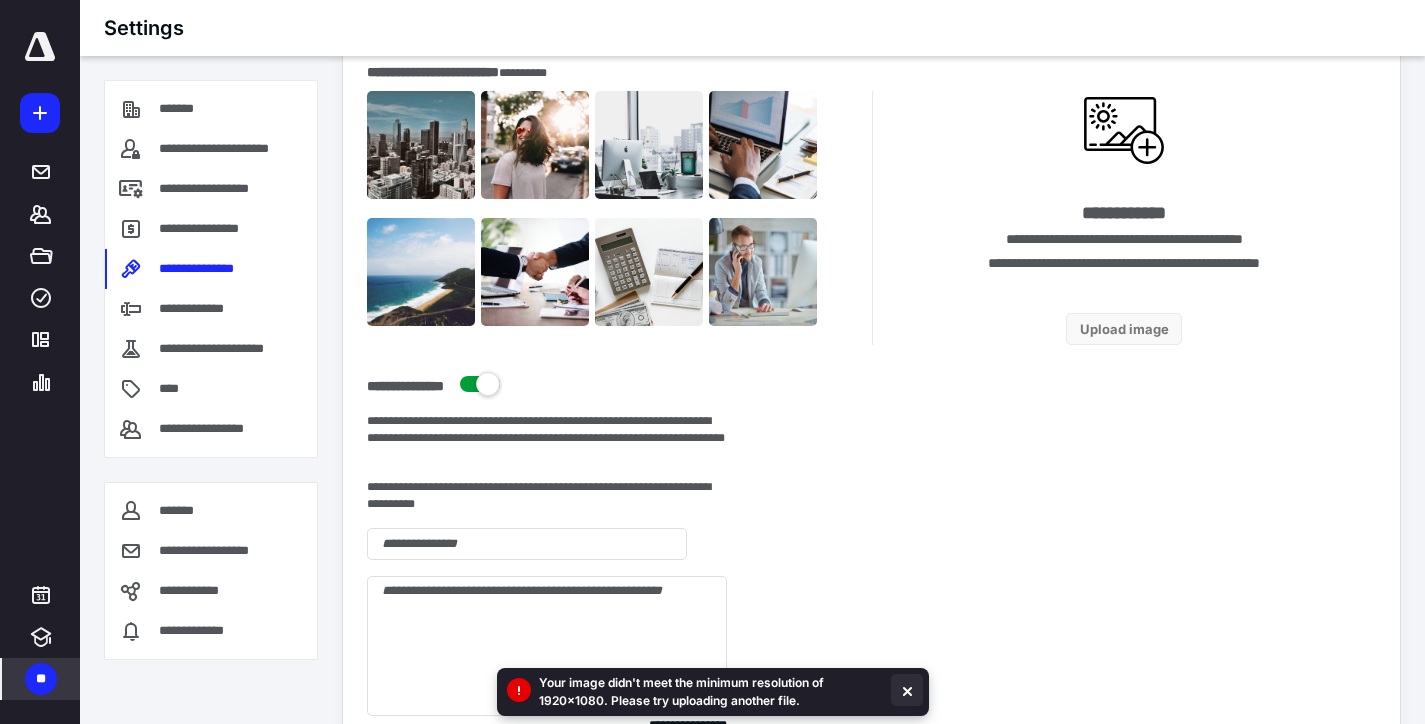 click at bounding box center (907, 690) 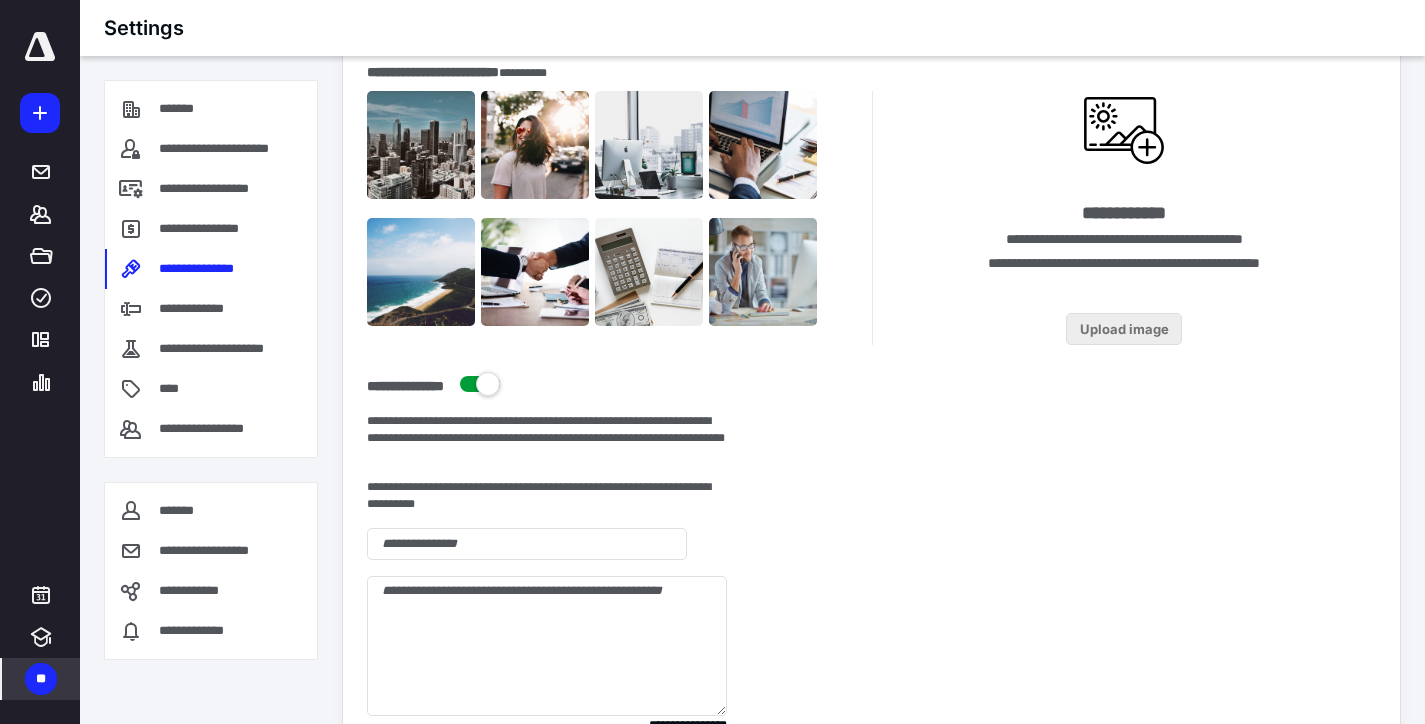 click on "Upload image" at bounding box center [1124, 329] 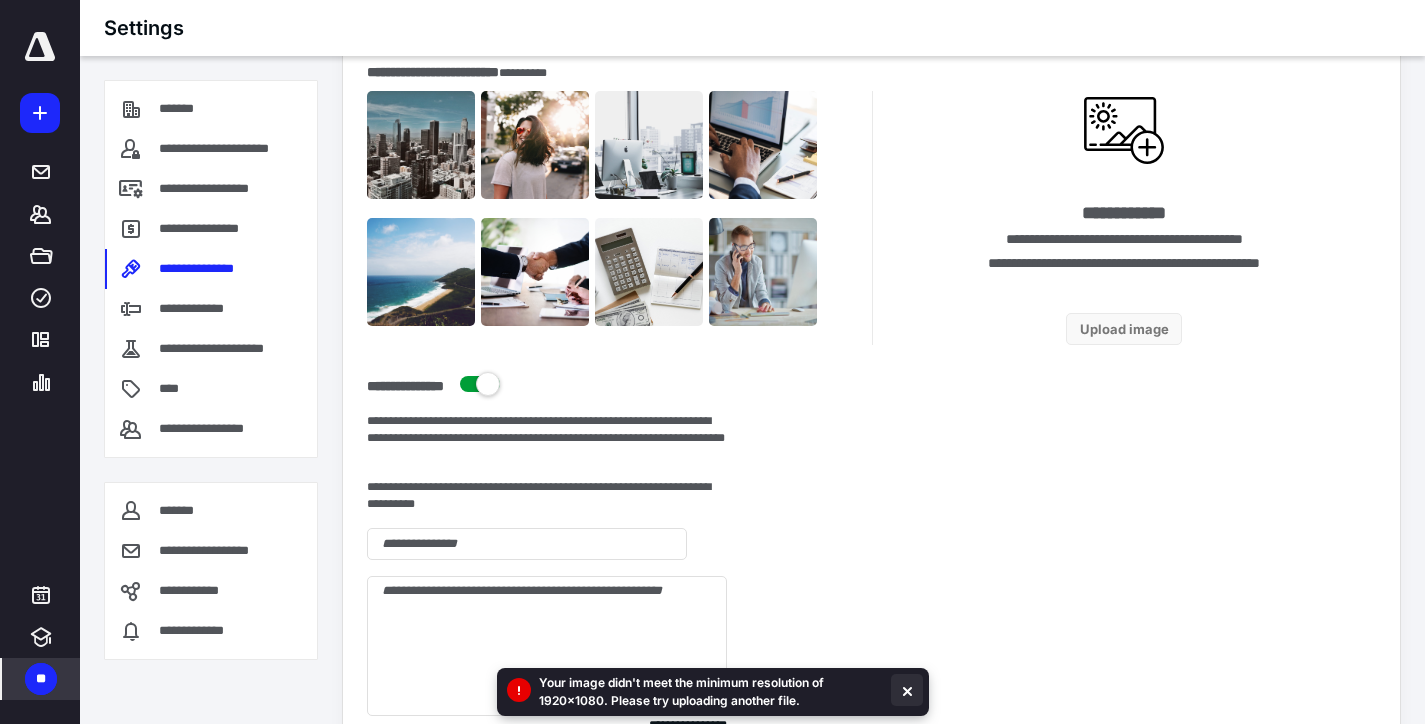 click at bounding box center (907, 690) 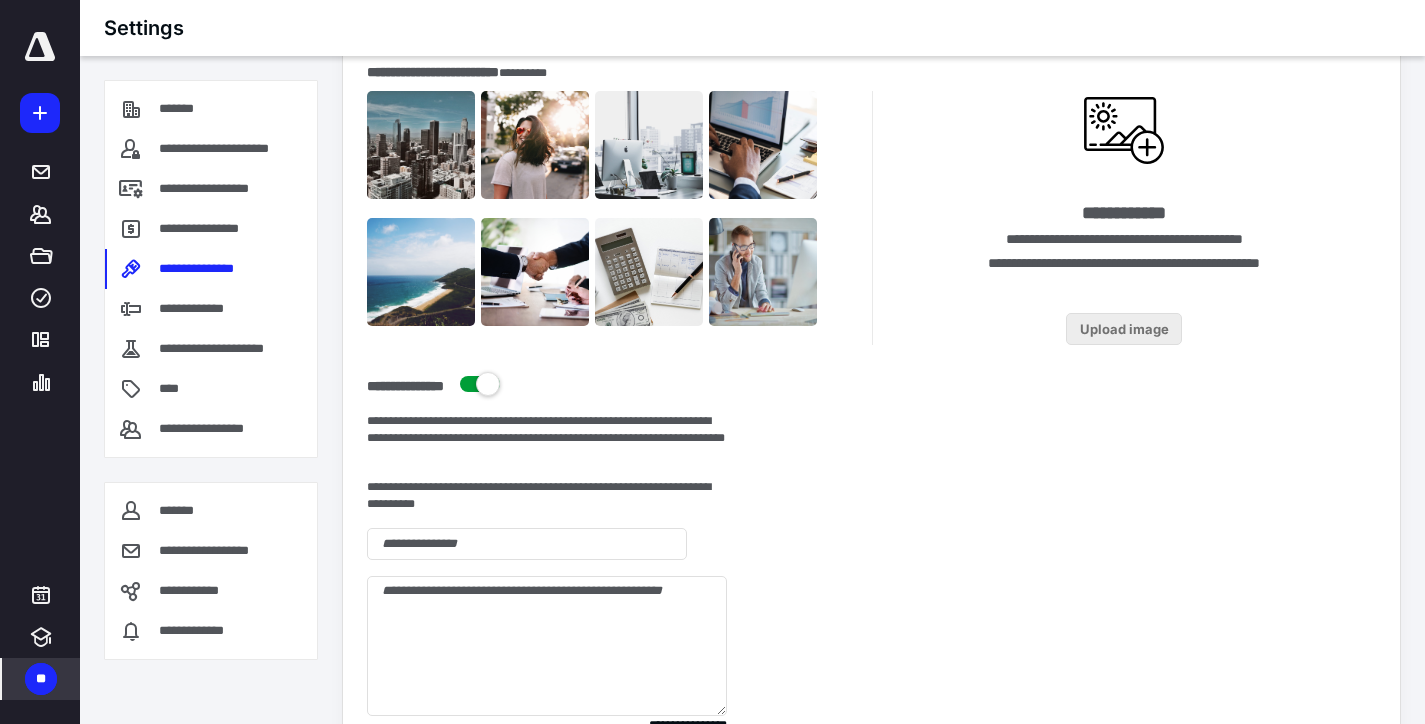 click on "Upload image" at bounding box center [1124, 329] 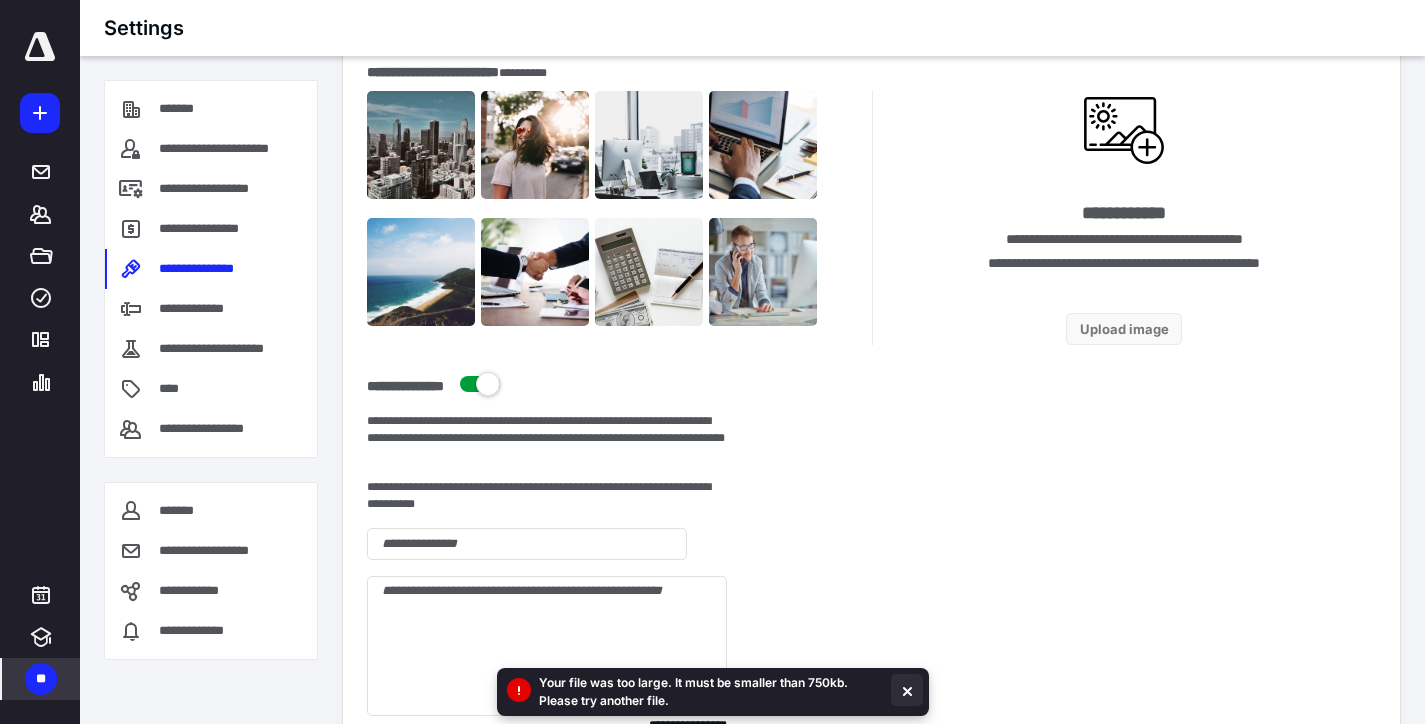 click at bounding box center [907, 690] 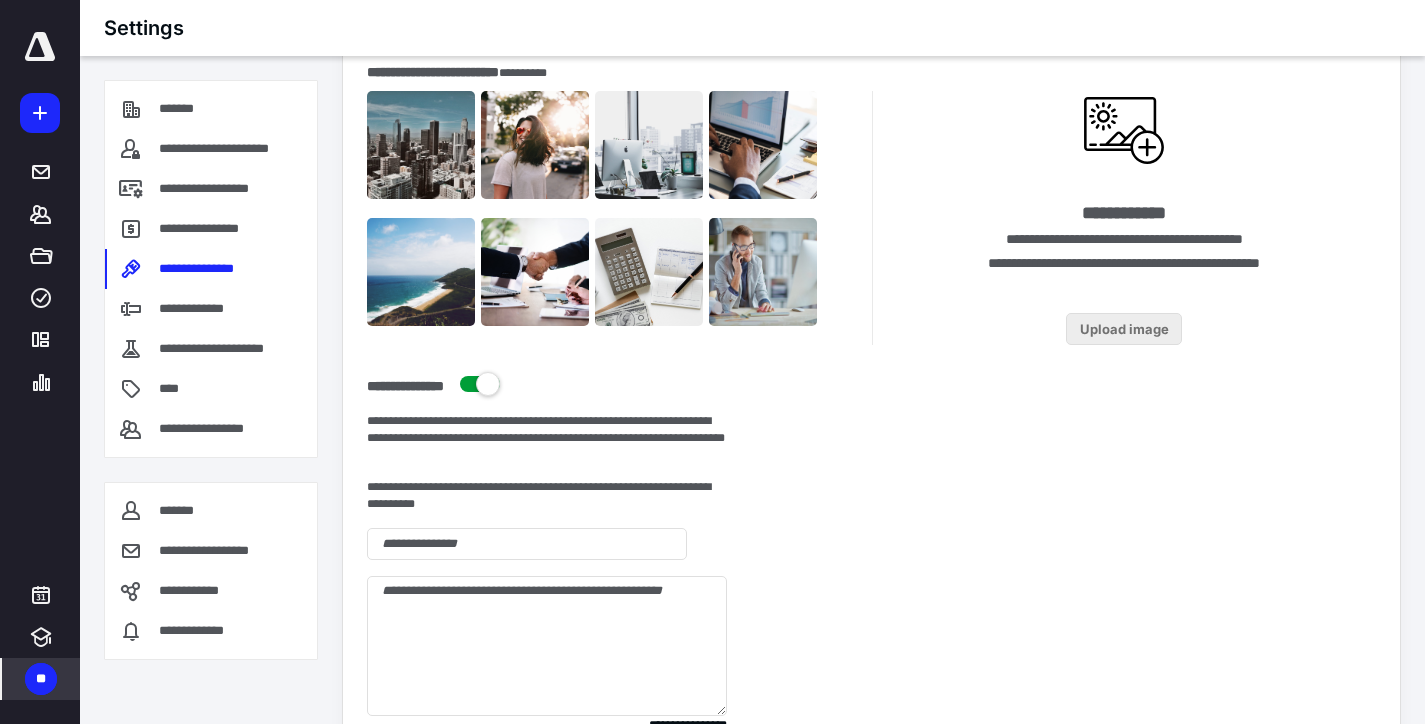 click on "Upload image" at bounding box center [1124, 329] 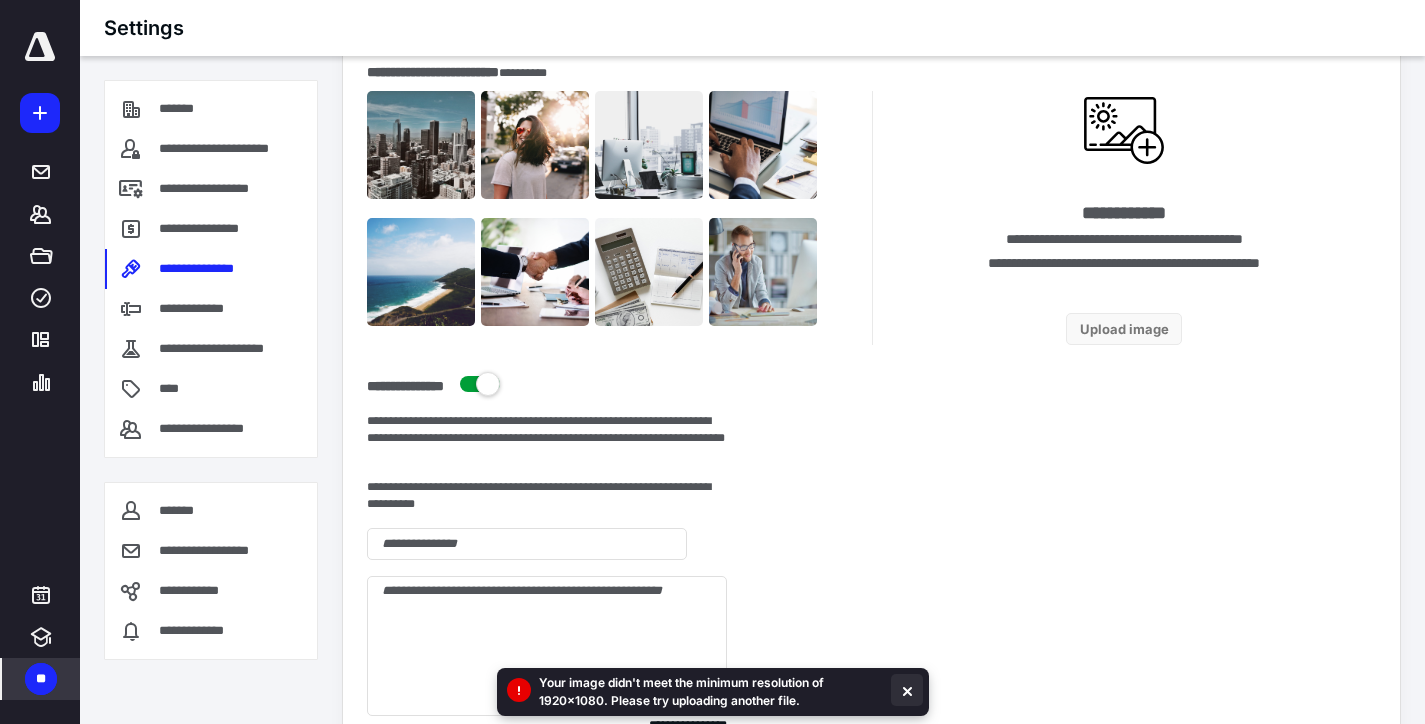 click at bounding box center [907, 690] 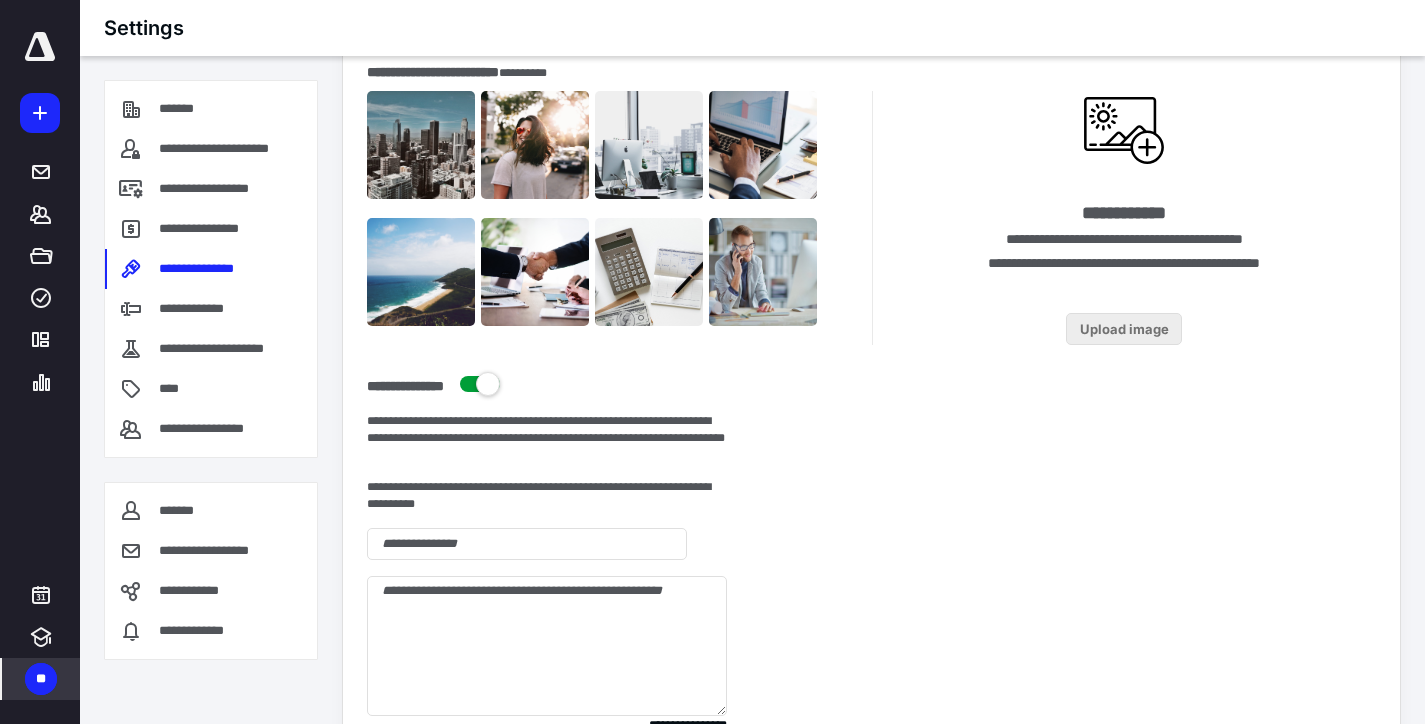 click on "Upload image" at bounding box center (1124, 329) 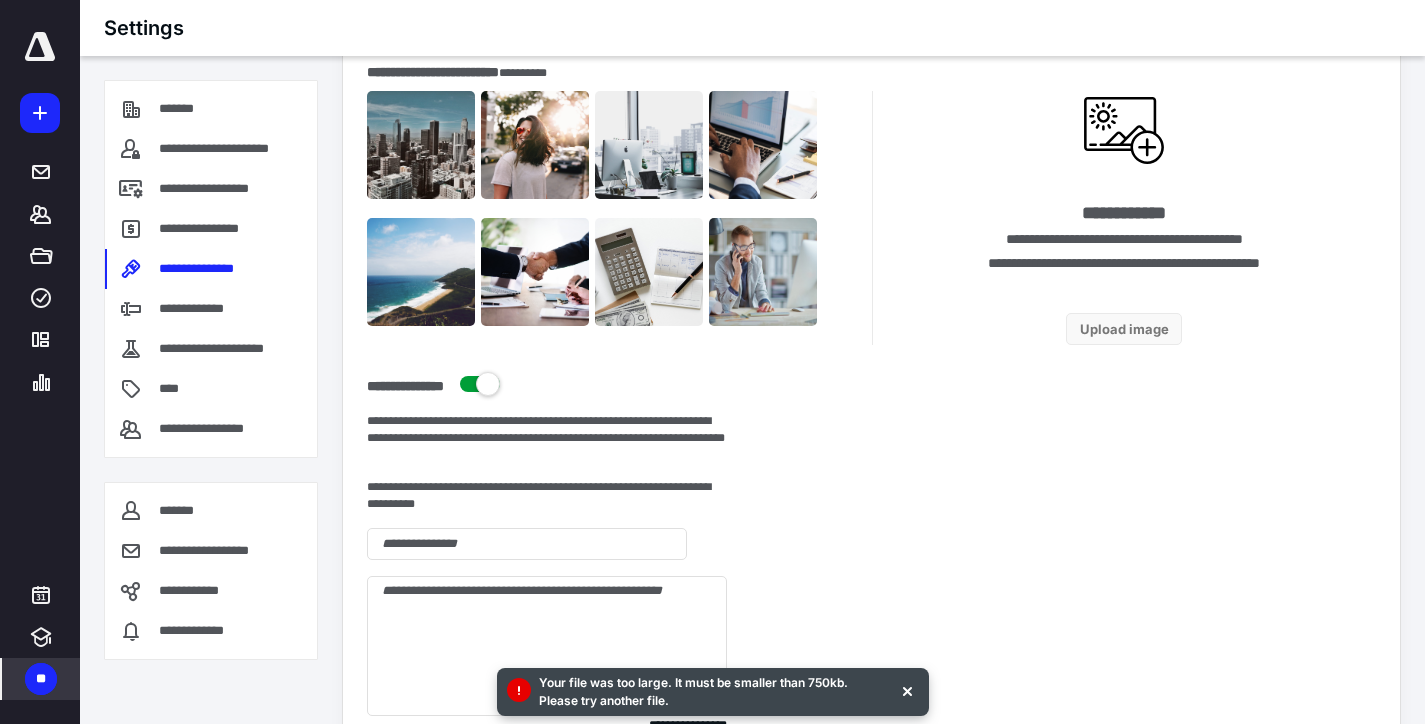 drag, startPoint x: 917, startPoint y: 686, endPoint x: 941, endPoint y: 634, distance: 57.271286 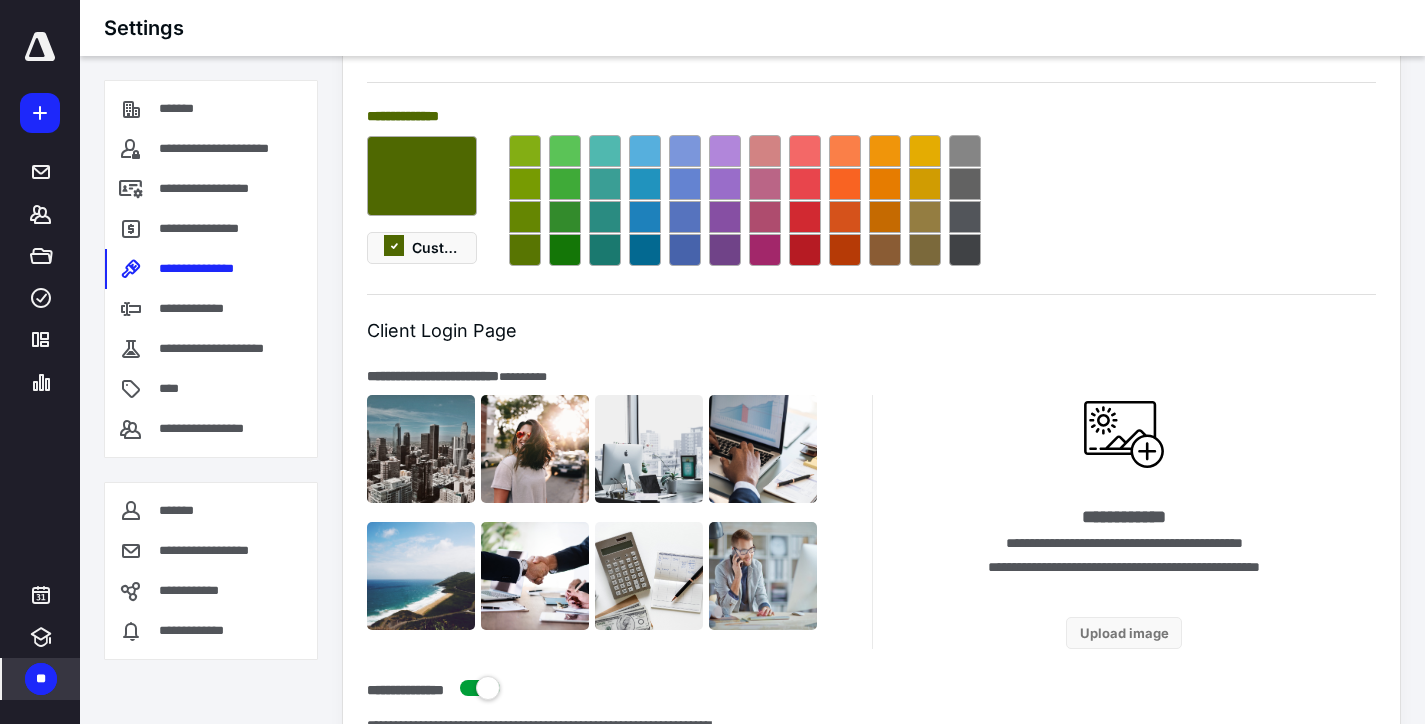 scroll, scrollTop: 800, scrollLeft: 0, axis: vertical 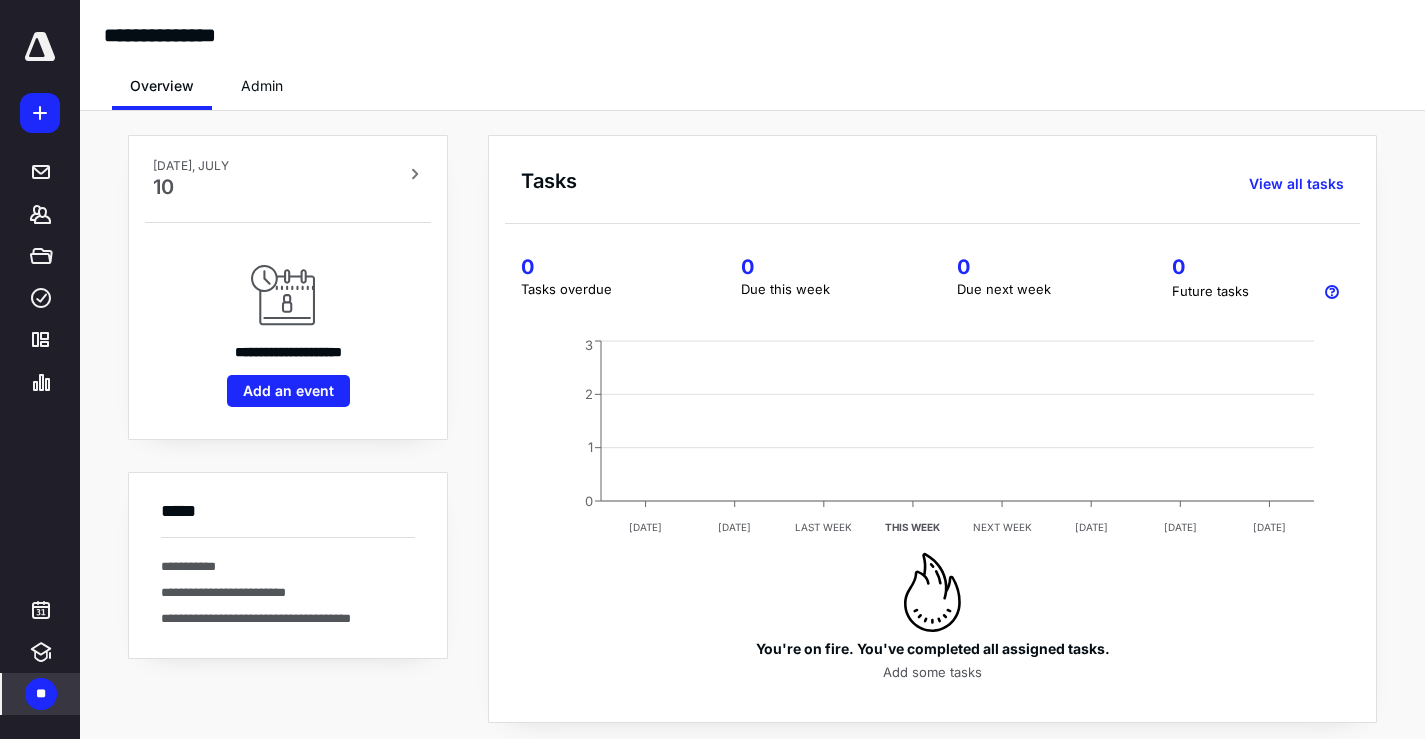 click on "**" at bounding box center (41, 694) 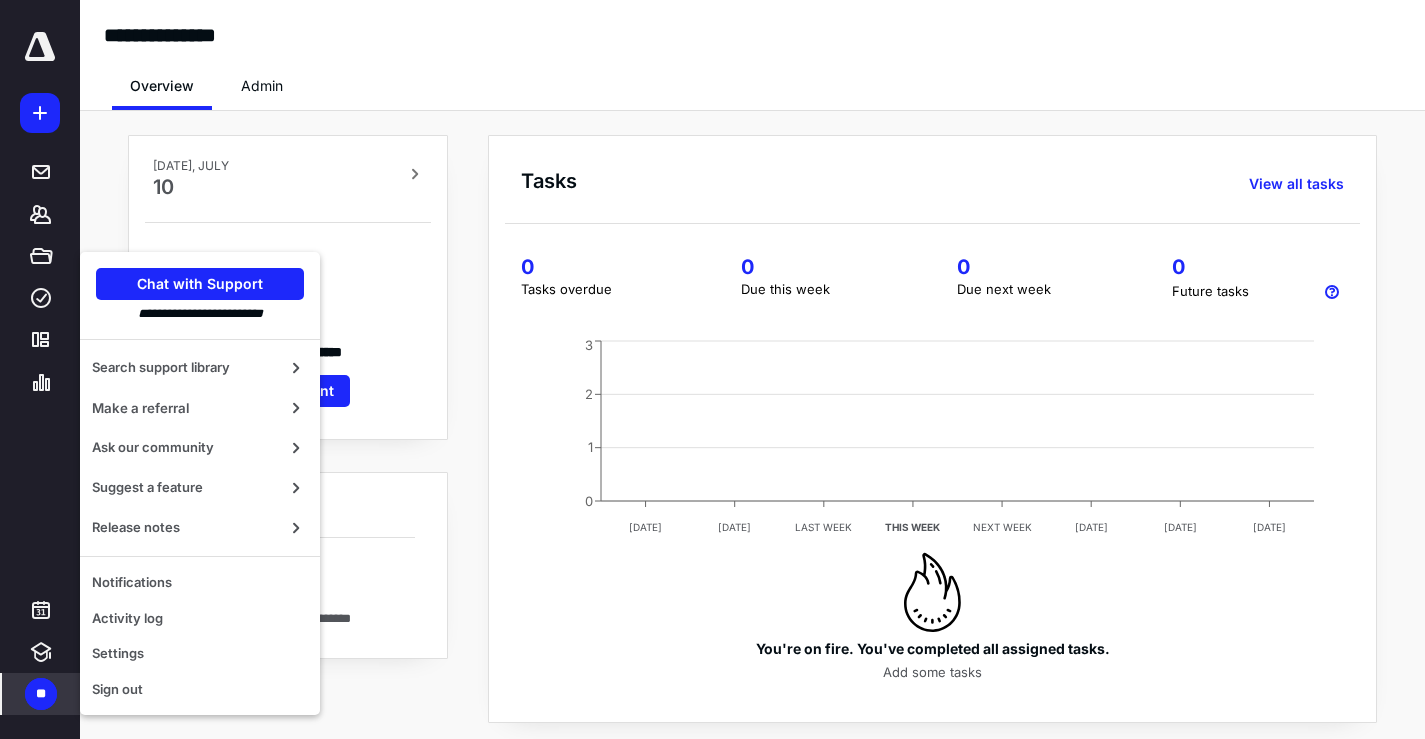 click on "**" at bounding box center (41, 694) 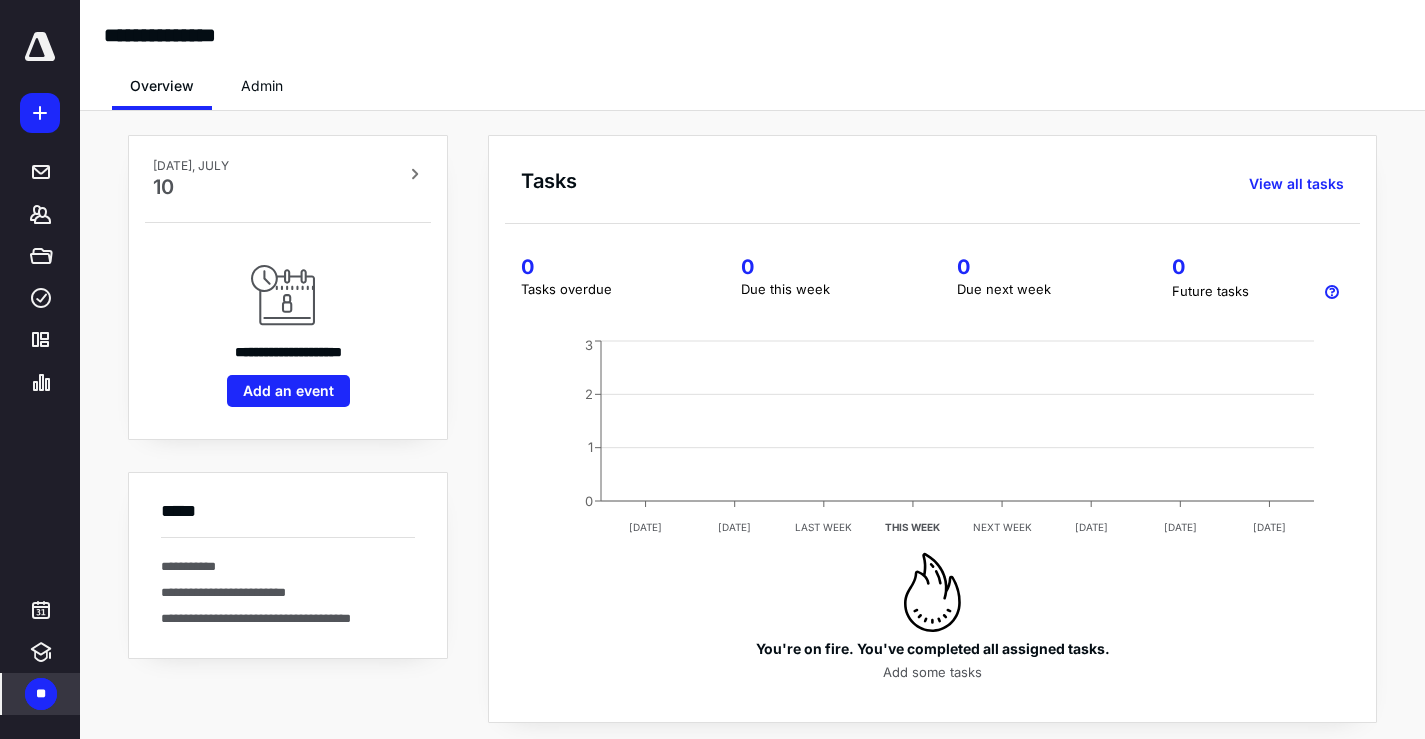 click on "**" at bounding box center (41, 694) 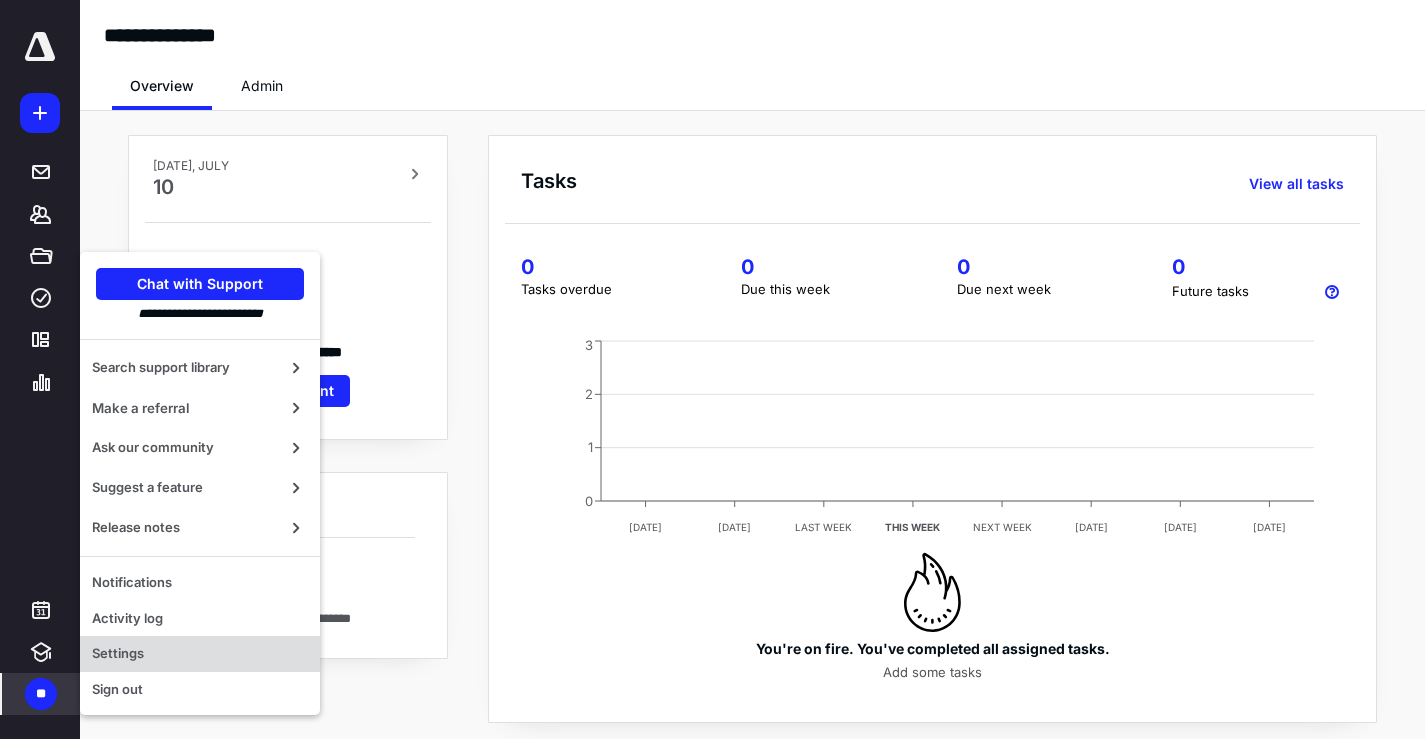 click on "Settings" at bounding box center (200, 654) 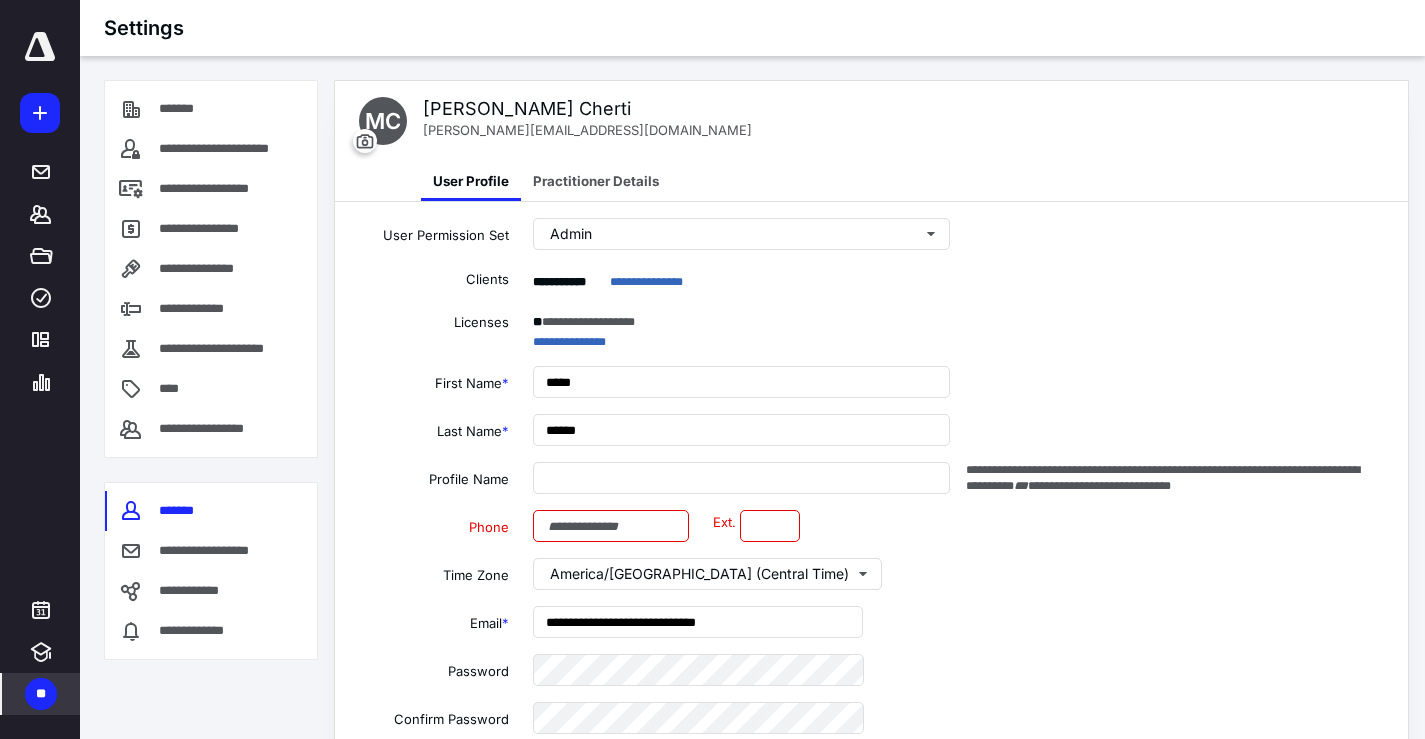 type on "**********" 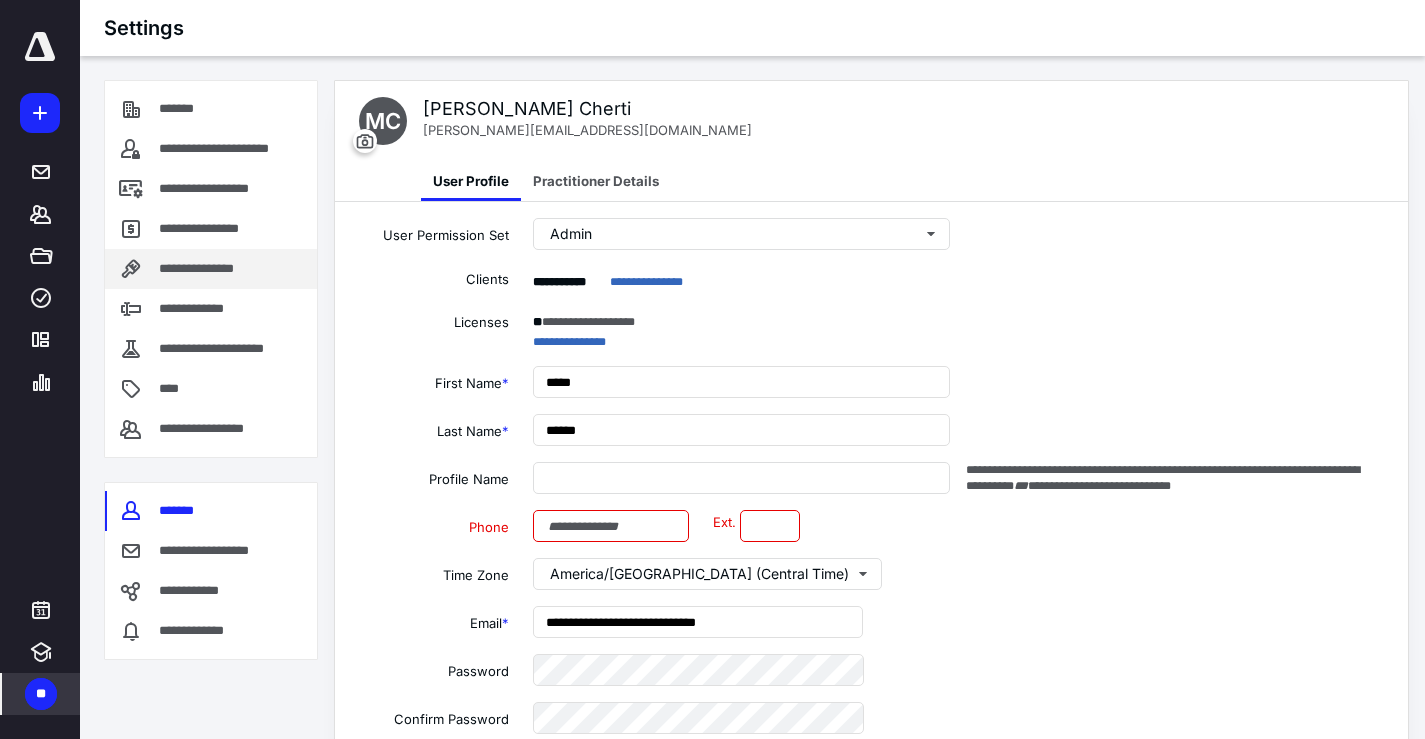 click on "**********" at bounding box center (212, 269) 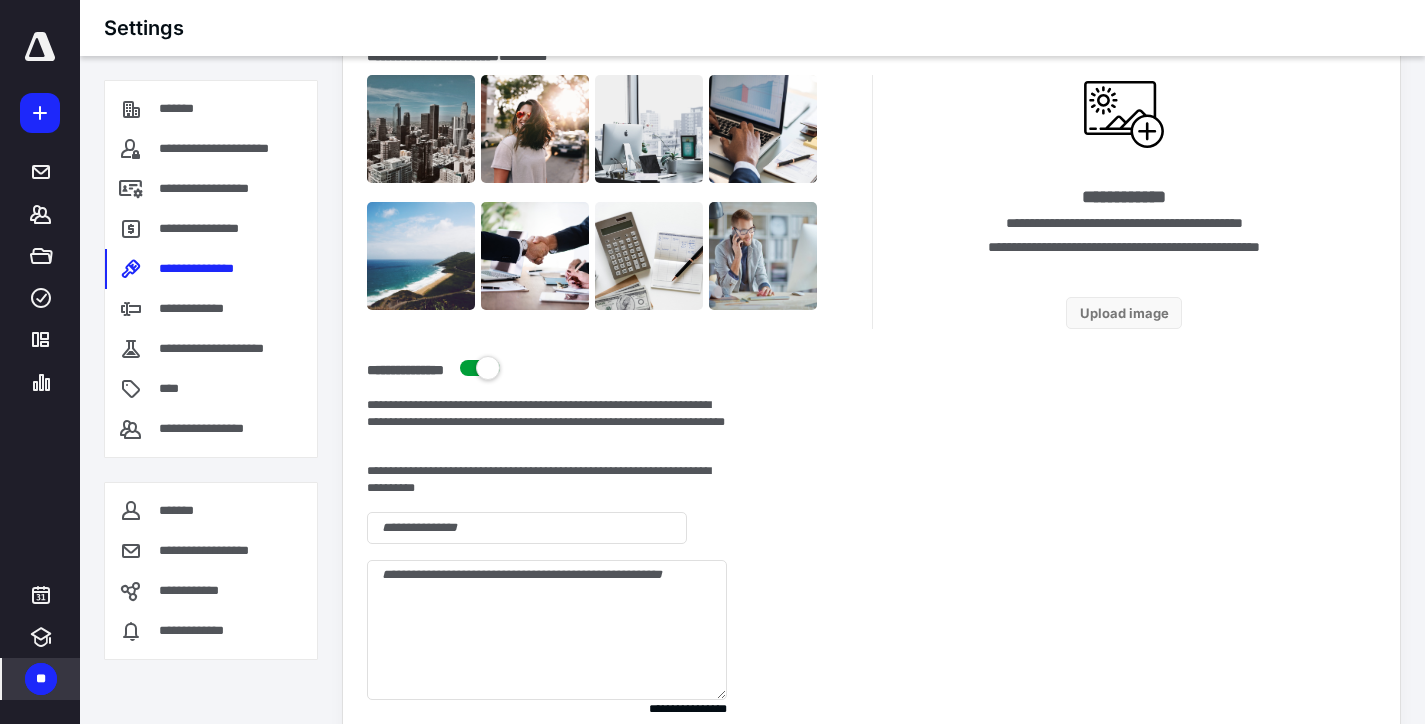 scroll, scrollTop: 1200, scrollLeft: 0, axis: vertical 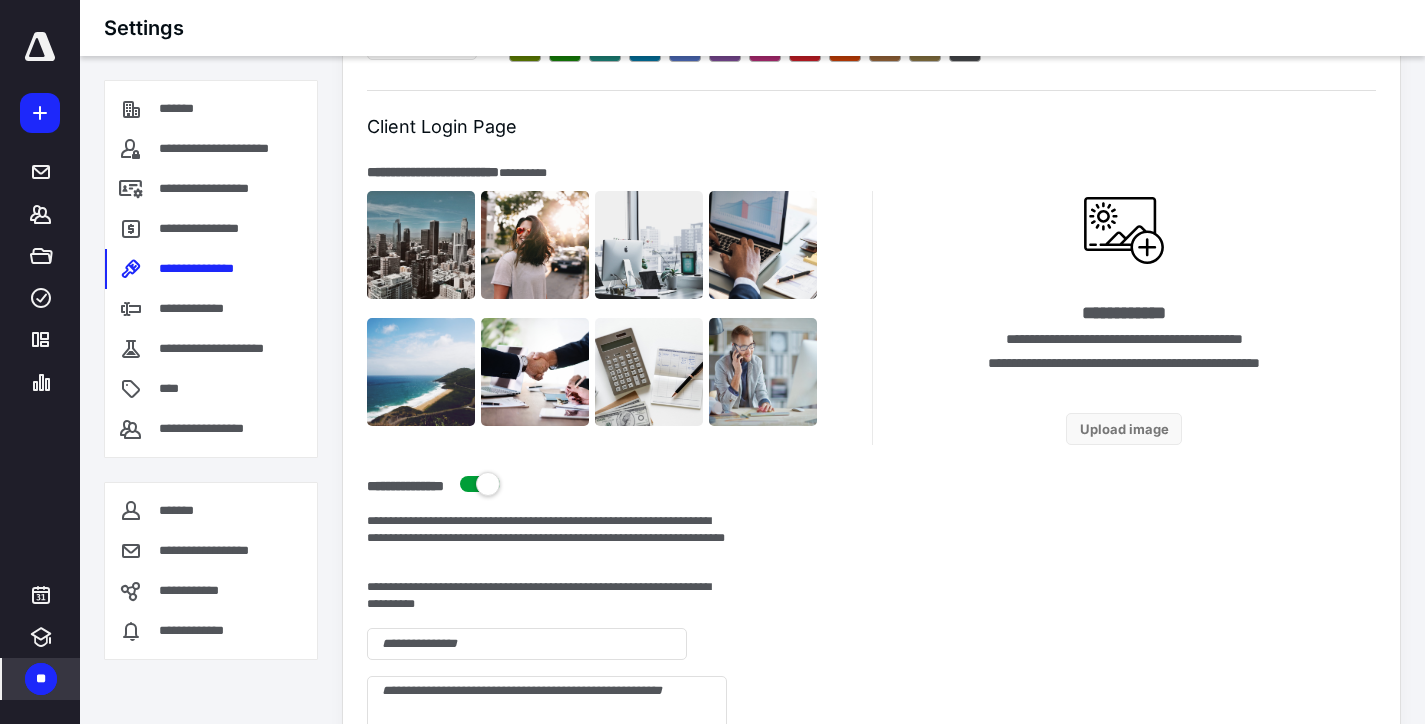 click on "**********" at bounding box center [871, 318] 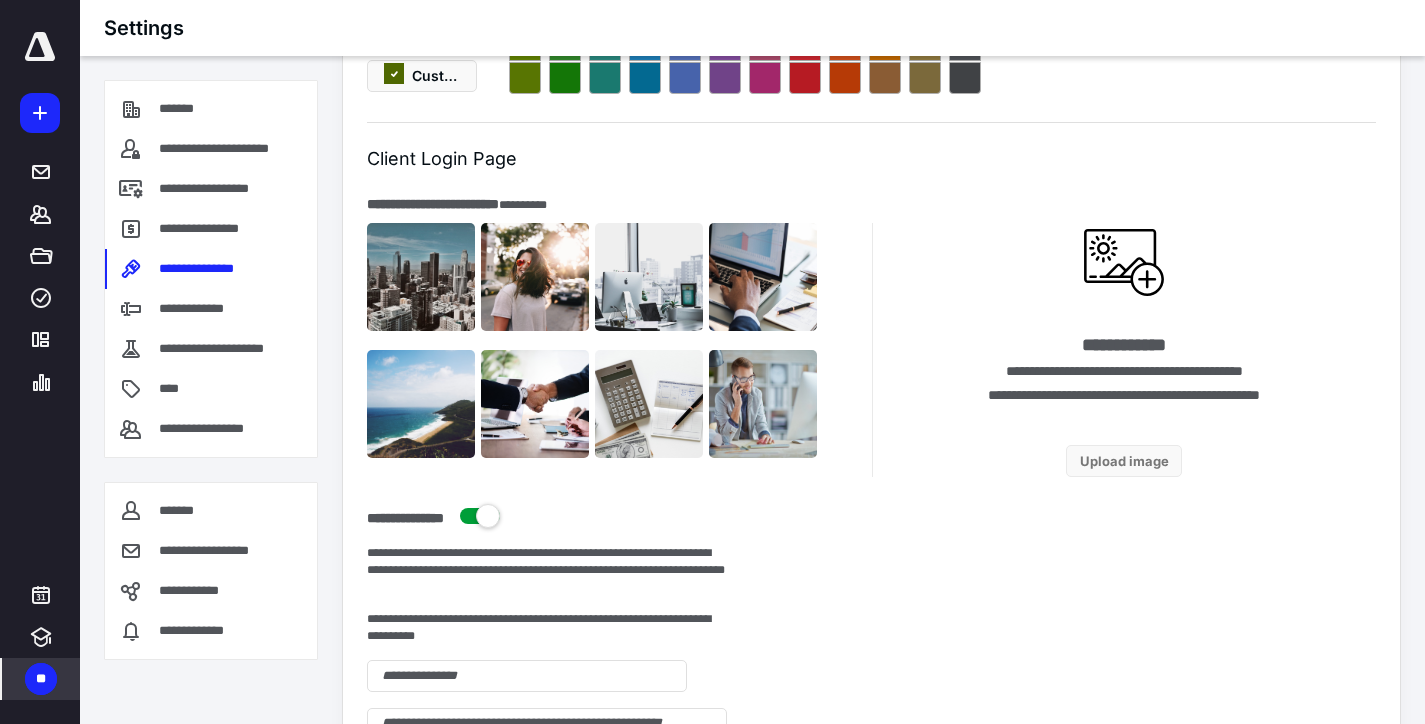 scroll, scrollTop: 1200, scrollLeft: 0, axis: vertical 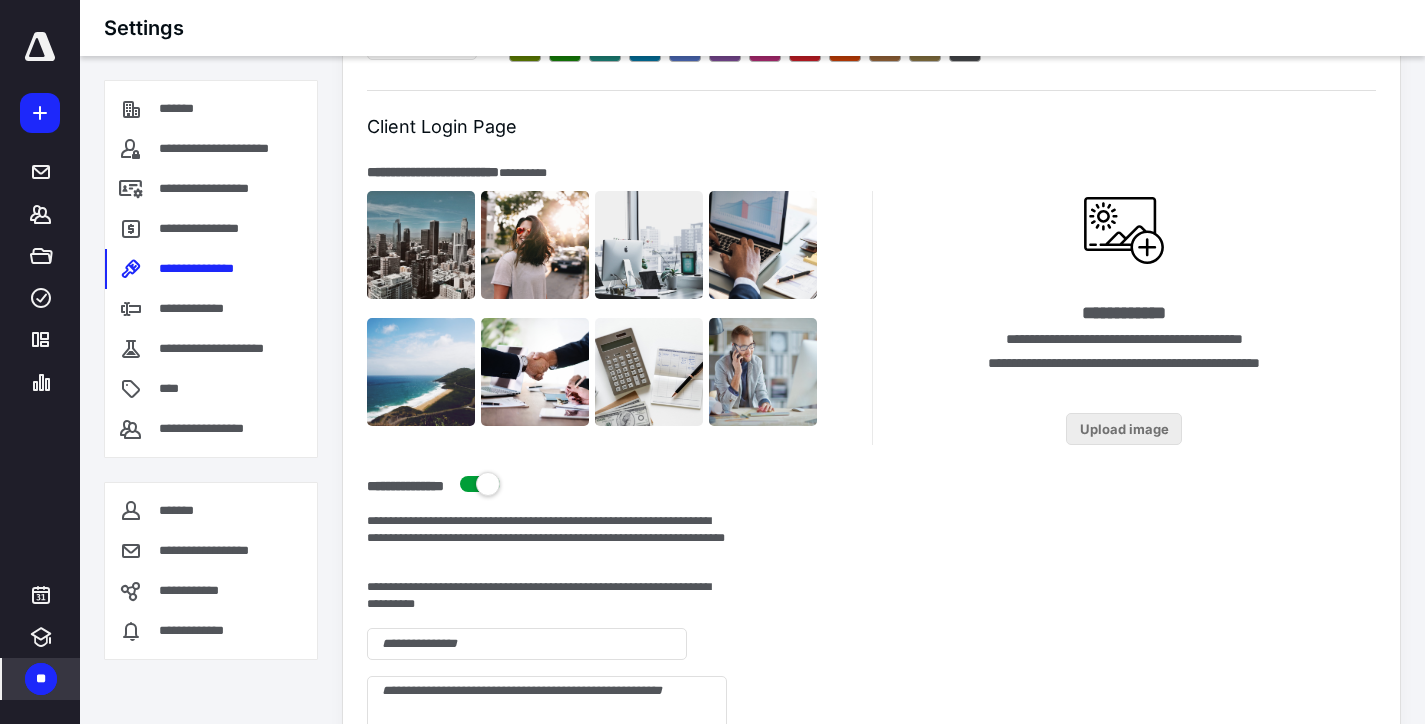 click on "Upload image" at bounding box center [1124, 429] 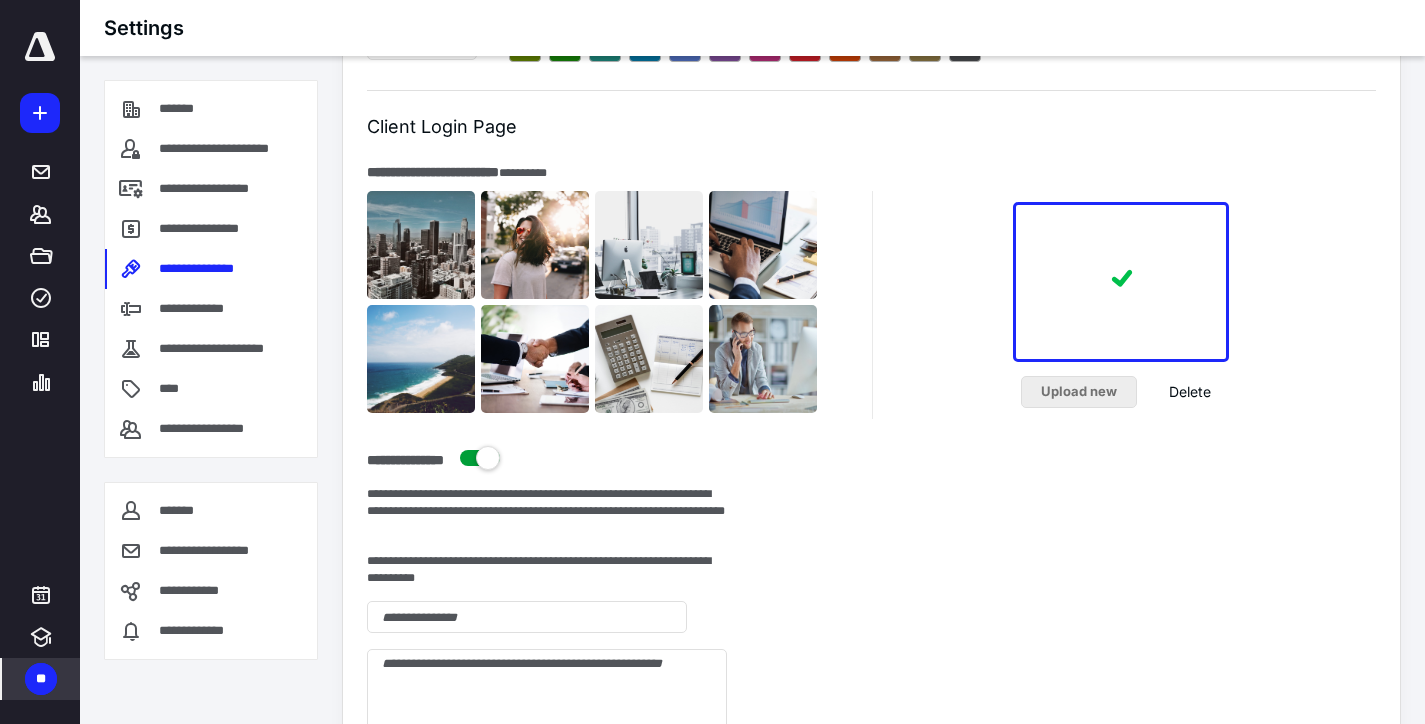 click on "Upload new" at bounding box center (1079, 392) 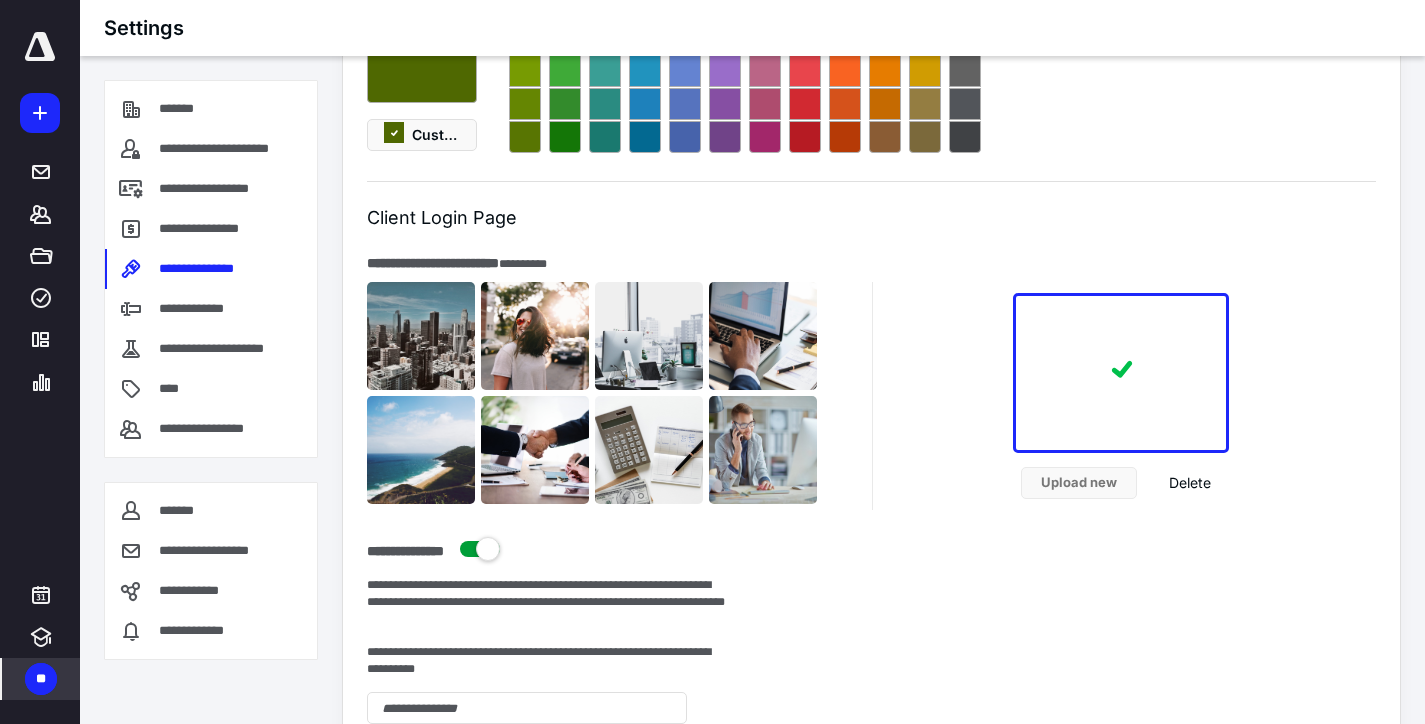 scroll, scrollTop: 800, scrollLeft: 0, axis: vertical 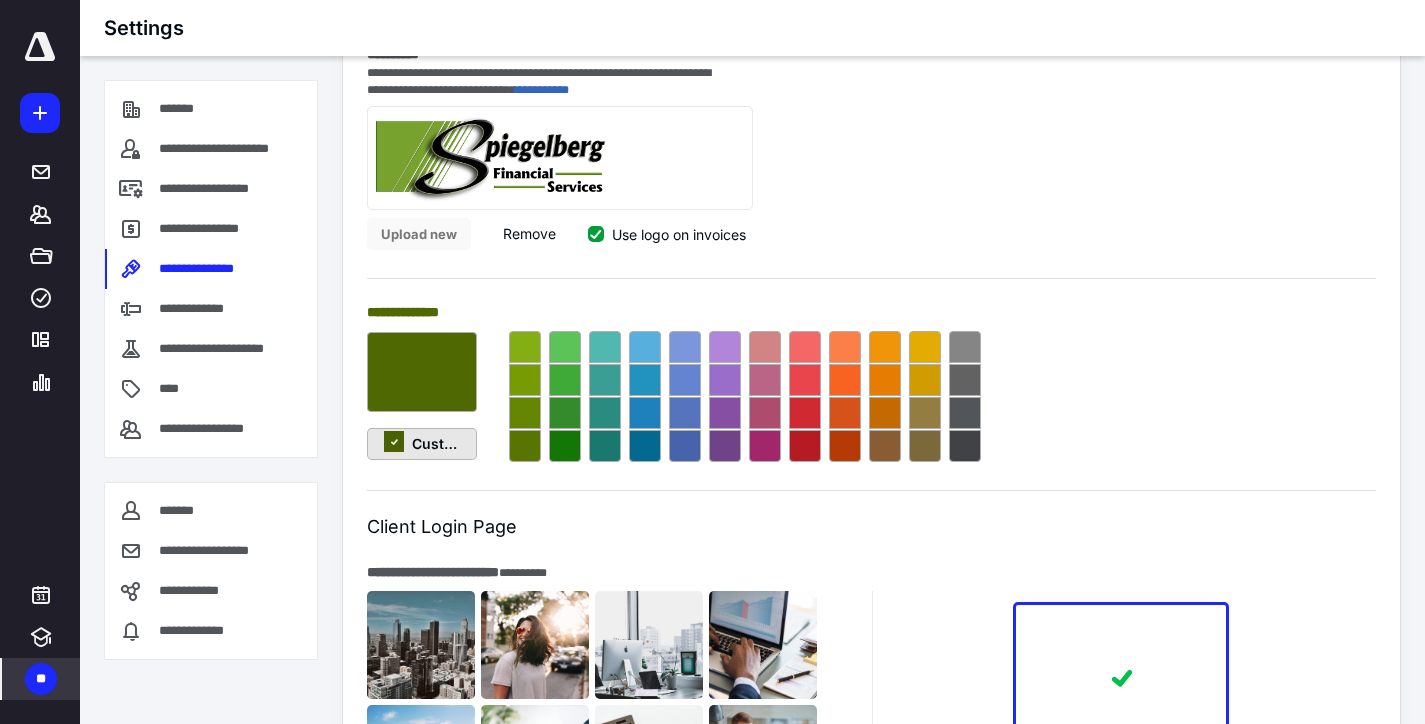 click on "Custom" at bounding box center (422, 444) 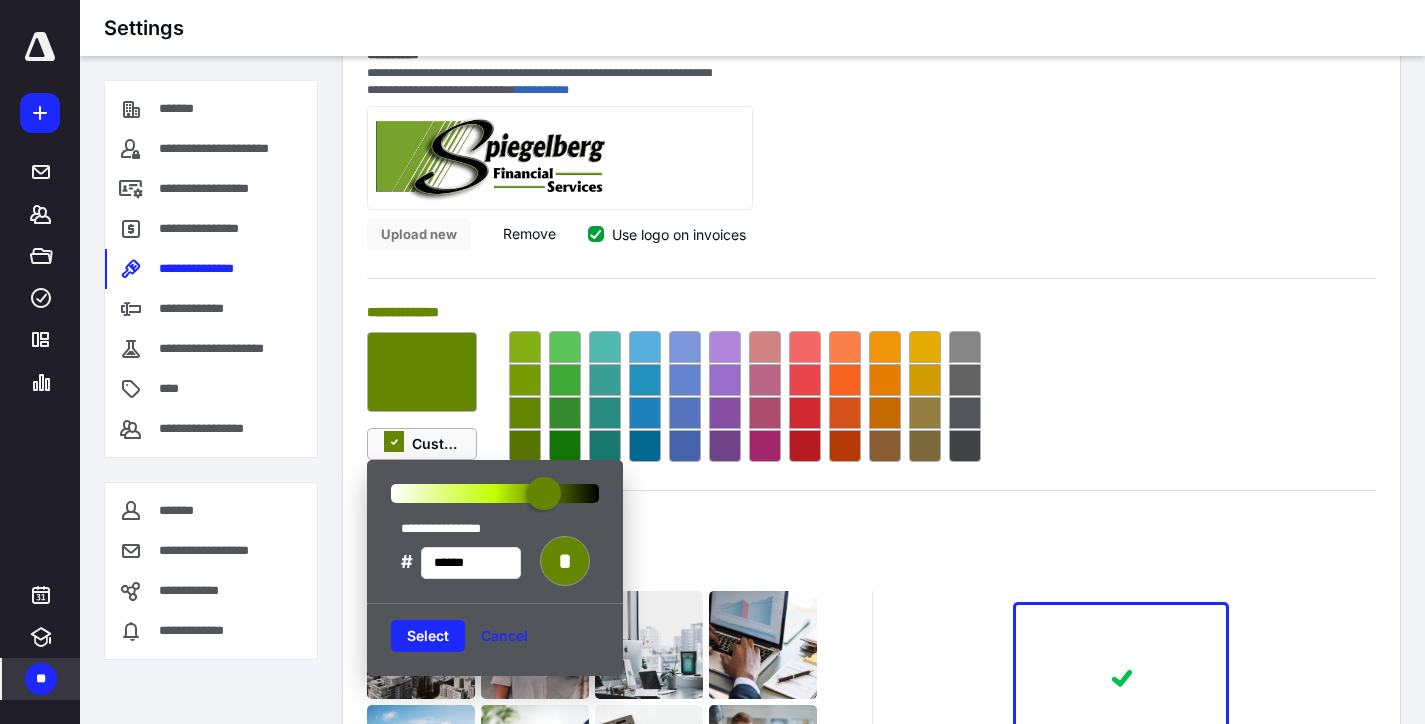 type on "******" 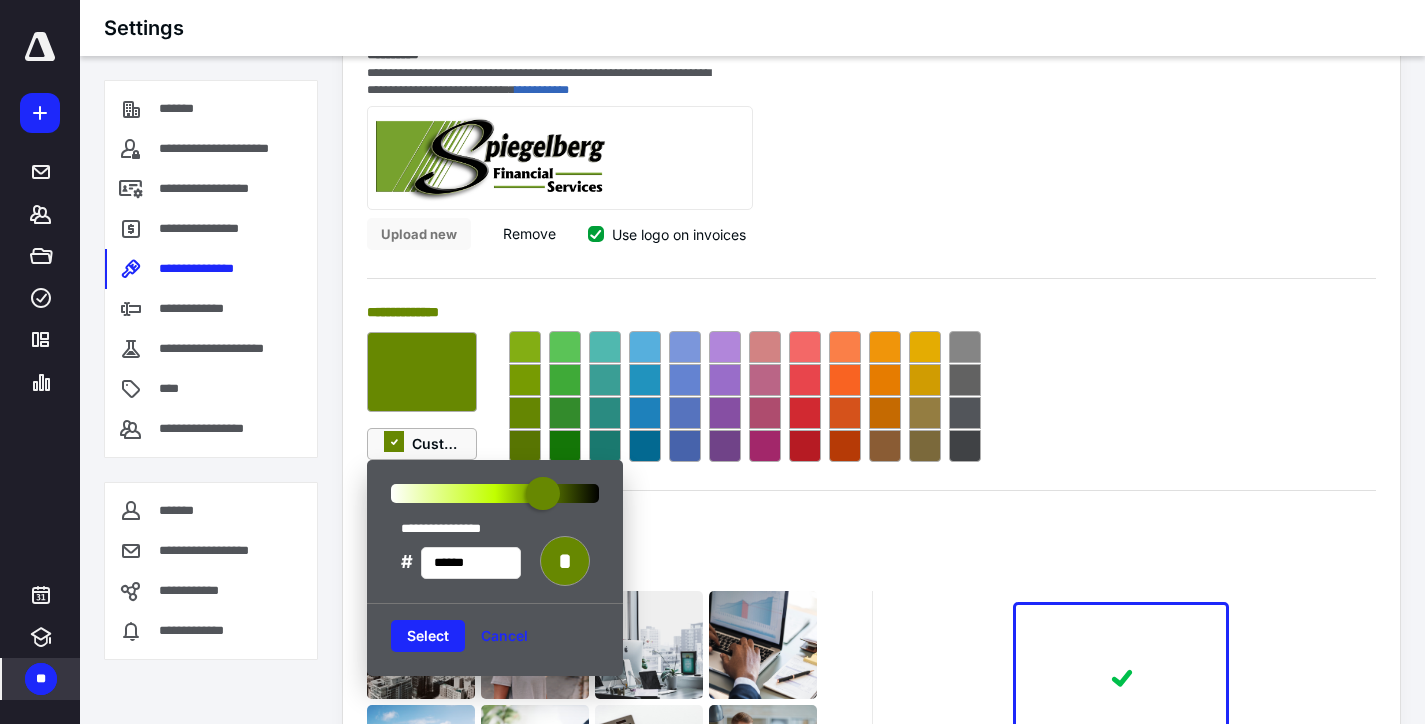 drag, startPoint x: 555, startPoint y: 507, endPoint x: 543, endPoint y: 507, distance: 12 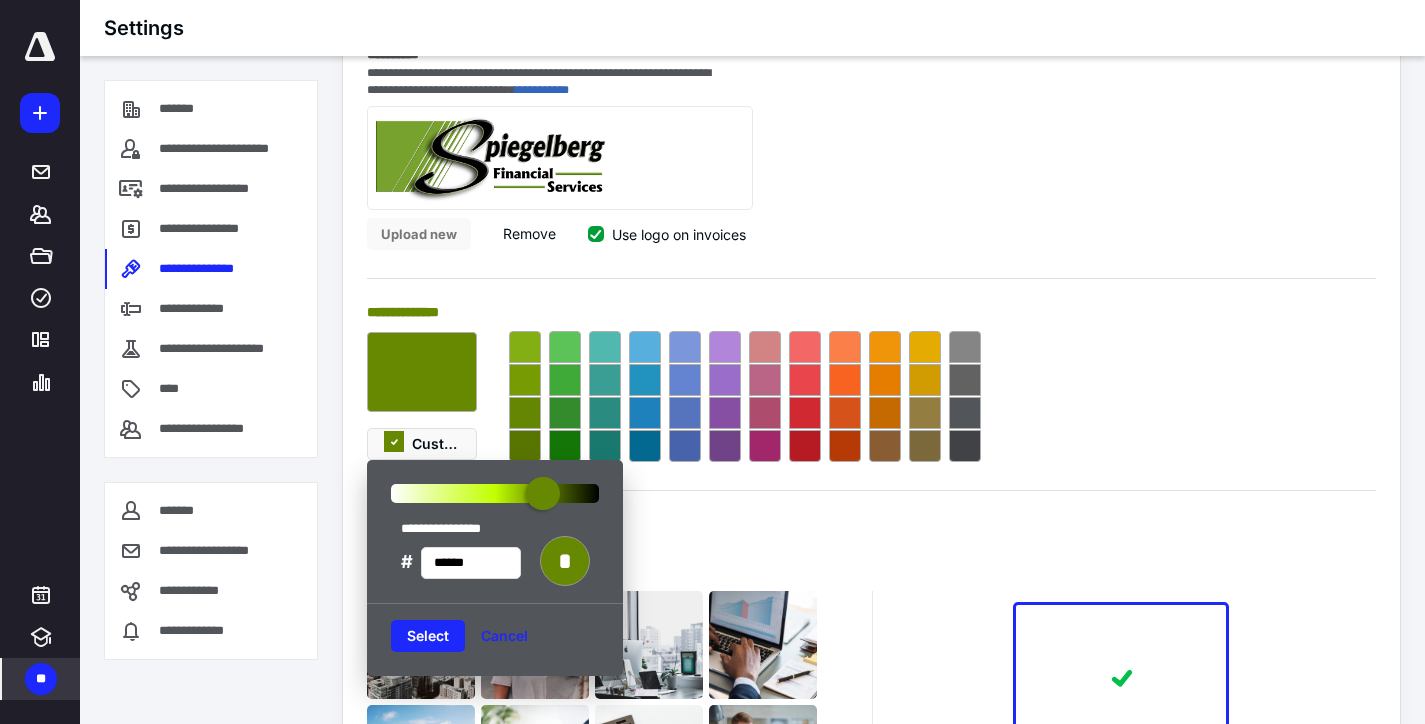 click on "**********" at bounding box center (871, 161) 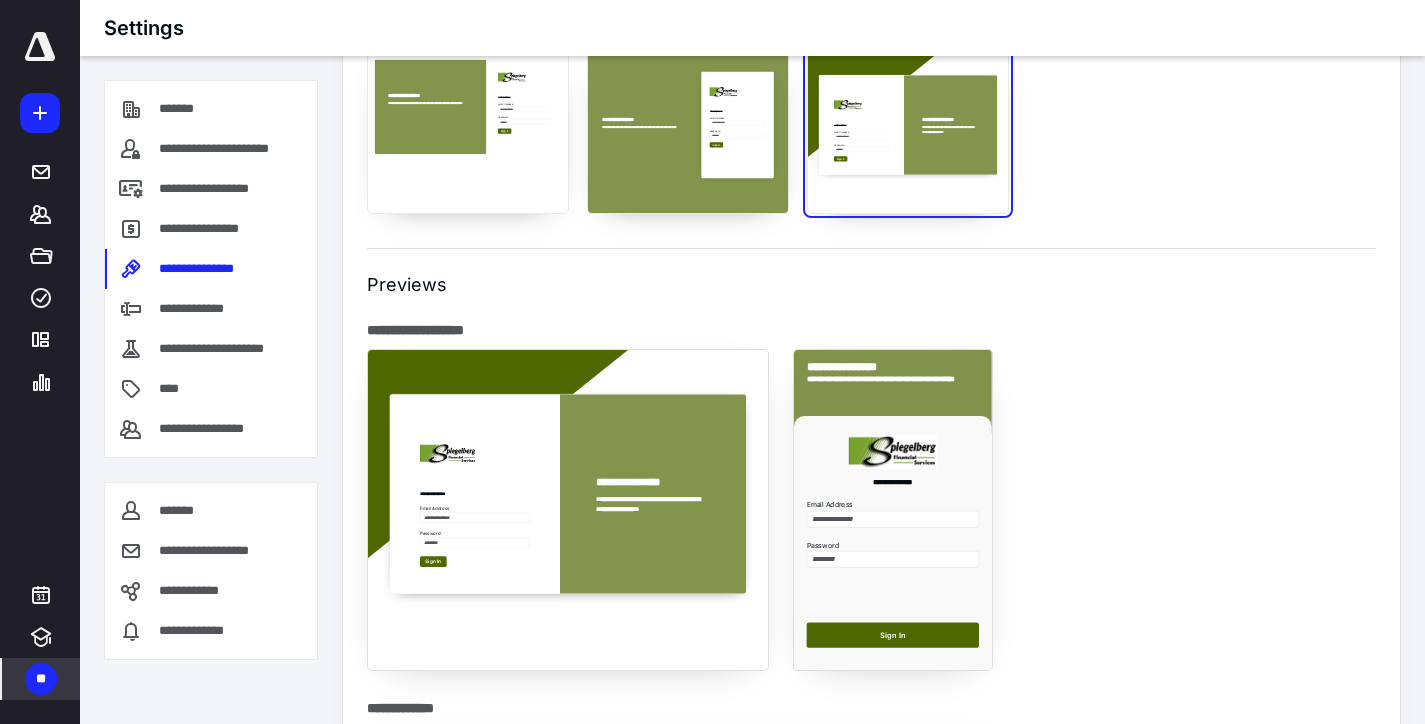 scroll, scrollTop: 1900, scrollLeft: 0, axis: vertical 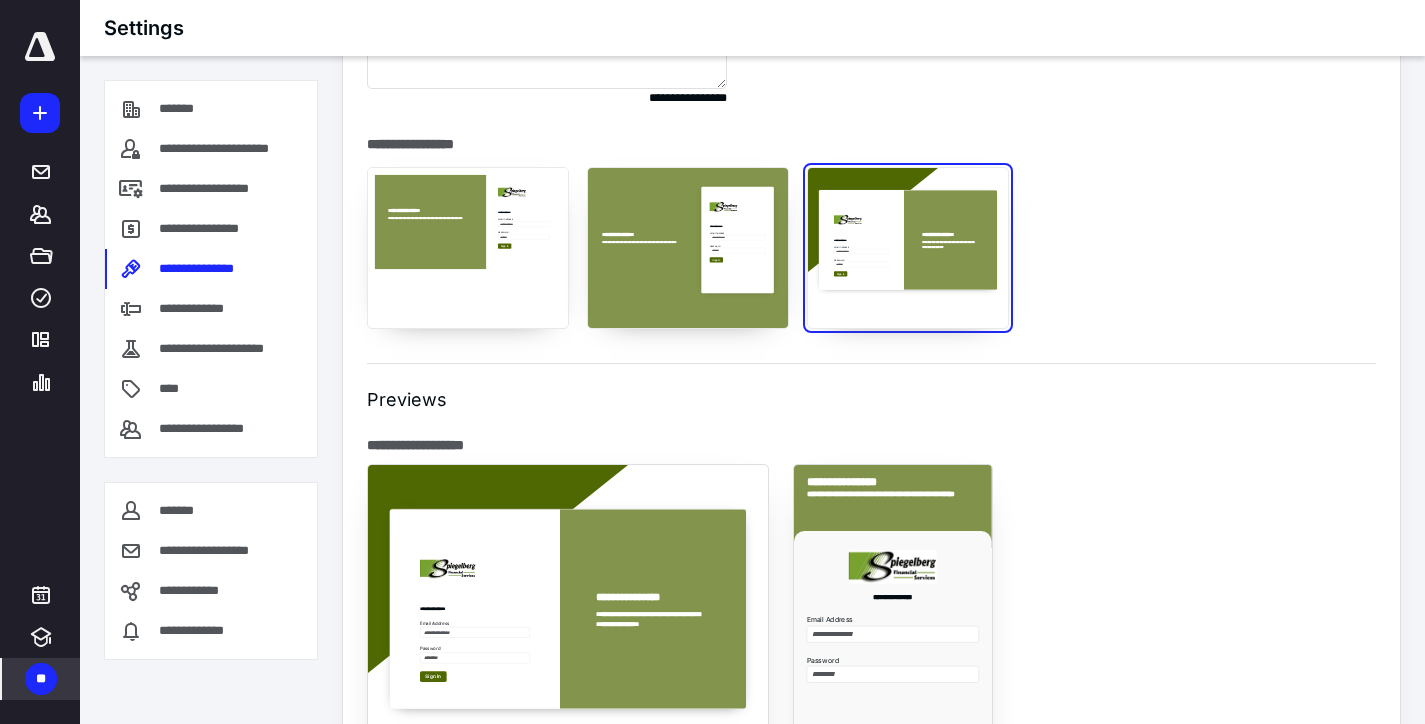 click on "**********" at bounding box center [468, 248] 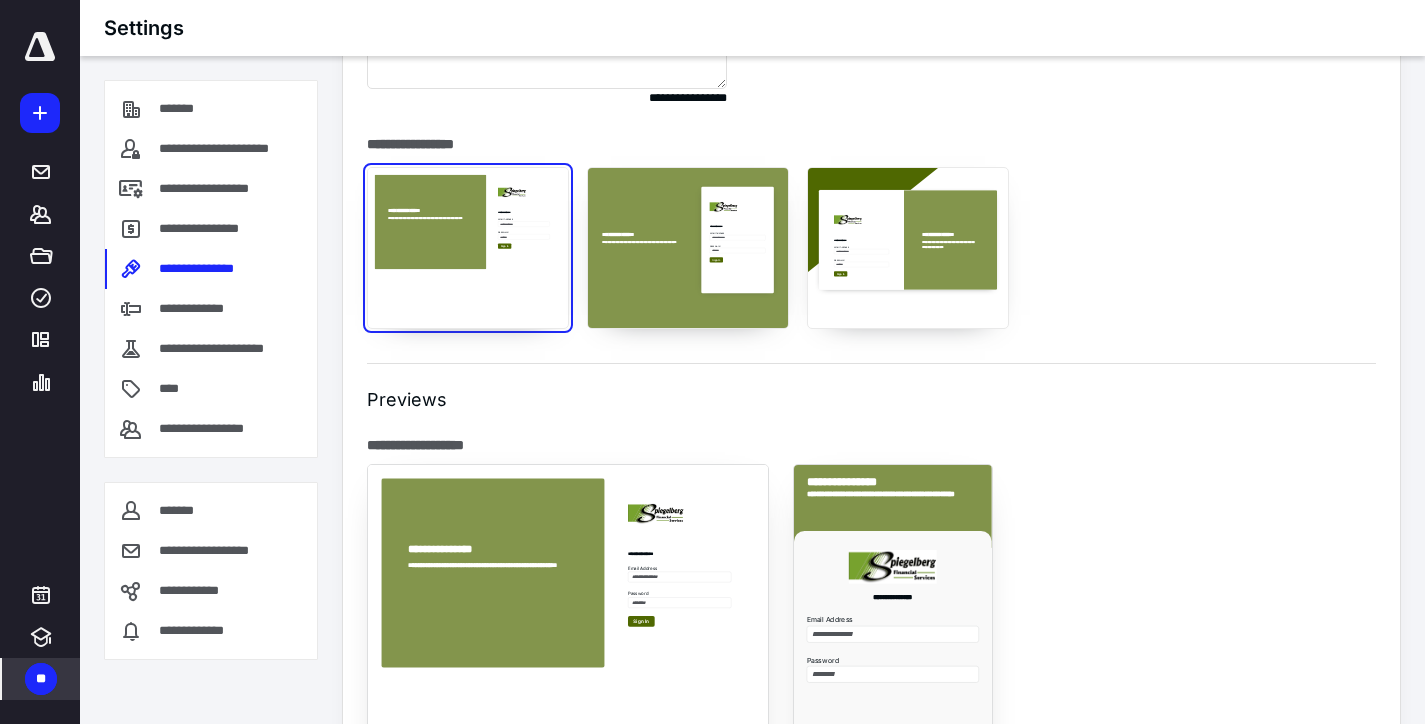 click on "**********" at bounding box center [908, 248] 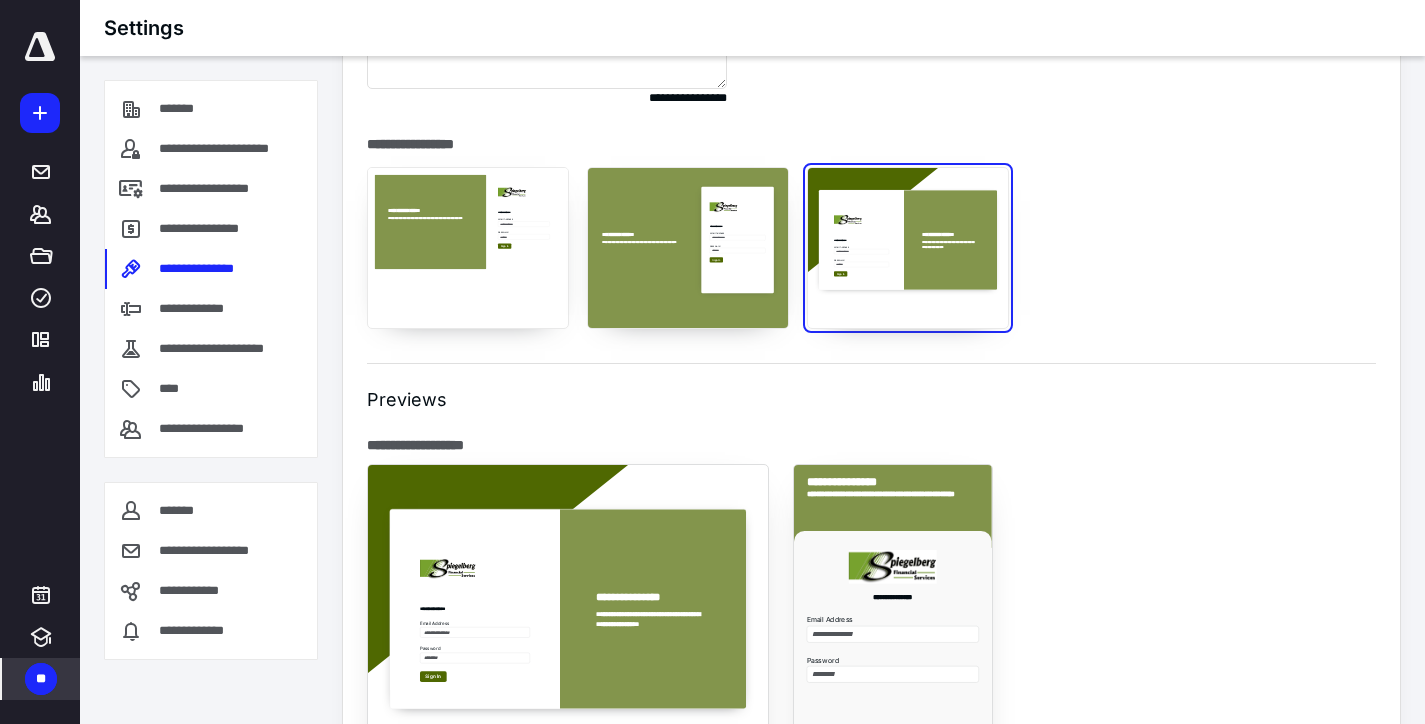 click on "**********" at bounding box center (468, 248) 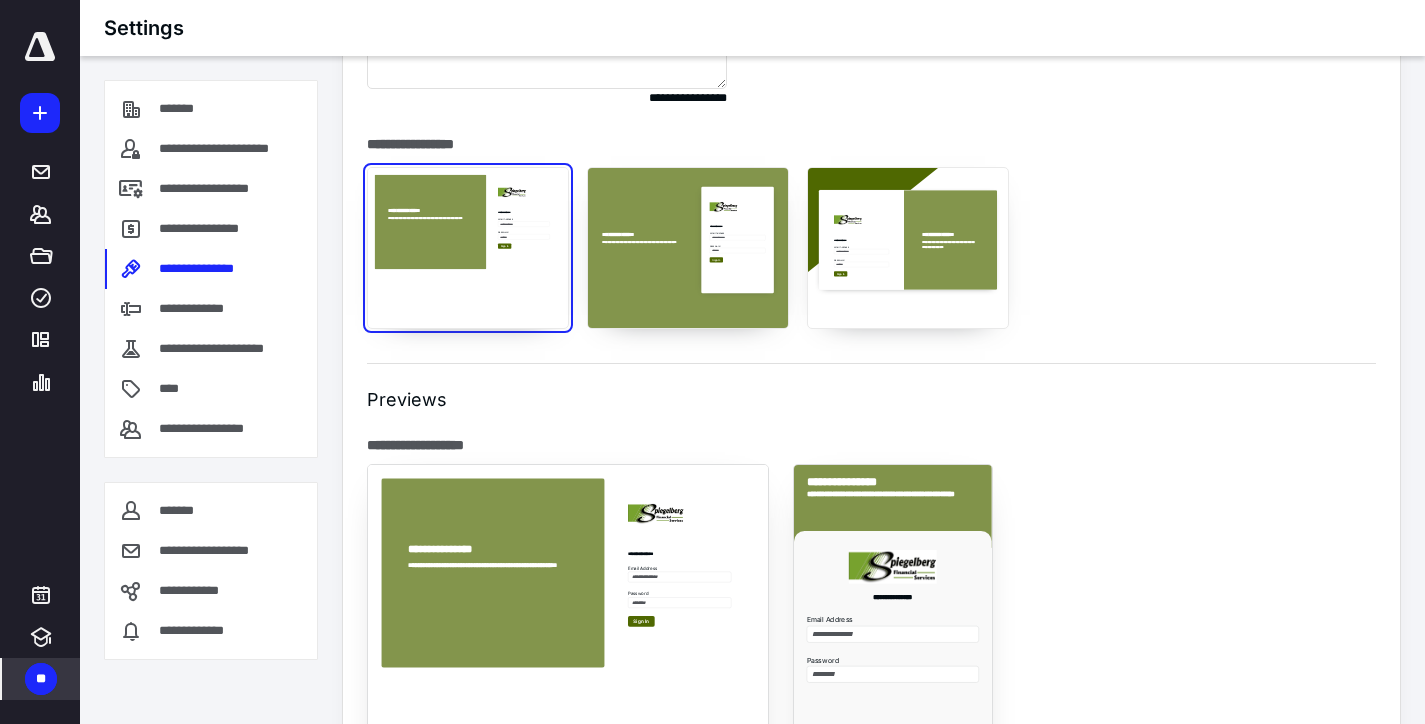 click on "**********" at bounding box center [908, 248] 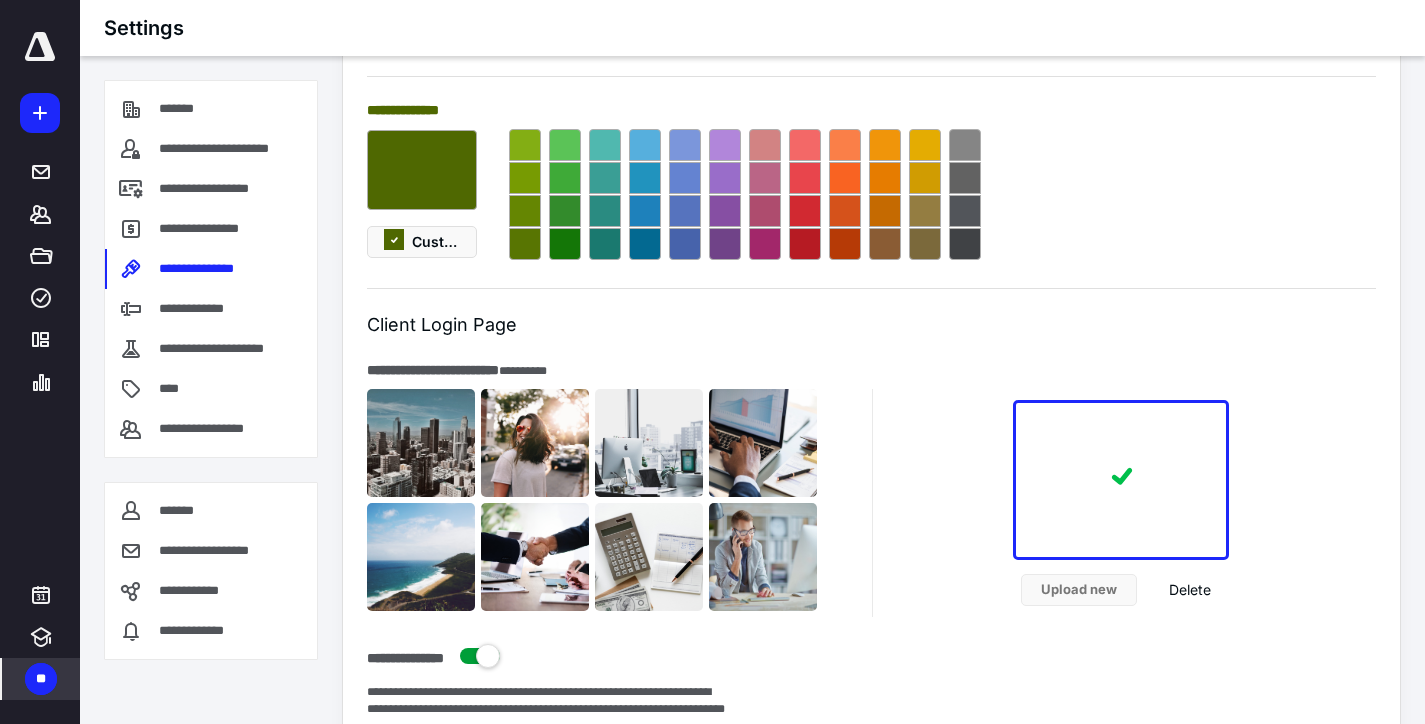 scroll, scrollTop: 1000, scrollLeft: 0, axis: vertical 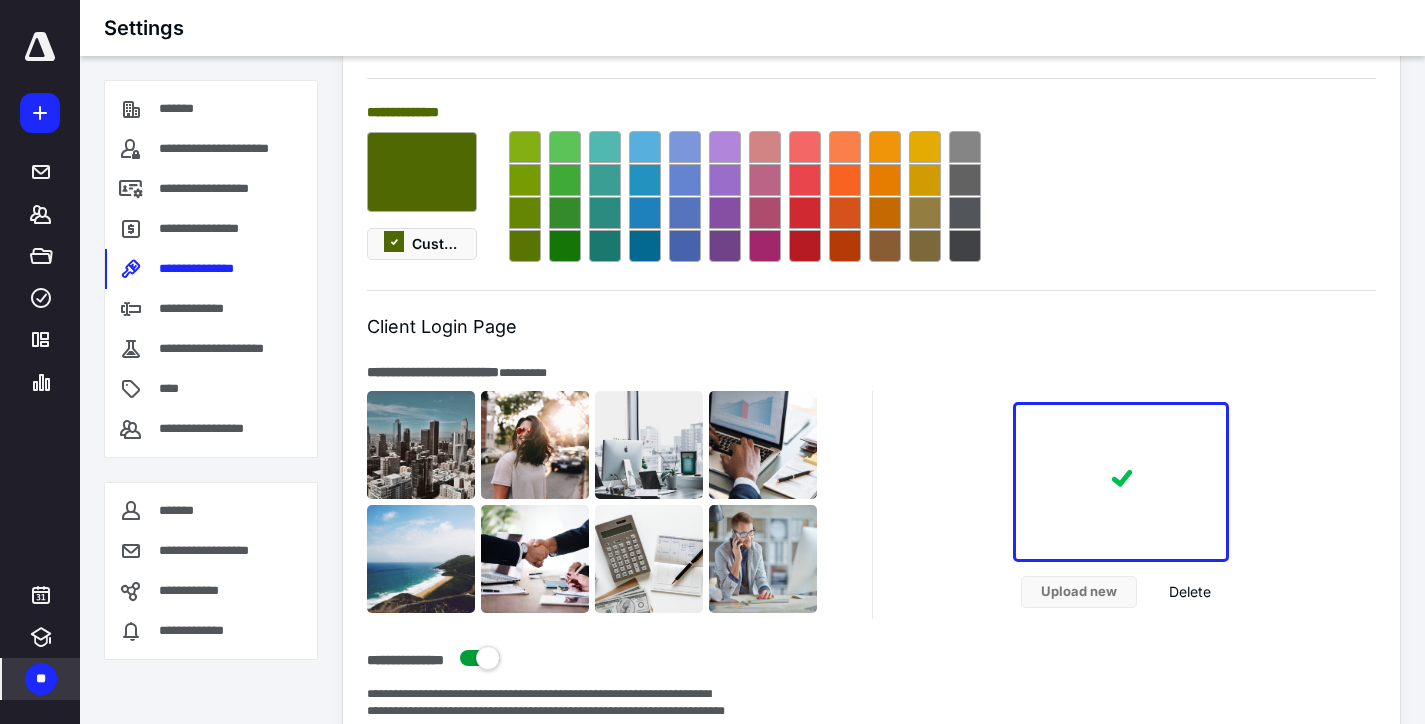 click at bounding box center (965, 147) 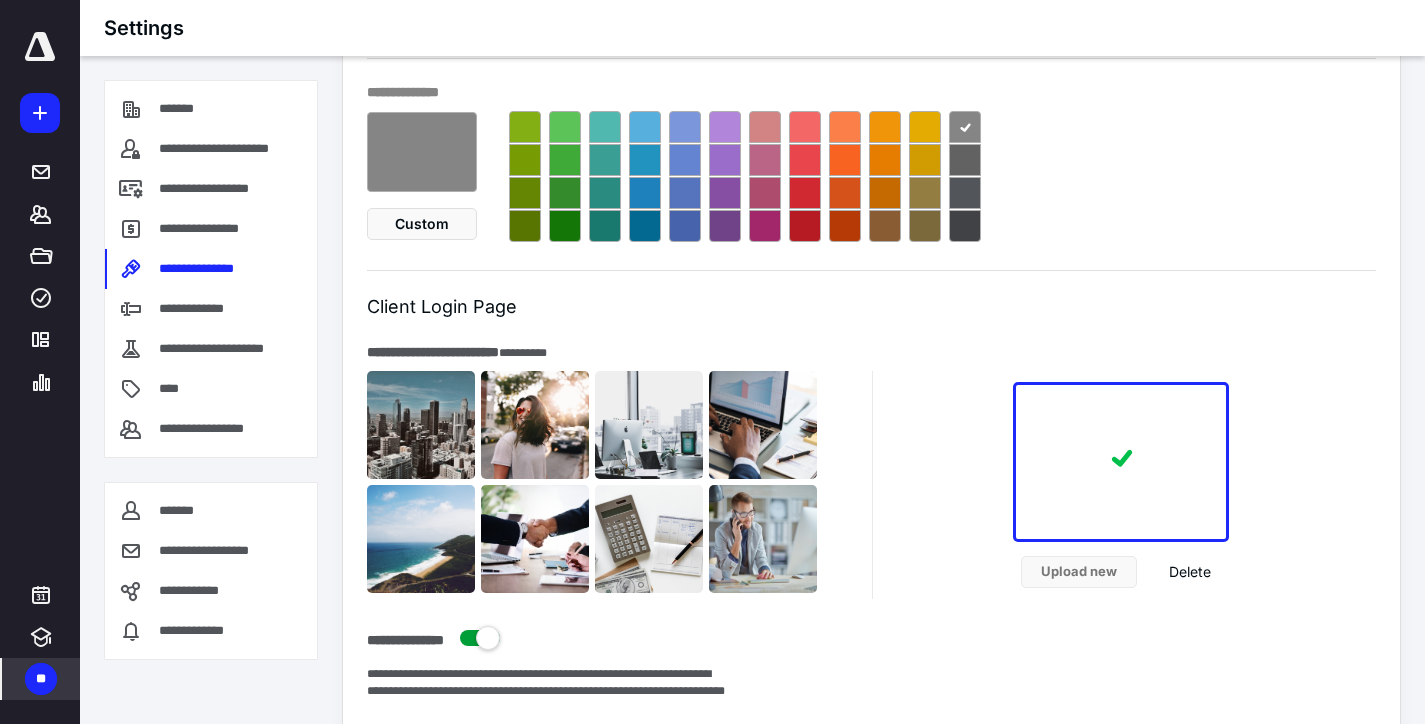 scroll, scrollTop: 900, scrollLeft: 0, axis: vertical 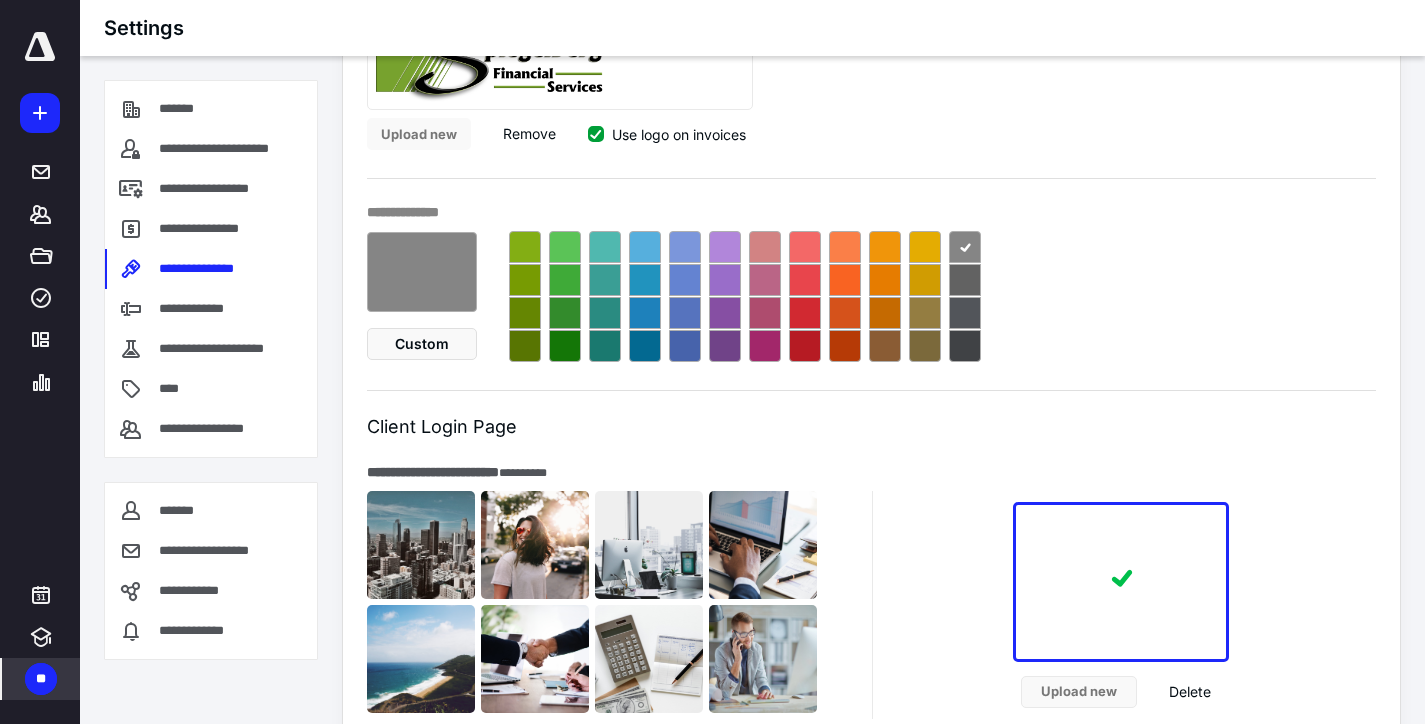 click at bounding box center (525, 346) 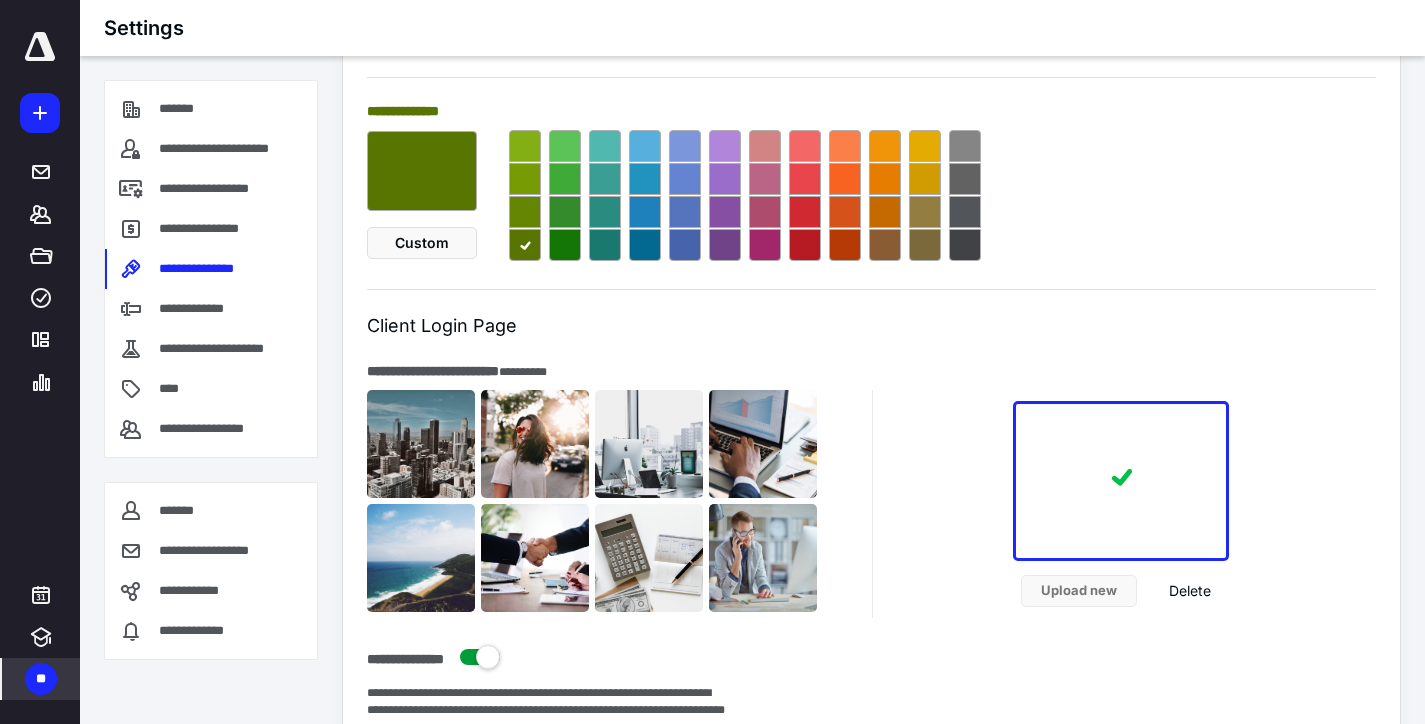 scroll, scrollTop: 1000, scrollLeft: 0, axis: vertical 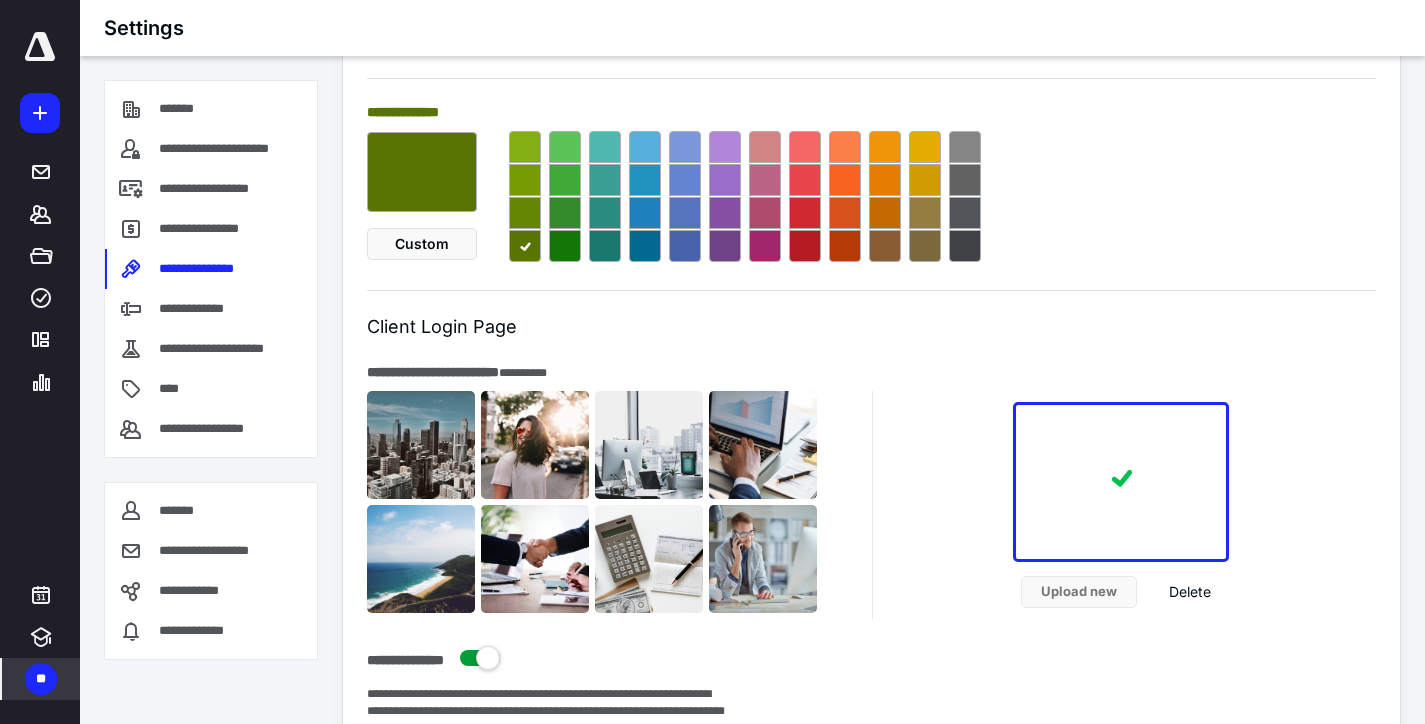 click at bounding box center (565, 180) 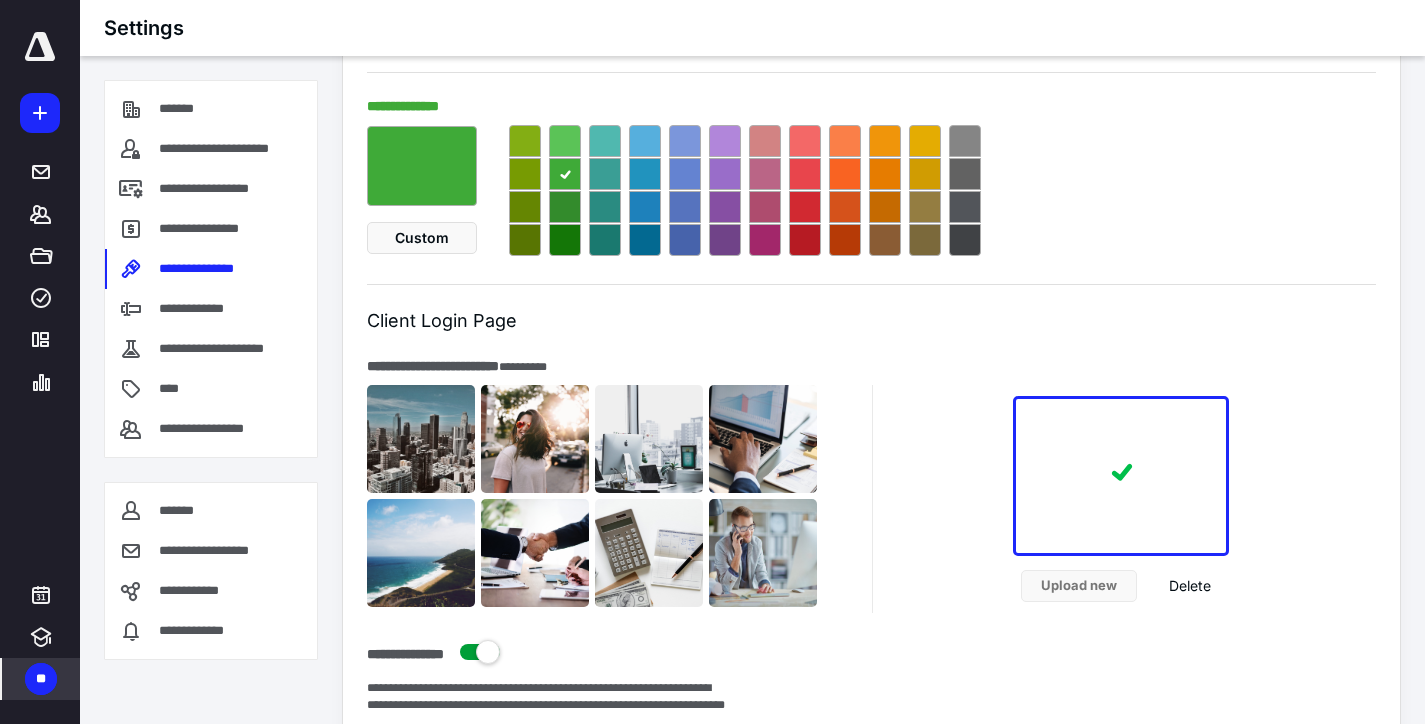 scroll, scrollTop: 900, scrollLeft: 0, axis: vertical 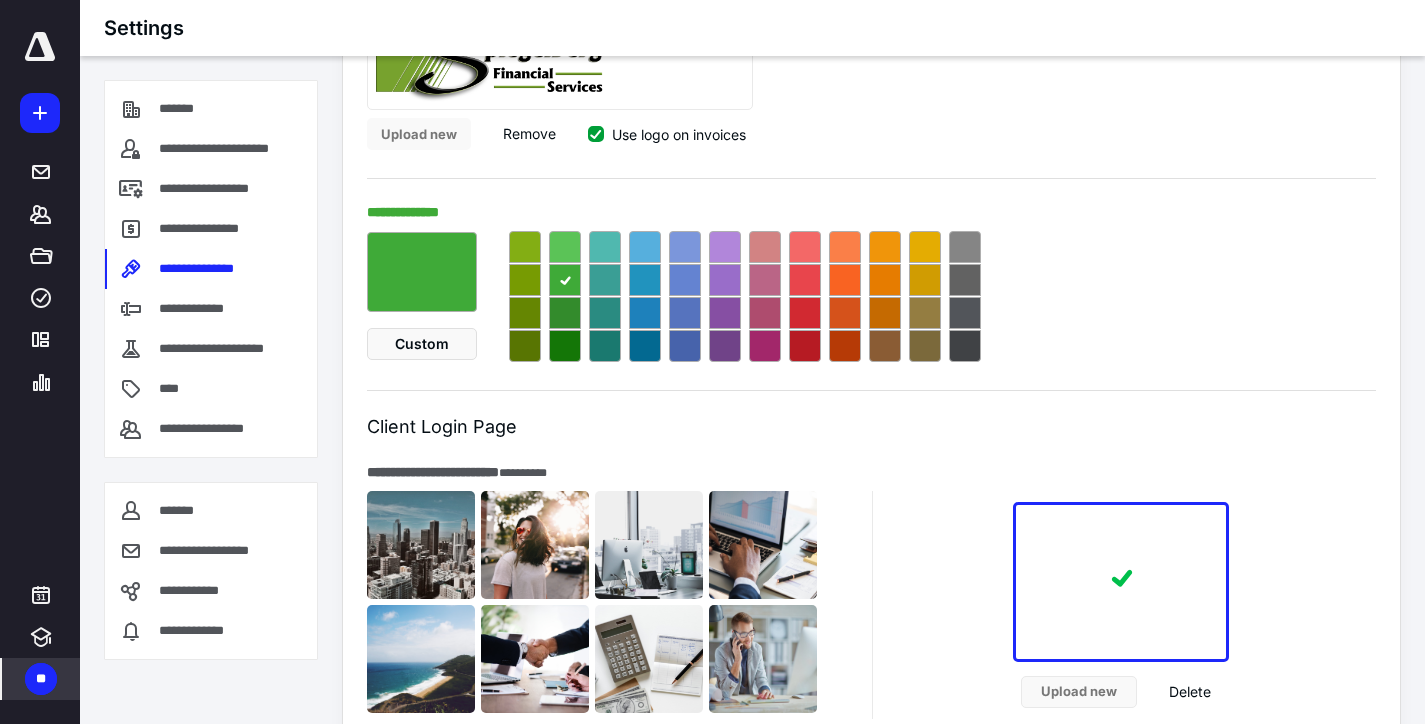 click at bounding box center (525, 247) 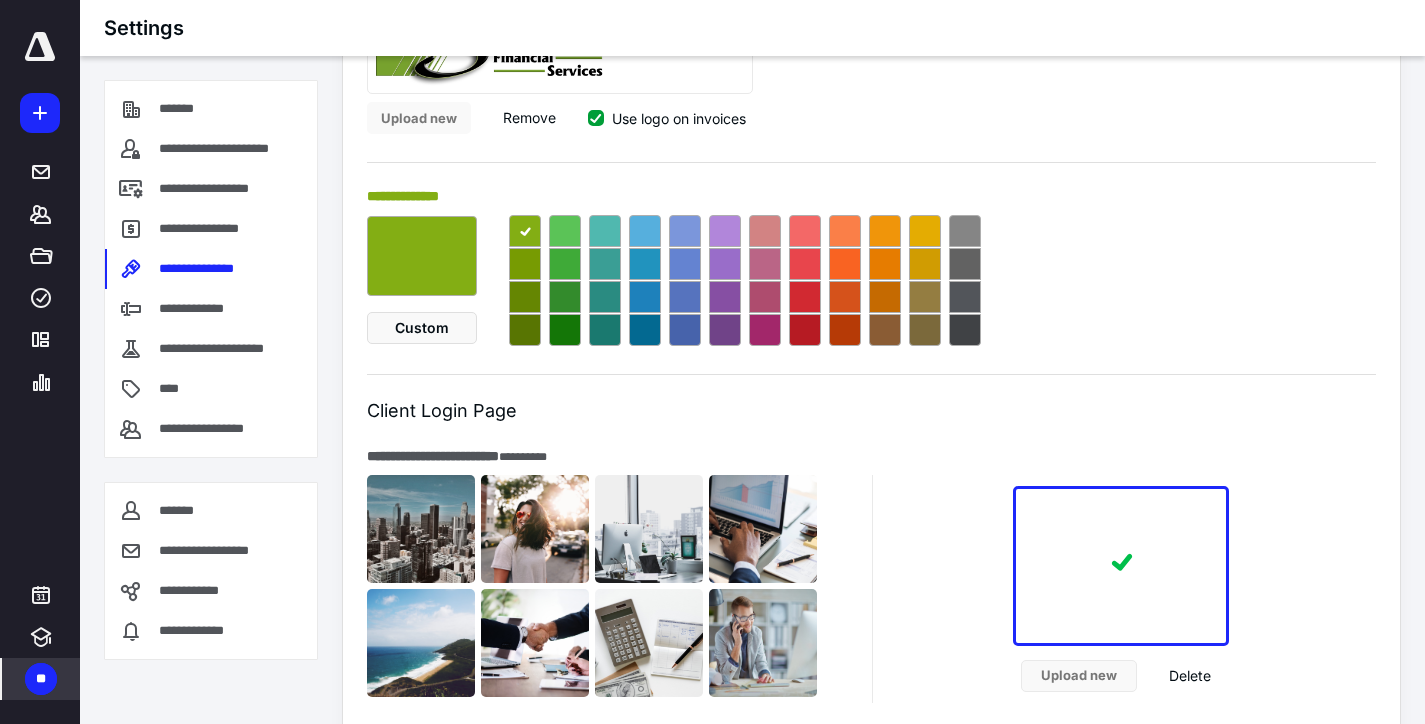 scroll, scrollTop: 900, scrollLeft: 0, axis: vertical 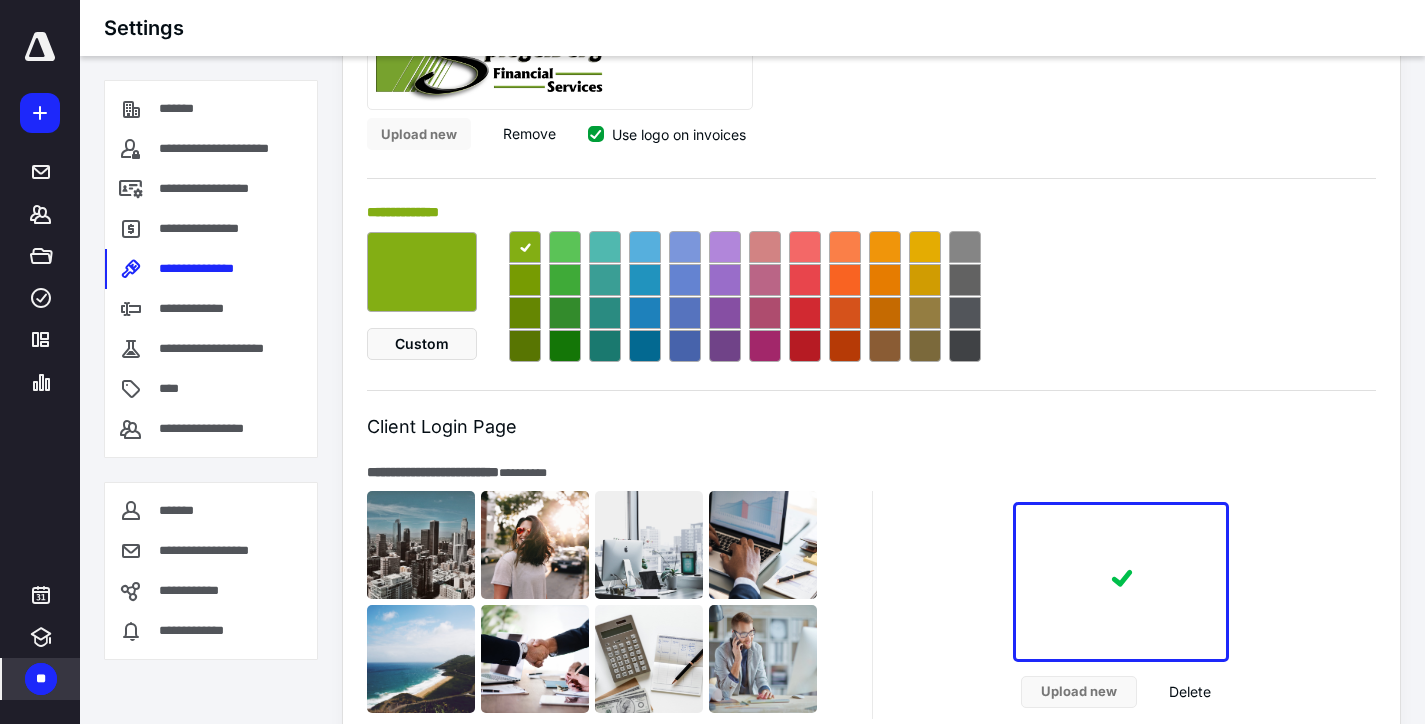 click at bounding box center [525, 346] 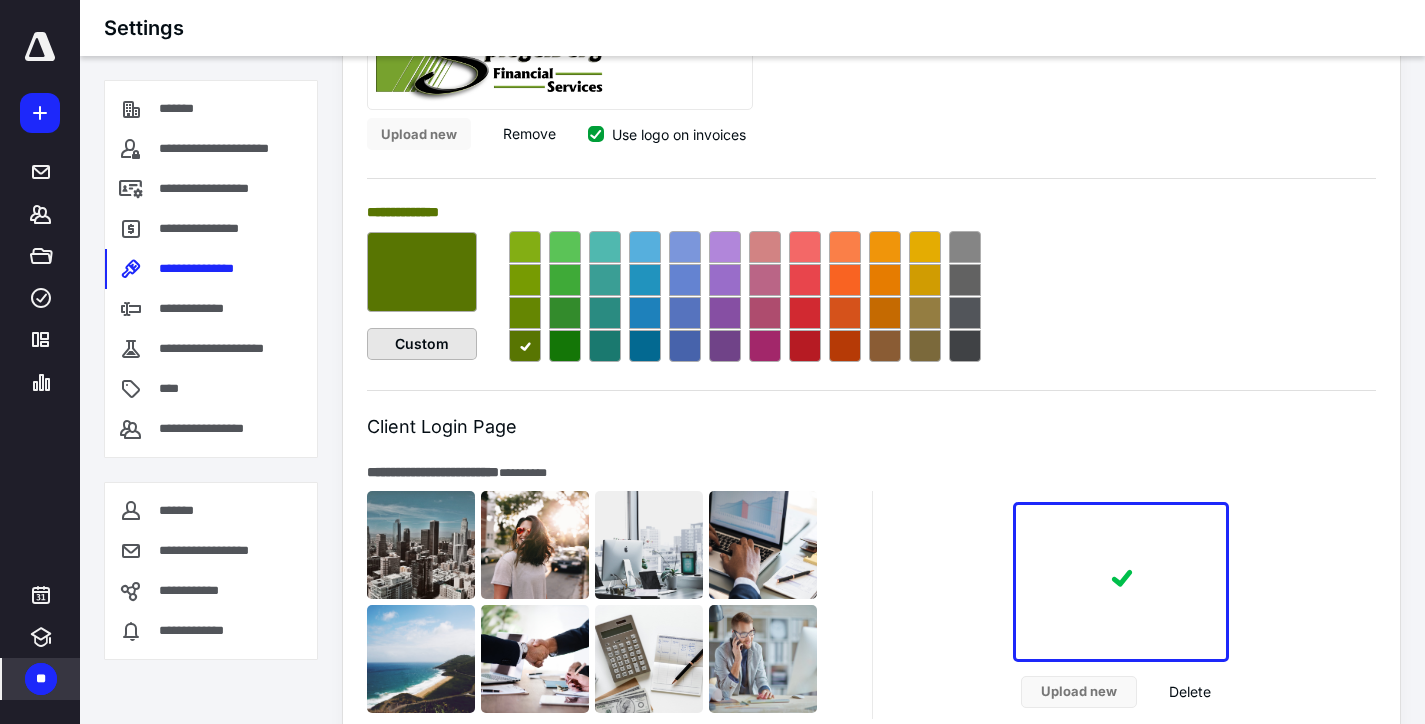 click on "Custom" at bounding box center (422, 344) 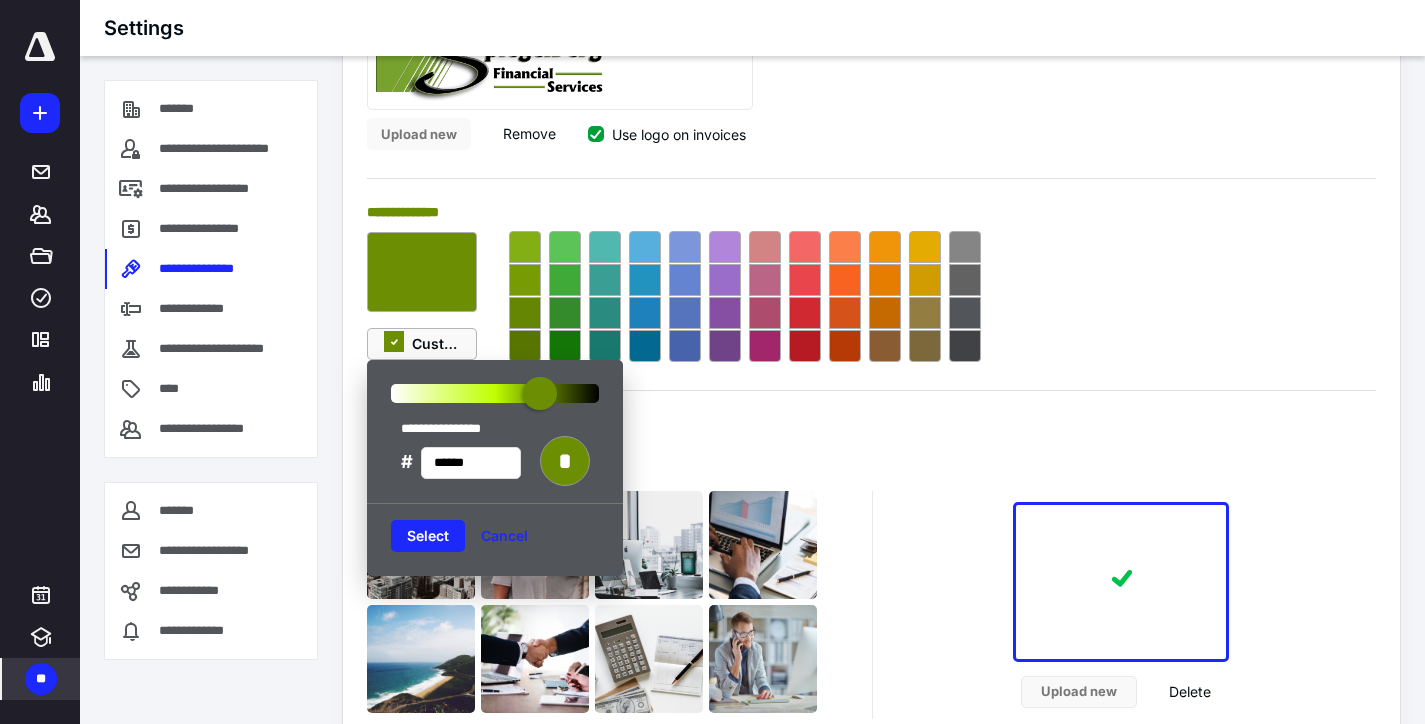 type on "******" 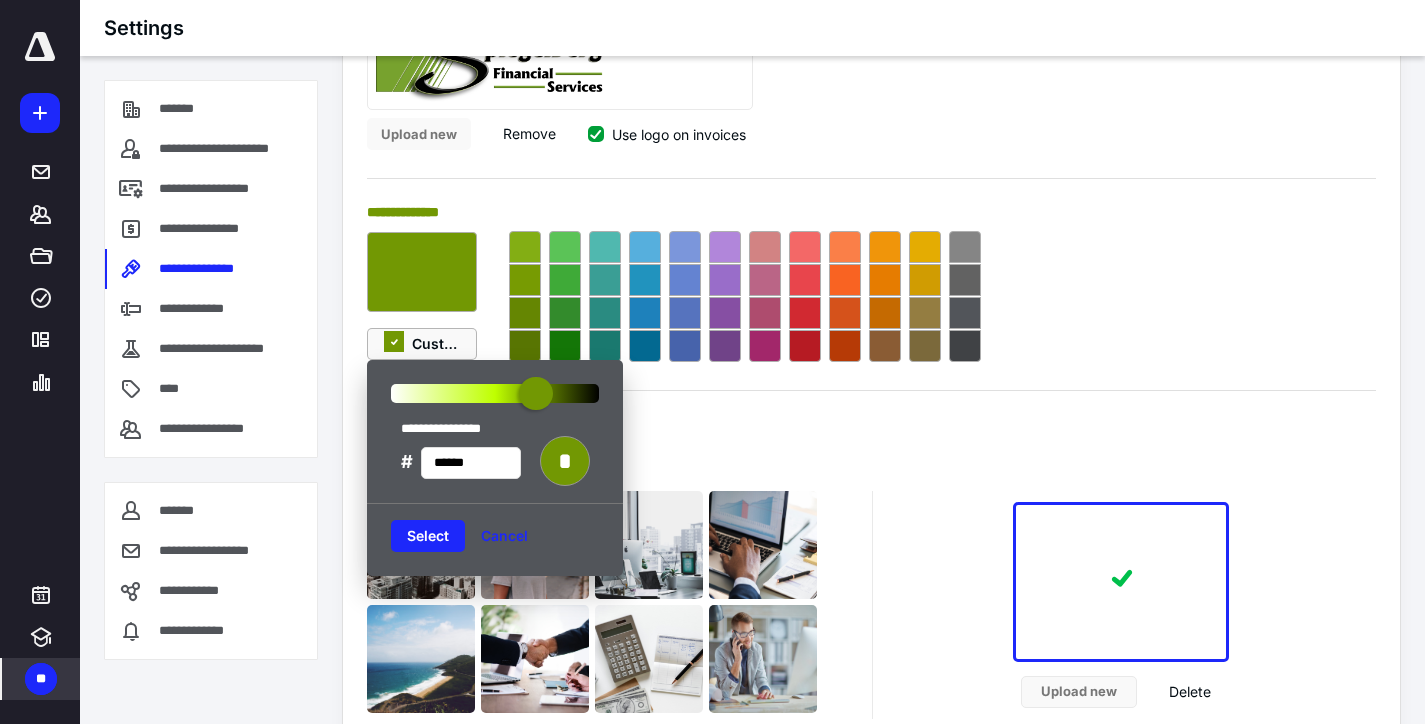 drag, startPoint x: 548, startPoint y: 397, endPoint x: 536, endPoint y: 398, distance: 12.0415945 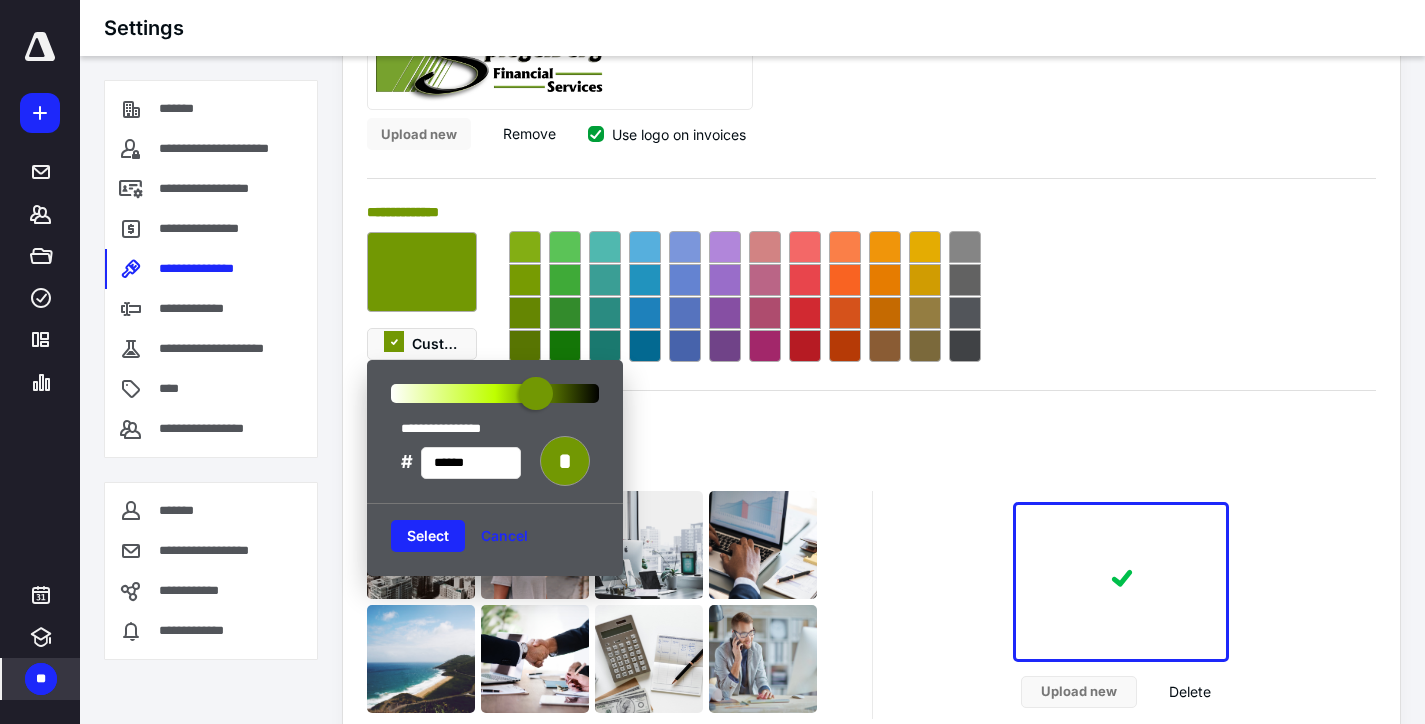 click on "**********" at bounding box center [871, 605] 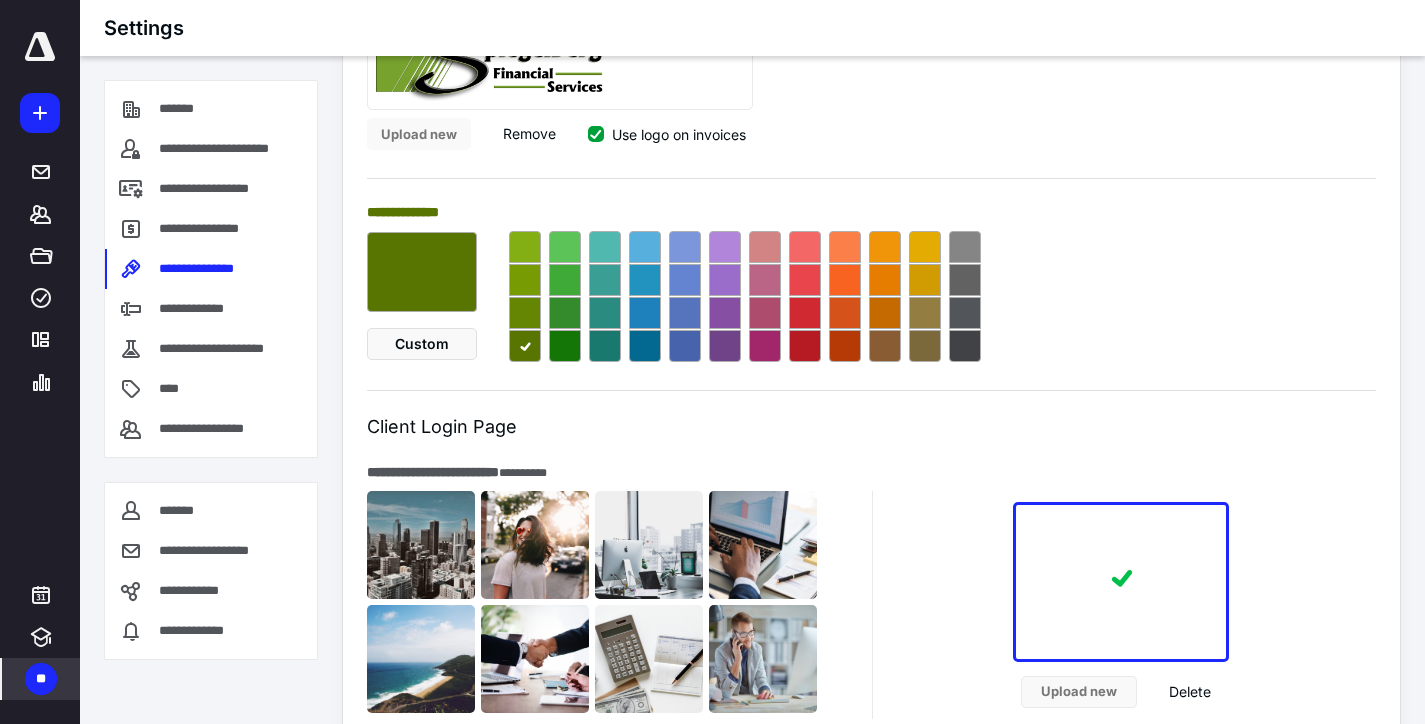 scroll, scrollTop: 800, scrollLeft: 0, axis: vertical 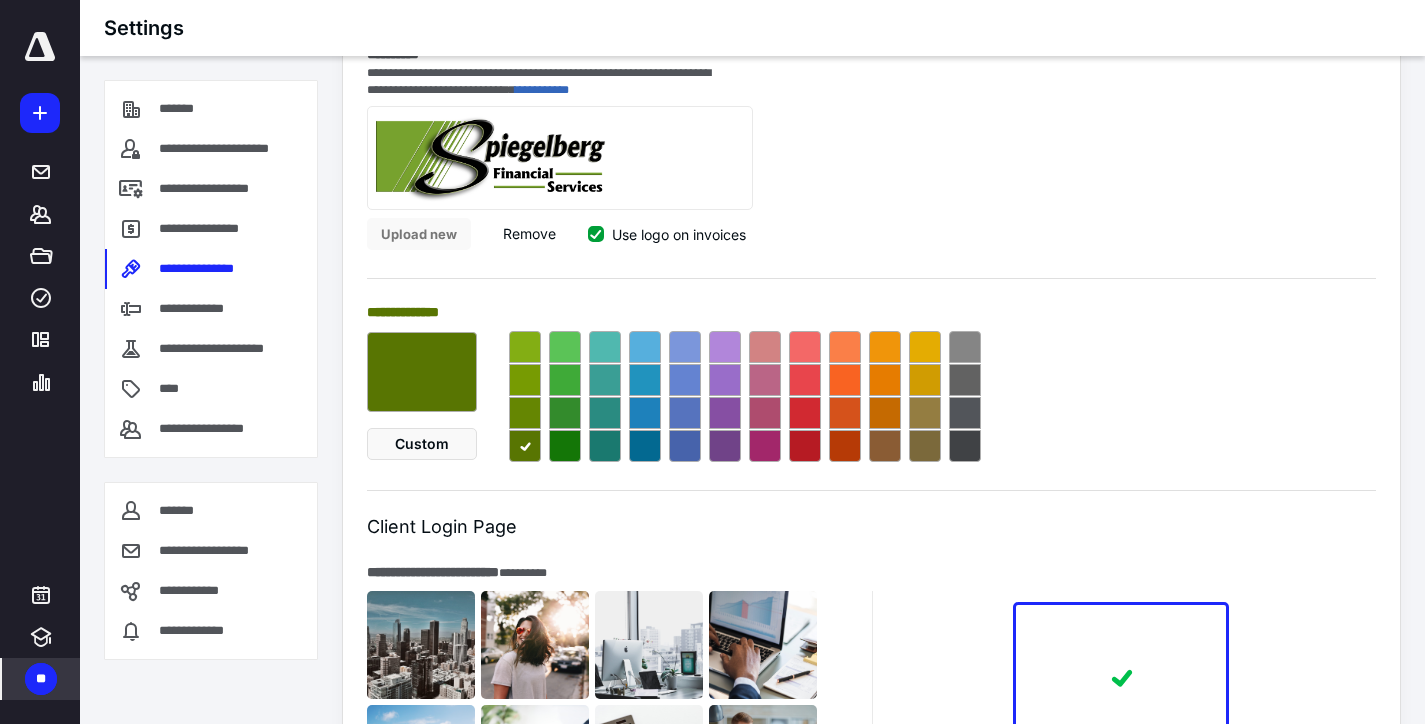 click at bounding box center (649, 396) 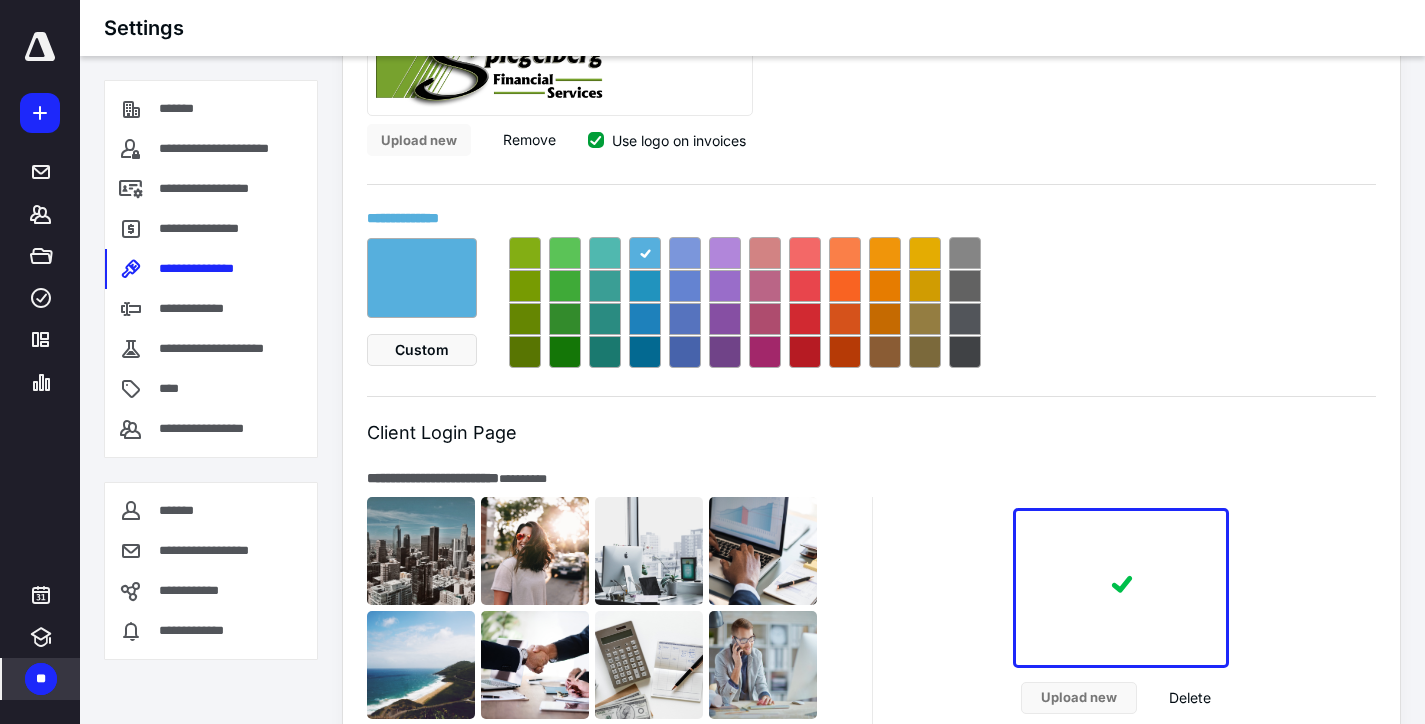 scroll, scrollTop: 900, scrollLeft: 0, axis: vertical 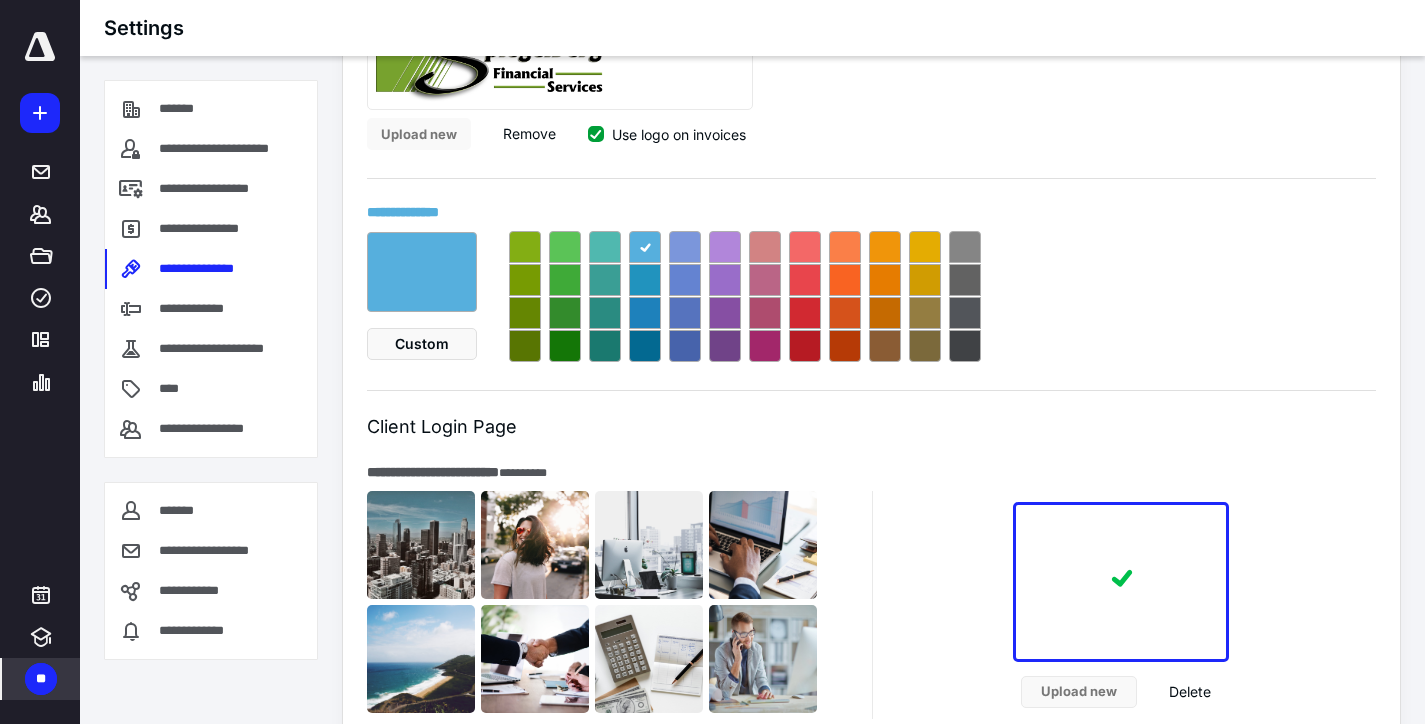 click at bounding box center (605, 346) 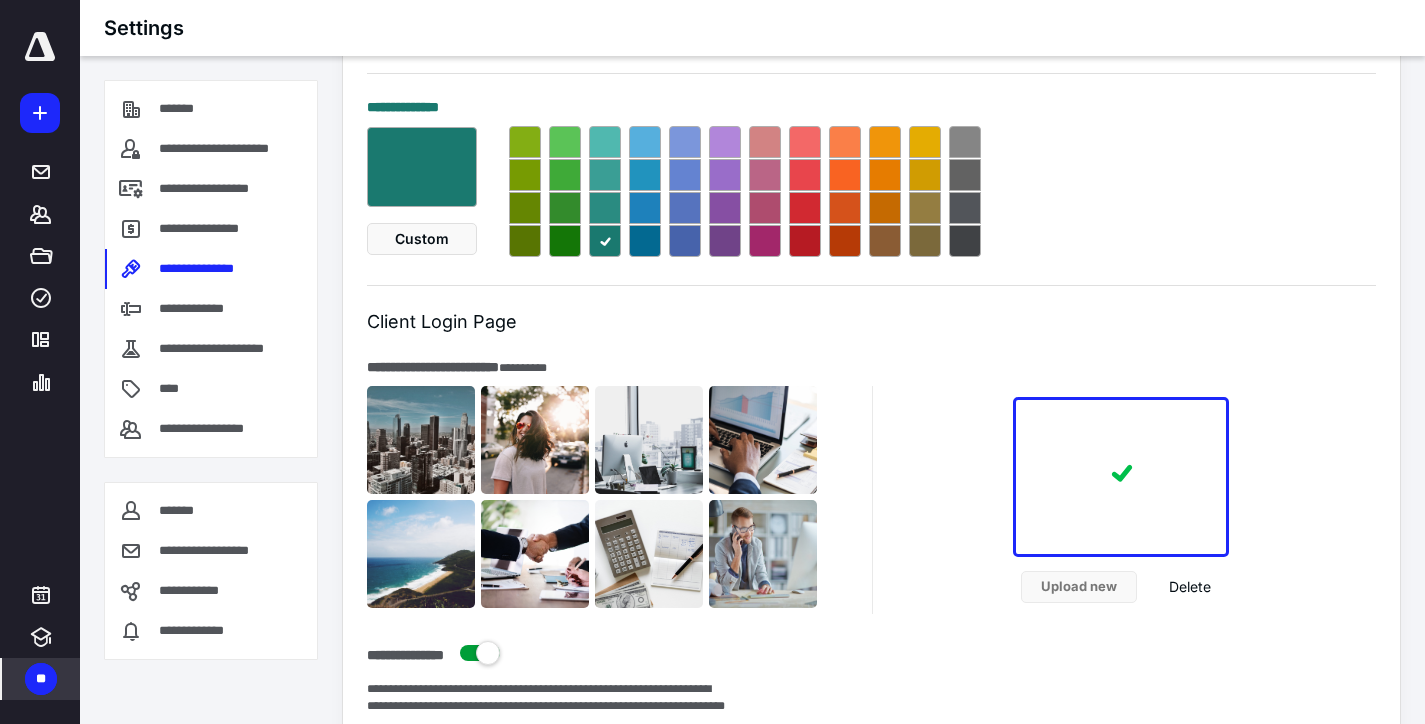 scroll, scrollTop: 1000, scrollLeft: 0, axis: vertical 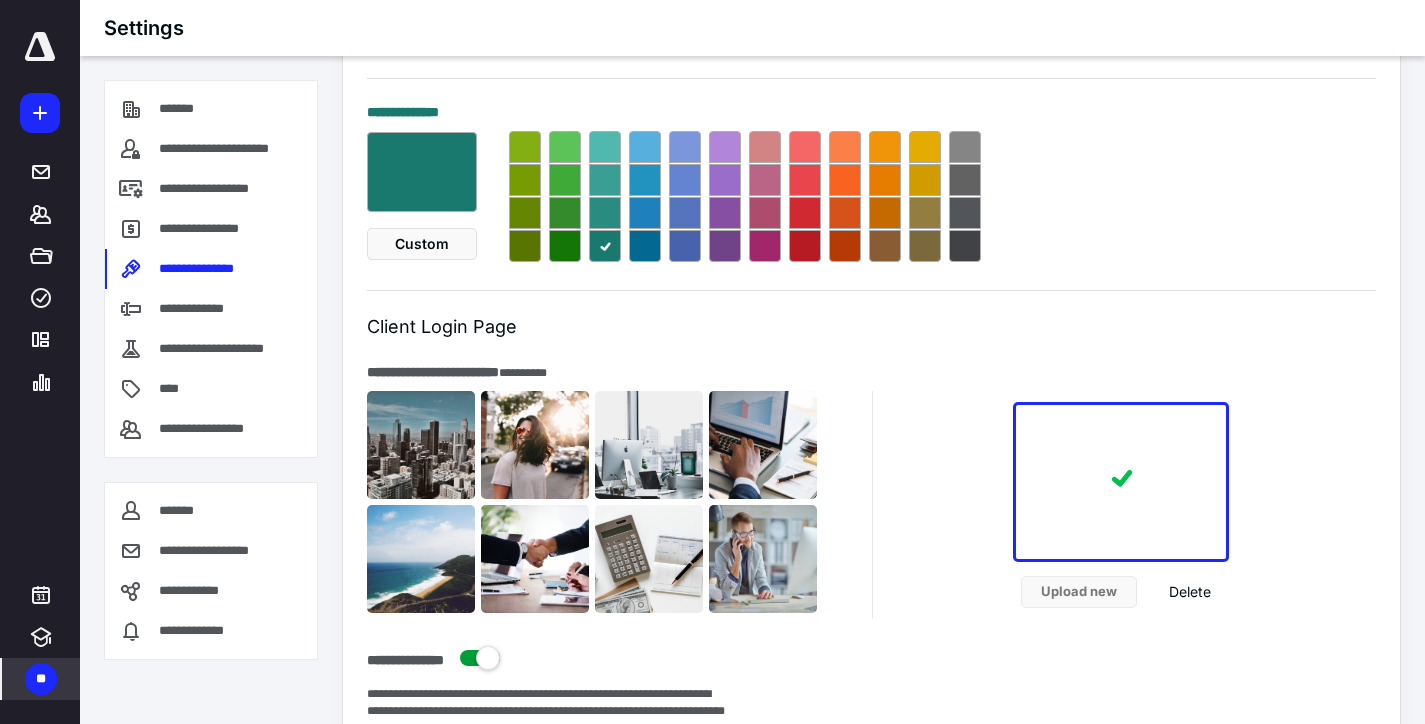 click at bounding box center (525, 246) 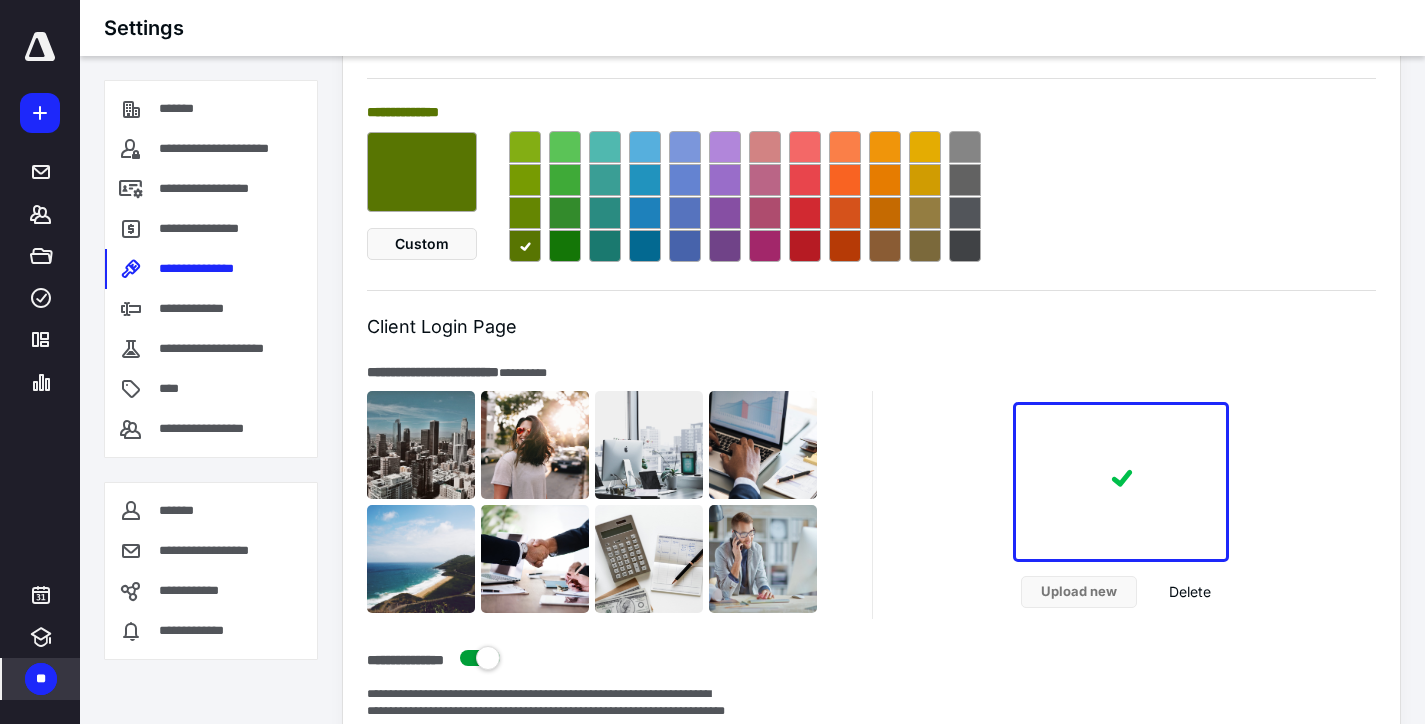 click at bounding box center (525, 213) 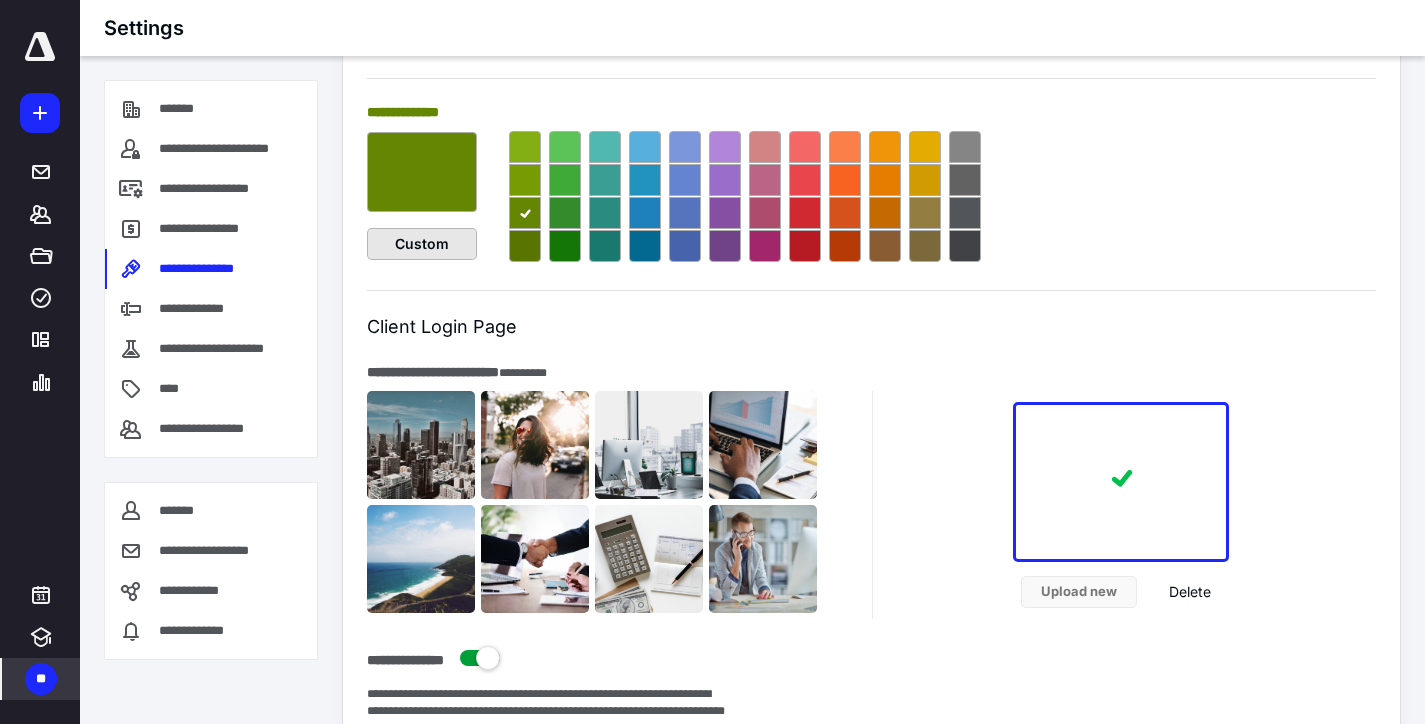 click on "Custom" at bounding box center (422, 244) 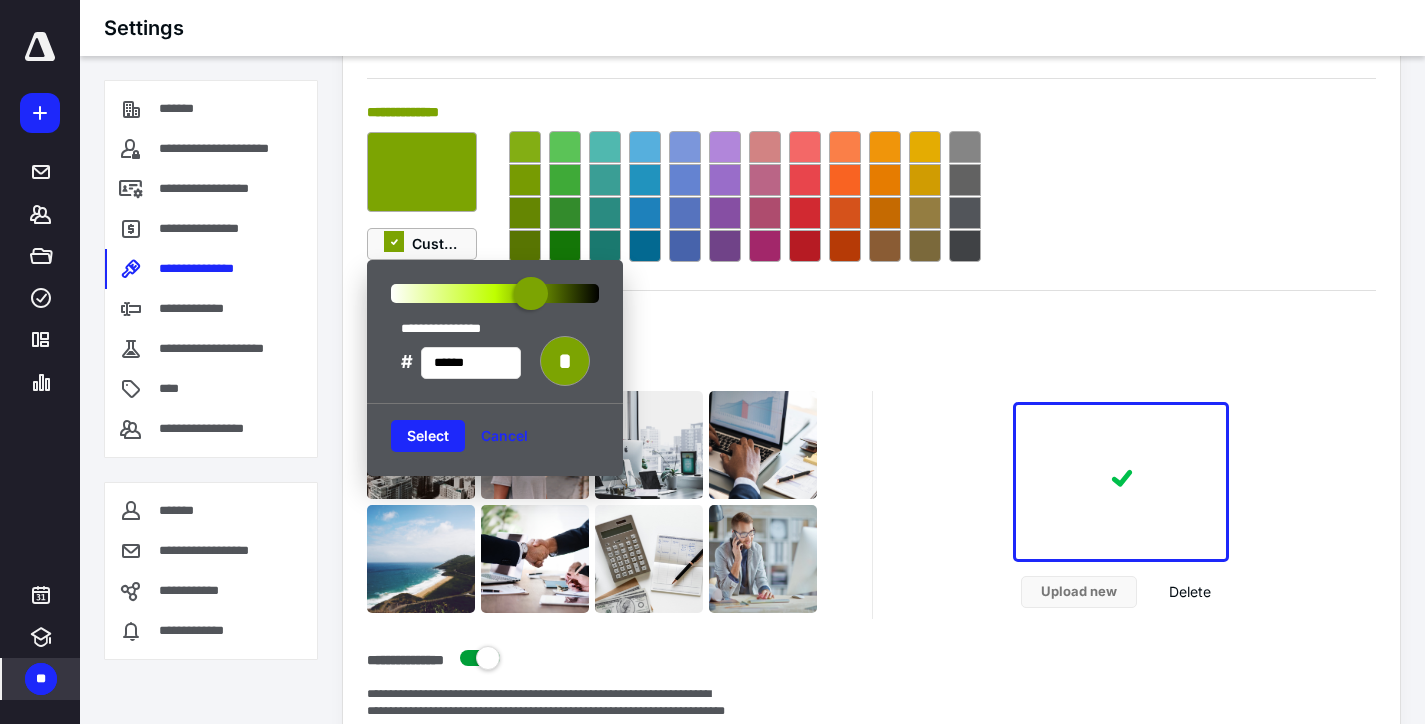 type on "******" 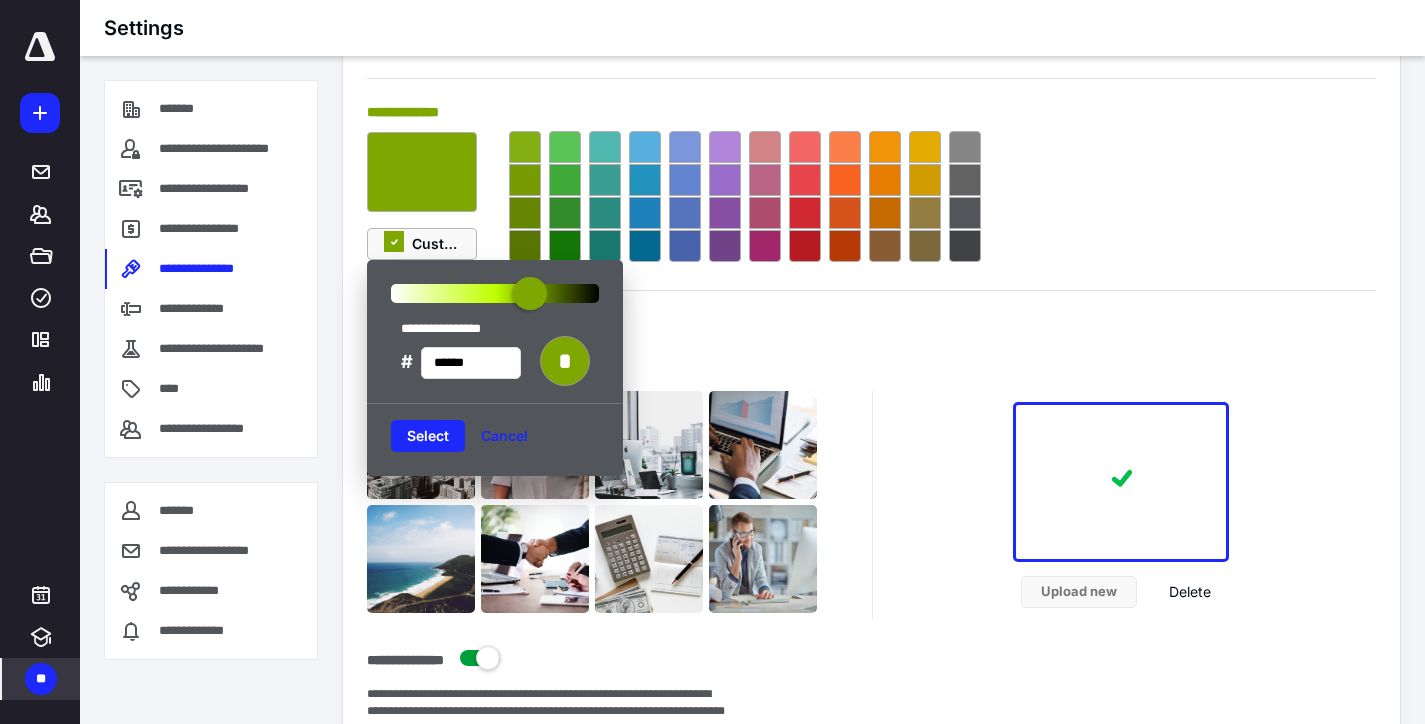 drag, startPoint x: 541, startPoint y: 301, endPoint x: 530, endPoint y: 300, distance: 11.045361 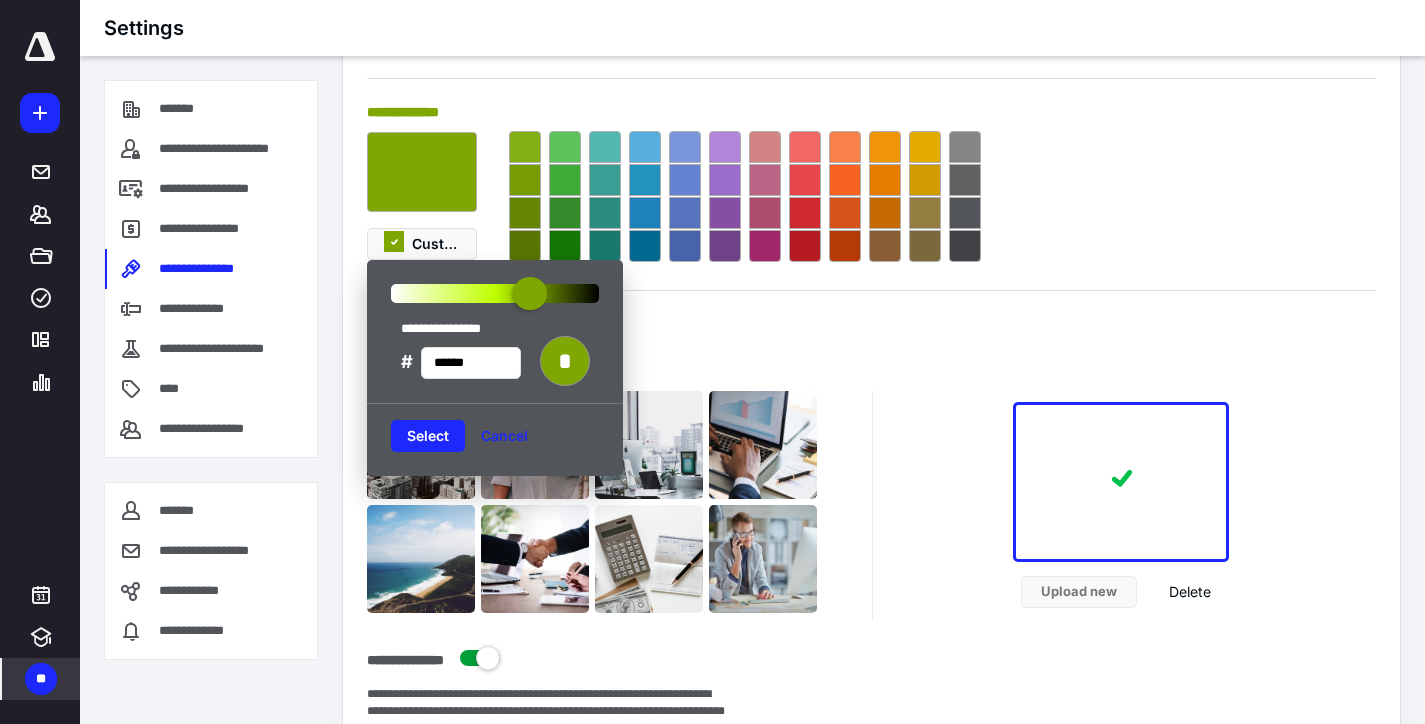 click on "**********" at bounding box center [871, 1065] 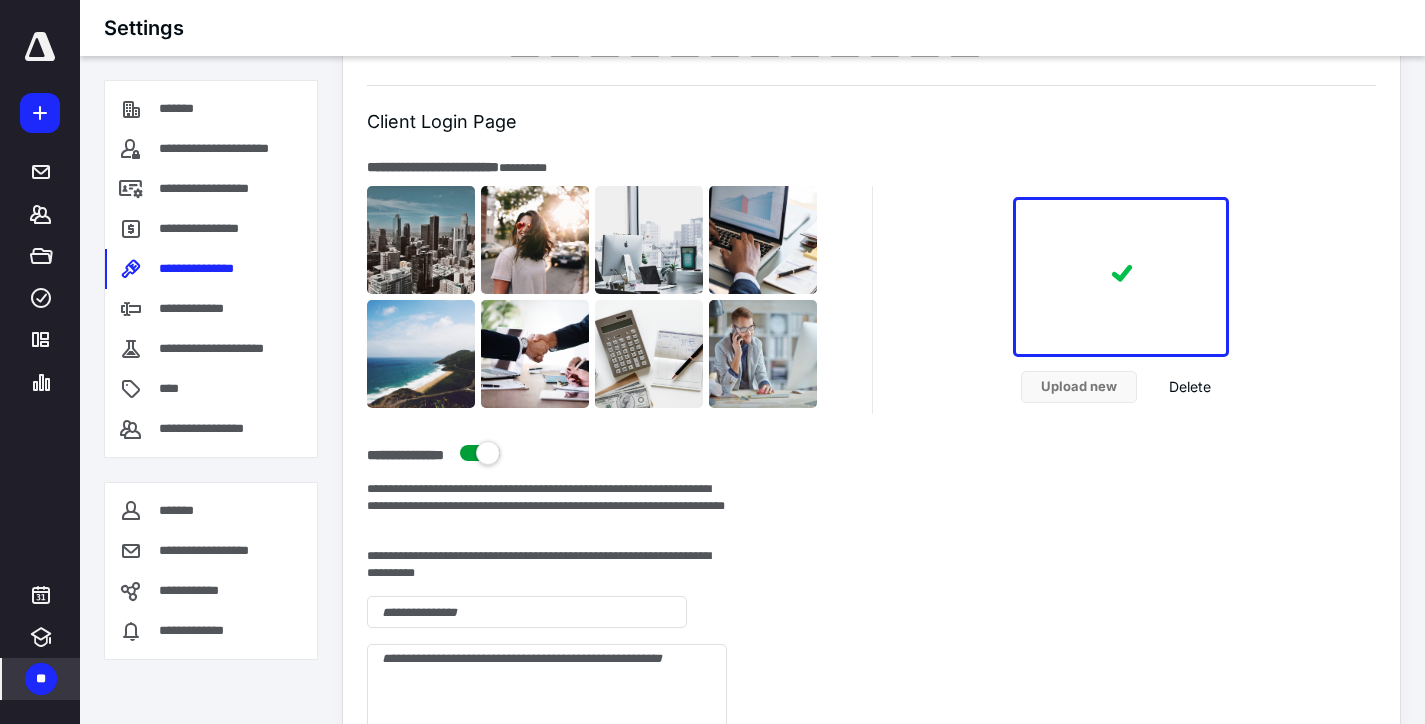scroll, scrollTop: 900, scrollLeft: 0, axis: vertical 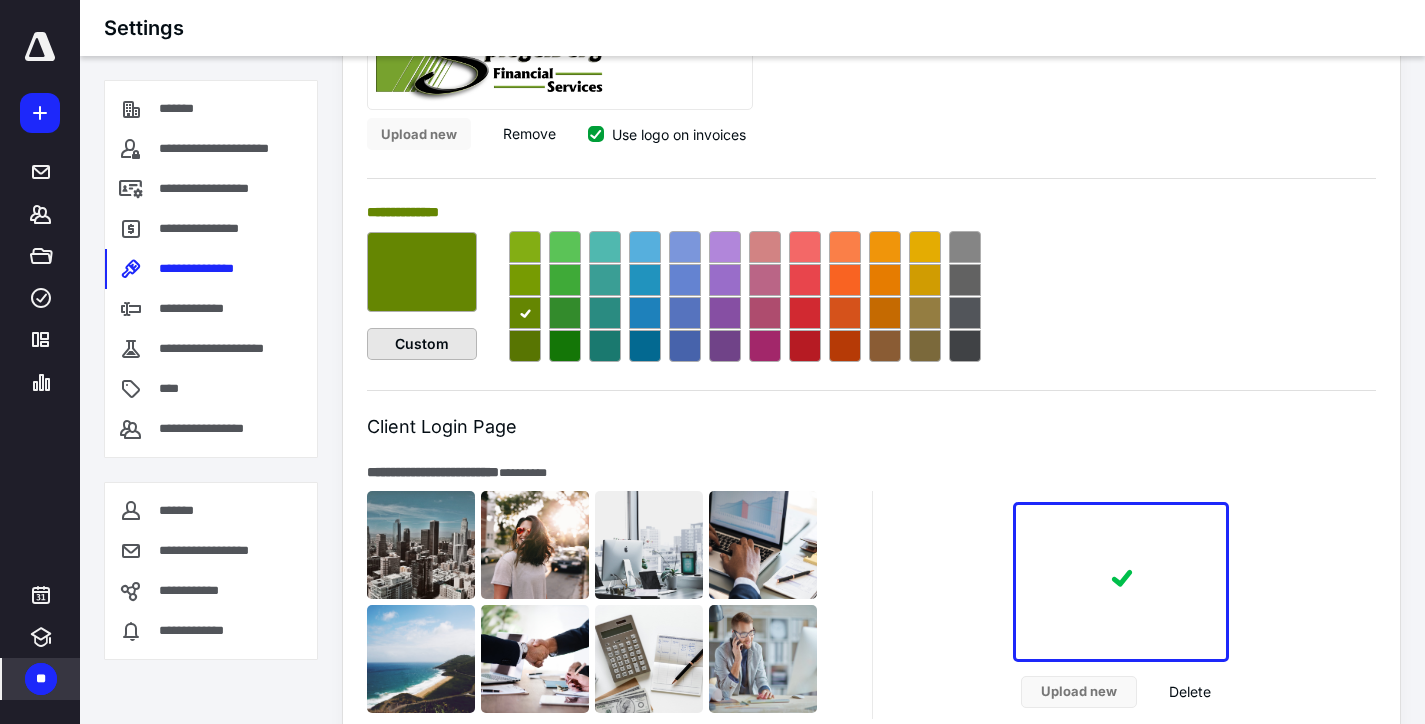 click on "Custom" at bounding box center [422, 344] 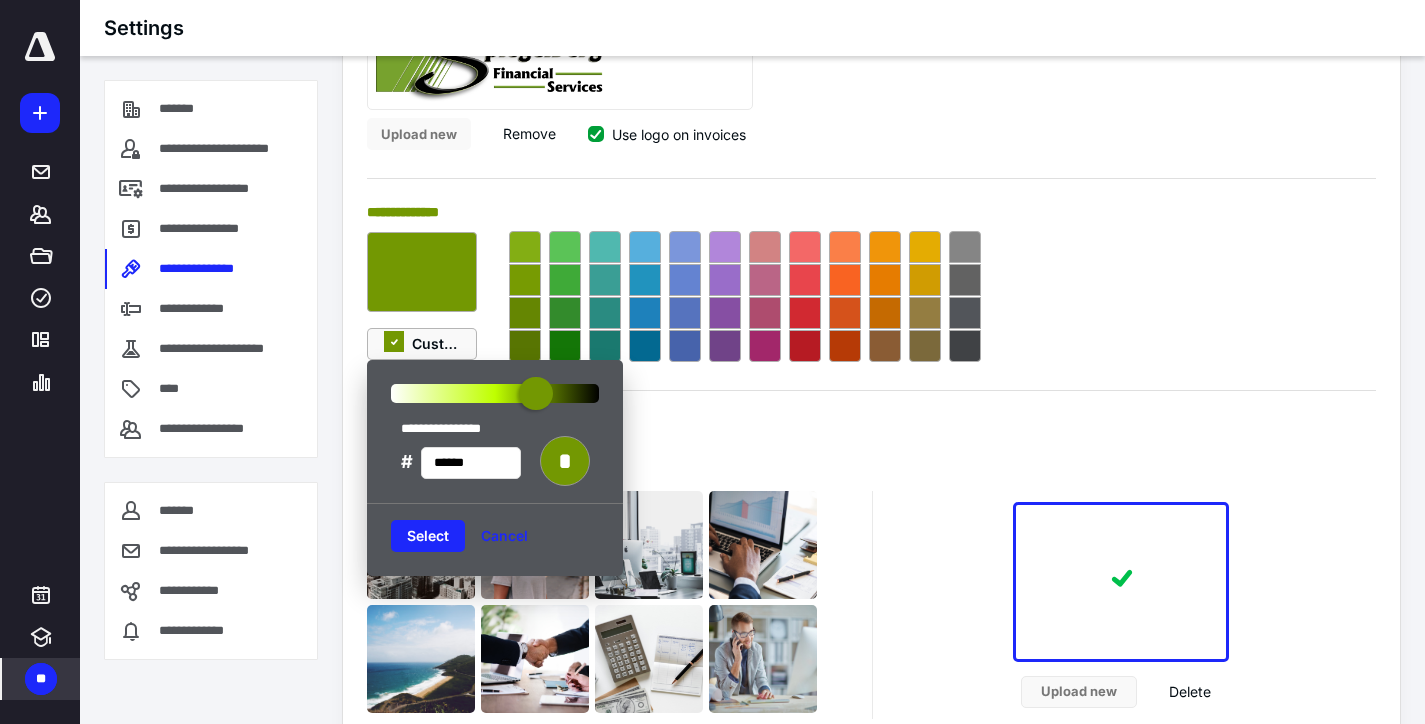 type on "******" 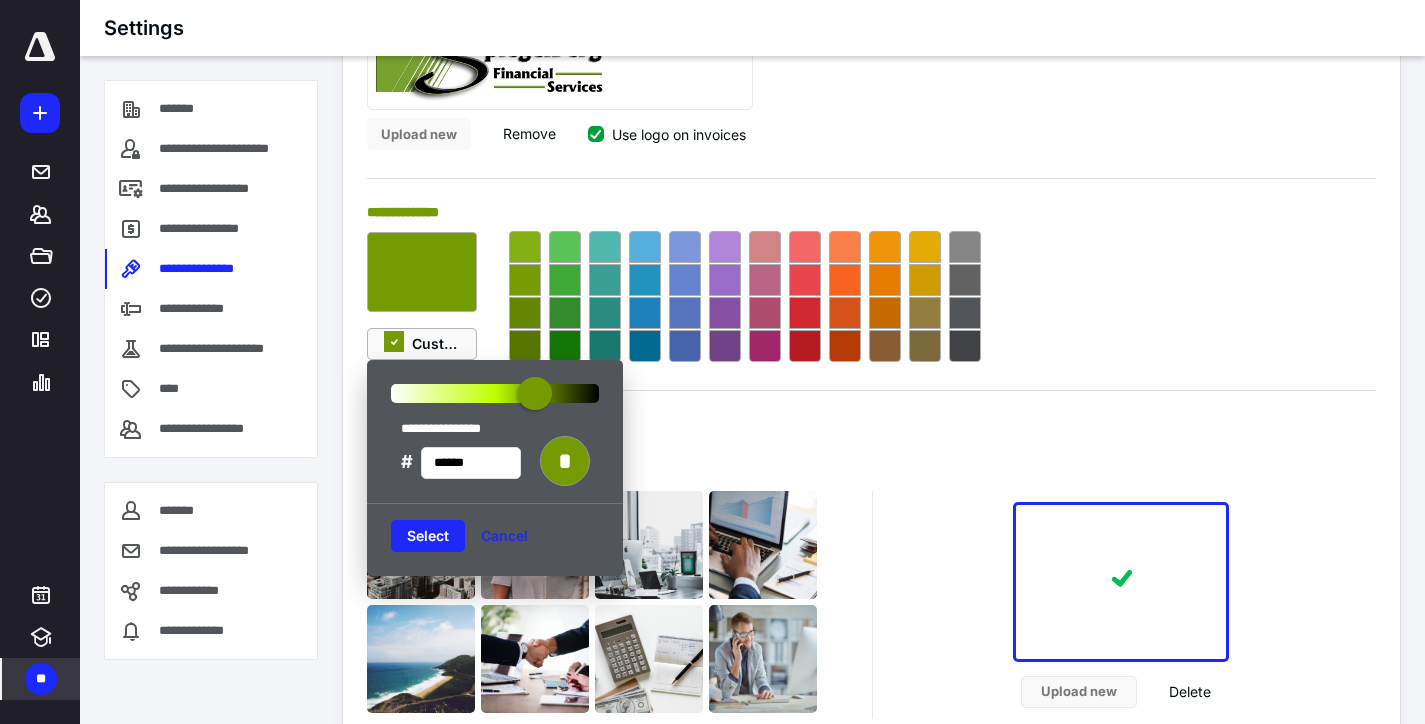 drag, startPoint x: 547, startPoint y: 398, endPoint x: 535, endPoint y: 398, distance: 12 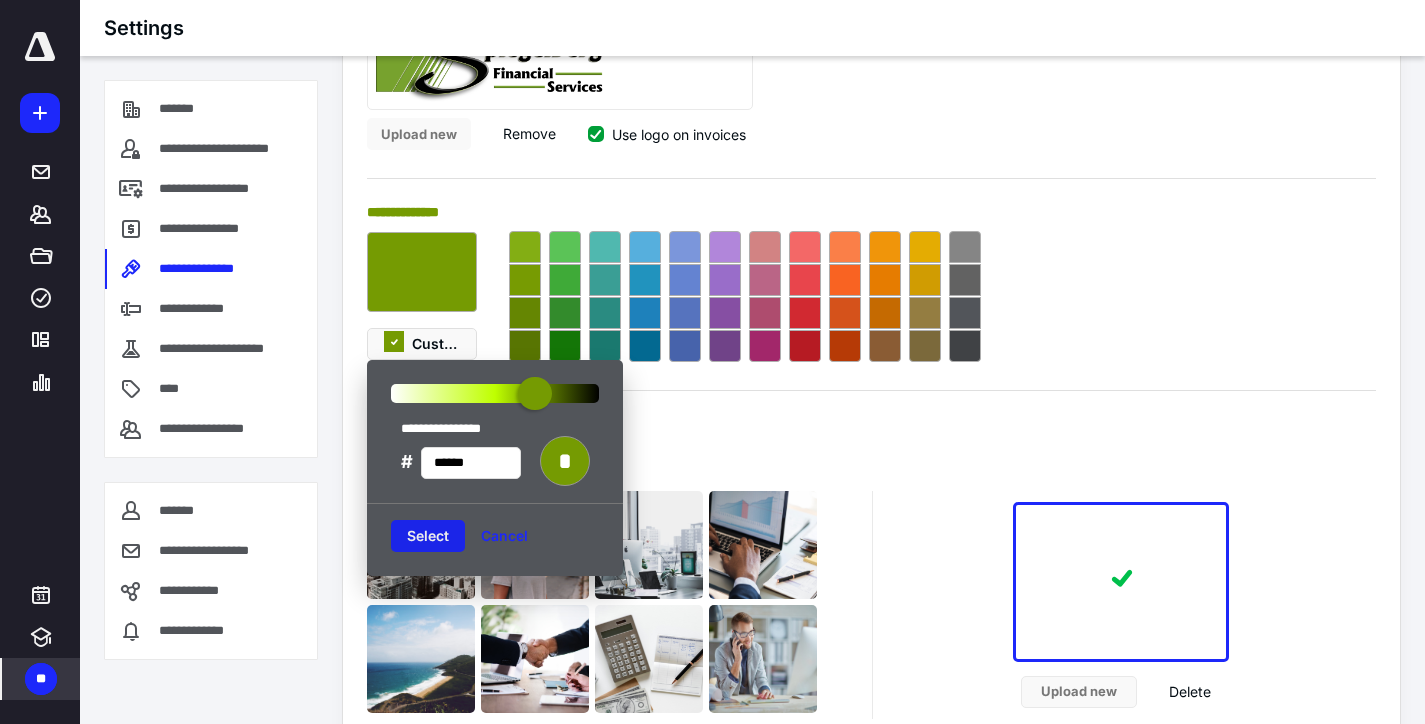 click on "Select" at bounding box center [428, 536] 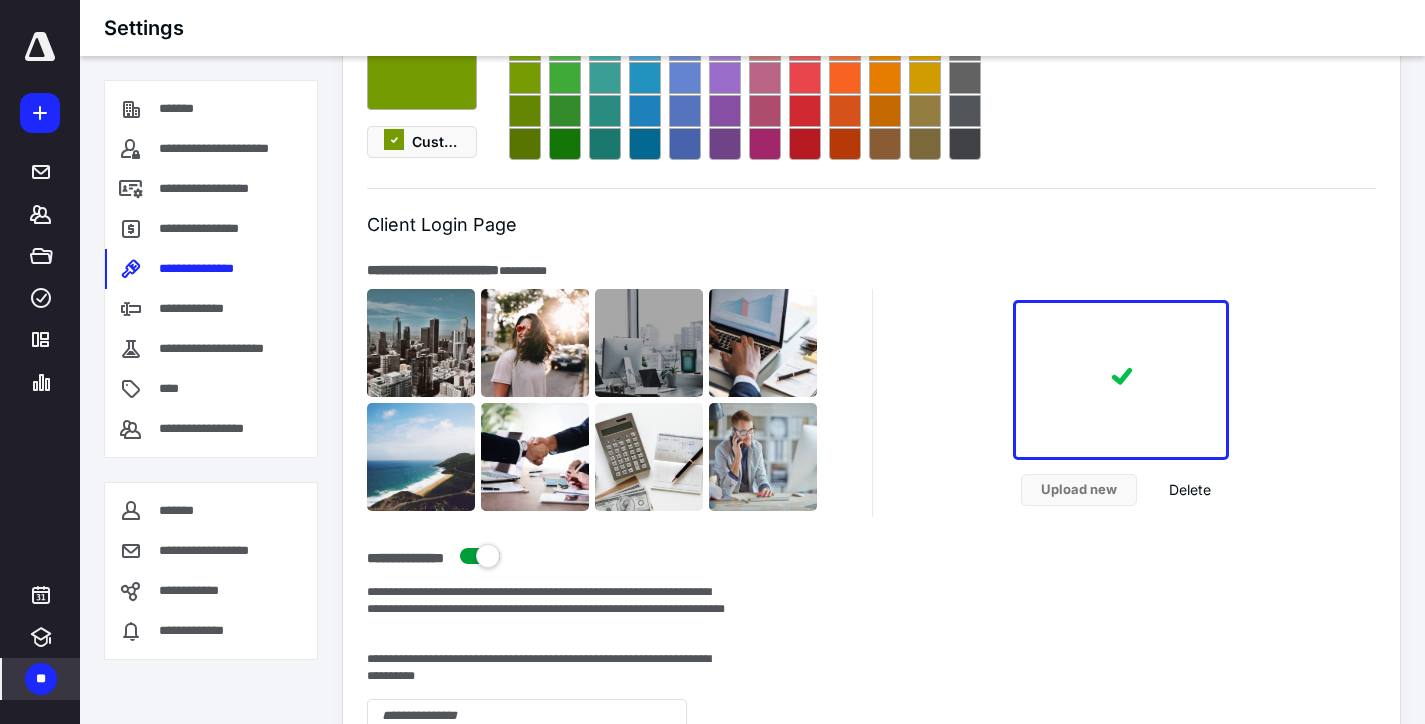 scroll, scrollTop: 1100, scrollLeft: 0, axis: vertical 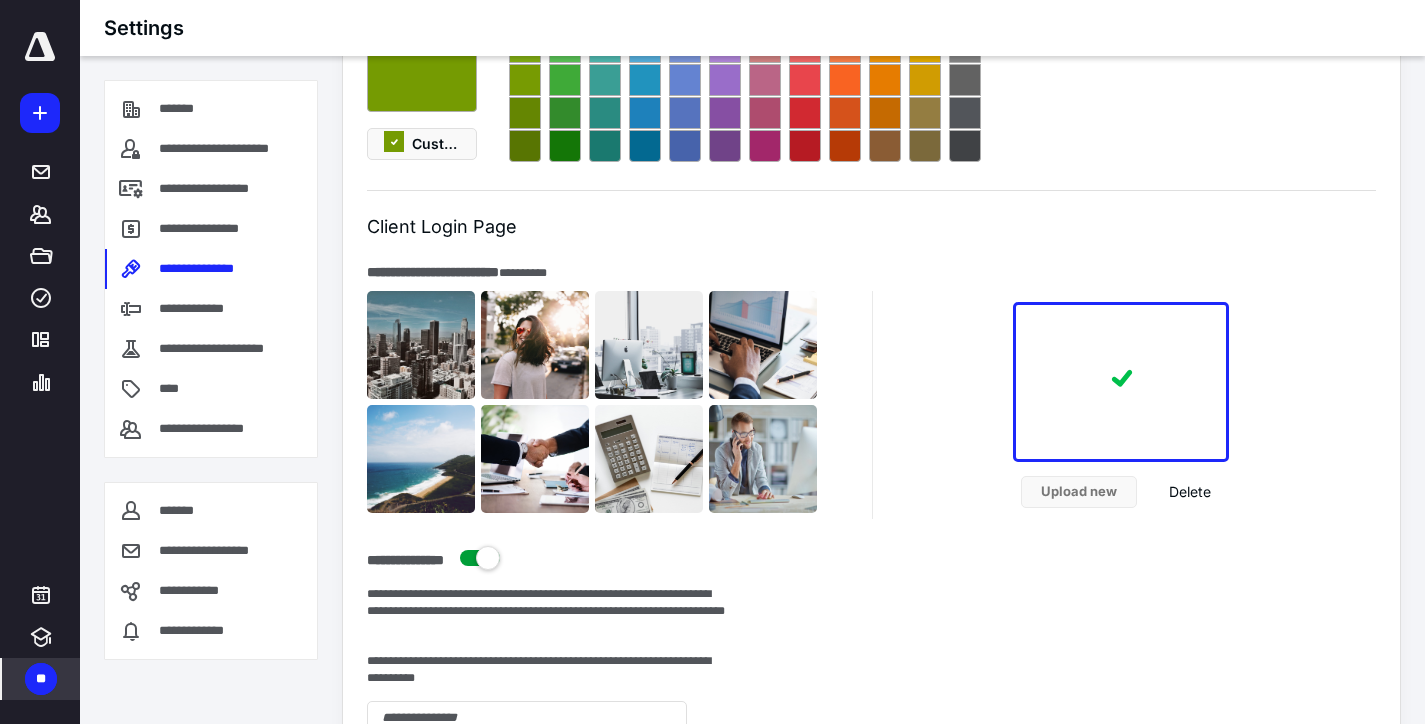 click at bounding box center (525, 146) 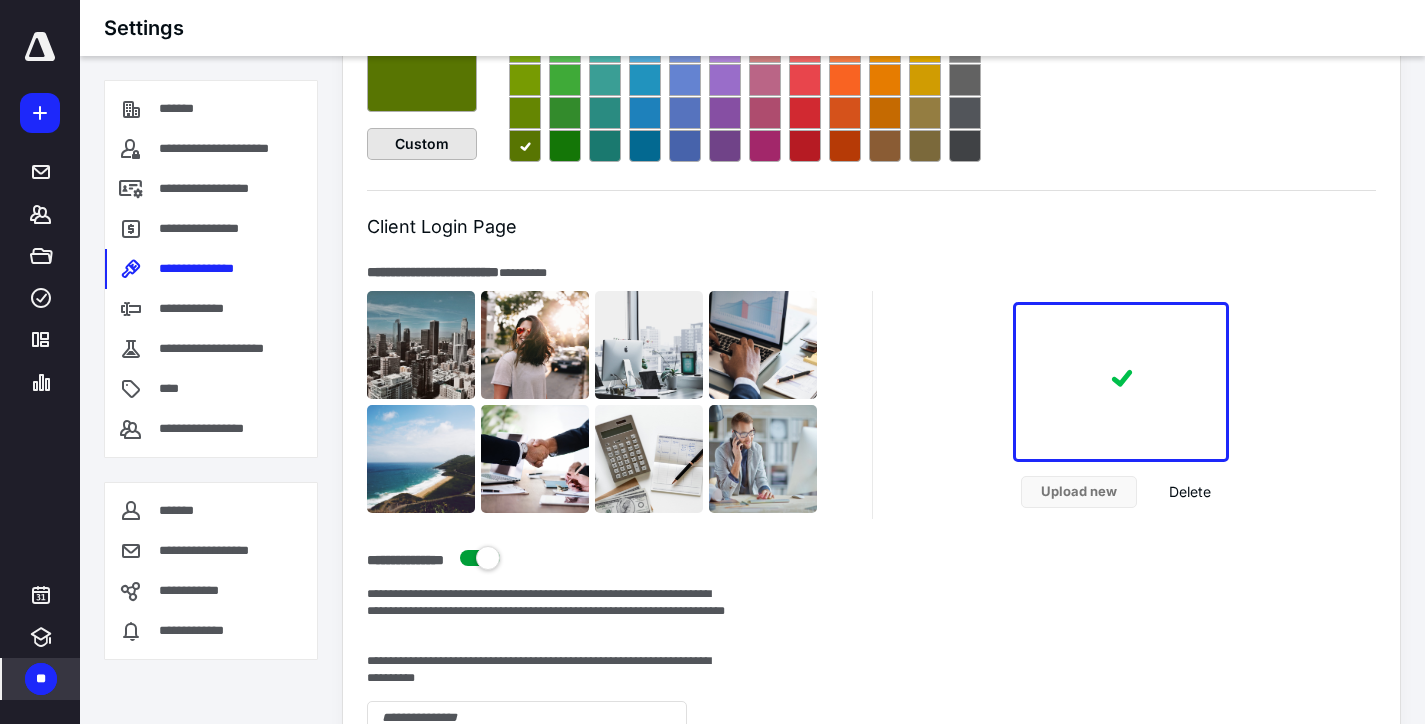 click on "Custom" at bounding box center (422, 144) 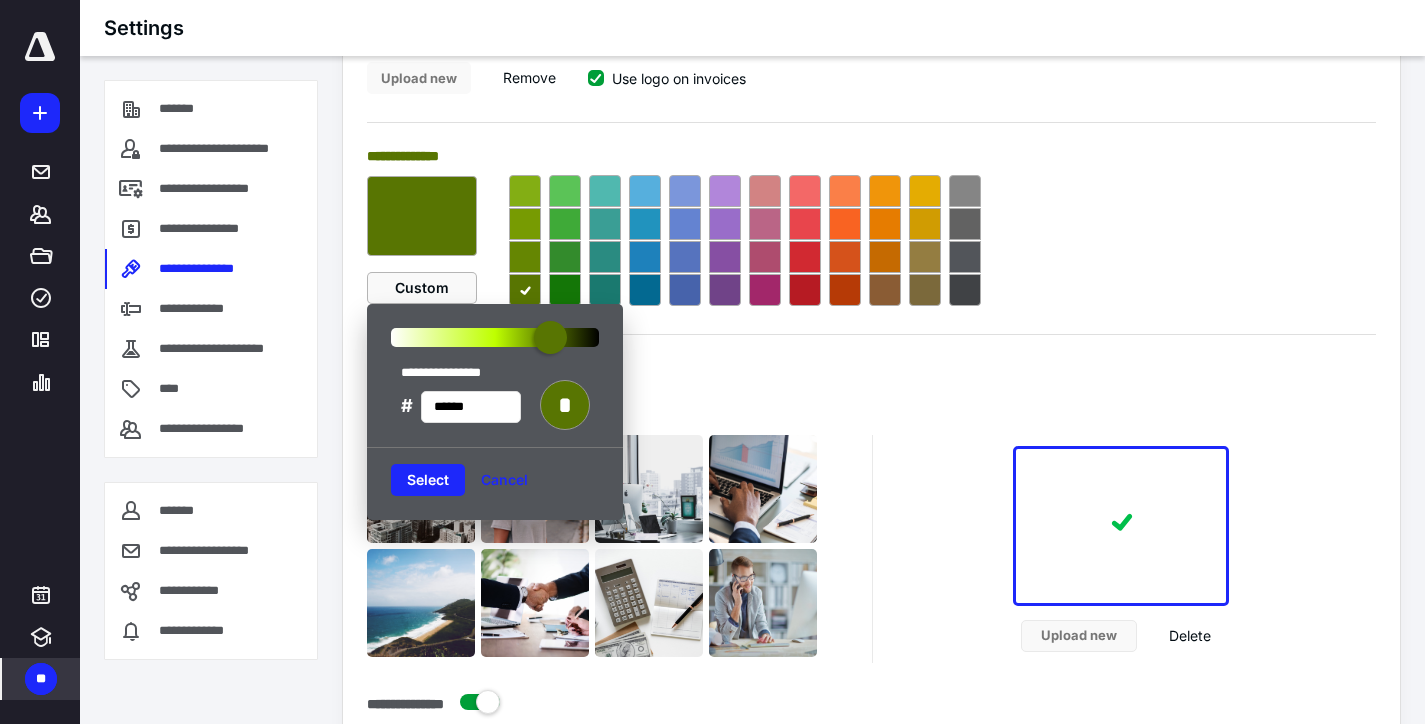 scroll, scrollTop: 900, scrollLeft: 0, axis: vertical 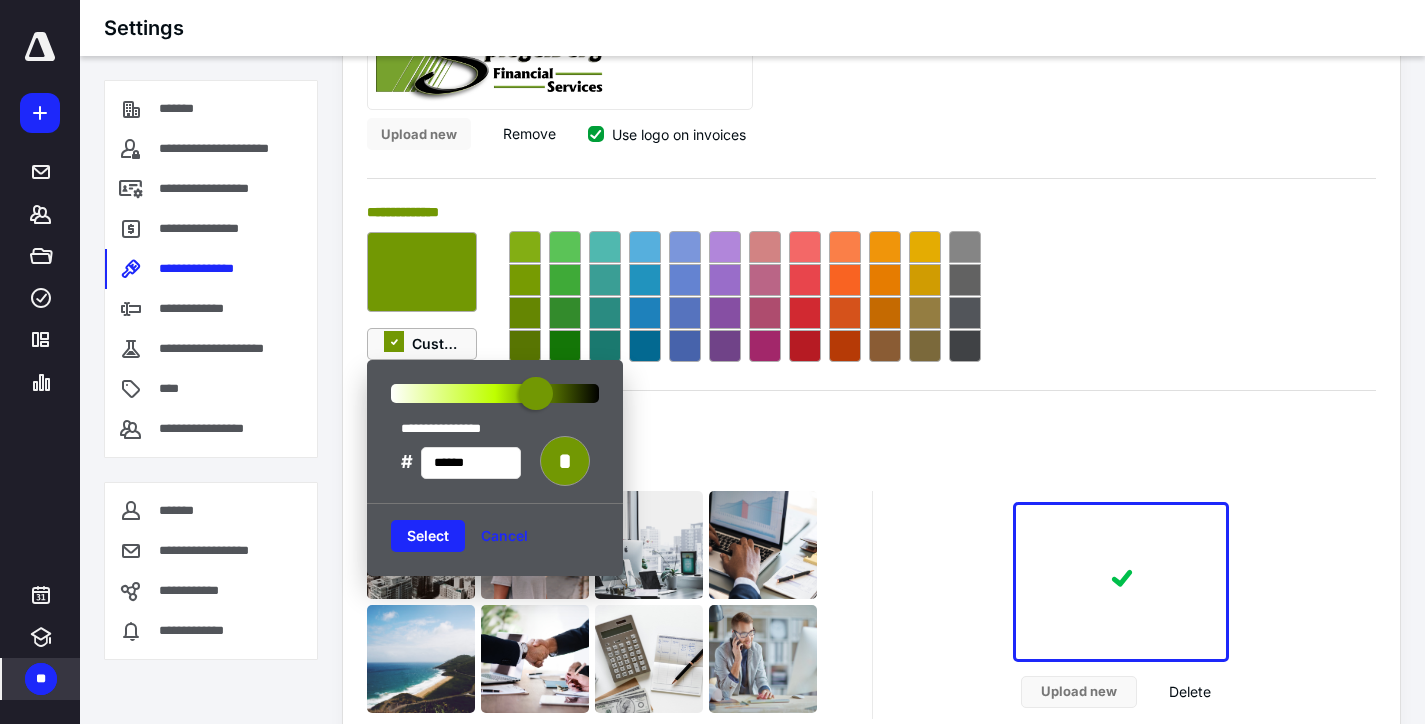 type on "******" 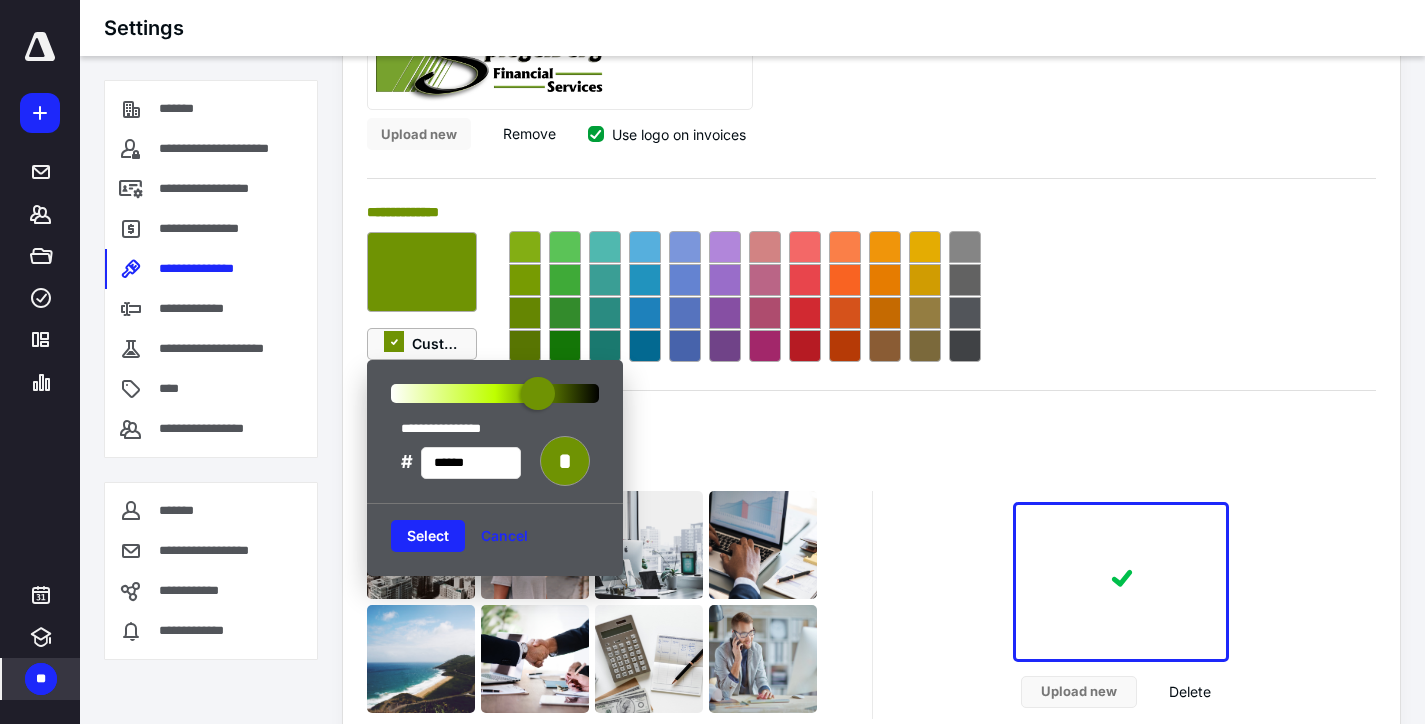 drag, startPoint x: 553, startPoint y: 402, endPoint x: 538, endPoint y: 399, distance: 15.297058 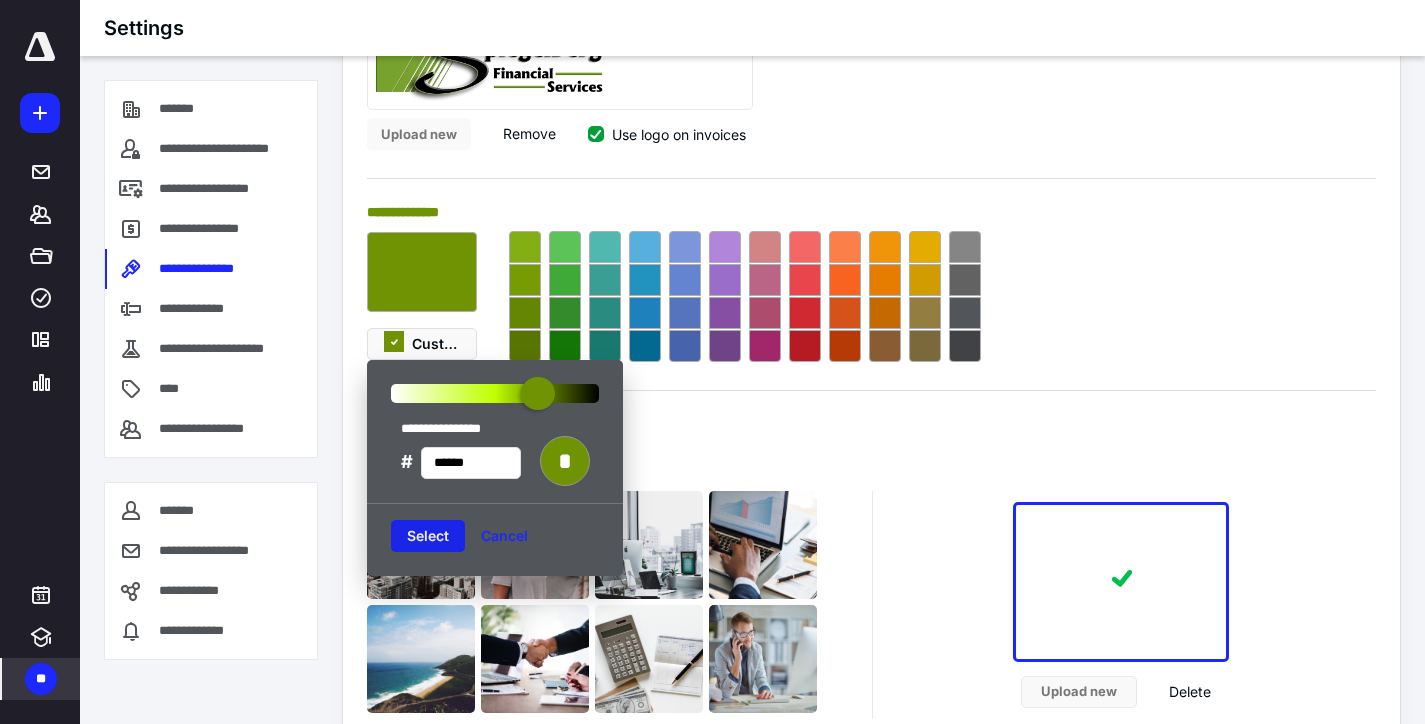 click on "Select" at bounding box center (428, 536) 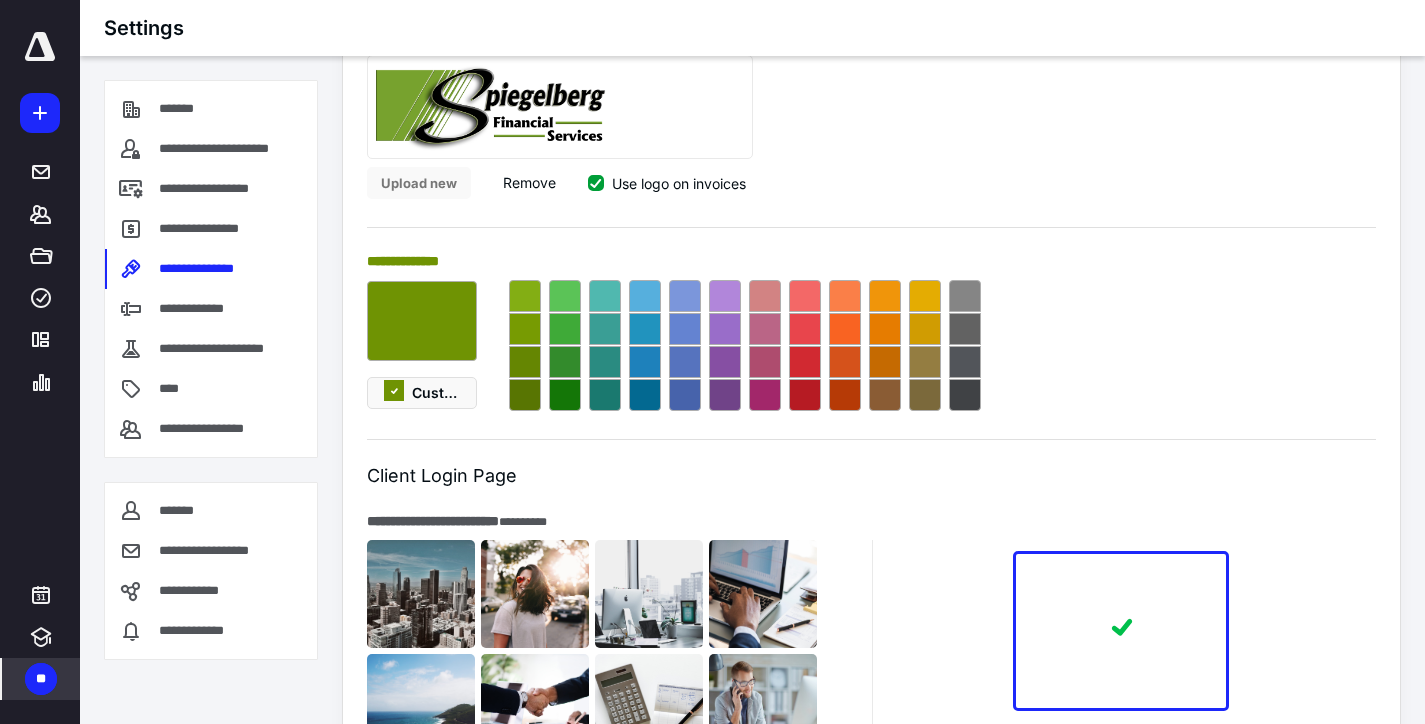 scroll, scrollTop: 800, scrollLeft: 0, axis: vertical 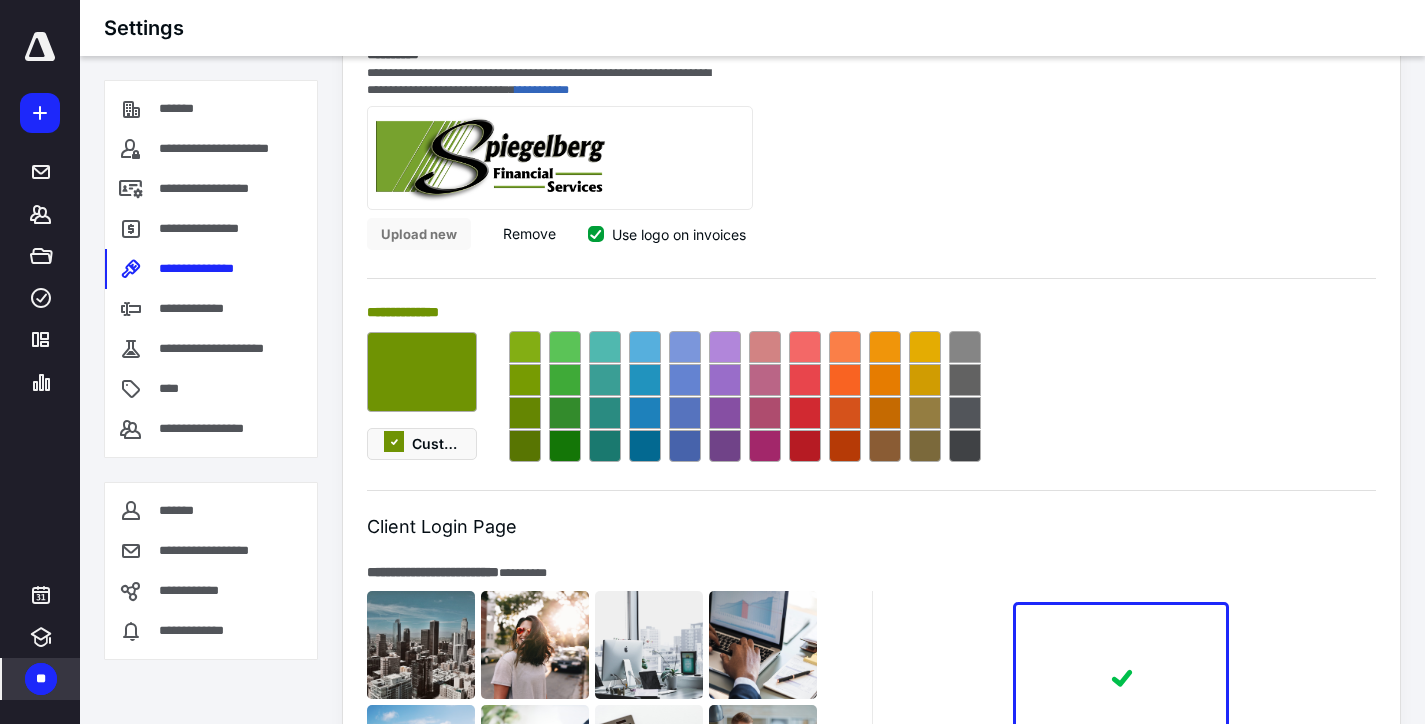 click at bounding box center (605, 446) 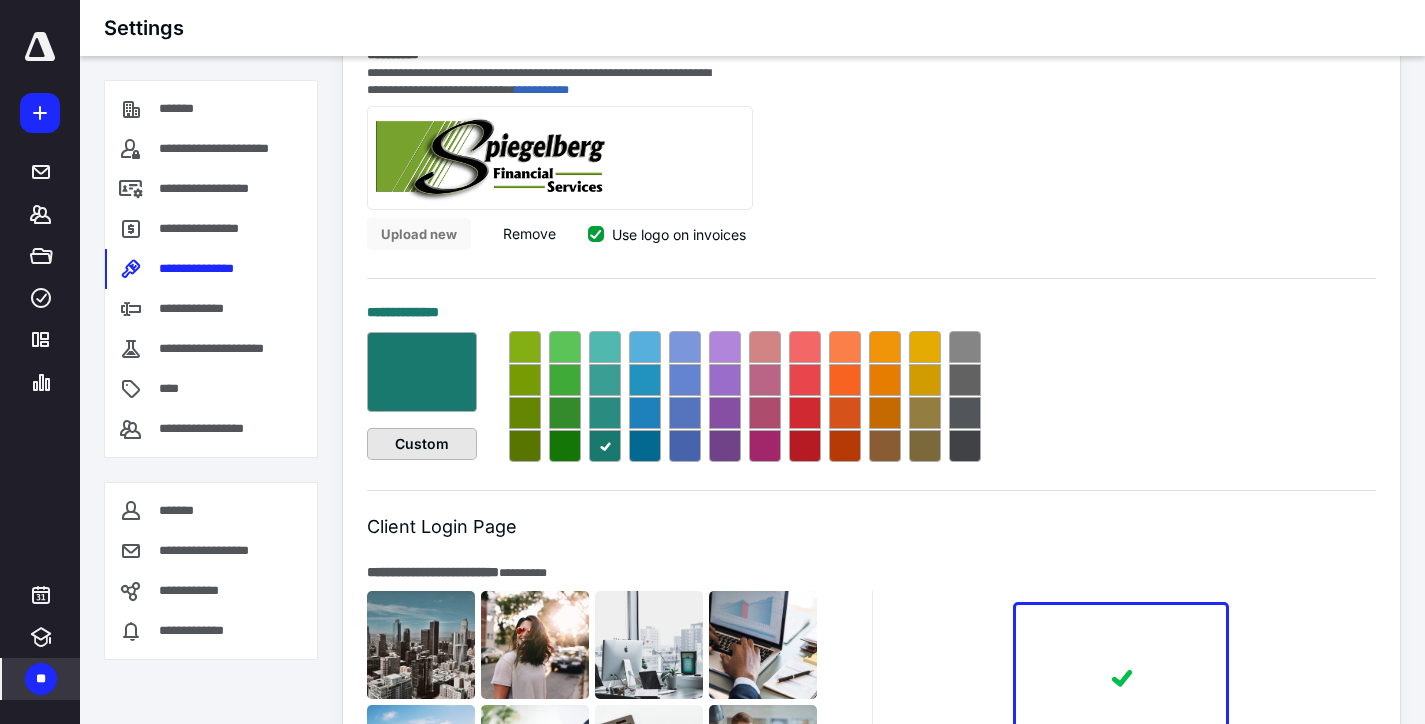 click on "Custom" at bounding box center [422, 444] 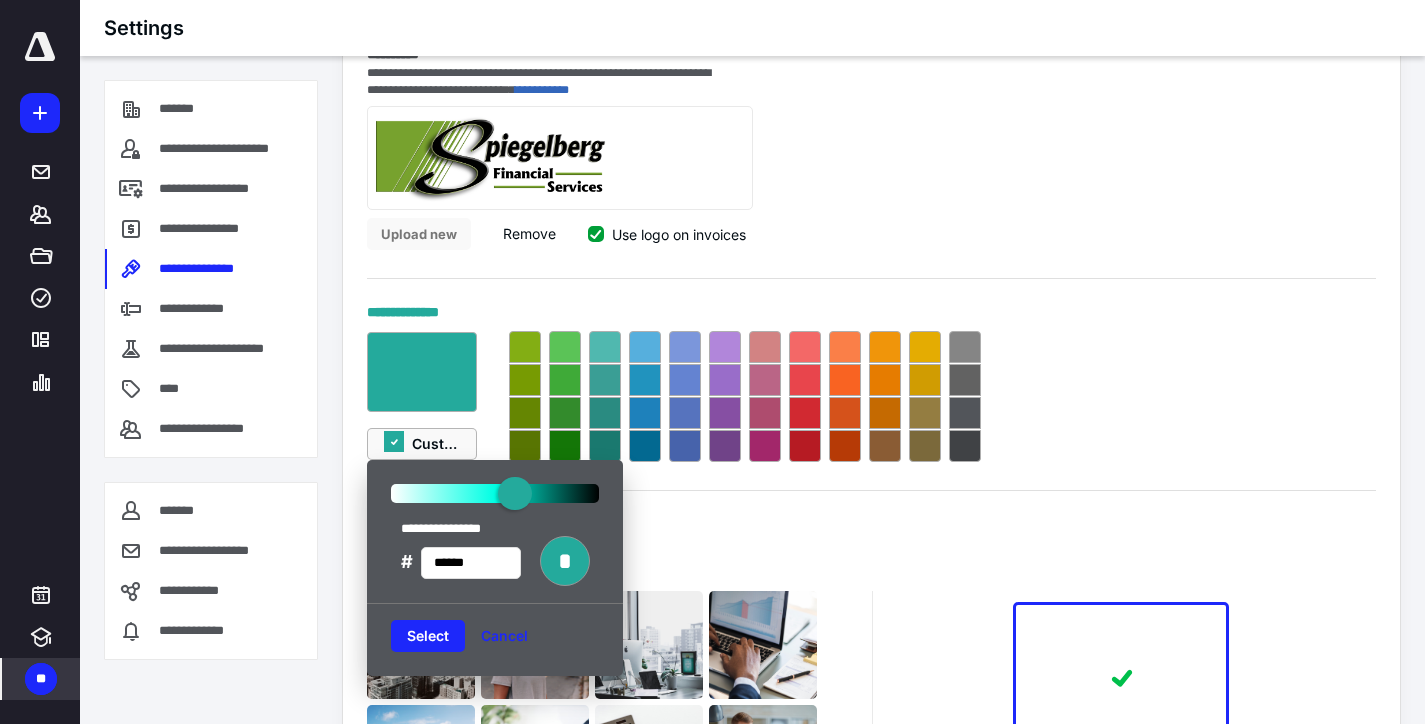 type on "******" 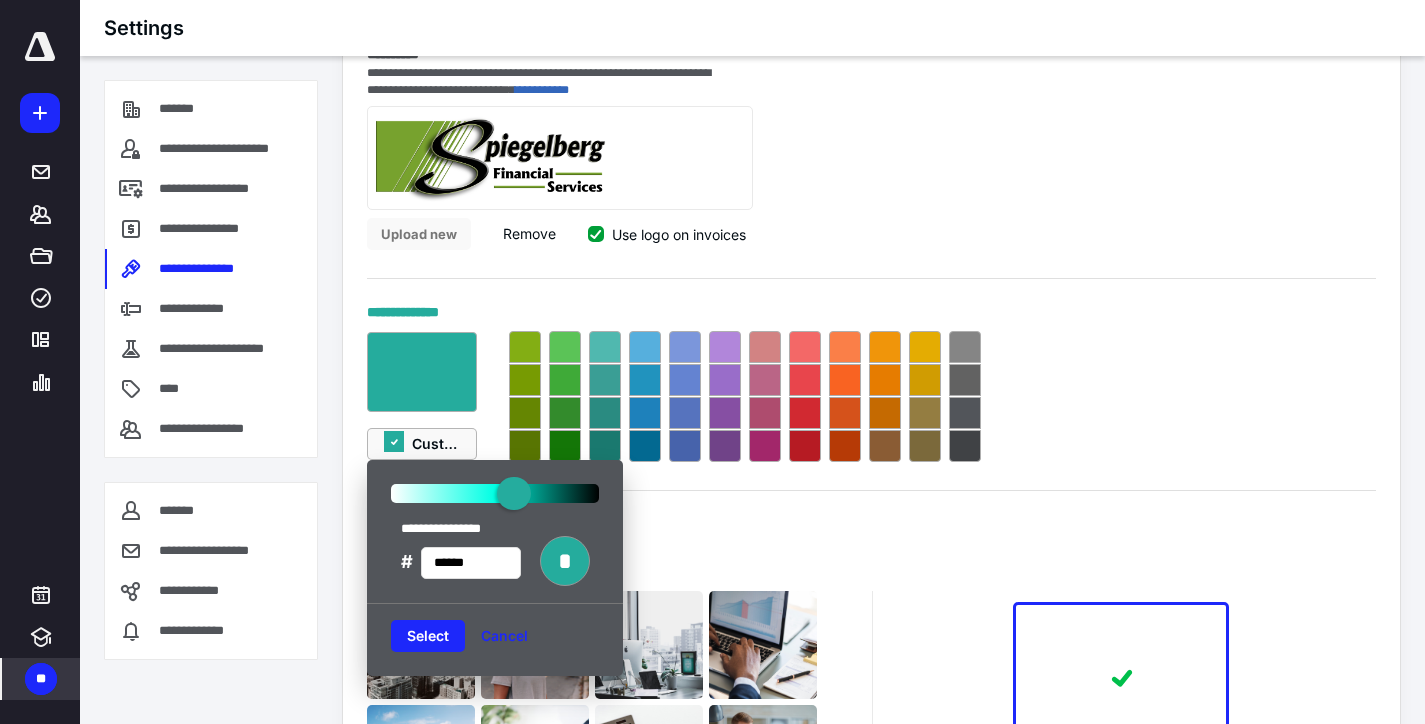 drag, startPoint x: 538, startPoint y: 504, endPoint x: 514, endPoint y: 505, distance: 24.020824 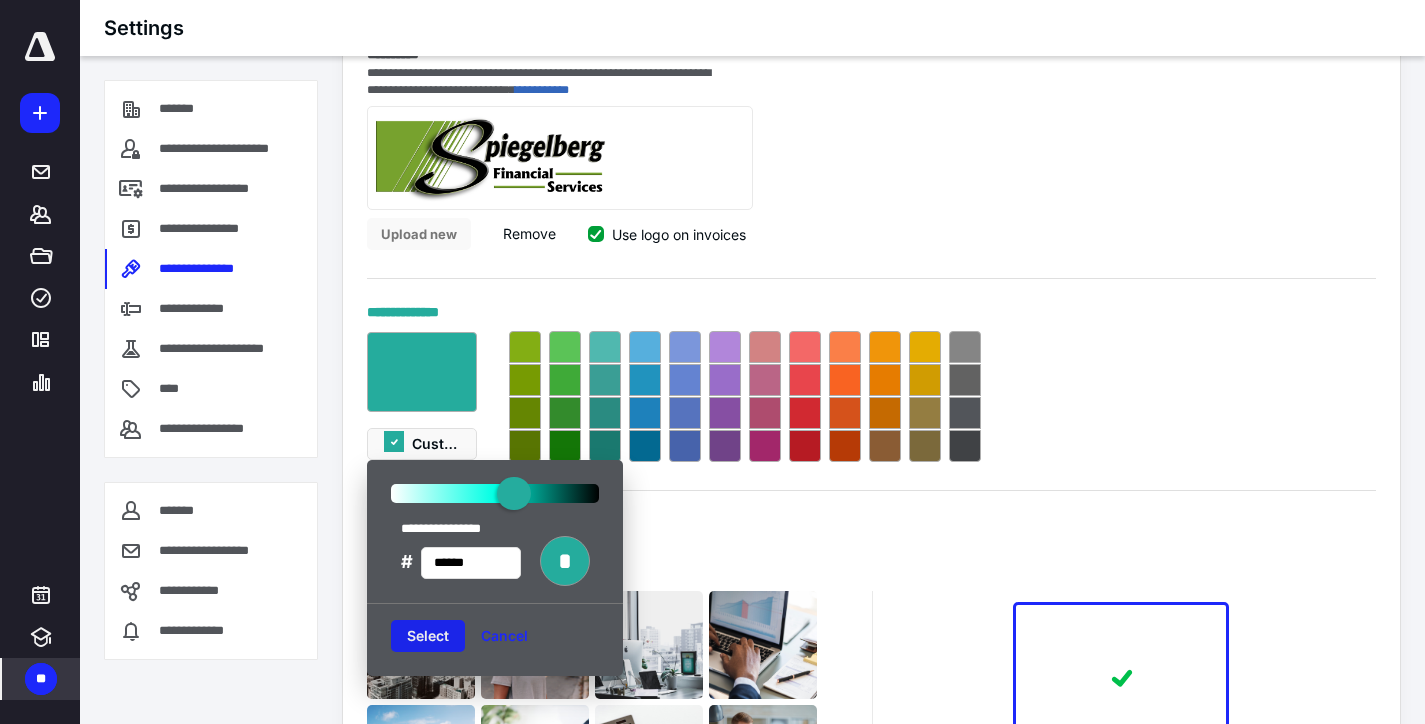 click on "Select" at bounding box center [428, 636] 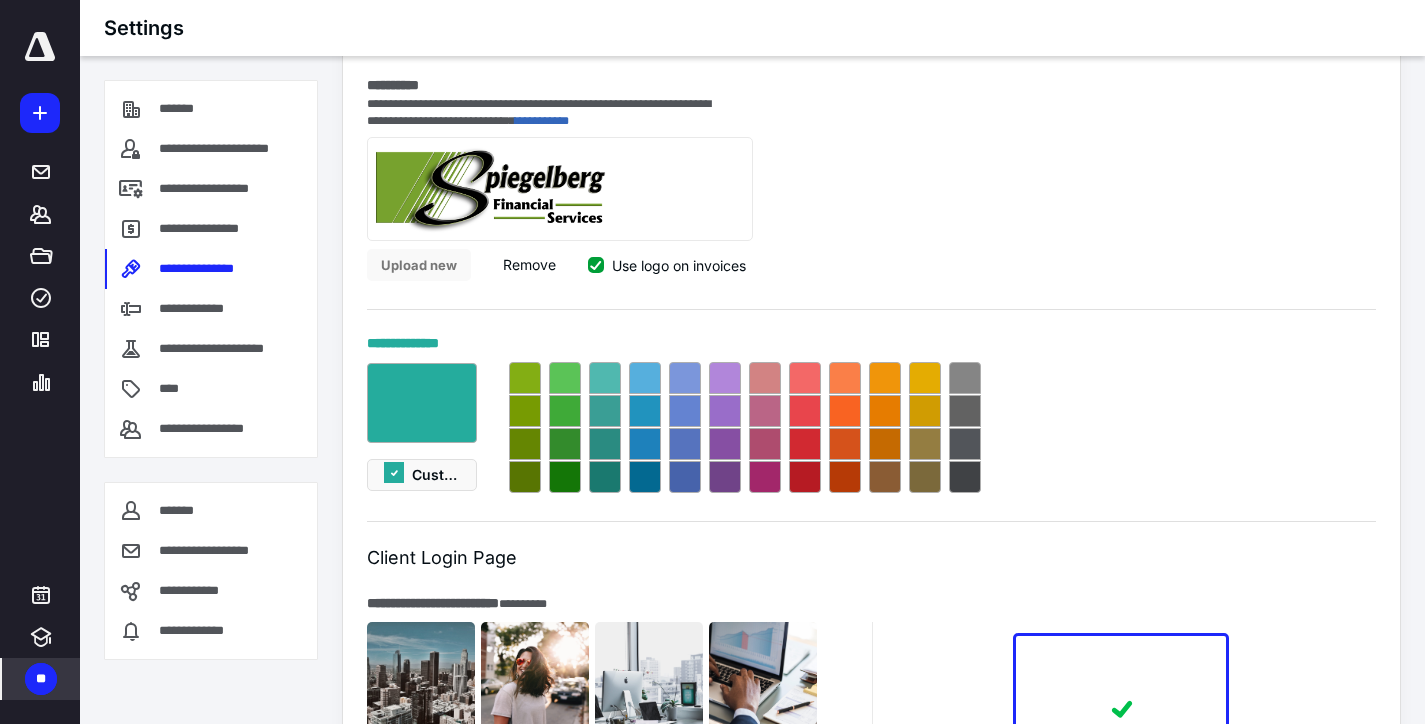 scroll, scrollTop: 800, scrollLeft: 0, axis: vertical 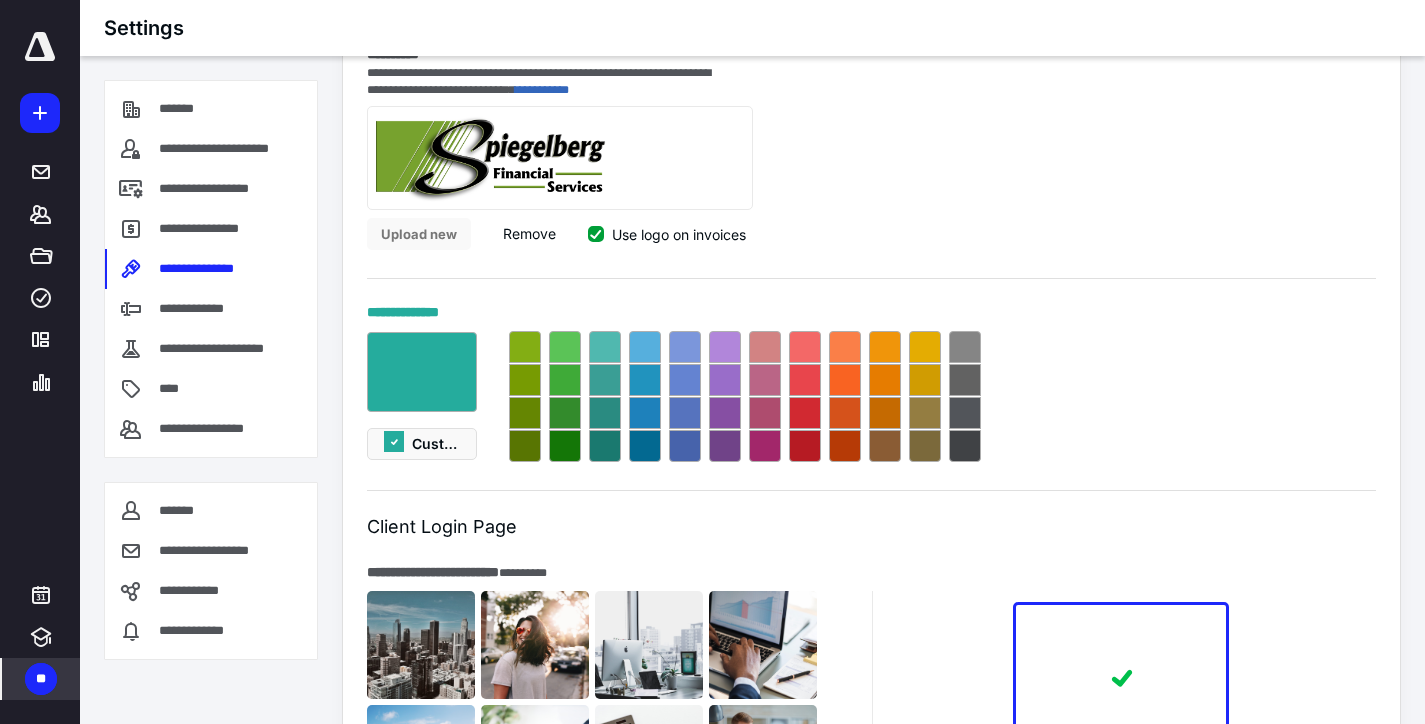 click at bounding box center (565, 446) 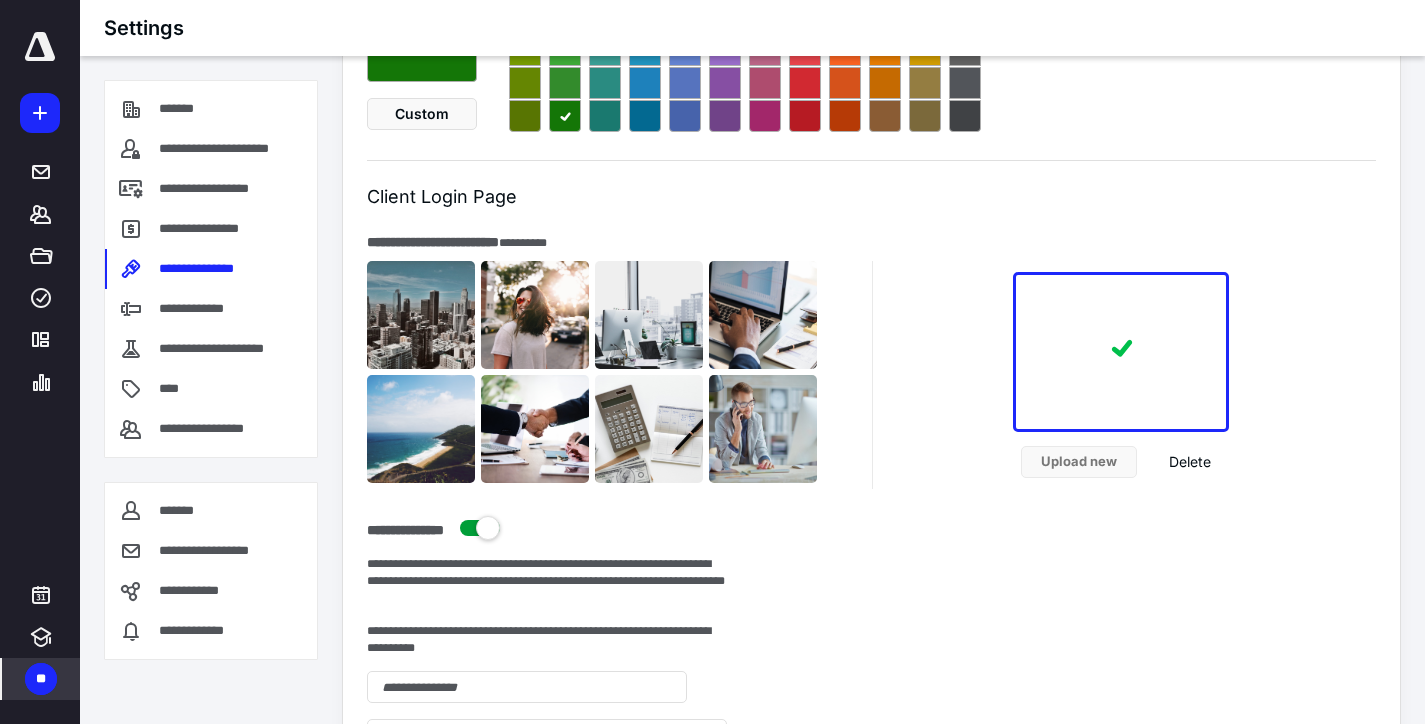 scroll, scrollTop: 1100, scrollLeft: 0, axis: vertical 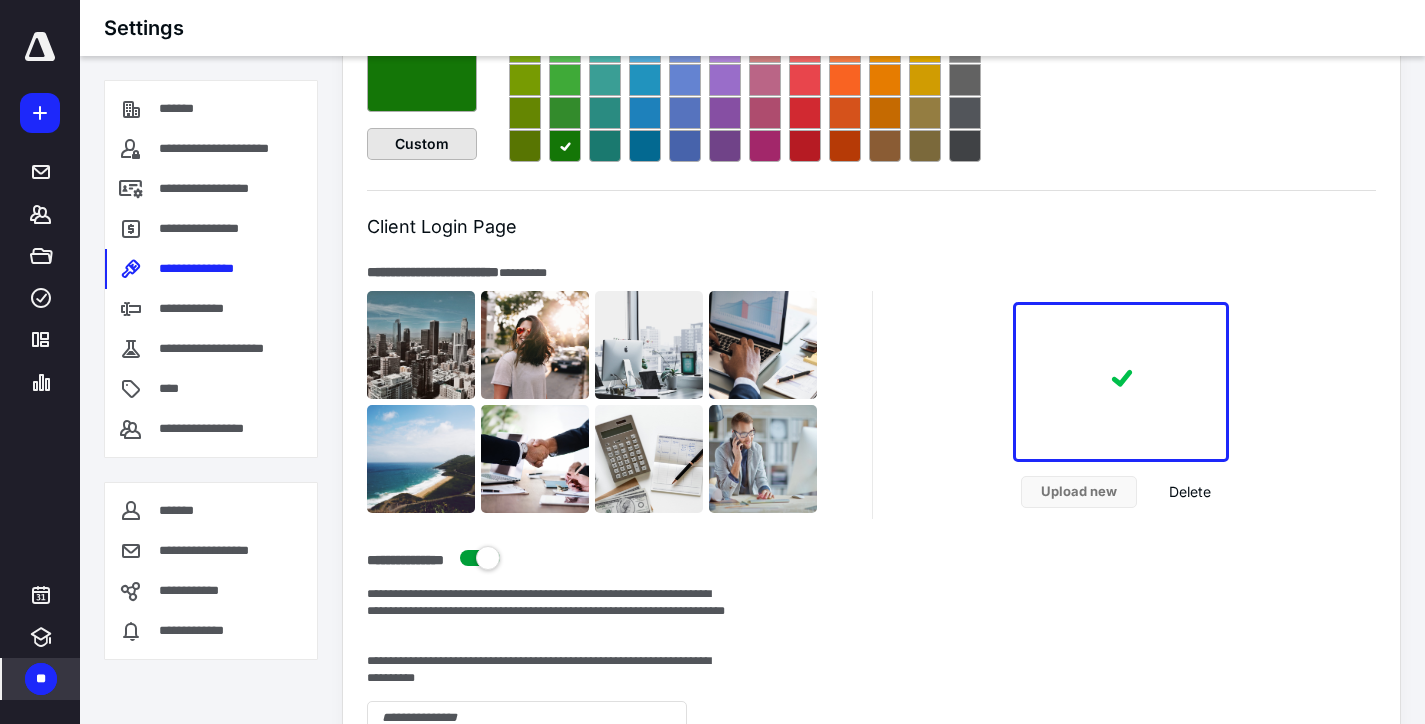 click on "Custom" at bounding box center (422, 144) 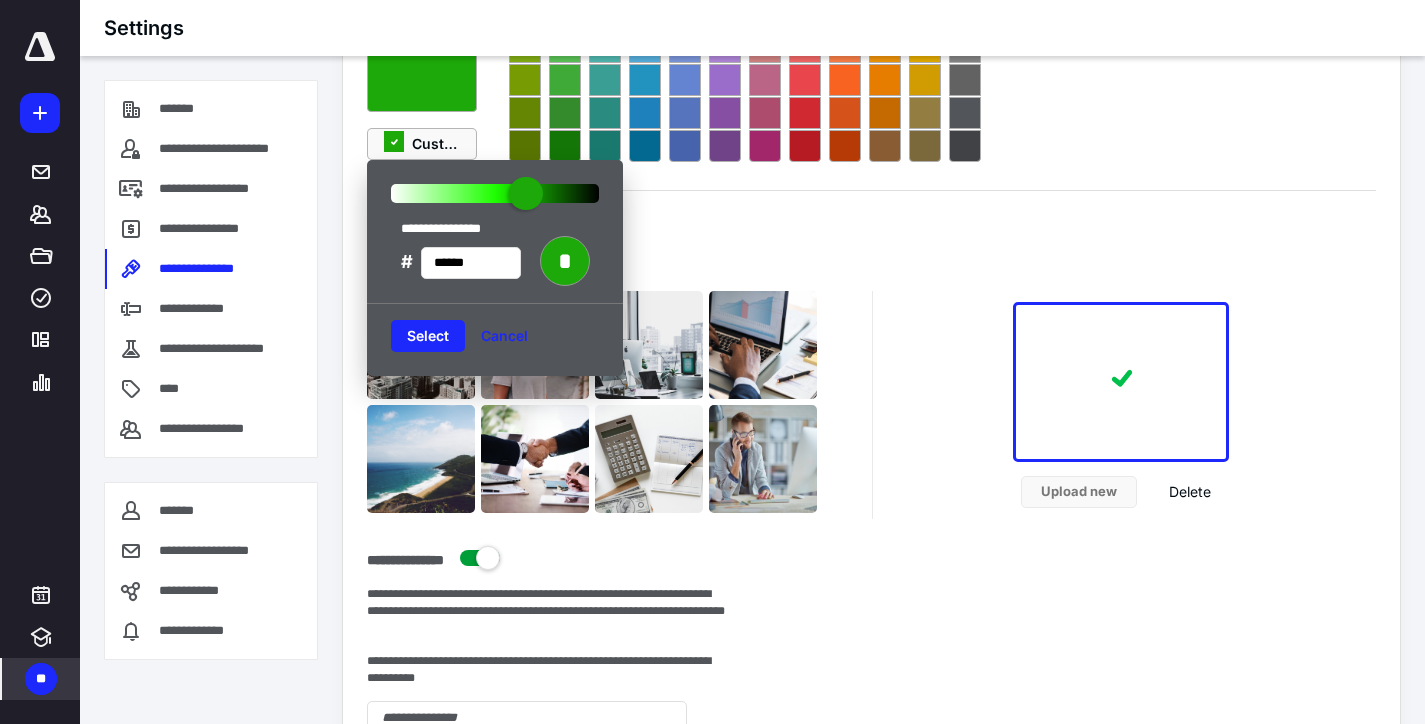 type on "******" 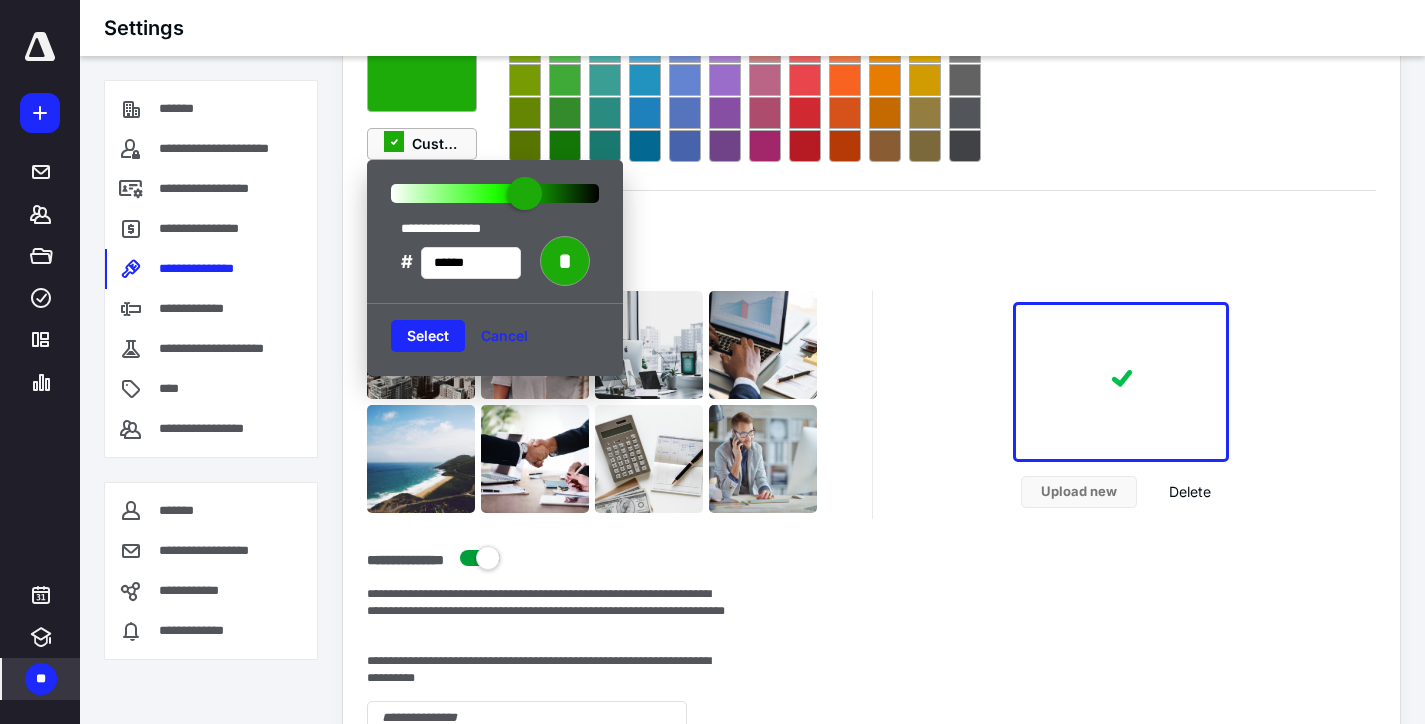 drag, startPoint x: 552, startPoint y: 197, endPoint x: 525, endPoint y: 197, distance: 27 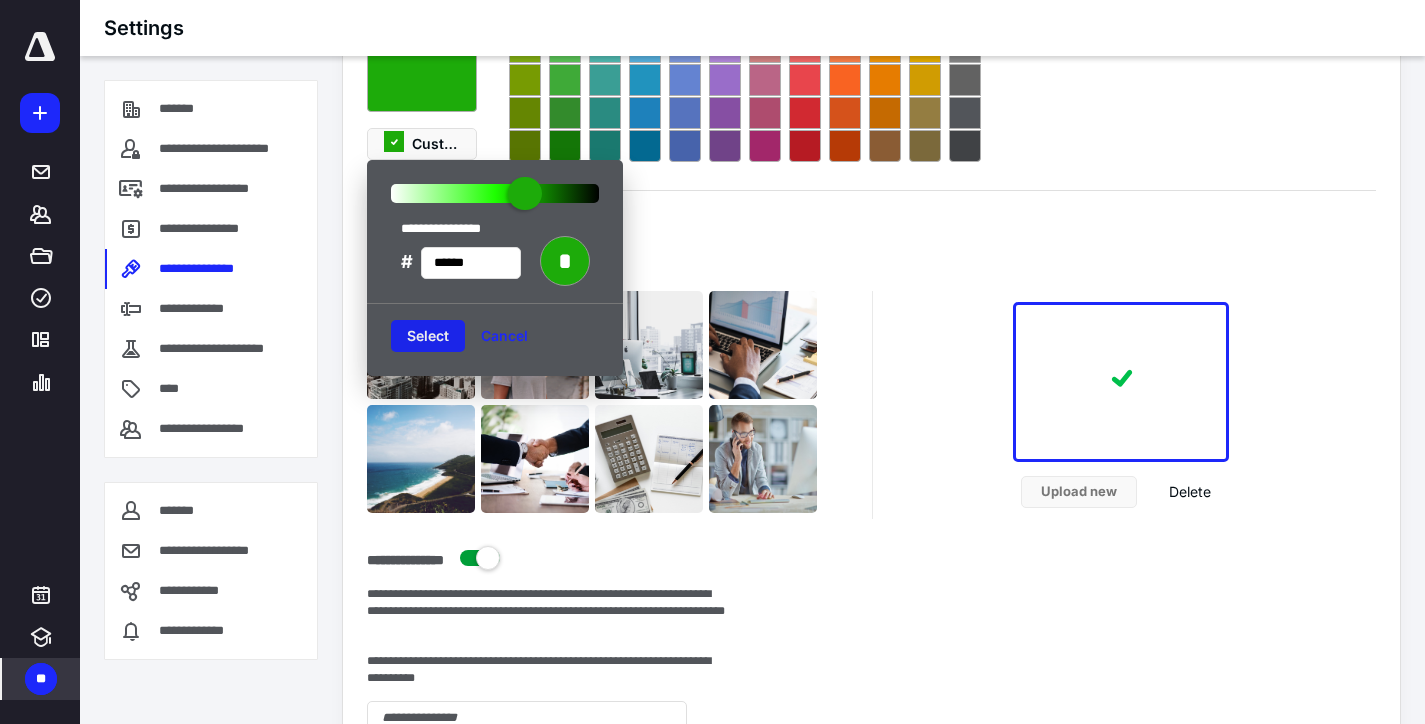 click on "Select" at bounding box center [428, 336] 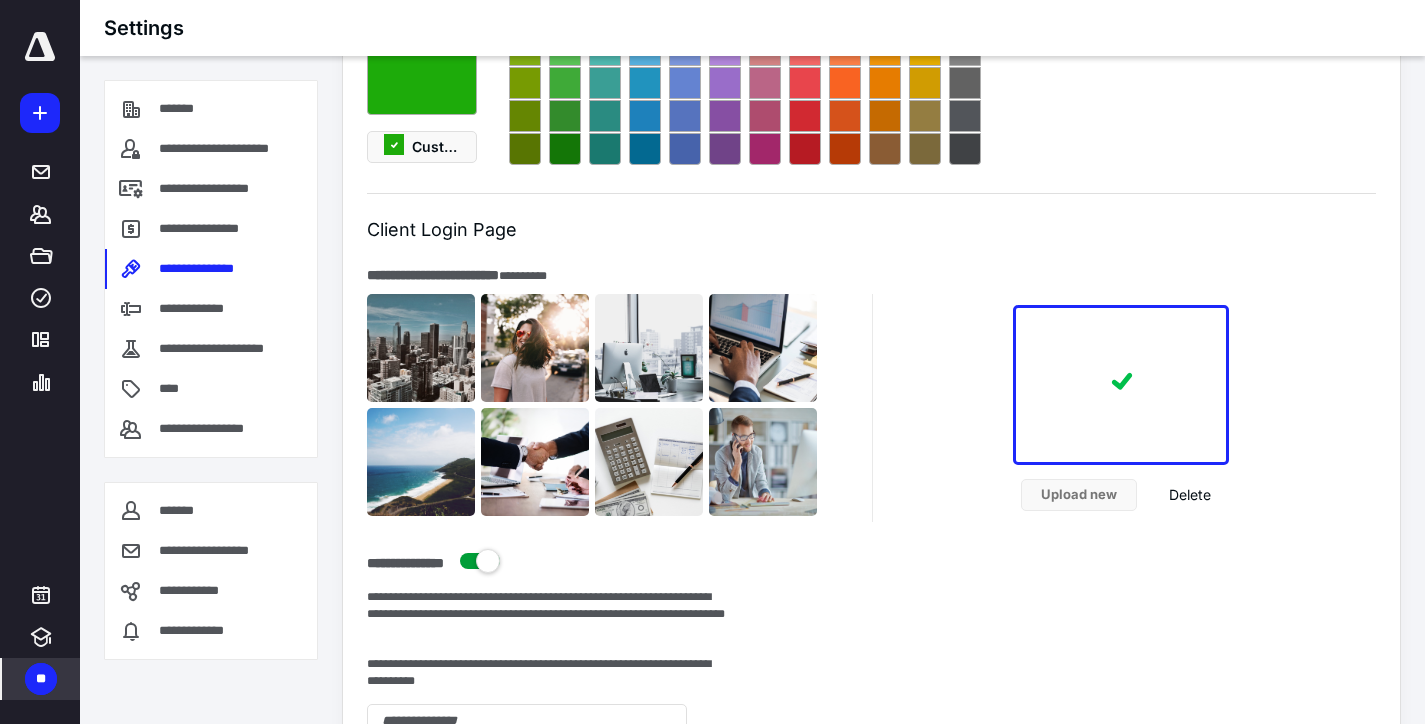 scroll, scrollTop: 1000, scrollLeft: 0, axis: vertical 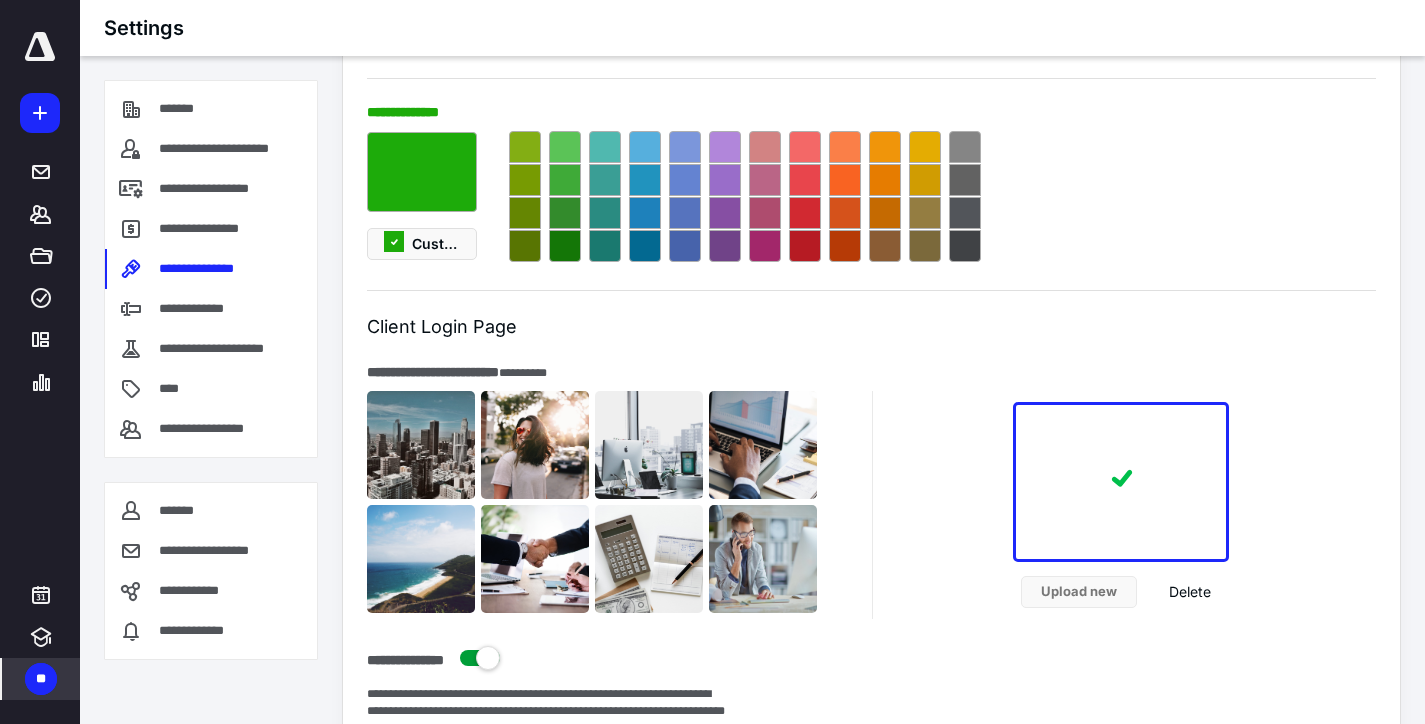 click at bounding box center (525, 246) 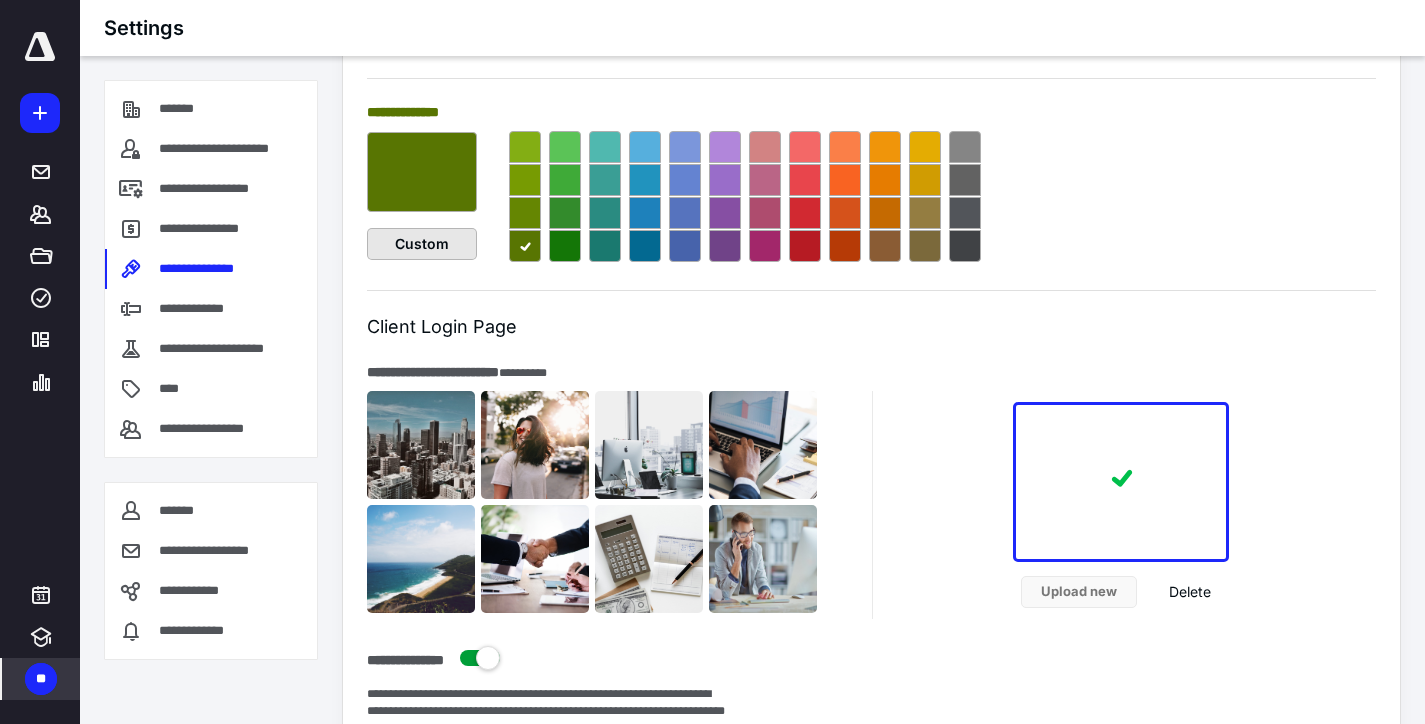 click on "Custom" at bounding box center (422, 244) 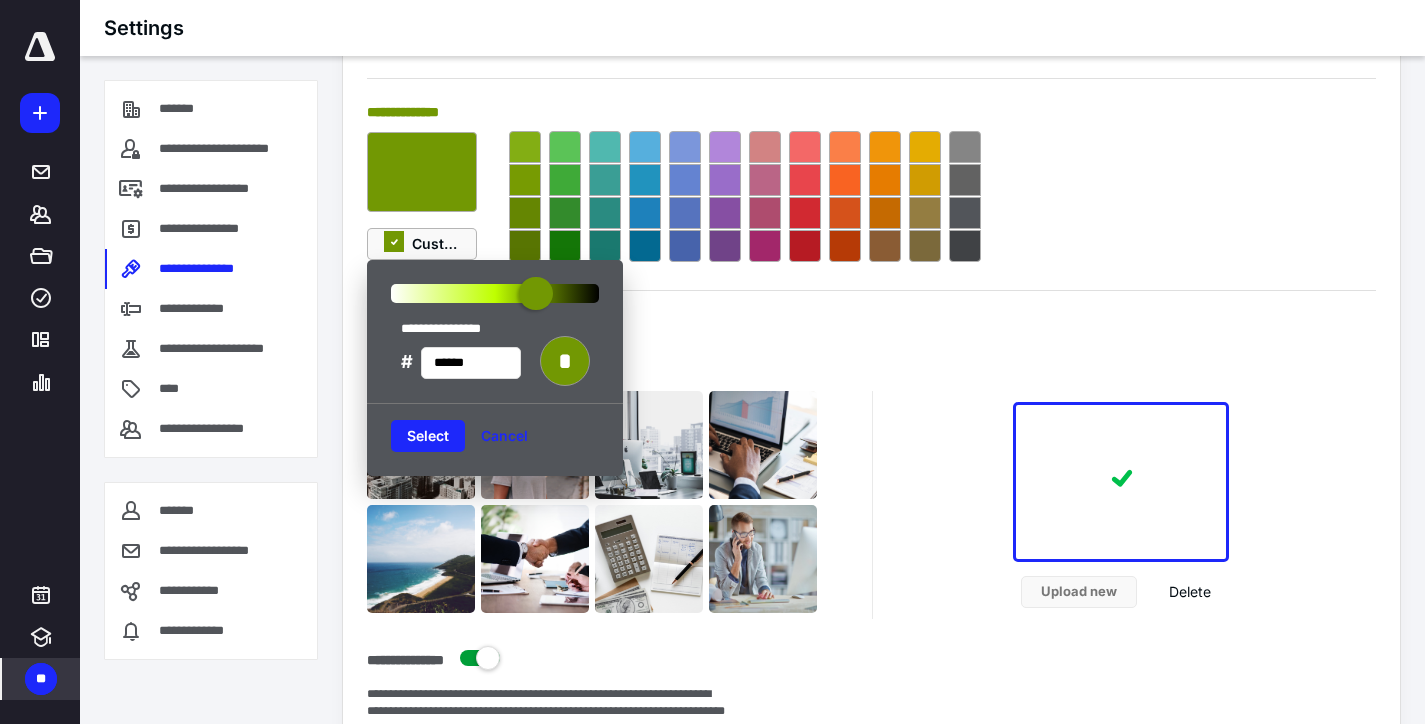 drag, startPoint x: 552, startPoint y: 302, endPoint x: 536, endPoint y: 304, distance: 16.124516 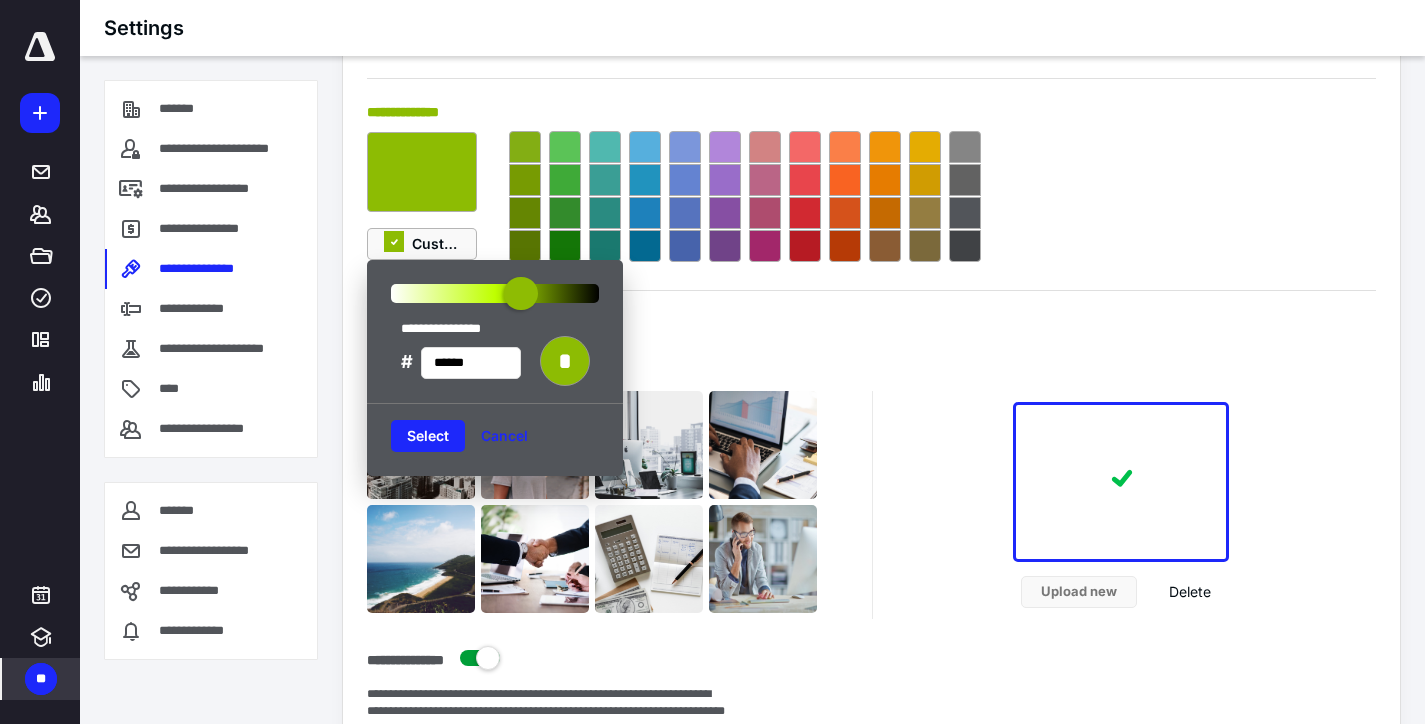 type on "******" 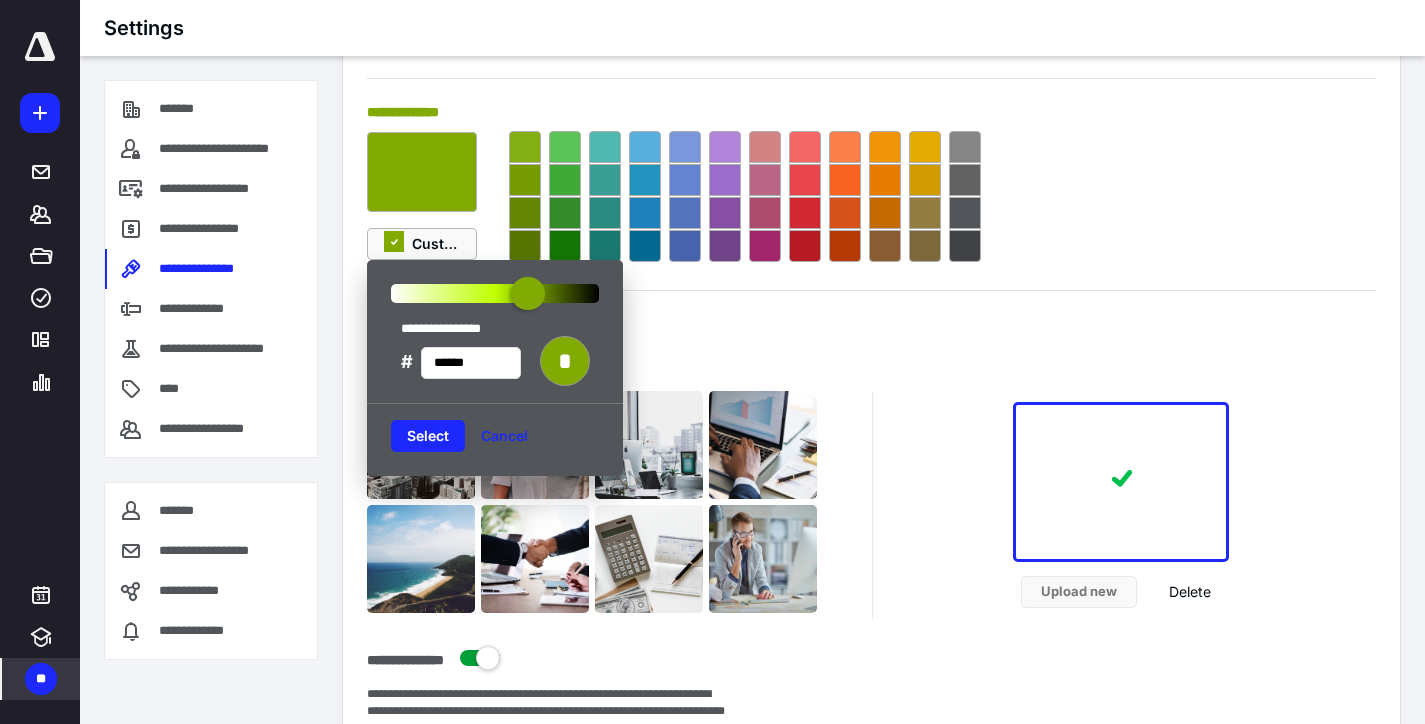 click at bounding box center (527, 293) 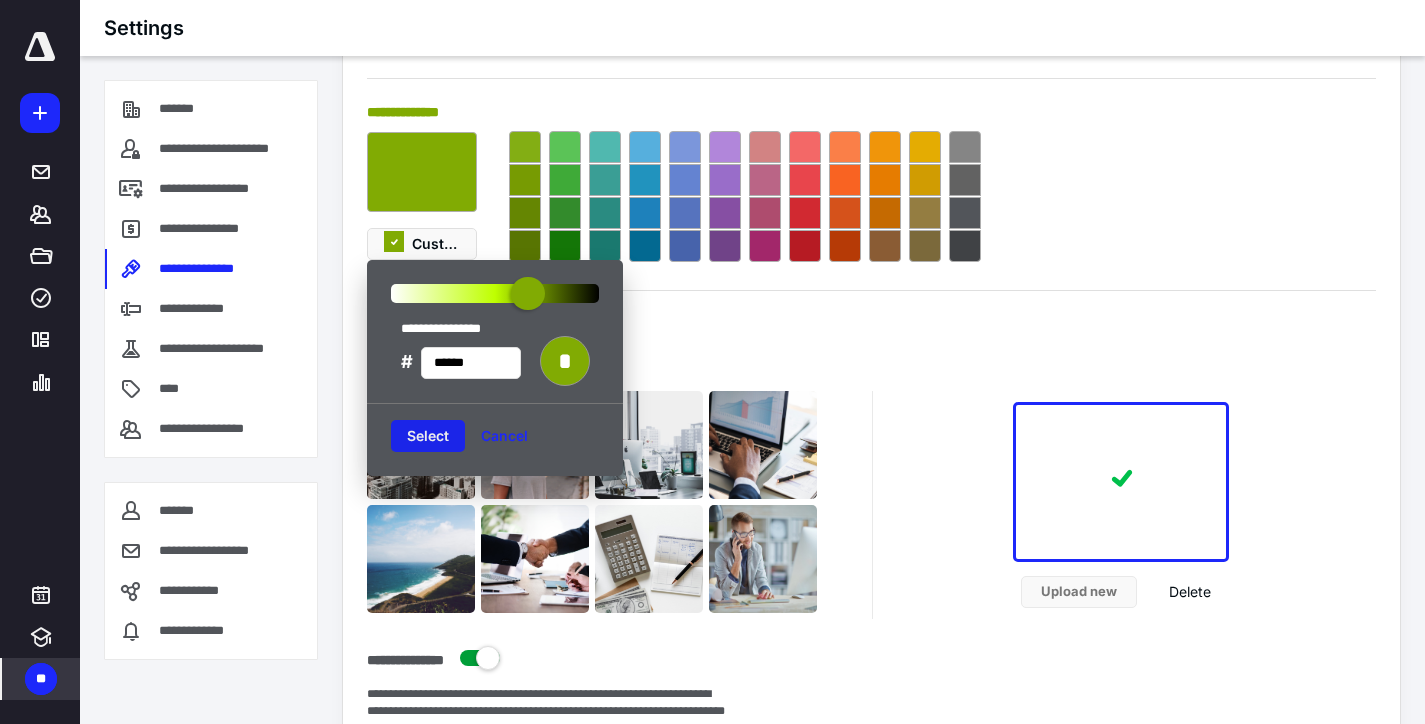 click on "Select" at bounding box center [428, 436] 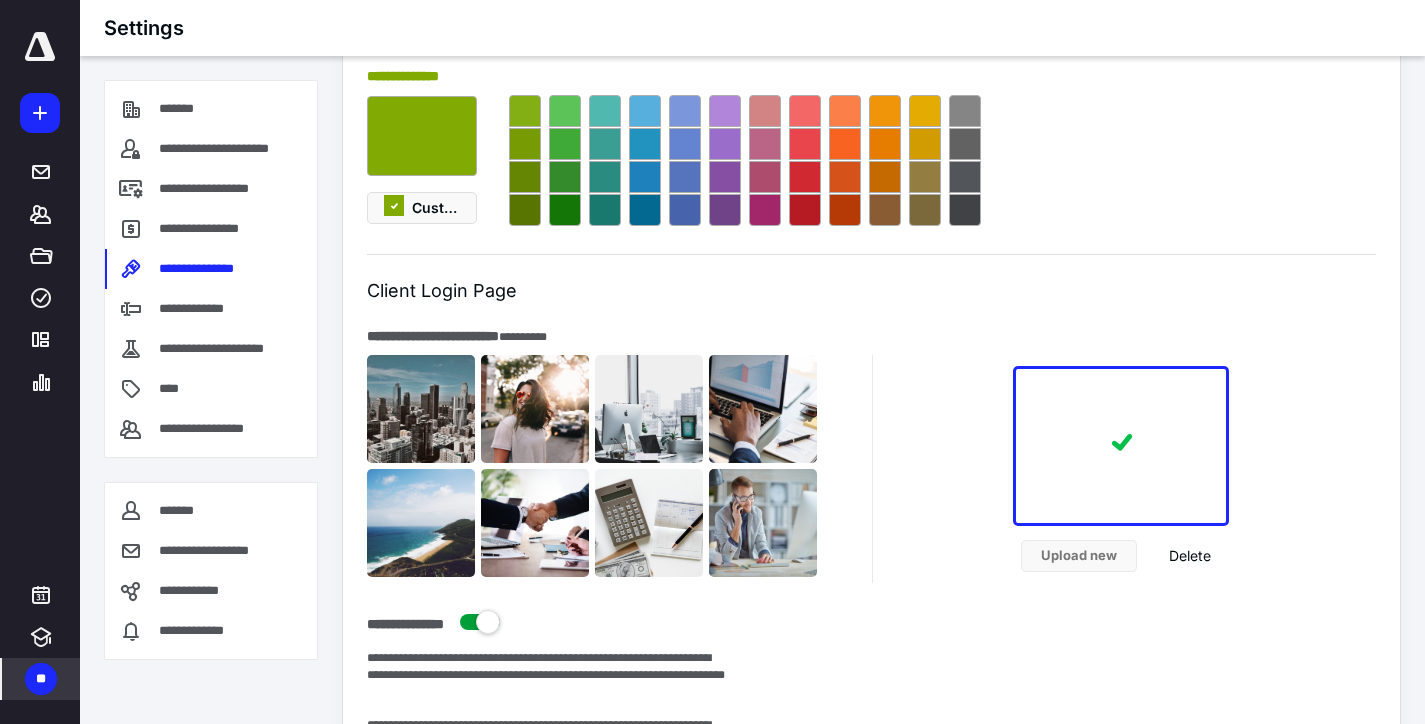 scroll, scrollTop: 1000, scrollLeft: 0, axis: vertical 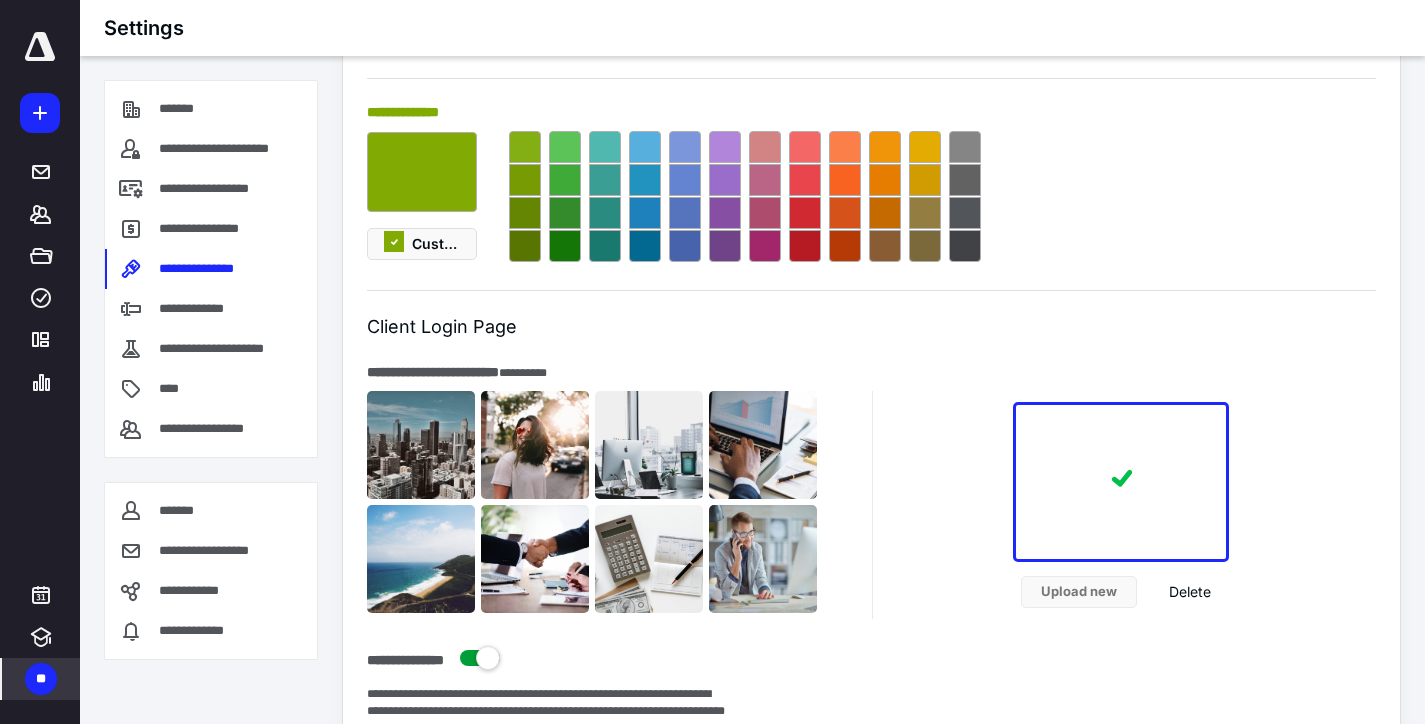 click at bounding box center (525, 213) 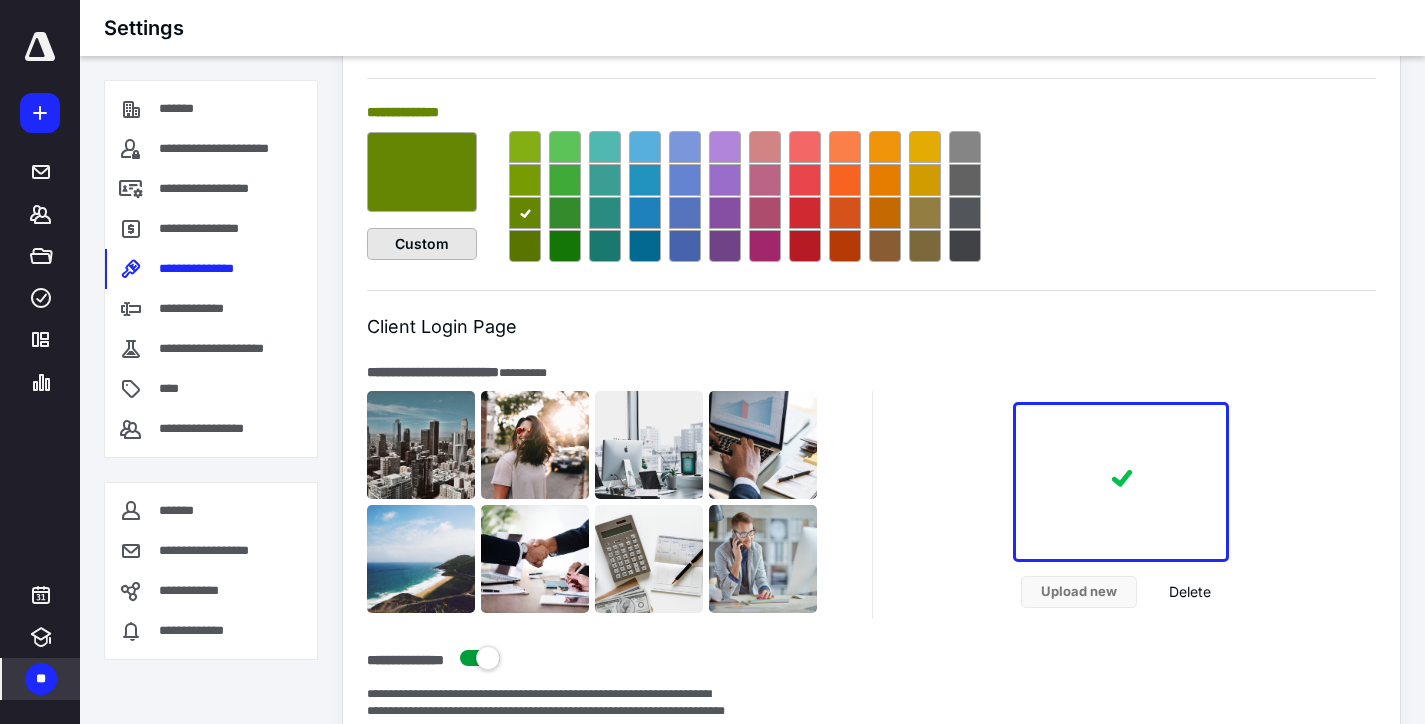 click on "Custom" at bounding box center (422, 244) 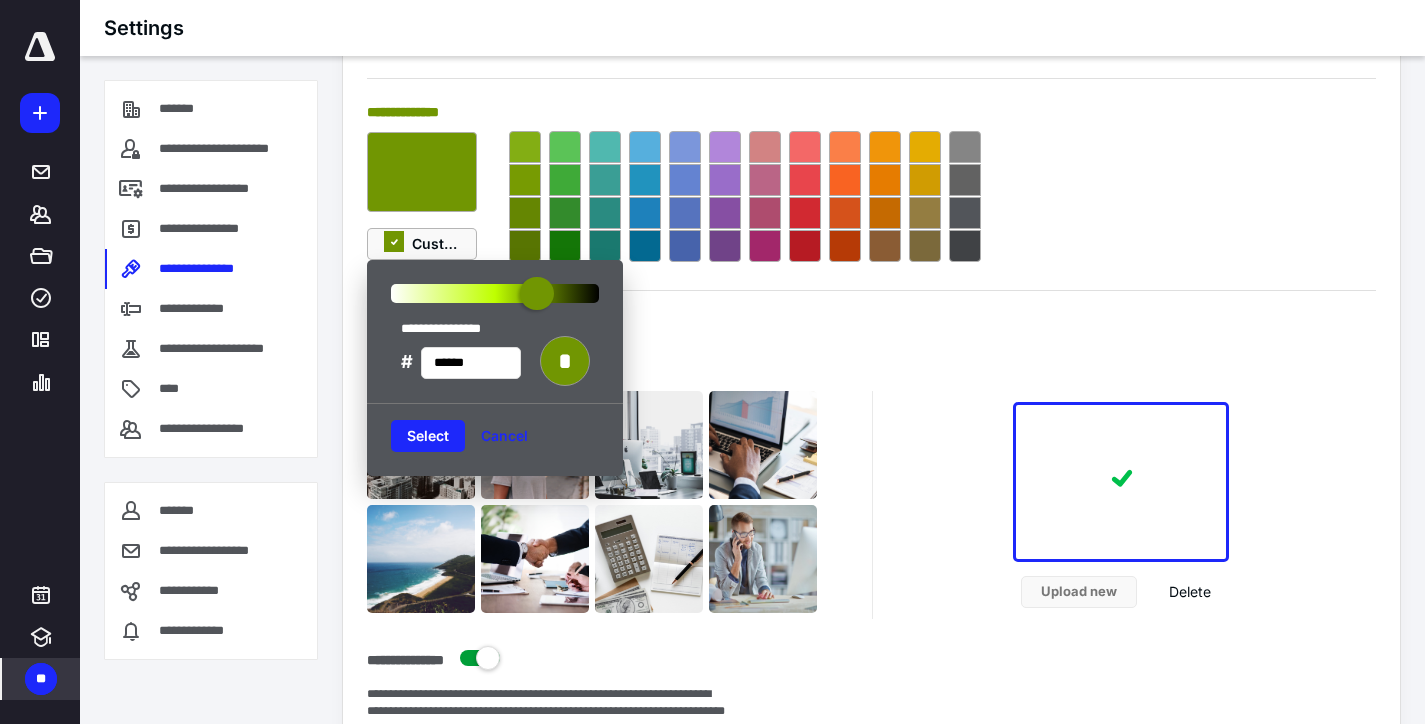 type on "******" 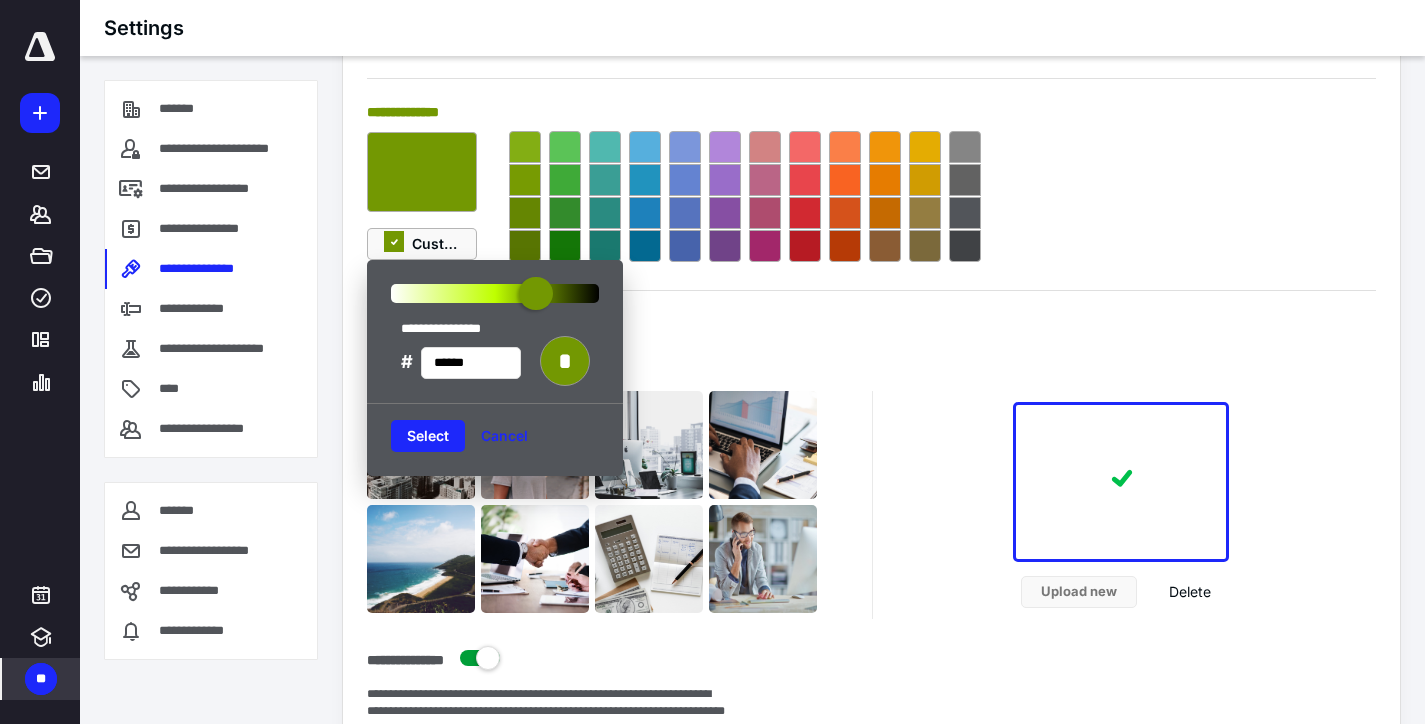 click at bounding box center (535, 293) 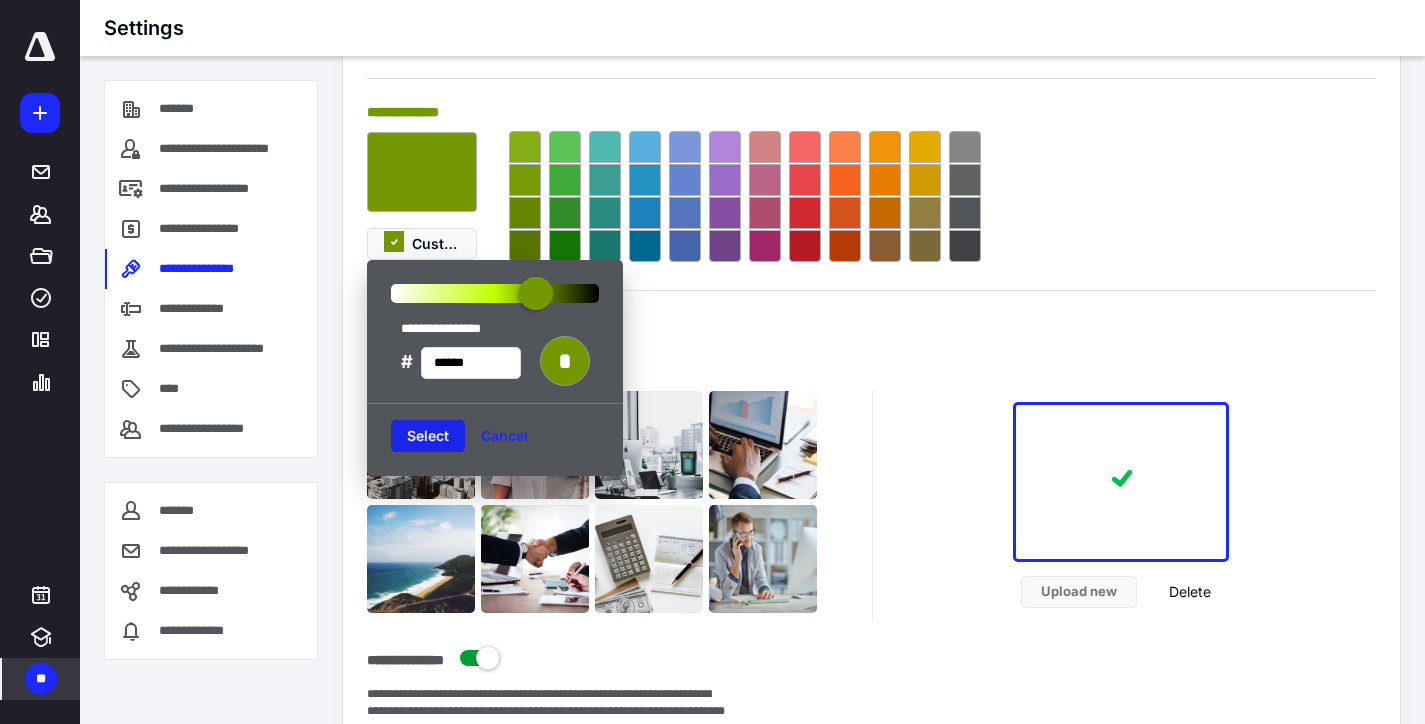 click on "Select" at bounding box center [428, 436] 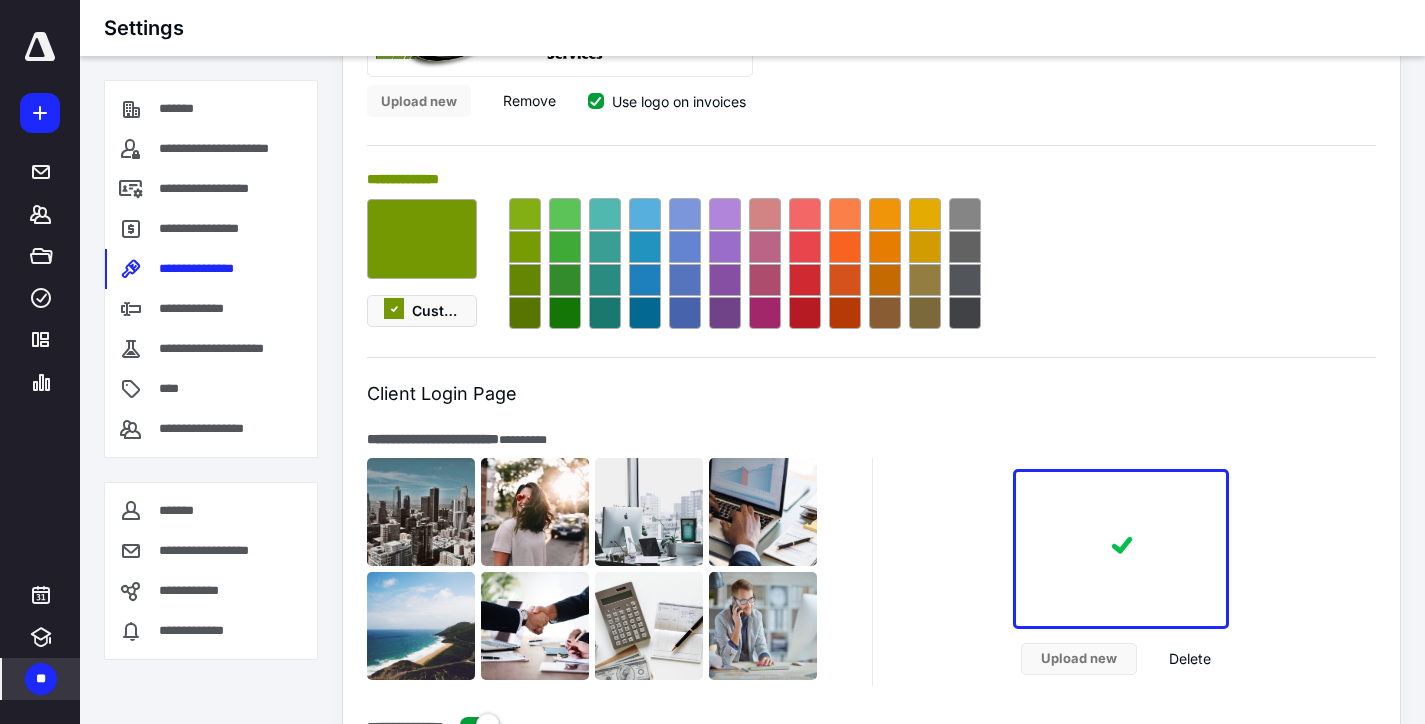 scroll, scrollTop: 900, scrollLeft: 0, axis: vertical 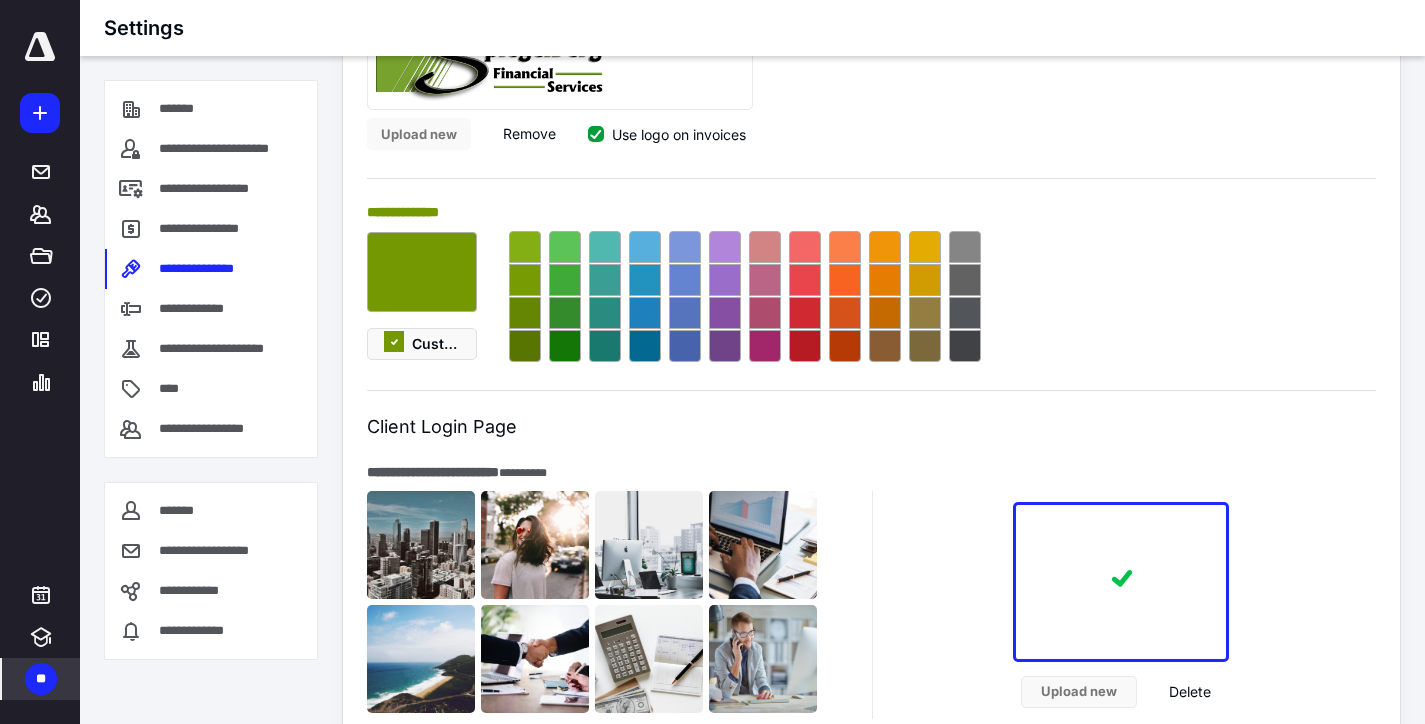click at bounding box center [965, 247] 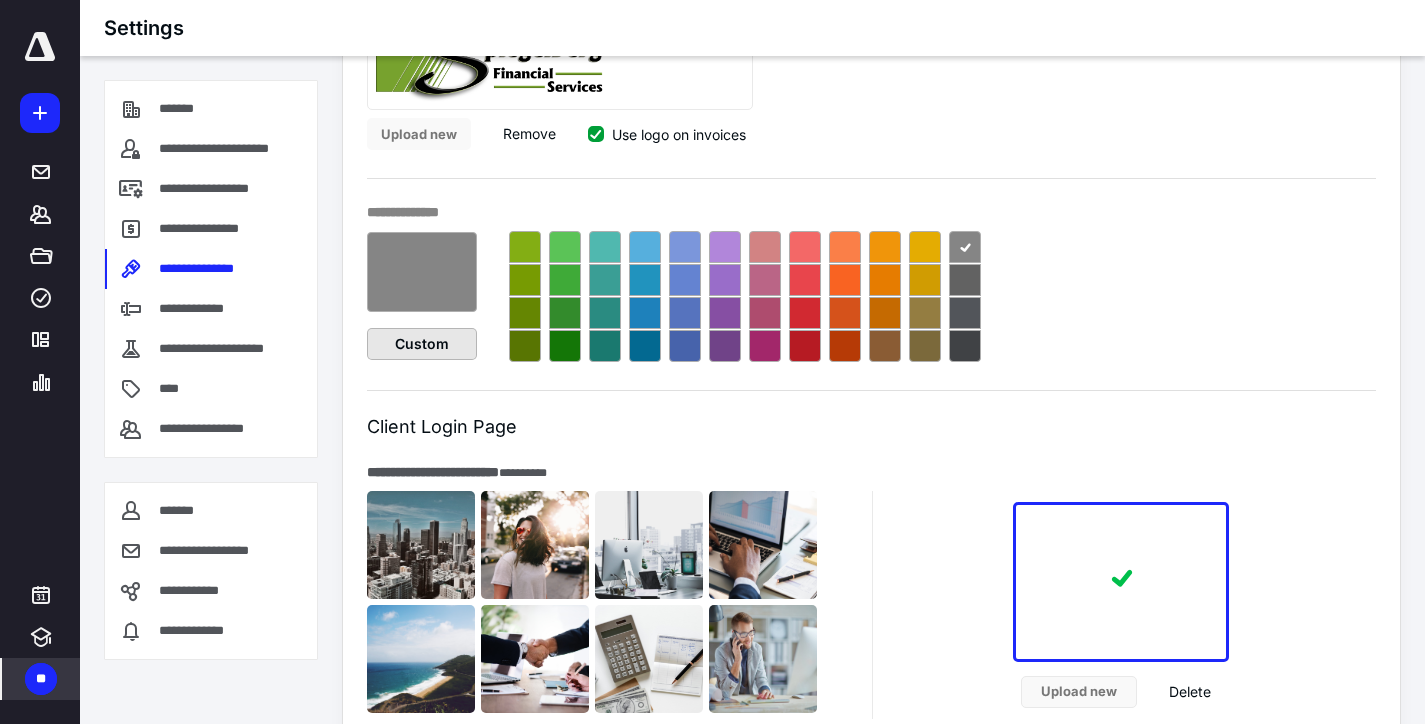 click on "Custom" at bounding box center (422, 344) 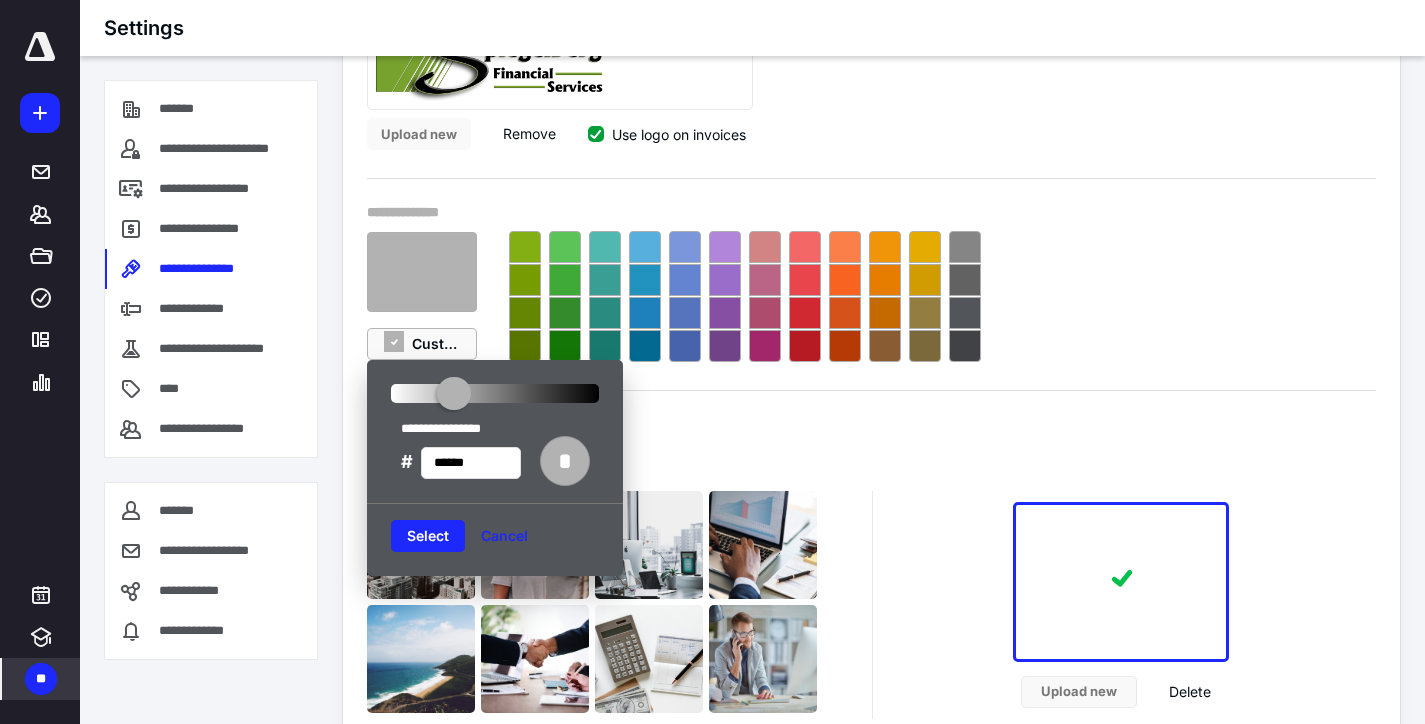 type on "******" 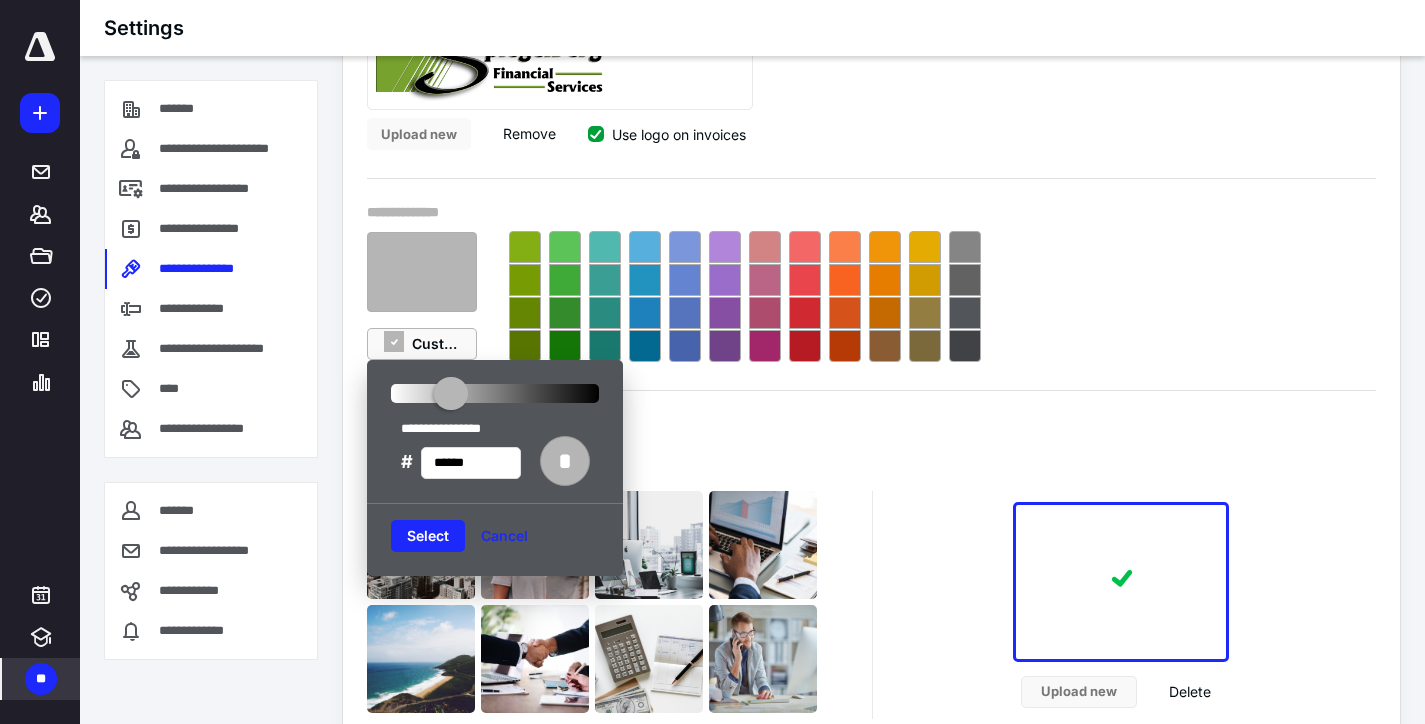 drag, startPoint x: 492, startPoint y: 401, endPoint x: 451, endPoint y: 402, distance: 41.01219 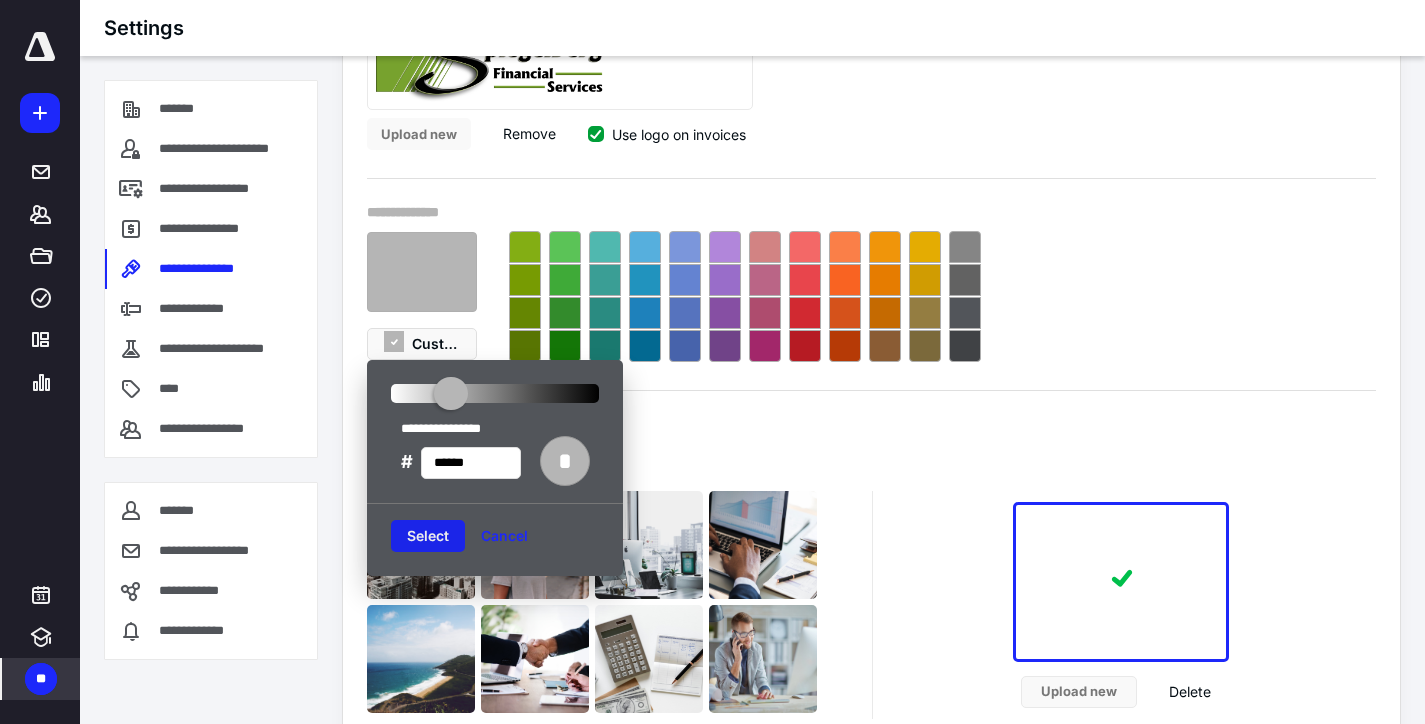 click on "Select" at bounding box center [428, 536] 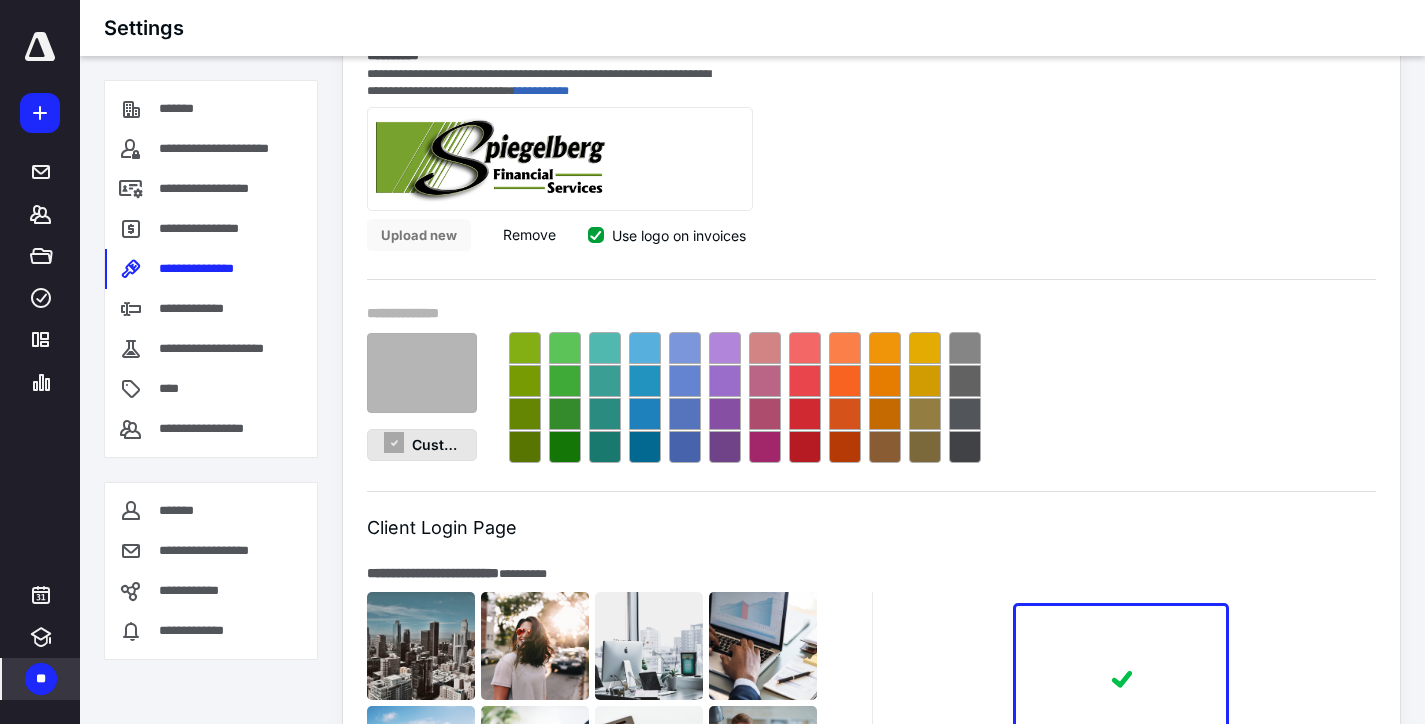scroll, scrollTop: 800, scrollLeft: 0, axis: vertical 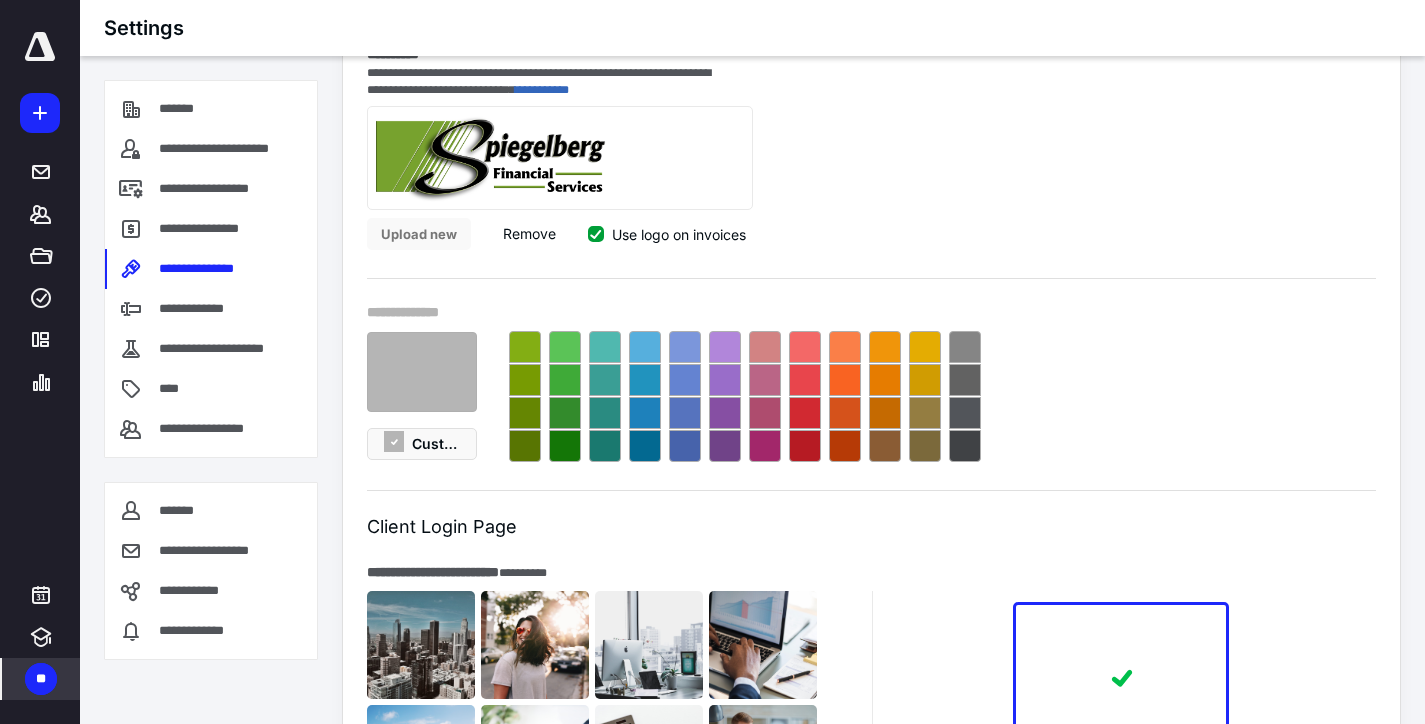click at bounding box center (422, 372) 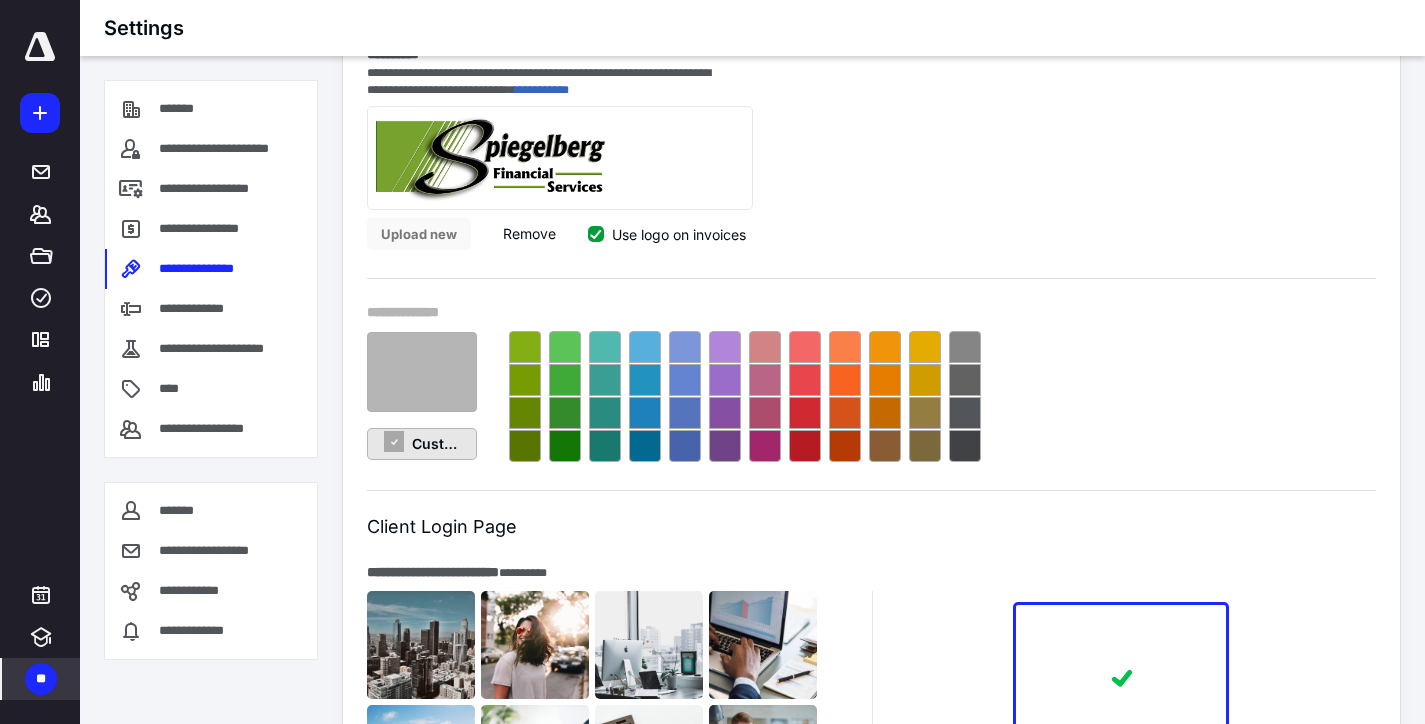 click on "Custom" at bounding box center [422, 444] 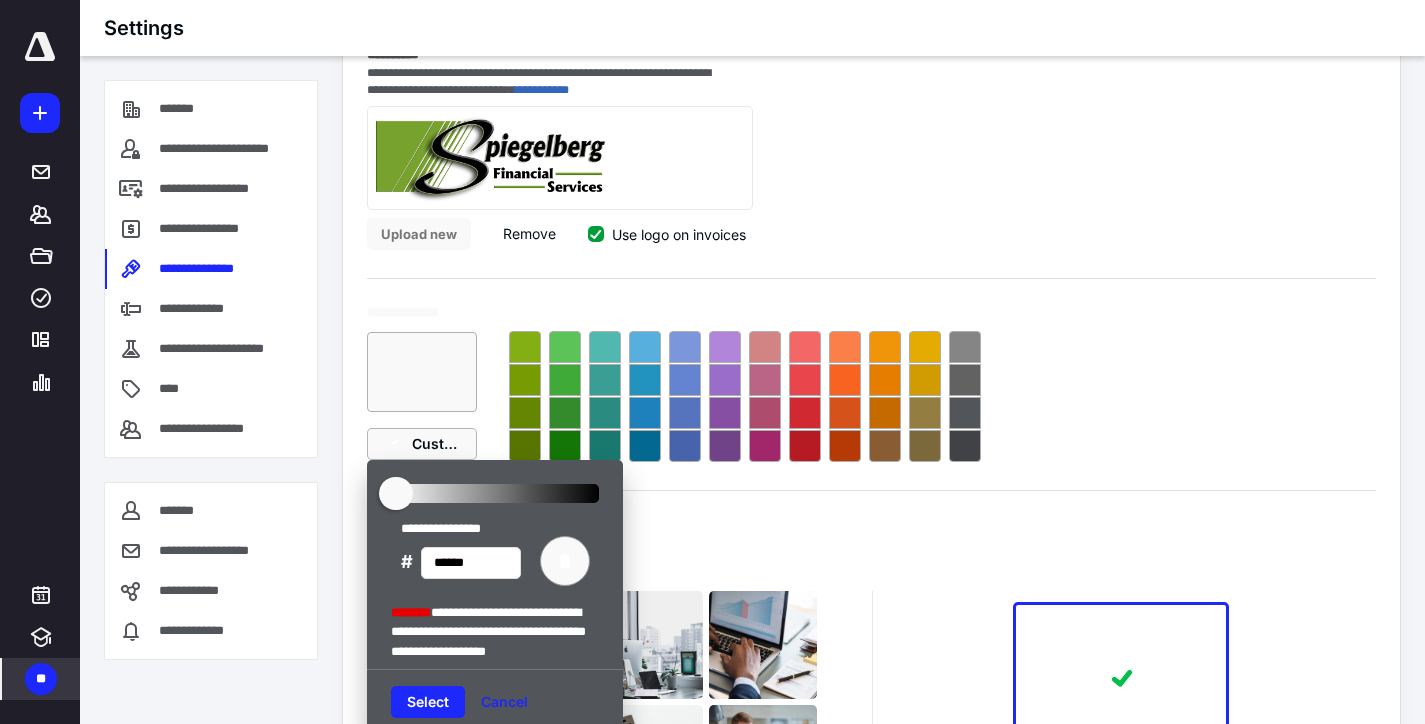 drag, startPoint x: 451, startPoint y: 502, endPoint x: 396, endPoint y: 499, distance: 55.081757 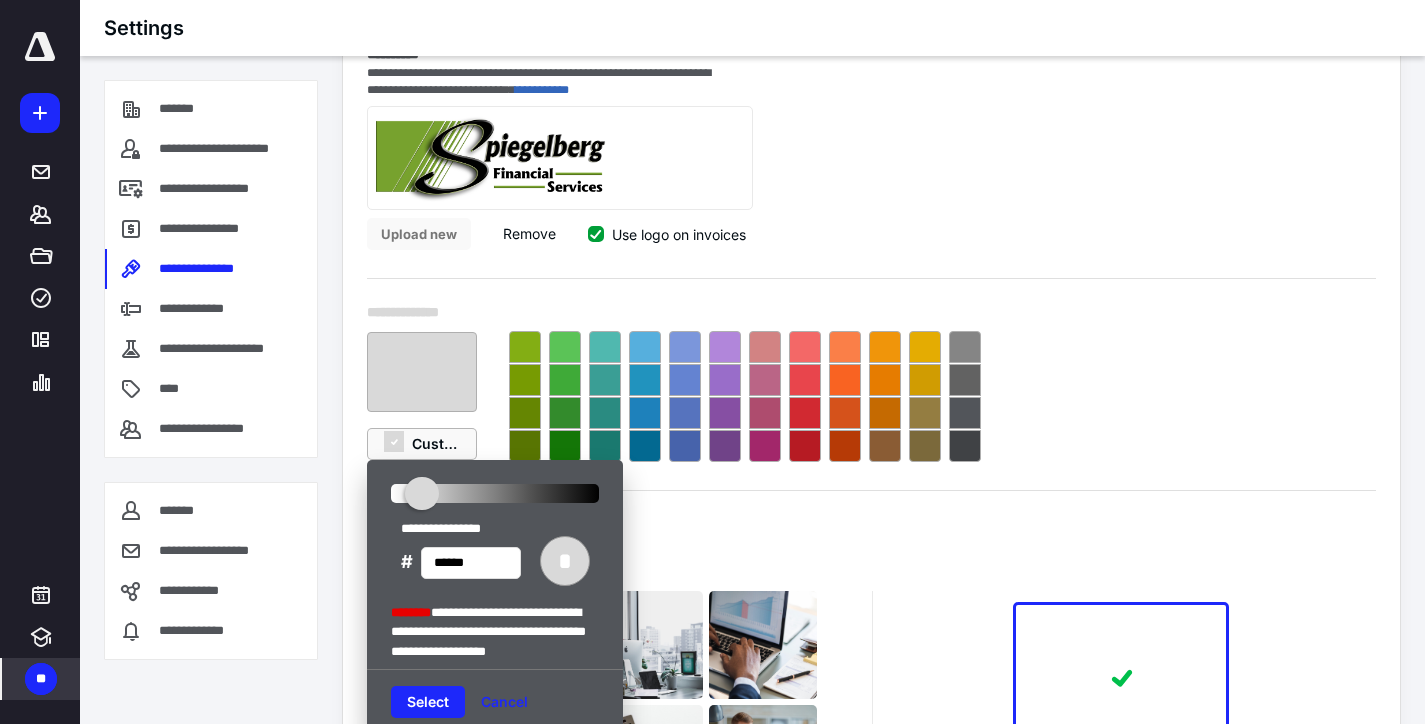 type on "******" 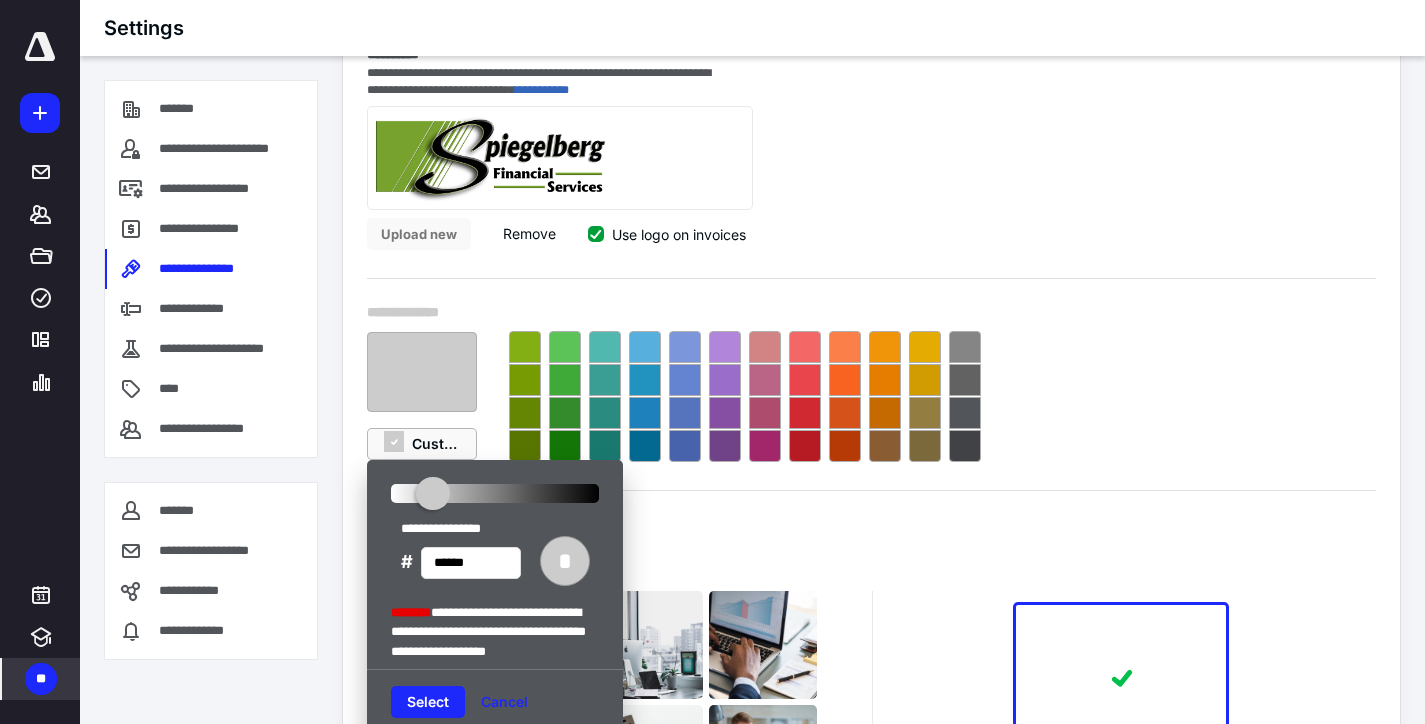 drag, startPoint x: 397, startPoint y: 495, endPoint x: 433, endPoint y: 499, distance: 36.221542 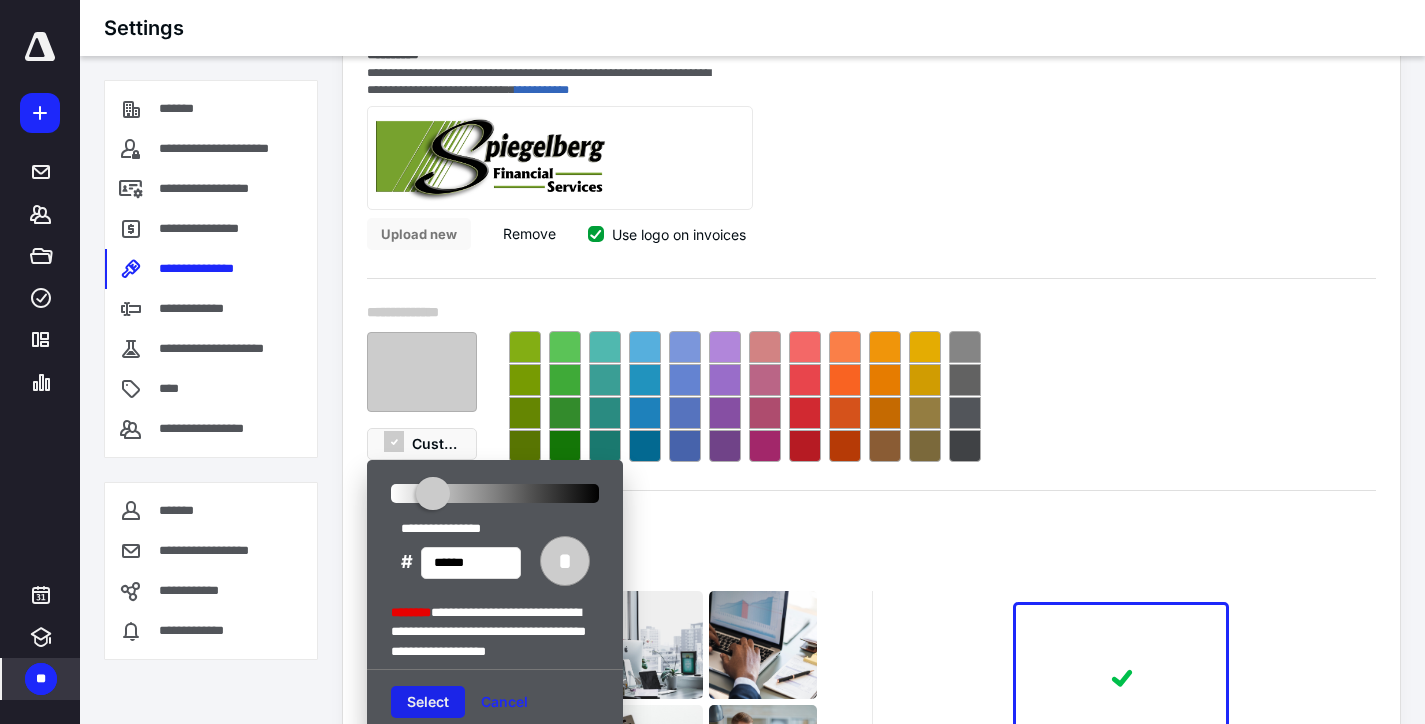 click on "Select" at bounding box center (428, 702) 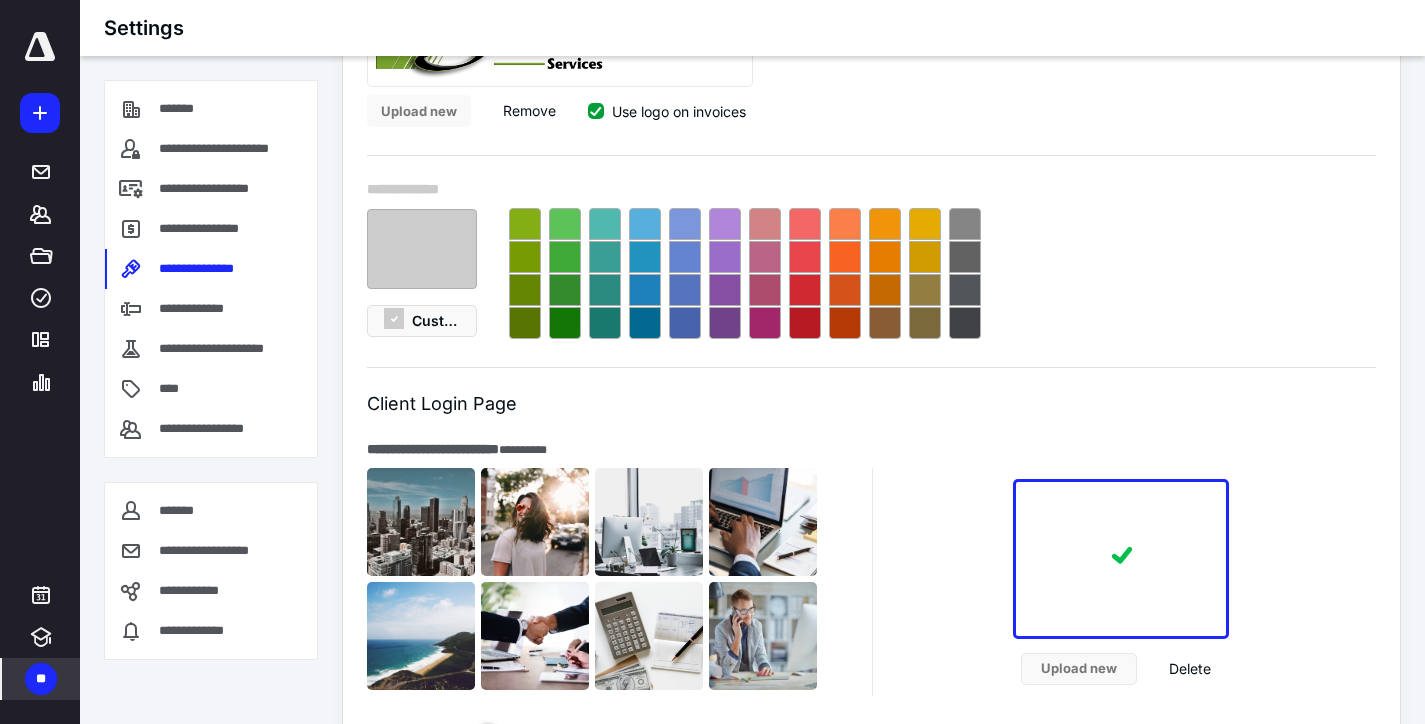 scroll, scrollTop: 900, scrollLeft: 0, axis: vertical 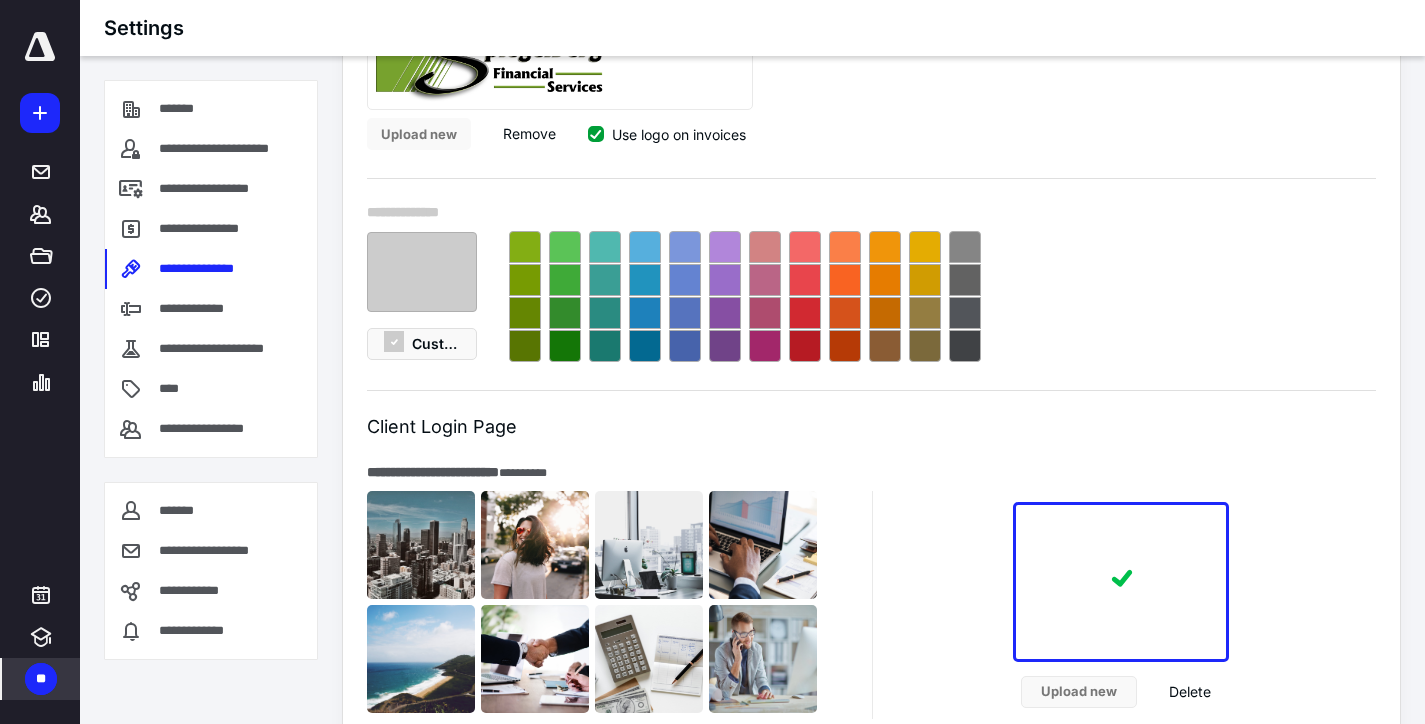 click at bounding box center [525, 346] 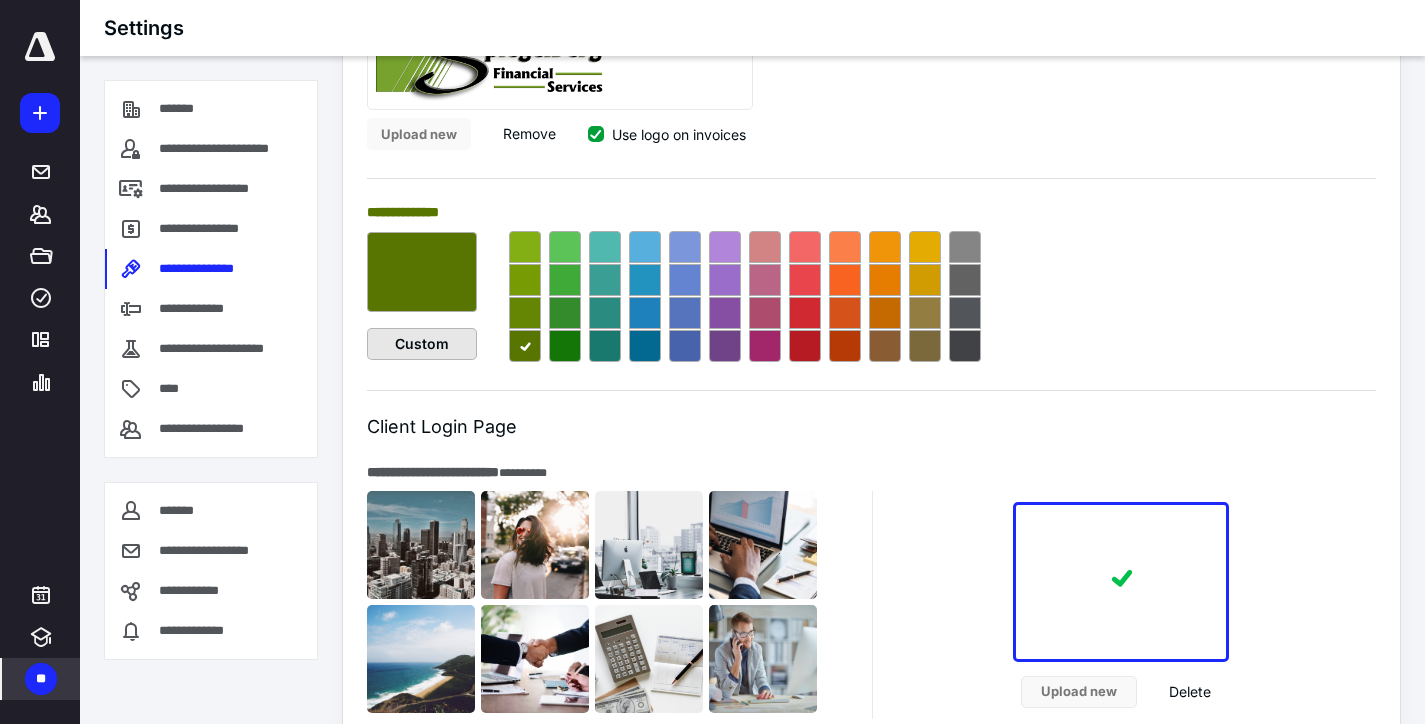 click on "Custom" at bounding box center [422, 344] 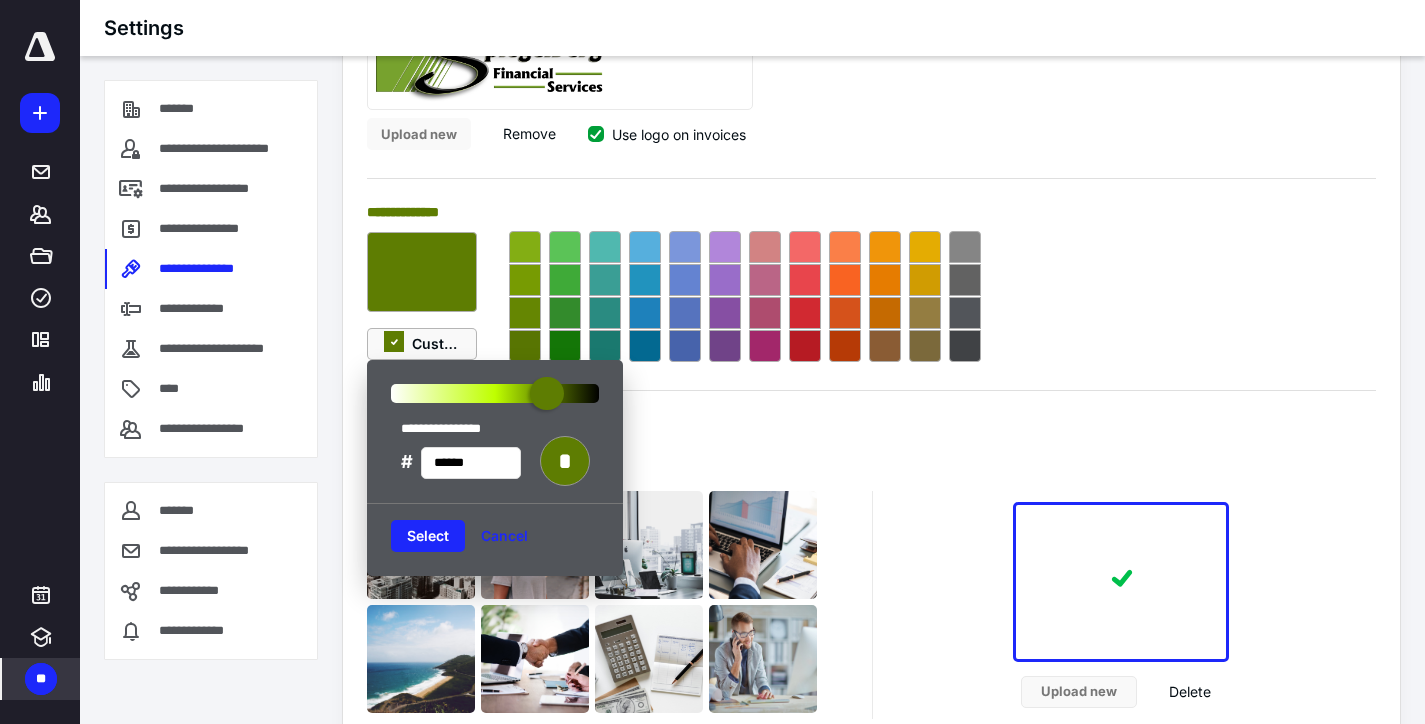 type on "******" 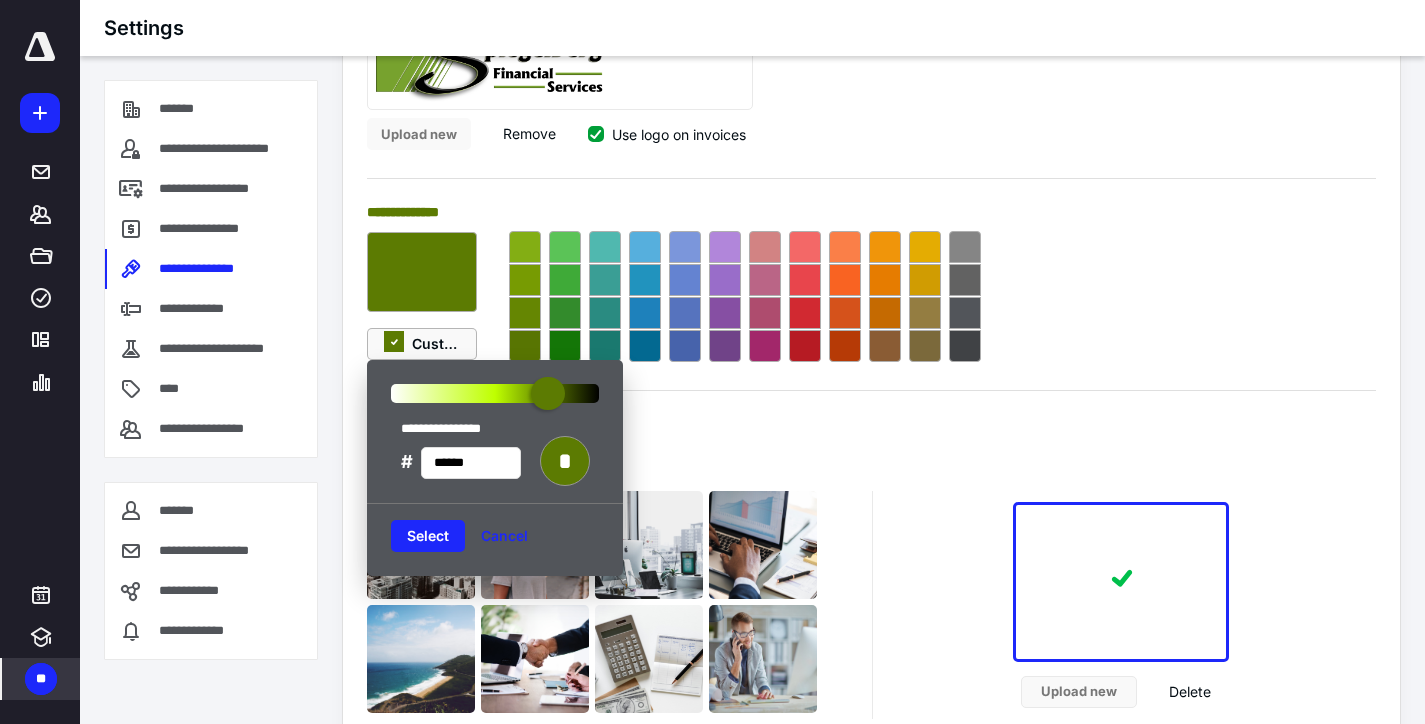 click at bounding box center (547, 393) 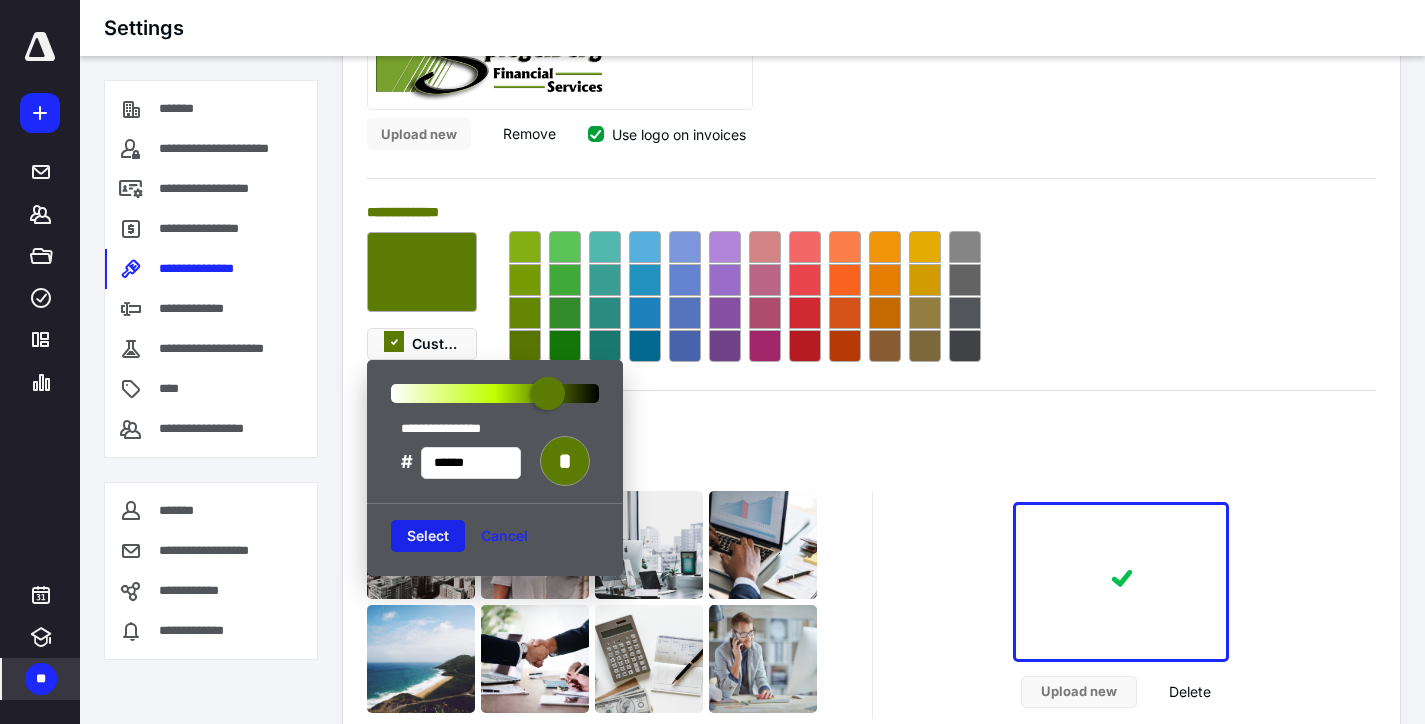 click on "Select" at bounding box center (428, 536) 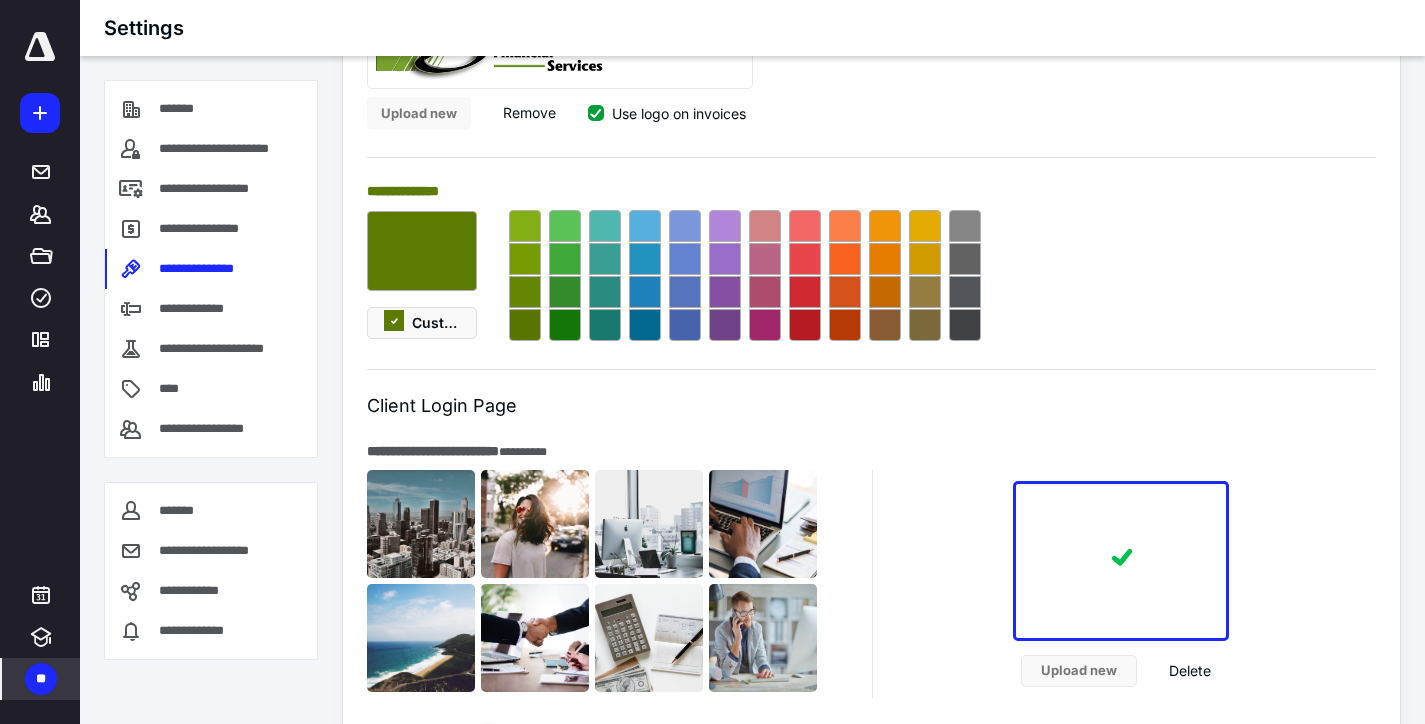 scroll, scrollTop: 900, scrollLeft: 0, axis: vertical 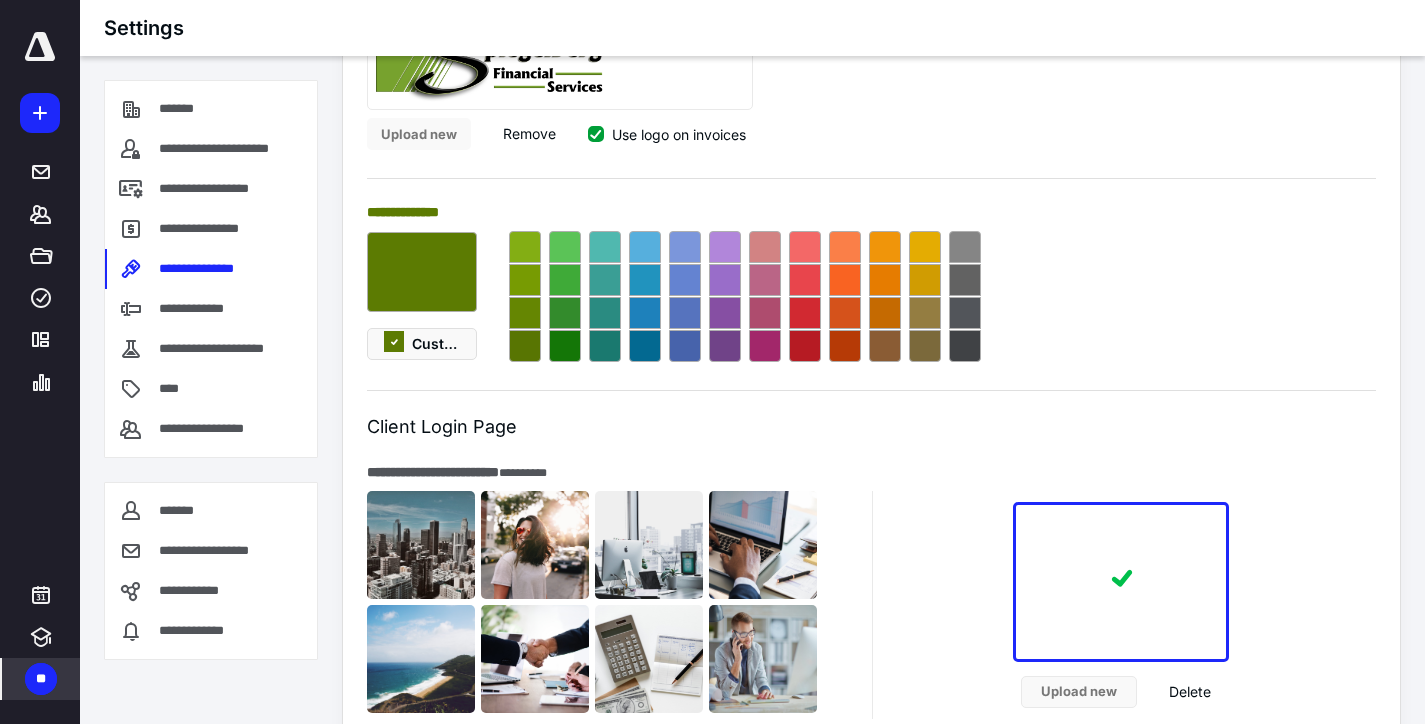 click at bounding box center (645, 346) 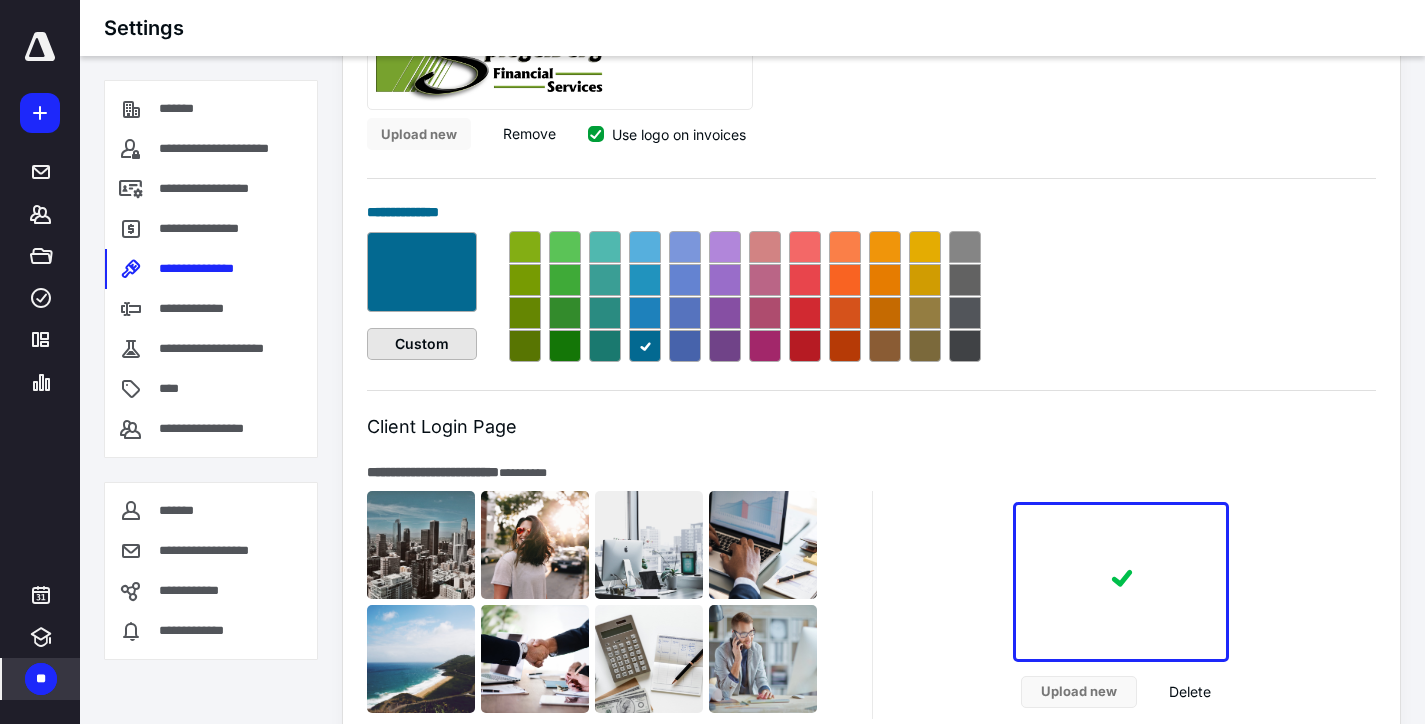 click on "Custom" at bounding box center (422, 344) 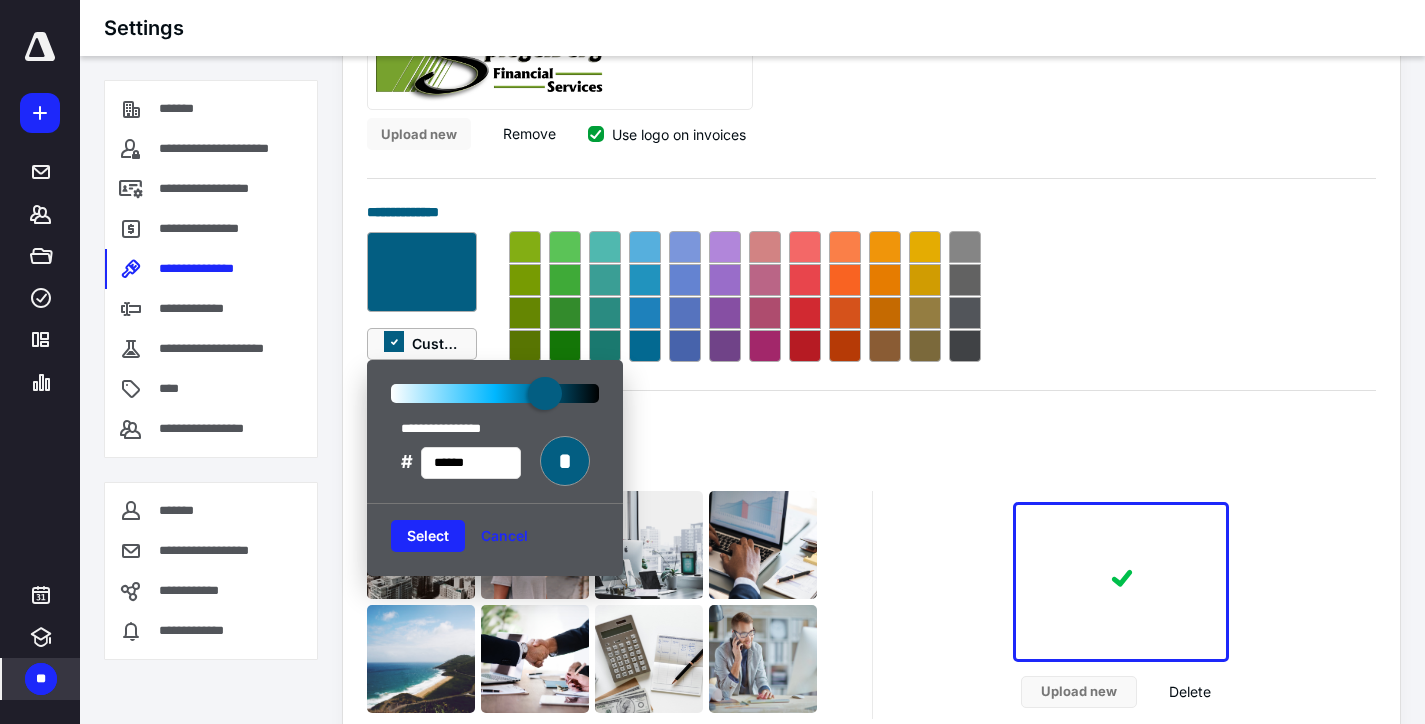 type on "******" 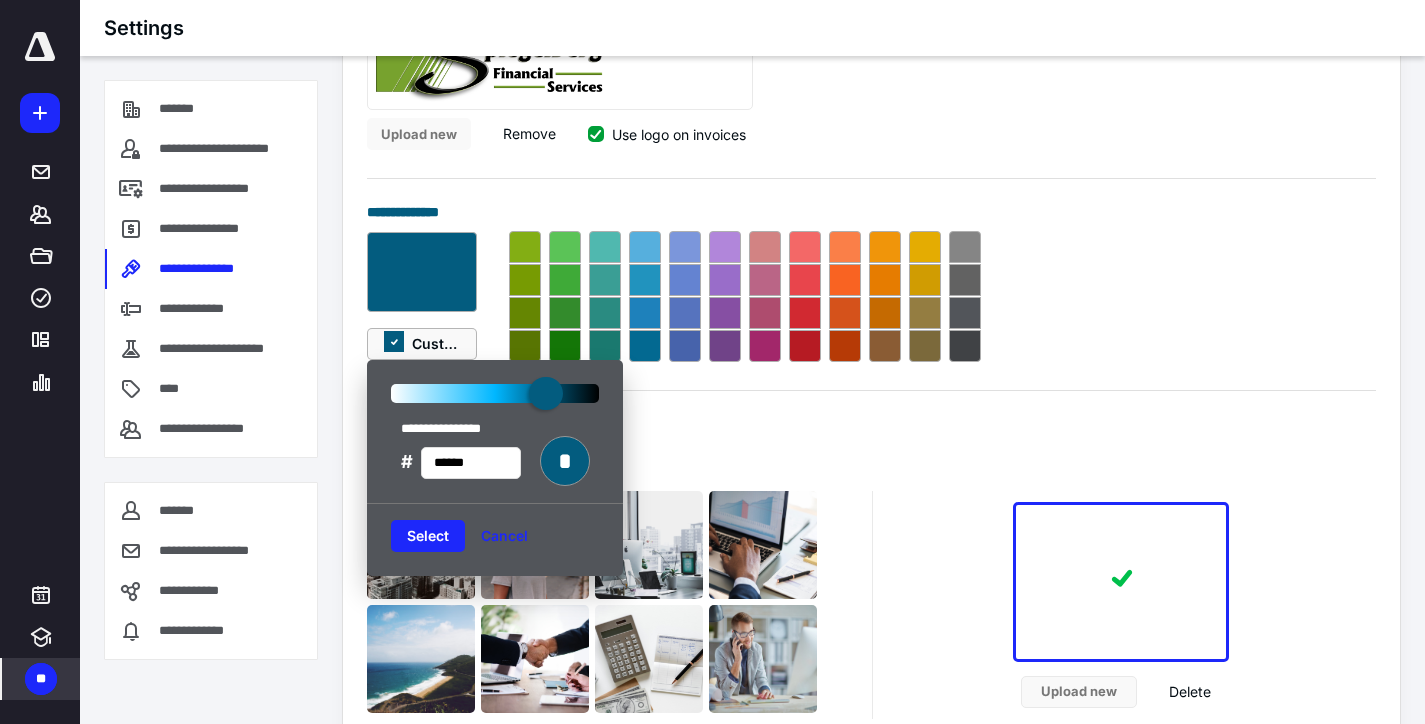 drag, startPoint x: 538, startPoint y: 401, endPoint x: 546, endPoint y: 410, distance: 12.0415945 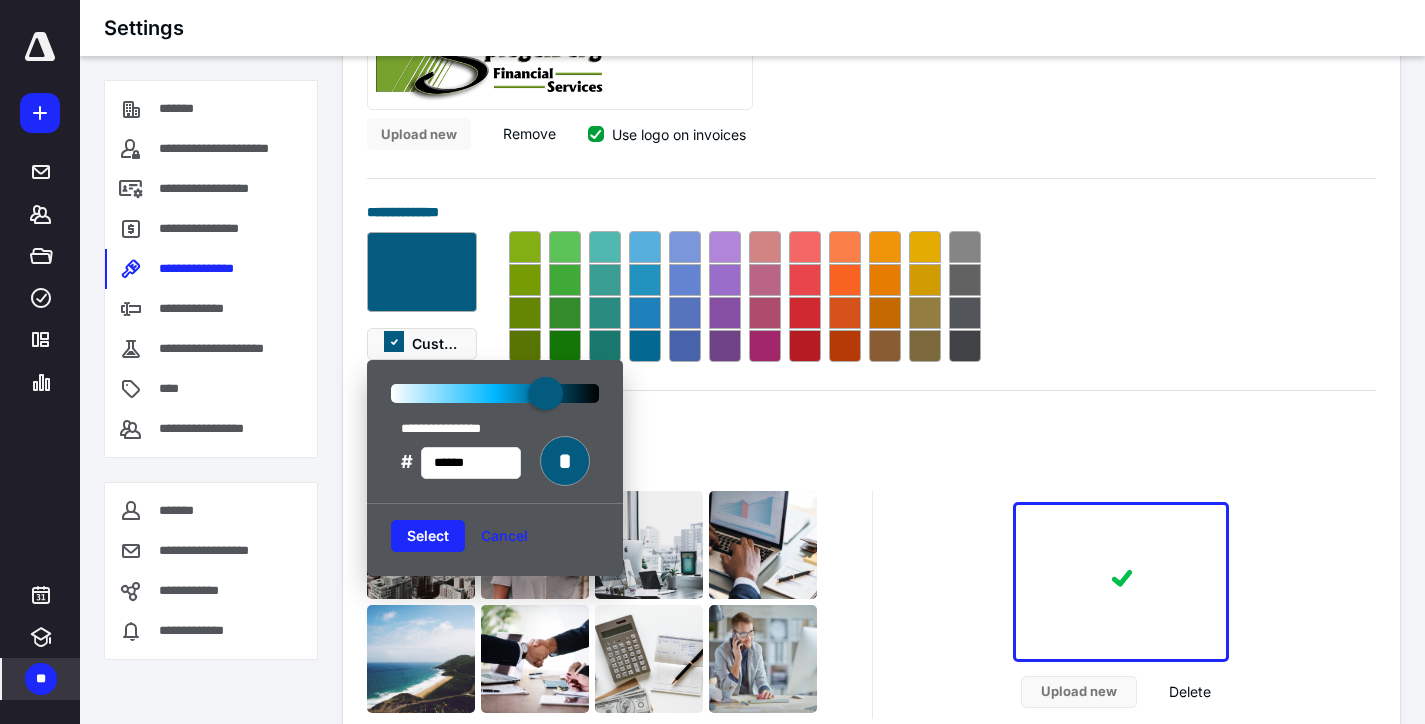 click on "Client Login Page" at bounding box center [871, 427] 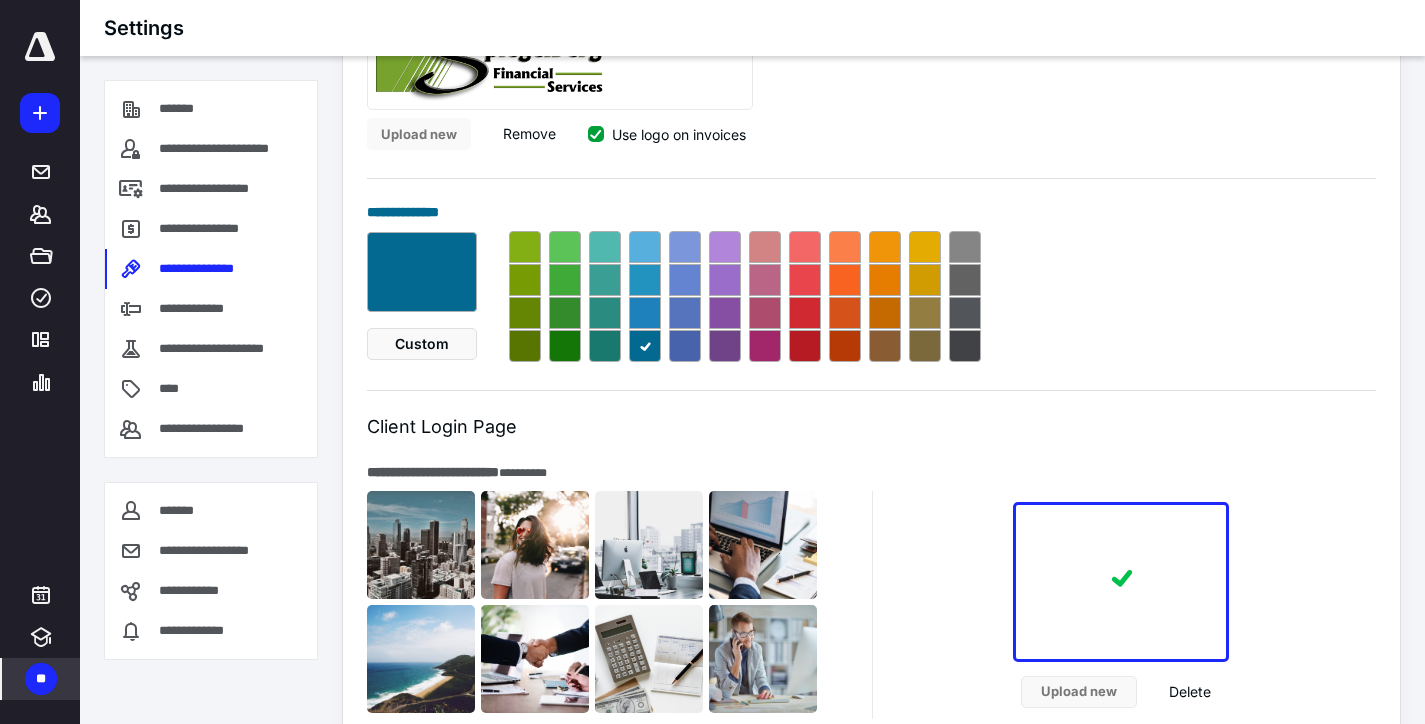 click at bounding box center (565, 346) 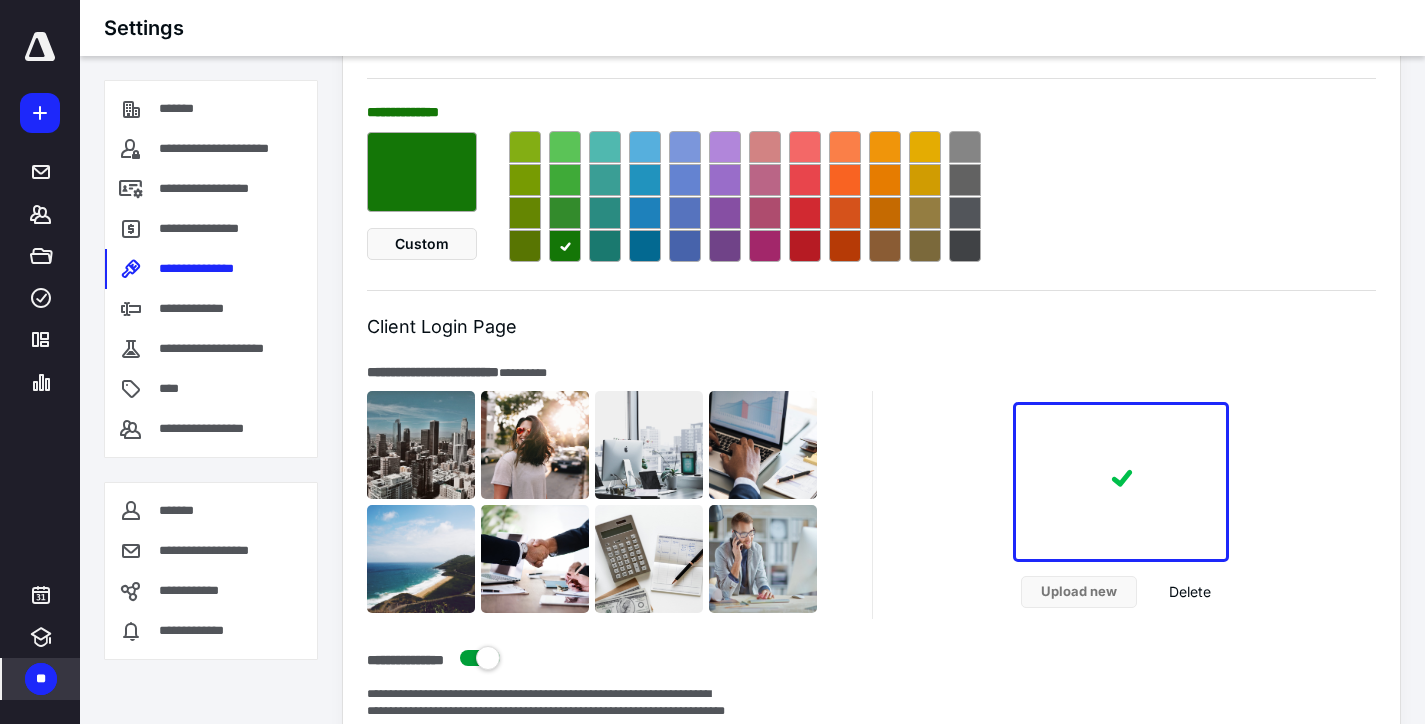 scroll, scrollTop: 900, scrollLeft: 0, axis: vertical 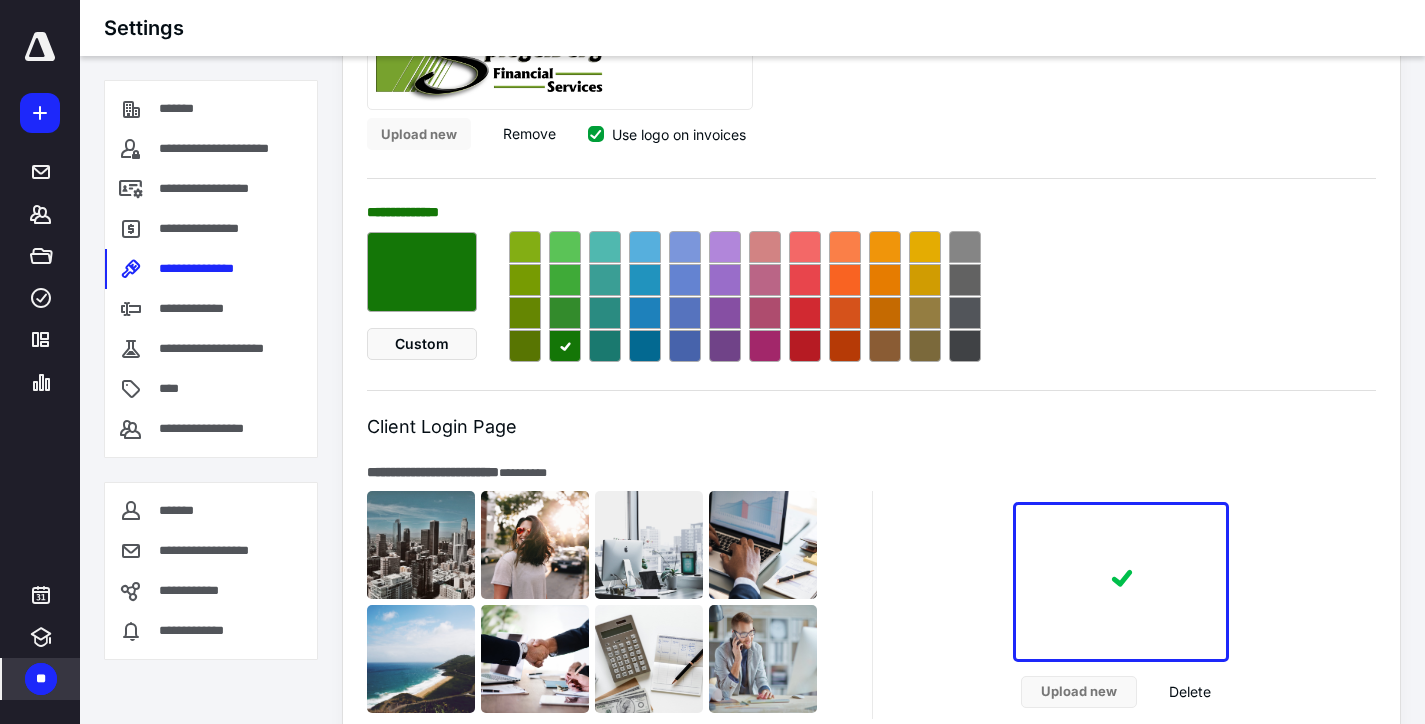 click at bounding box center (525, 346) 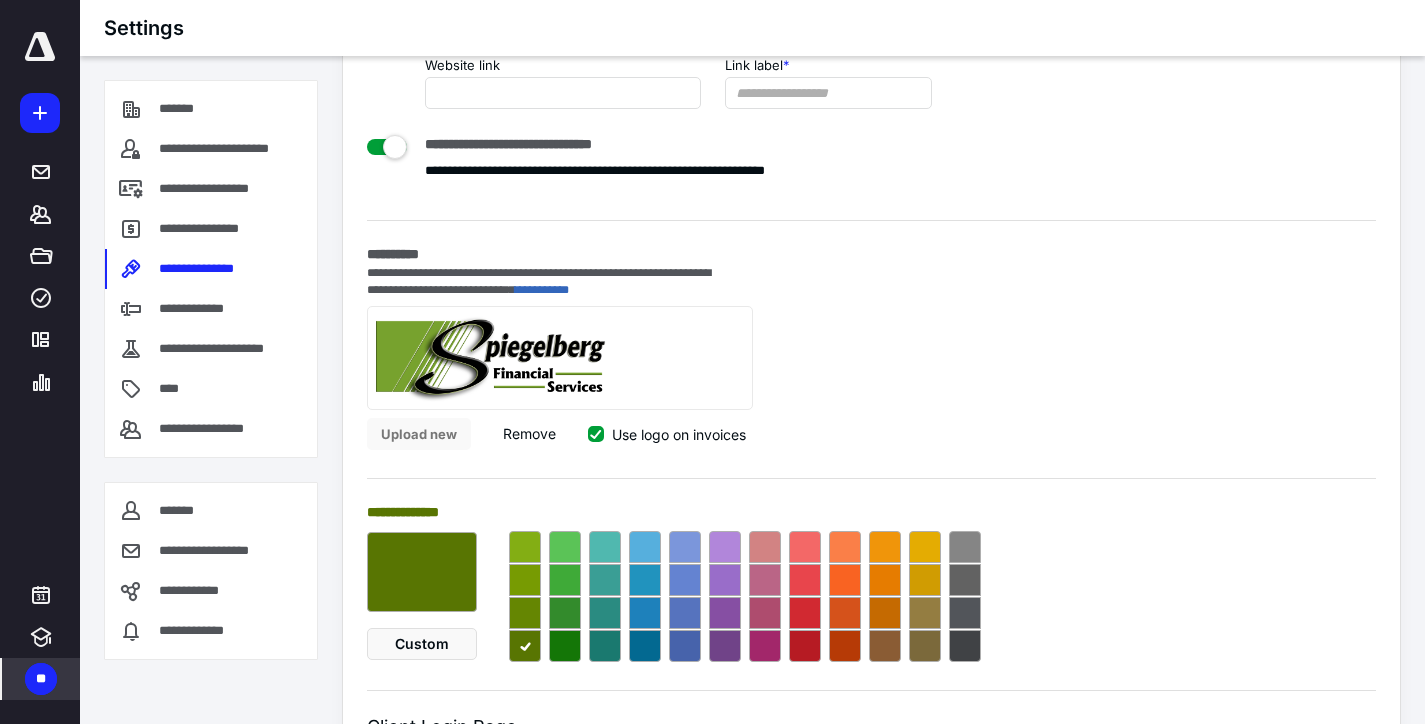 scroll, scrollTop: 700, scrollLeft: 0, axis: vertical 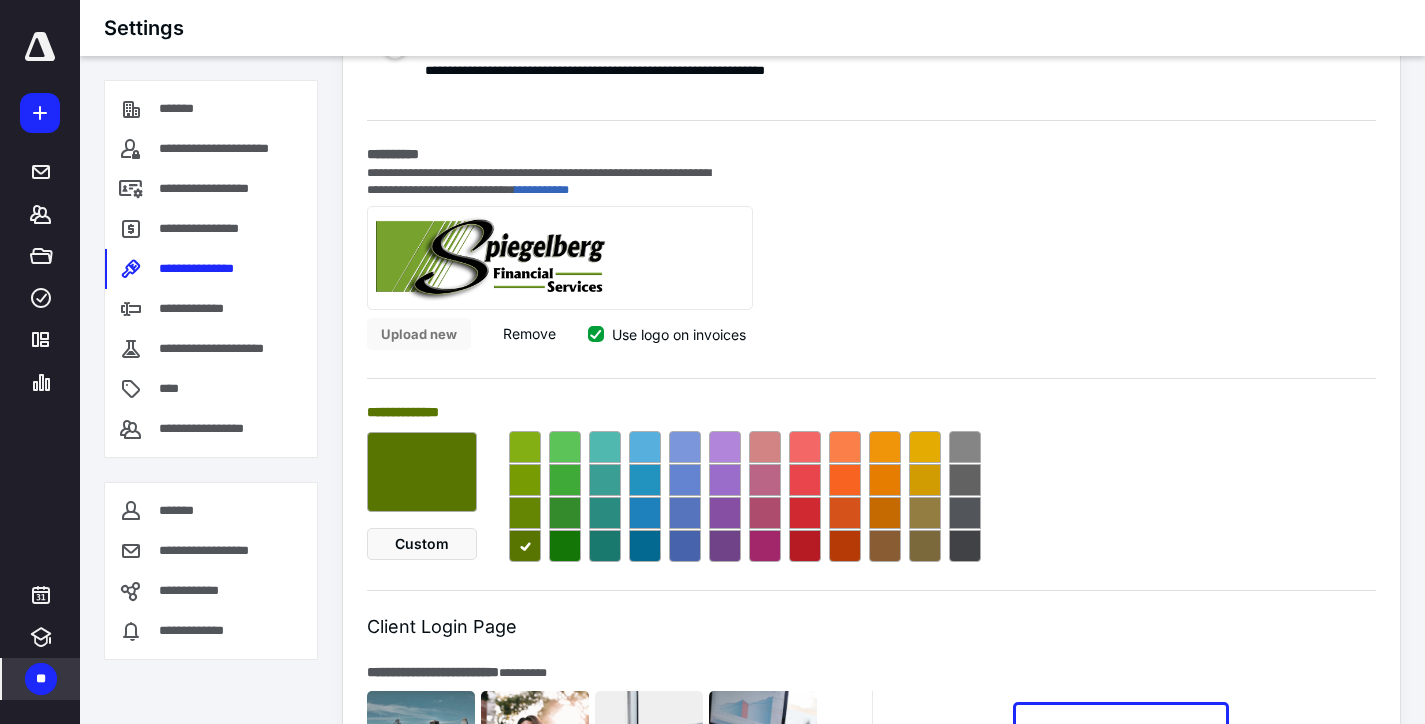 click at bounding box center [525, 480] 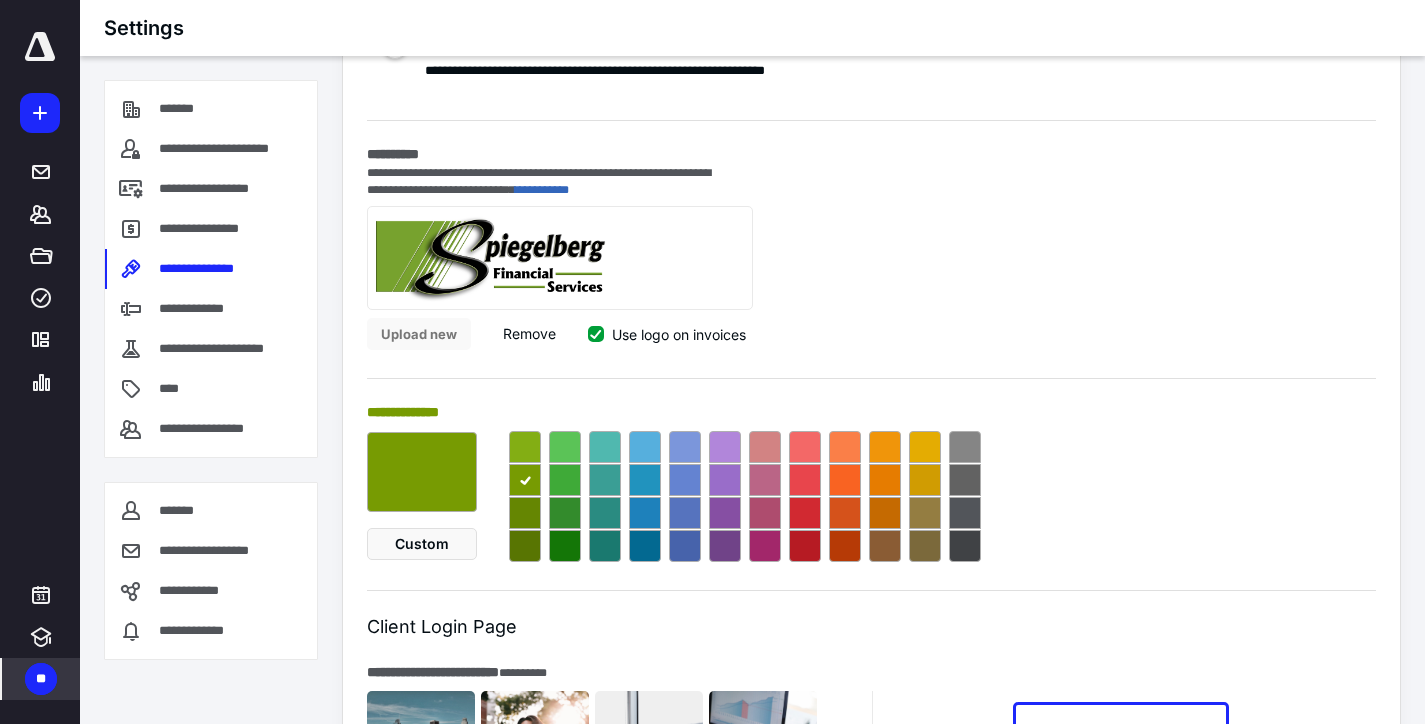 click at bounding box center [525, 447] 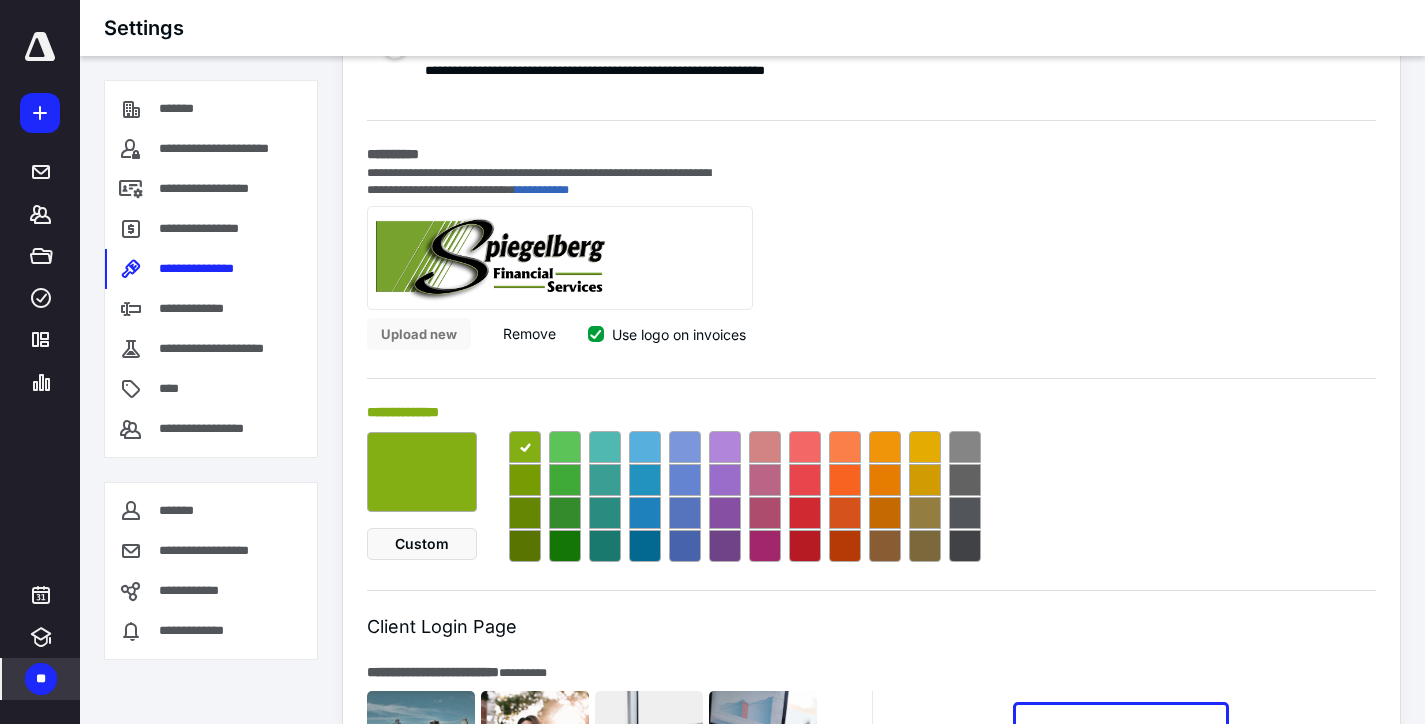 click at bounding box center [525, 513] 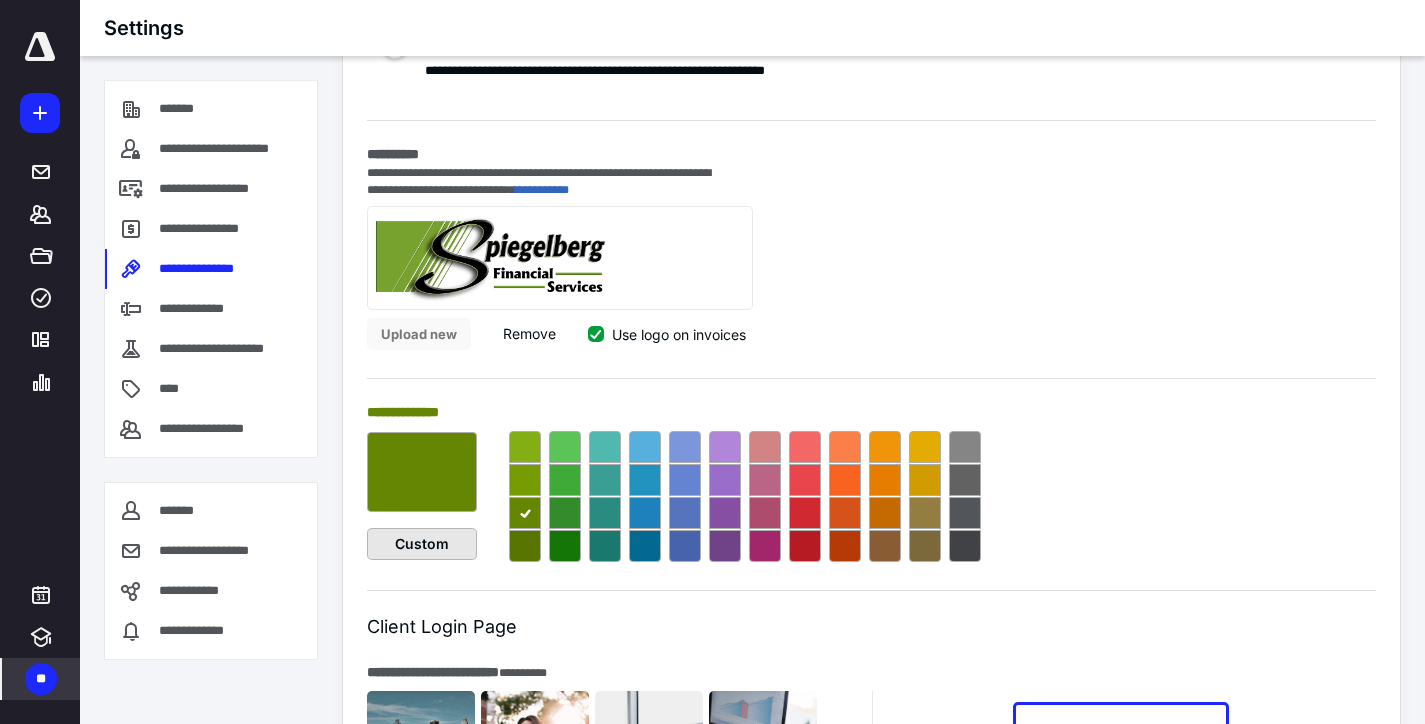 click on "Custom" at bounding box center [422, 544] 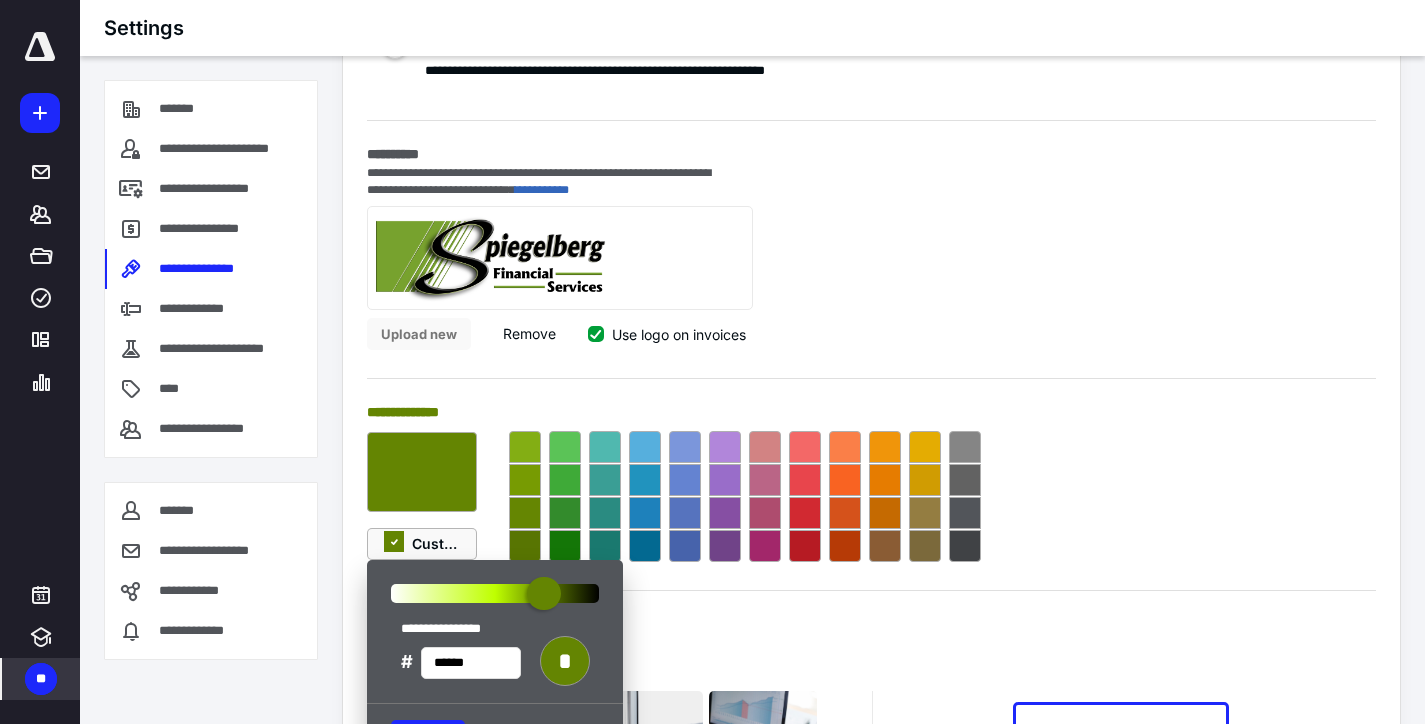 click at bounding box center (543, 593) 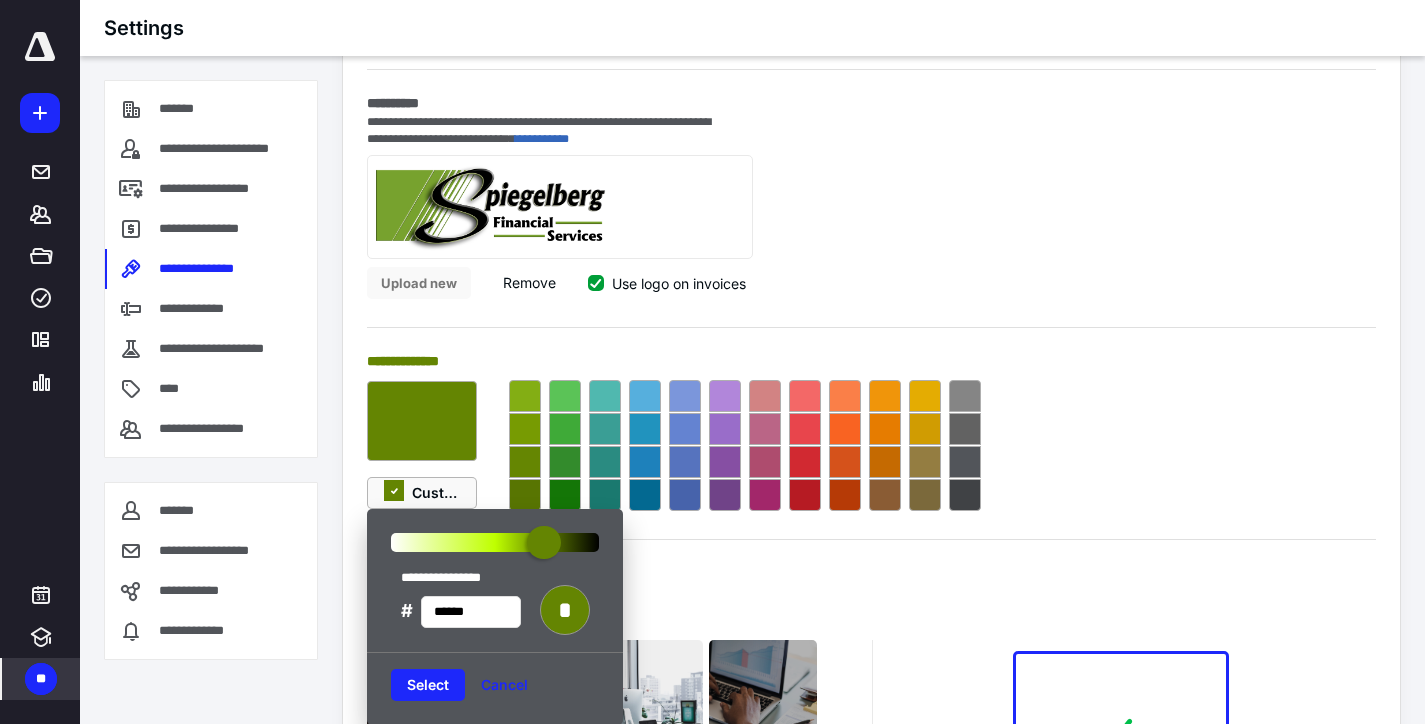 scroll, scrollTop: 800, scrollLeft: 0, axis: vertical 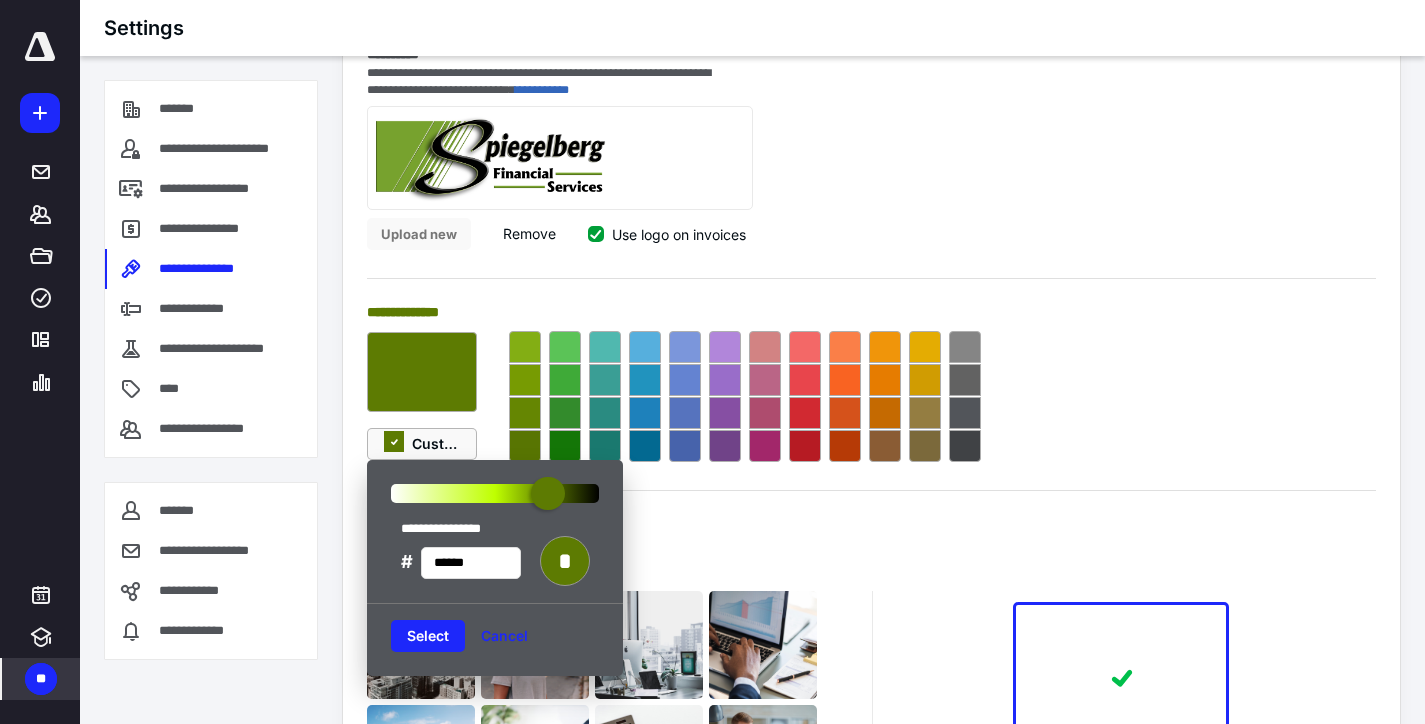 type on "******" 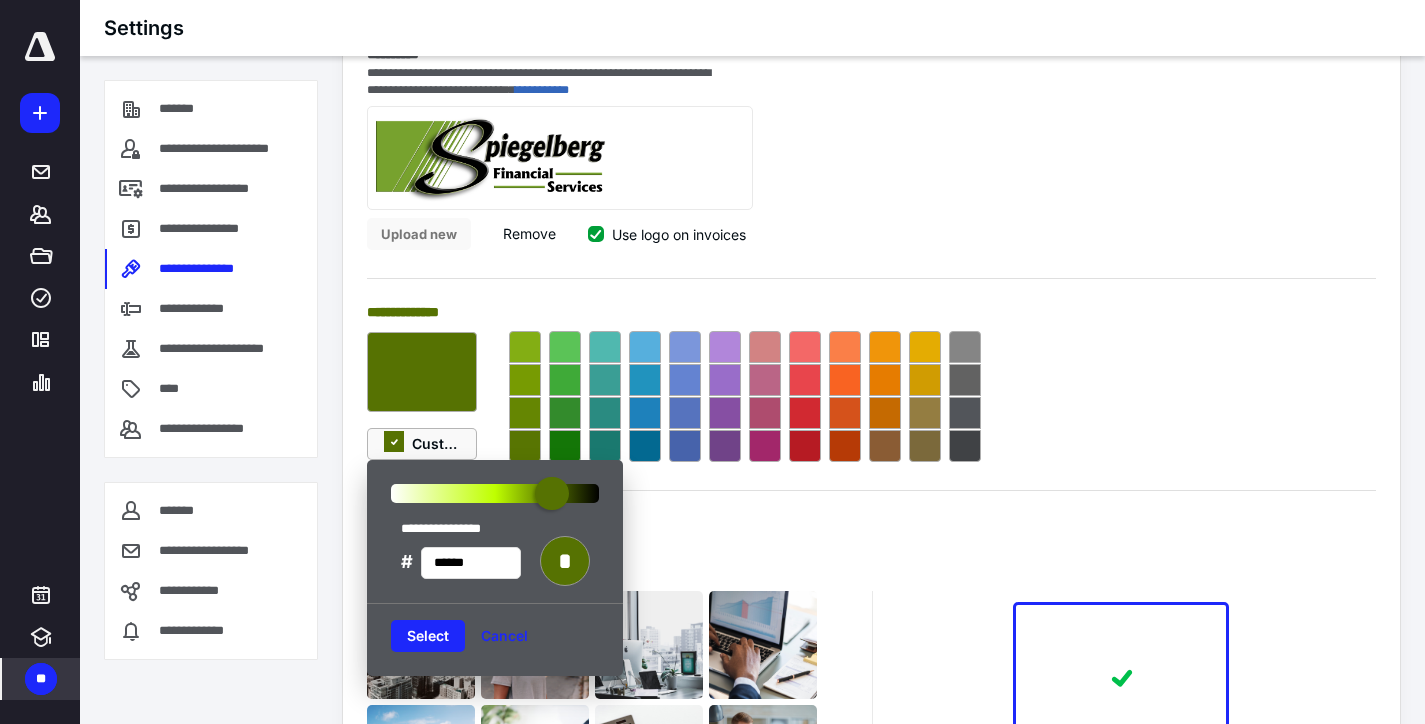 click at bounding box center [551, 493] 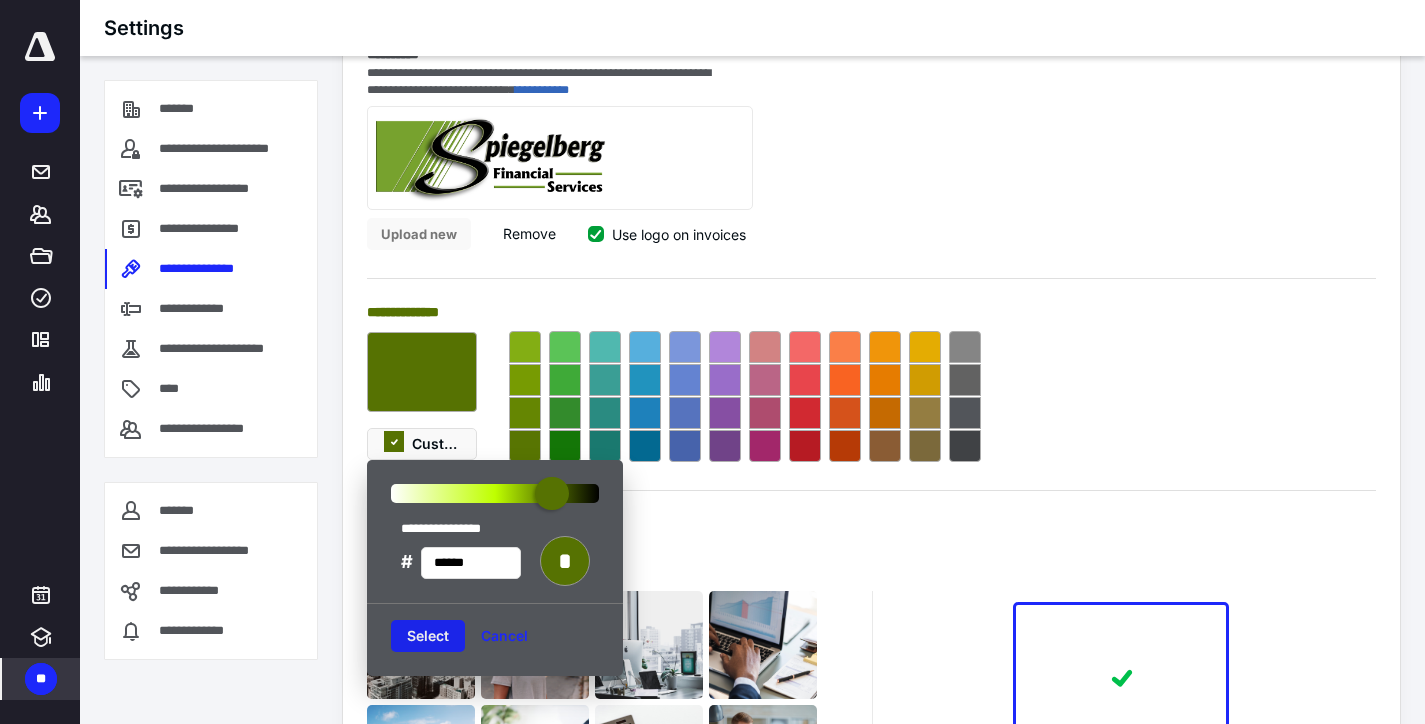click on "Select" at bounding box center [428, 636] 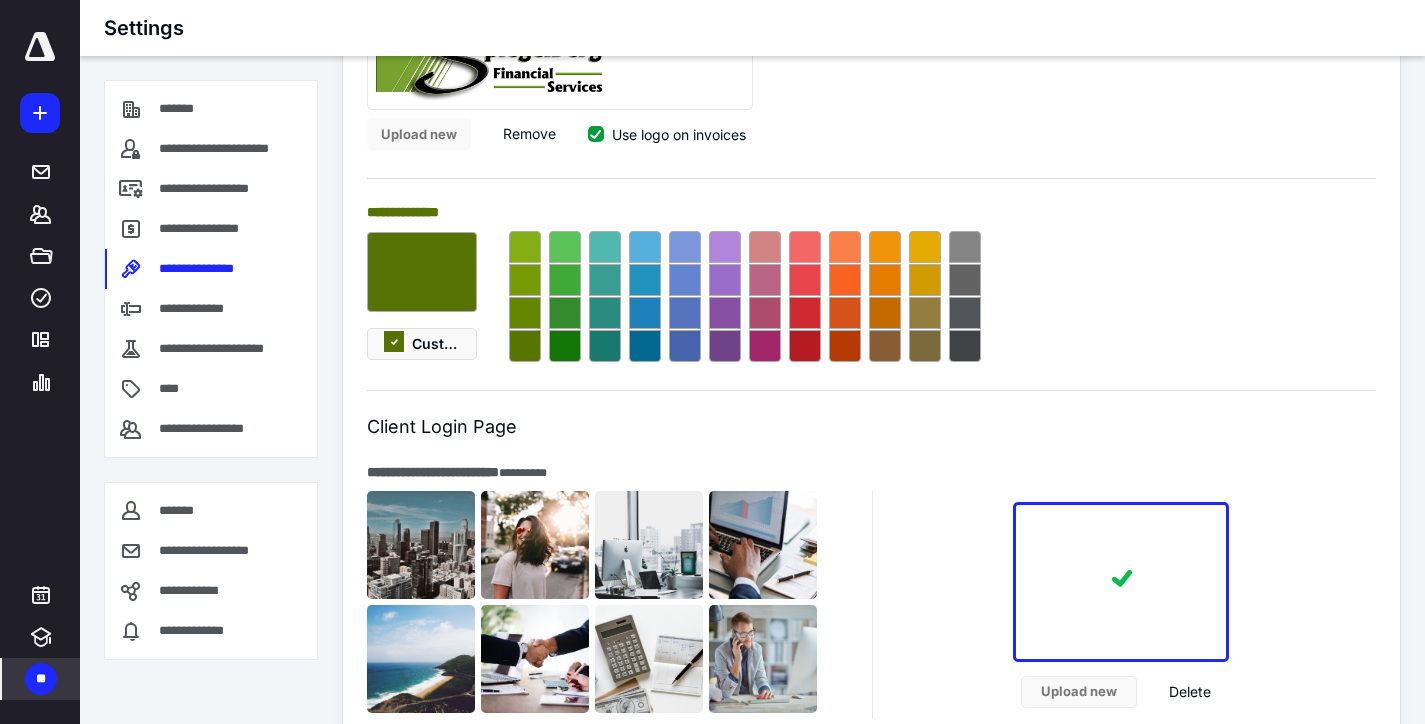 scroll, scrollTop: 800, scrollLeft: 0, axis: vertical 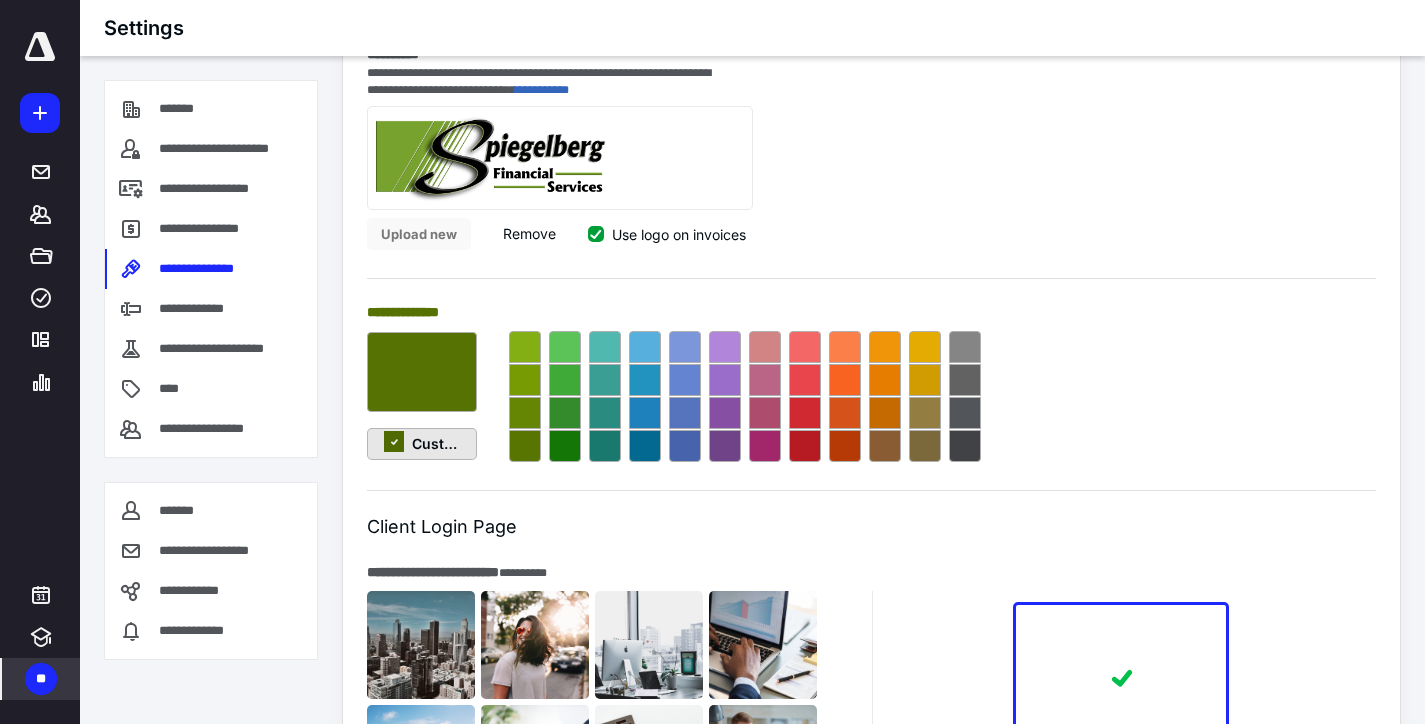 click on "Custom" at bounding box center (422, 444) 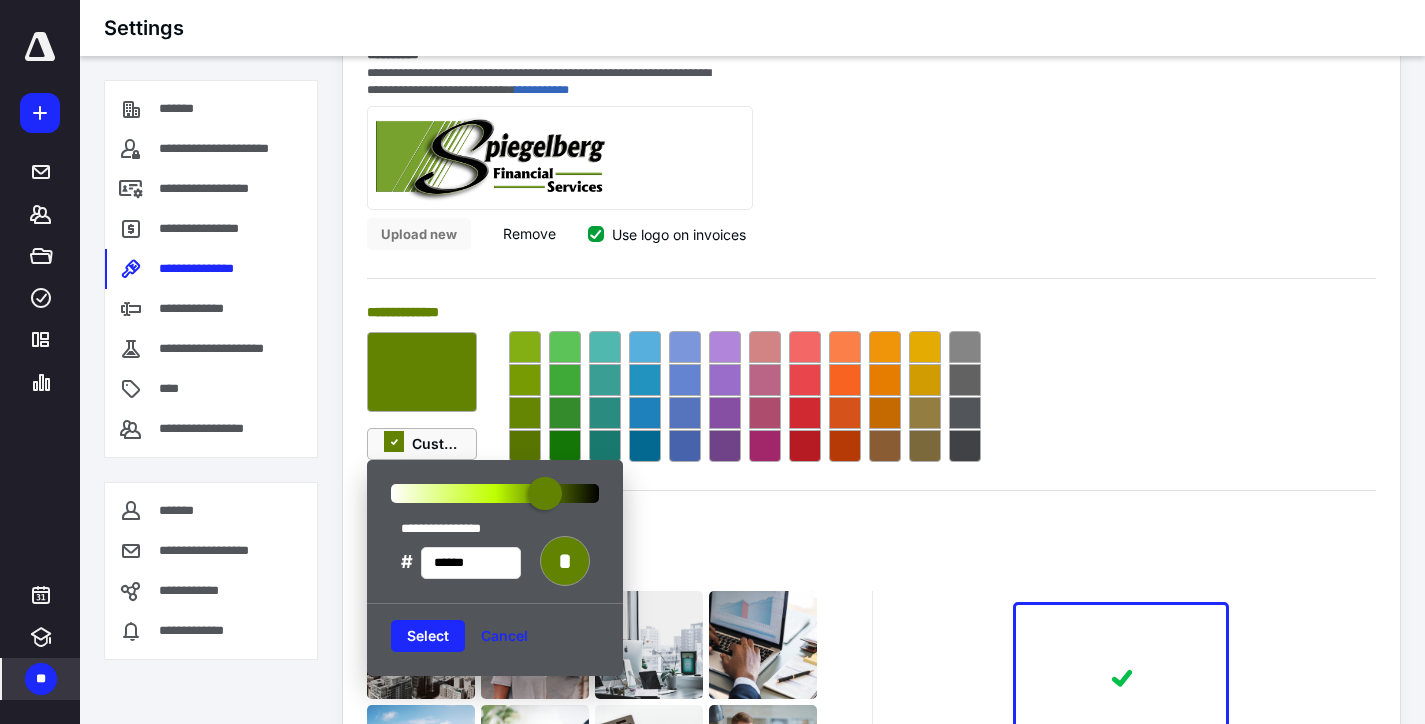 type on "******" 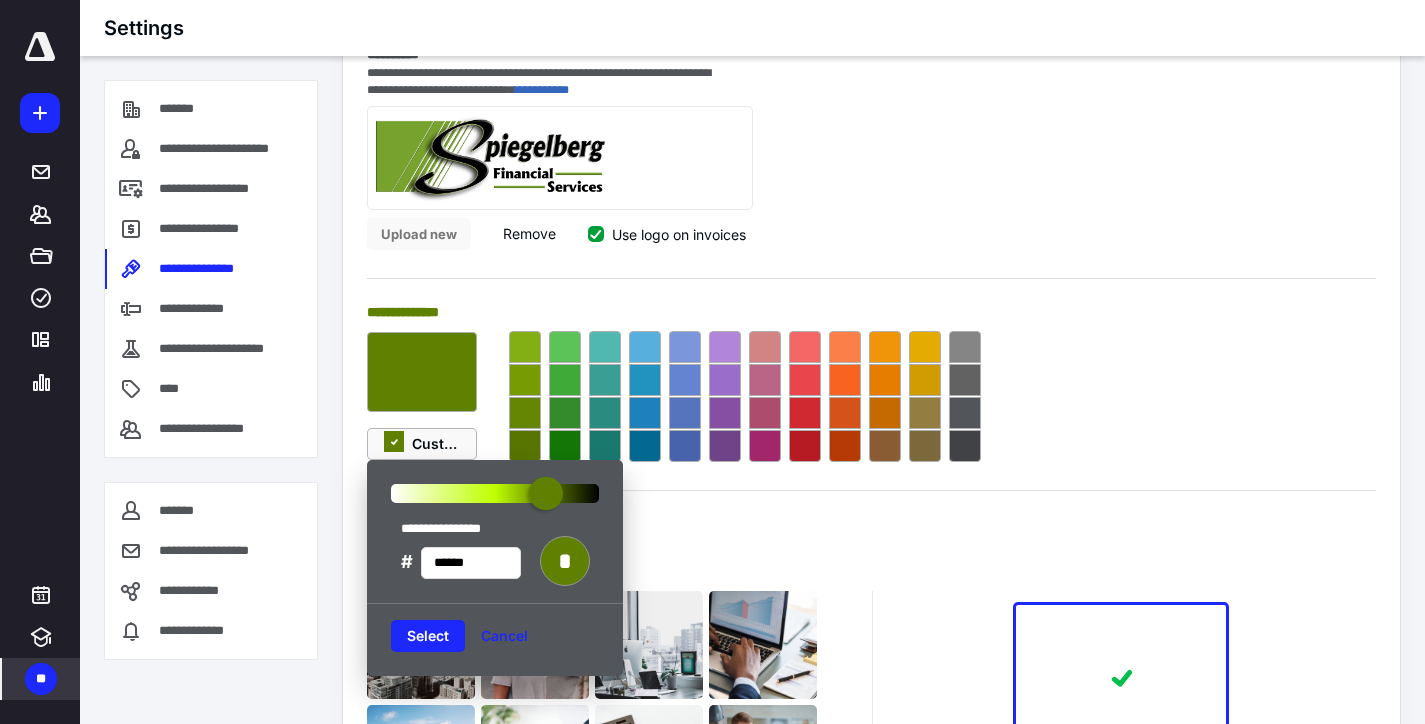 drag, startPoint x: 556, startPoint y: 499, endPoint x: 546, endPoint y: 497, distance: 10.198039 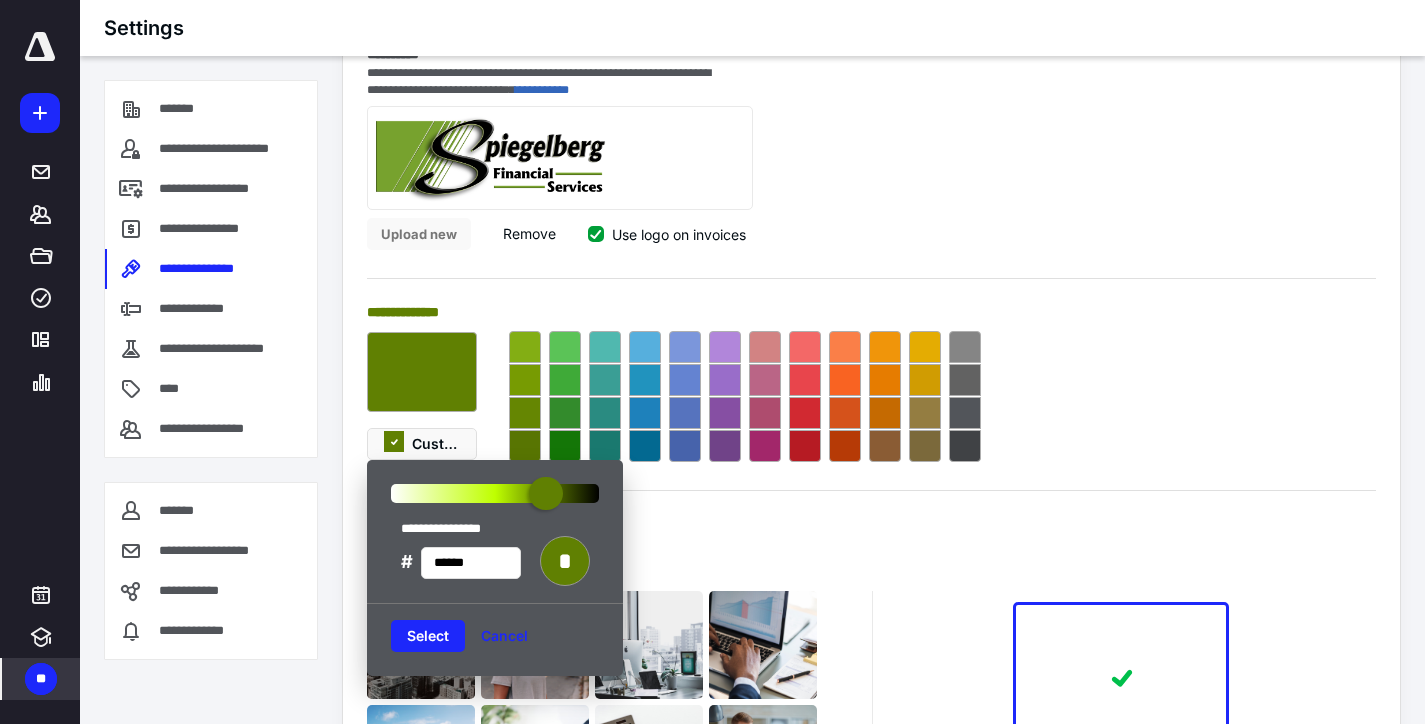 click on "Select" at bounding box center (428, 636) 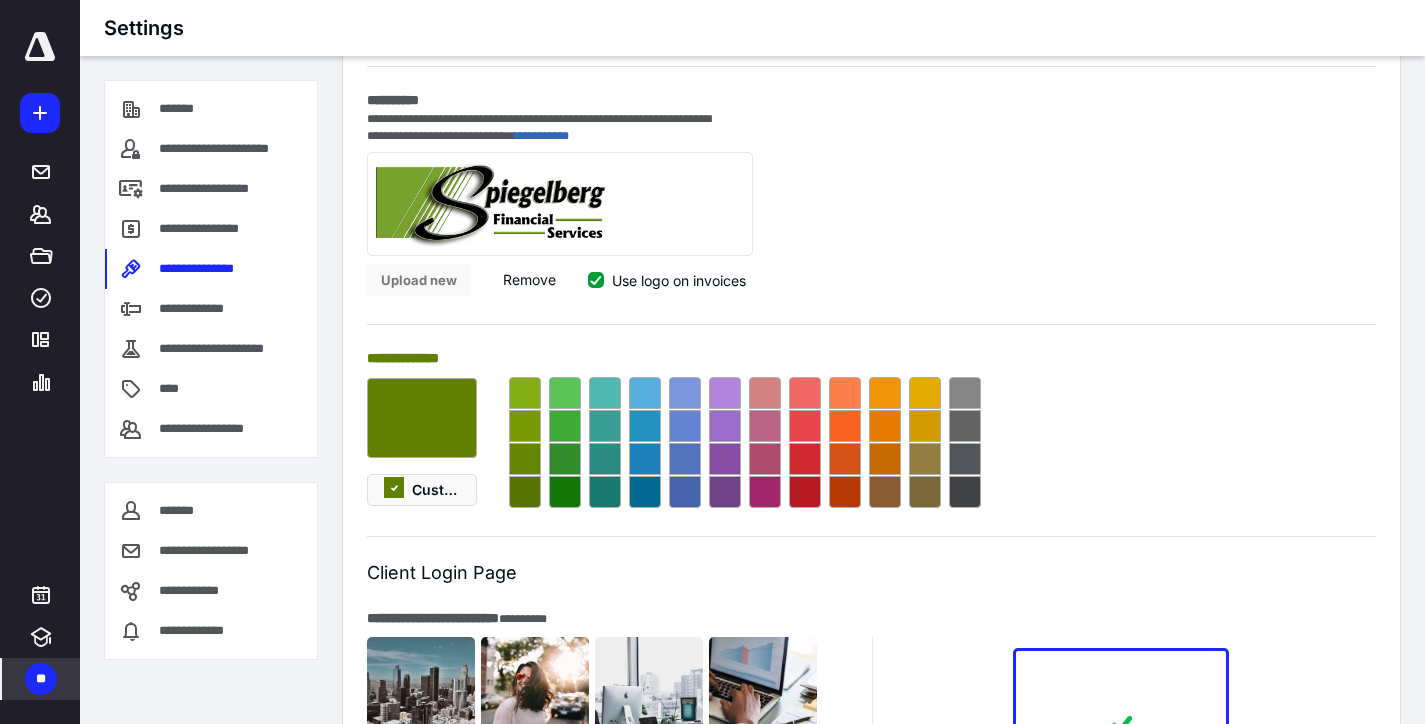 scroll, scrollTop: 800, scrollLeft: 0, axis: vertical 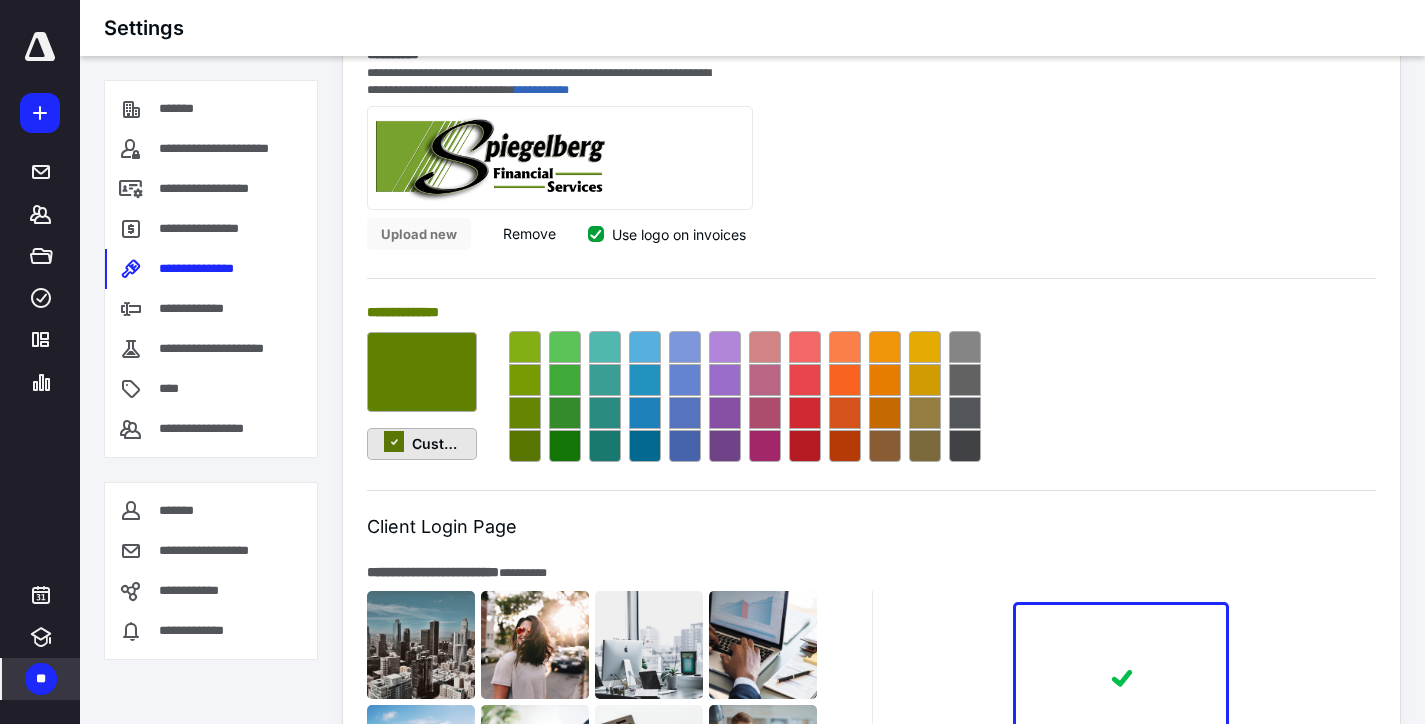 click on "Custom" at bounding box center (422, 444) 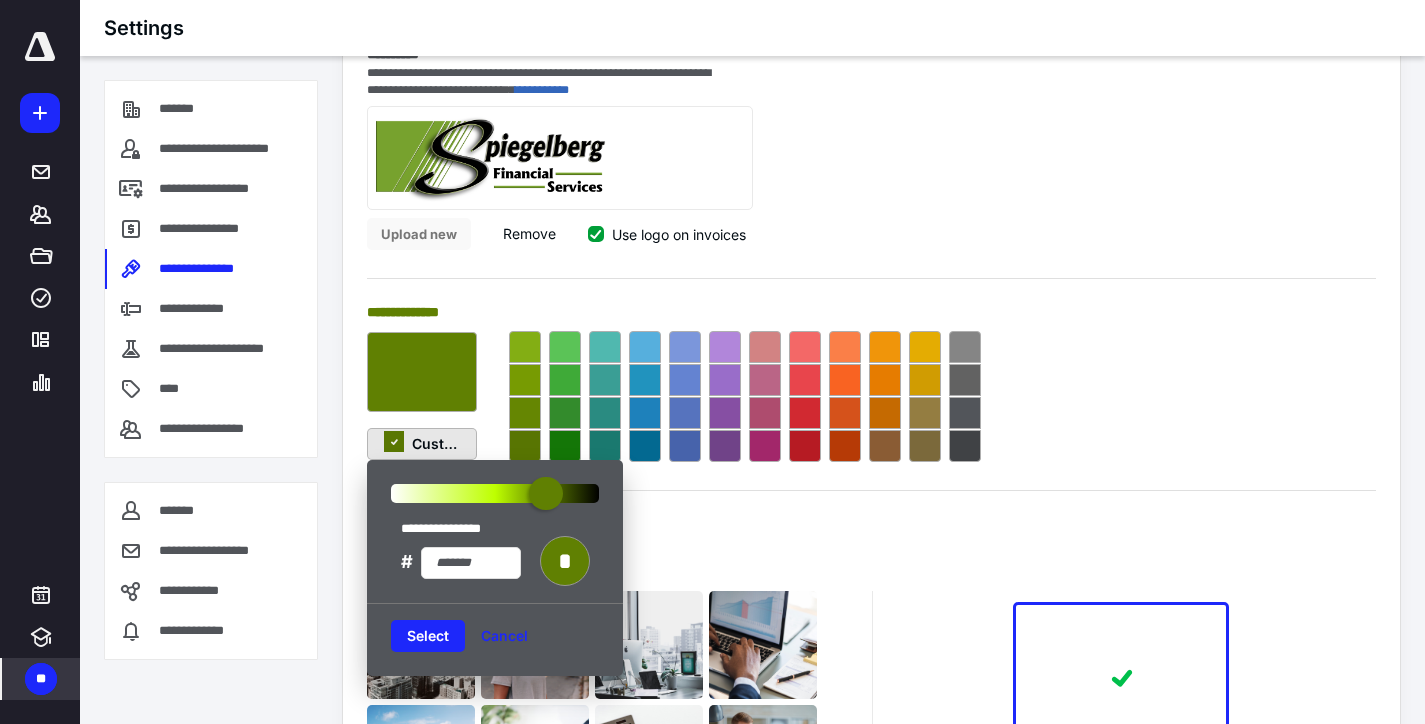 click on "Custom" at bounding box center [422, 444] 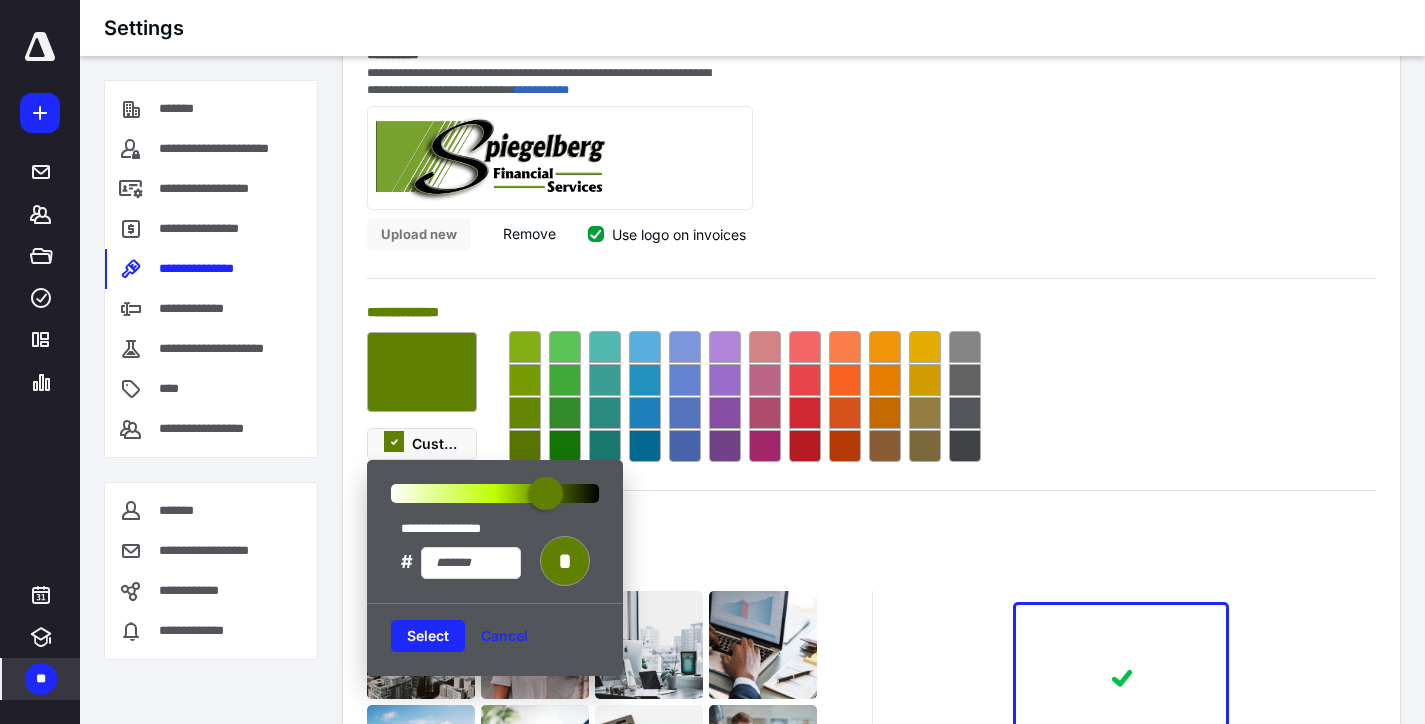 click at bounding box center (565, 413) 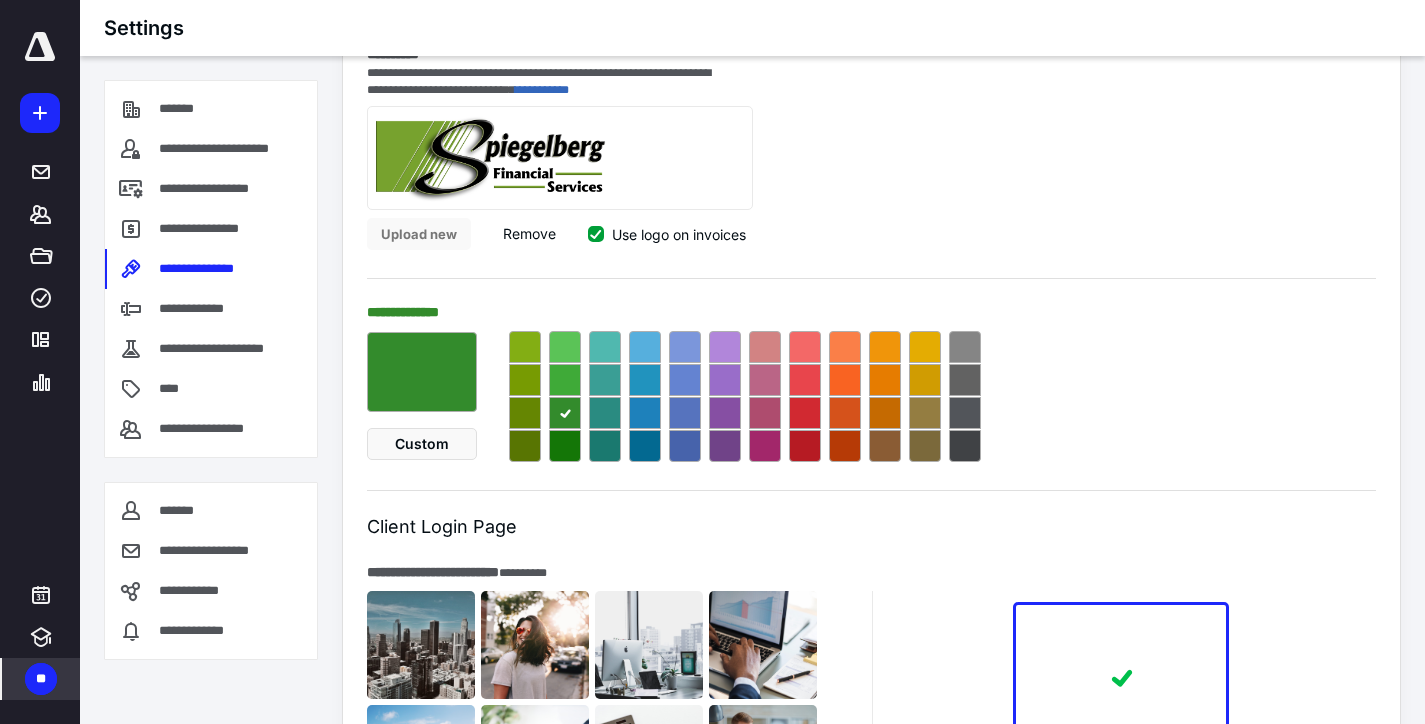 click at bounding box center [525, 413] 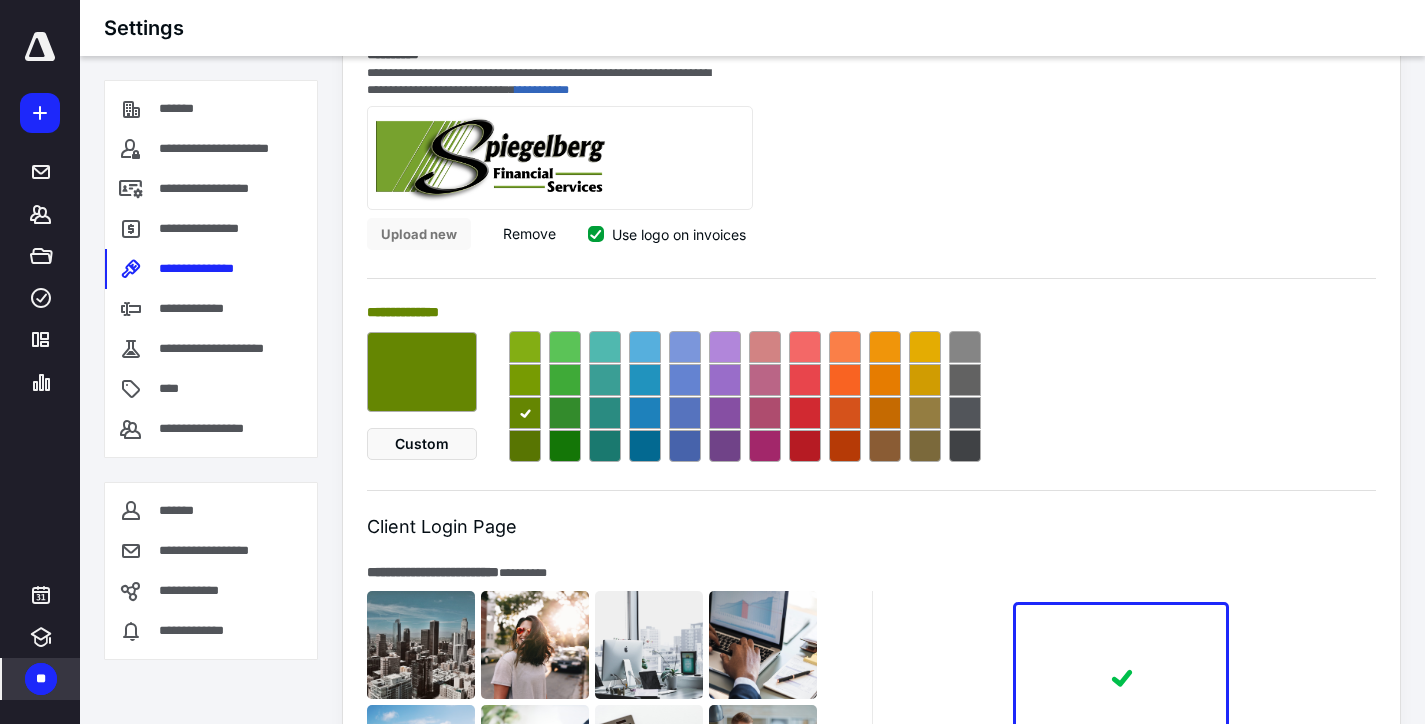click at bounding box center [525, 380] 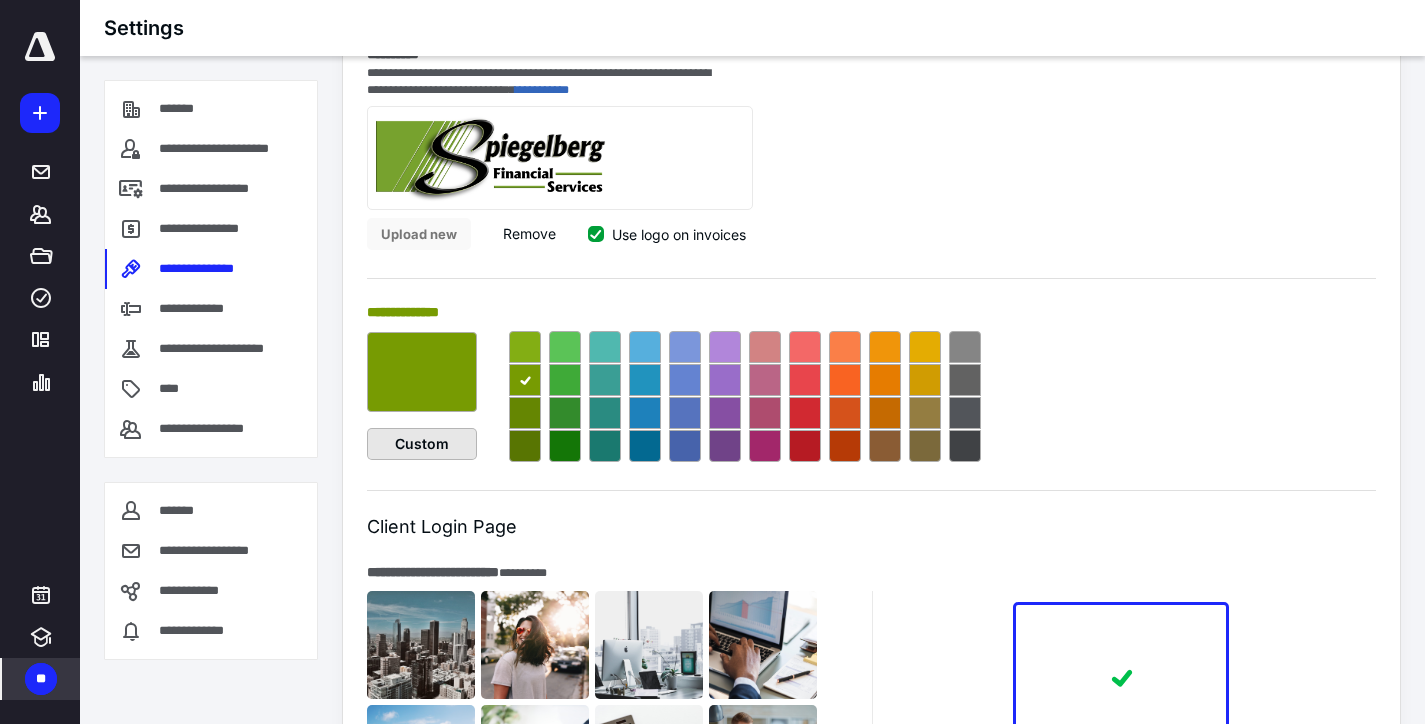 click on "Custom" at bounding box center [422, 444] 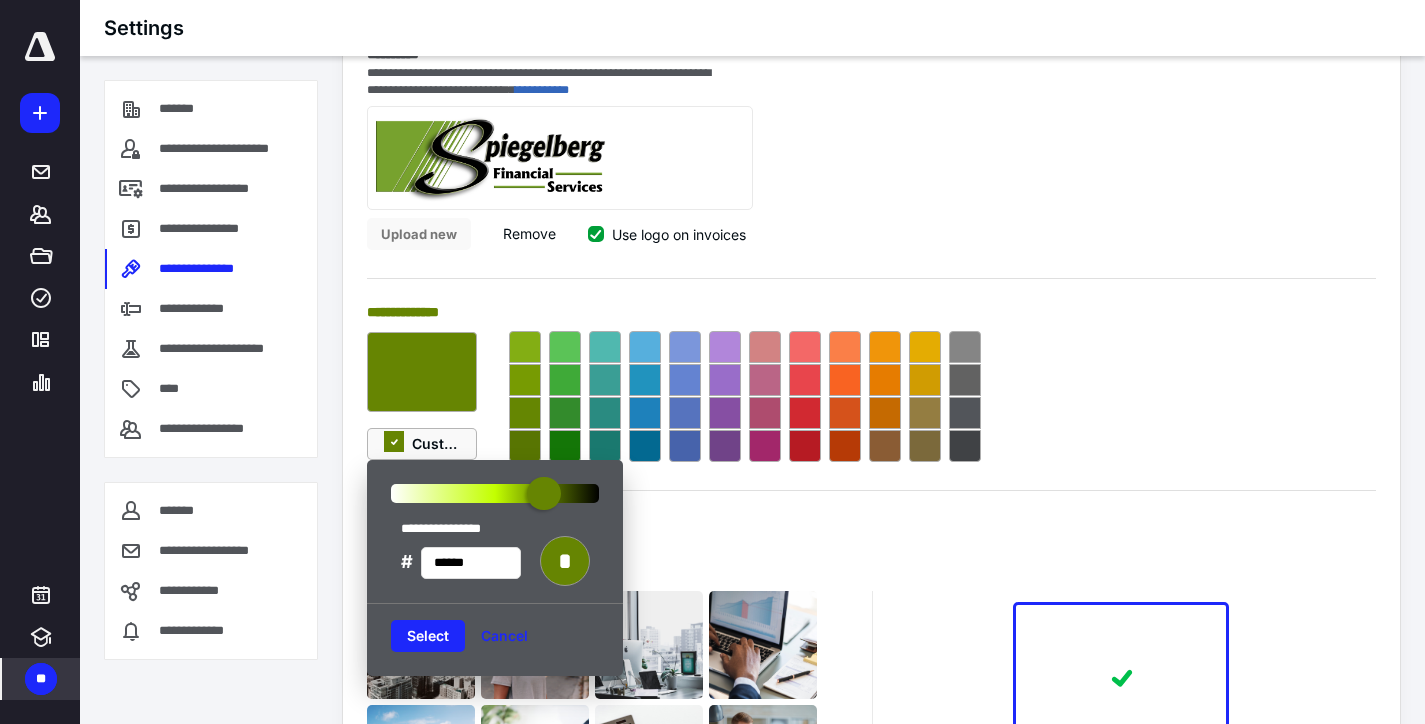 type on "******" 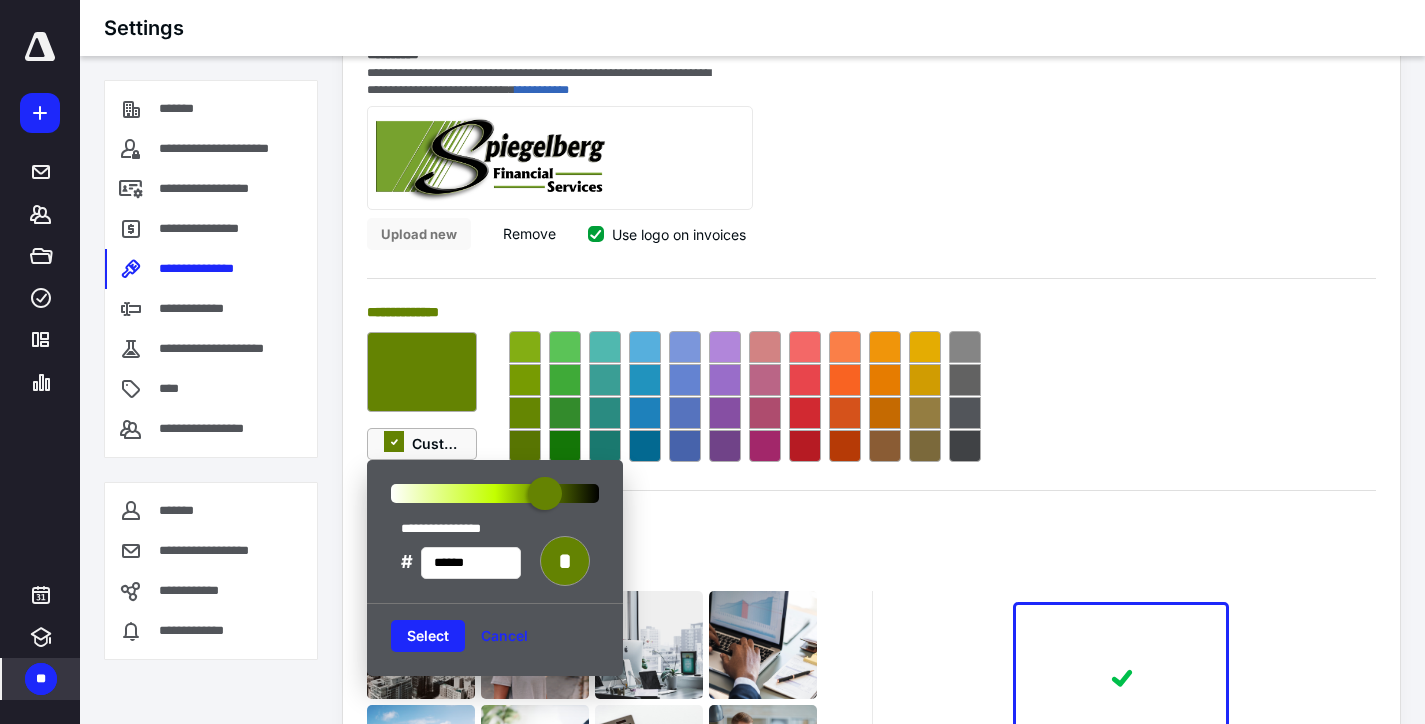 click at bounding box center [544, 493] 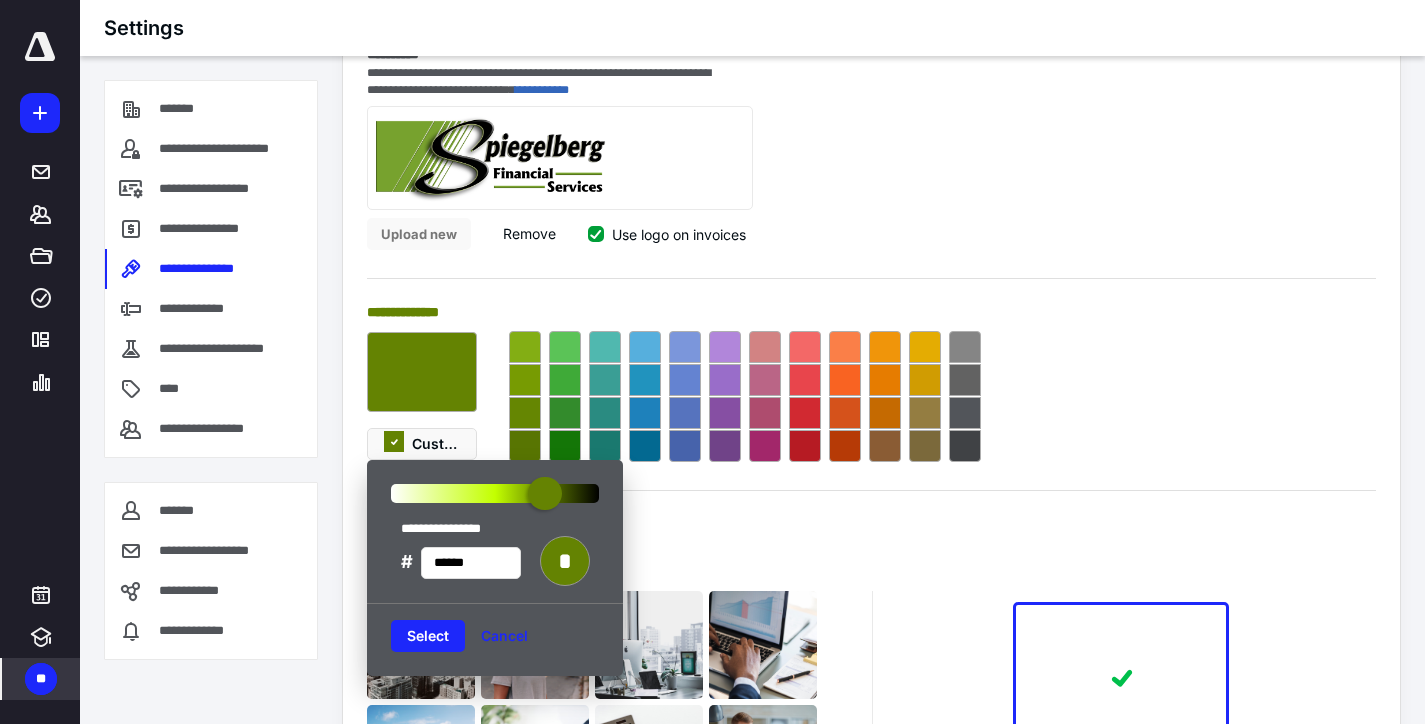 click on "**********" at bounding box center [871, 161] 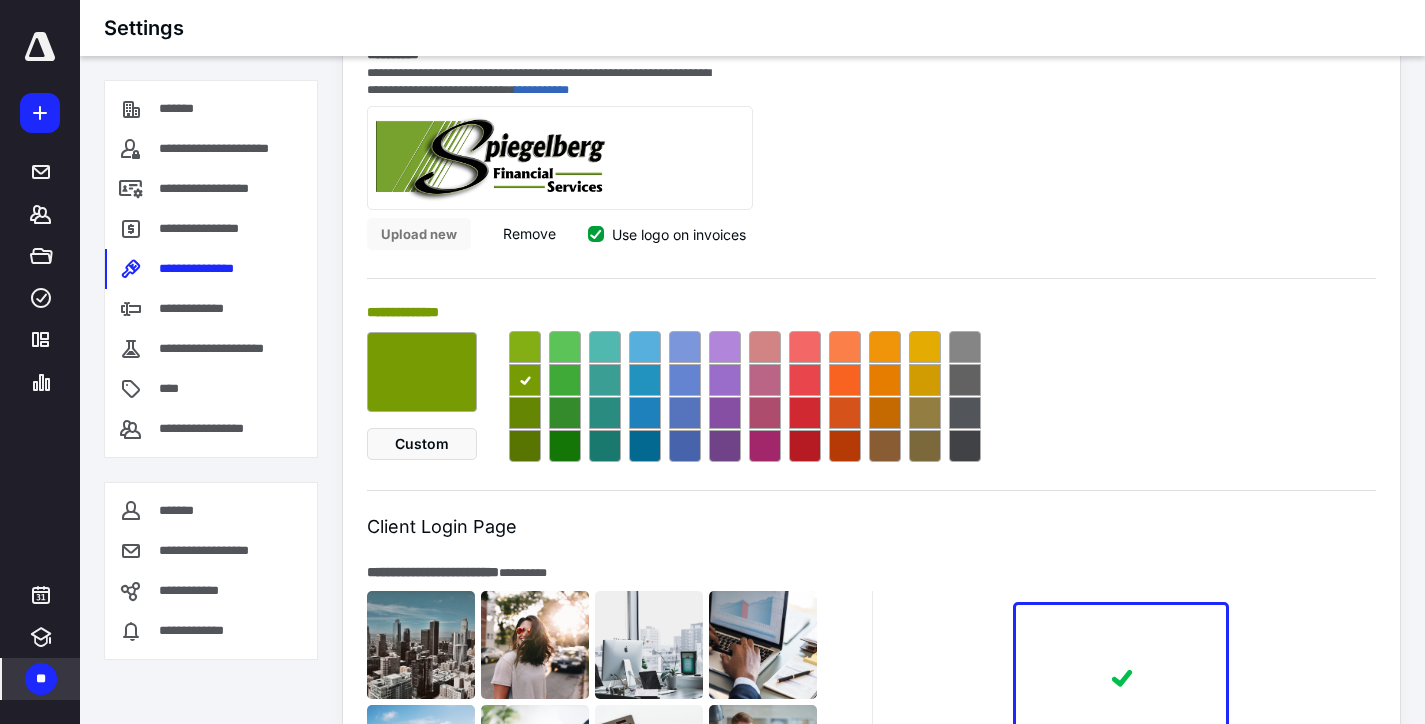 click at bounding box center [565, 413] 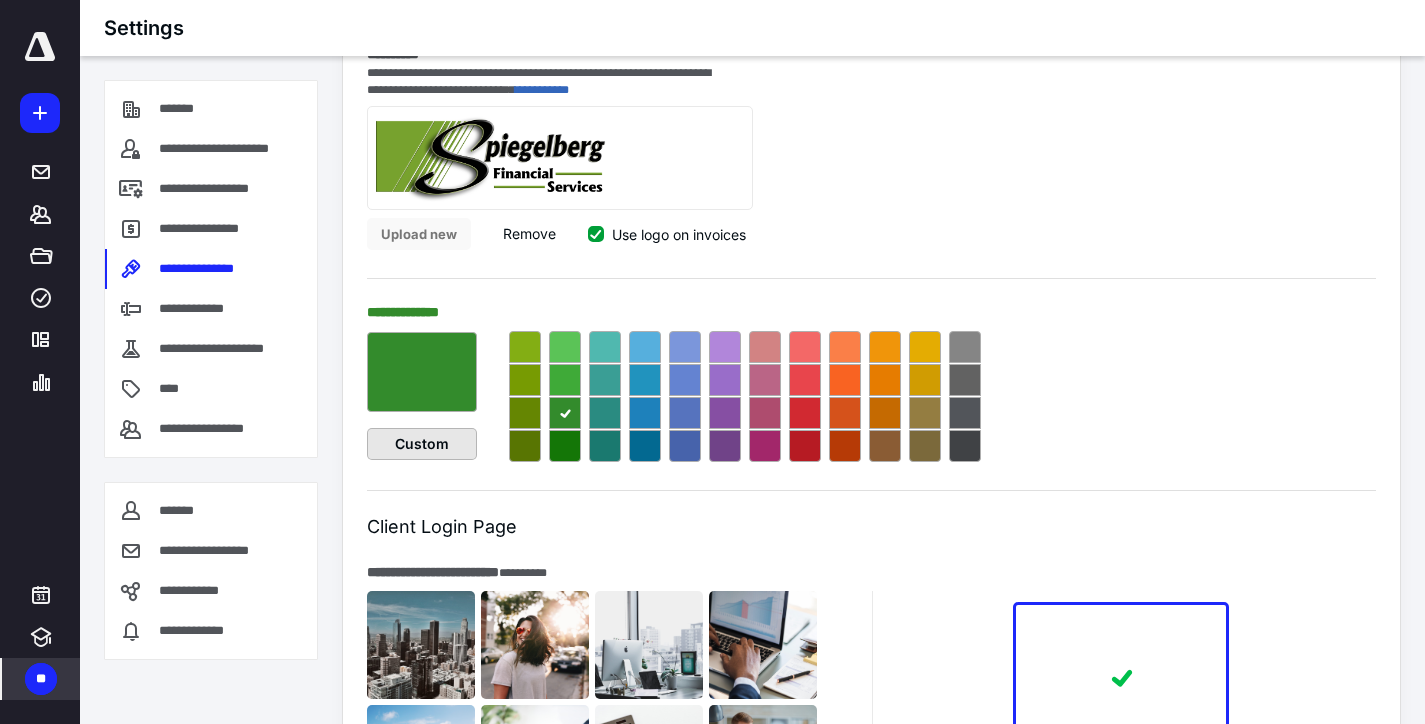 click on "Custom" at bounding box center [422, 444] 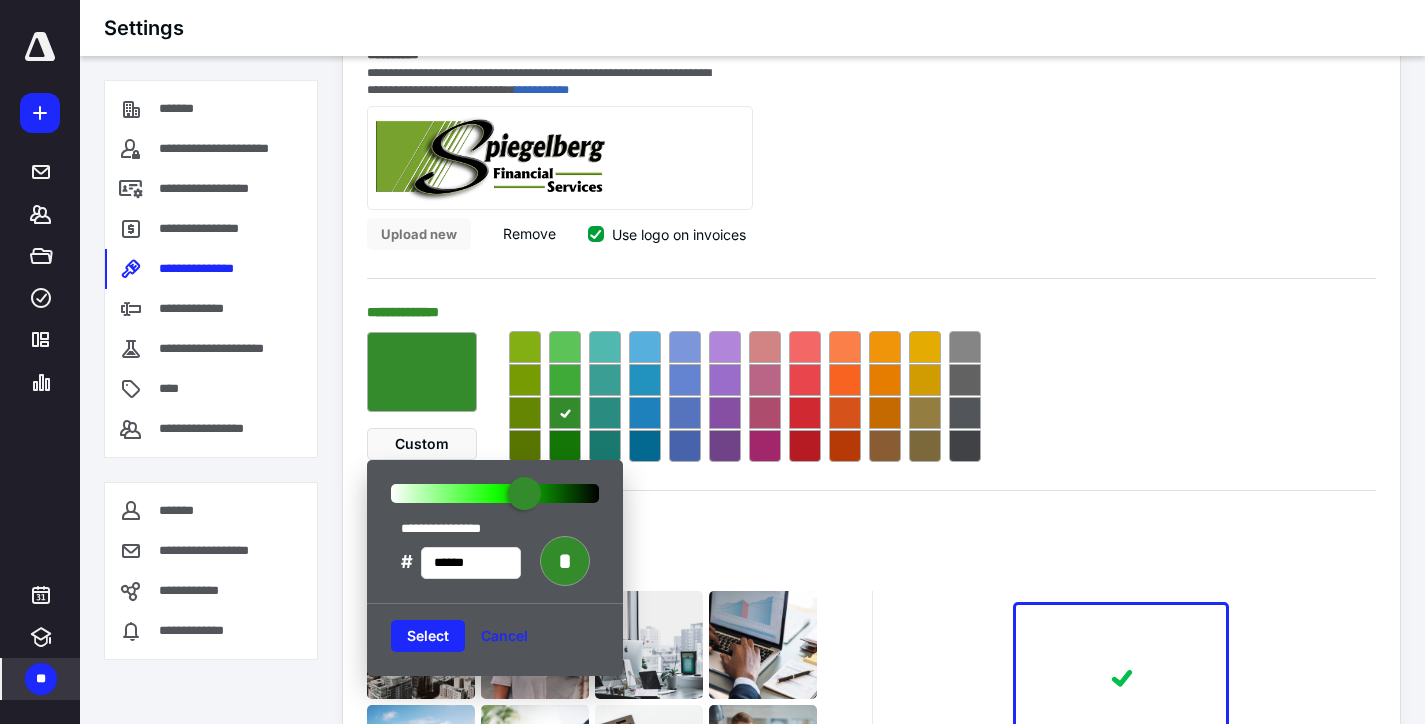 click on "**********" at bounding box center [871, 161] 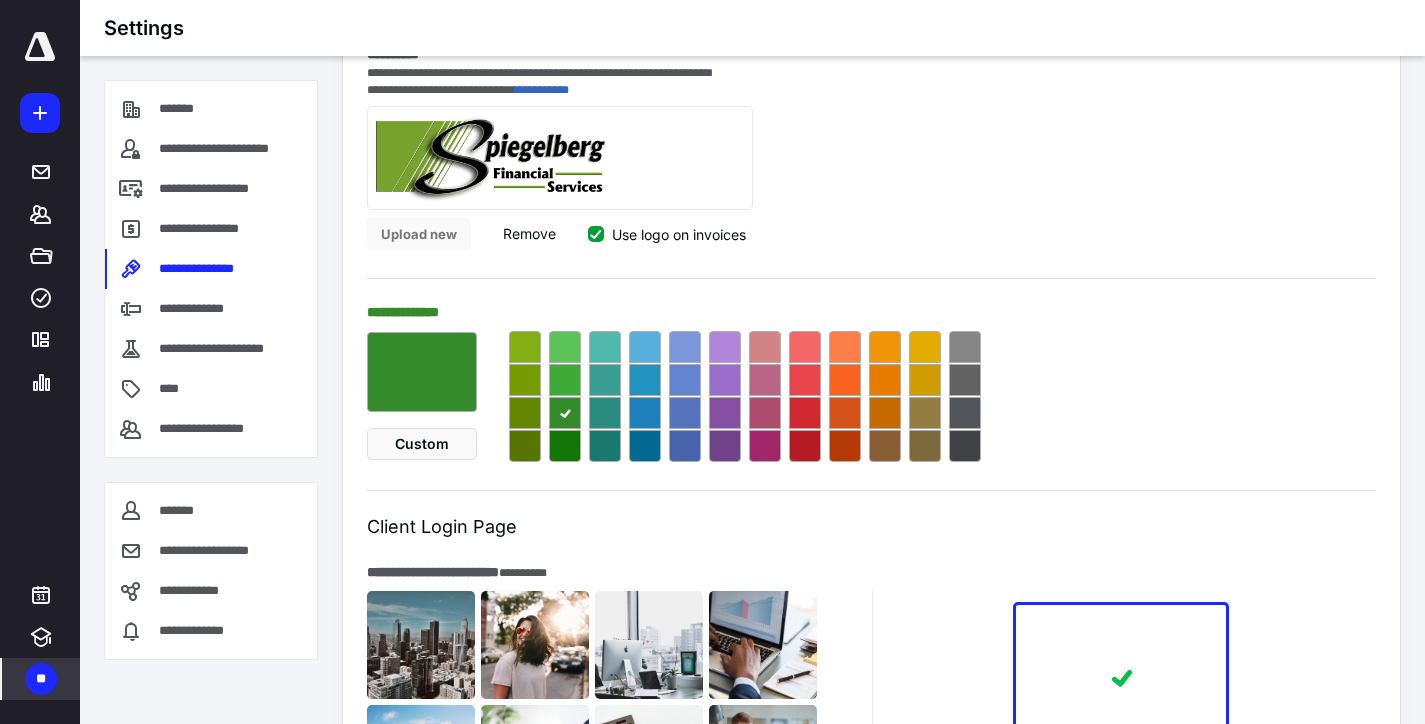 click at bounding box center [525, 380] 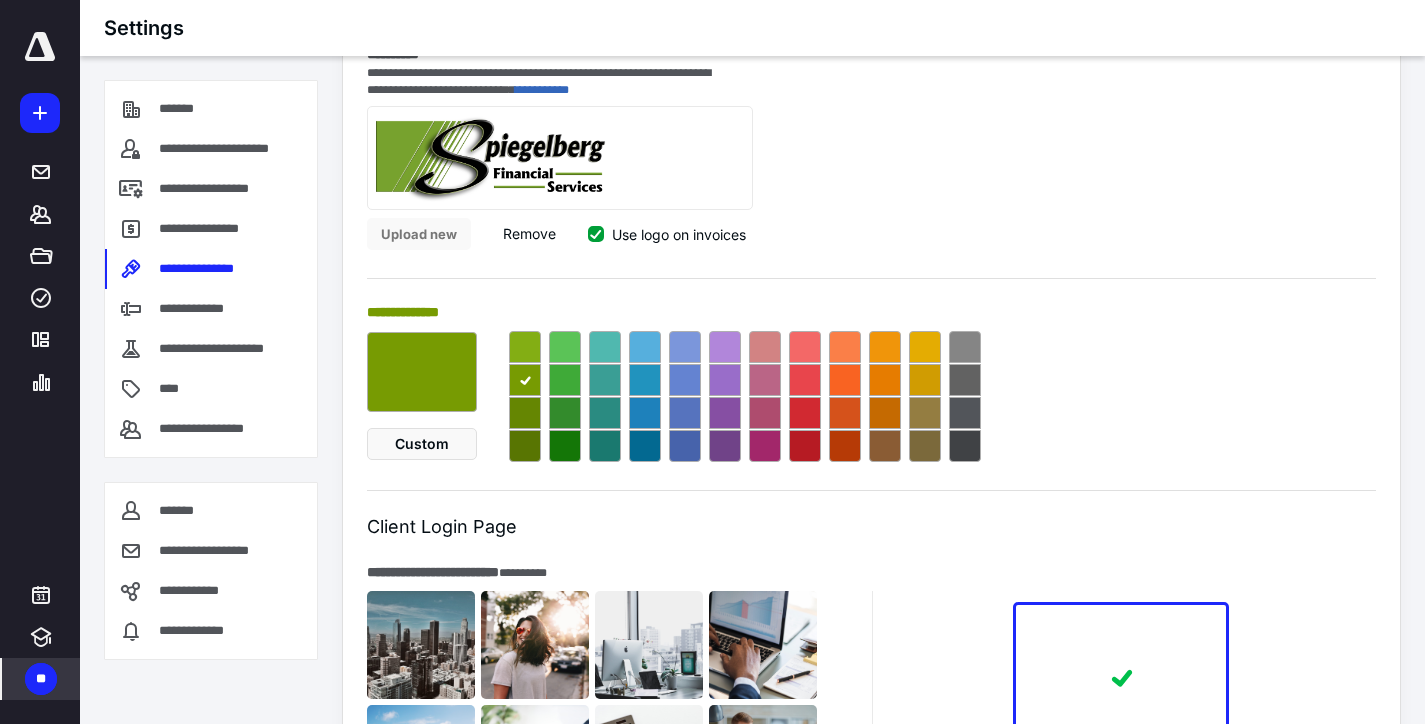 click at bounding box center (525, 347) 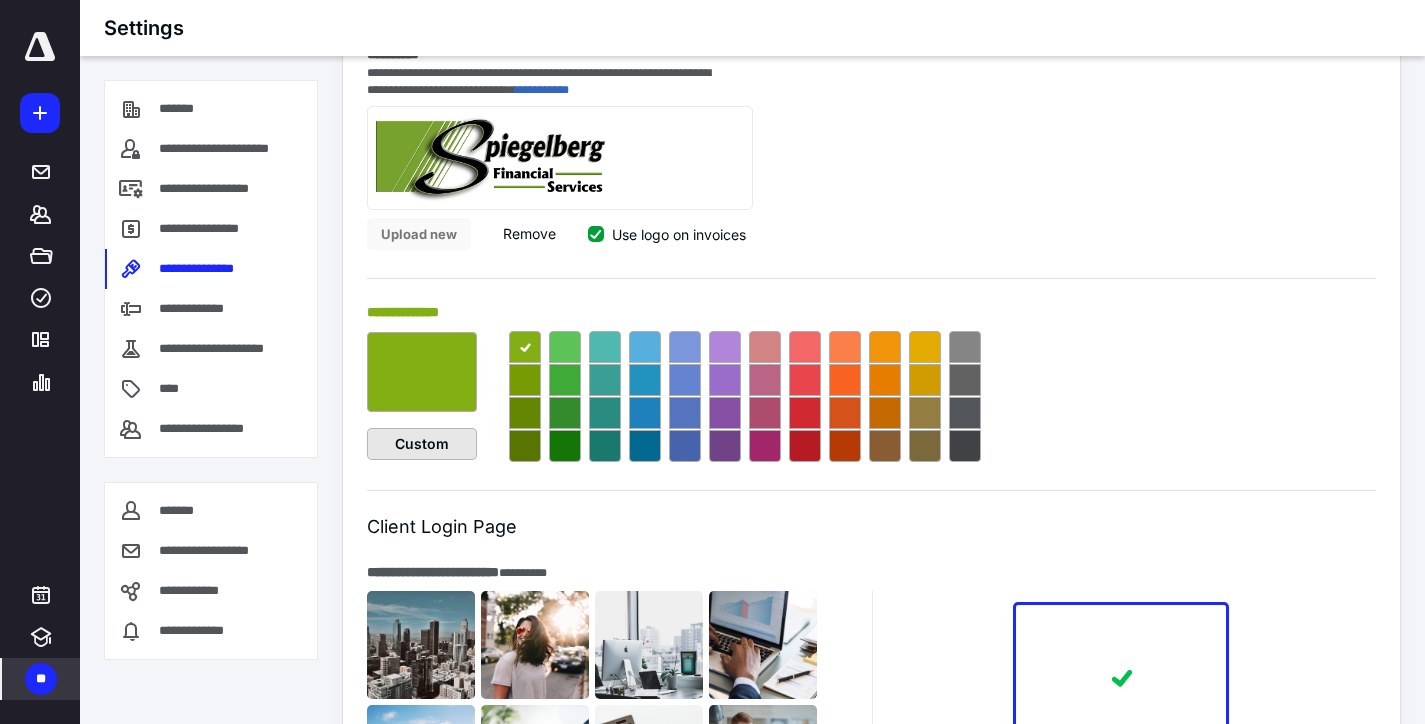 click on "Custom" at bounding box center [422, 444] 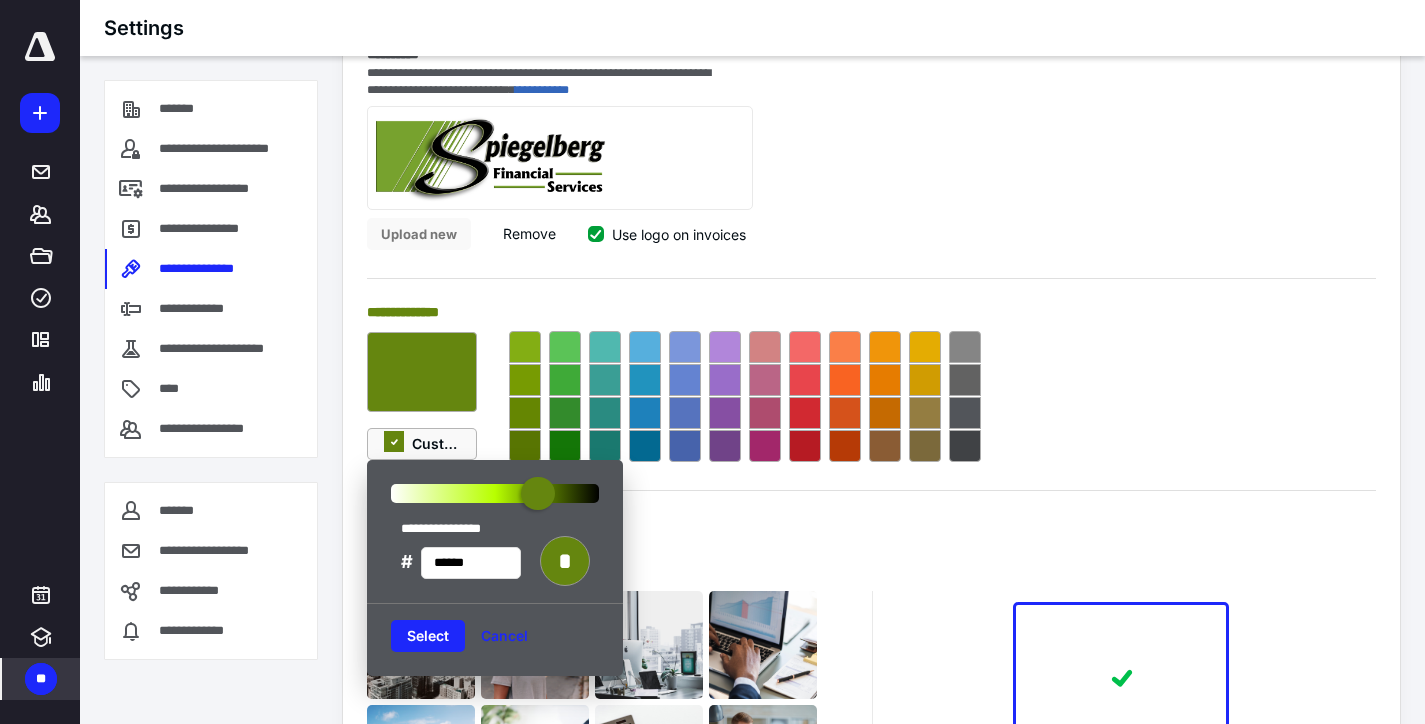 type on "******" 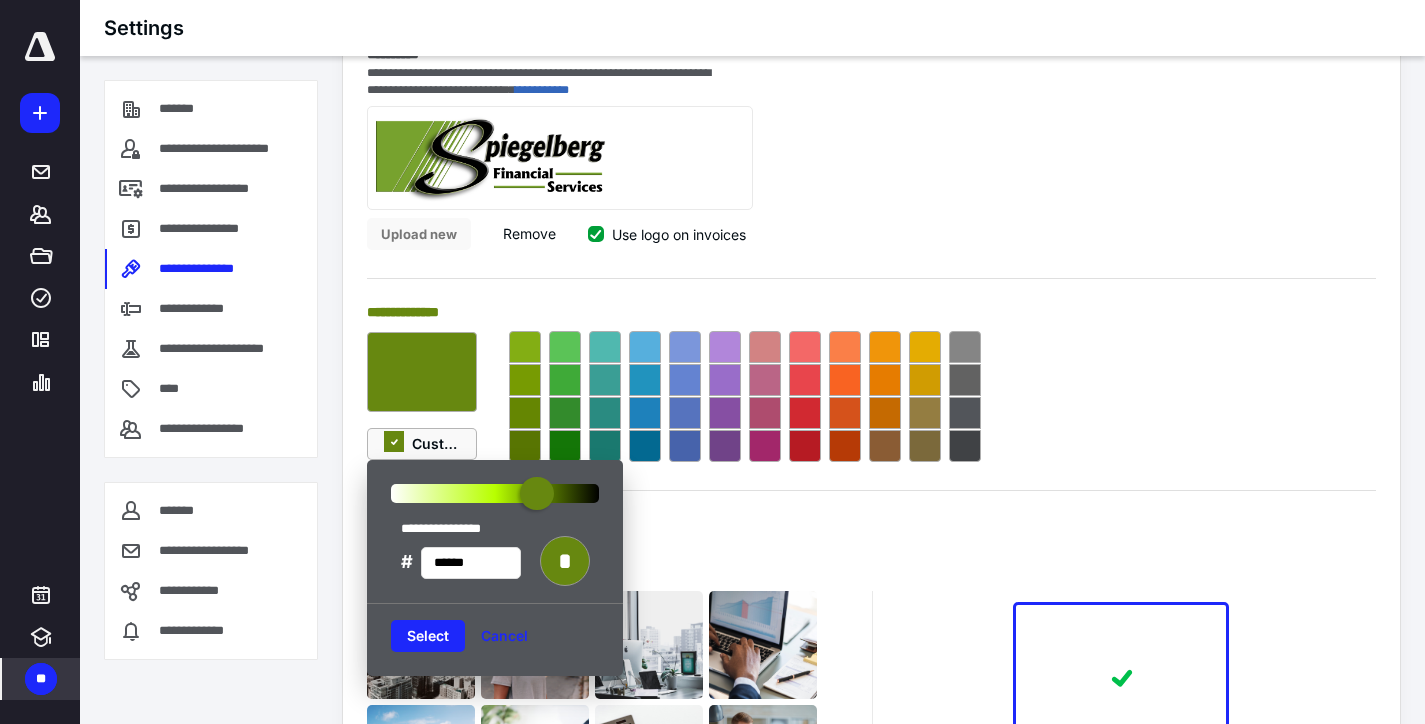 drag, startPoint x: 518, startPoint y: 504, endPoint x: 537, endPoint y: 500, distance: 19.416489 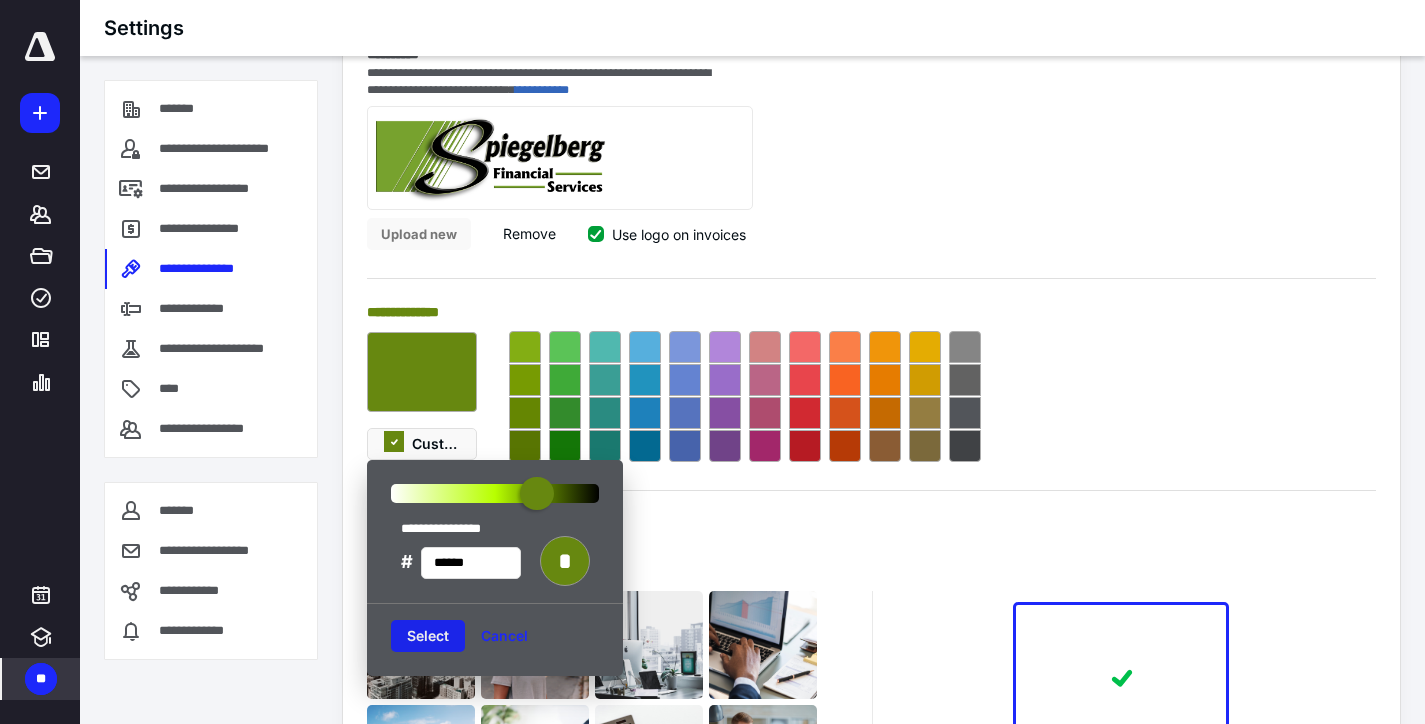click on "Select" at bounding box center [428, 636] 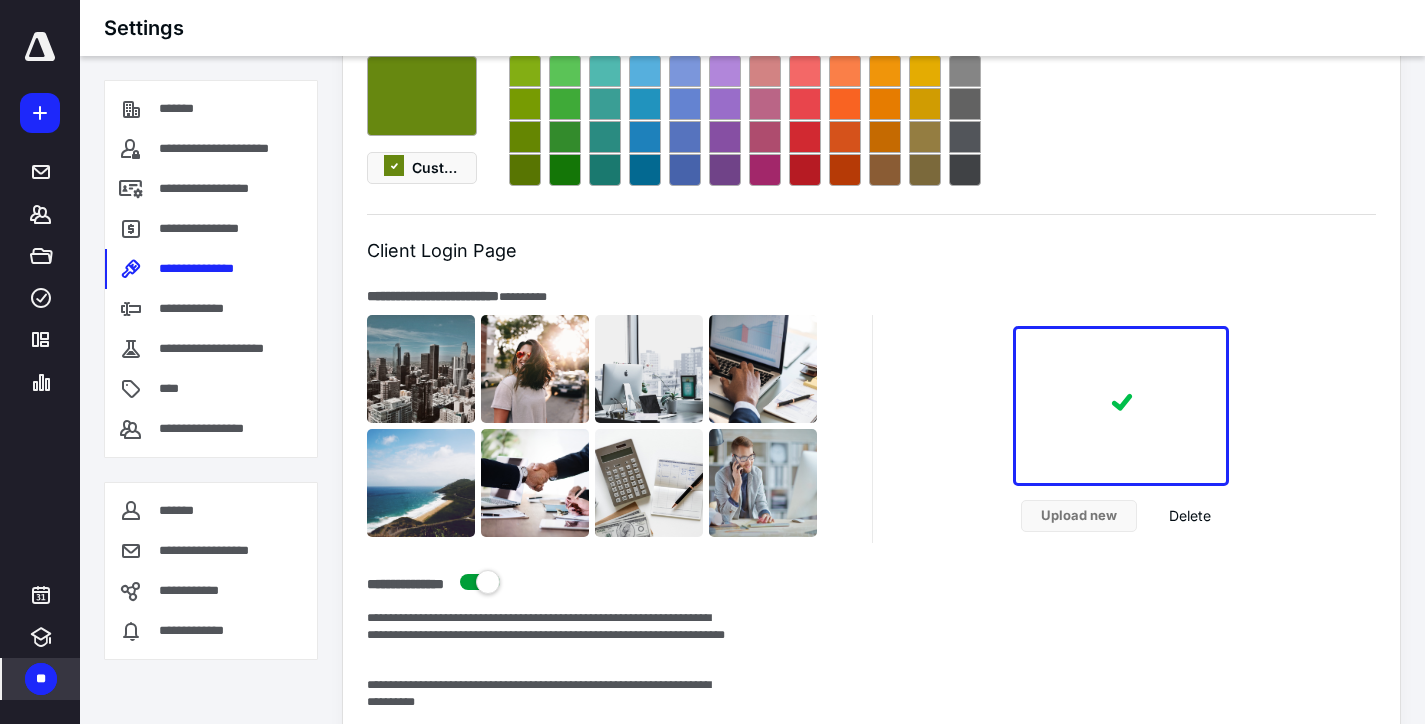 scroll, scrollTop: 900, scrollLeft: 0, axis: vertical 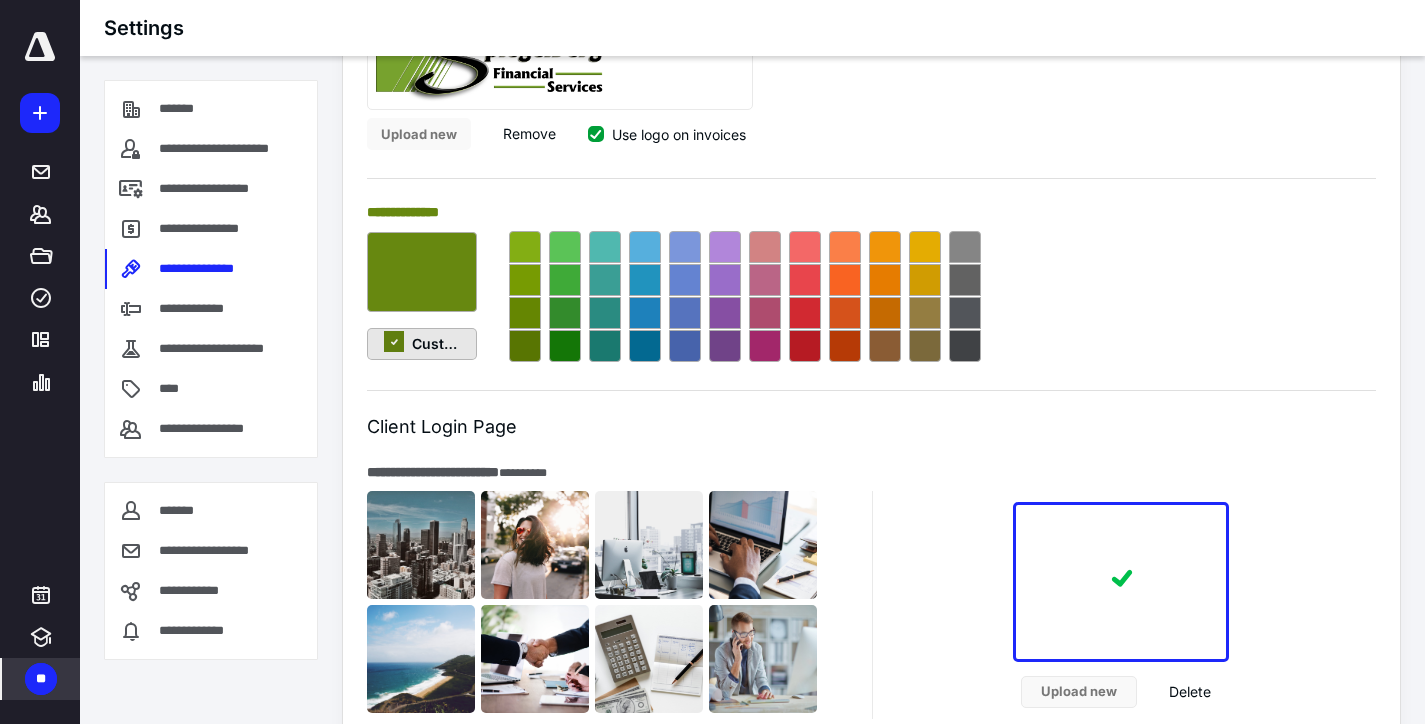 click on "Custom" at bounding box center (422, 344) 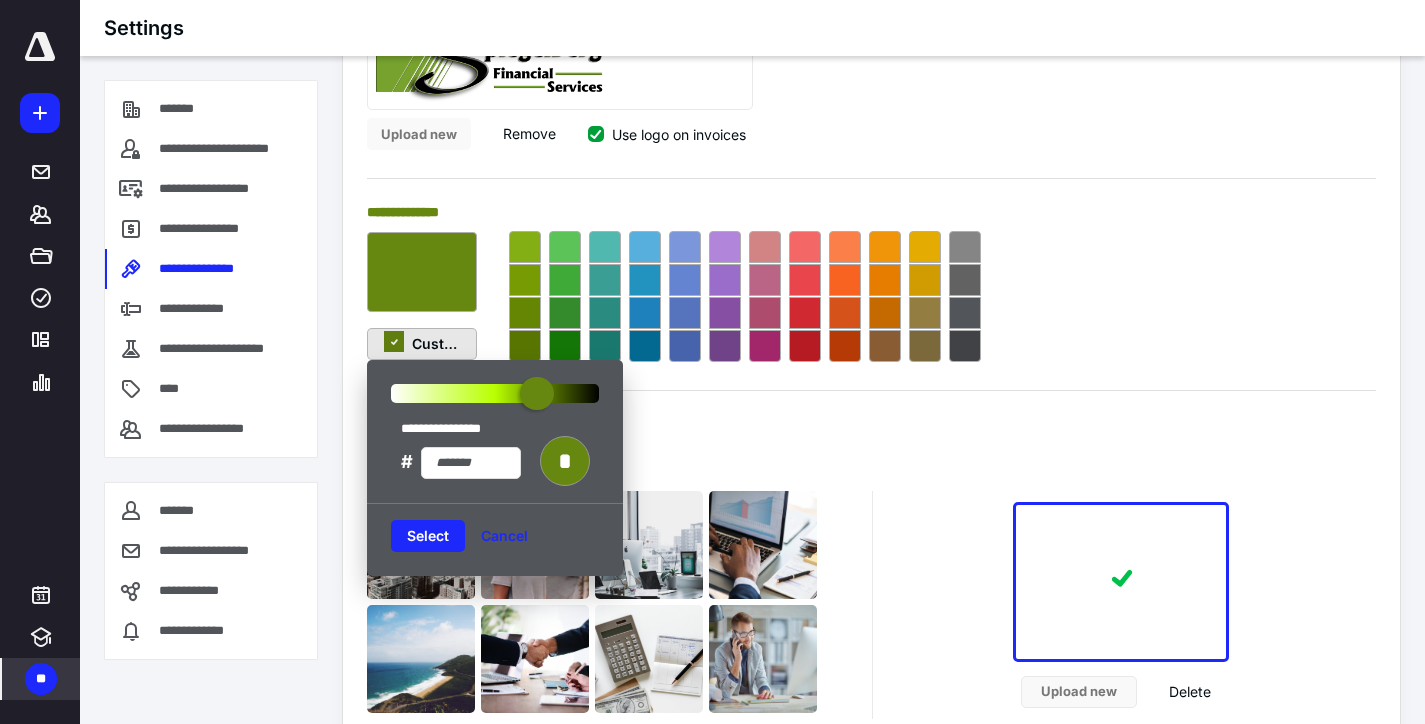 click on "Custom" at bounding box center (422, 344) 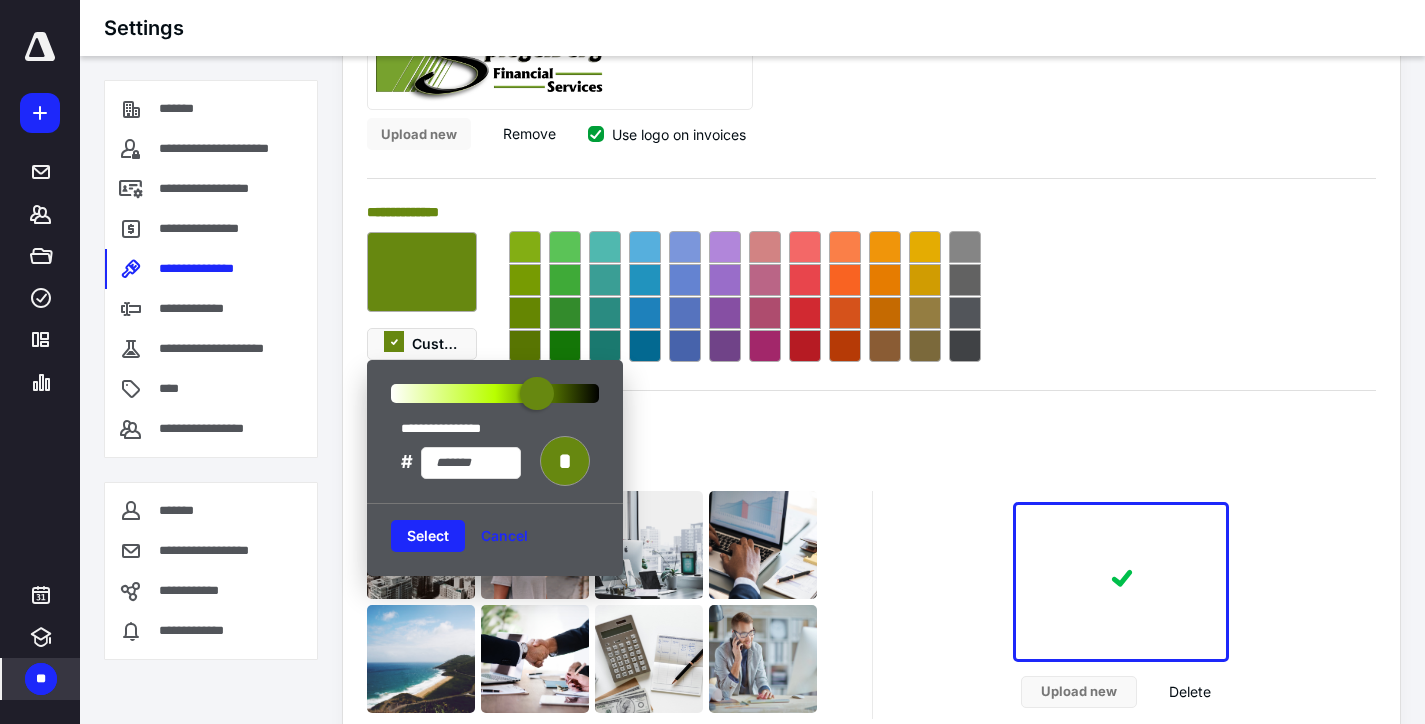 click on "****** Upload new Delete" at bounding box center [1124, 605] 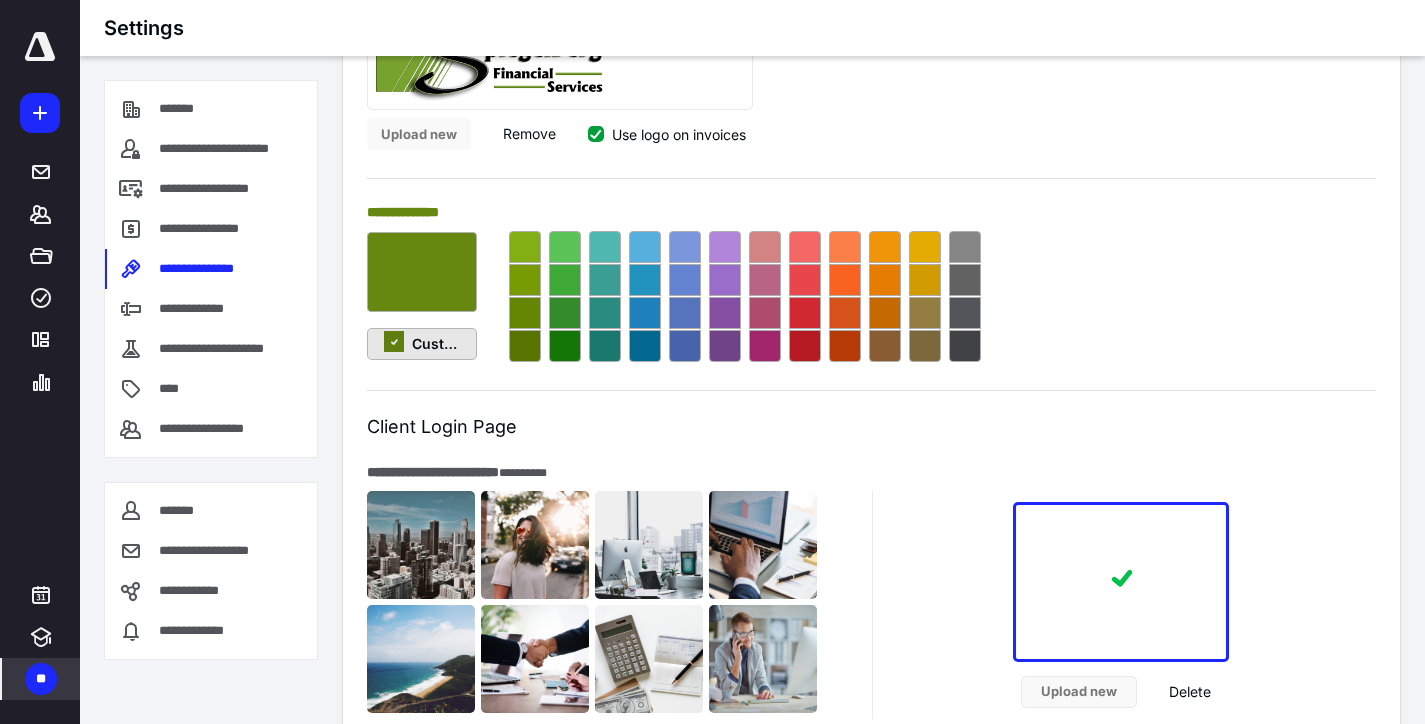 click on "Custom" at bounding box center [422, 344] 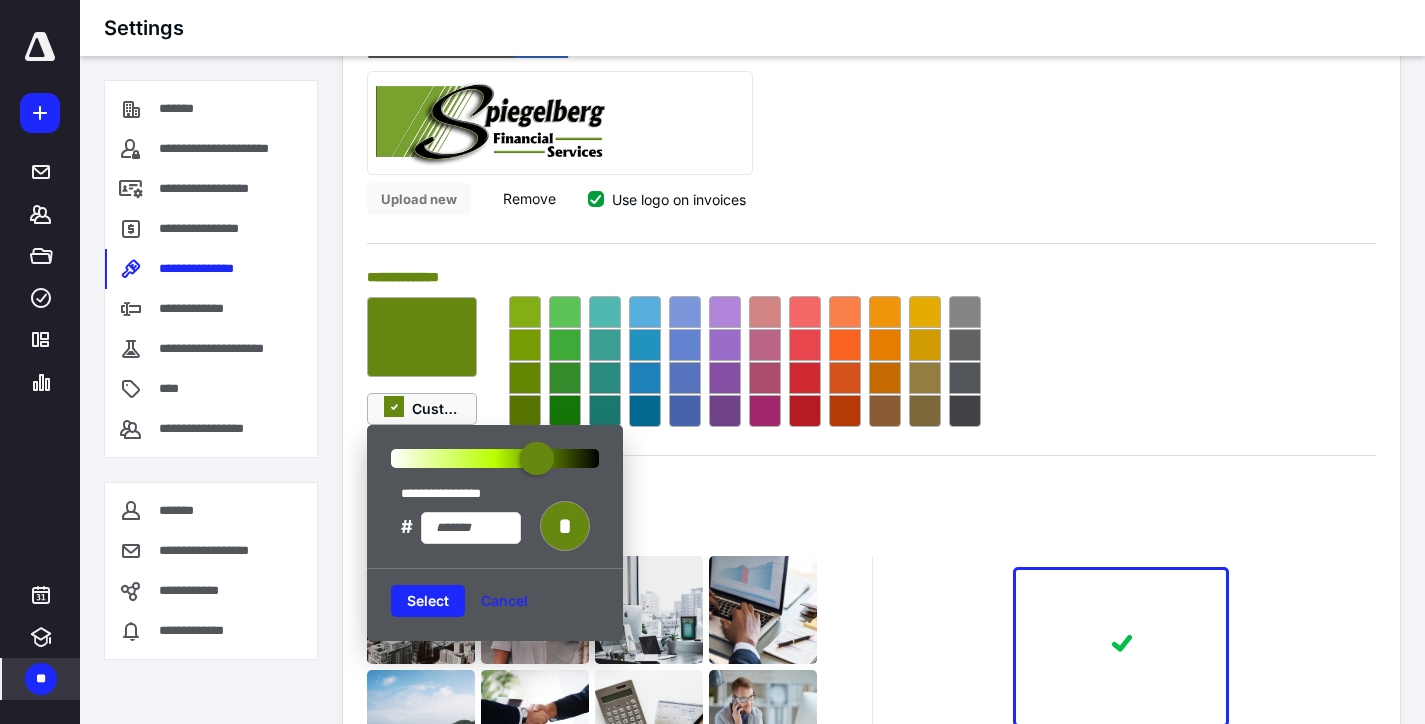 scroll, scrollTop: 800, scrollLeft: 0, axis: vertical 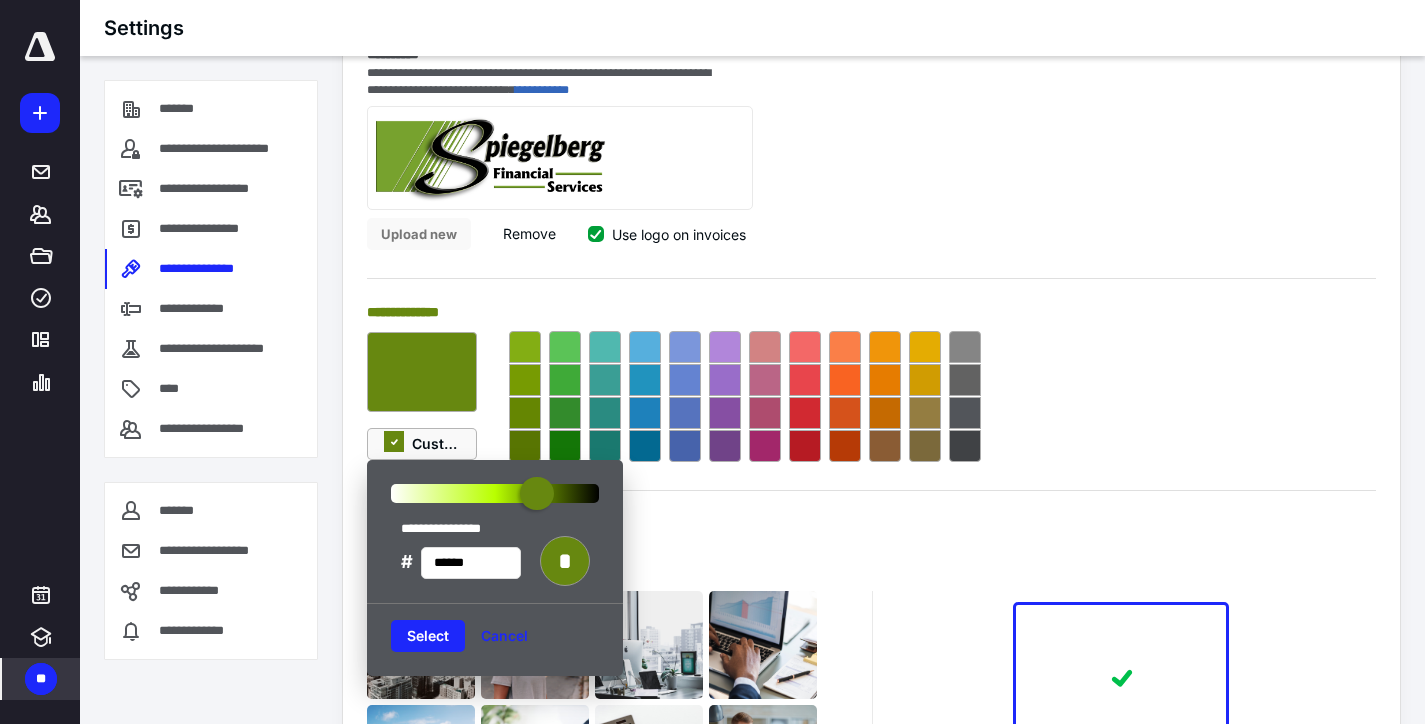 type on "******" 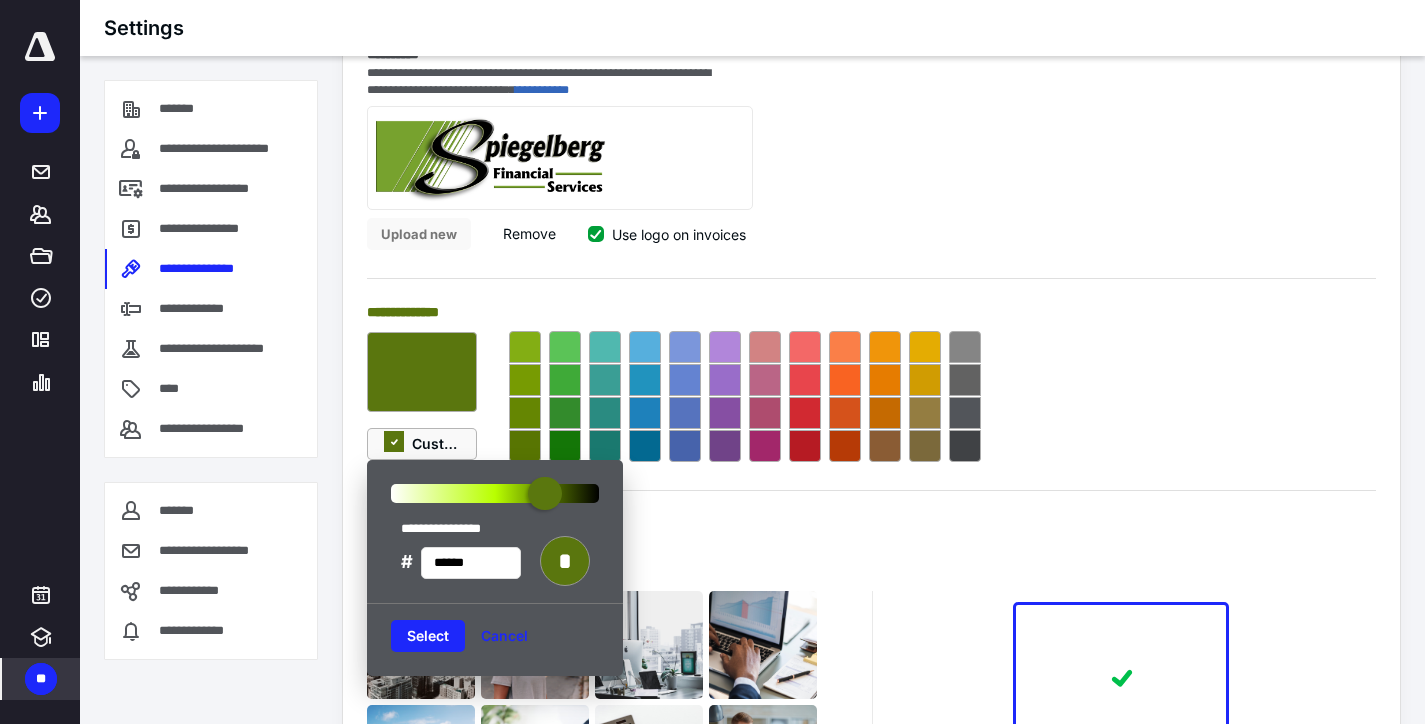 click at bounding box center (544, 493) 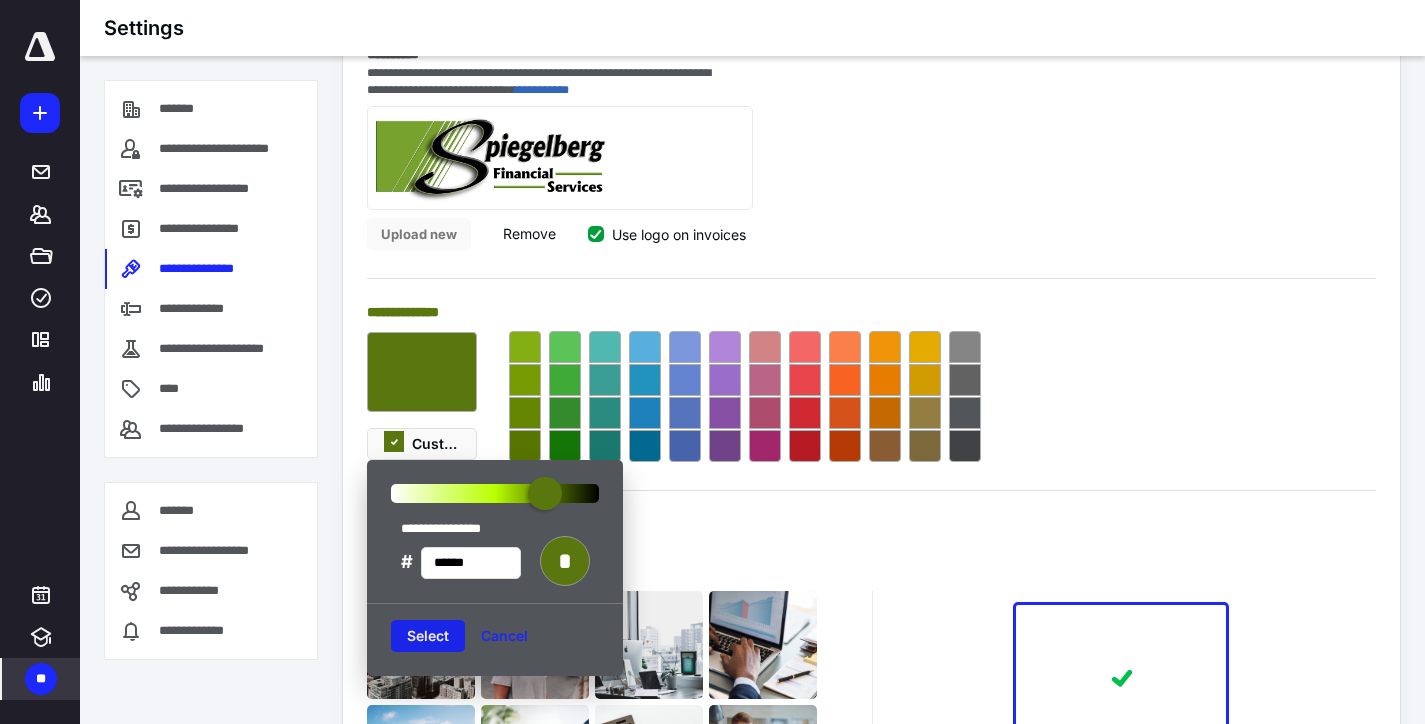 click on "Select" at bounding box center (428, 636) 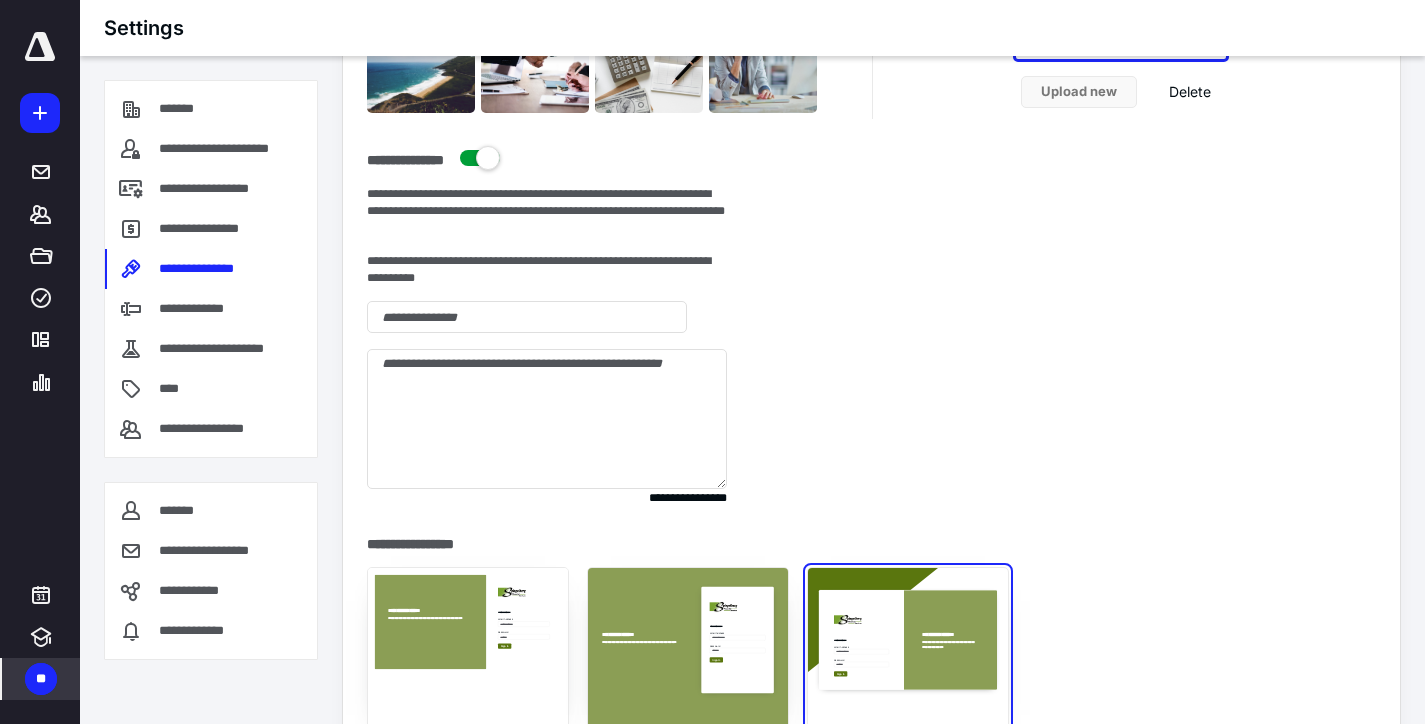 scroll, scrollTop: 1600, scrollLeft: 0, axis: vertical 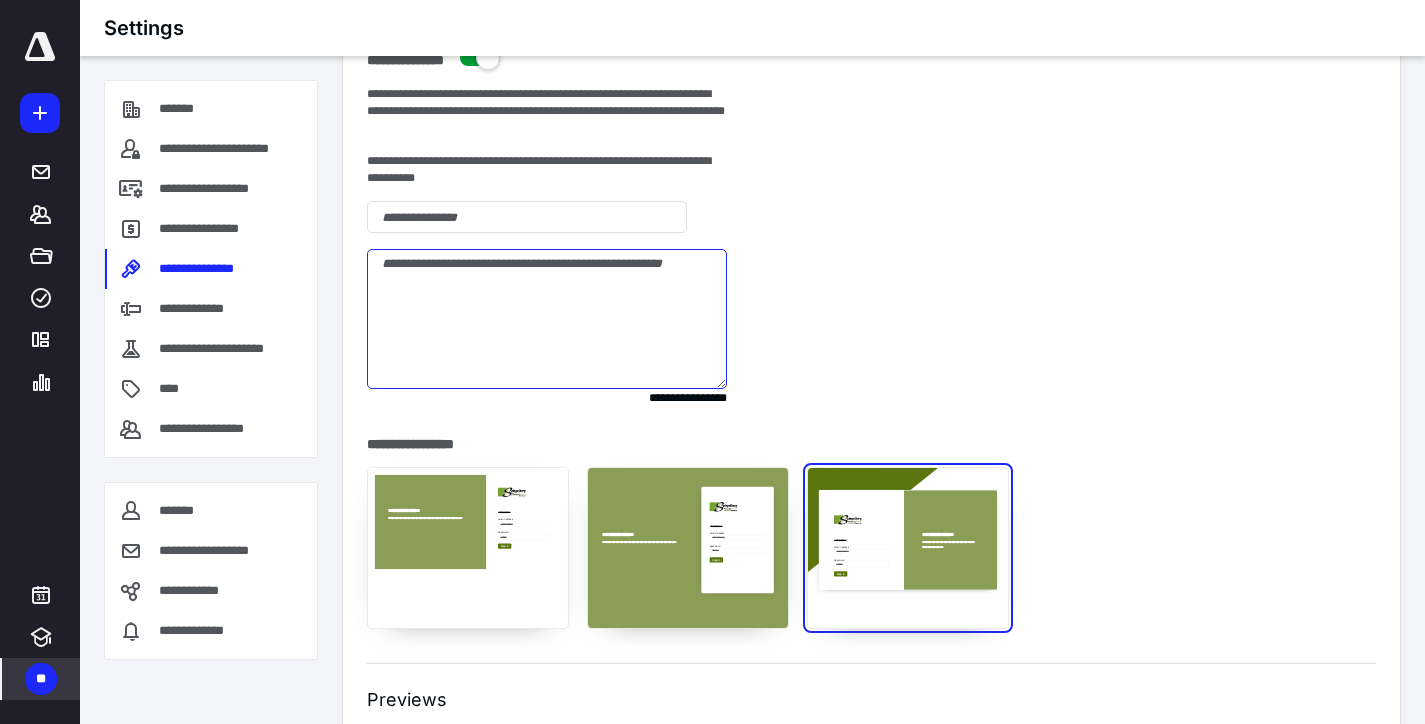 click at bounding box center [547, 319] 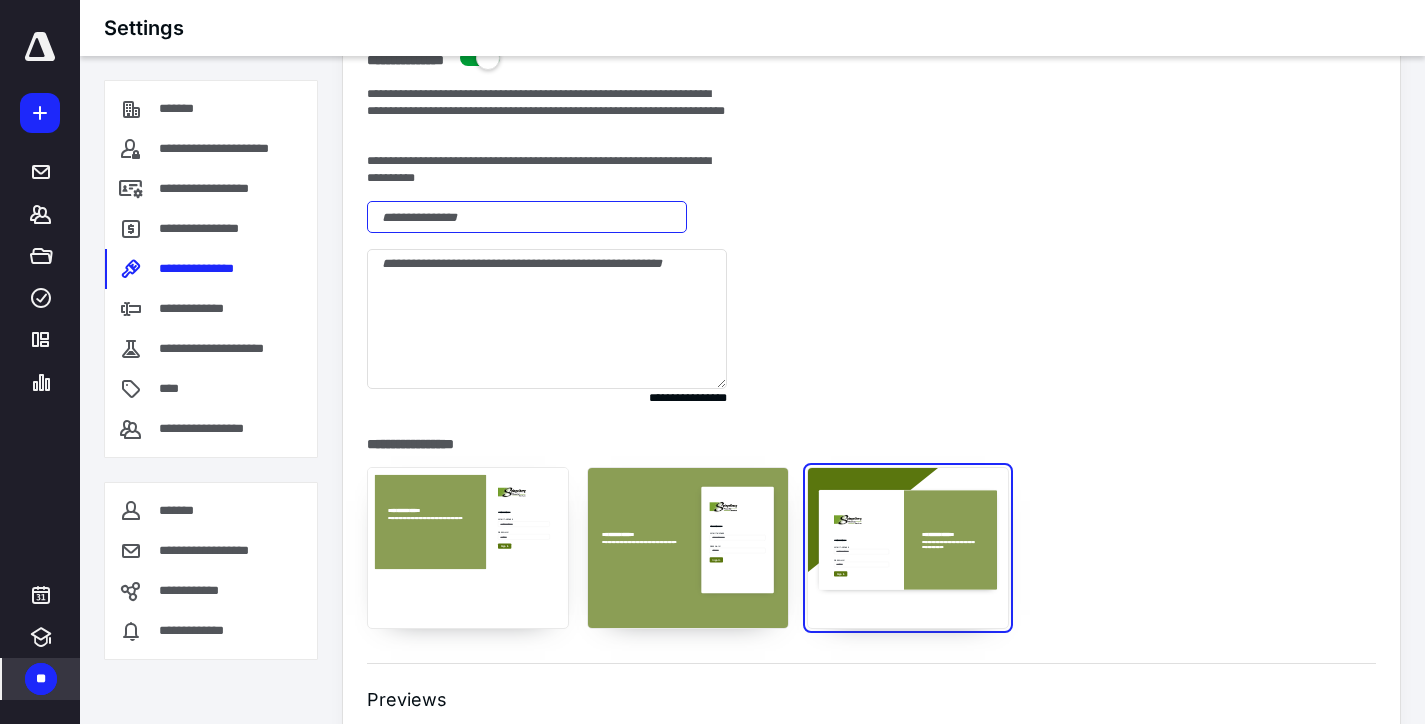 click at bounding box center [527, 217] 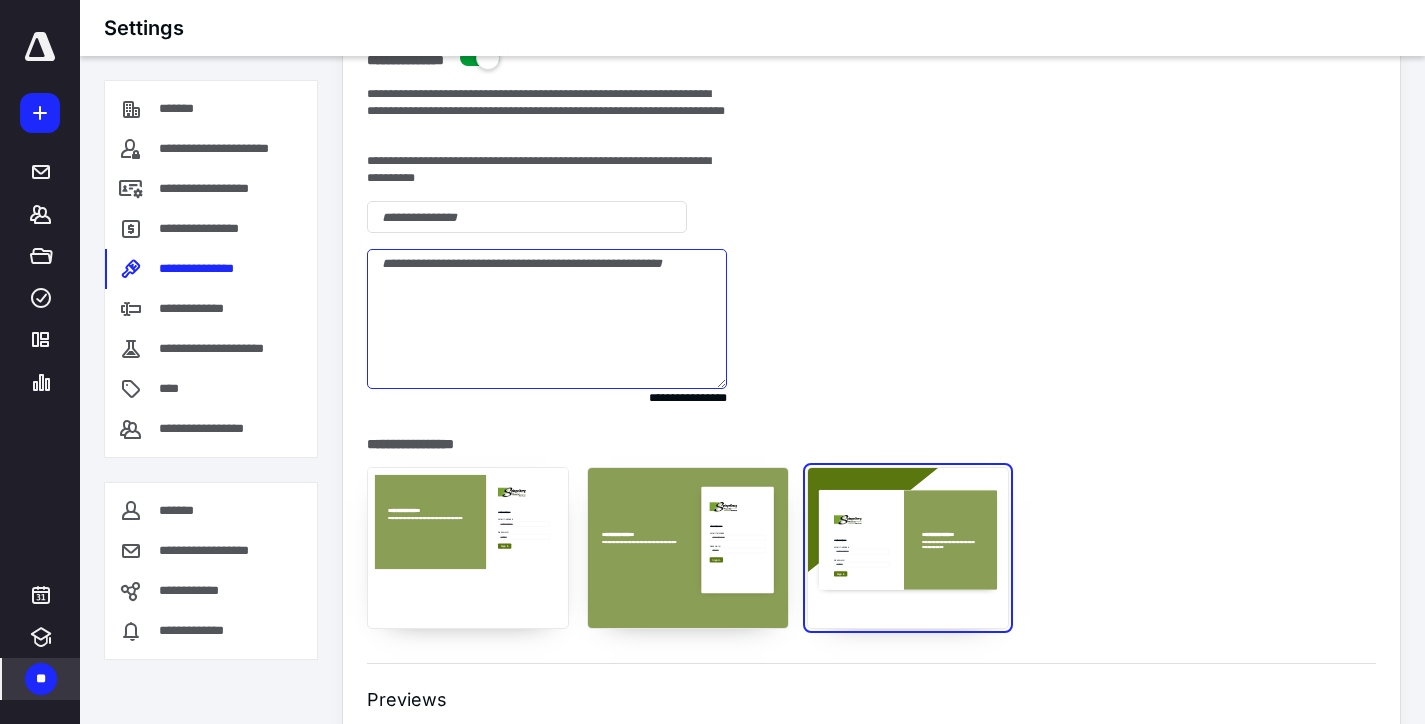 click at bounding box center (547, 319) 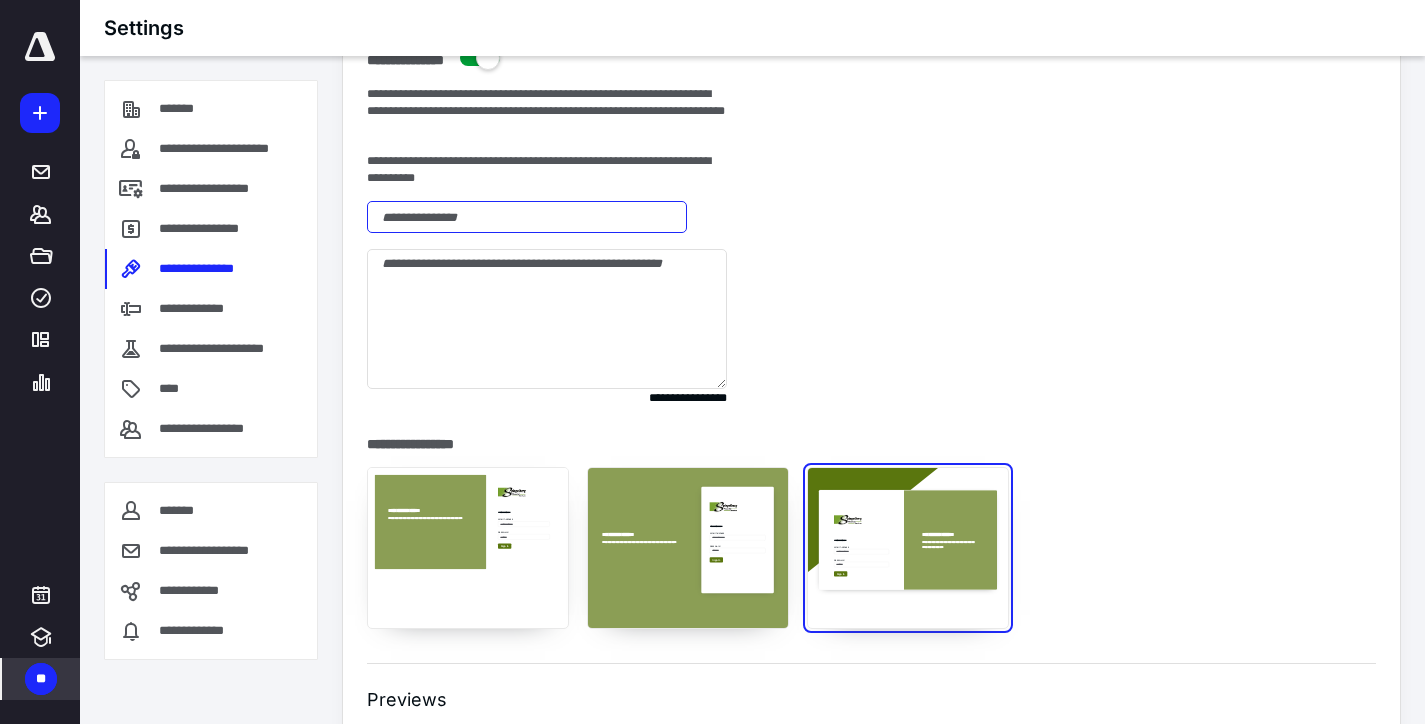 click at bounding box center [527, 217] 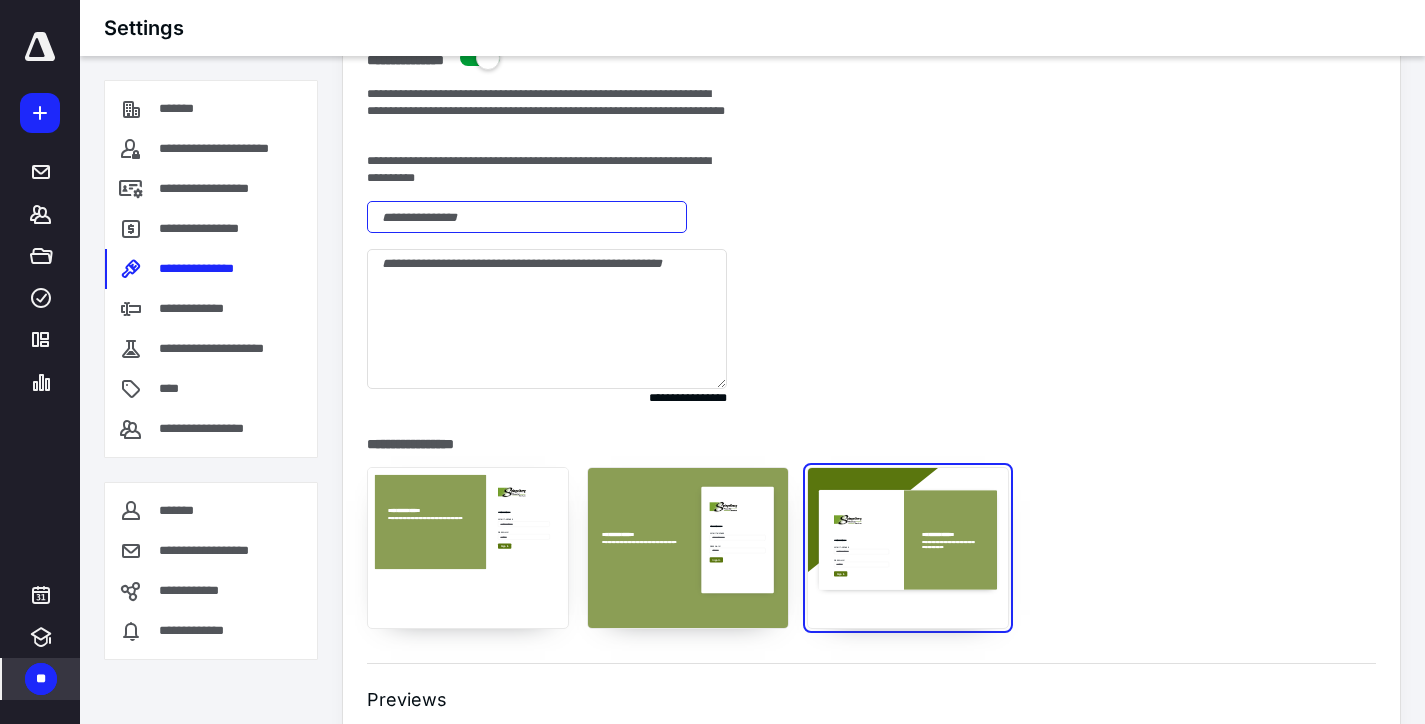 click at bounding box center (527, 217) 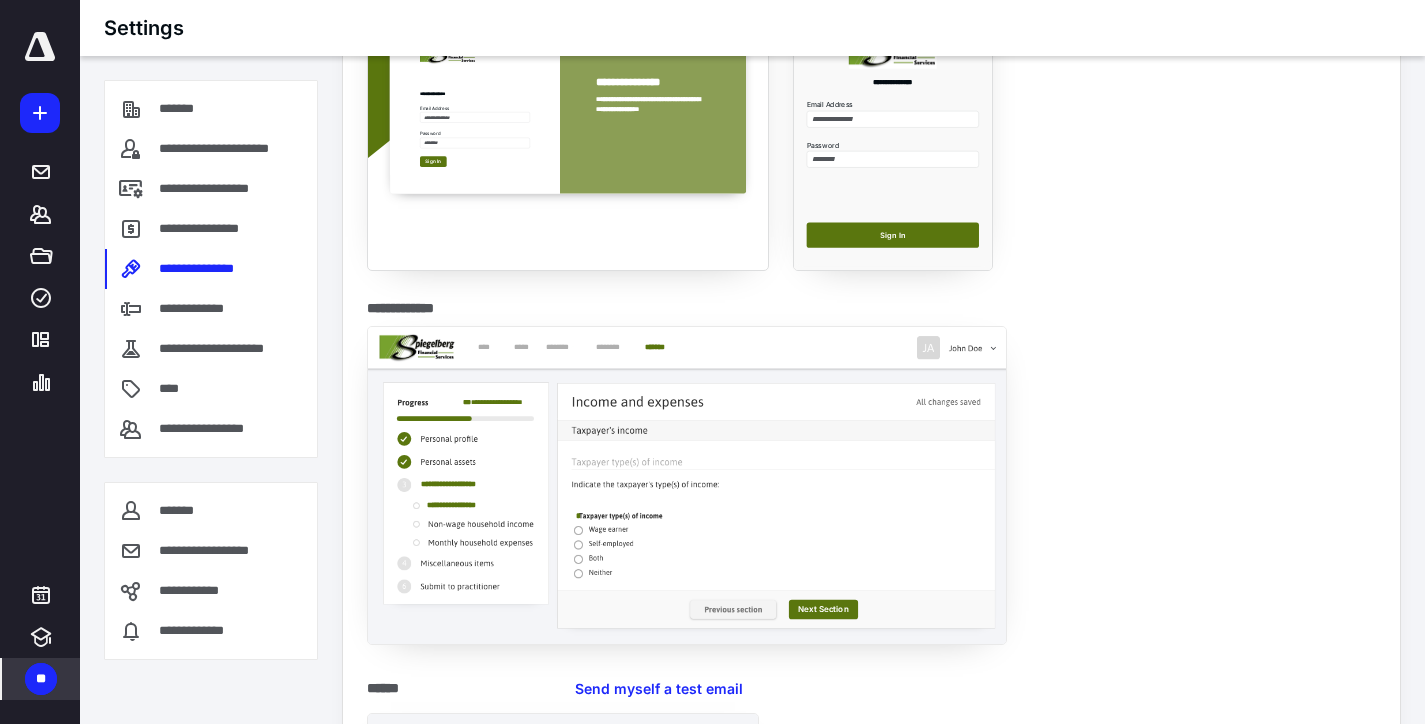 scroll, scrollTop: 2700, scrollLeft: 0, axis: vertical 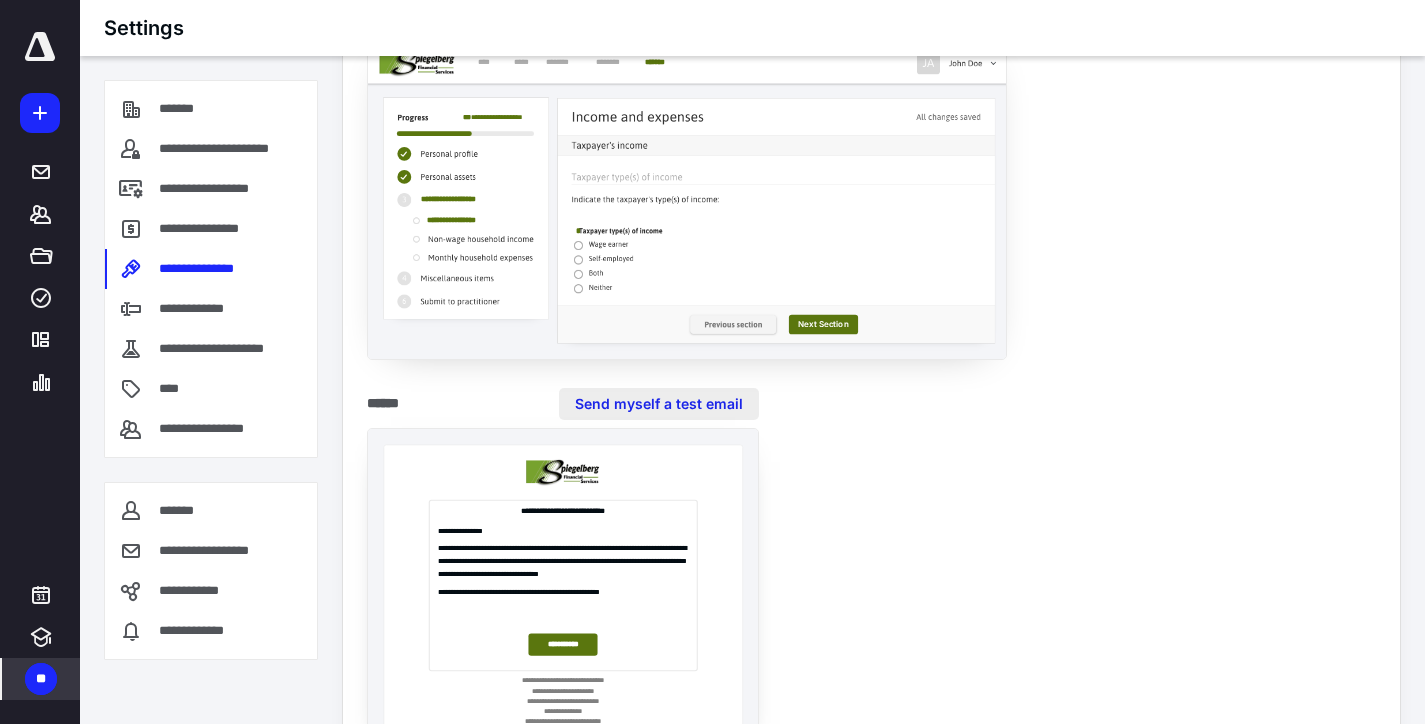 click on "Send myself a test email" at bounding box center (659, 404) 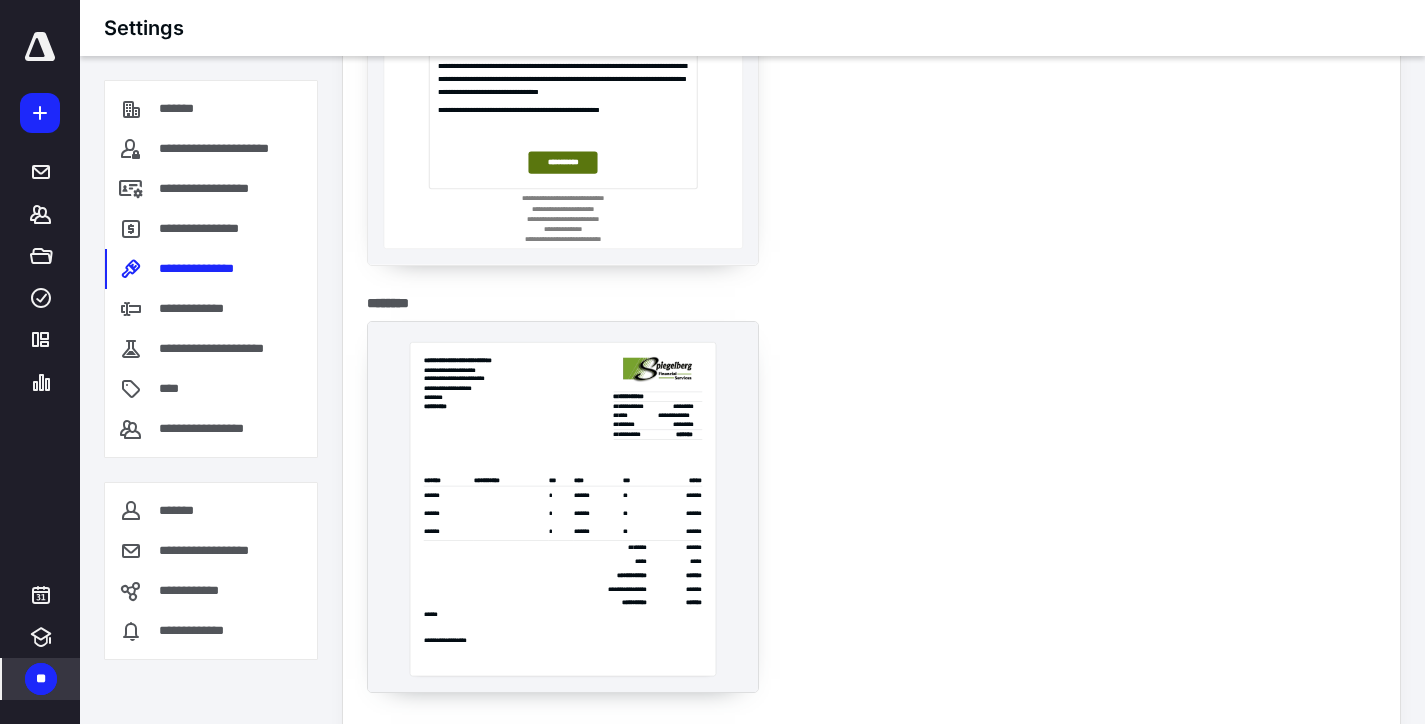 scroll, scrollTop: 3291, scrollLeft: 0, axis: vertical 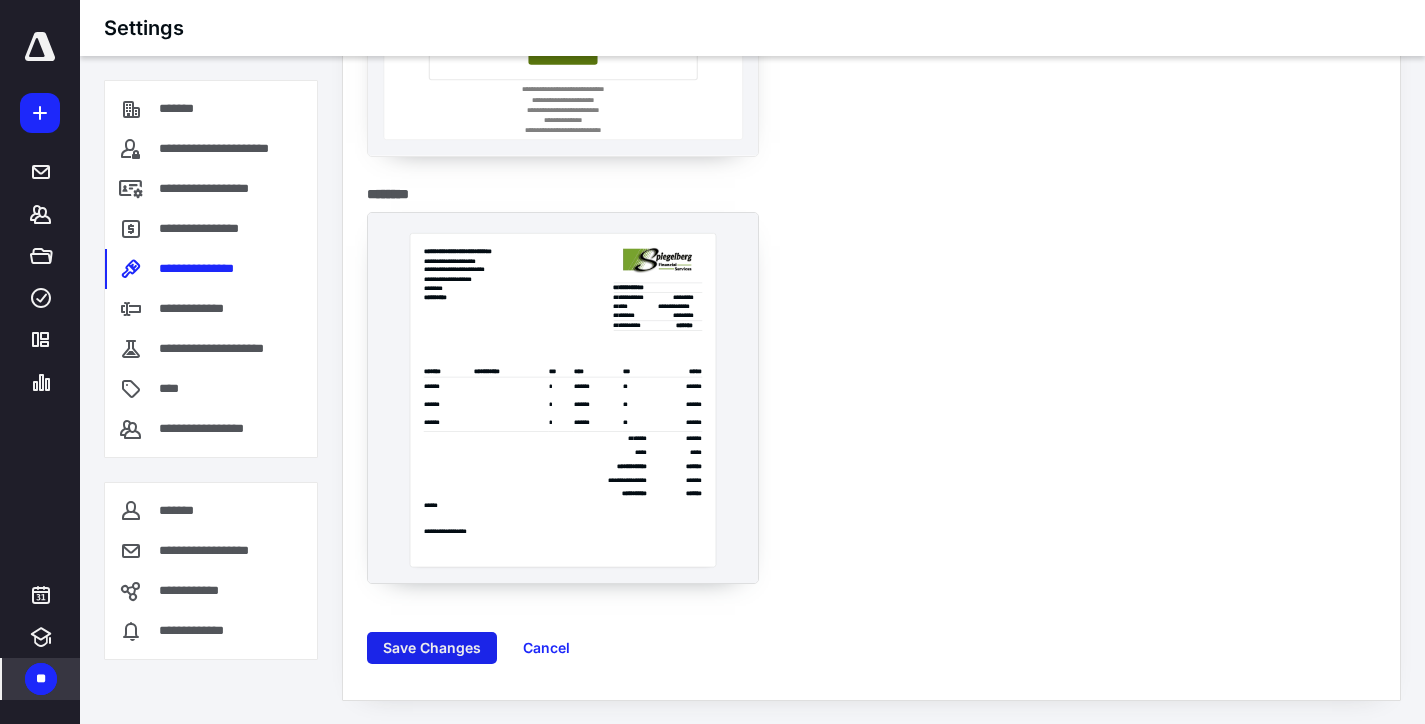 click on "Save Changes" at bounding box center [432, 648] 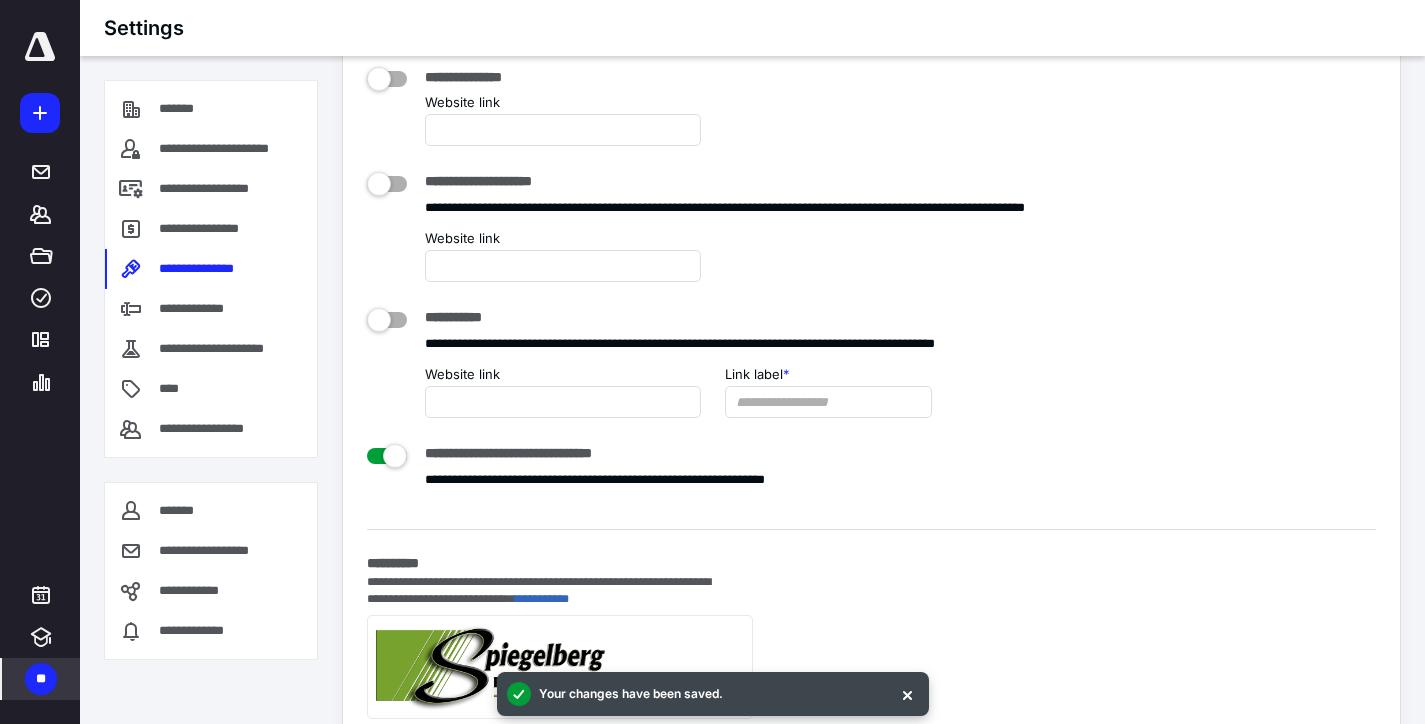 scroll, scrollTop: 0, scrollLeft: 0, axis: both 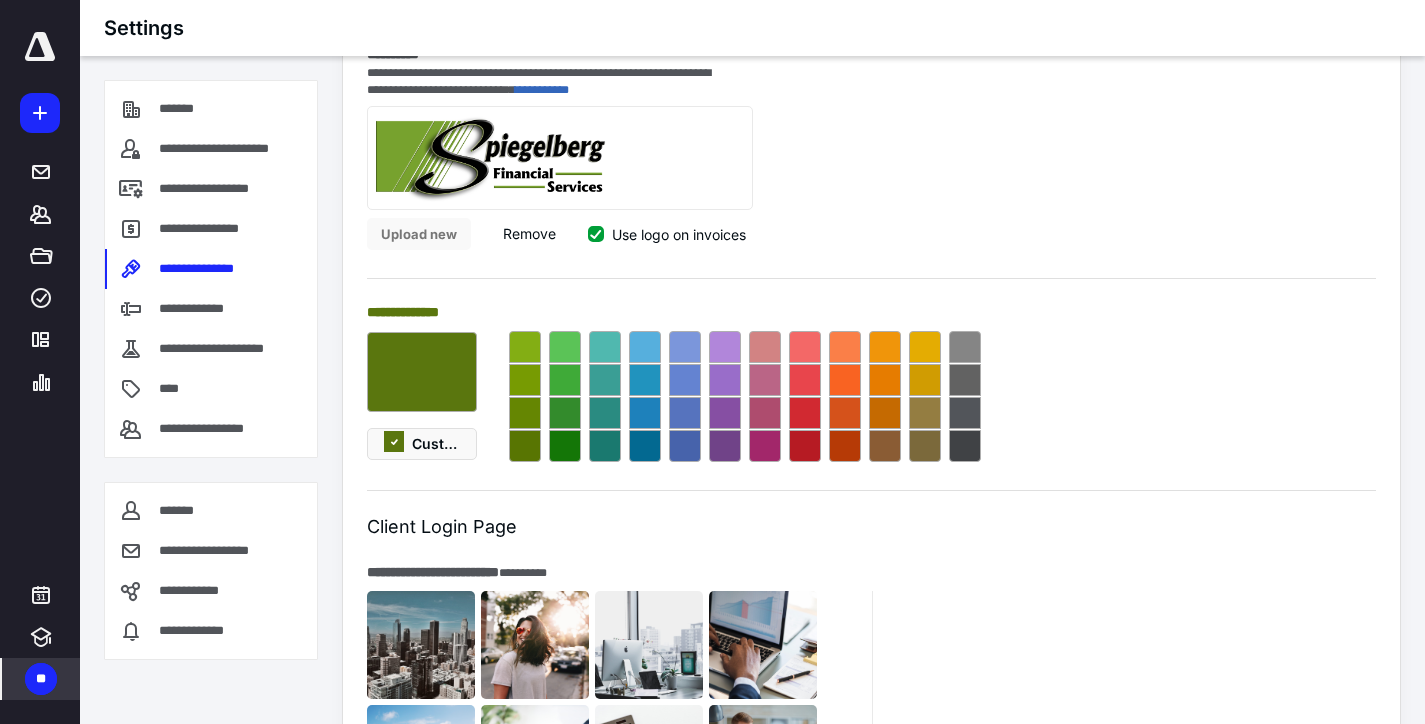 click at bounding box center (525, 413) 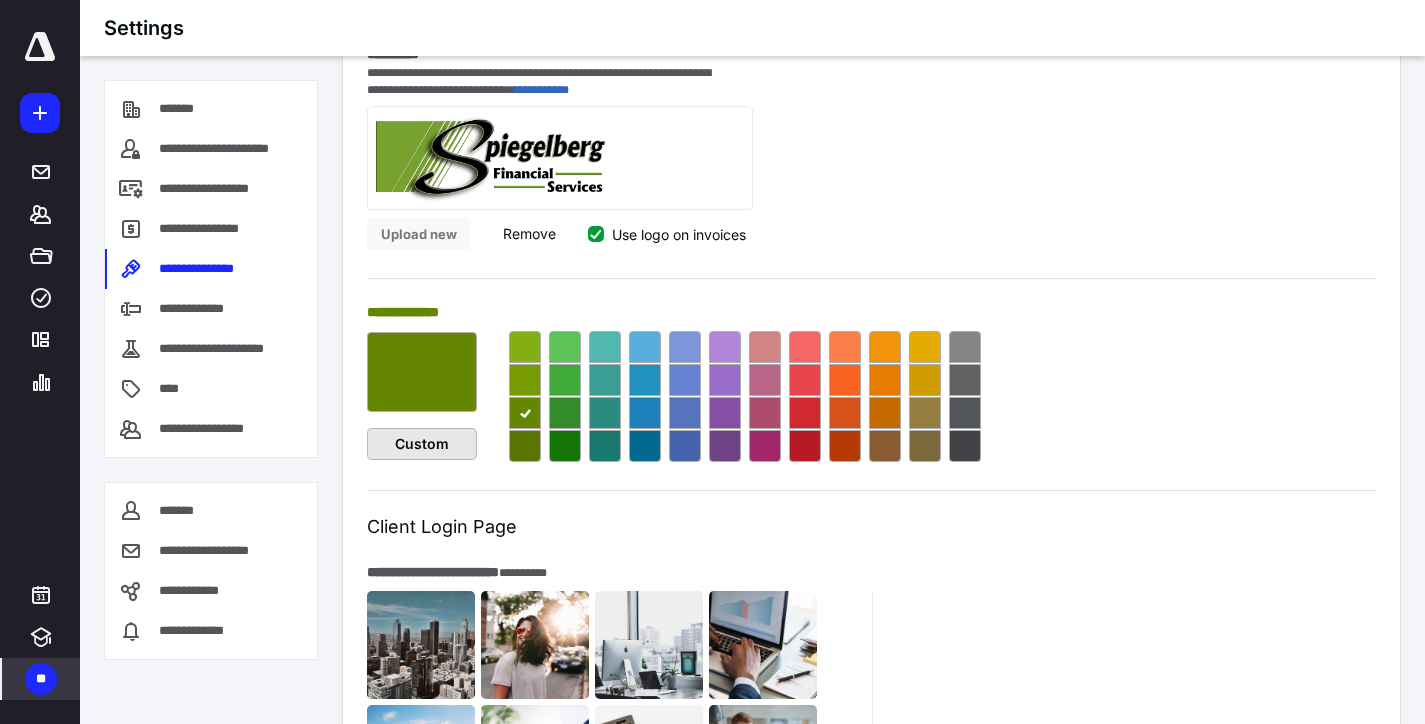 click on "Custom" at bounding box center (422, 444) 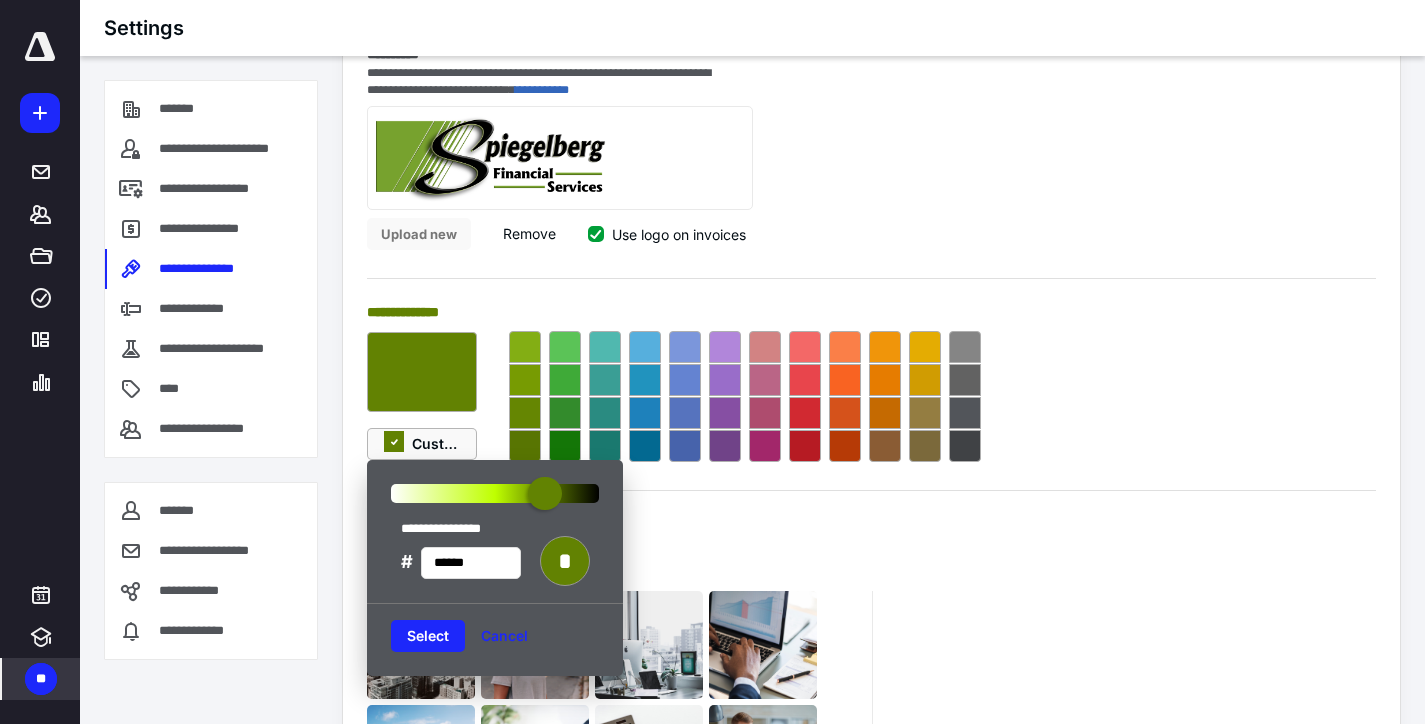 type on "******" 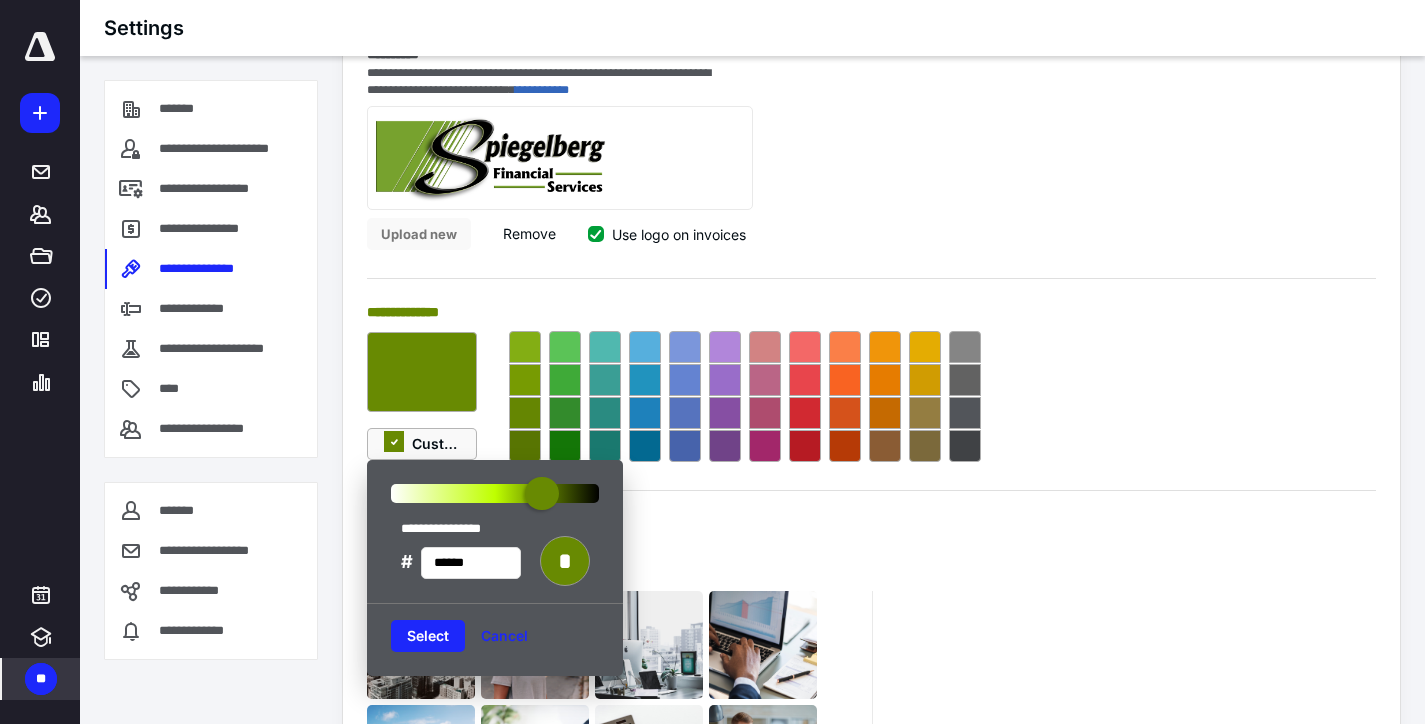 click at bounding box center [541, 493] 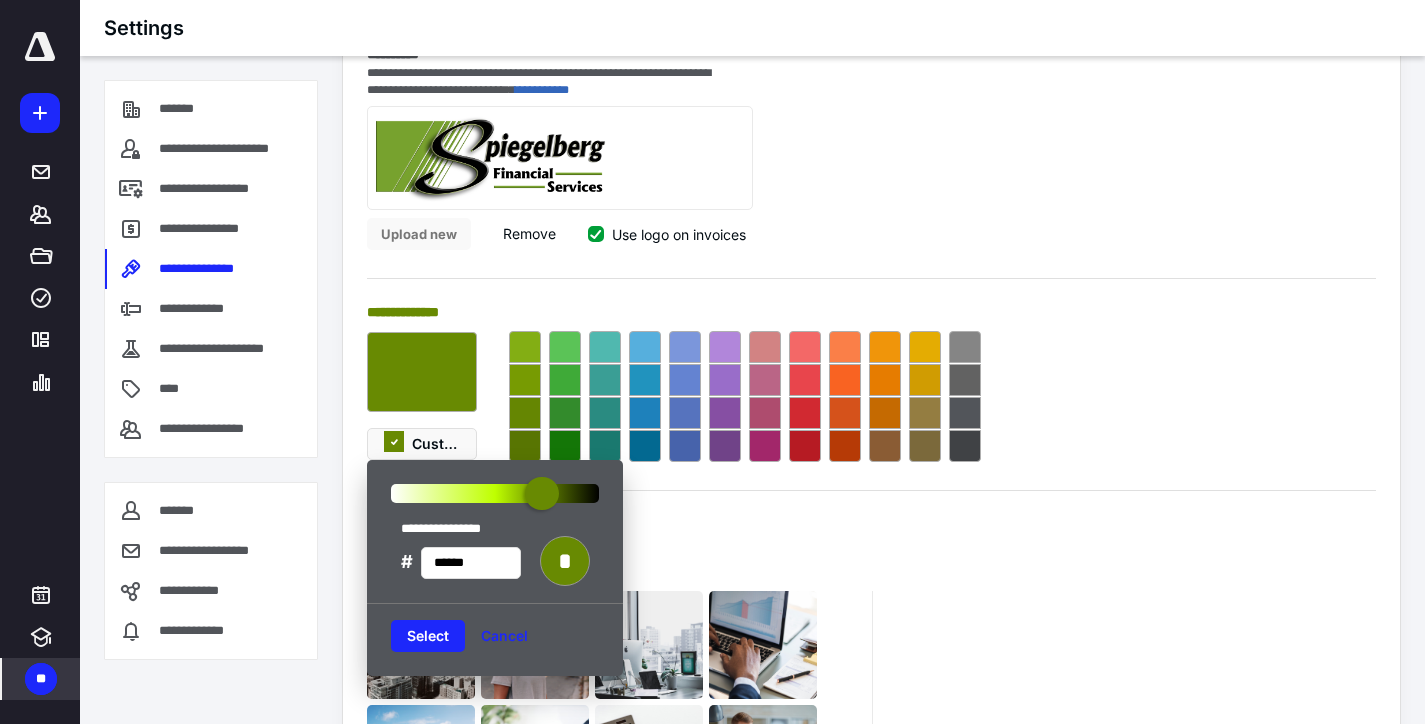 click on "**********" at bounding box center (871, 161) 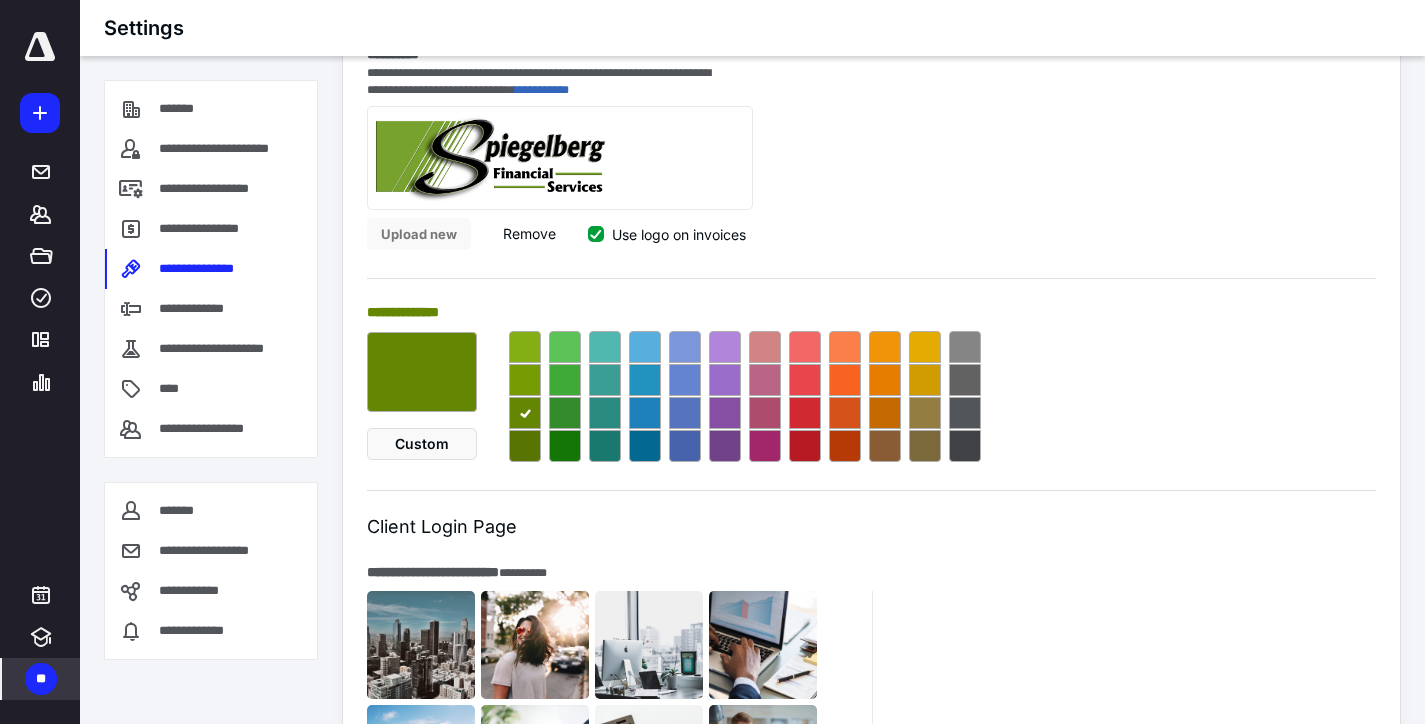 click at bounding box center (525, 380) 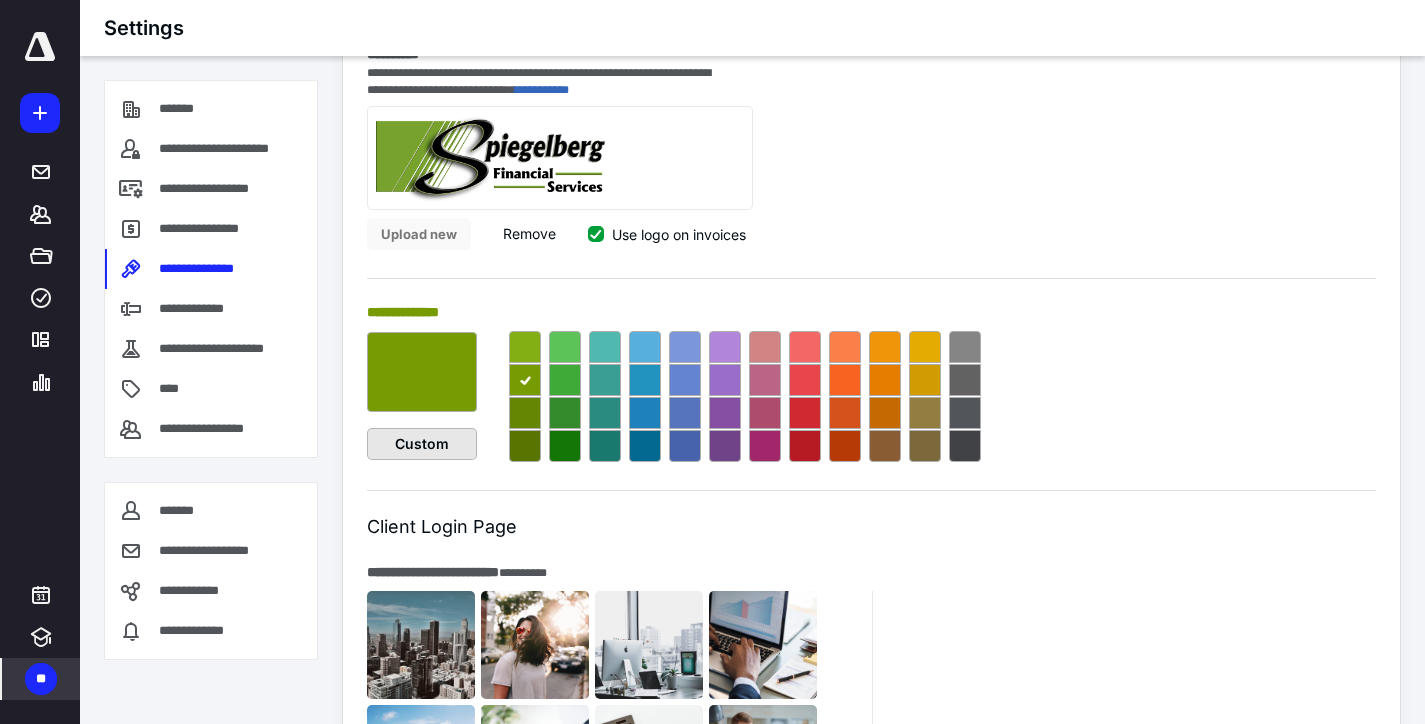 click on "Custom" at bounding box center (422, 444) 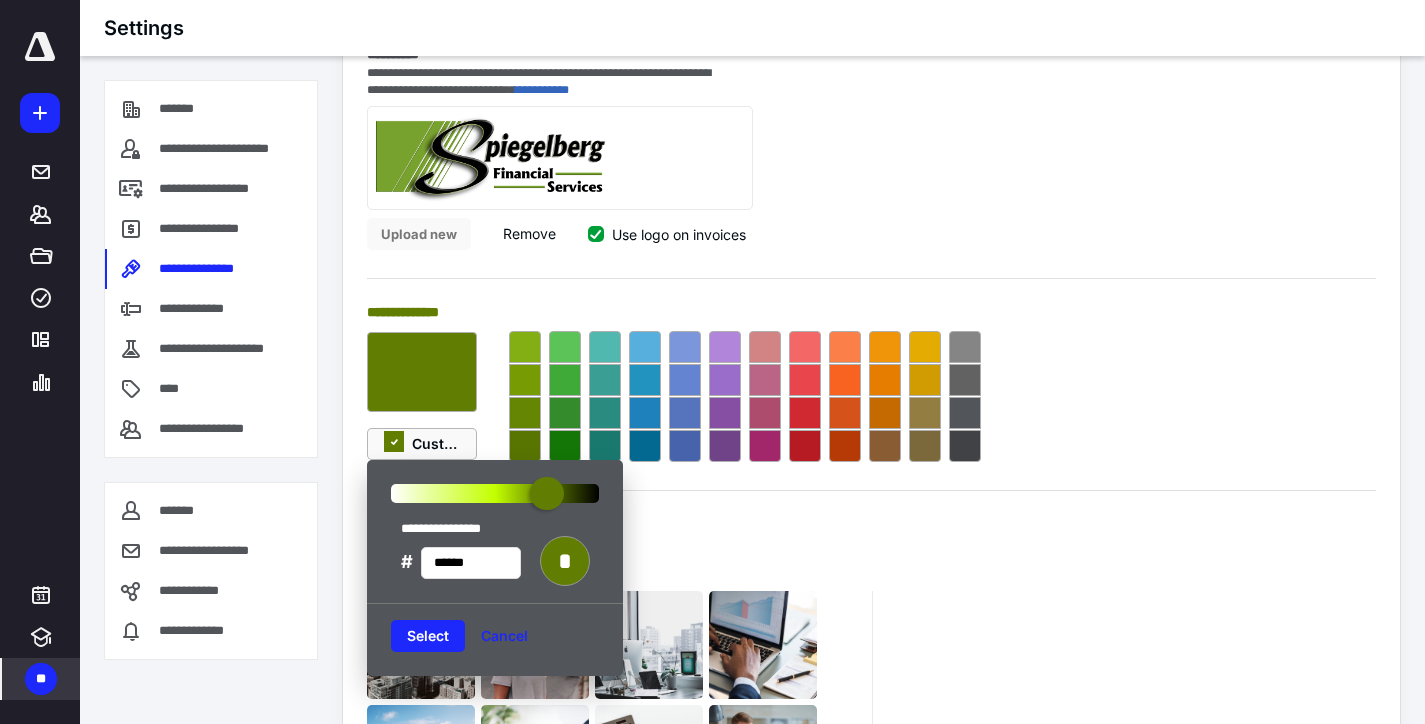 type on "******" 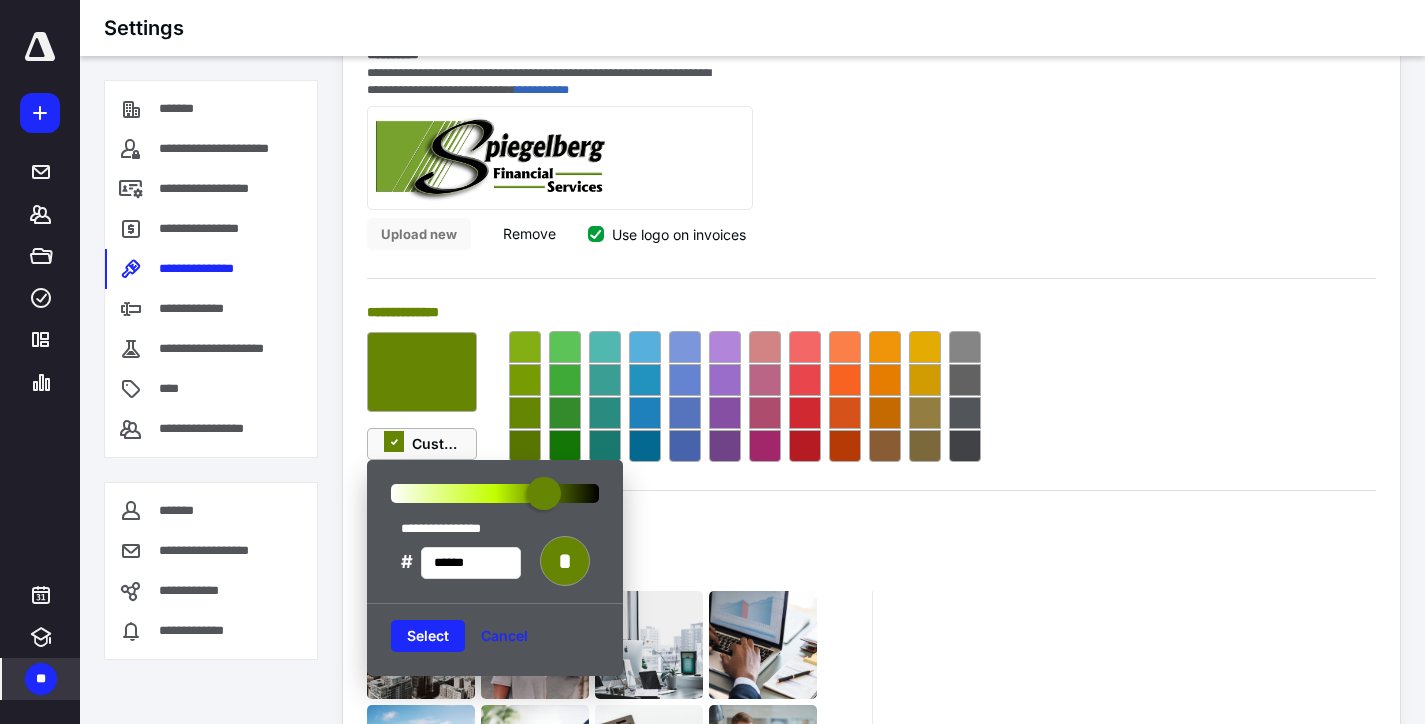 drag, startPoint x: 534, startPoint y: 497, endPoint x: 544, endPoint y: 496, distance: 10.049875 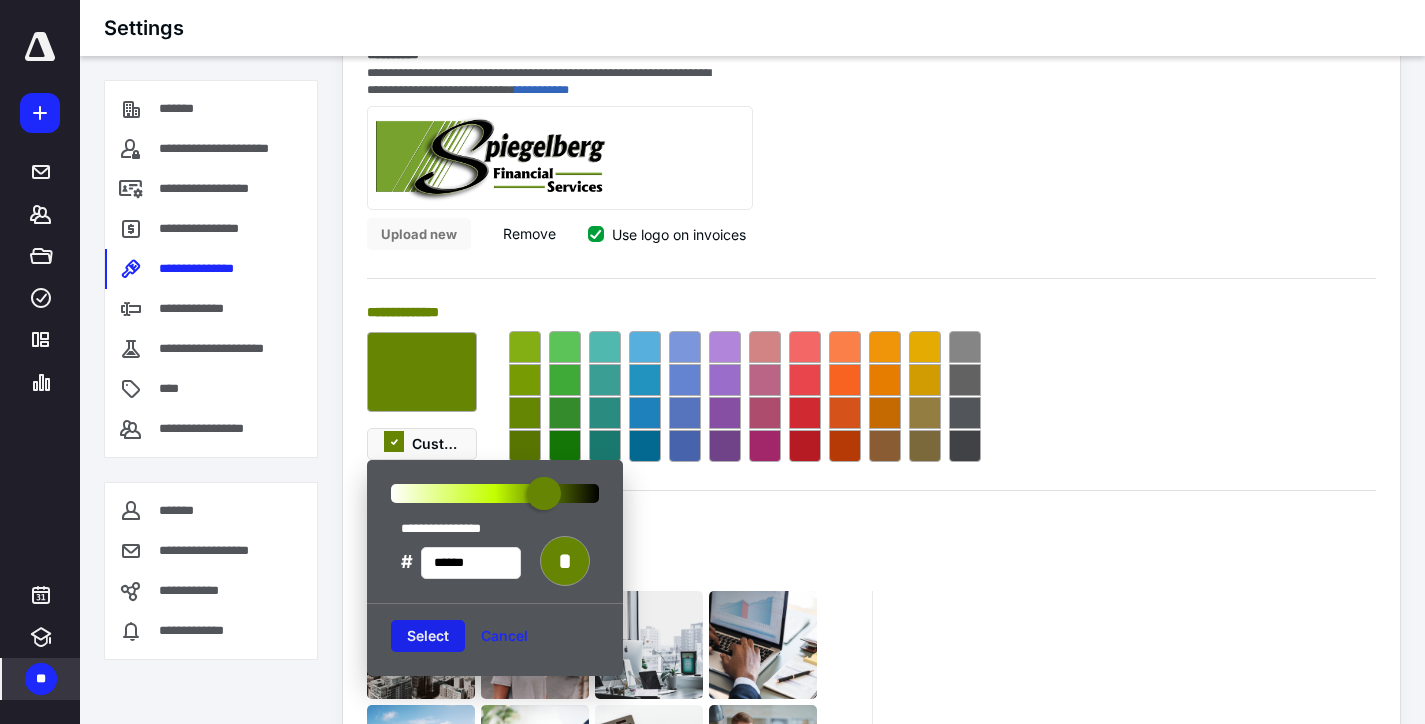 click on "Select" at bounding box center [428, 636] 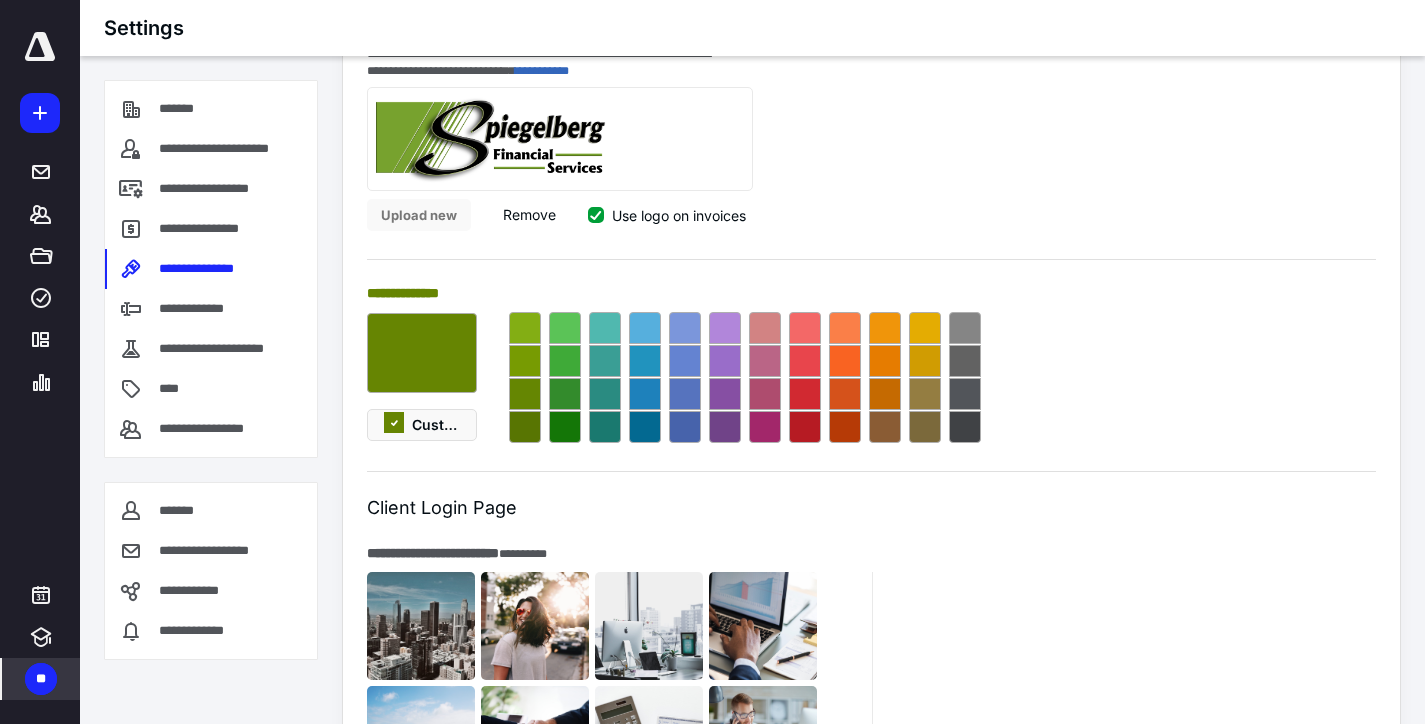 scroll, scrollTop: 700, scrollLeft: 0, axis: vertical 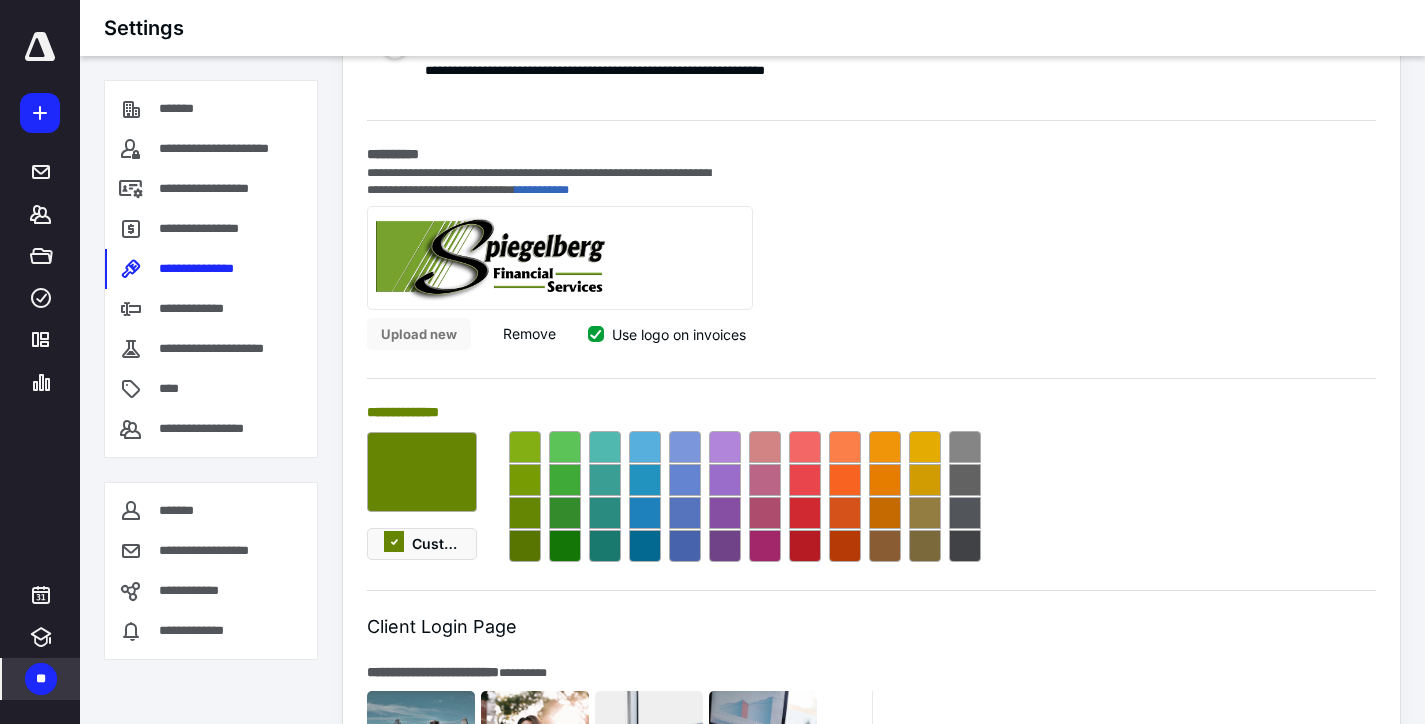 click at bounding box center (525, 447) 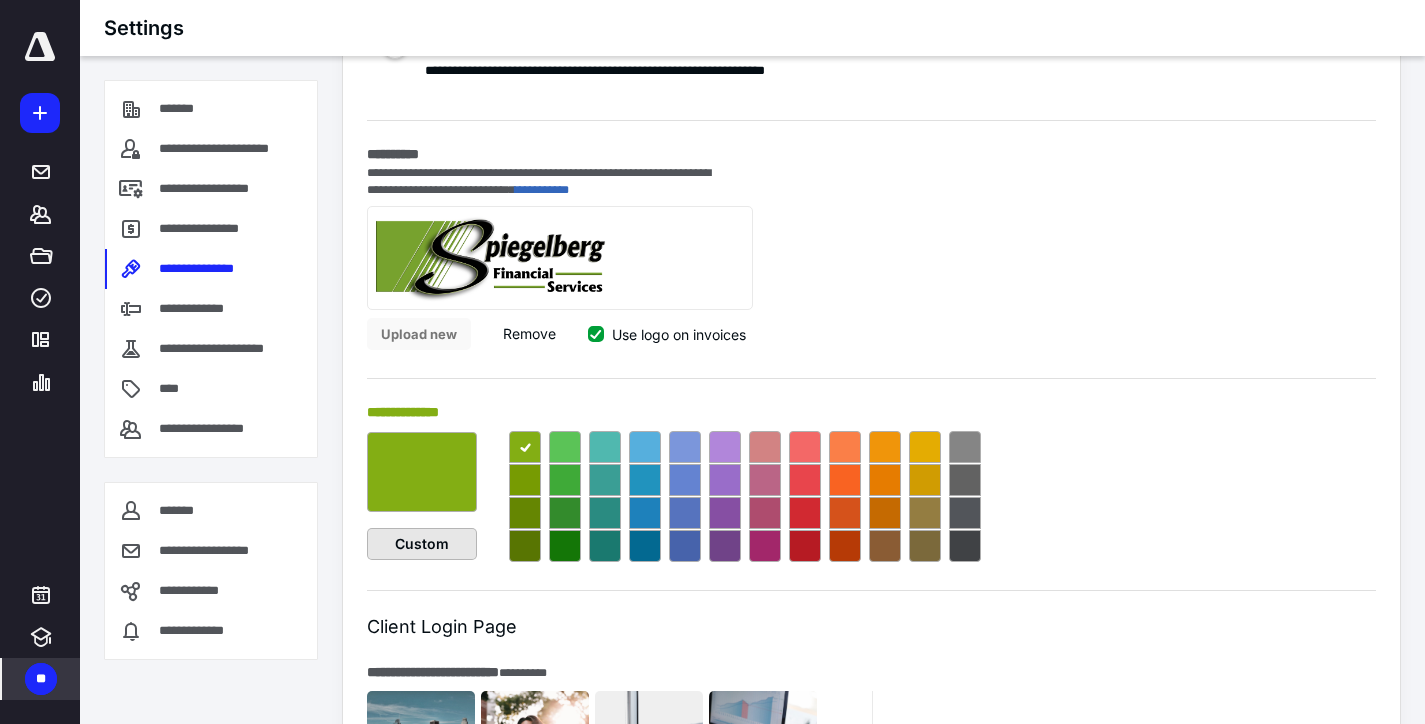 click on "Custom" at bounding box center (422, 544) 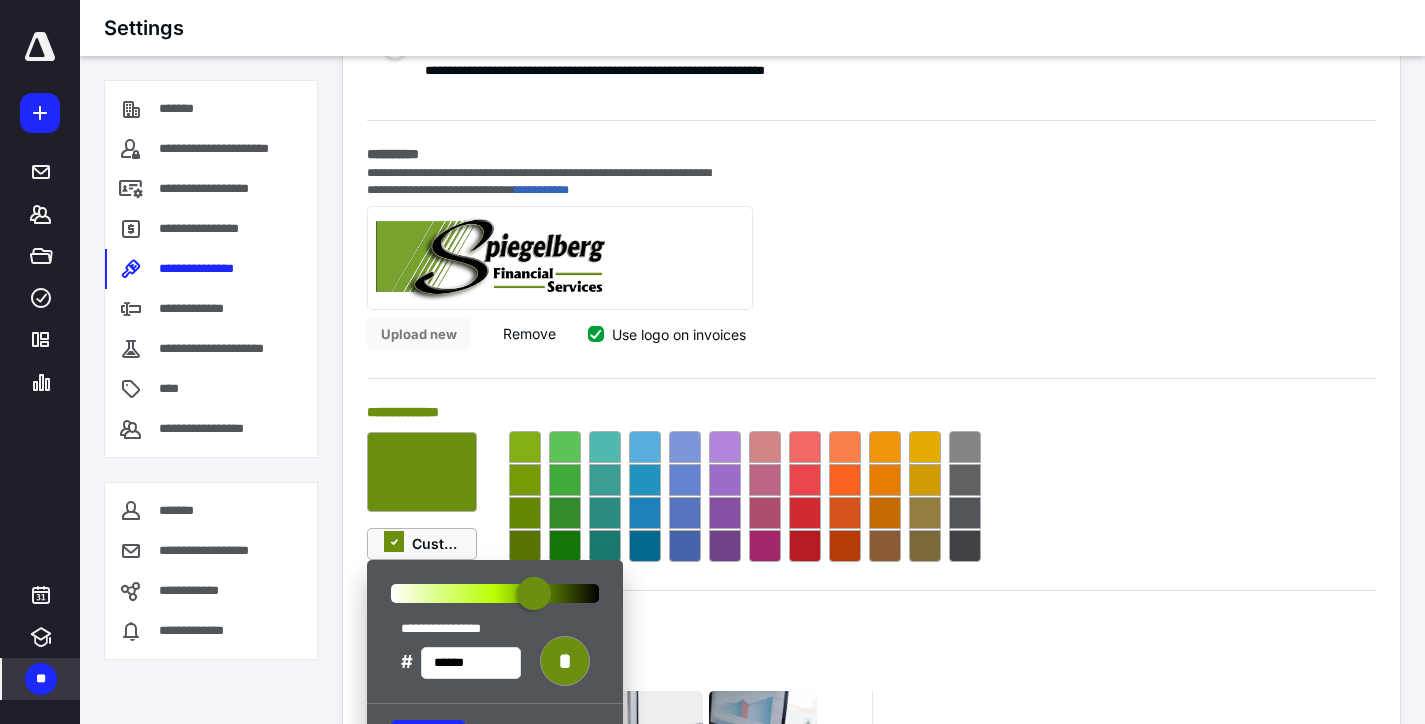 type on "******" 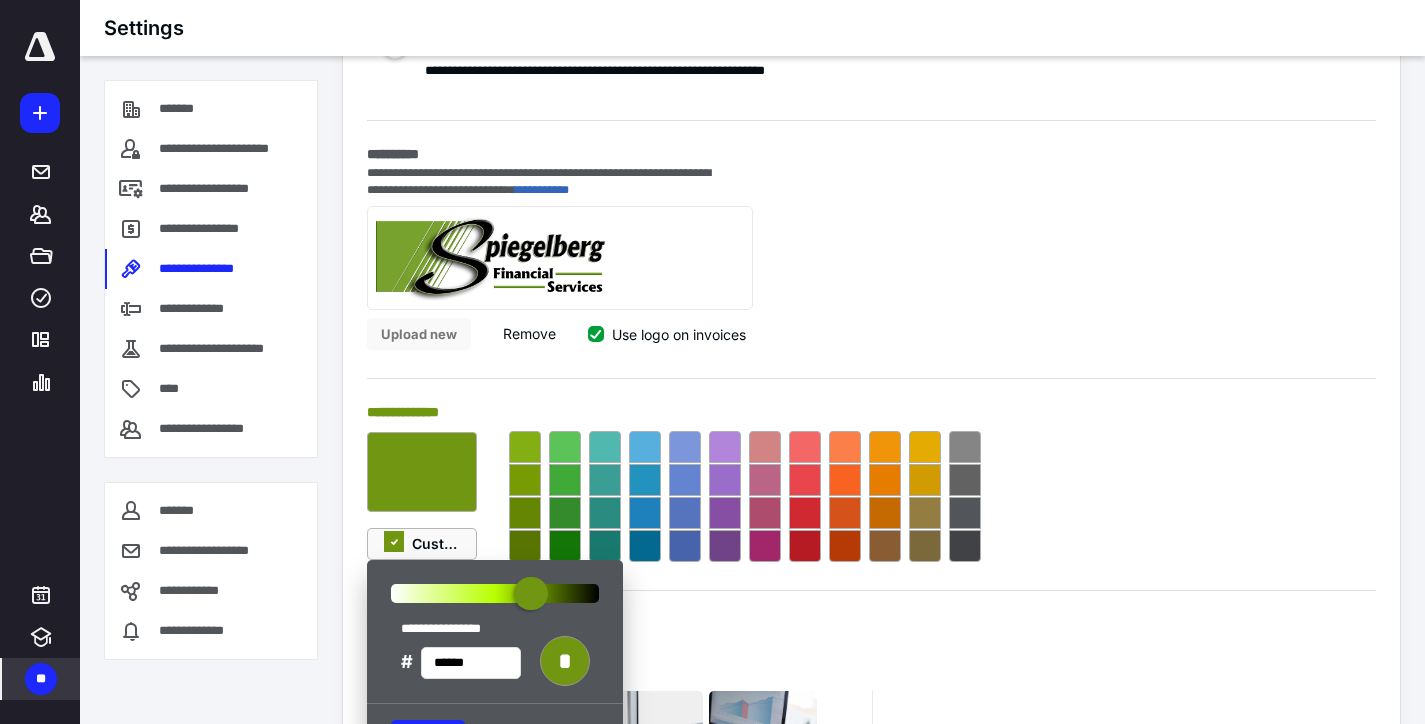 drag, startPoint x: 521, startPoint y: 599, endPoint x: 531, endPoint y: 600, distance: 10.049875 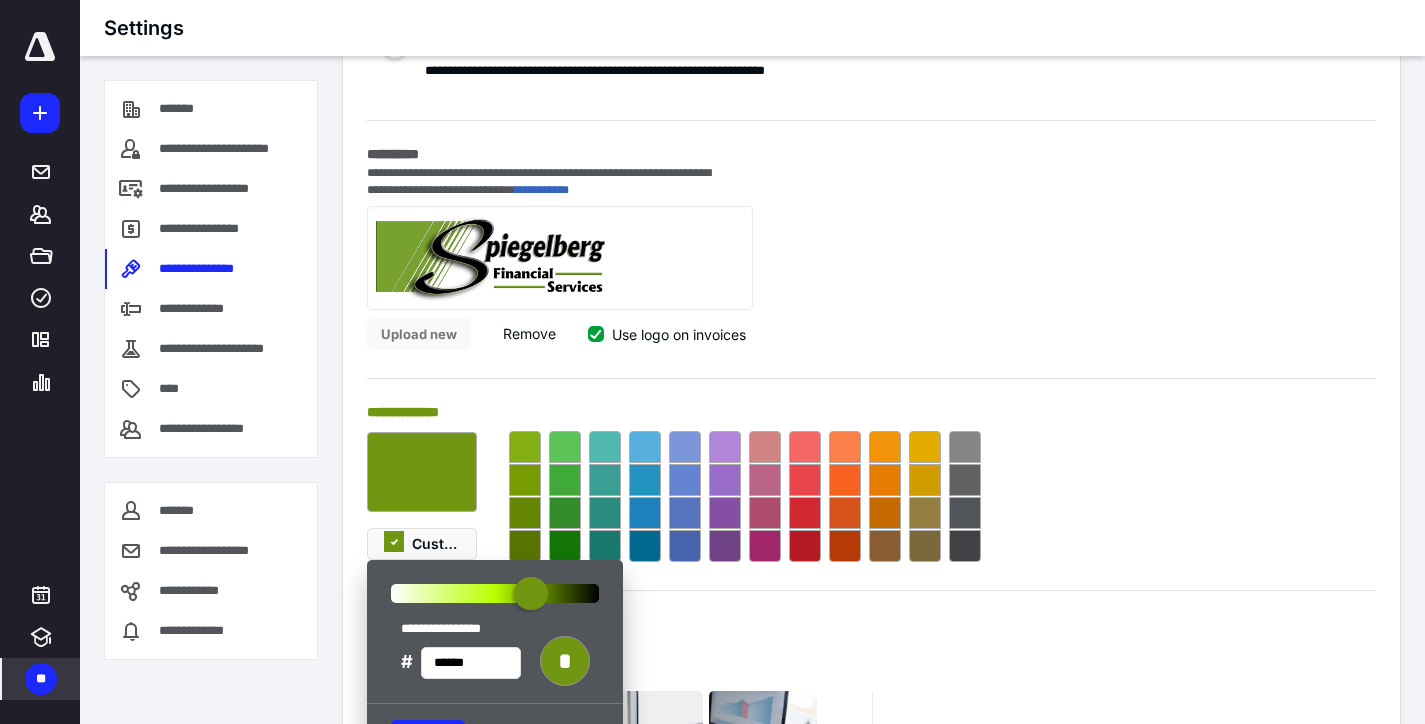 click on "**********" at bounding box center (871, 261) 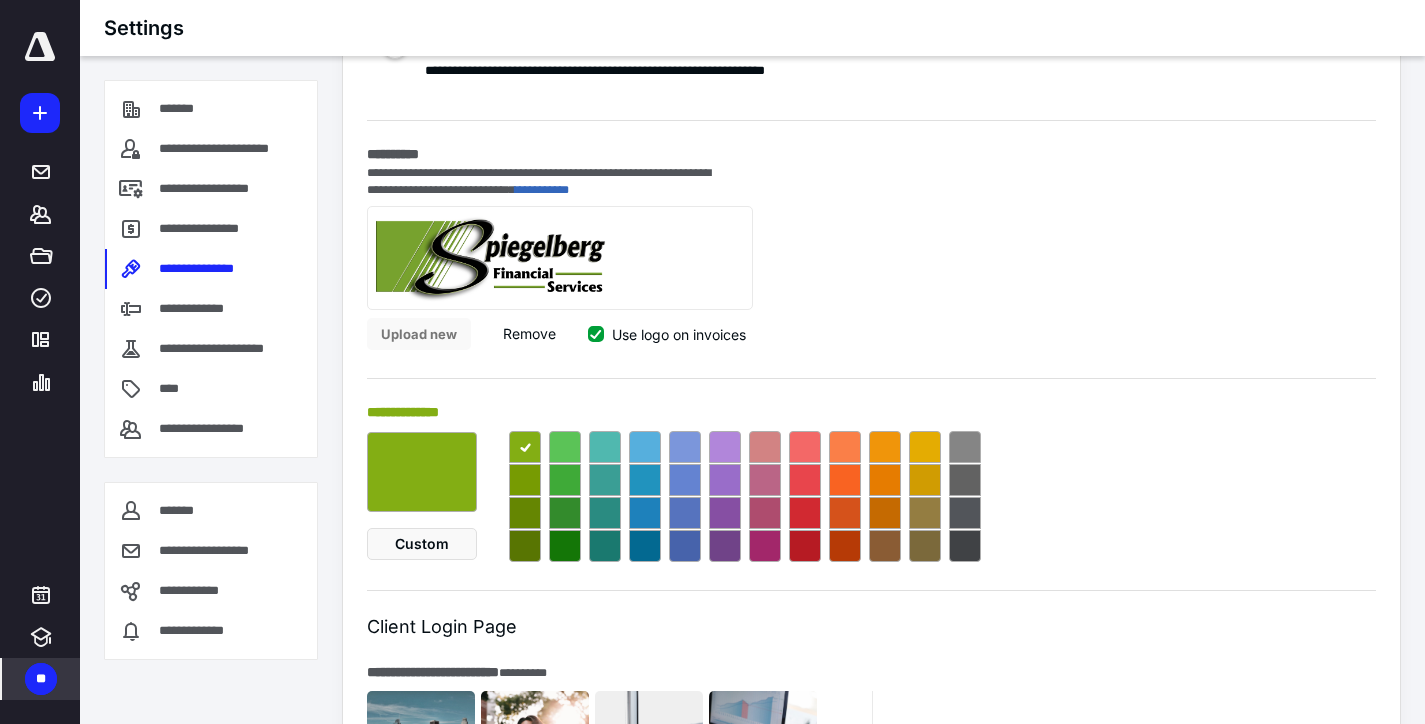 click at bounding box center [525, 546] 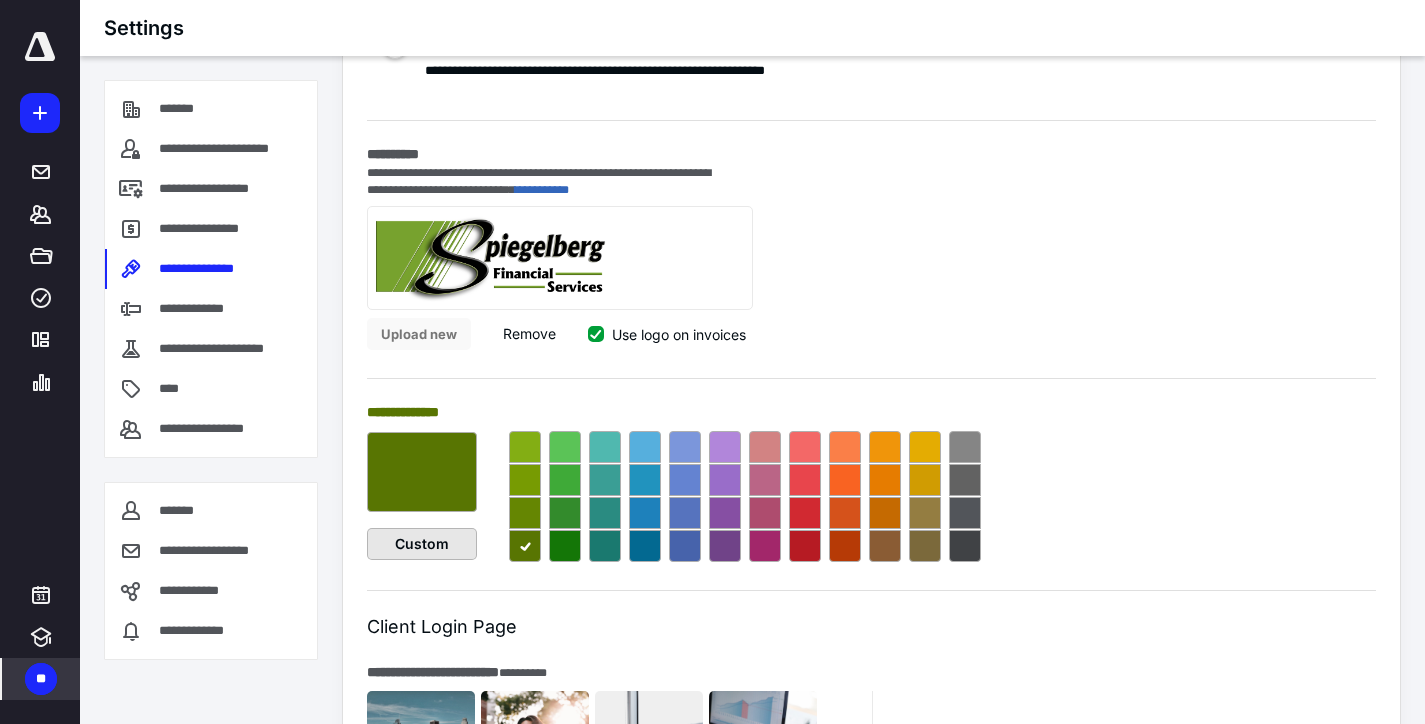 click on "Custom" at bounding box center [422, 544] 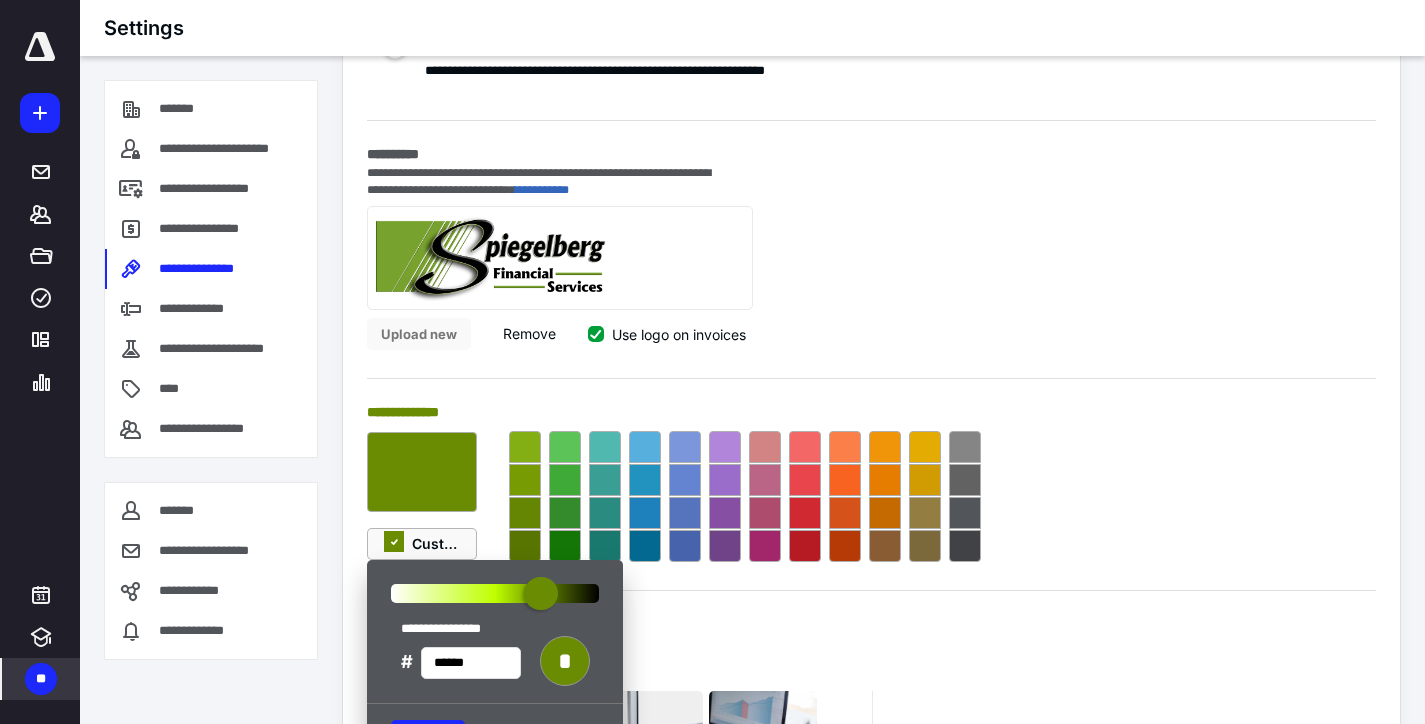 type on "******" 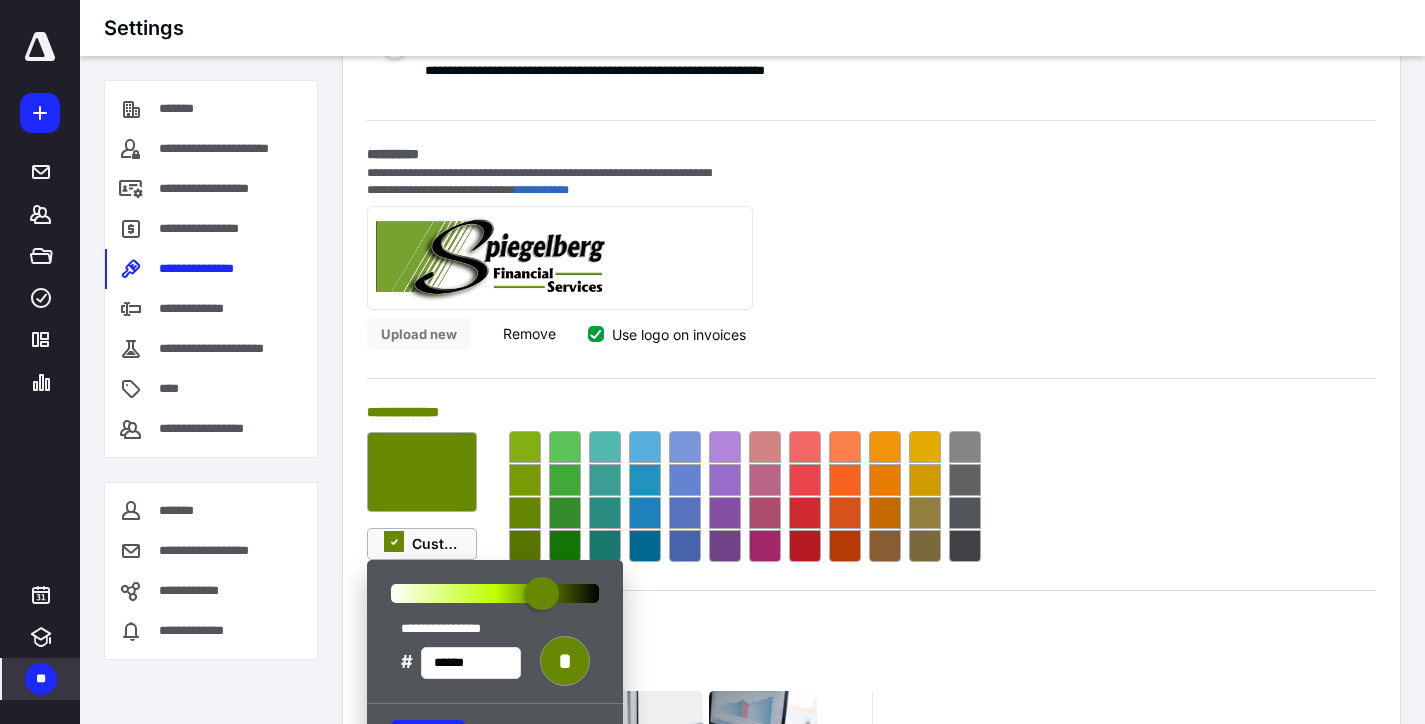 click at bounding box center [541, 593] 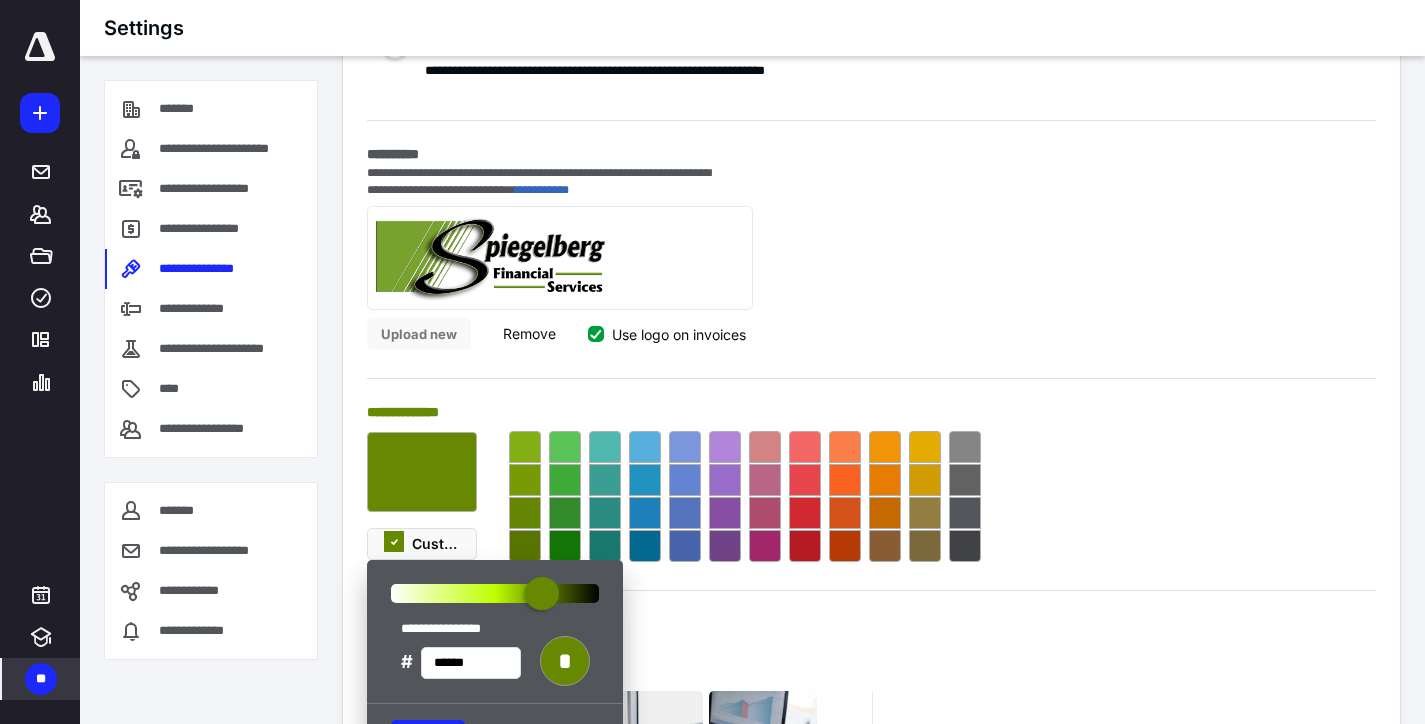 click on "**********" at bounding box center (871, 261) 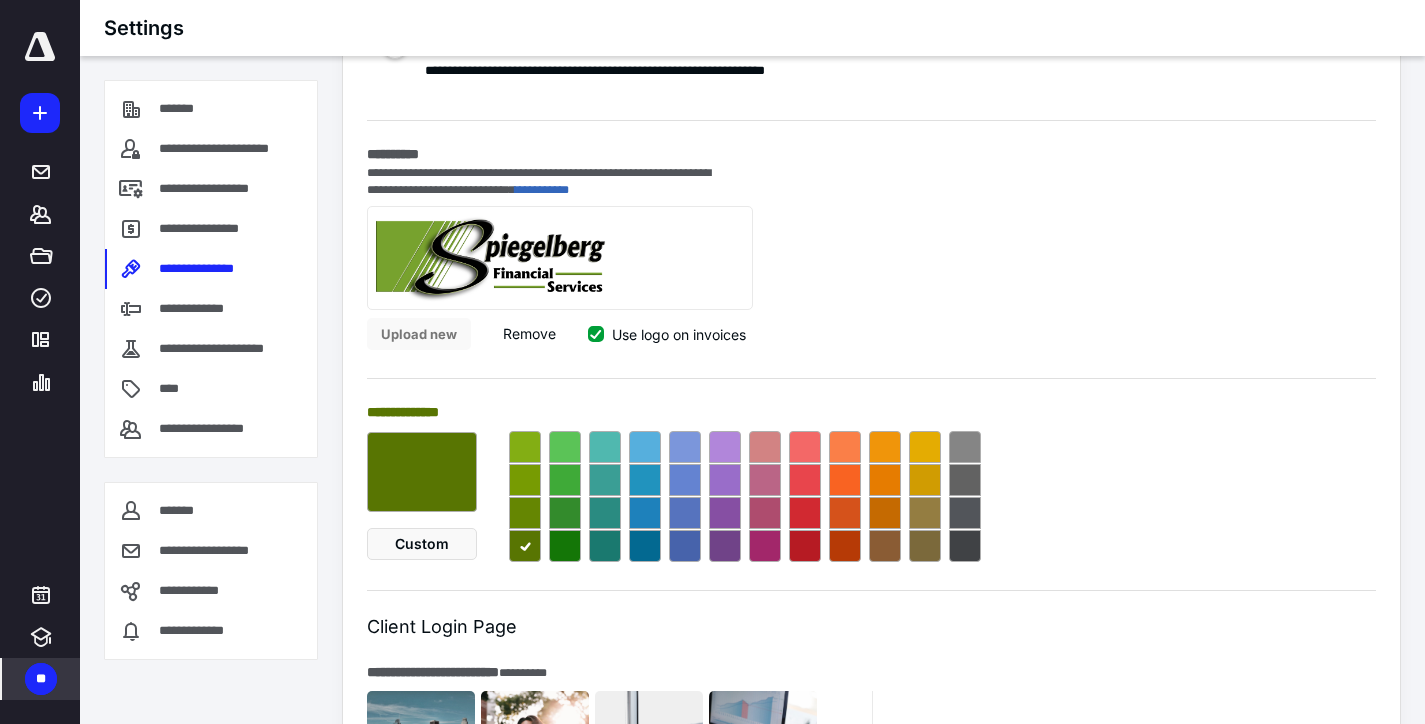 click at bounding box center (525, 513) 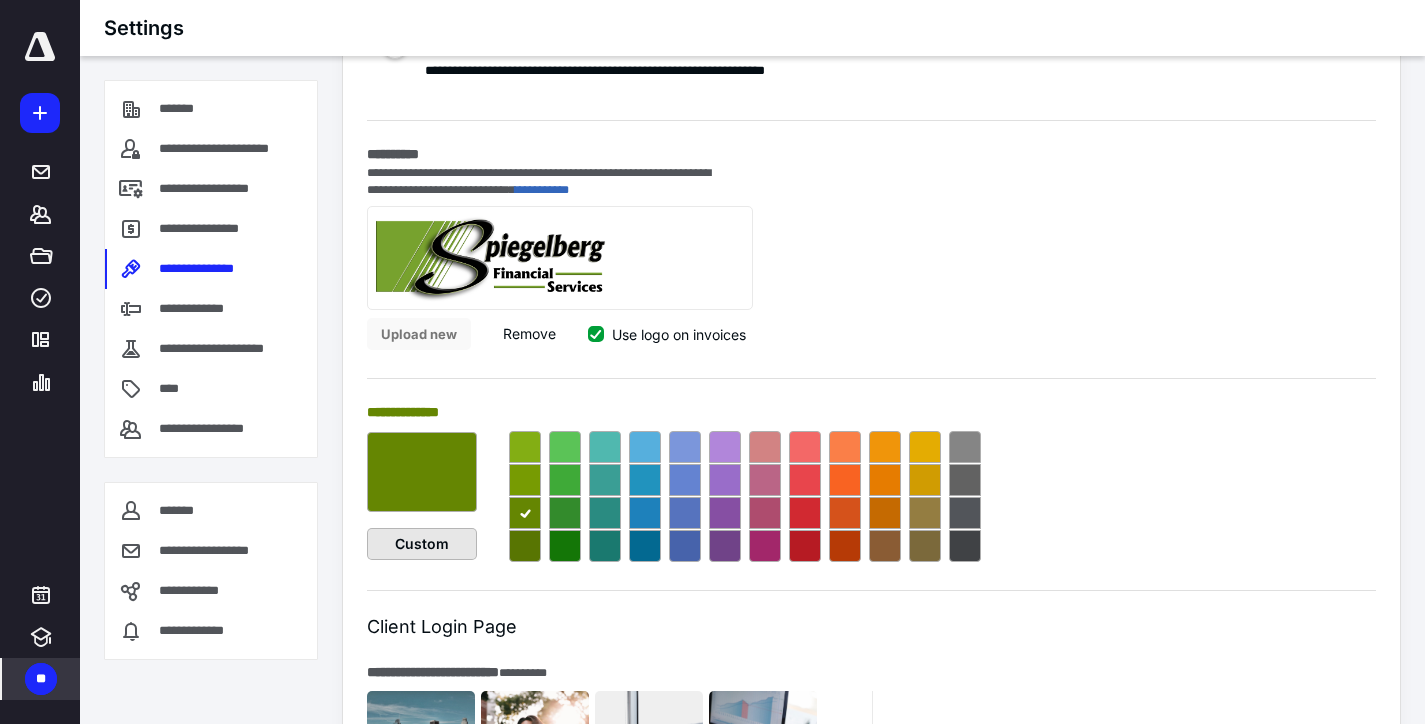click on "Custom" at bounding box center (422, 544) 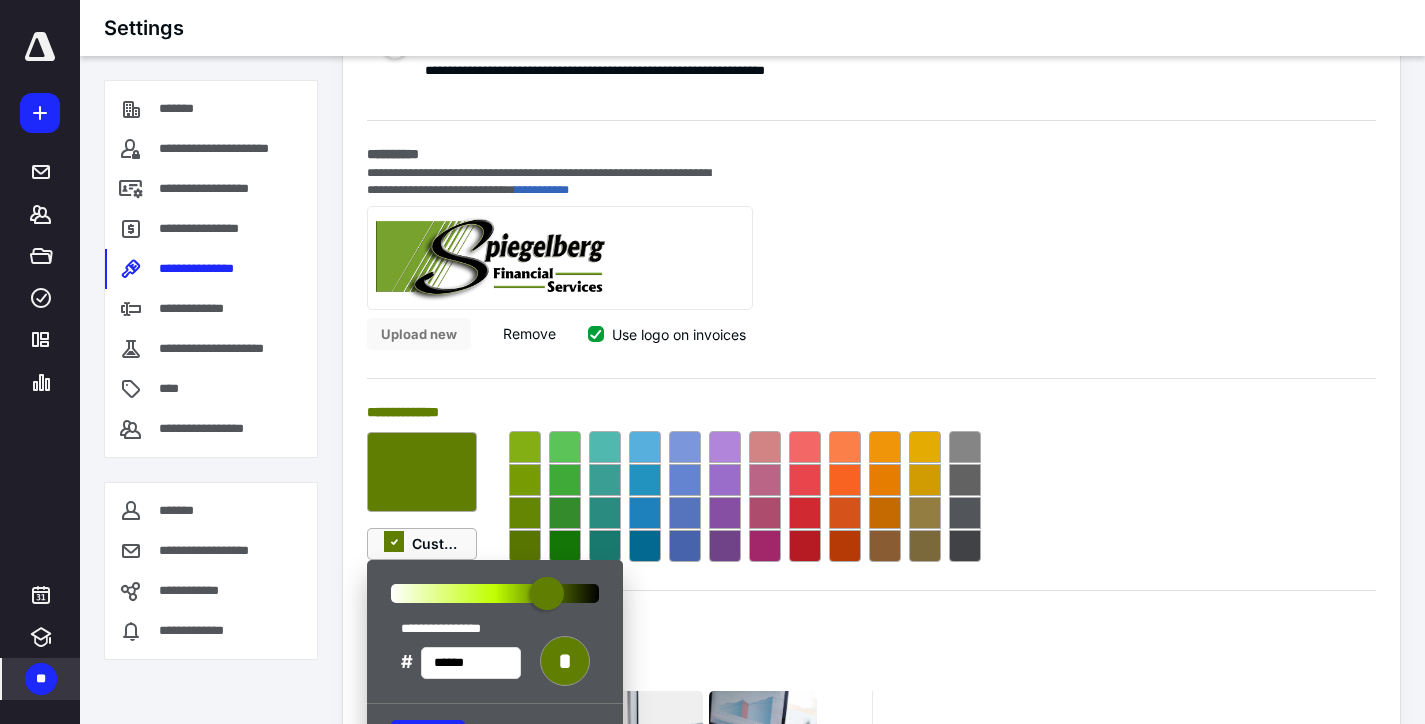 type on "******" 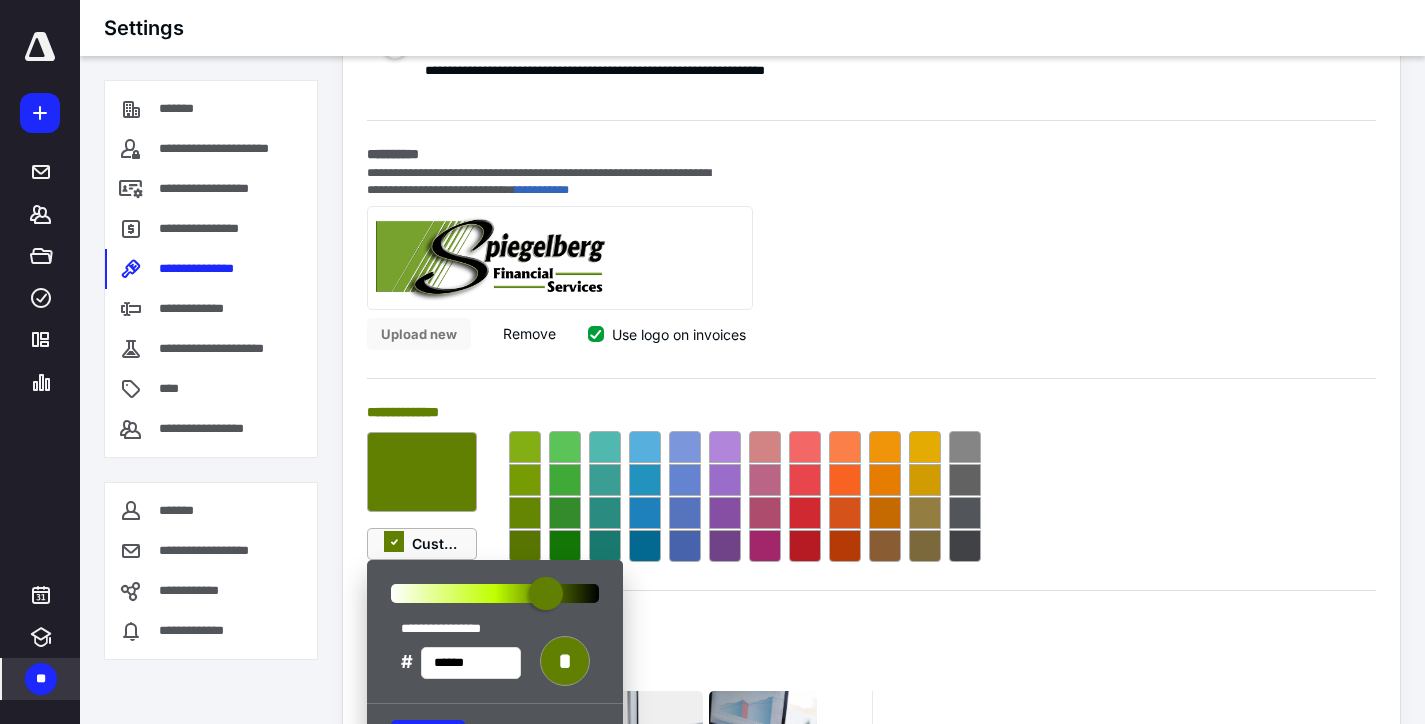 click at bounding box center [545, 593] 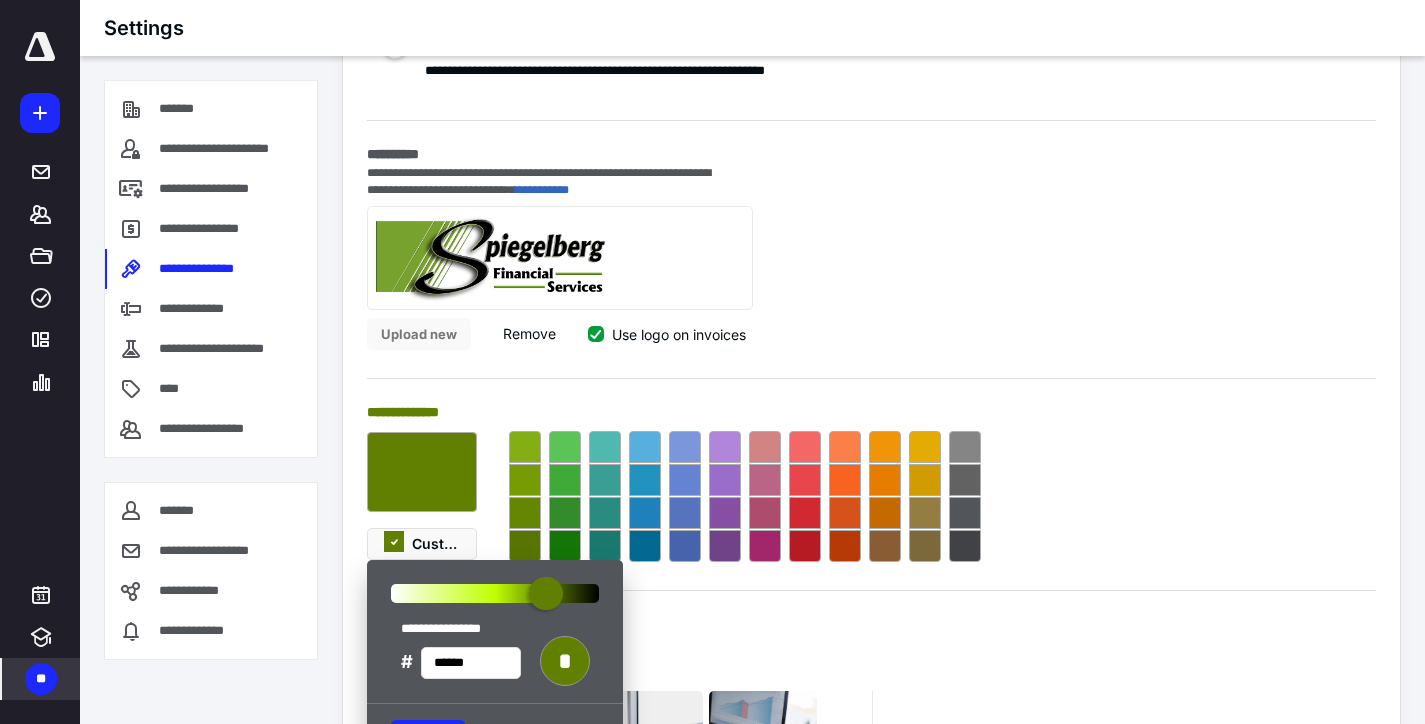 click on "**********" at bounding box center [871, 261] 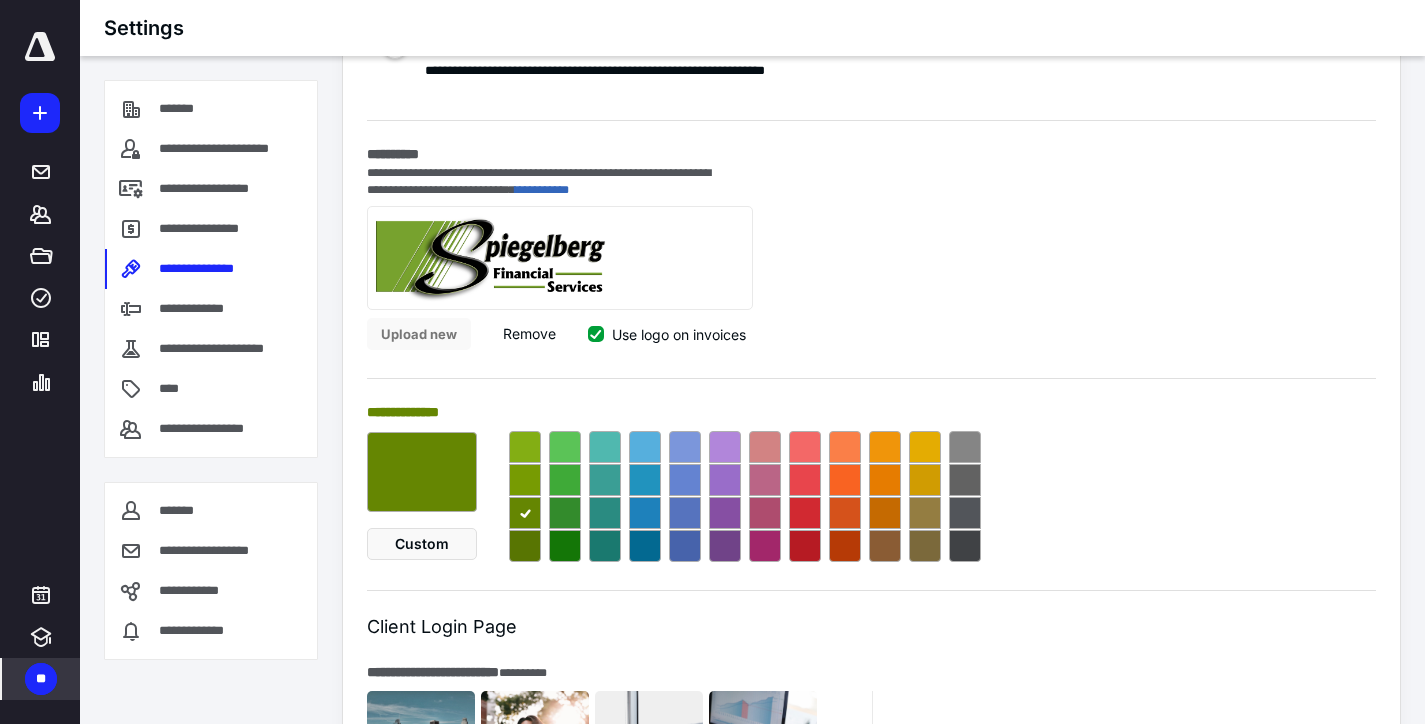 click at bounding box center (525, 480) 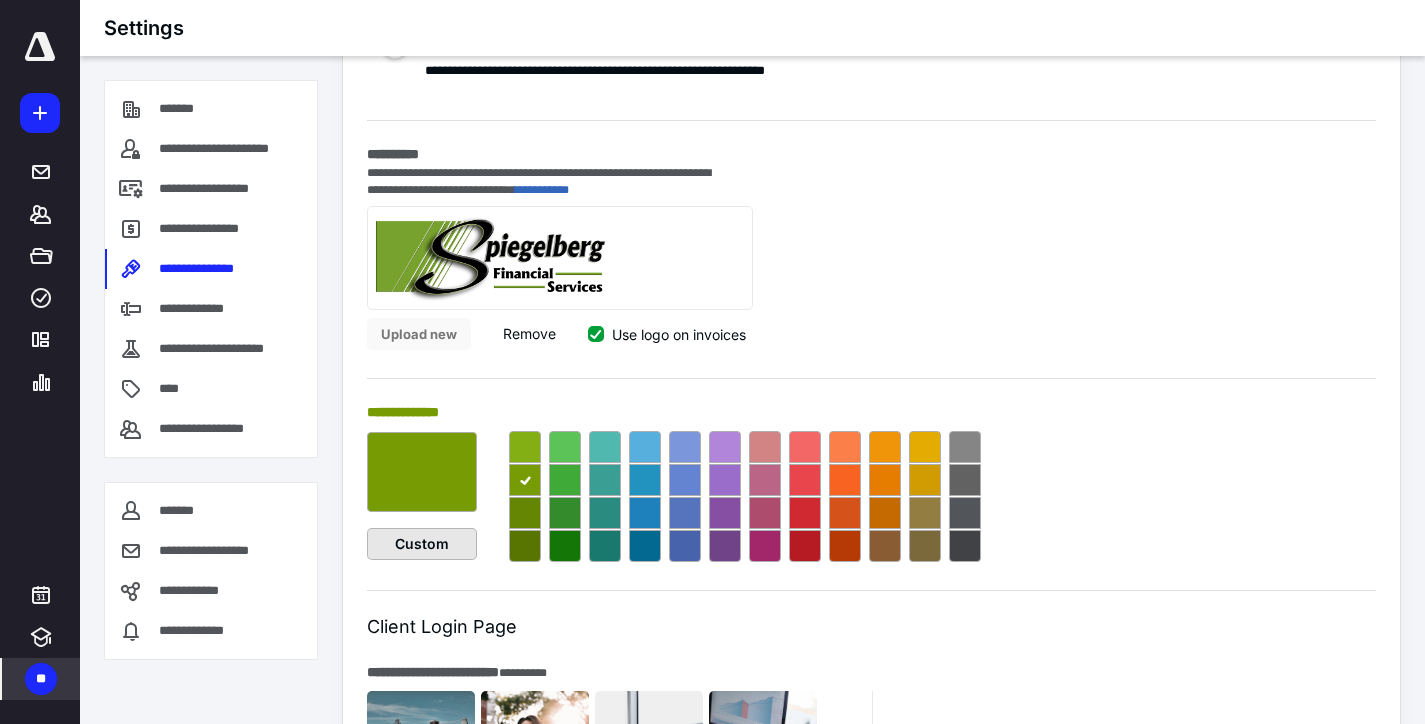 click on "Custom" at bounding box center [422, 544] 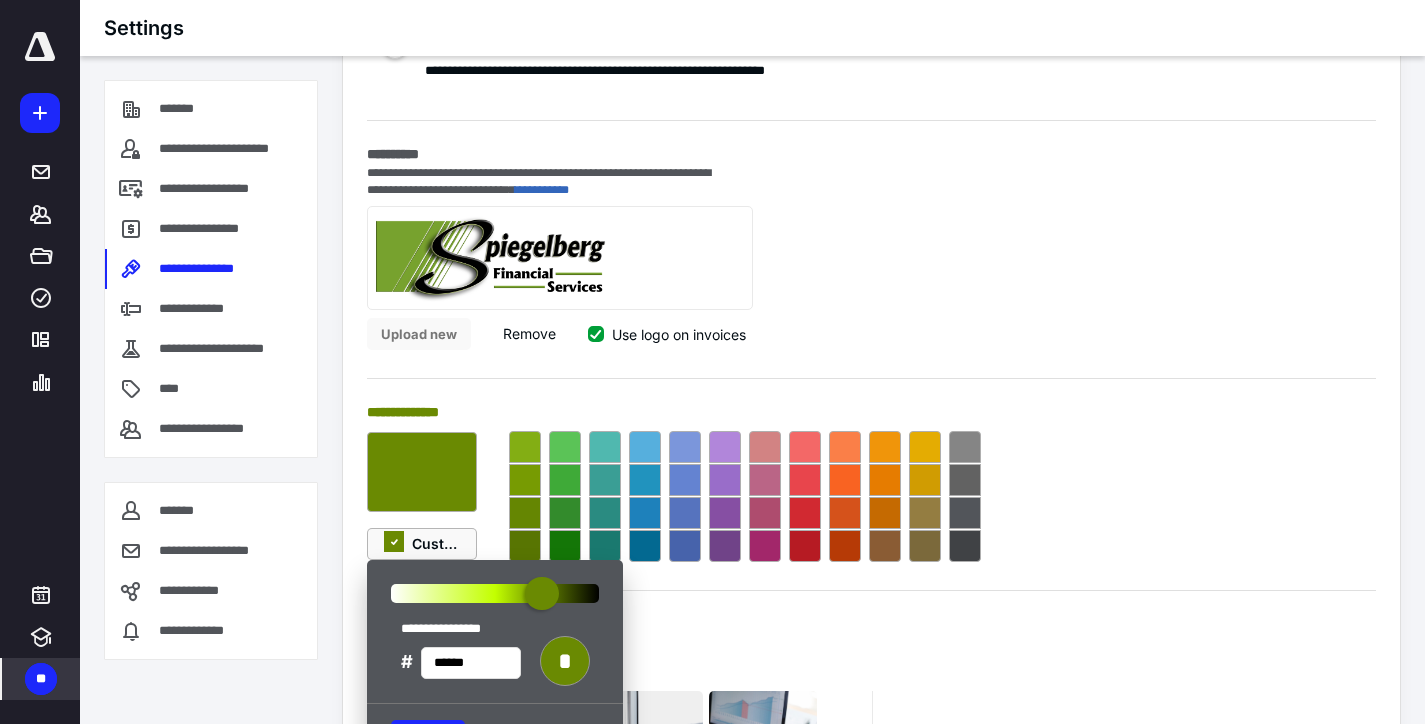 type on "******" 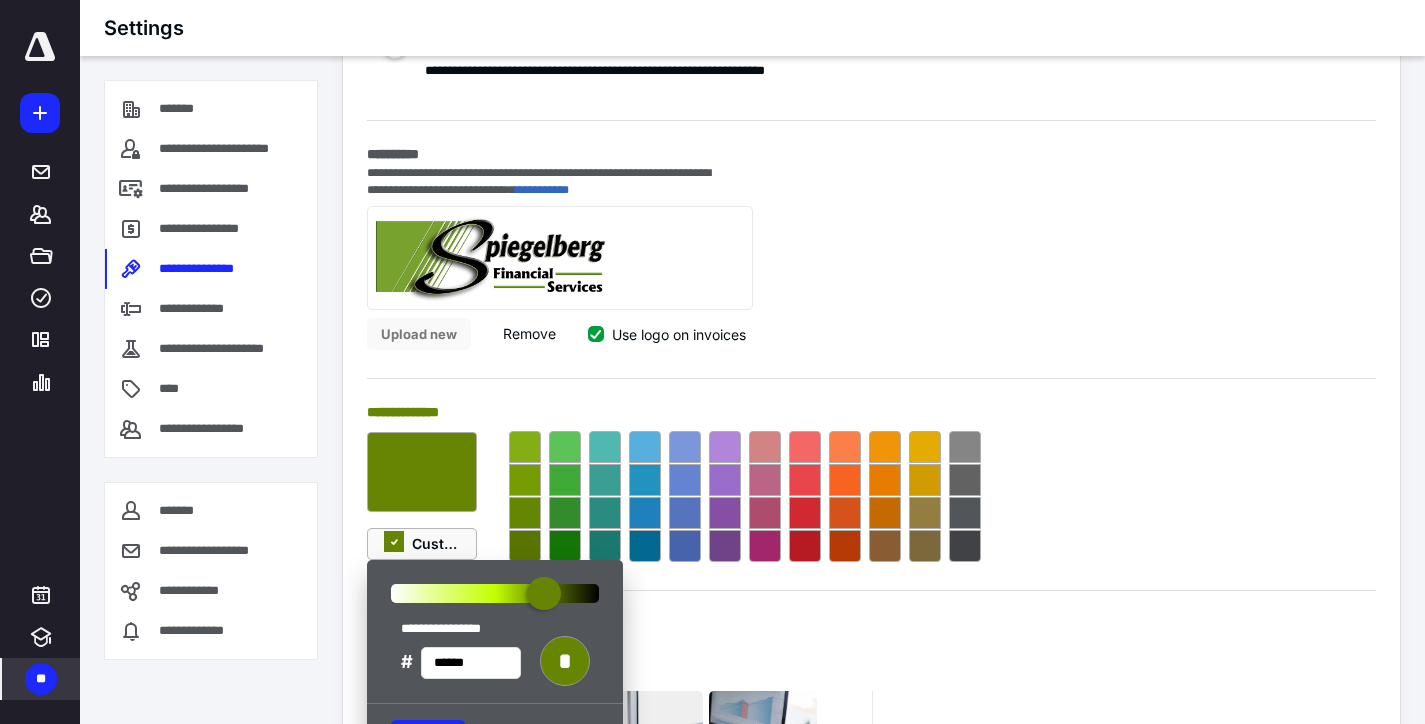 drag, startPoint x: 530, startPoint y: 601, endPoint x: 544, endPoint y: 600, distance: 14.035668 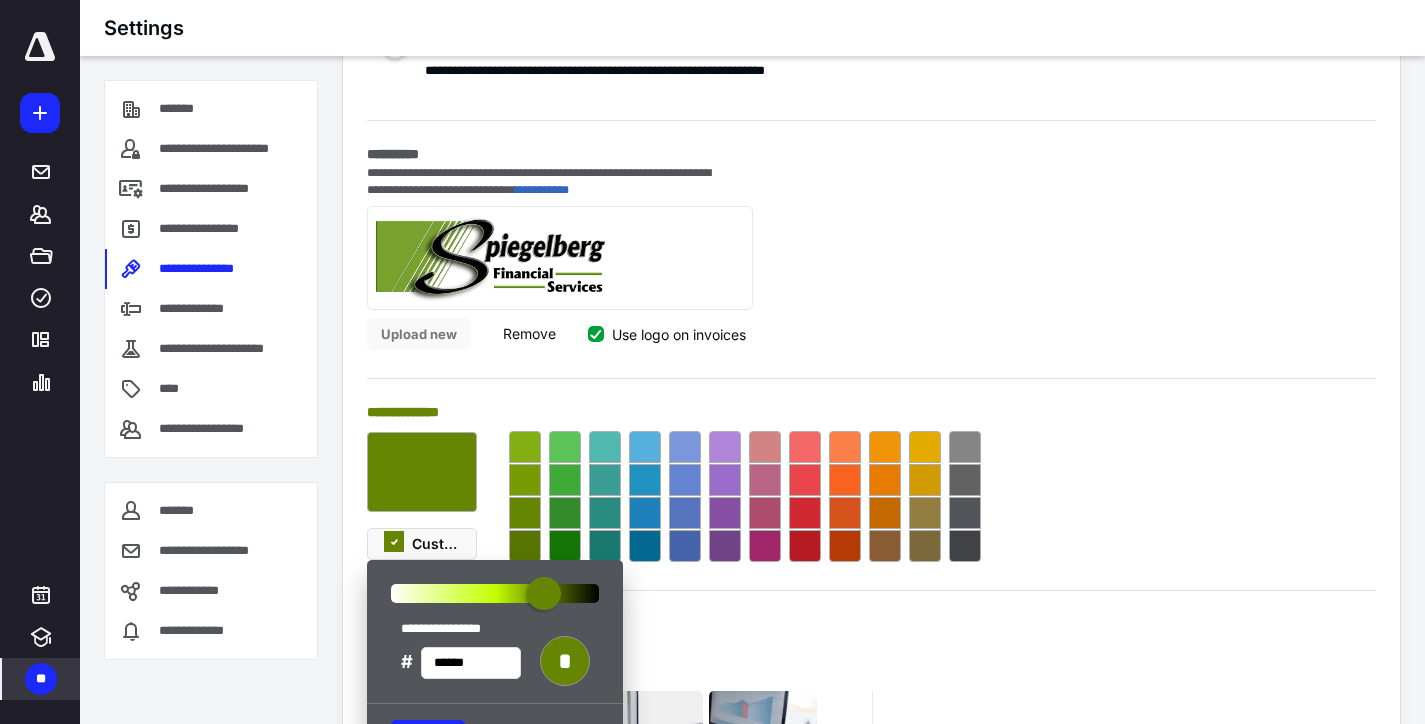 click on "**********" at bounding box center (871, 261) 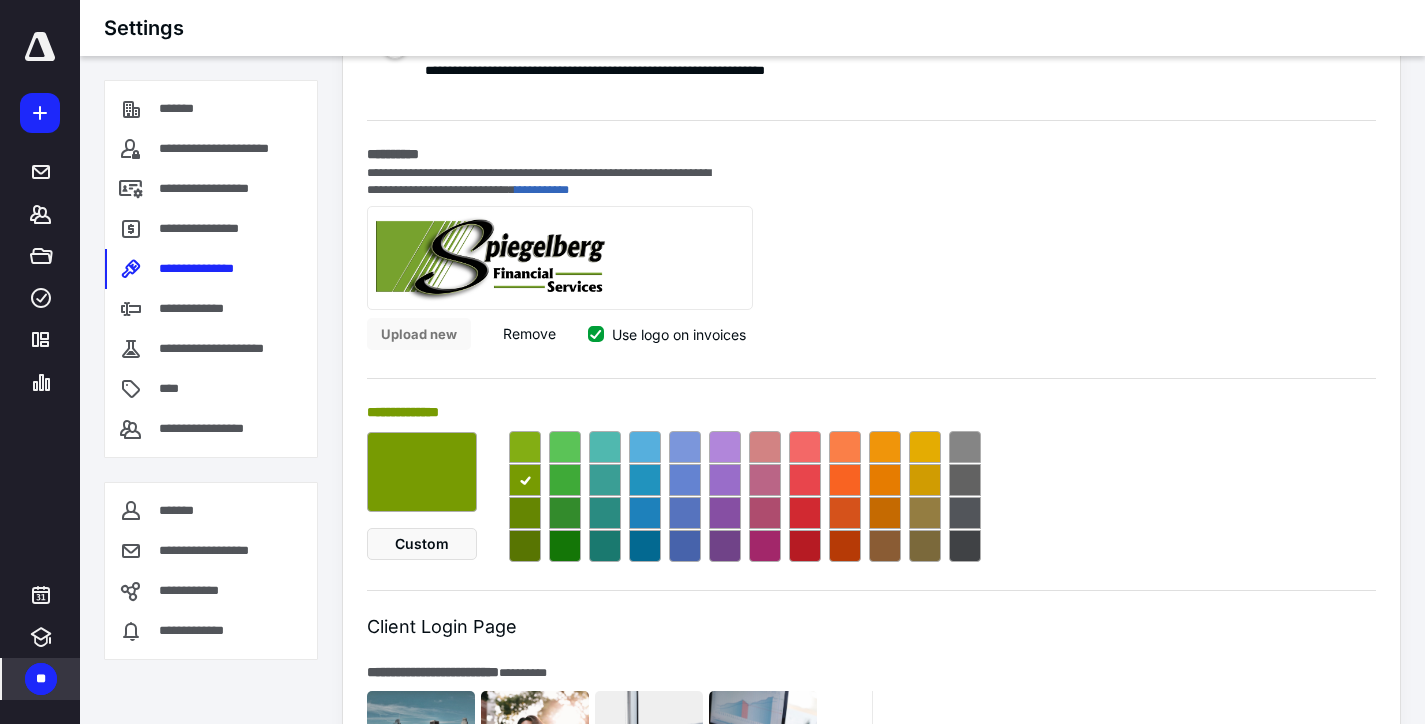 click at bounding box center [525, 447] 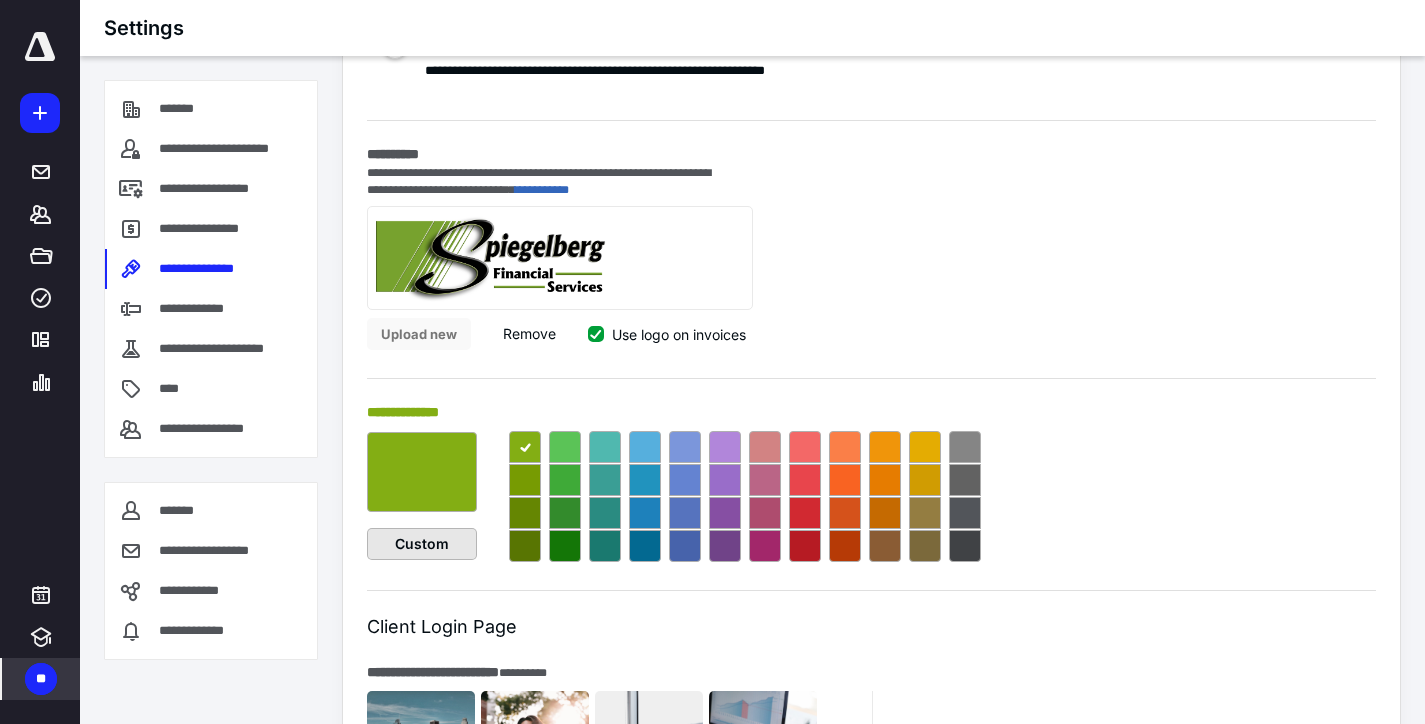 click on "Custom" at bounding box center (422, 544) 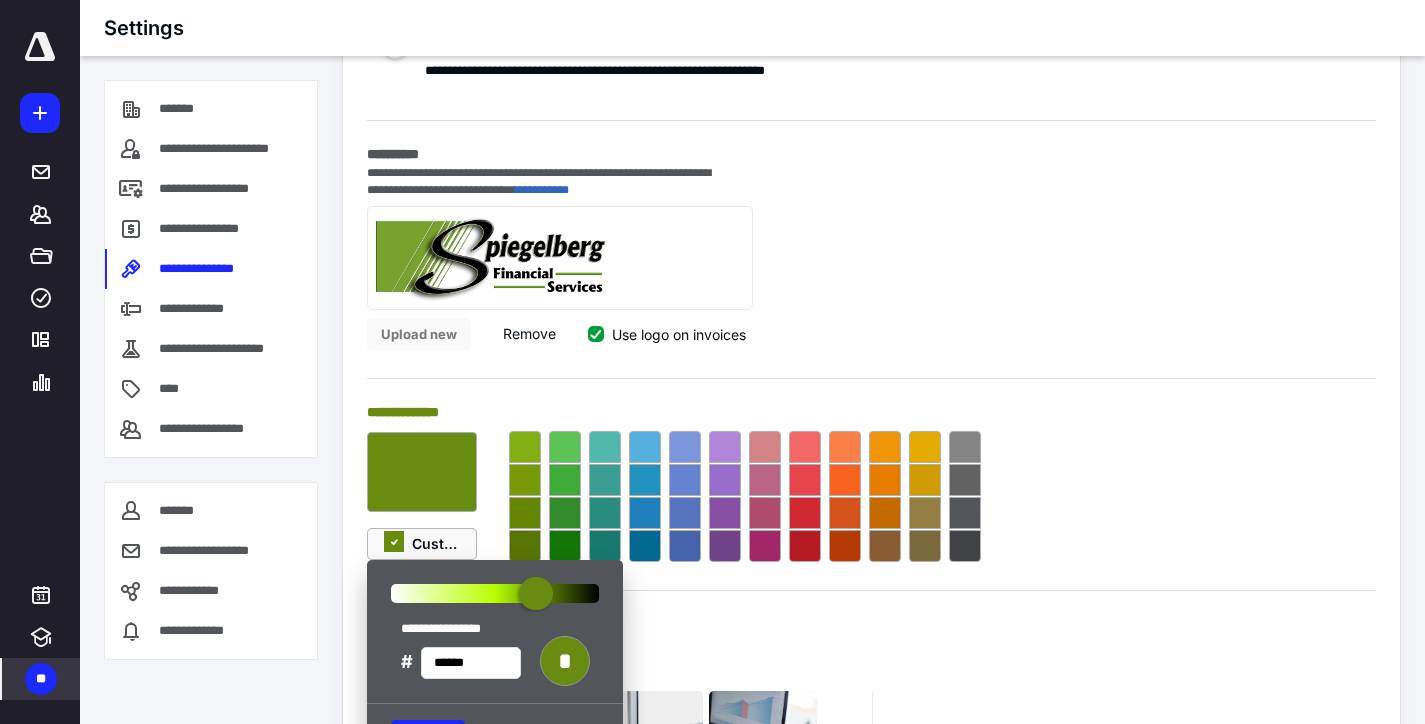 type on "******" 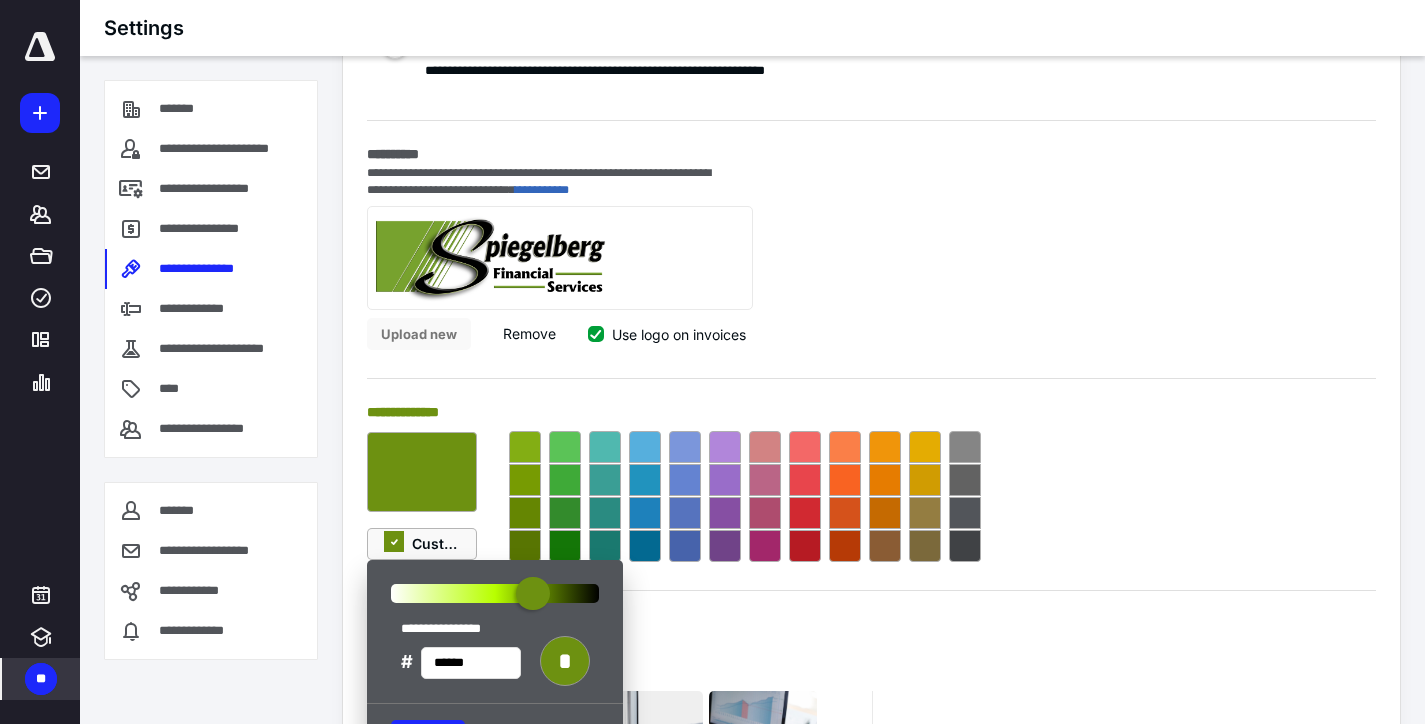 drag, startPoint x: 522, startPoint y: 593, endPoint x: 533, endPoint y: 602, distance: 14.21267 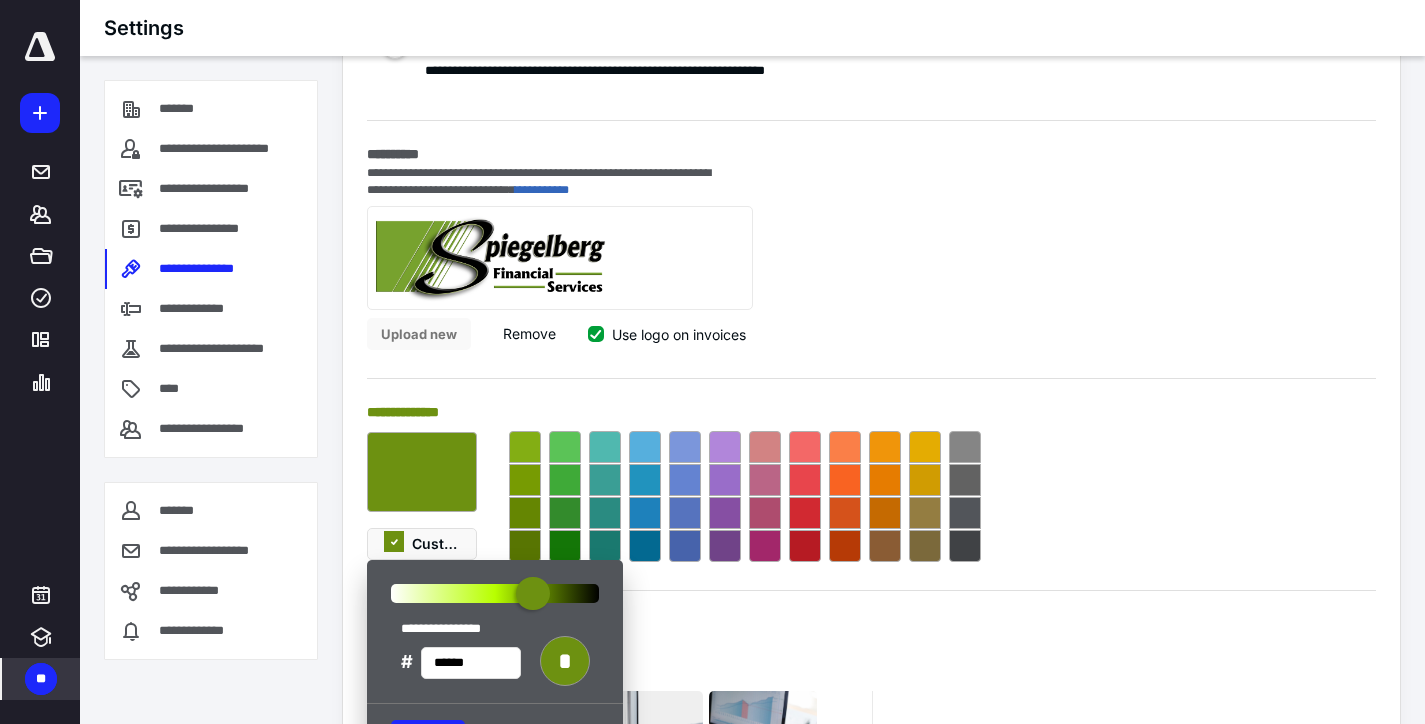 click on "**********" at bounding box center (871, 261) 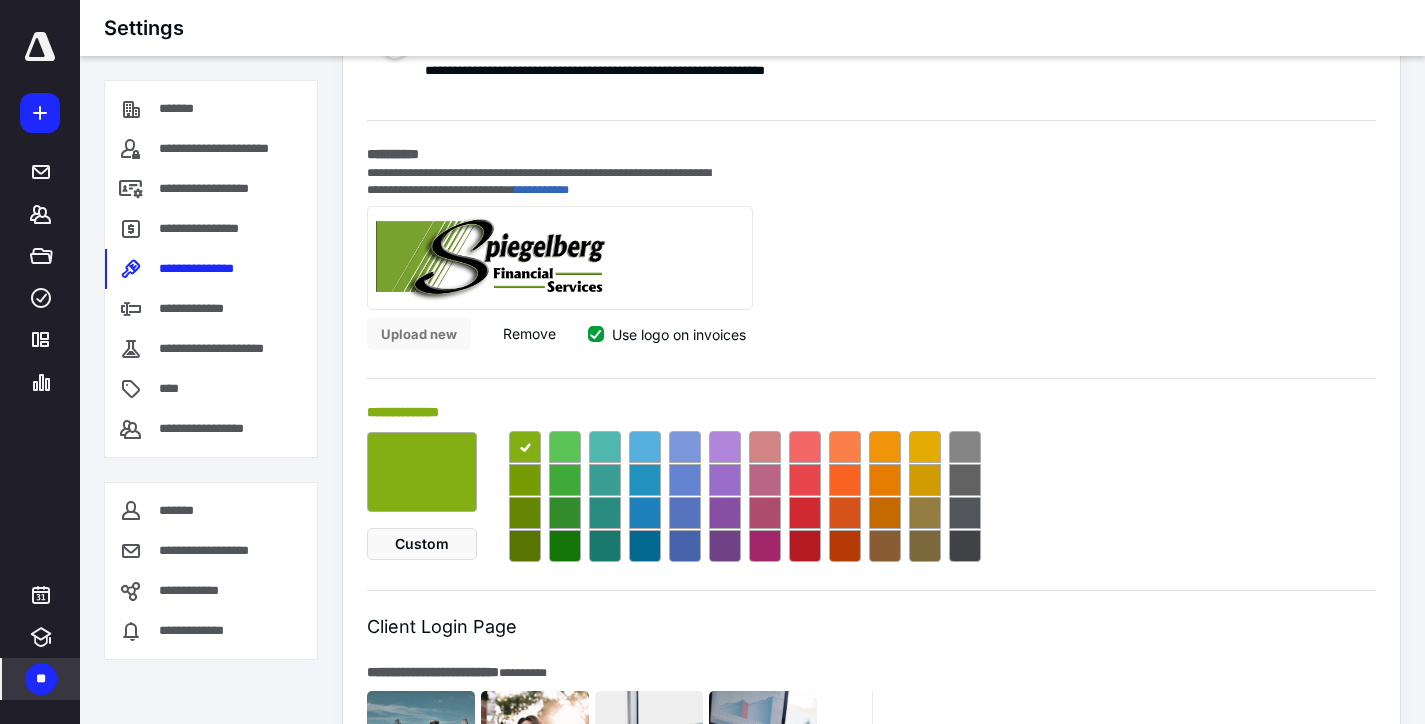 click at bounding box center (525, 480) 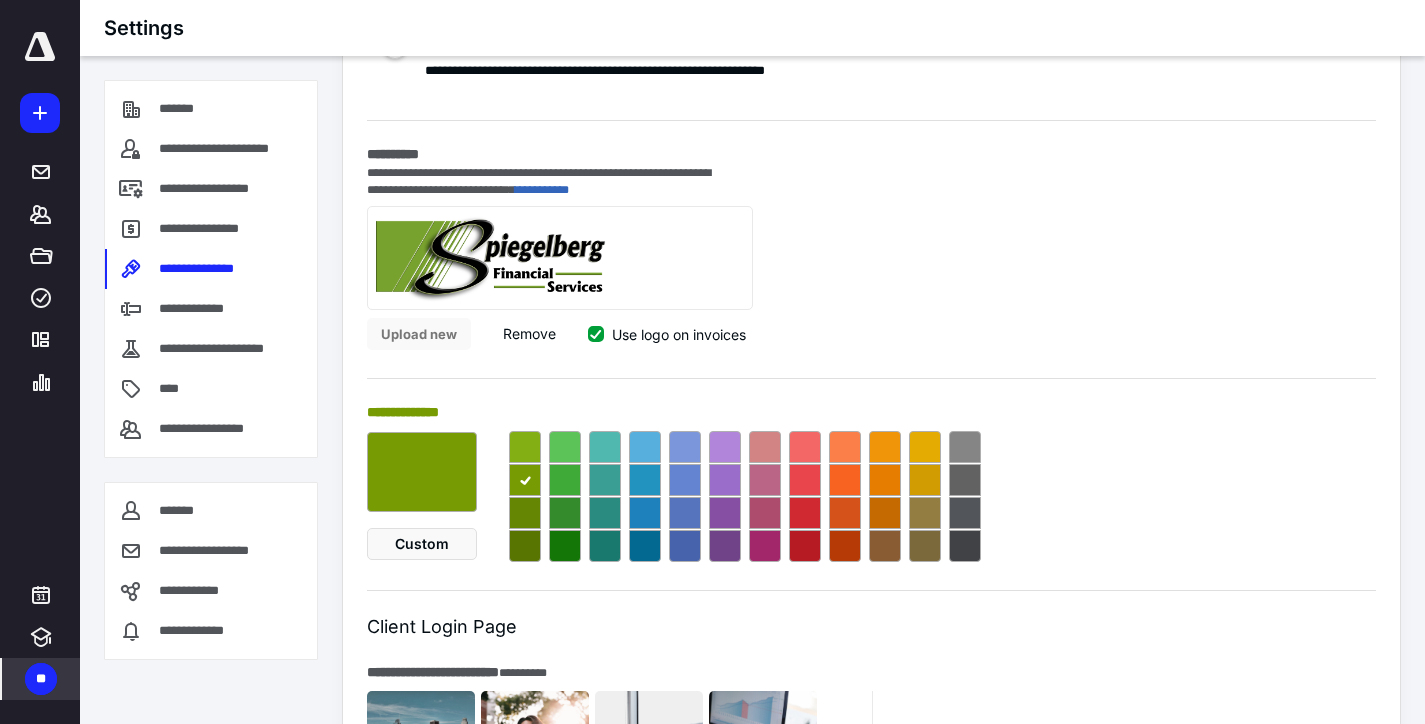 click at bounding box center [525, 546] 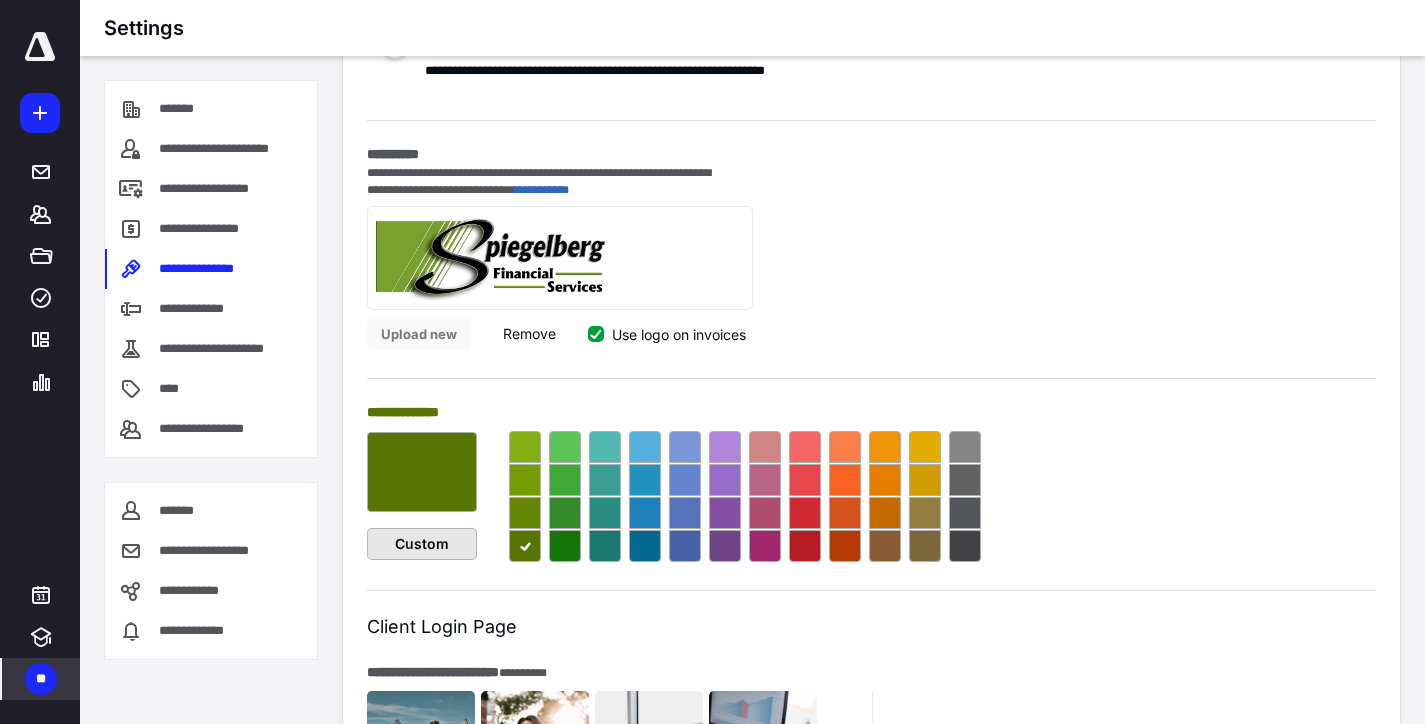 click on "Custom" at bounding box center [422, 544] 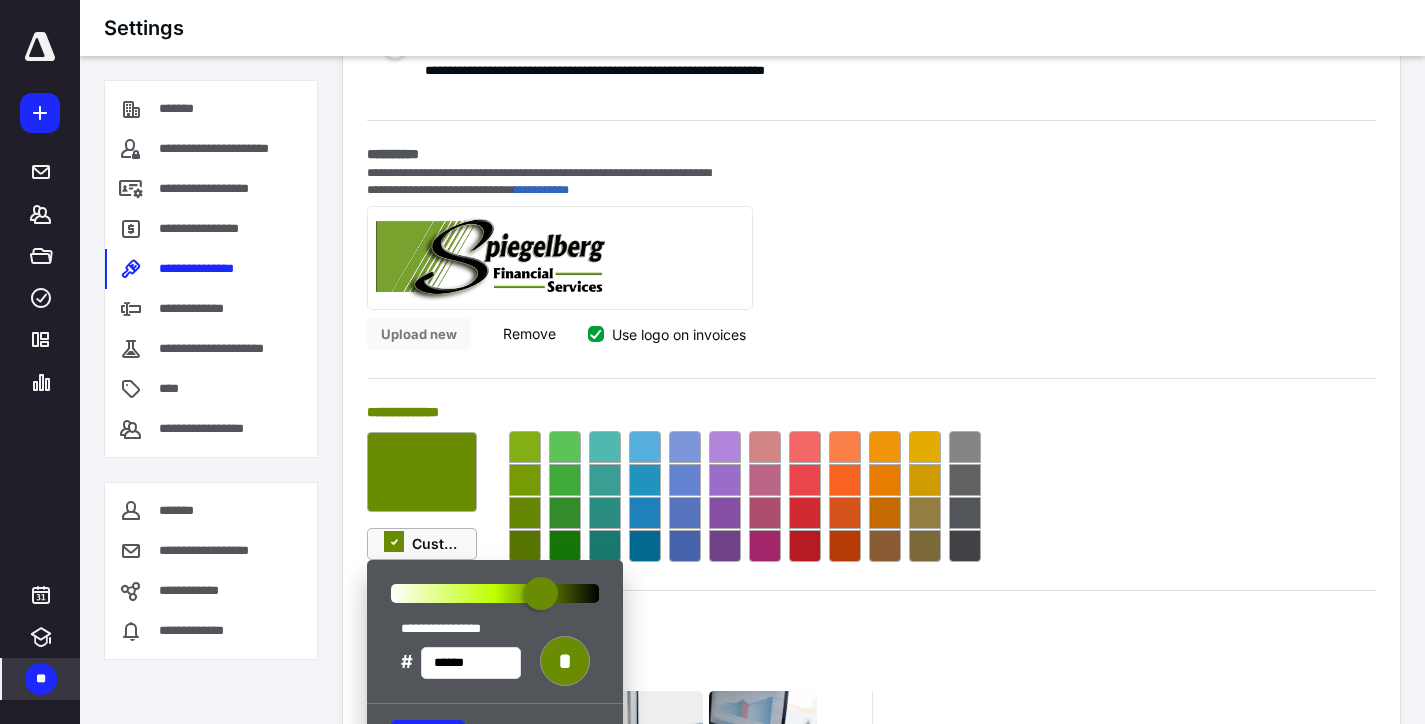 drag, startPoint x: 557, startPoint y: 606, endPoint x: 541, endPoint y: 610, distance: 16.492422 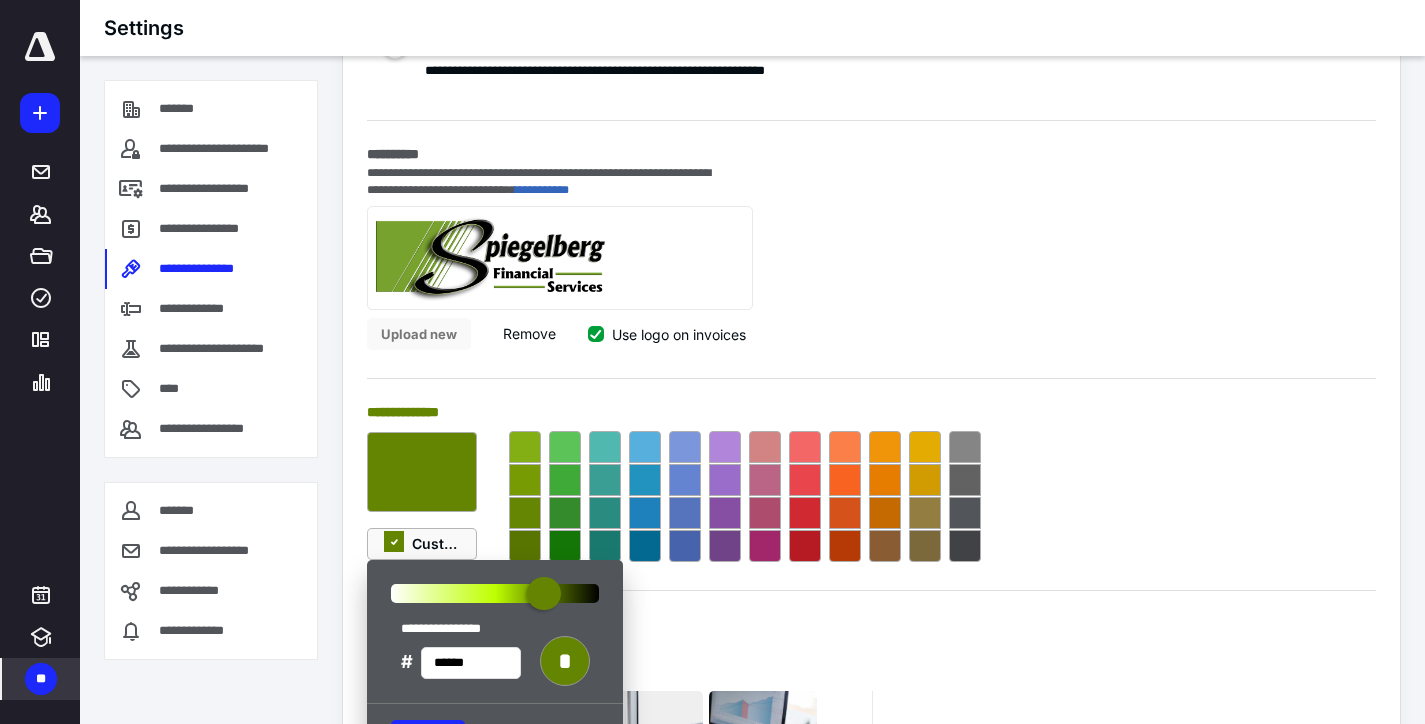 type on "******" 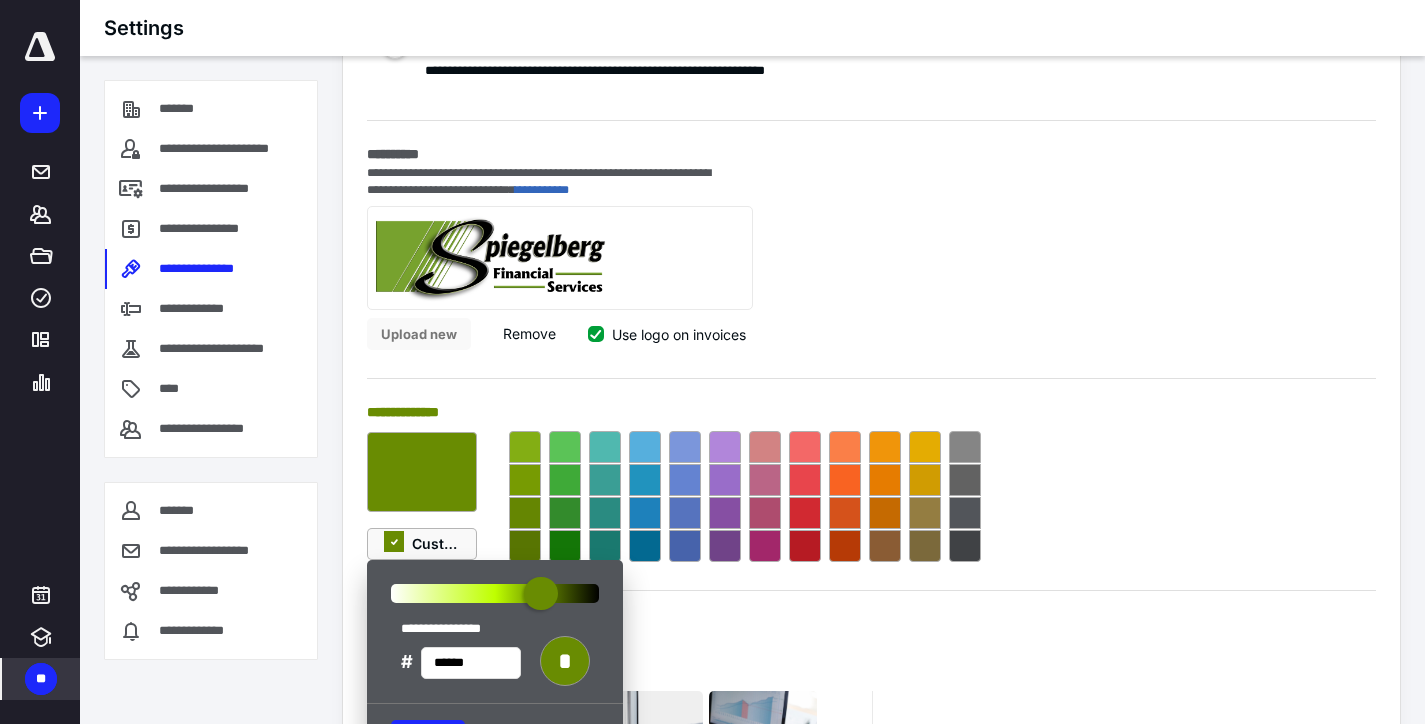 click at bounding box center [540, 593] 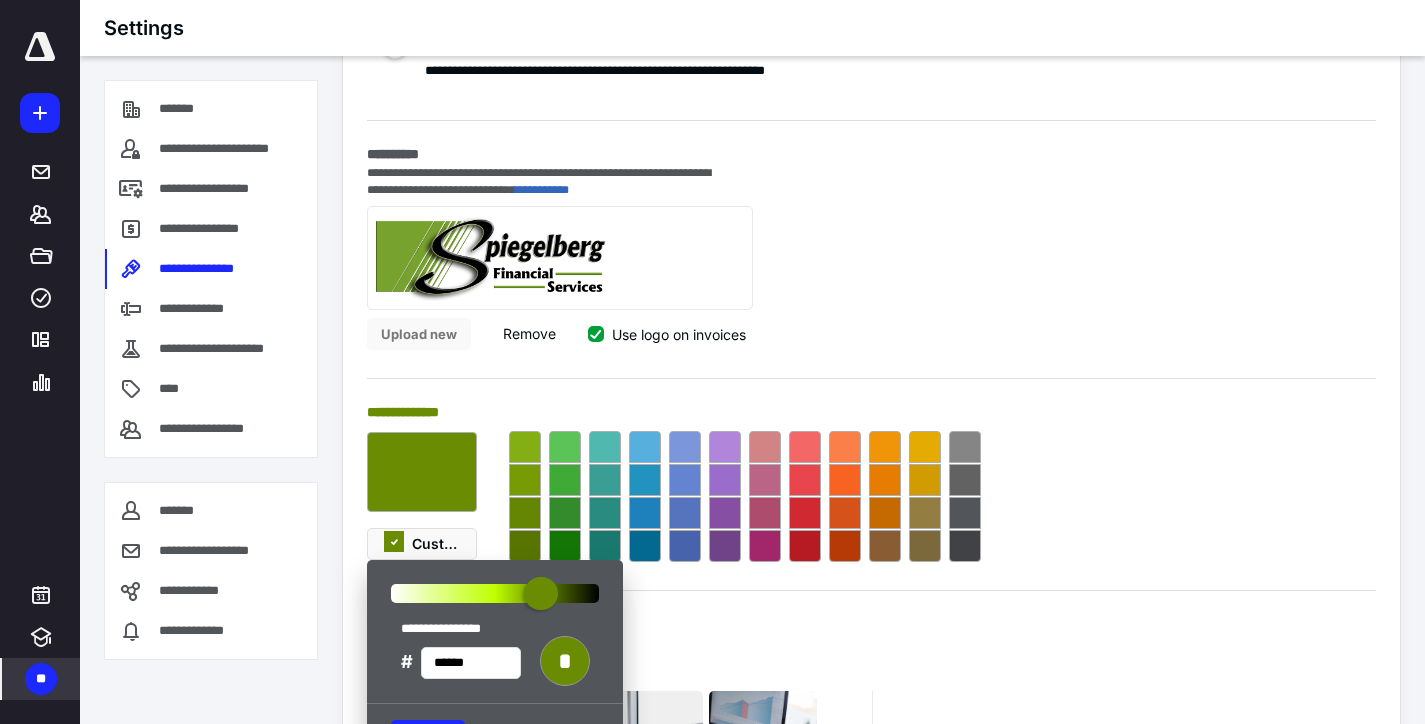click on "**********" at bounding box center [871, 1365] 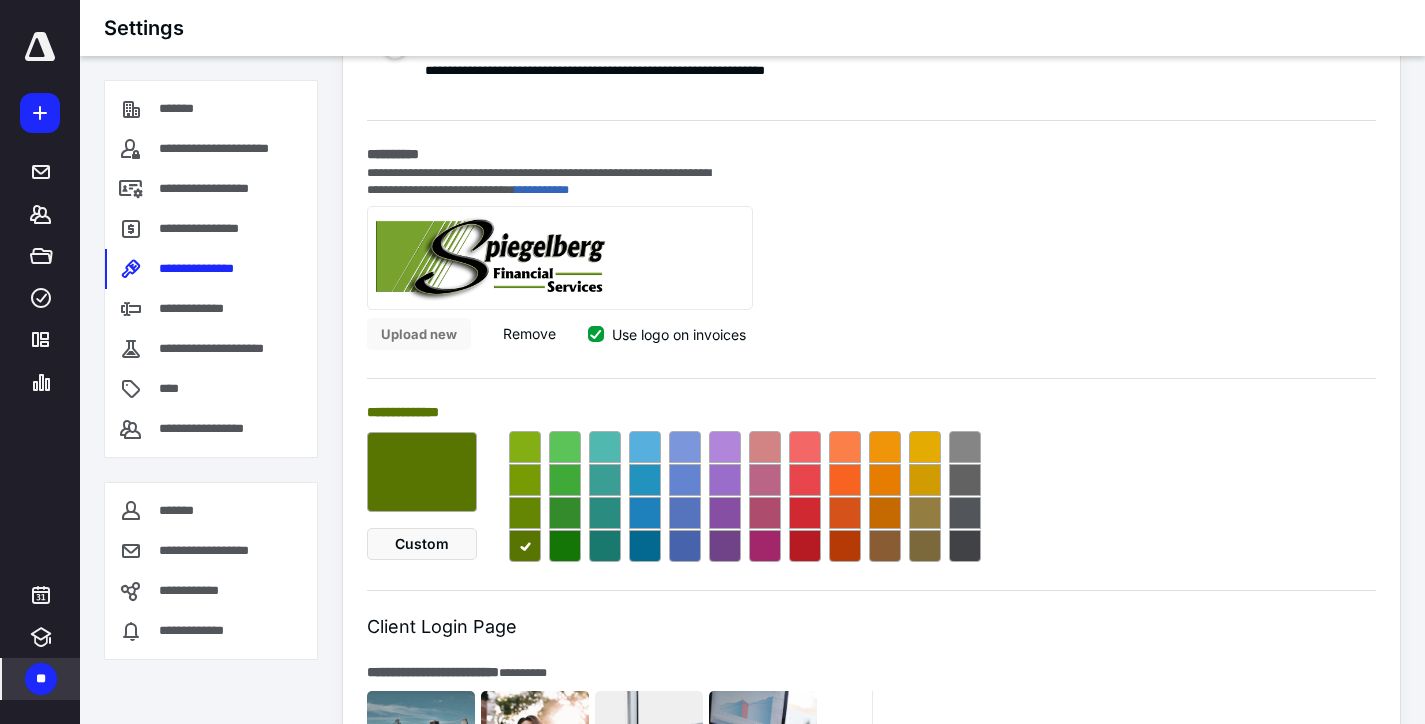 click at bounding box center [525, 513] 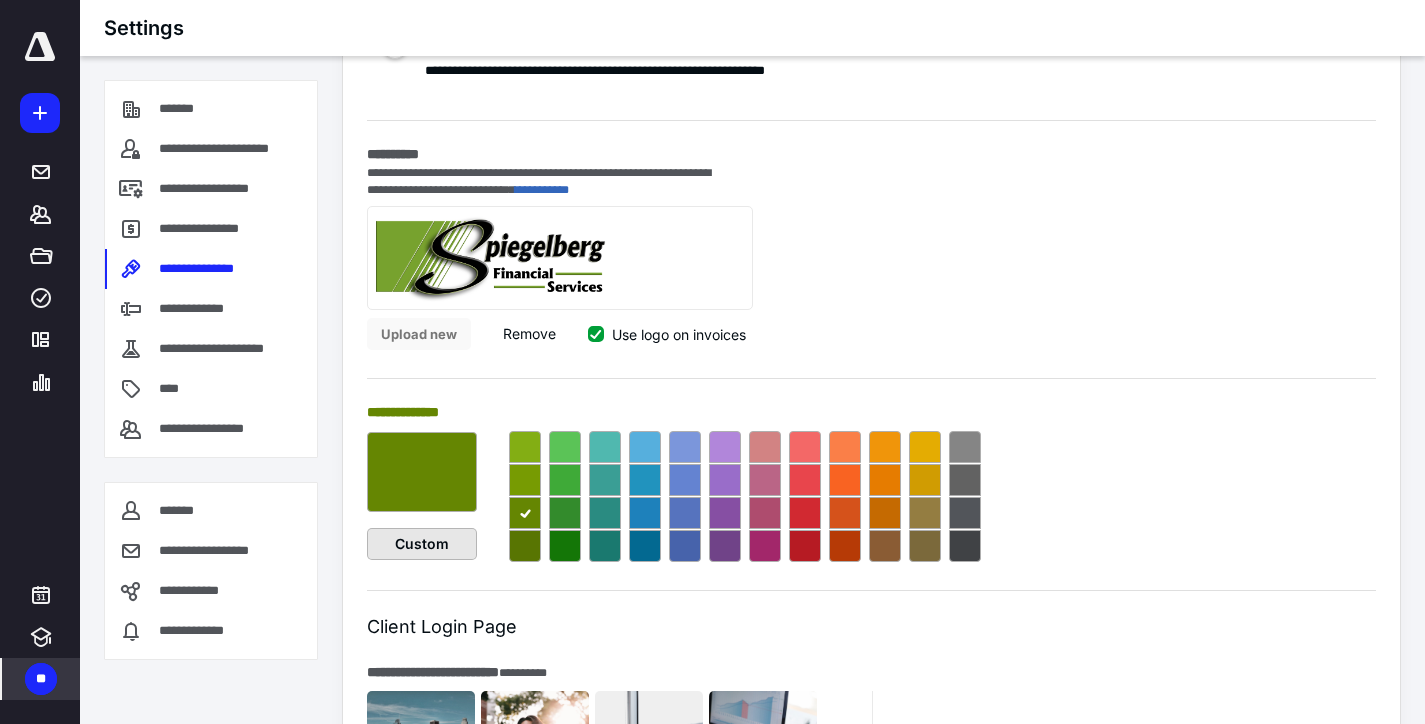 click on "Custom" at bounding box center [422, 544] 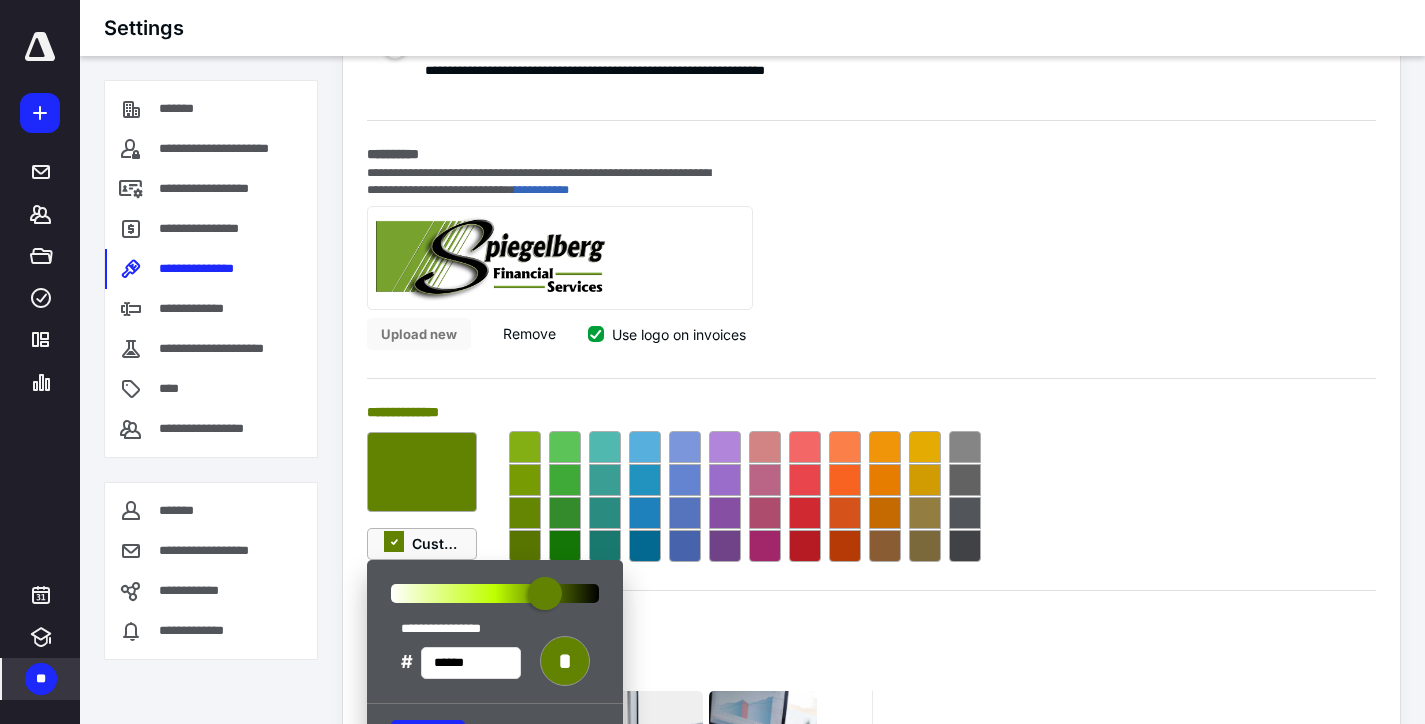 type on "******" 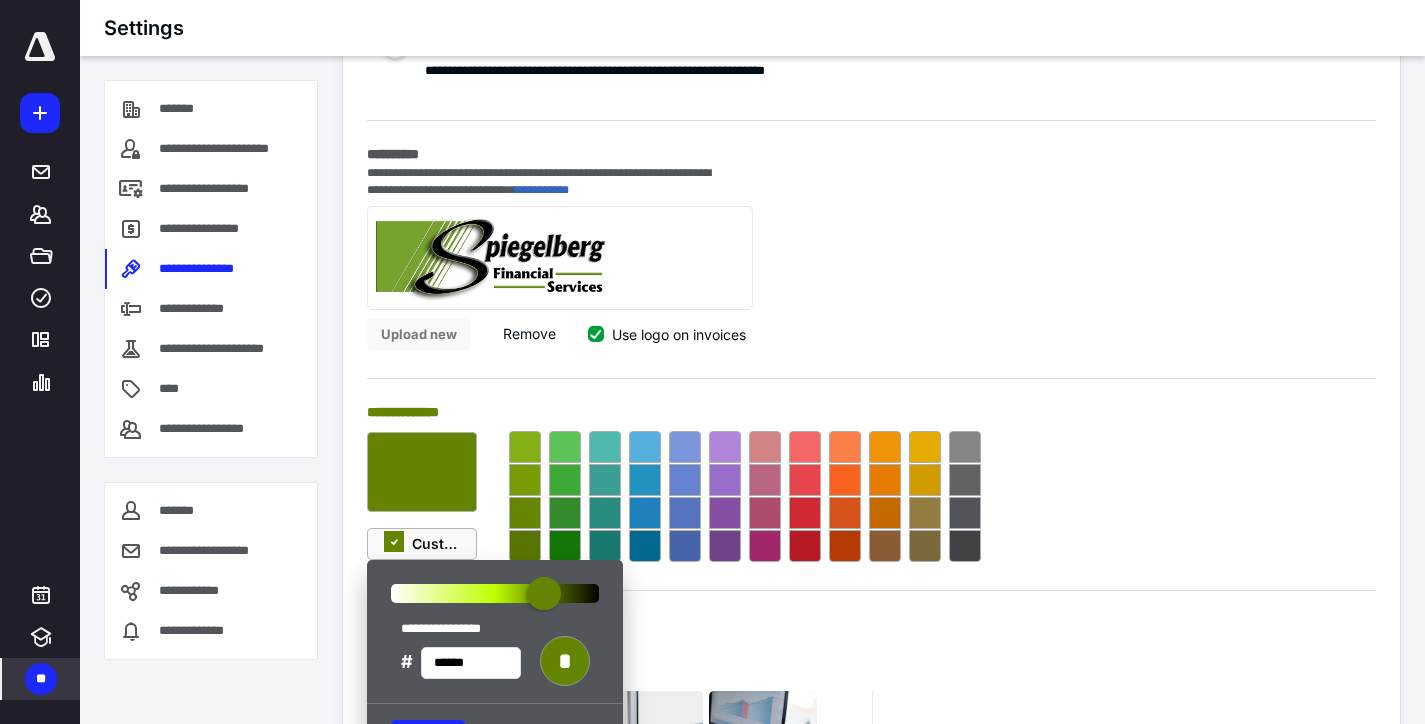 click at bounding box center (543, 593) 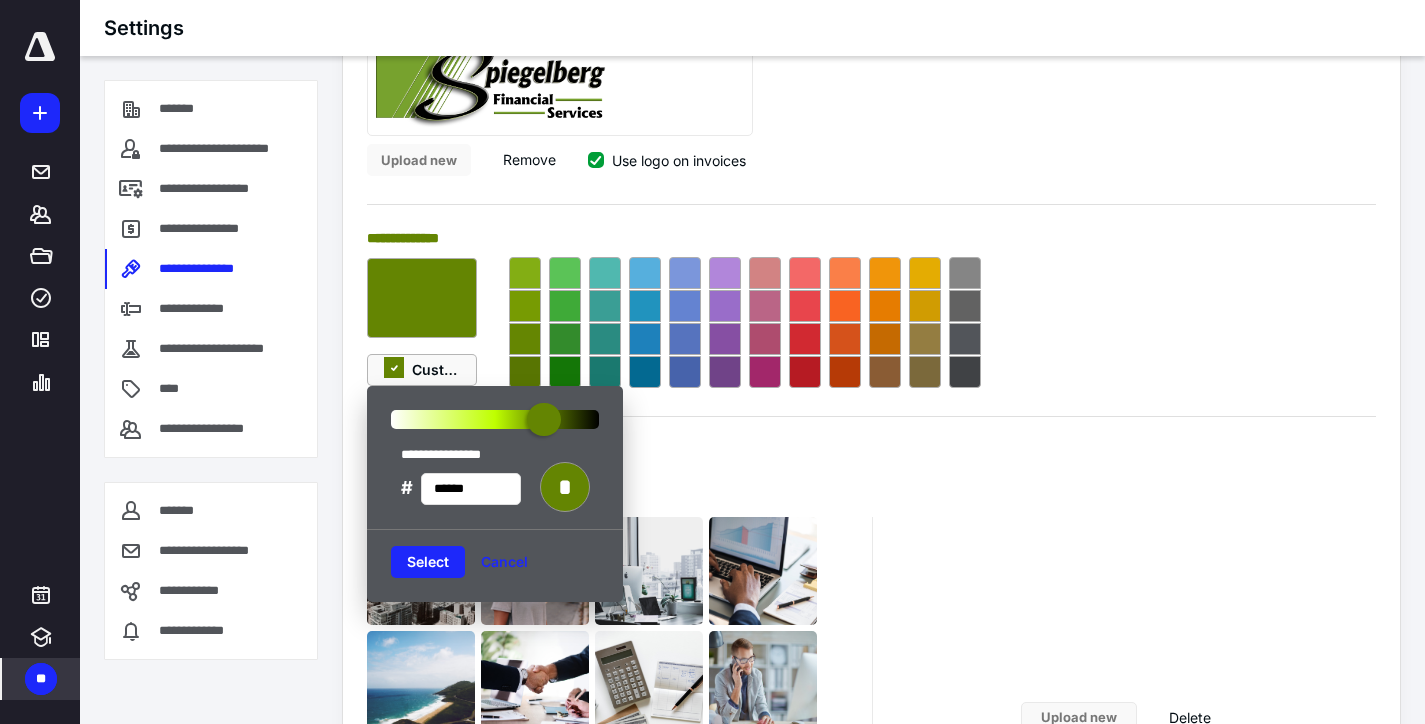scroll, scrollTop: 900, scrollLeft: 0, axis: vertical 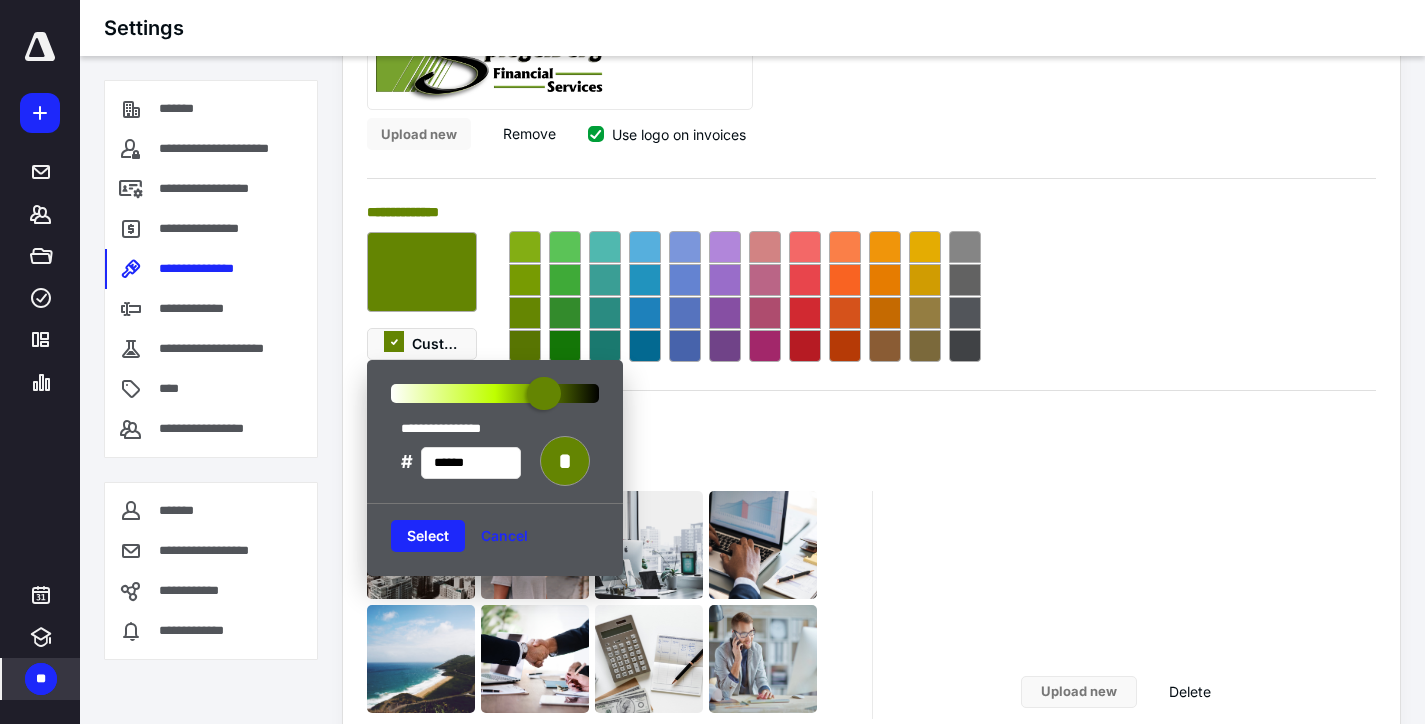drag, startPoint x: 422, startPoint y: 533, endPoint x: 916, endPoint y: 459, distance: 499.51175 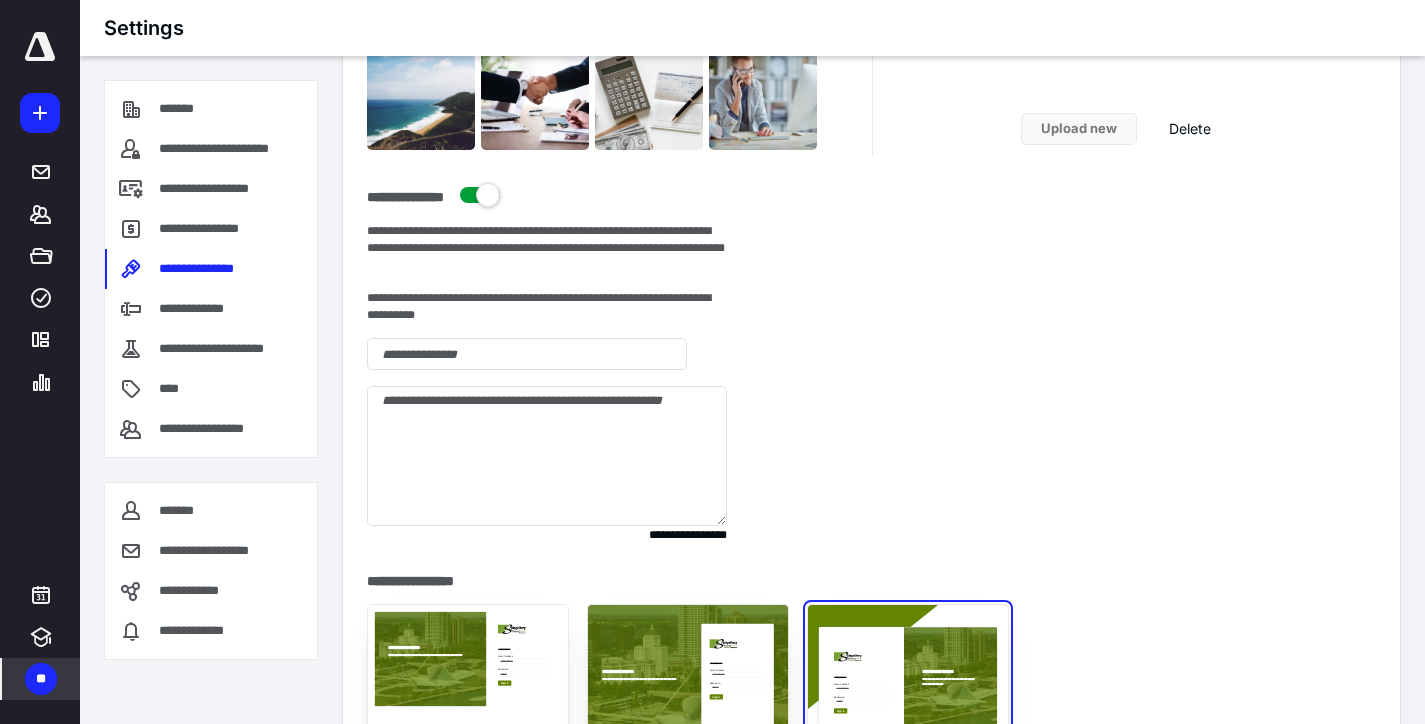 scroll, scrollTop: 1200, scrollLeft: 0, axis: vertical 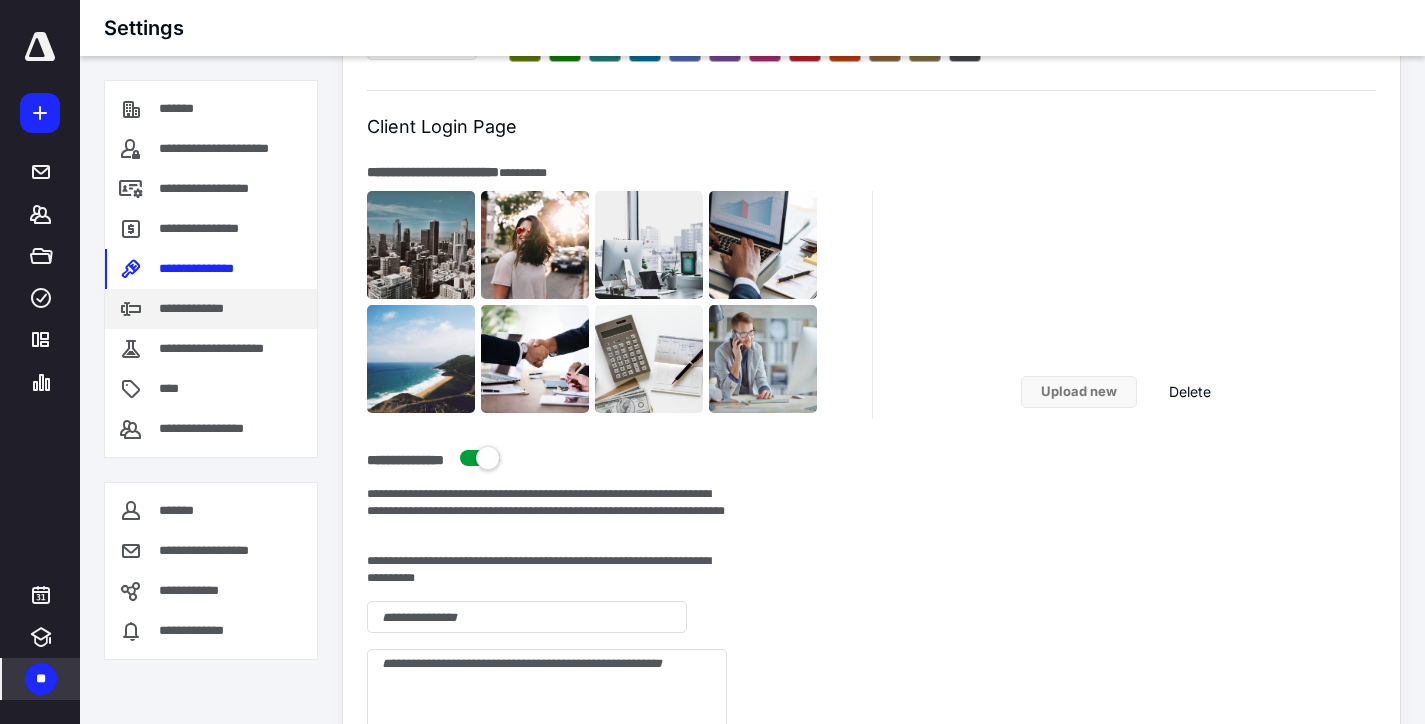 click on "**********" at bounding box center [202, 309] 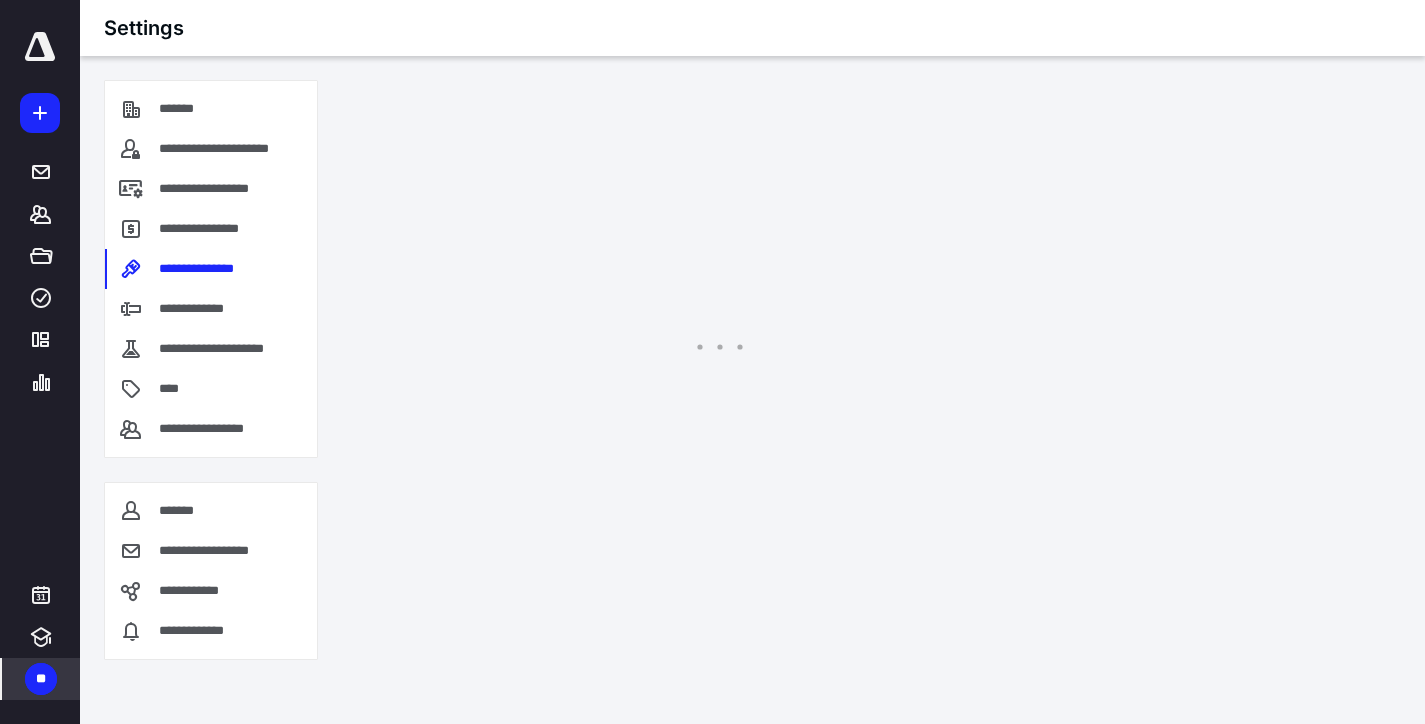 scroll, scrollTop: 0, scrollLeft: 0, axis: both 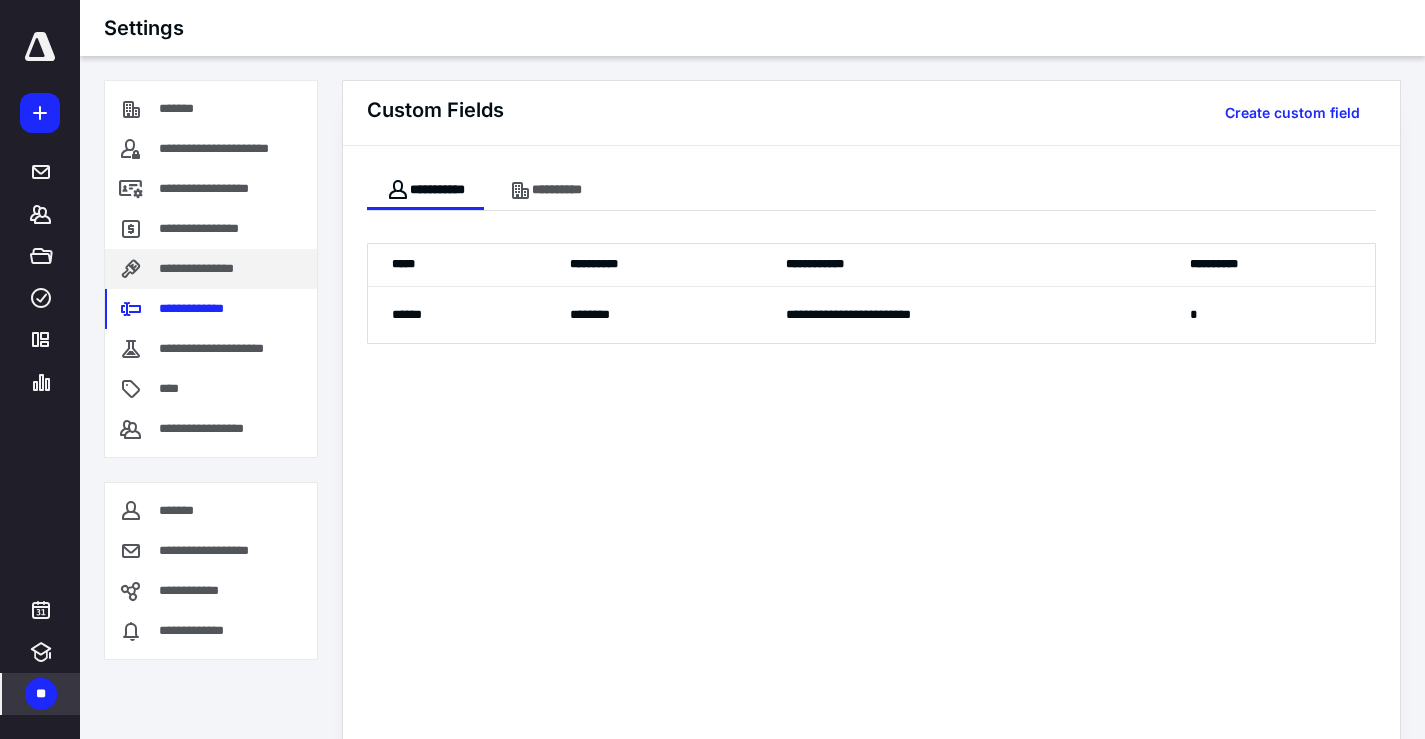 click on "**********" at bounding box center [212, 269] 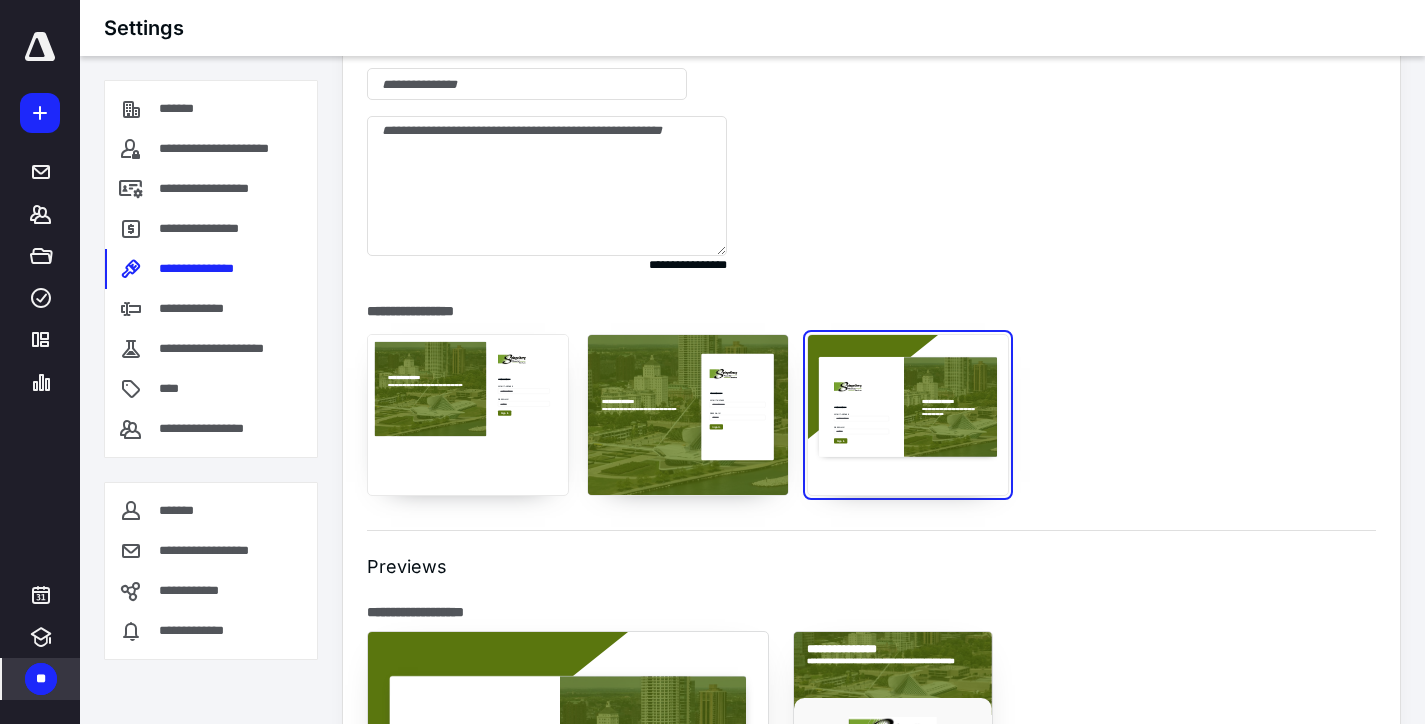 scroll, scrollTop: 1900, scrollLeft: 0, axis: vertical 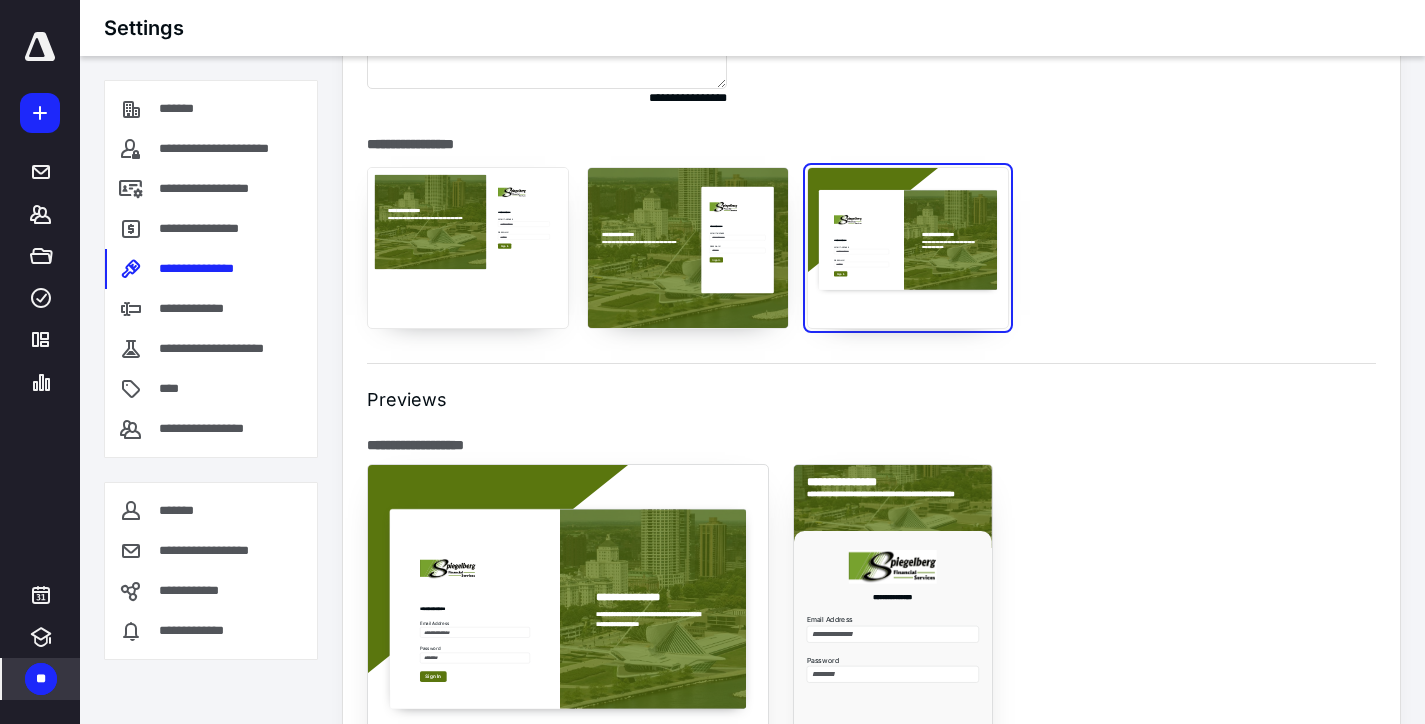 click on "**********" at bounding box center (688, 248) 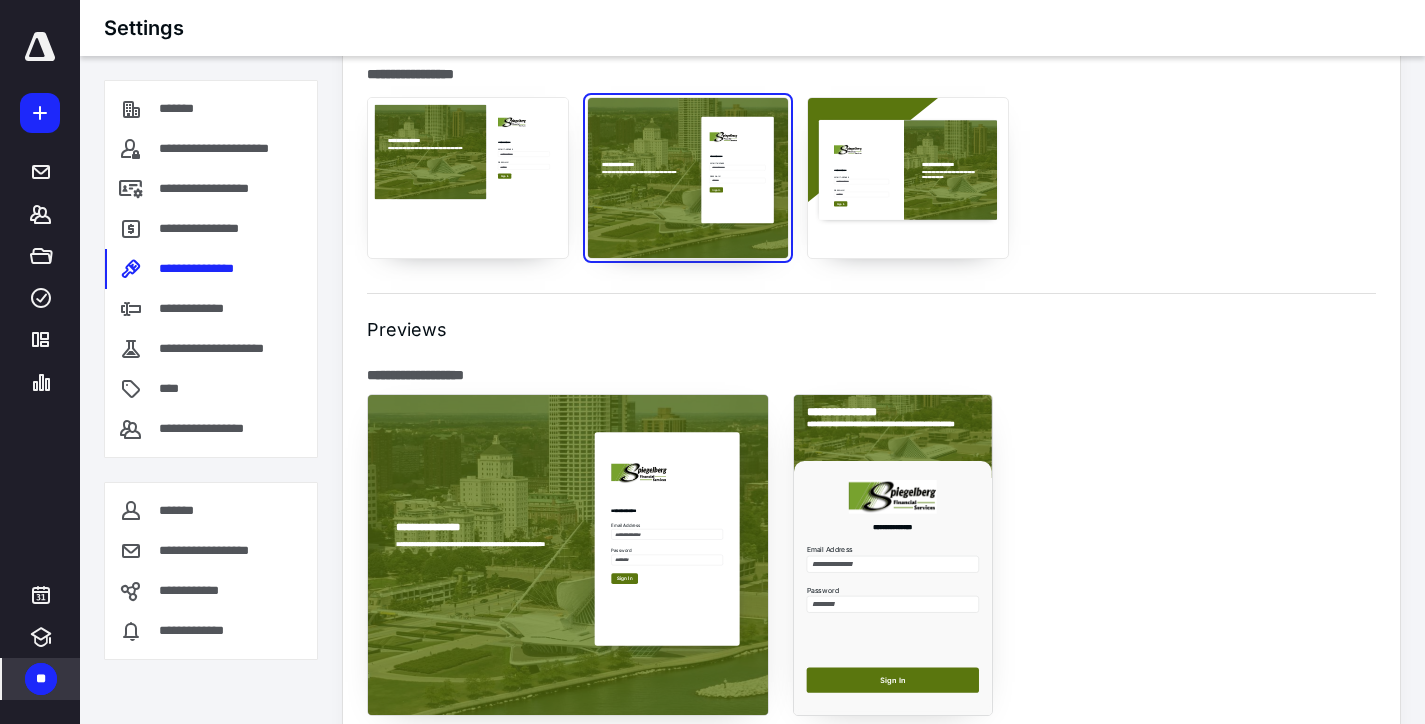 scroll, scrollTop: 2000, scrollLeft: 0, axis: vertical 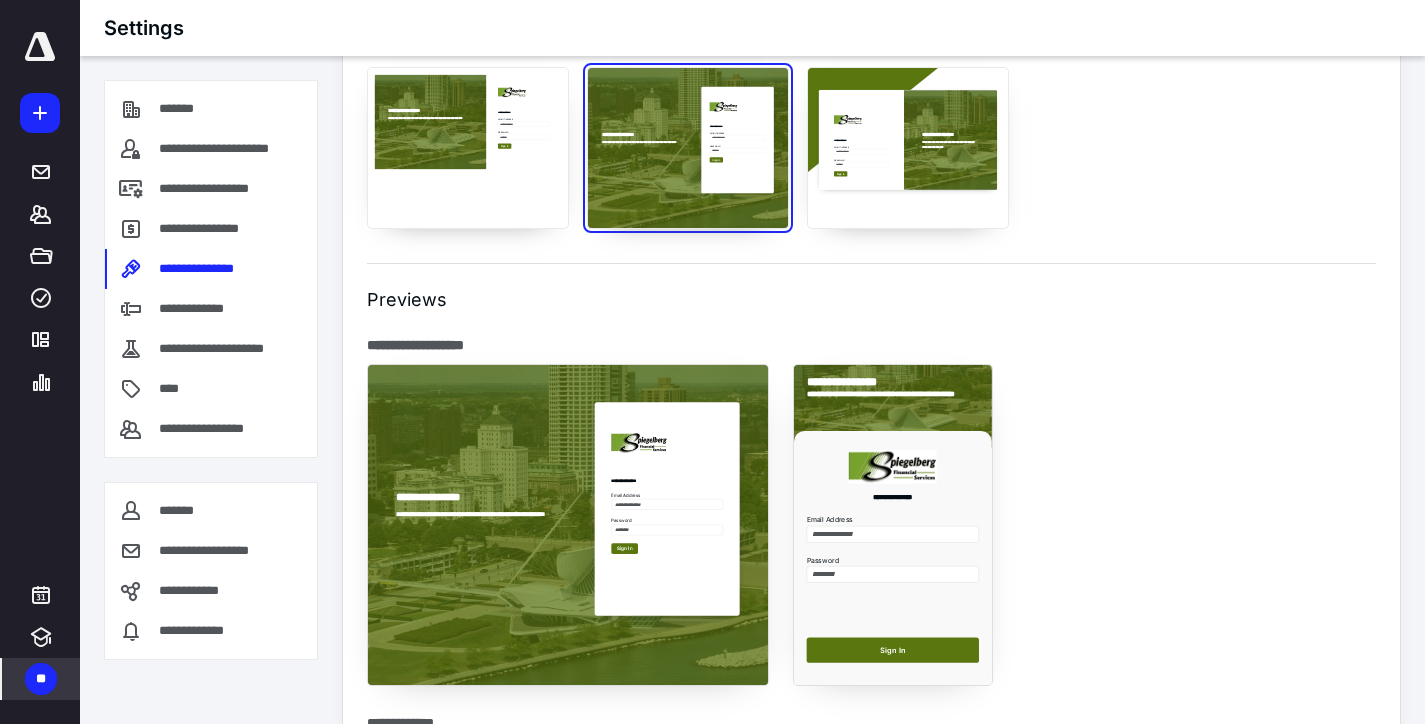 click on "**********" at bounding box center [468, 148] 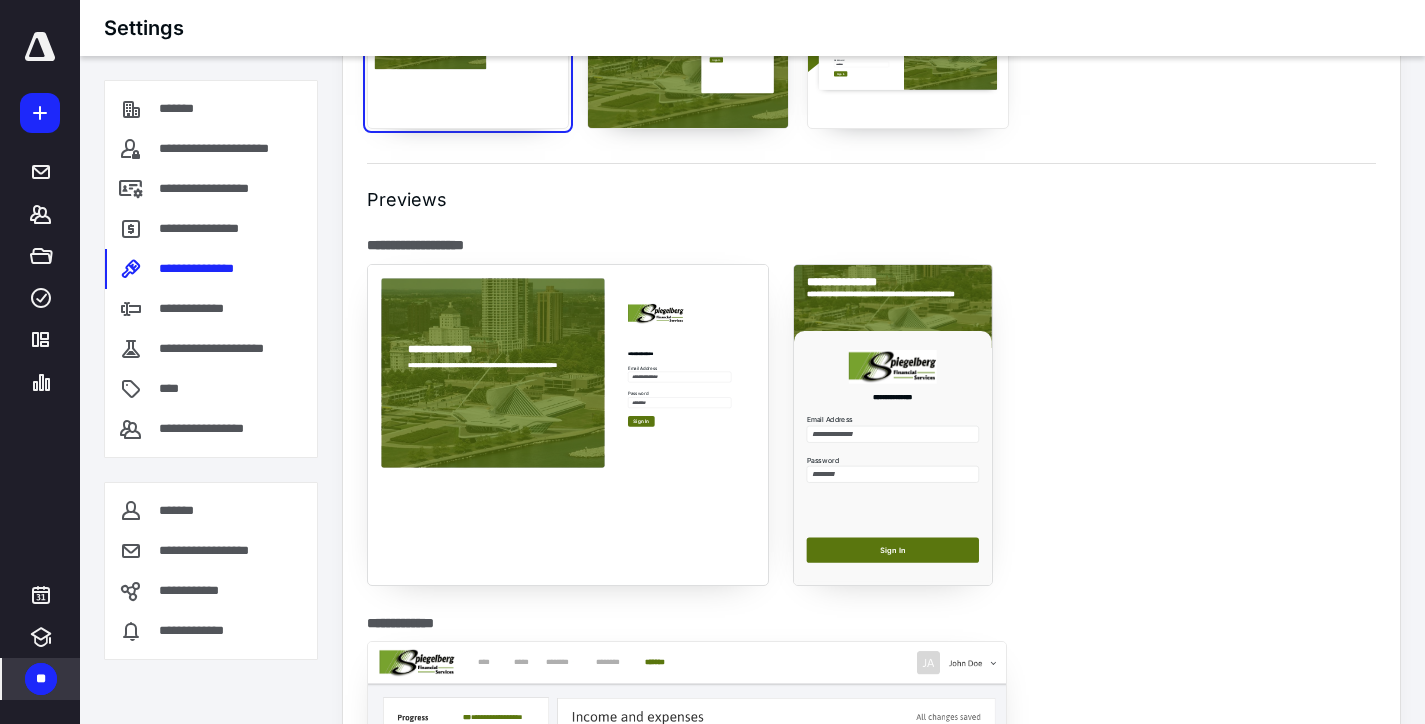 scroll, scrollTop: 2000, scrollLeft: 0, axis: vertical 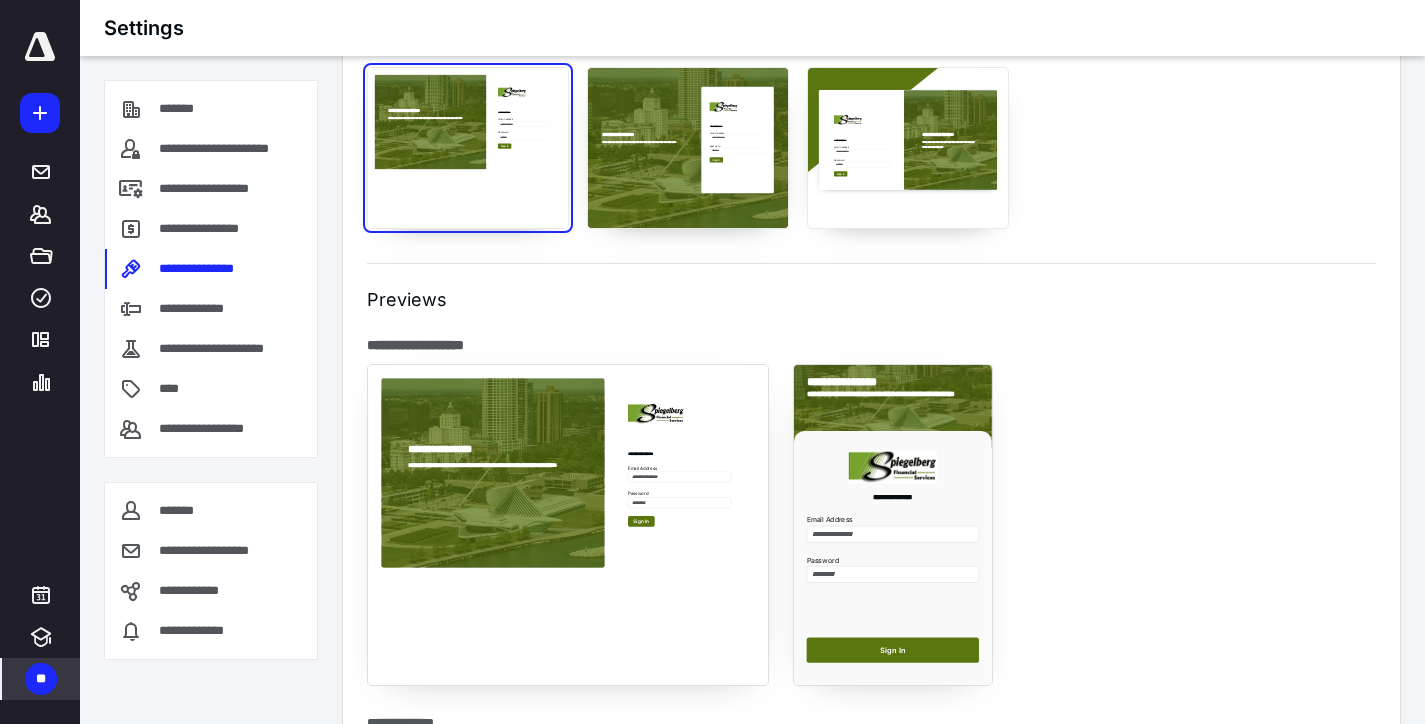 click on "**********" at bounding box center [908, 148] 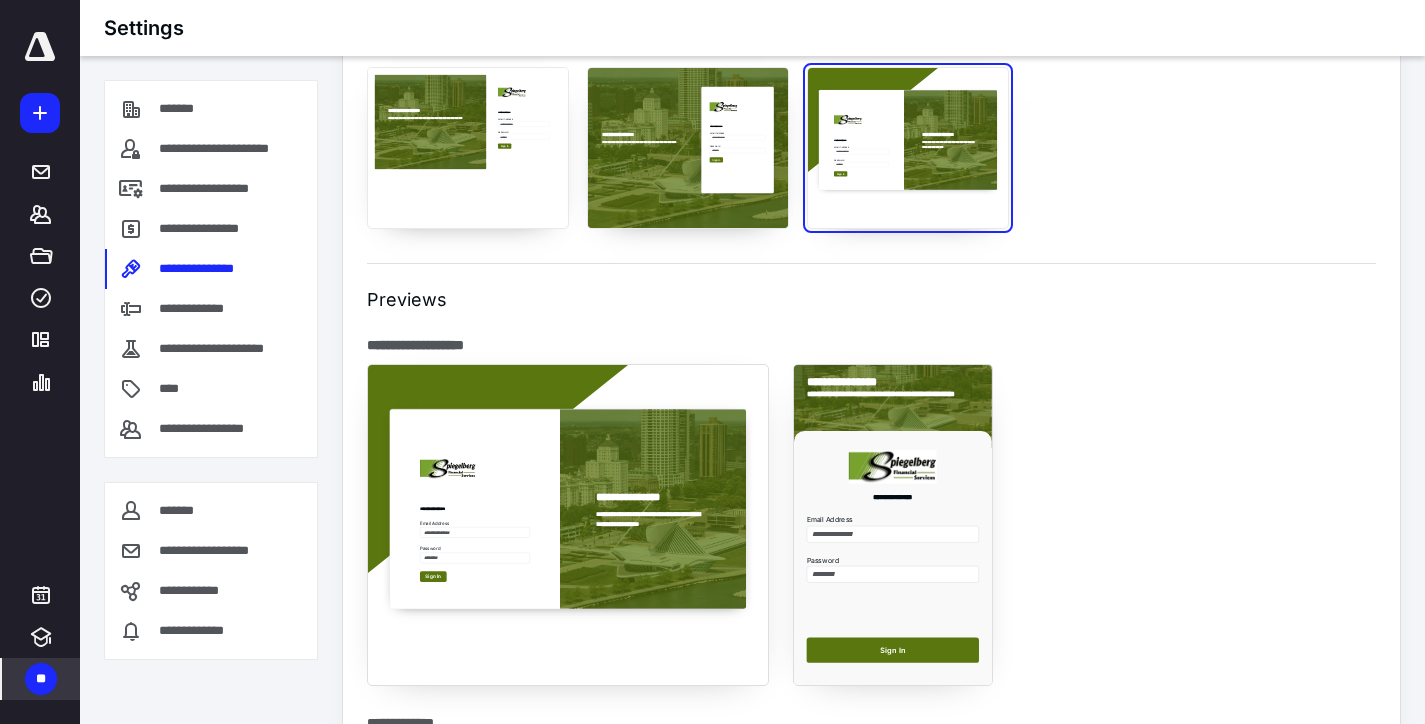 click on "**********" at bounding box center [468, 148] 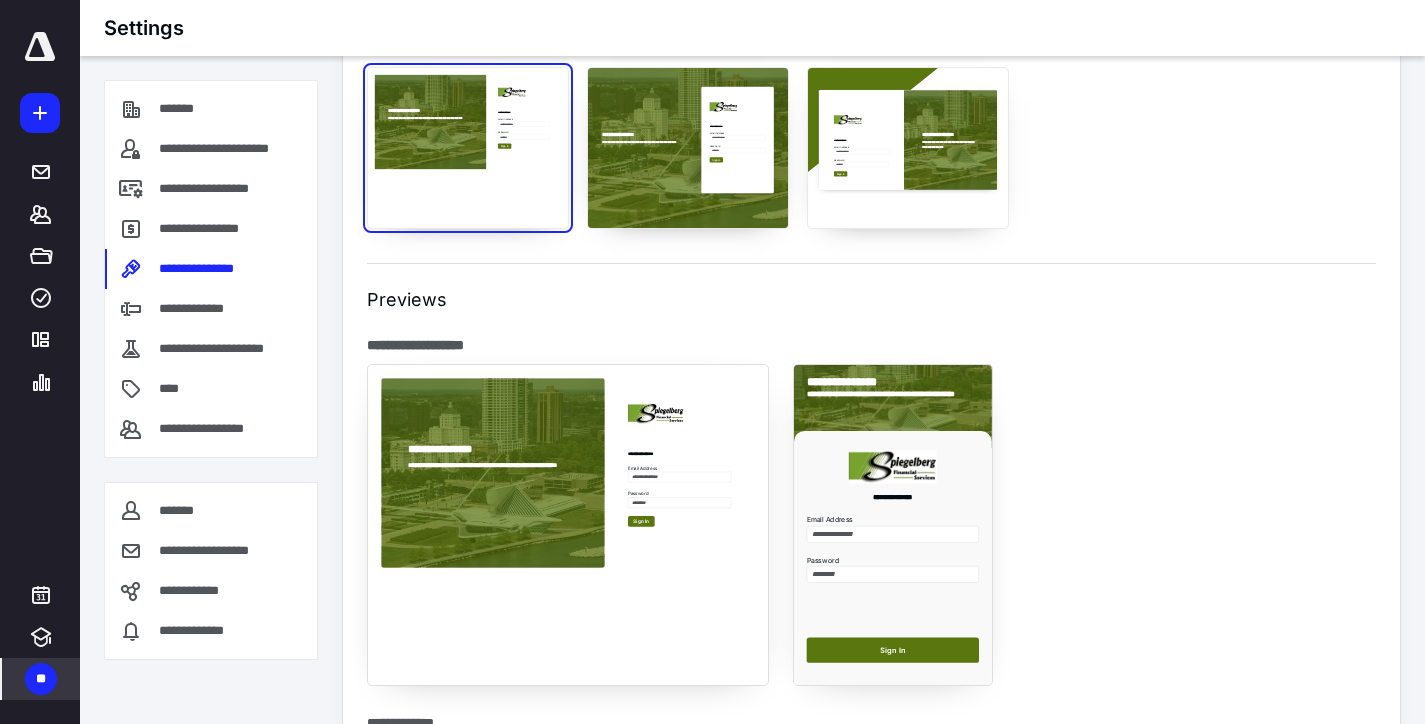 click on "**********" at bounding box center (893, 556) 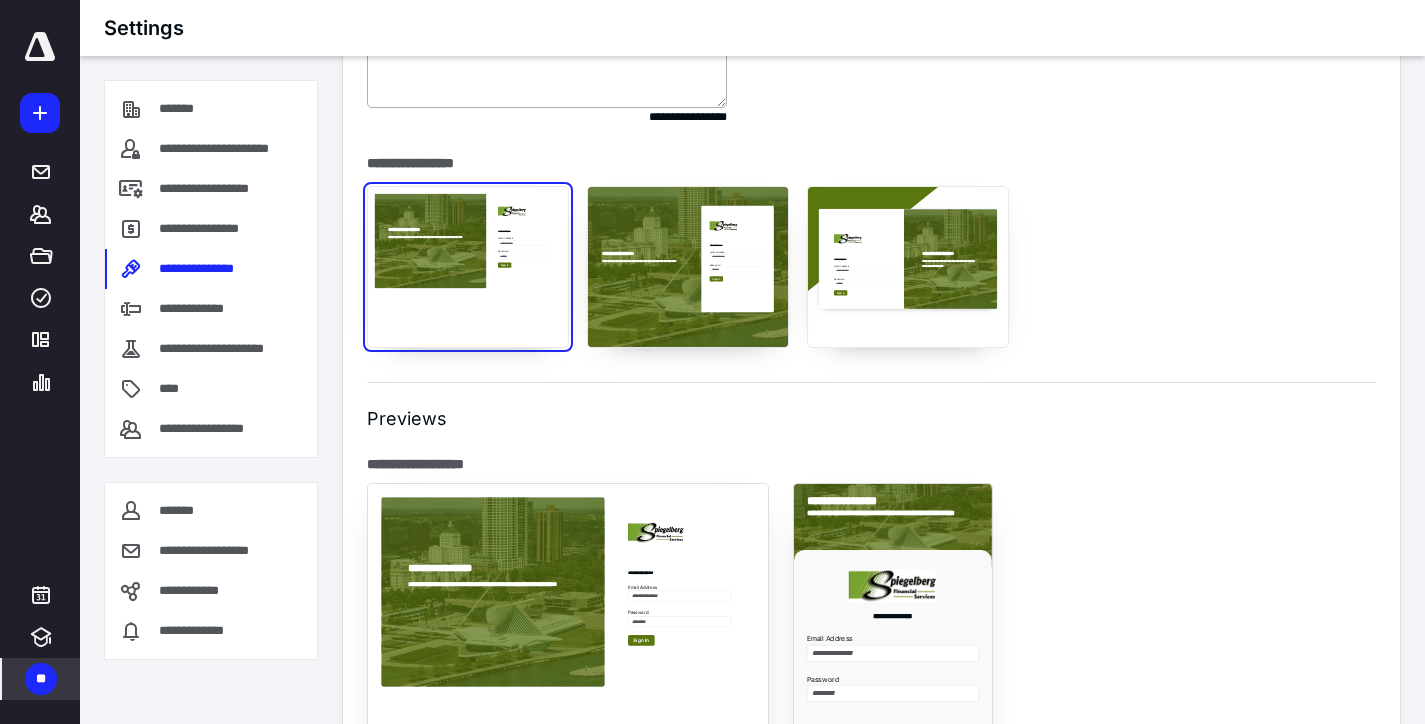scroll, scrollTop: 1600, scrollLeft: 0, axis: vertical 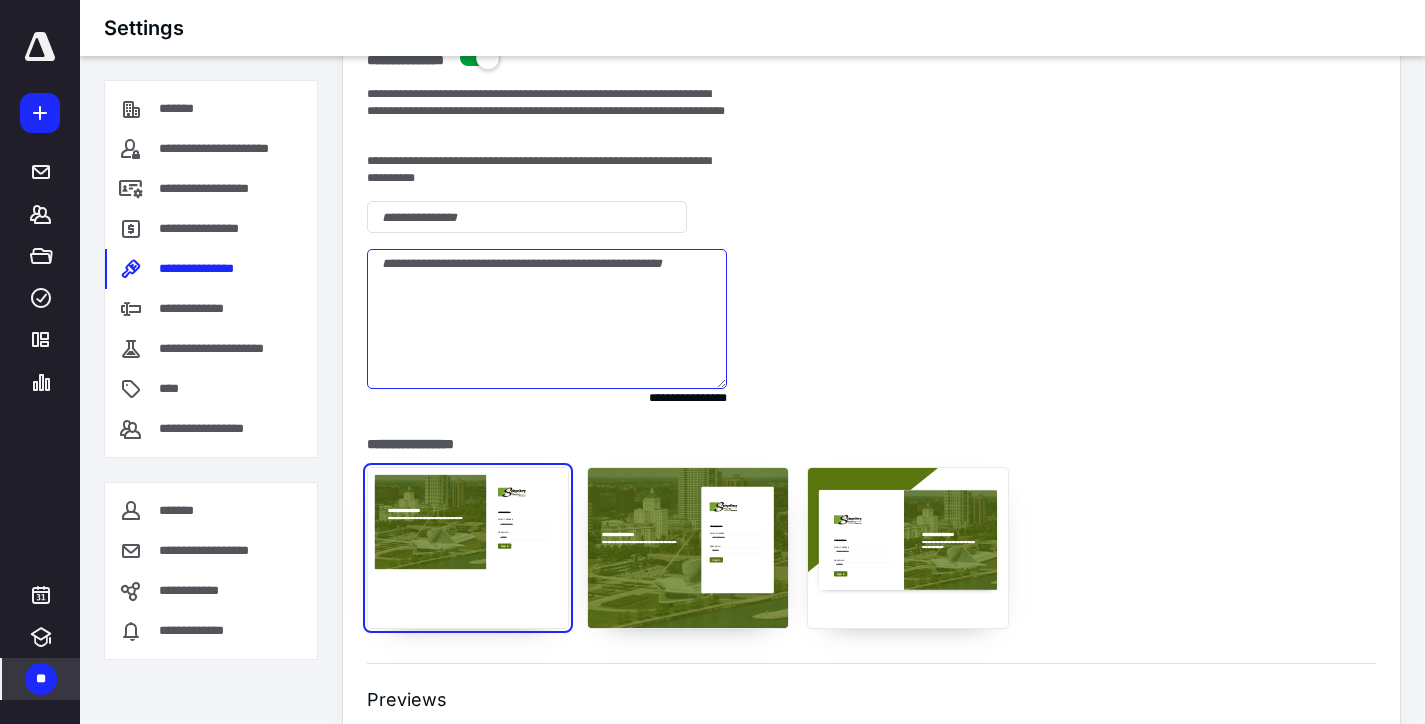 click at bounding box center [547, 319] 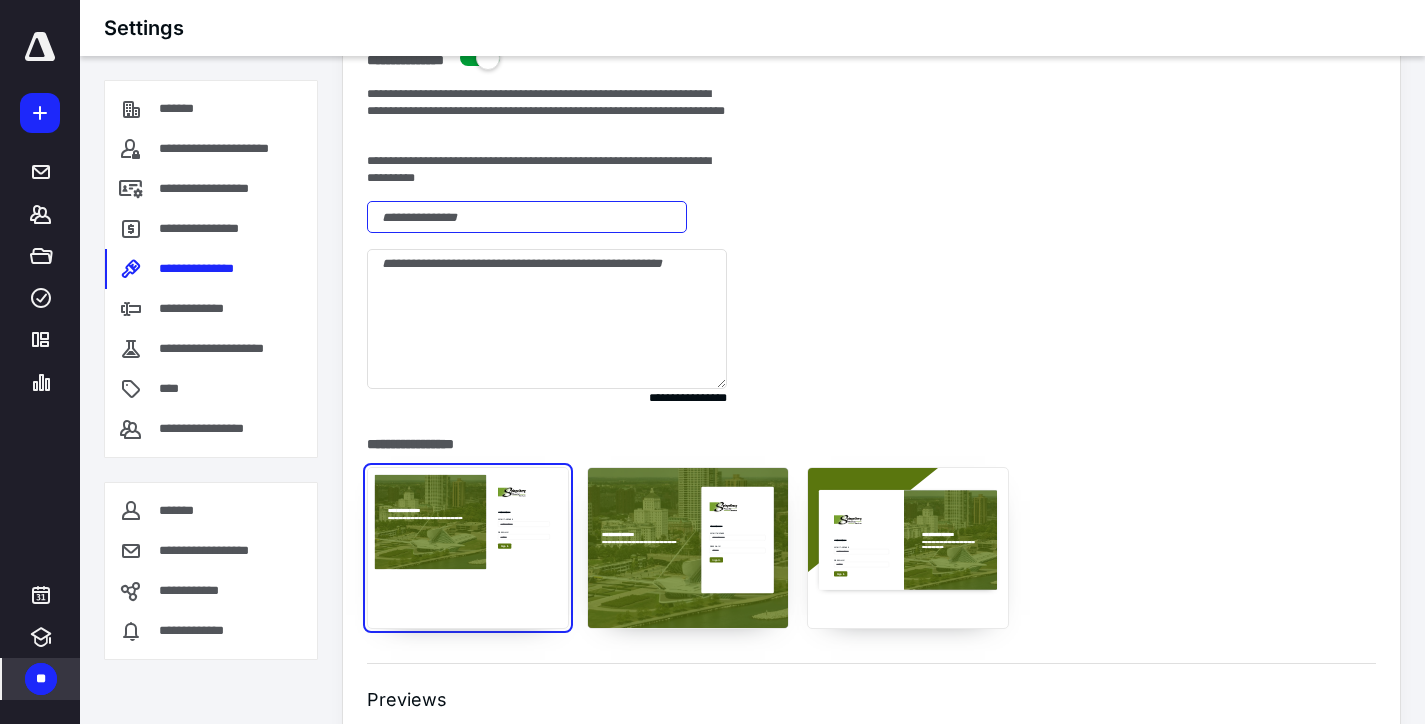 click at bounding box center (527, 217) 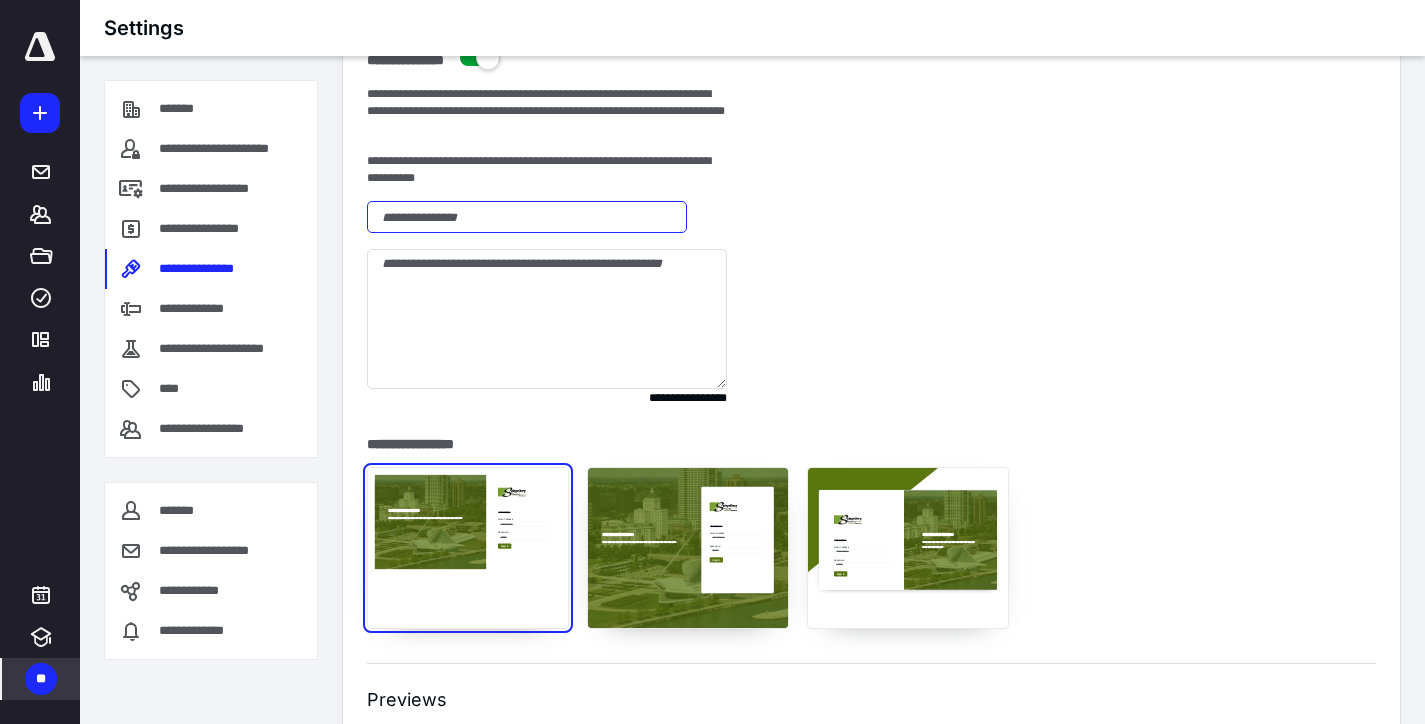 click at bounding box center (527, 217) 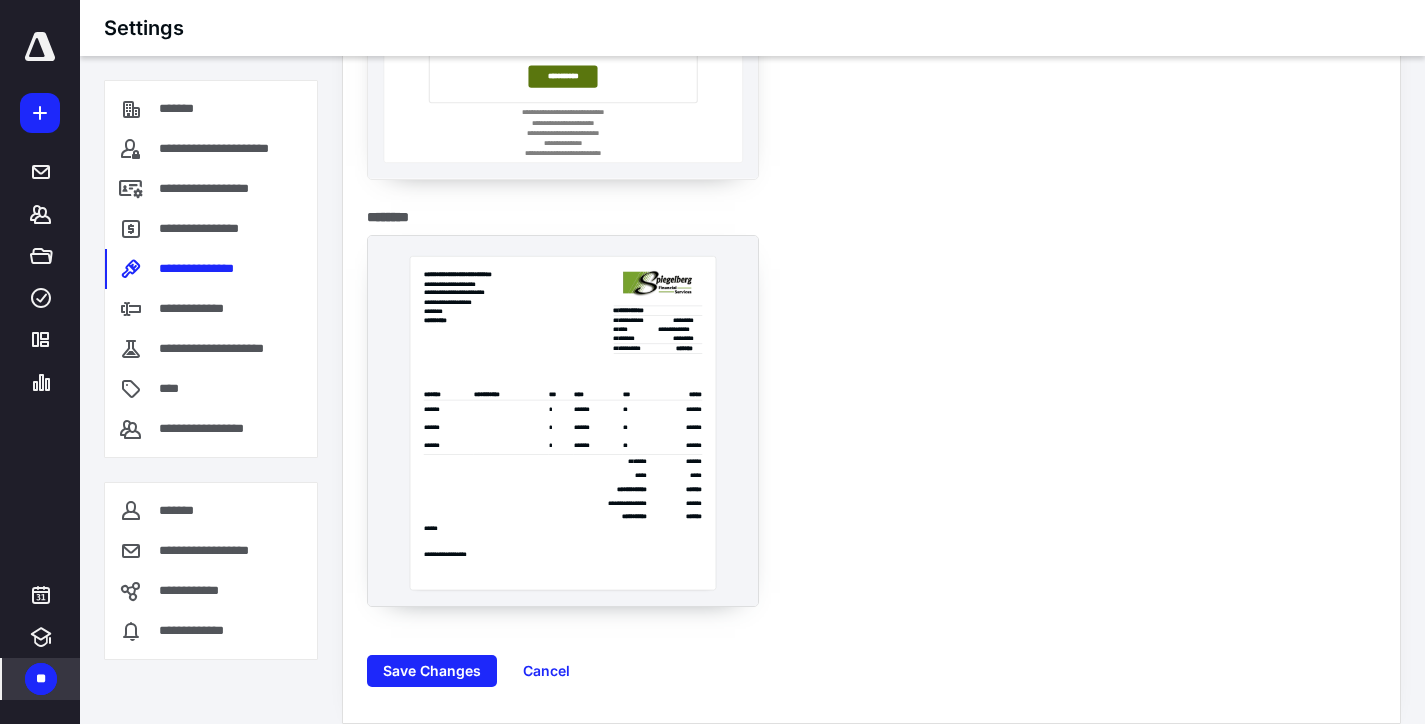 scroll, scrollTop: 3291, scrollLeft: 0, axis: vertical 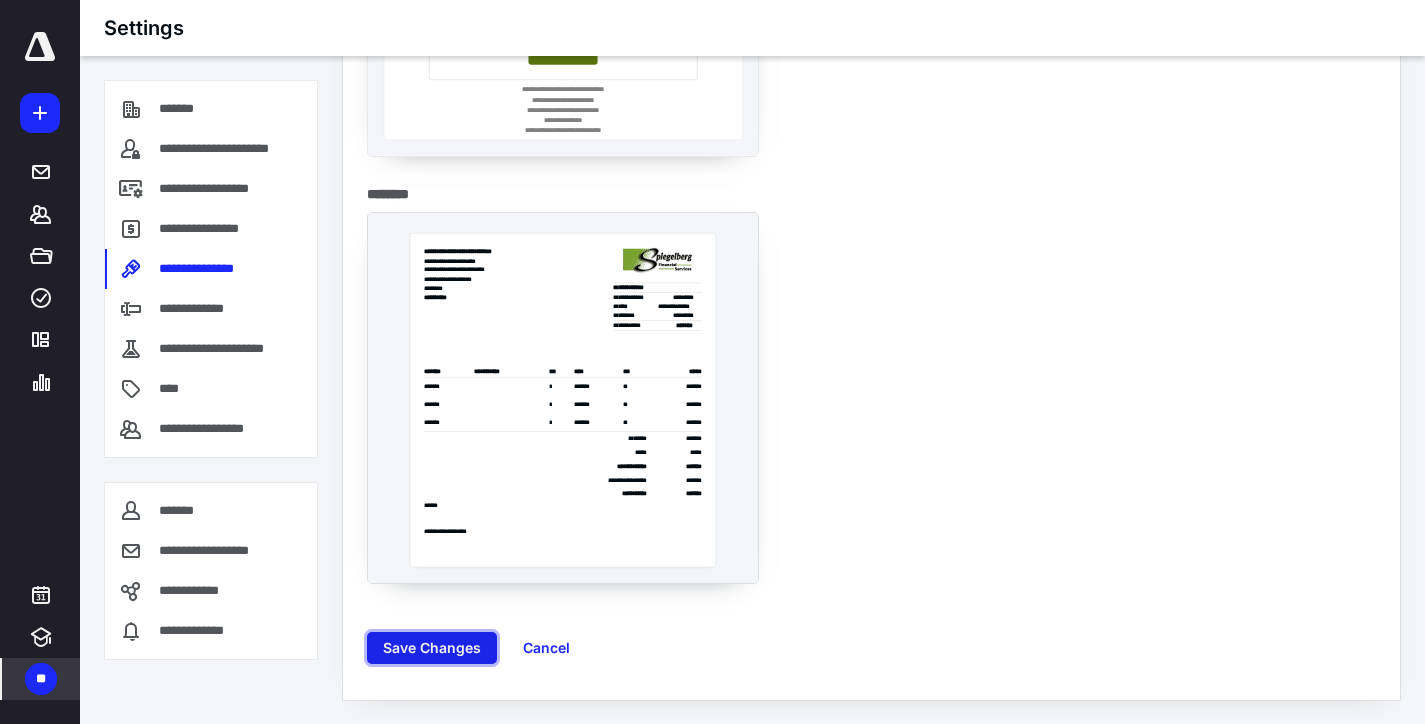click on "Save Changes" at bounding box center (432, 648) 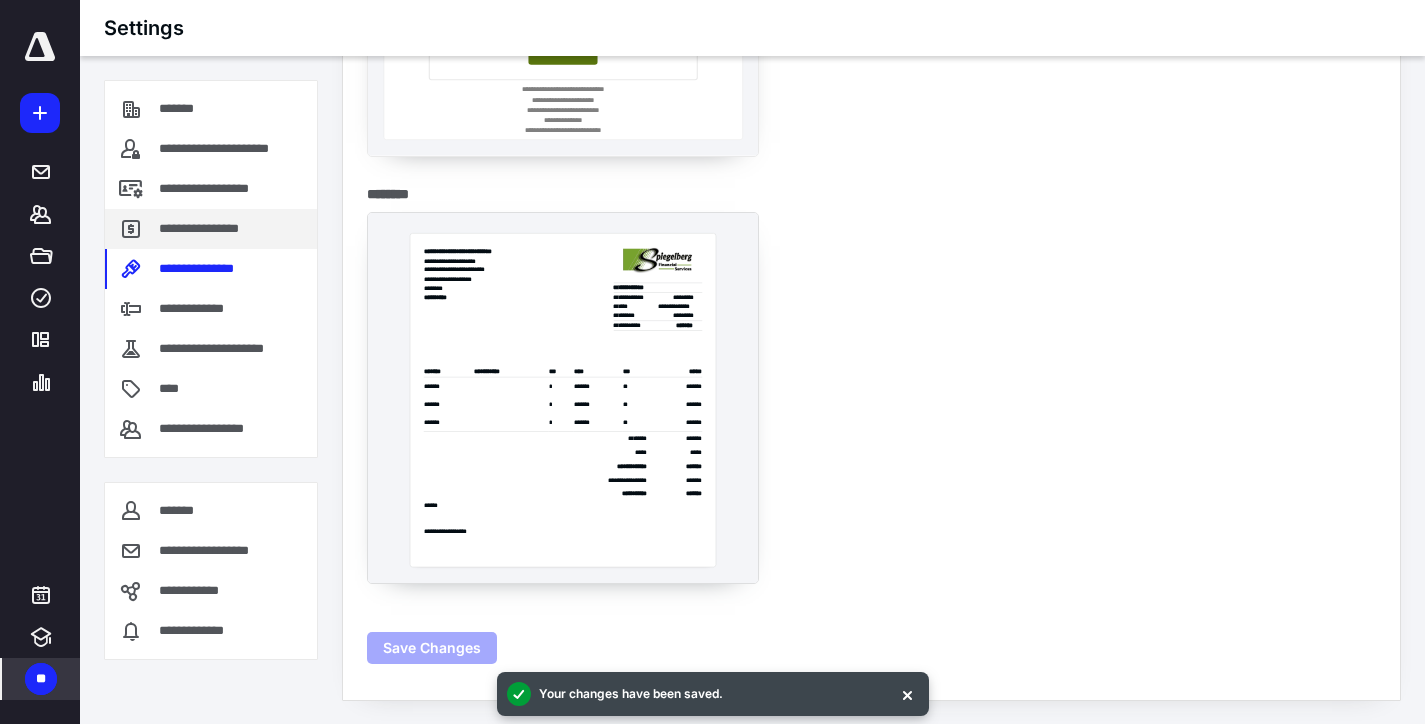 click on "**********" at bounding box center (211, 229) 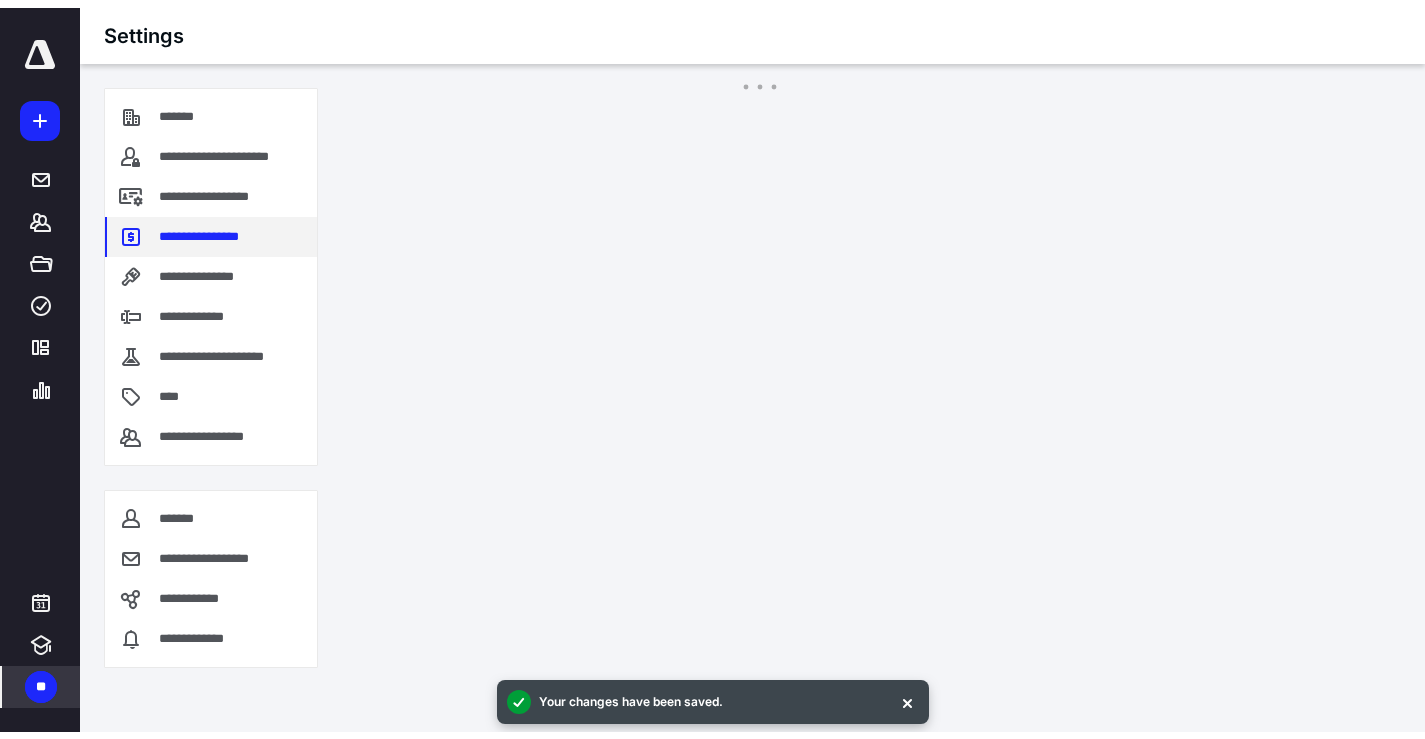 scroll, scrollTop: 0, scrollLeft: 0, axis: both 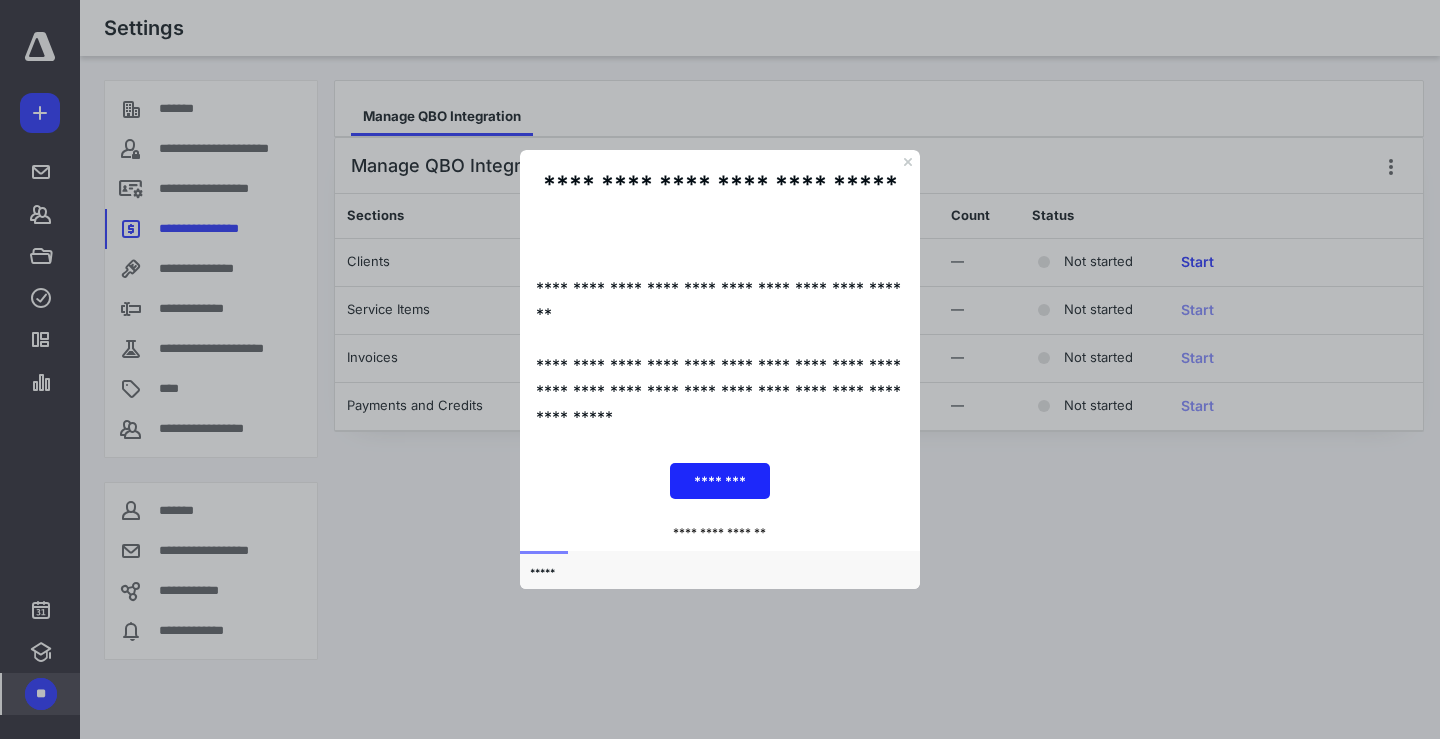 click on "**********" at bounding box center (720, 204) 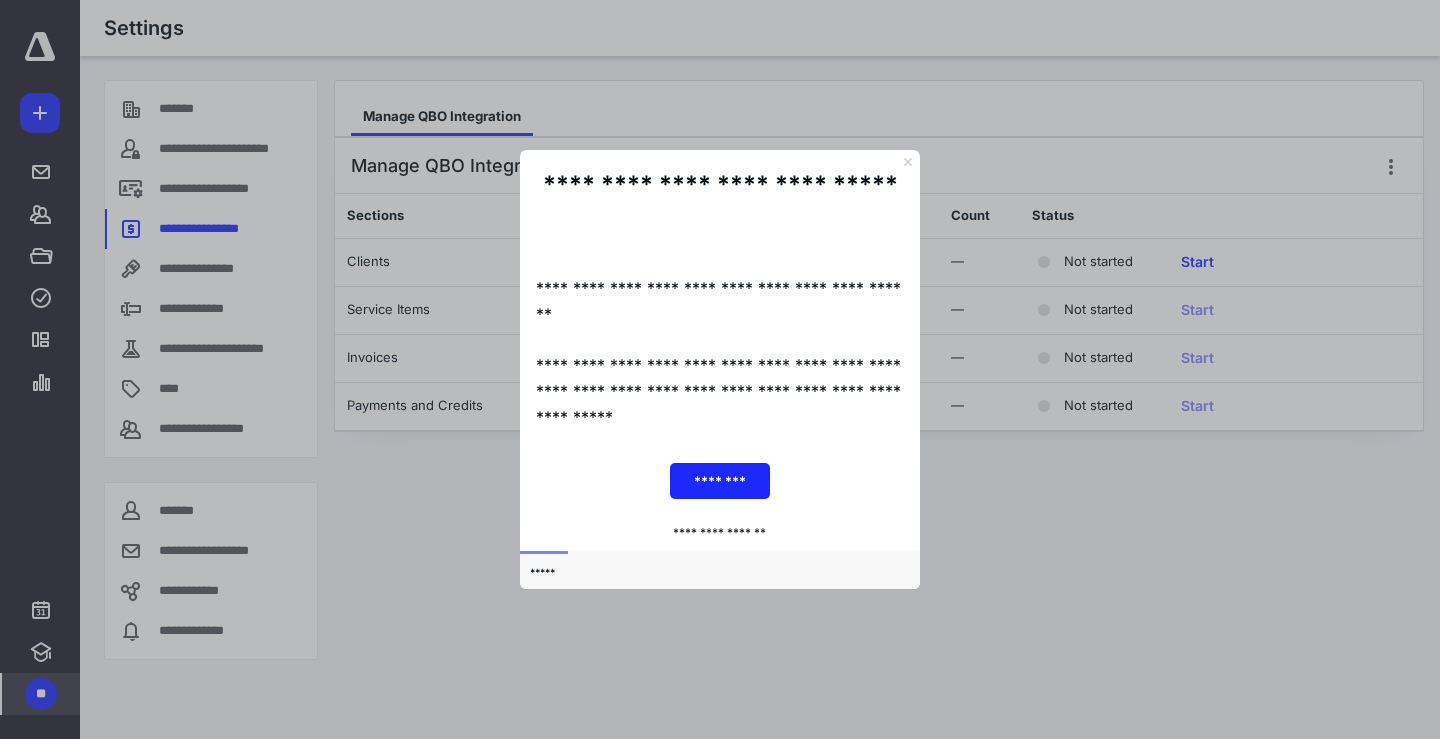click 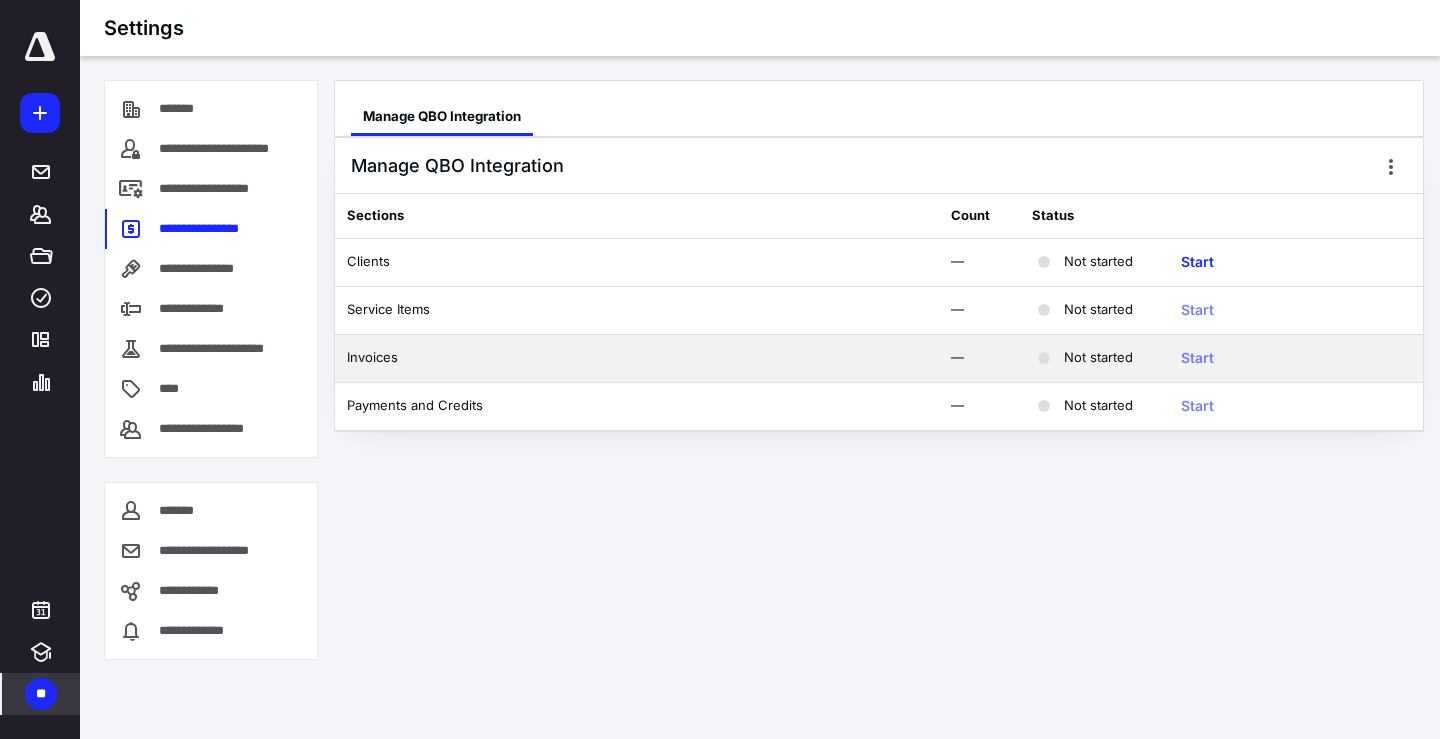 click on "Invoices" at bounding box center [372, 357] 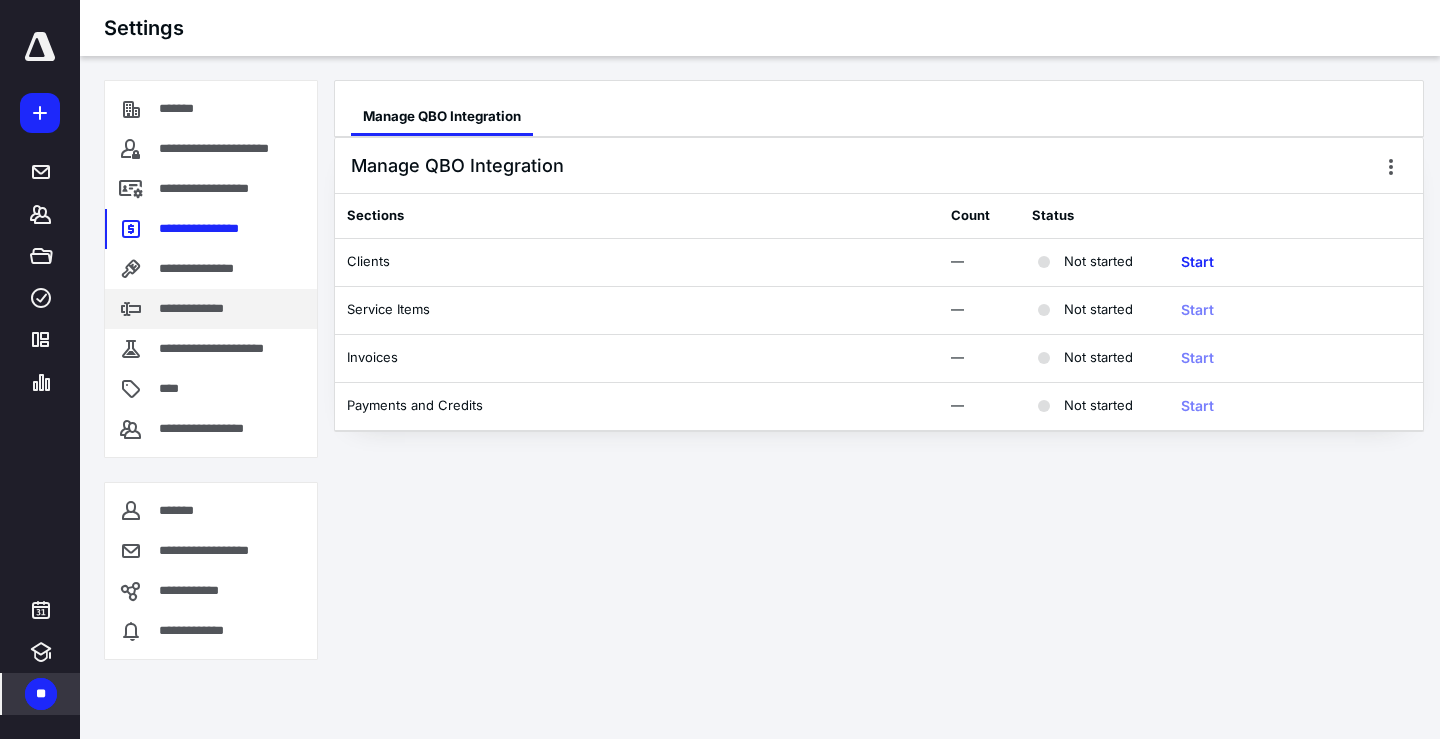 click on "**********" at bounding box center (202, 309) 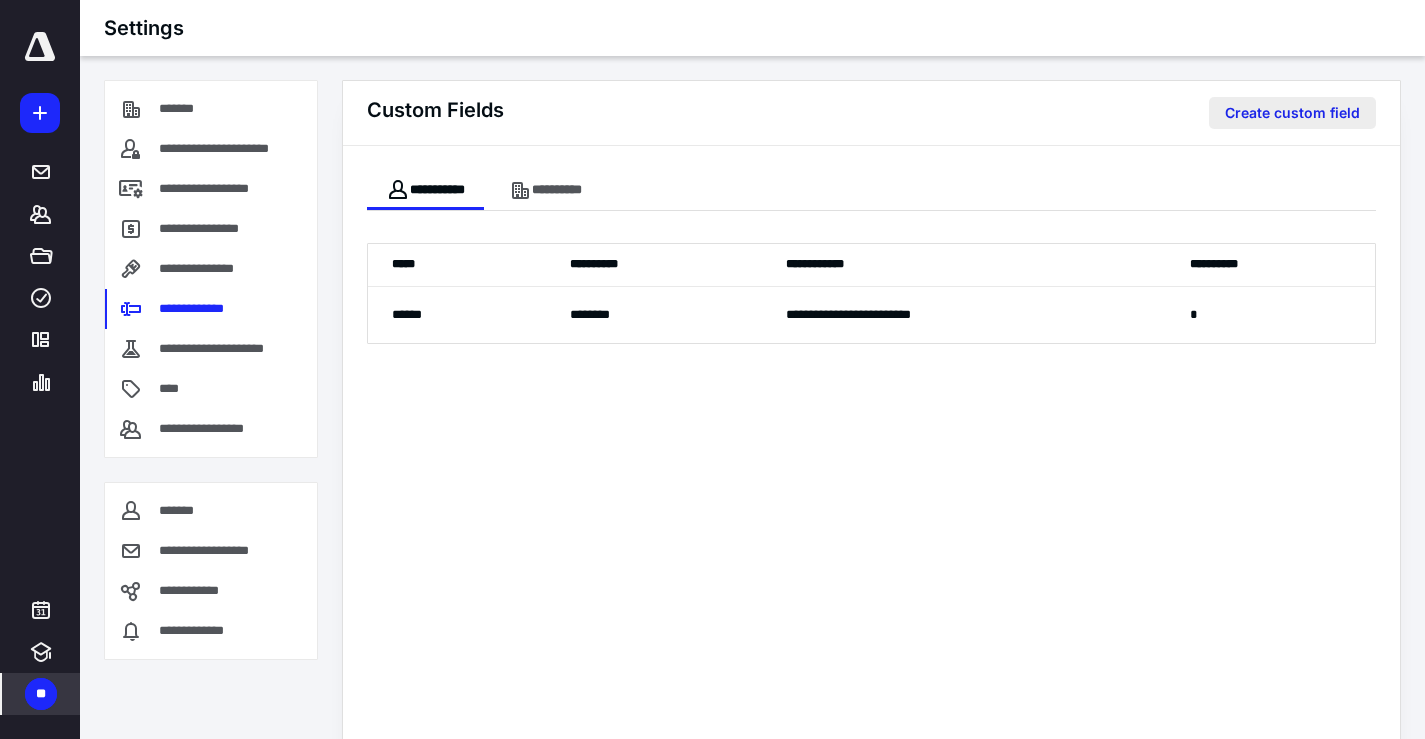 click on "Create custom field" at bounding box center [1292, 113] 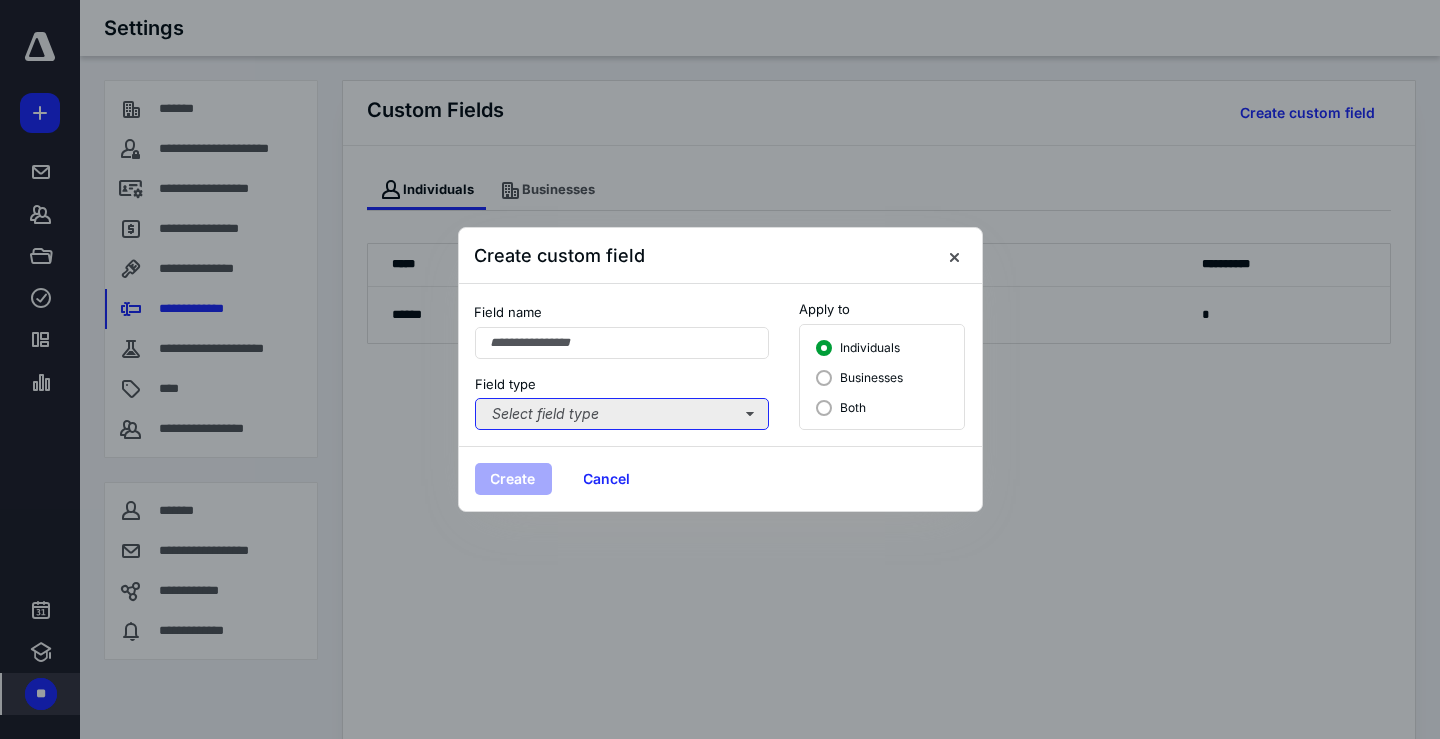 click on "Select field type" at bounding box center [622, 414] 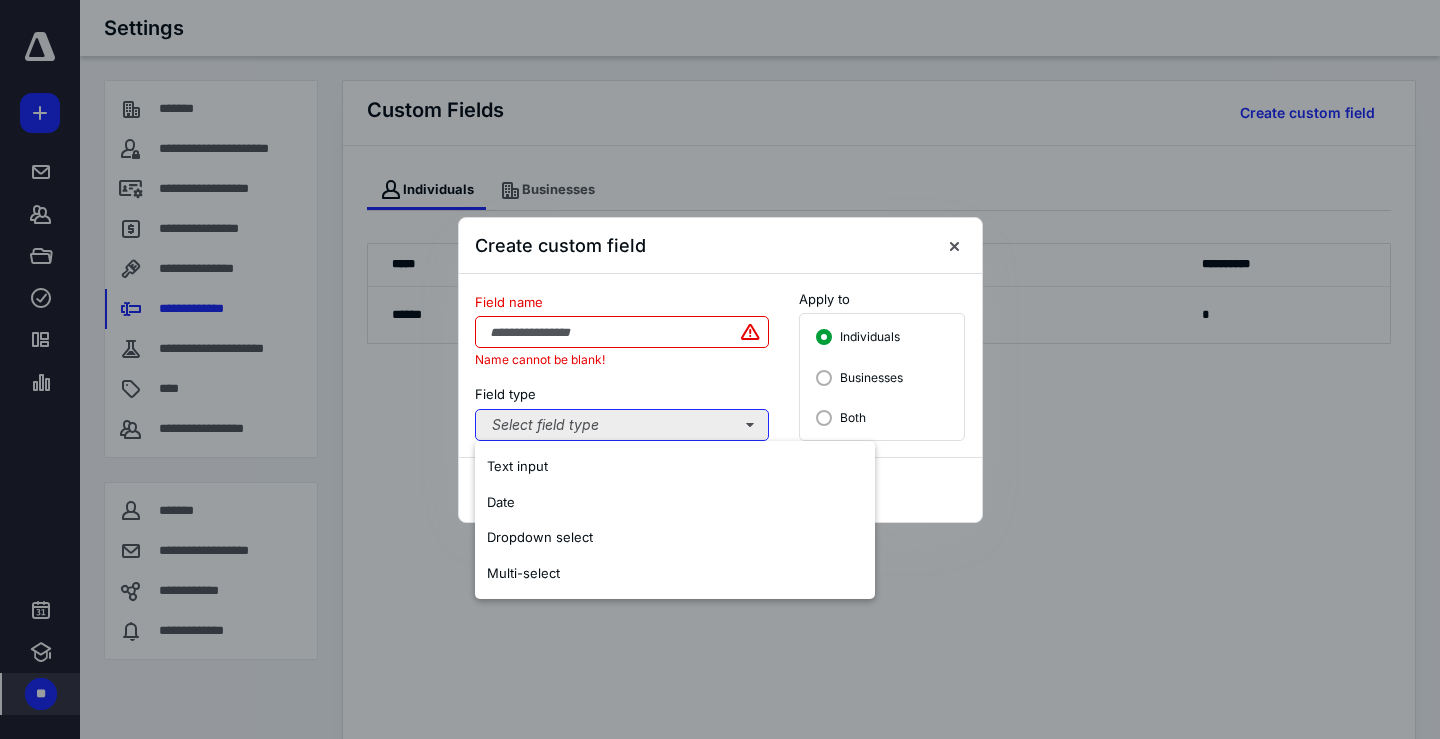 click on "Select field type" at bounding box center (622, 425) 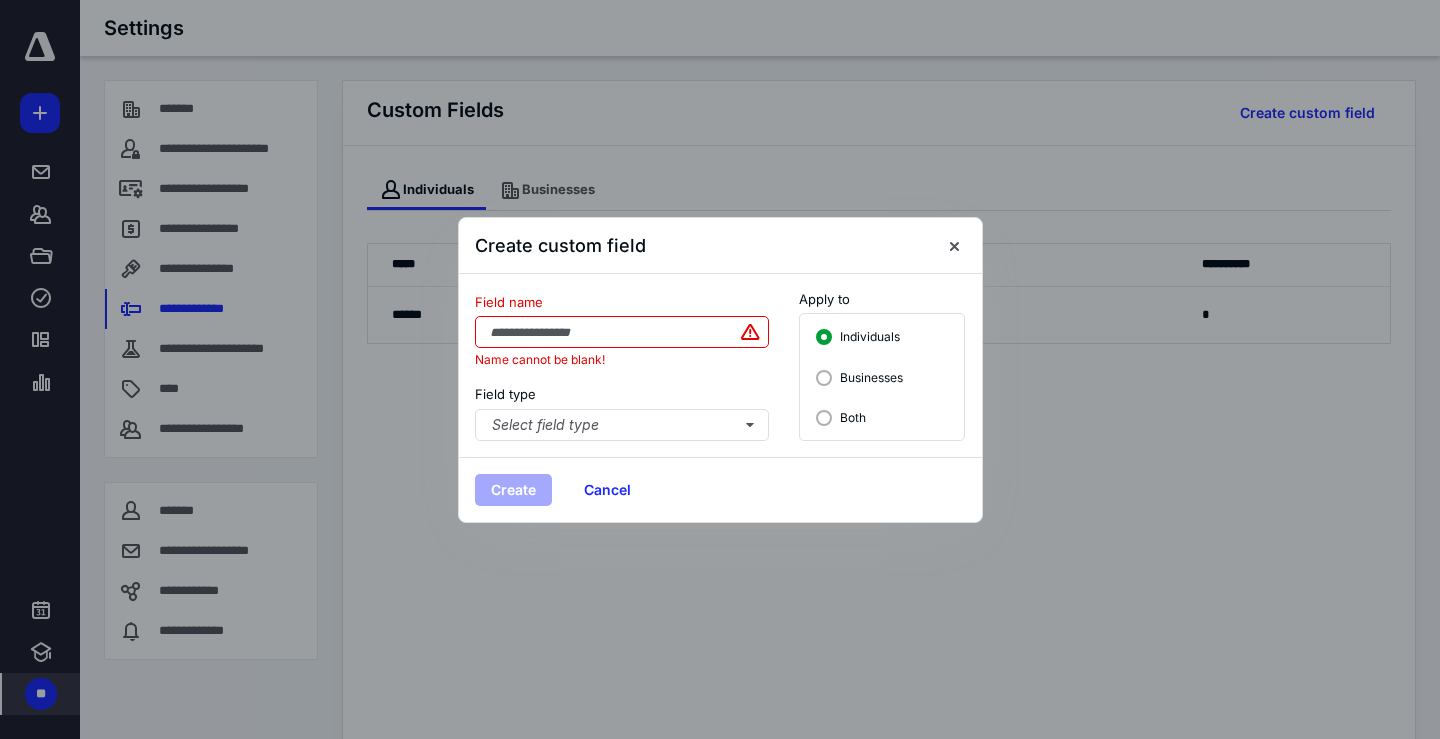 click on "Create custom field" at bounding box center [720, 246] 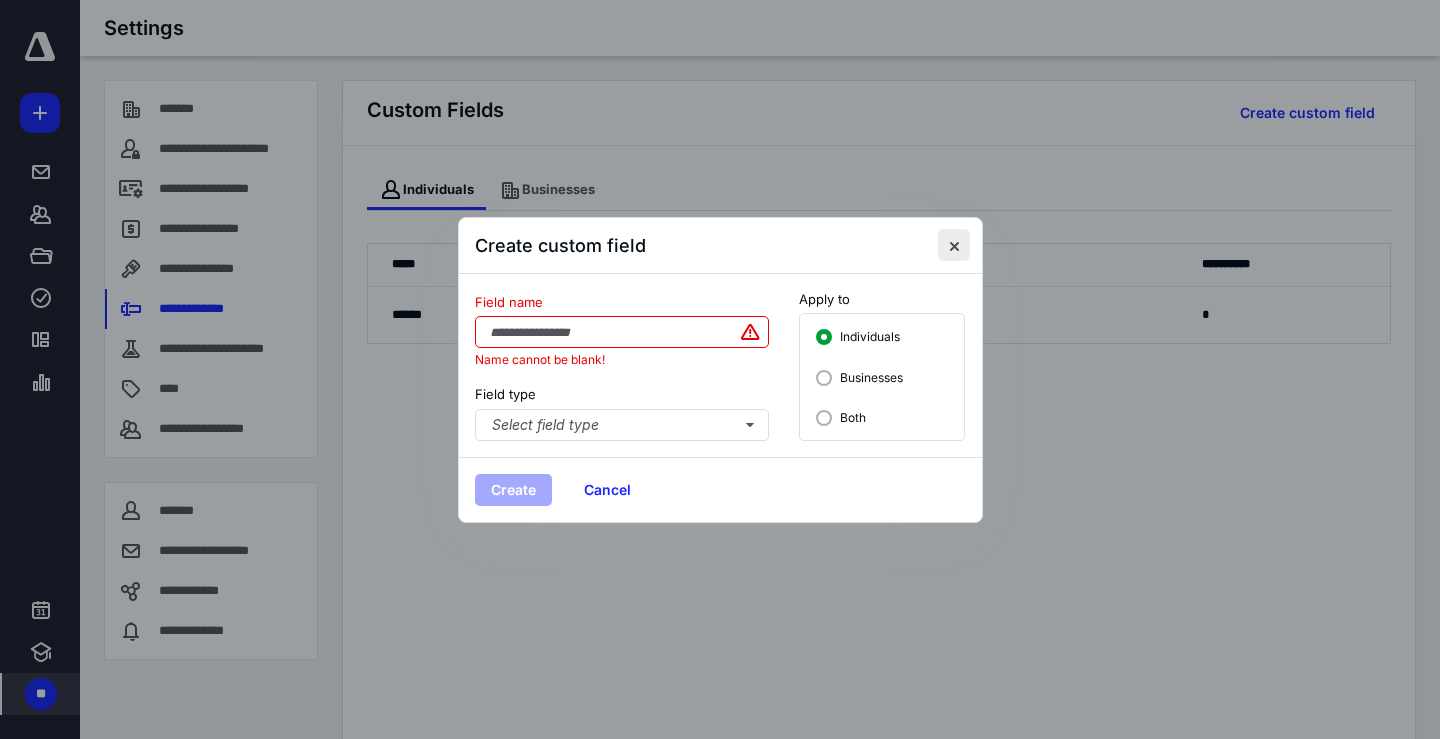 click at bounding box center (954, 245) 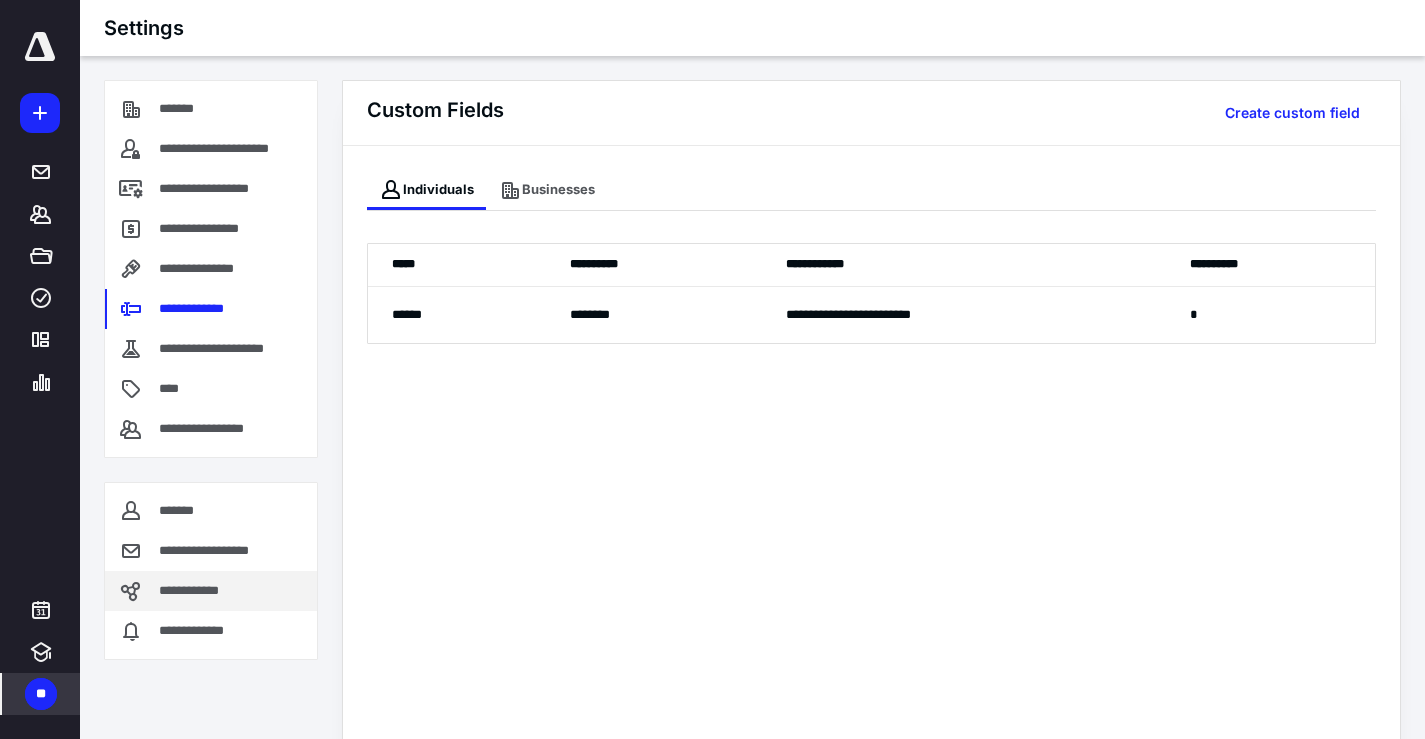click on "**********" at bounding box center [195, 591] 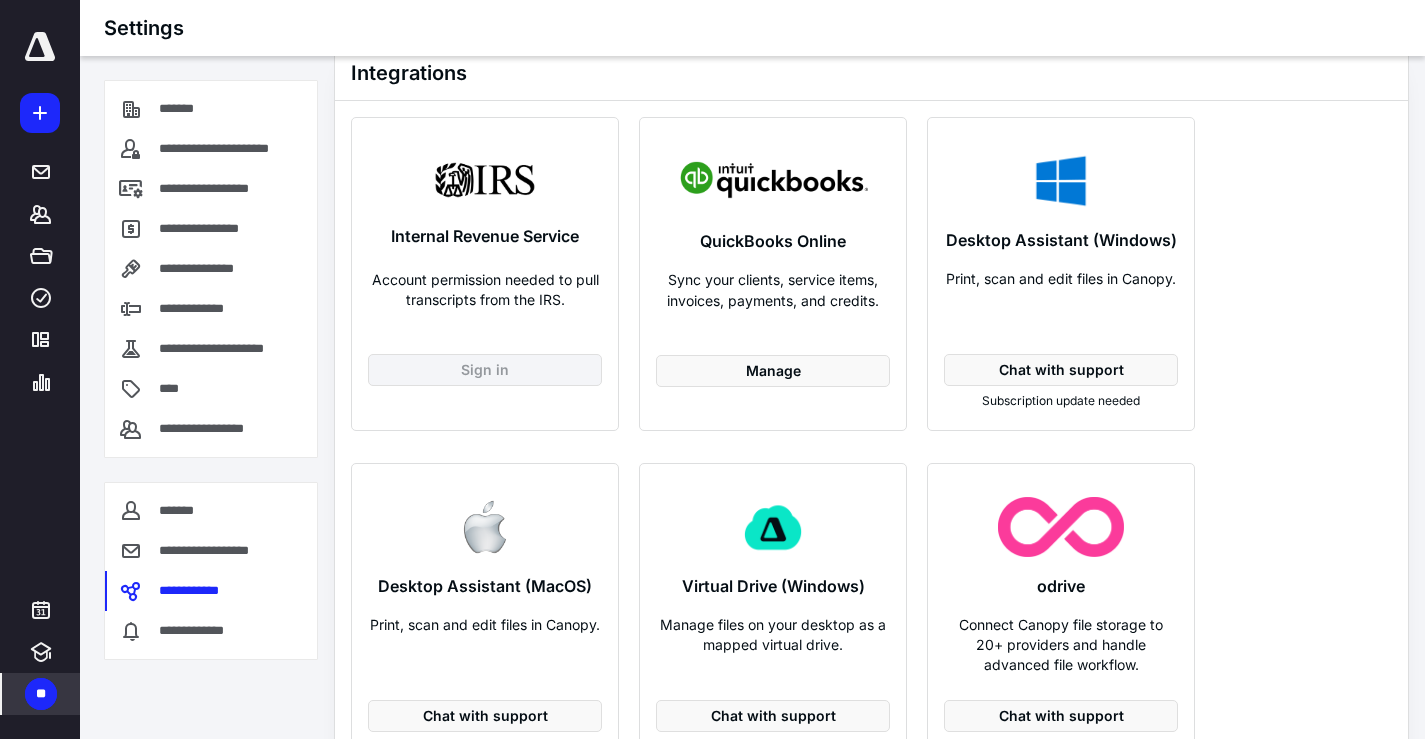 scroll, scrollTop: 0, scrollLeft: 0, axis: both 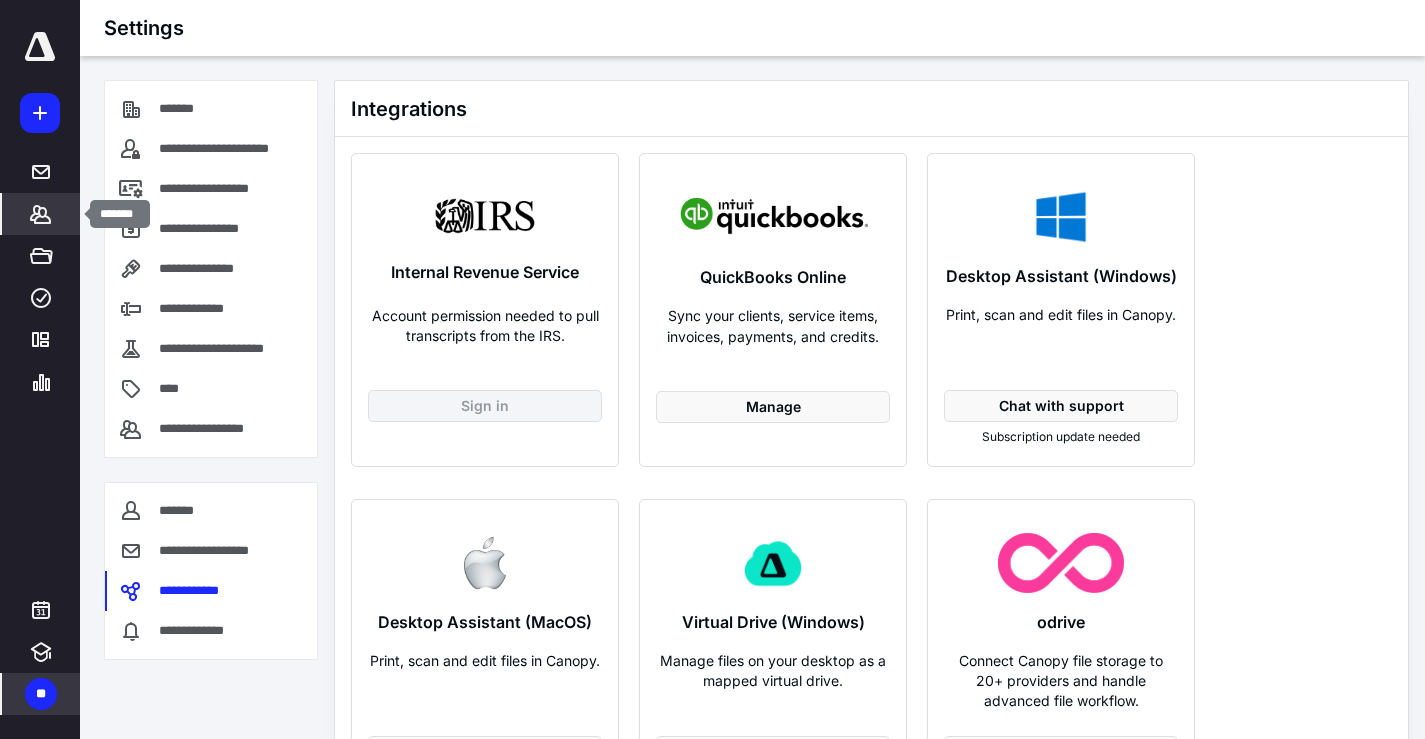 click 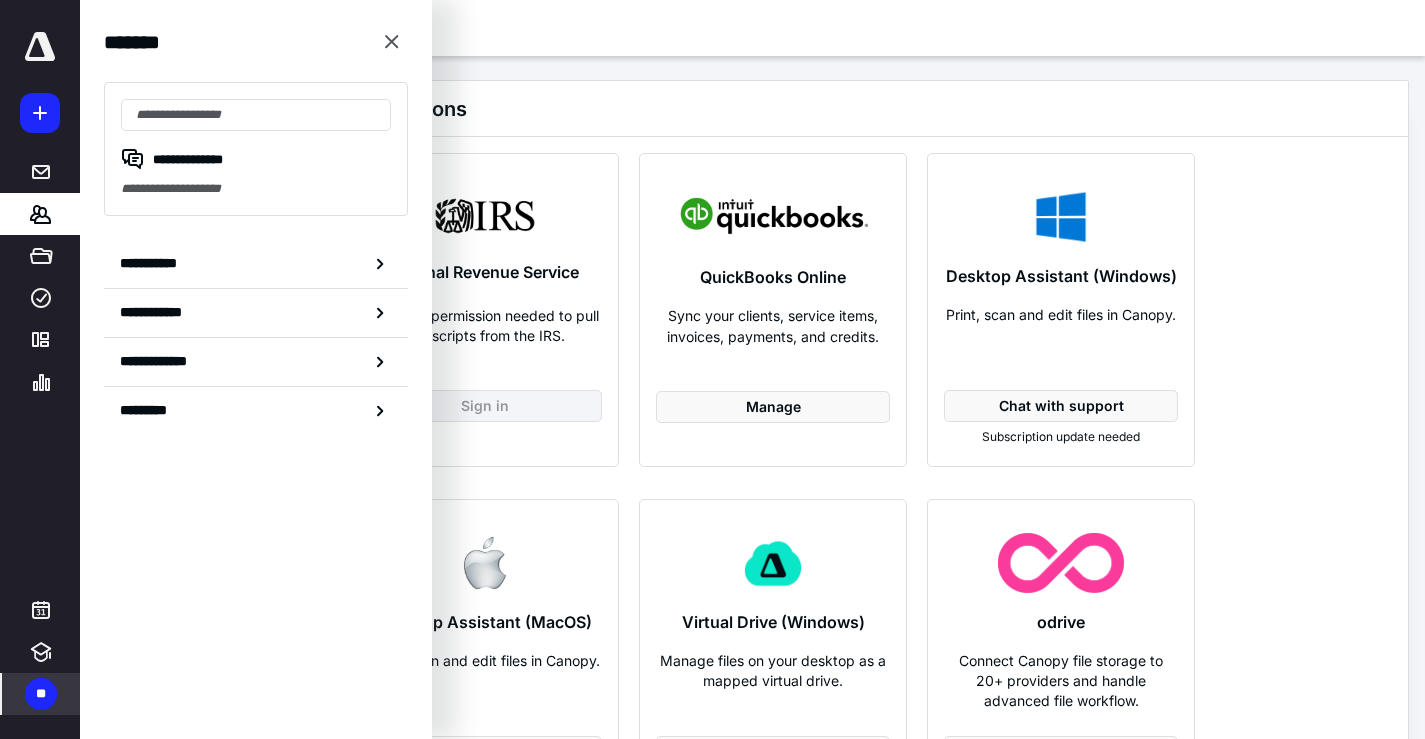 click on "**" at bounding box center [41, 694] 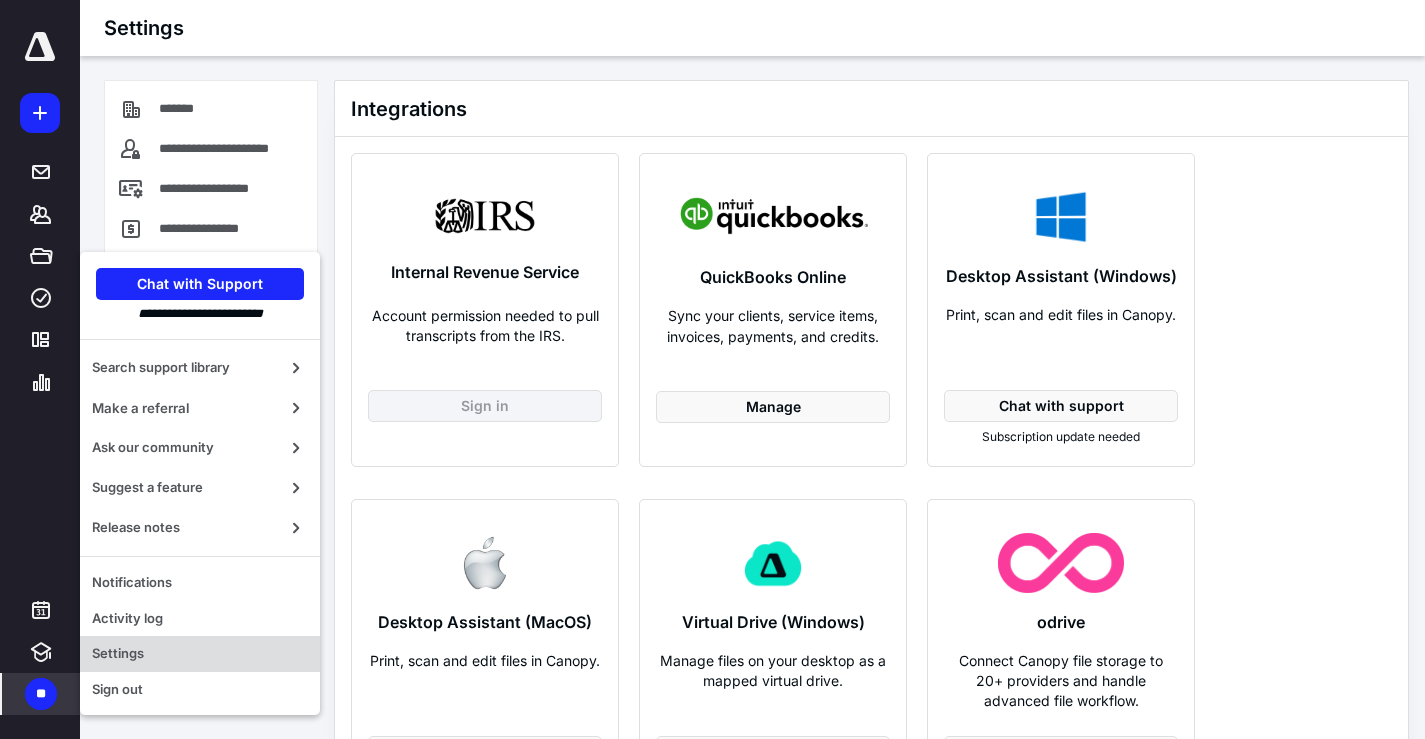 click on "Settings" at bounding box center [200, 654] 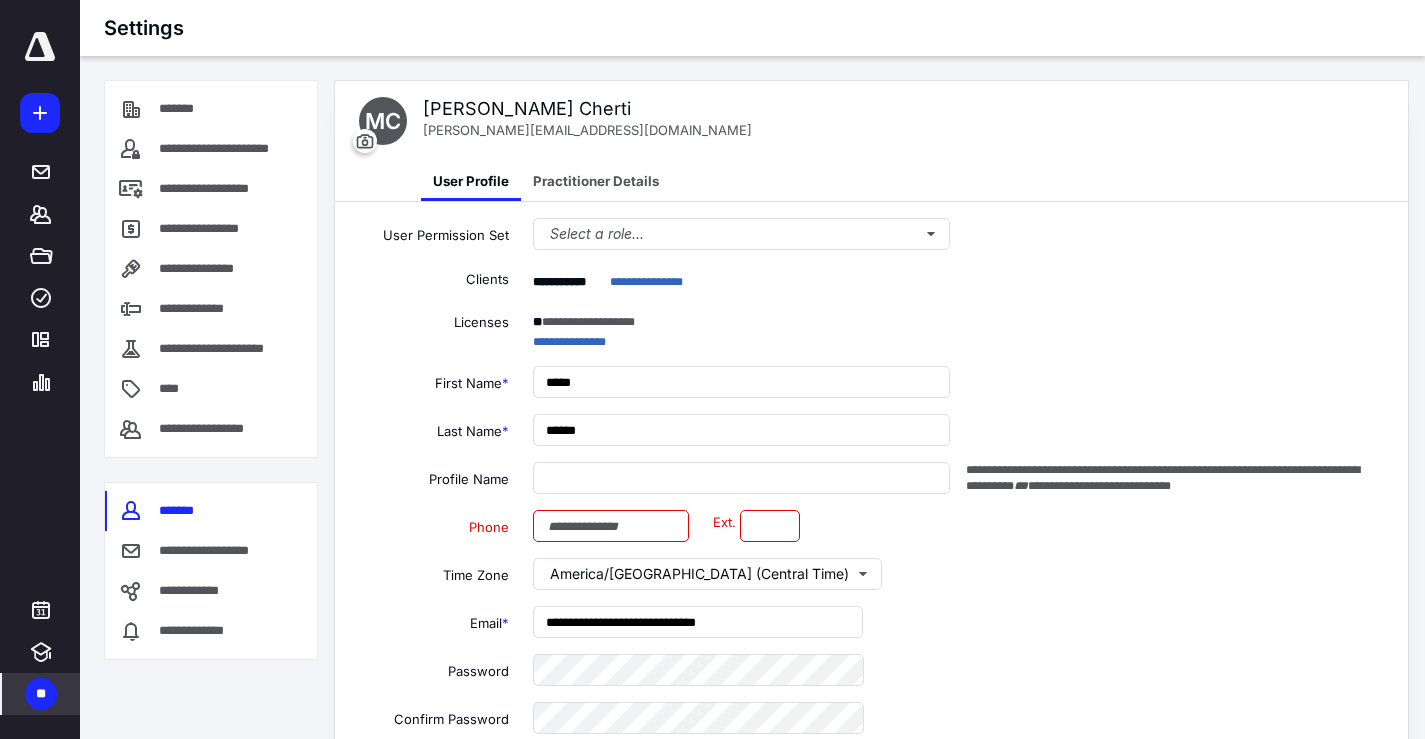 type on "**********" 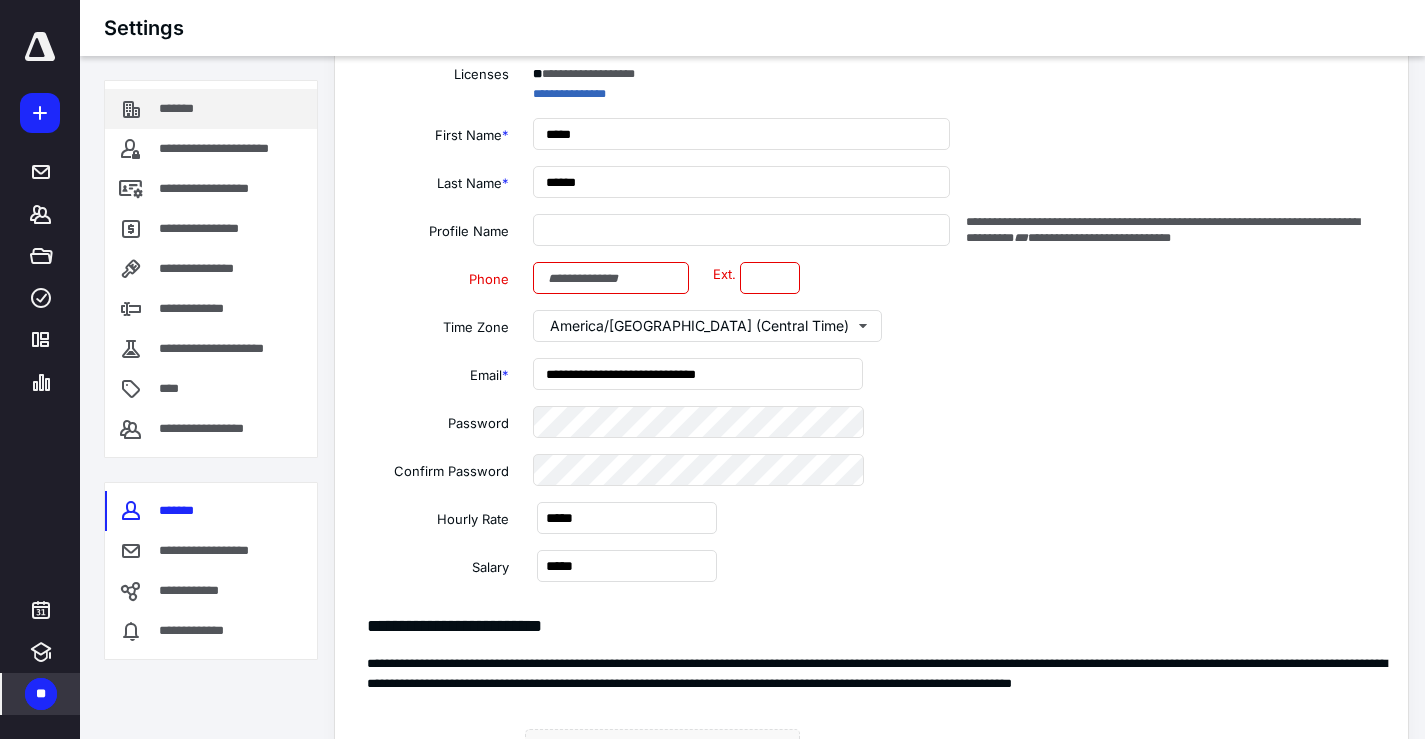 scroll, scrollTop: 400, scrollLeft: 0, axis: vertical 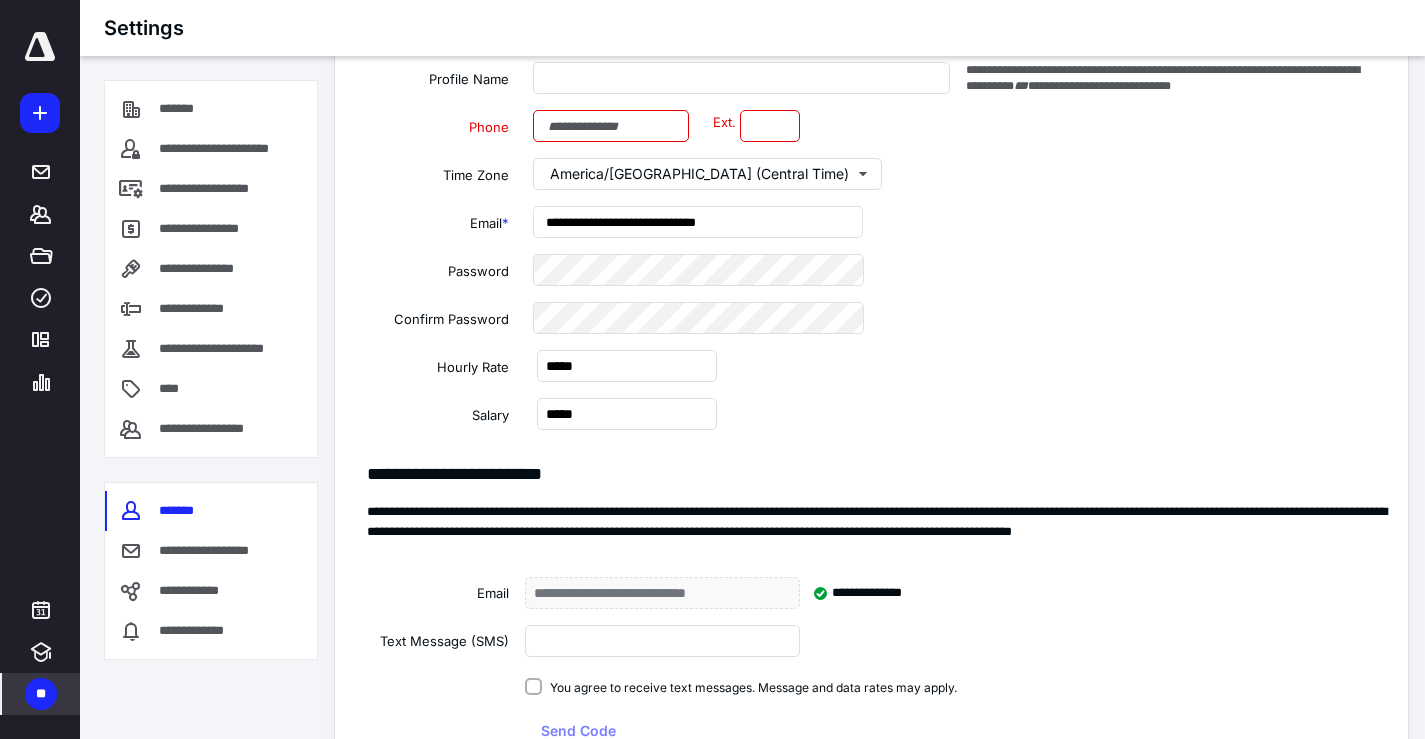 click at bounding box center (40, 47) 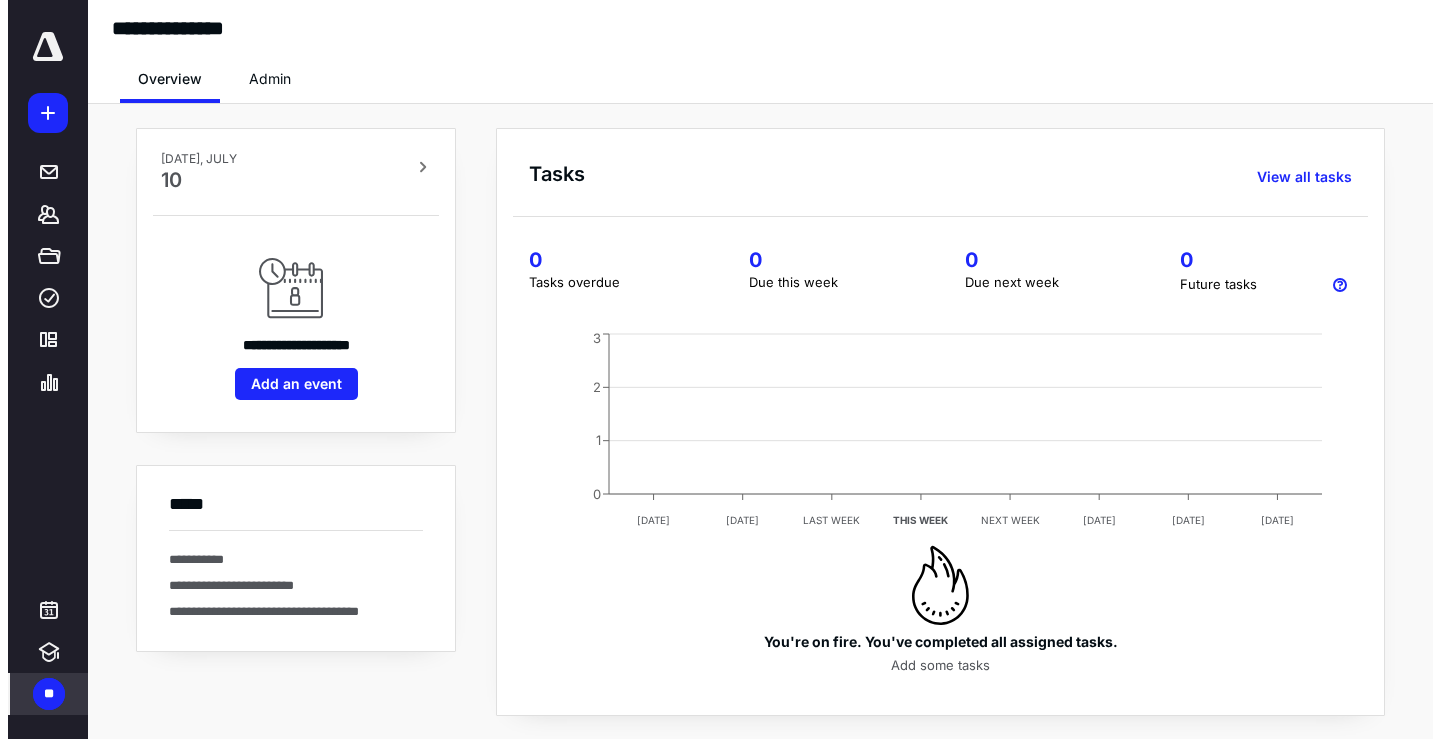 scroll, scrollTop: 0, scrollLeft: 0, axis: both 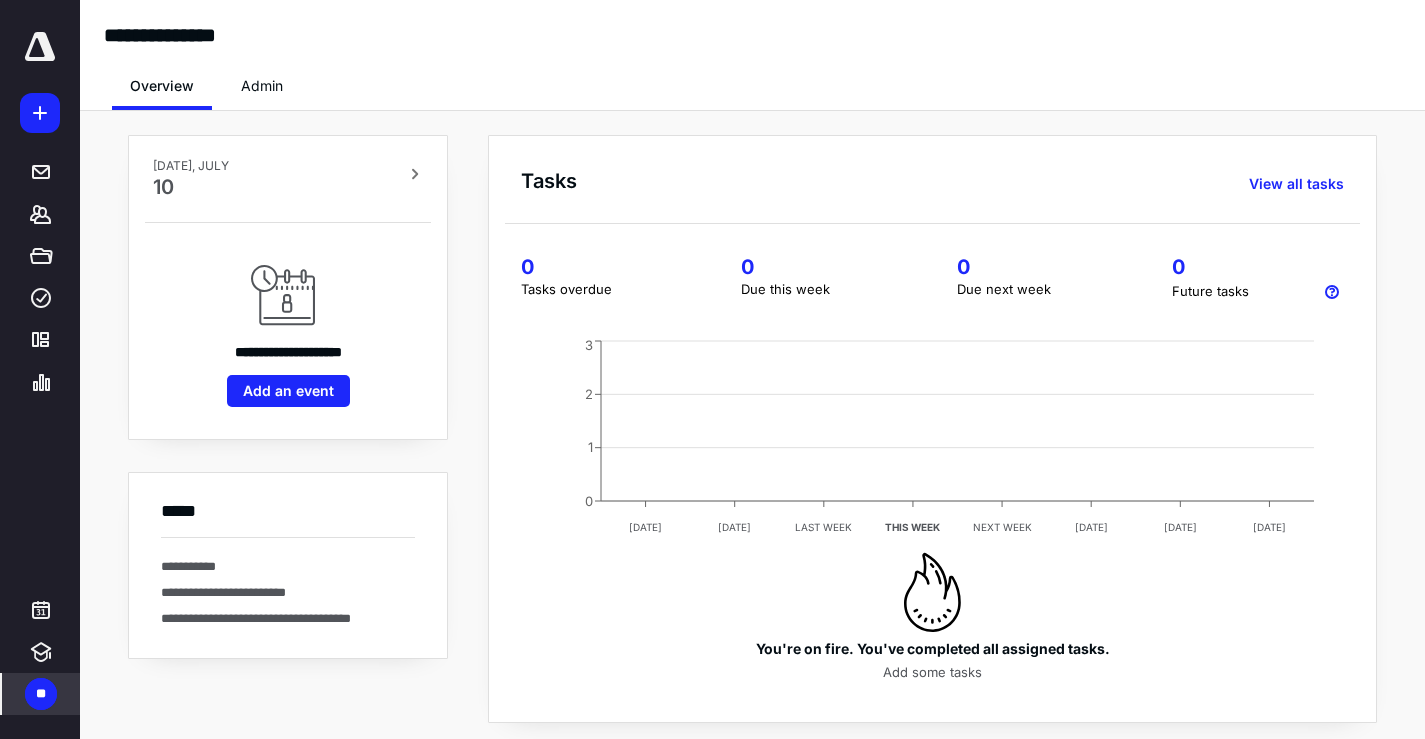 click on "Admin" at bounding box center (262, 86) 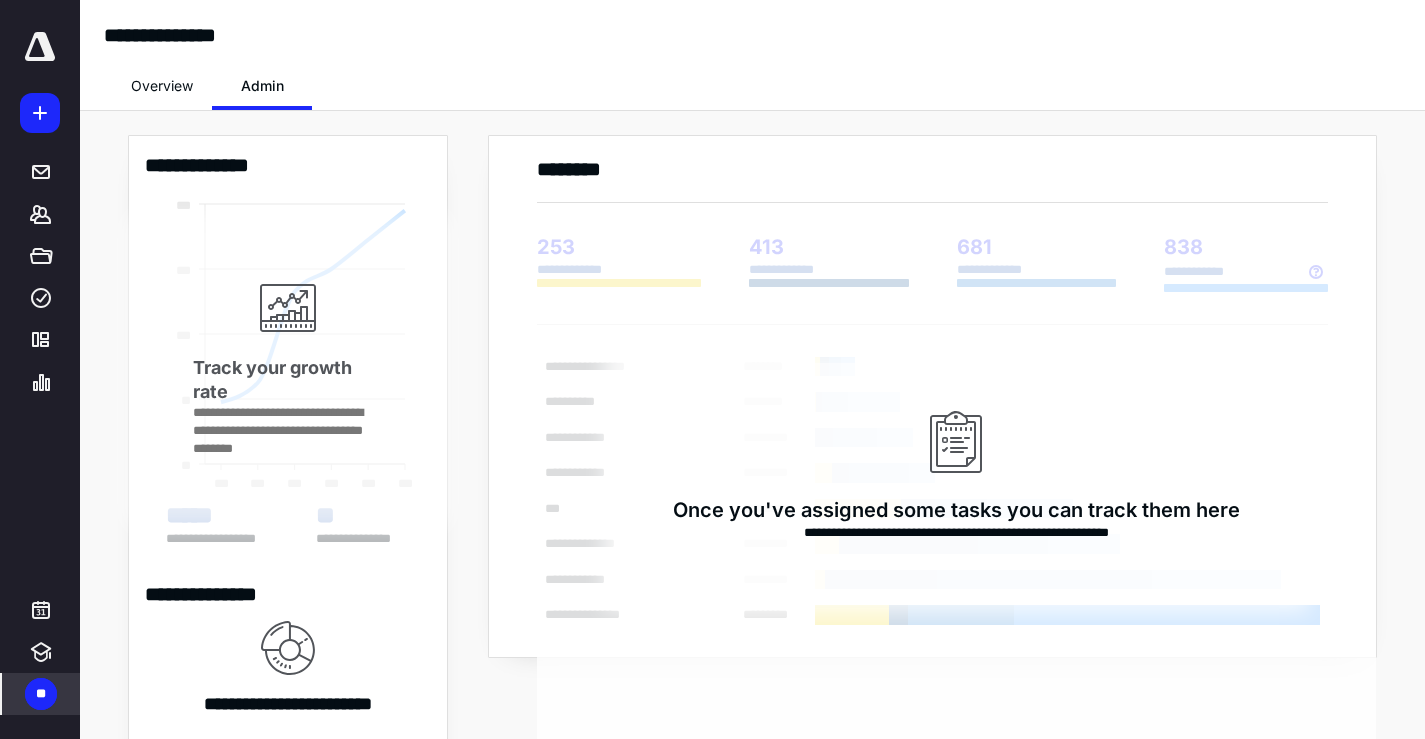 click on "Overview" at bounding box center [162, 86] 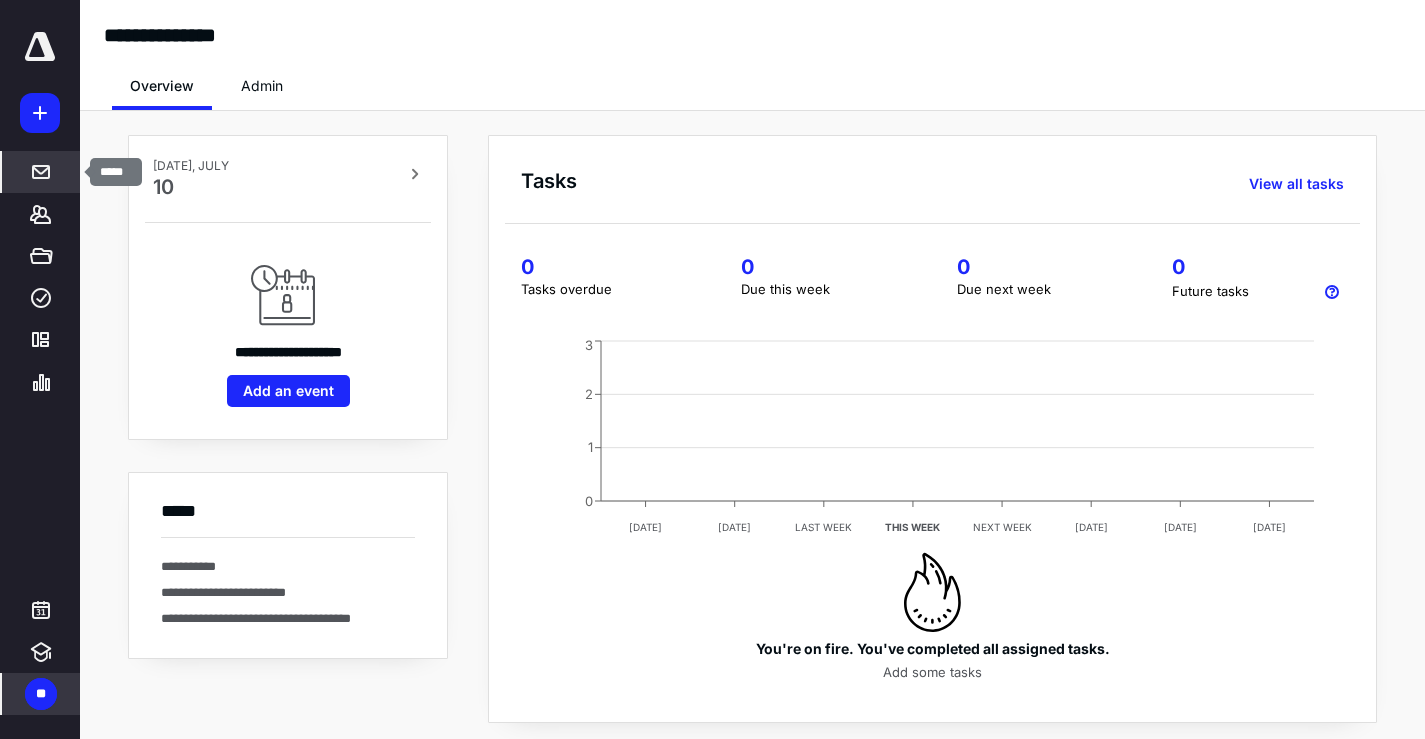 click 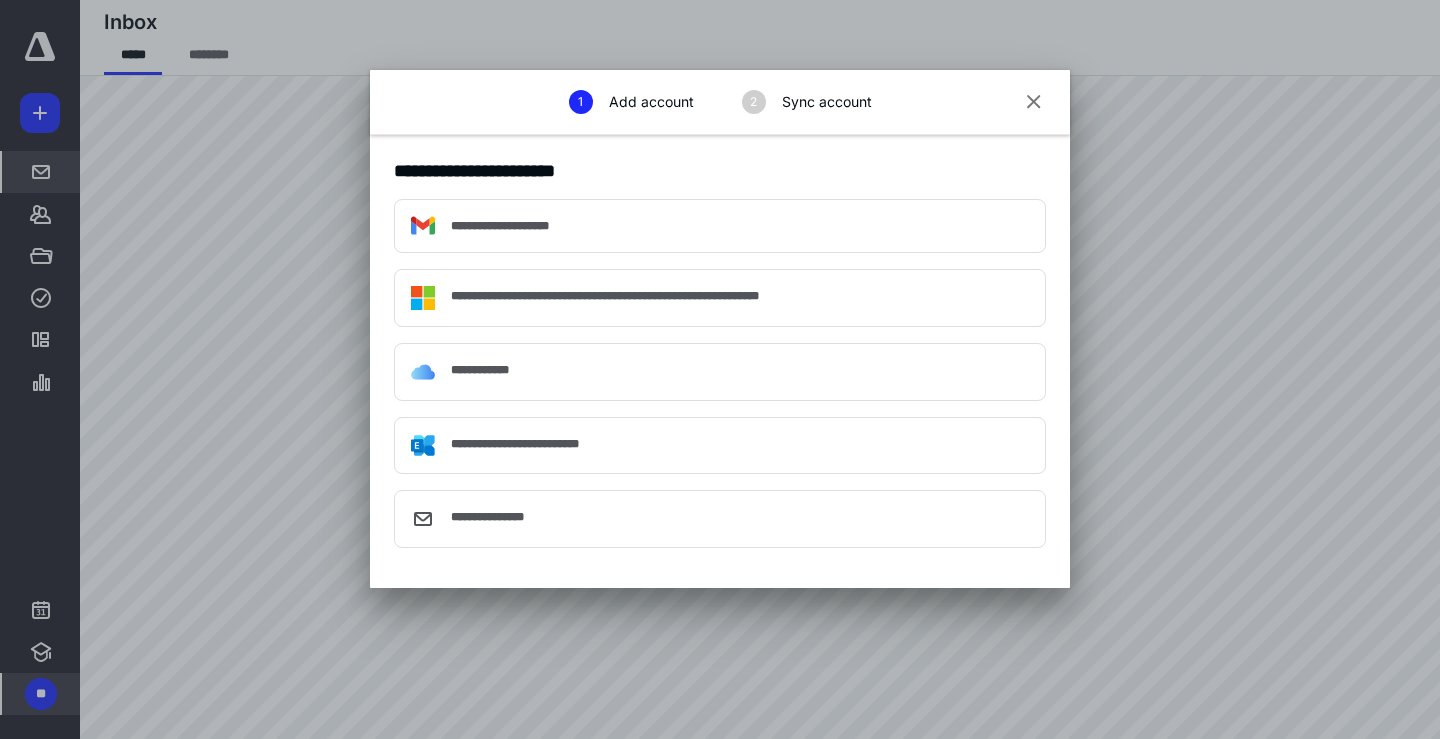 click on "**********" at bounding box center [515, 444] 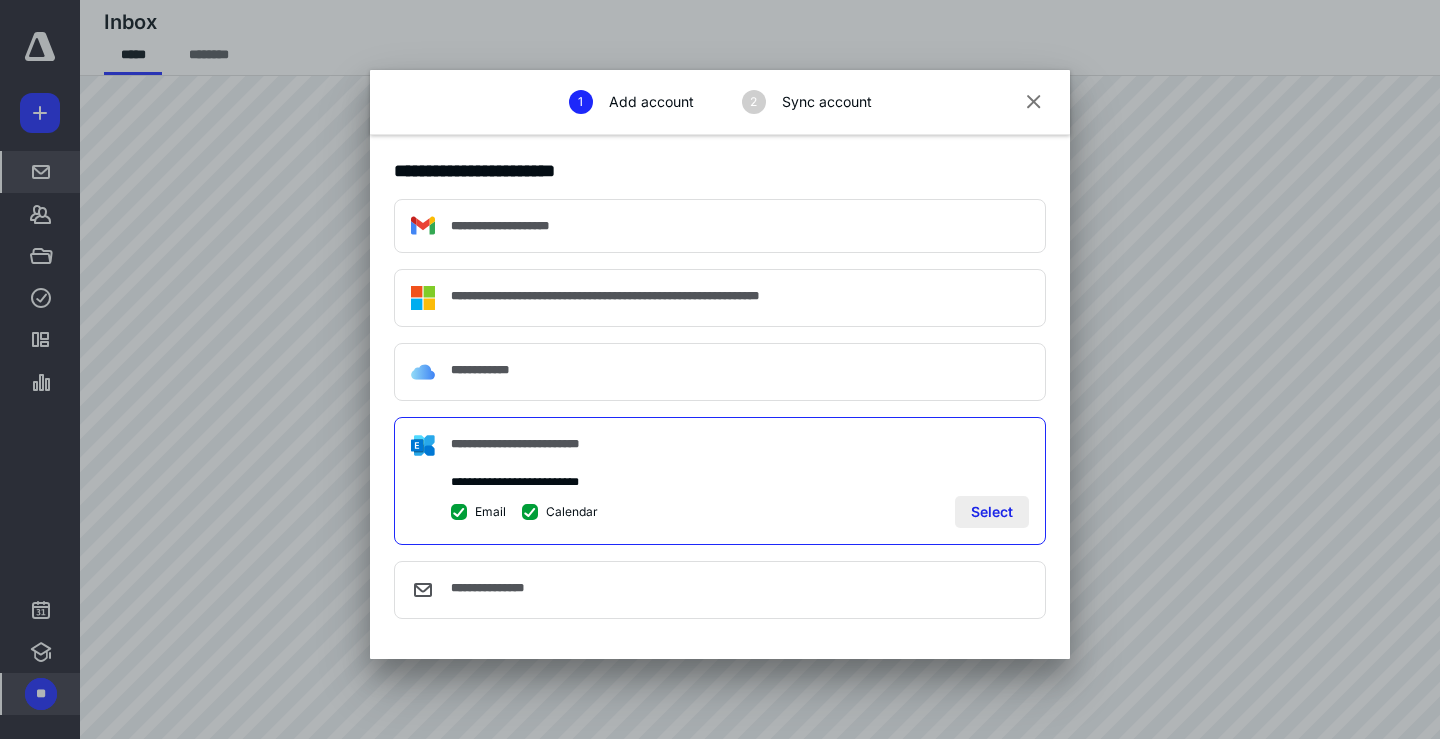 click on "Select" at bounding box center (992, 512) 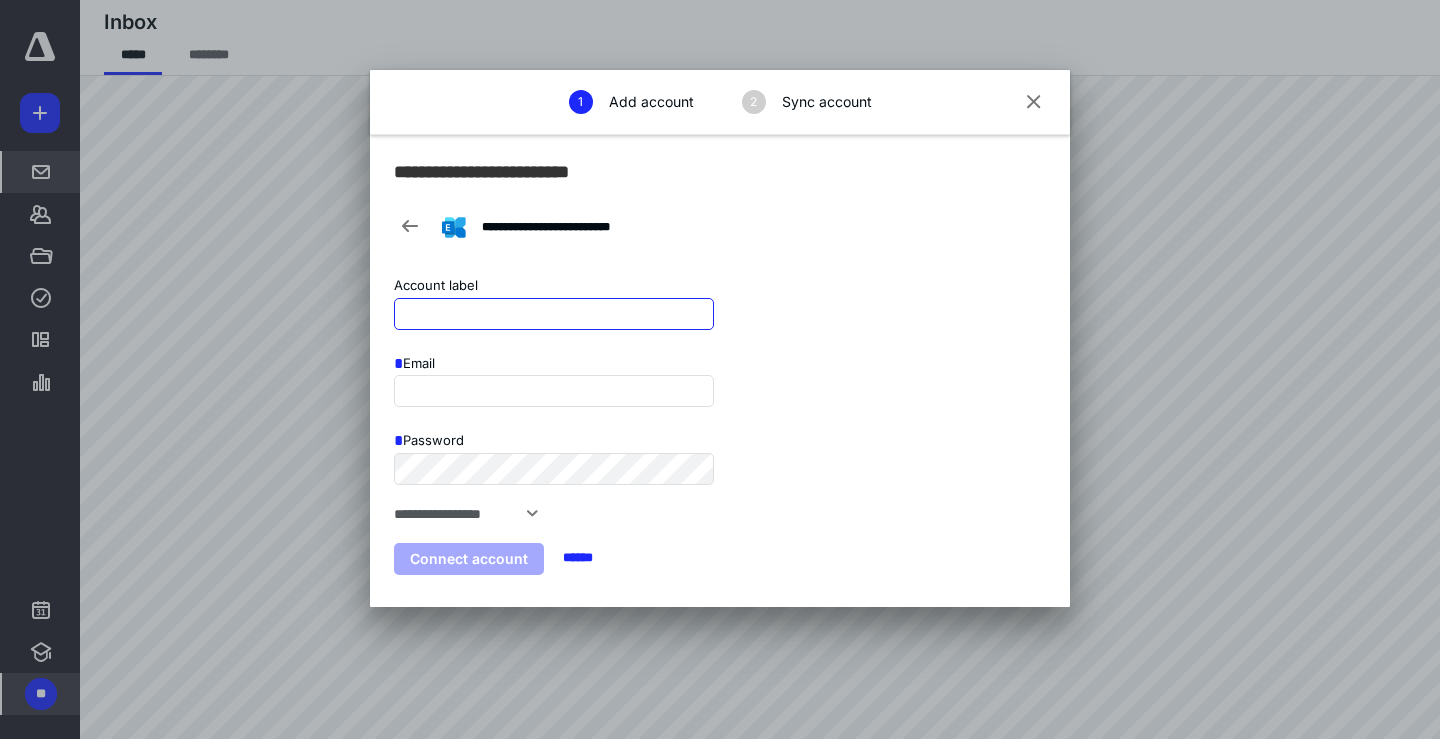 click on "Account label" at bounding box center (554, 314) 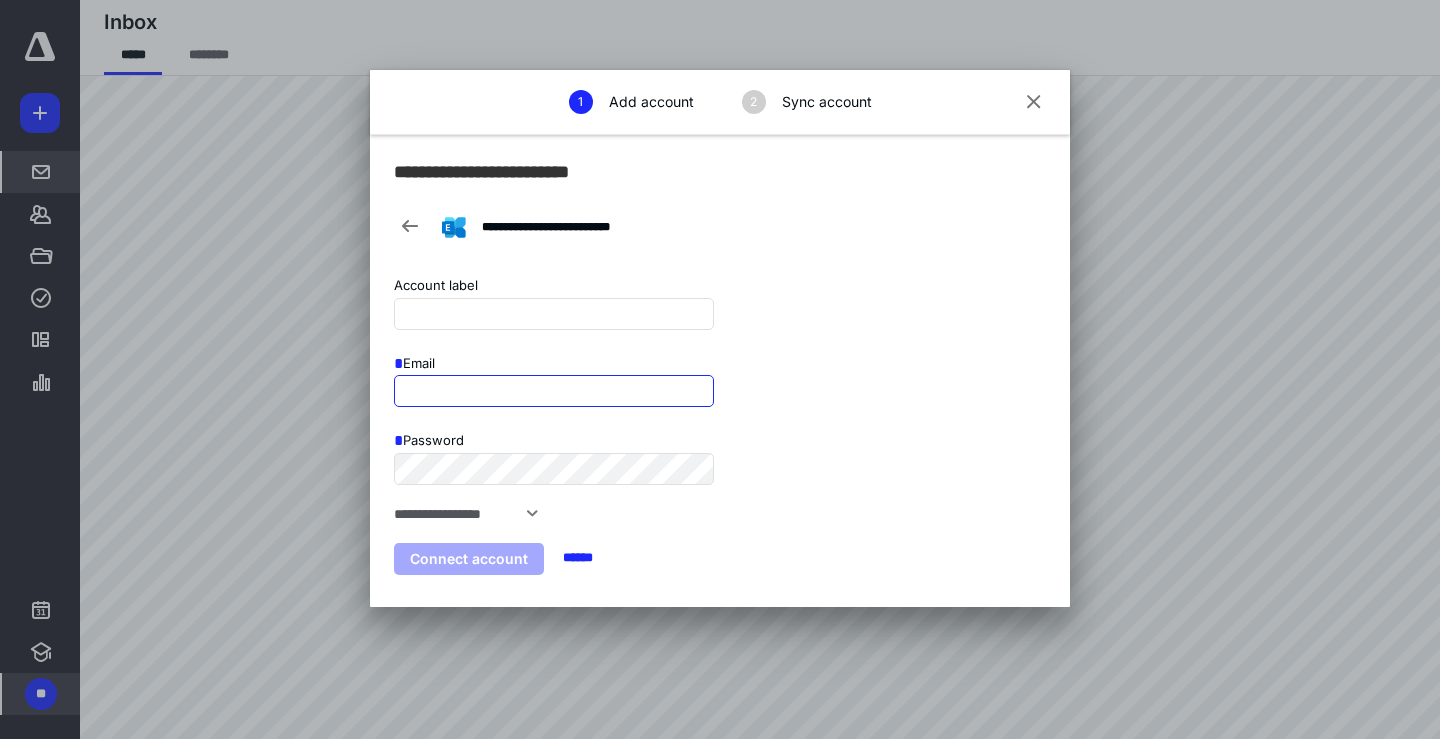 click on "Email" at bounding box center [554, 391] 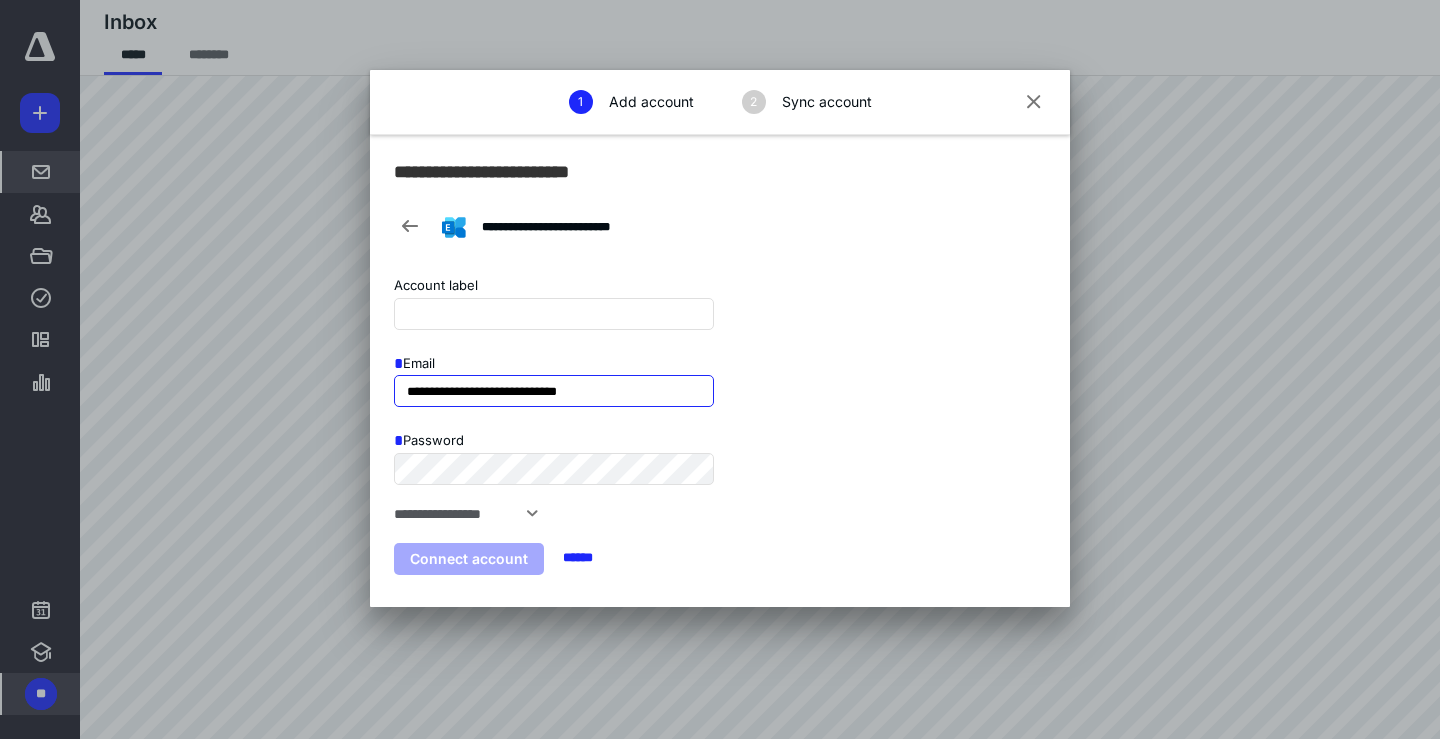 type on "**********" 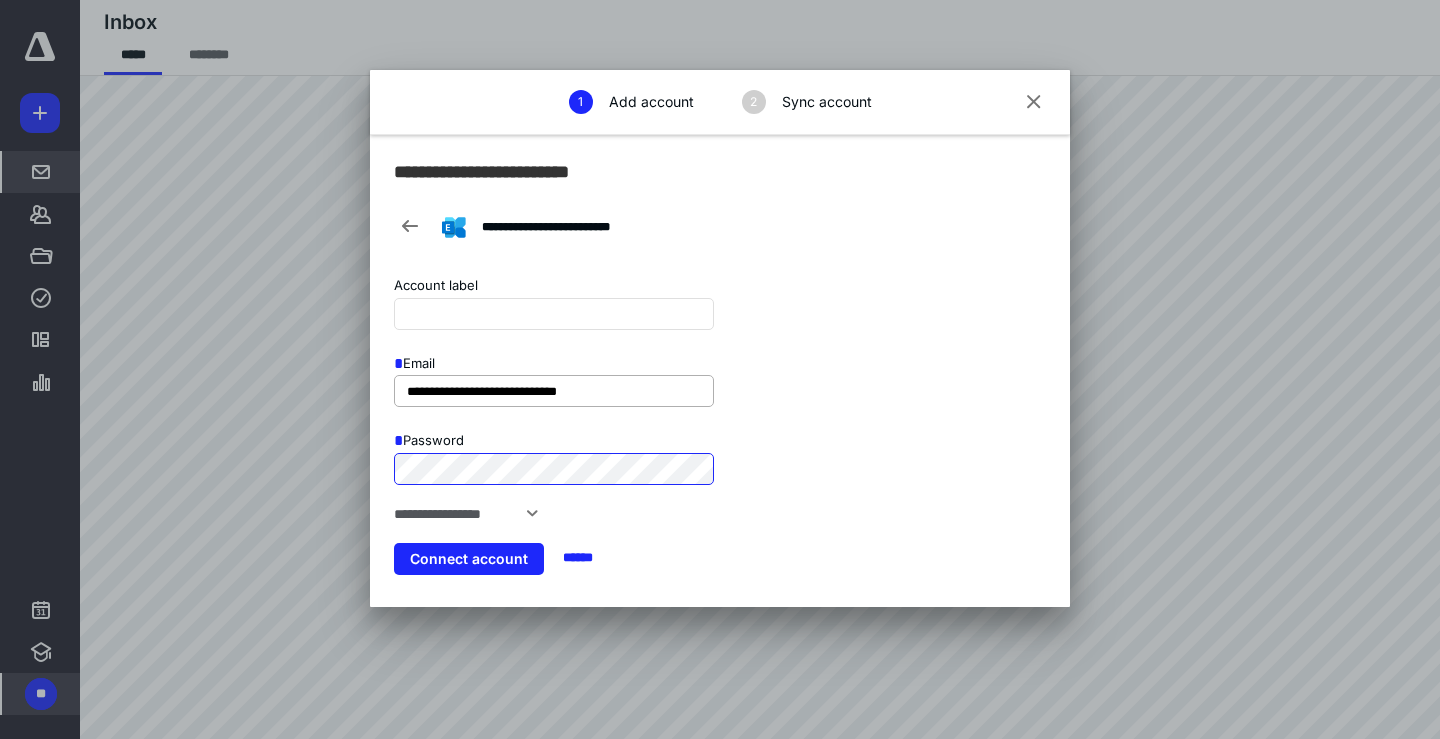 click on "Connect account" at bounding box center [469, 559] 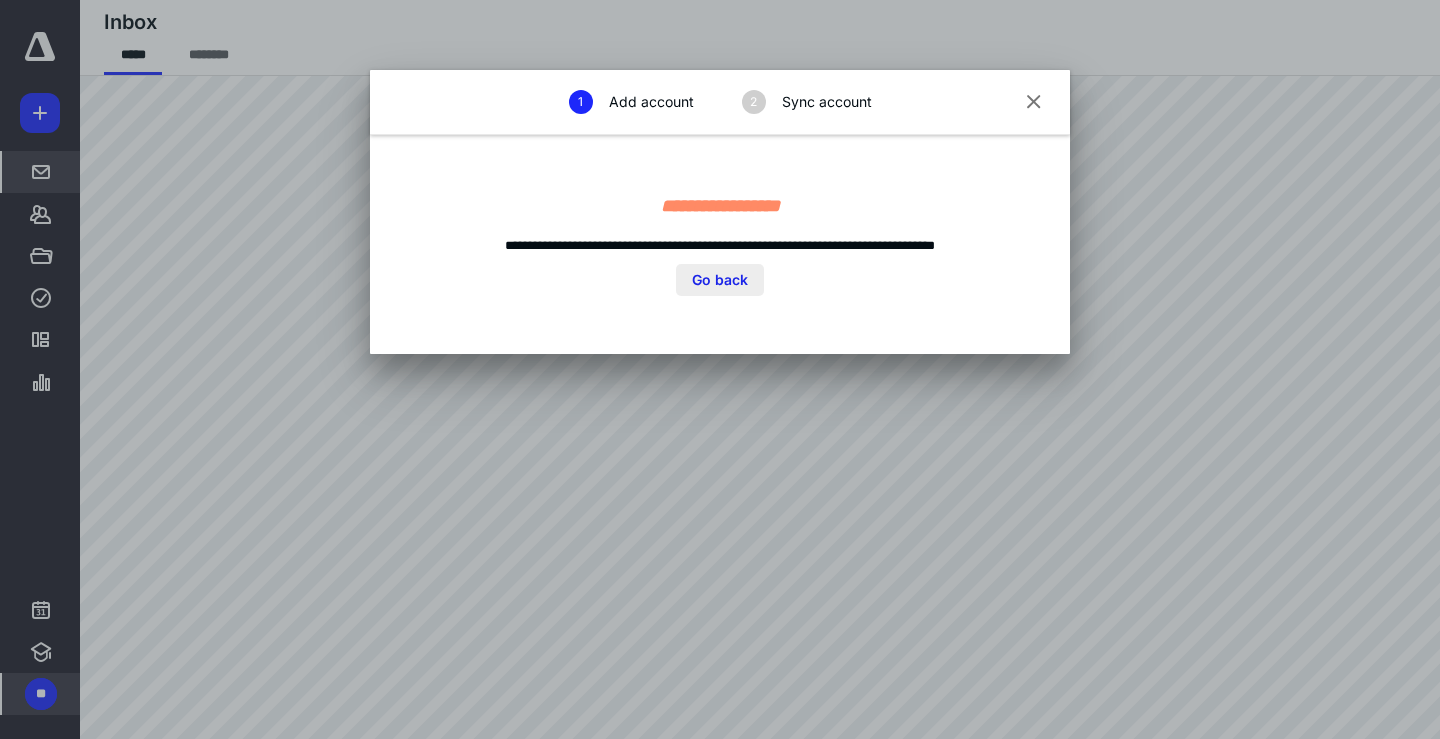 click on "Go back" at bounding box center [720, 280] 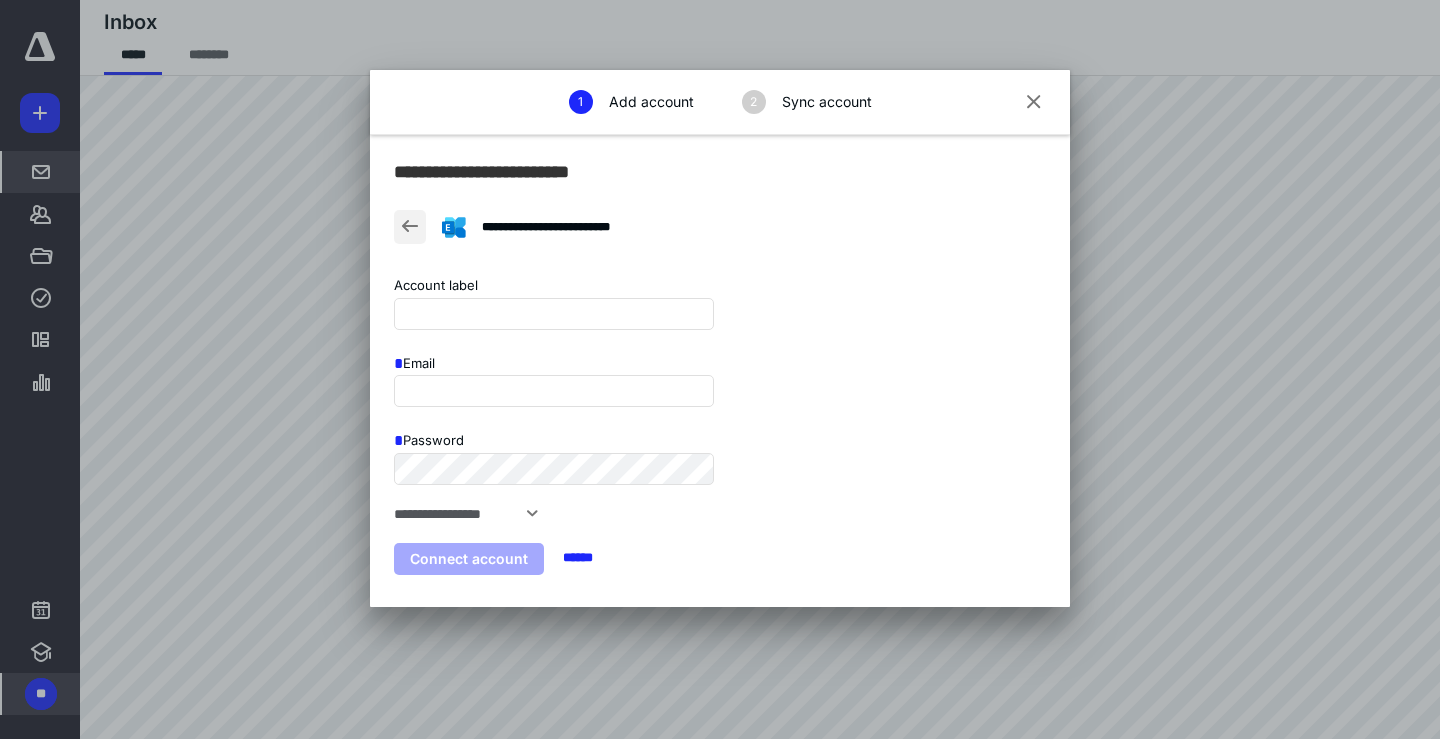 click at bounding box center (410, 227) 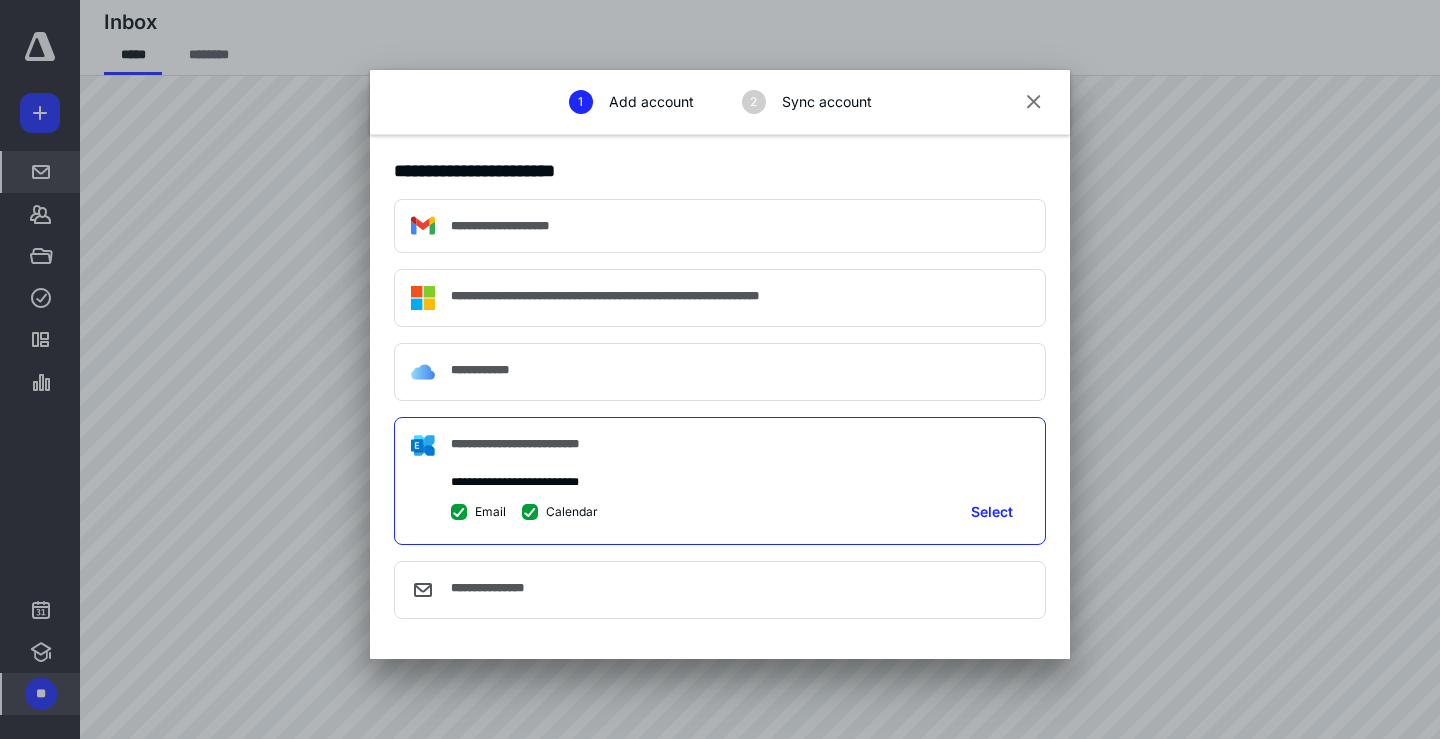 click on "**********" at bounding box center [487, 588] 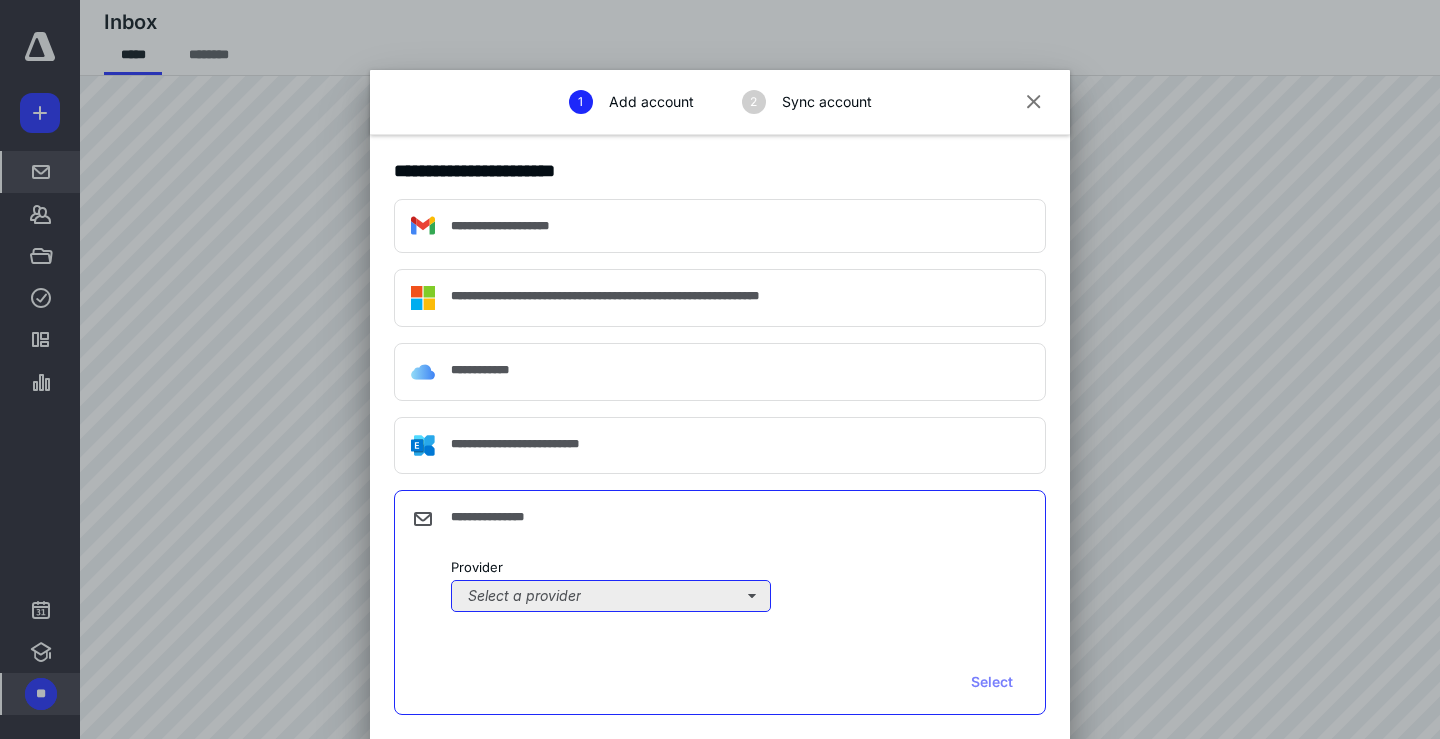 click on "Select a provider" at bounding box center (611, 596) 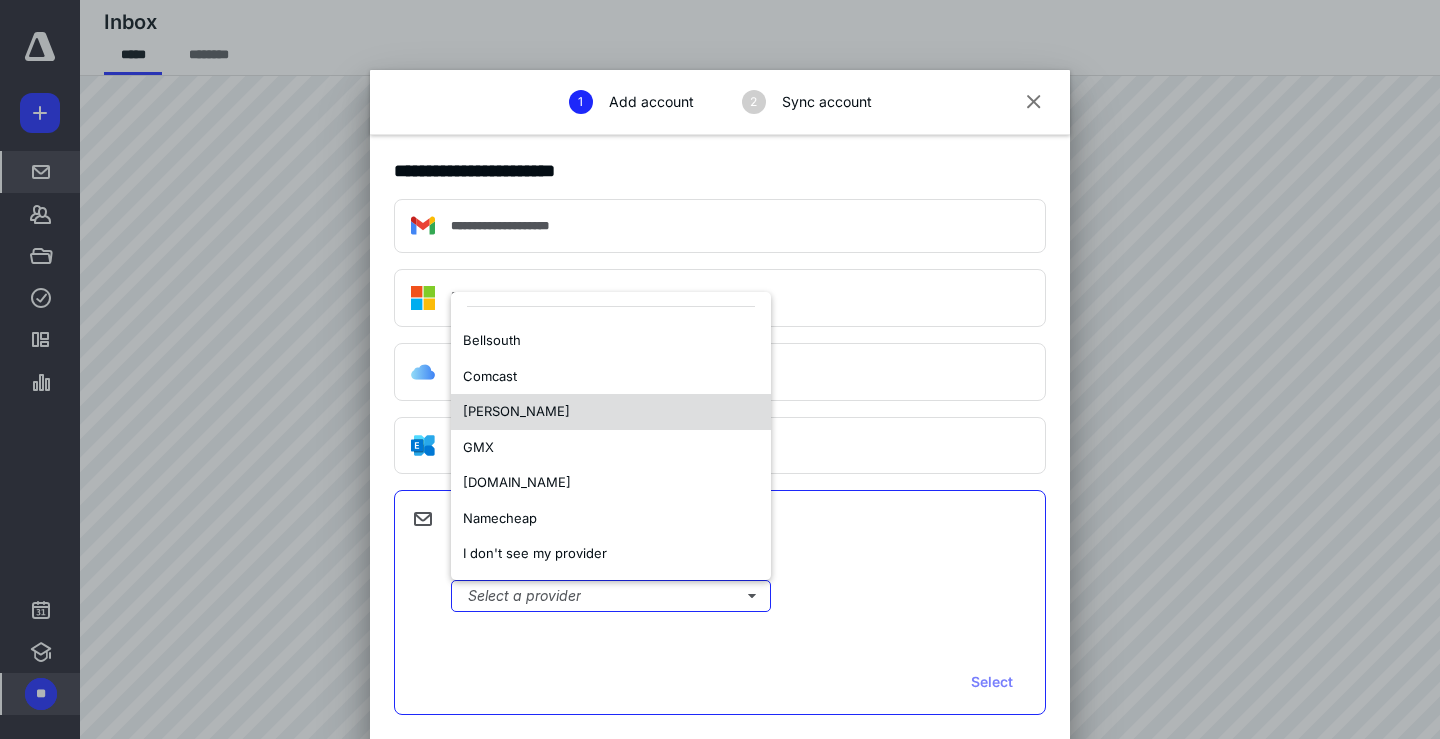 scroll, scrollTop: 0, scrollLeft: 0, axis: both 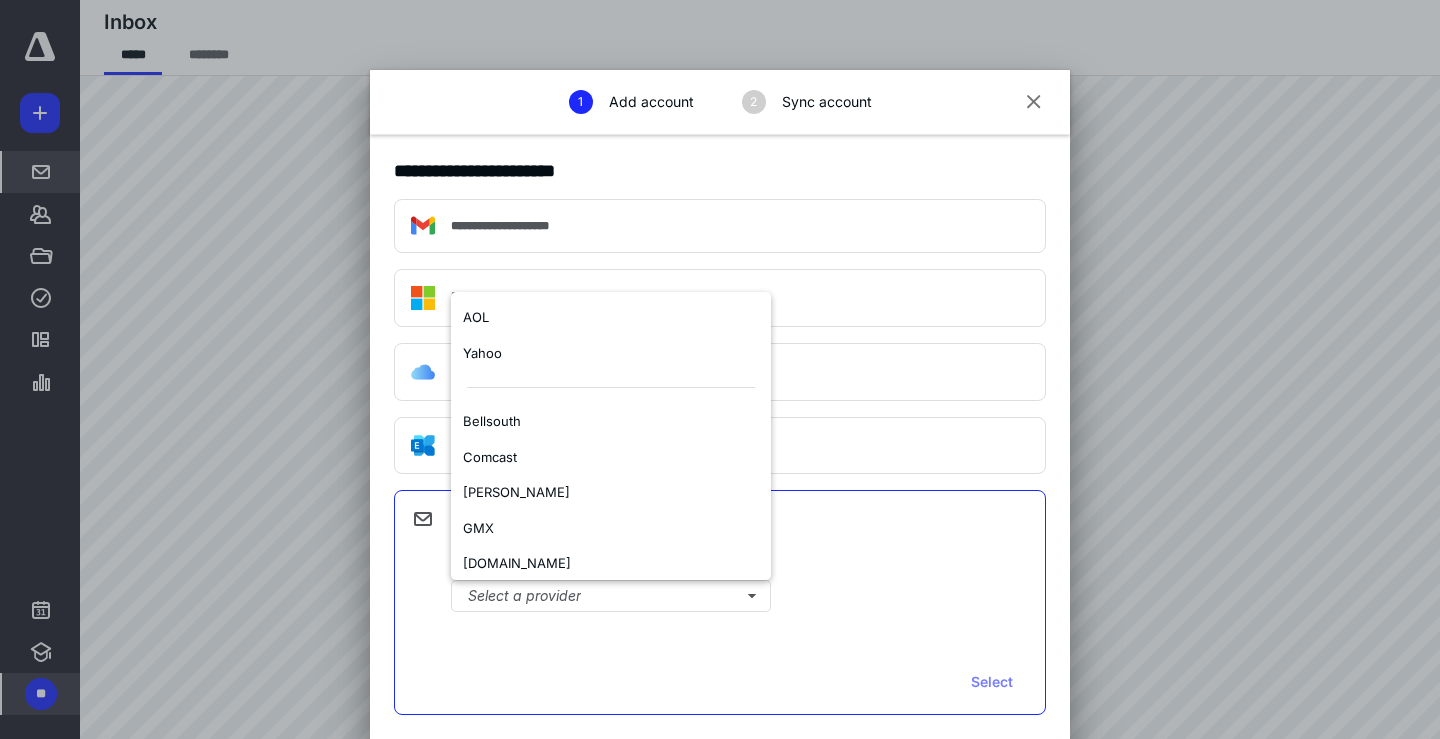 click on "**********" at bounding box center (720, 298) 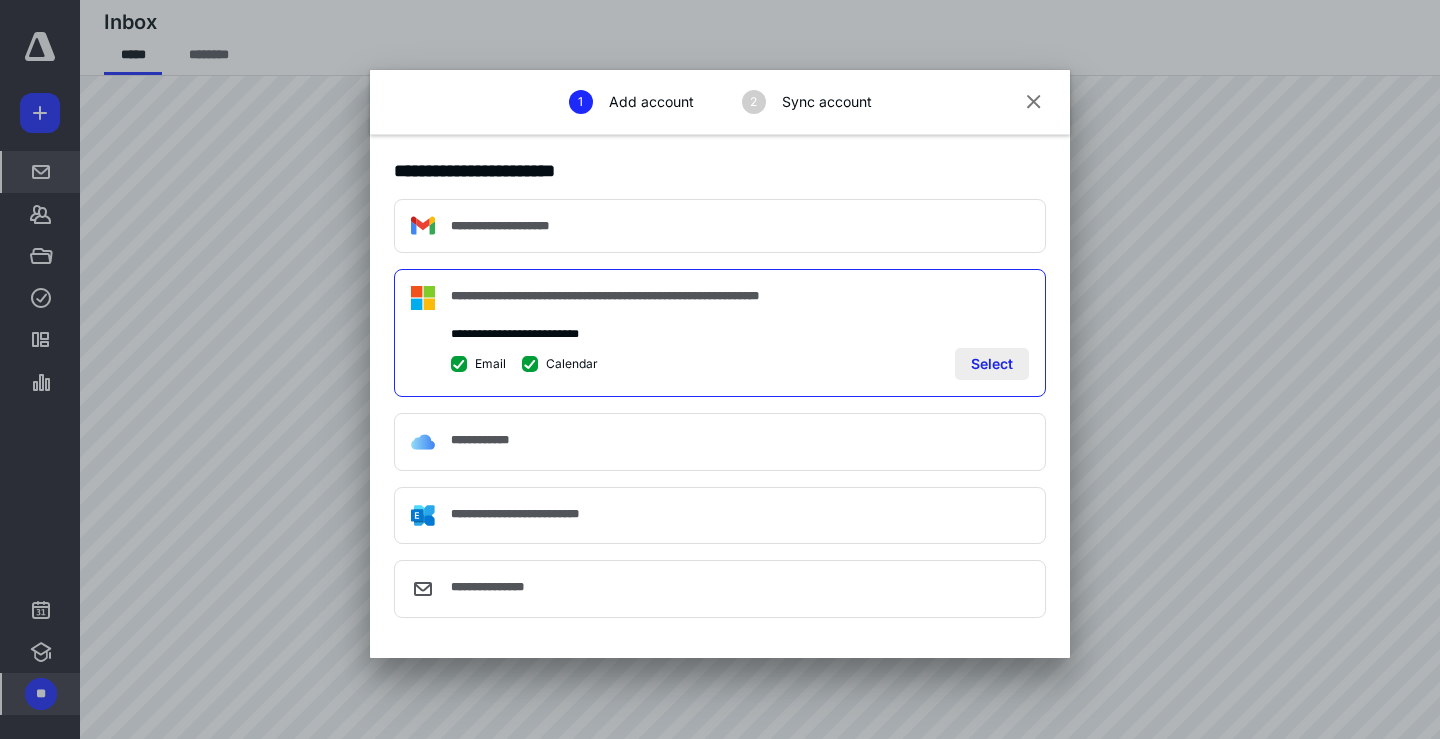 click on "Select" at bounding box center (992, 364) 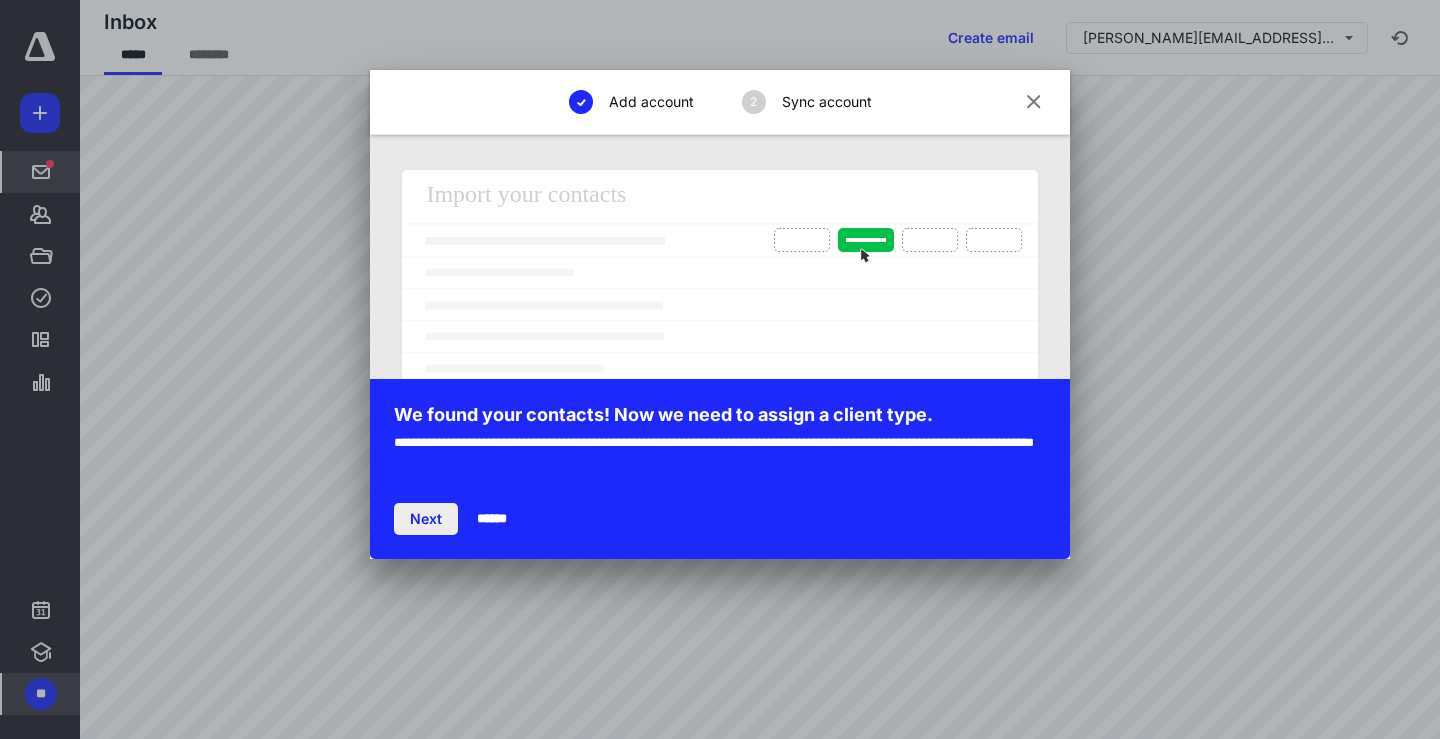 click on "Next" at bounding box center (426, 519) 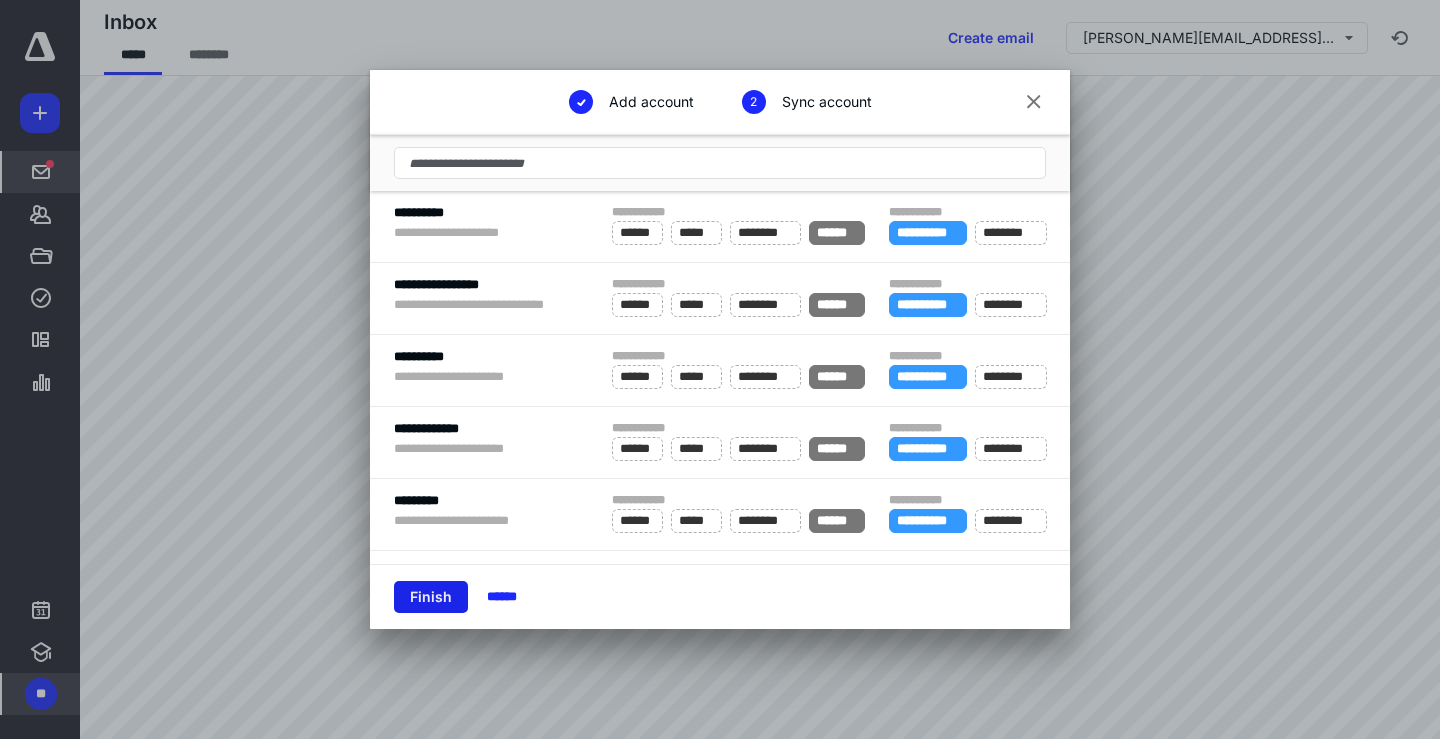 click on "Finish" at bounding box center (431, 597) 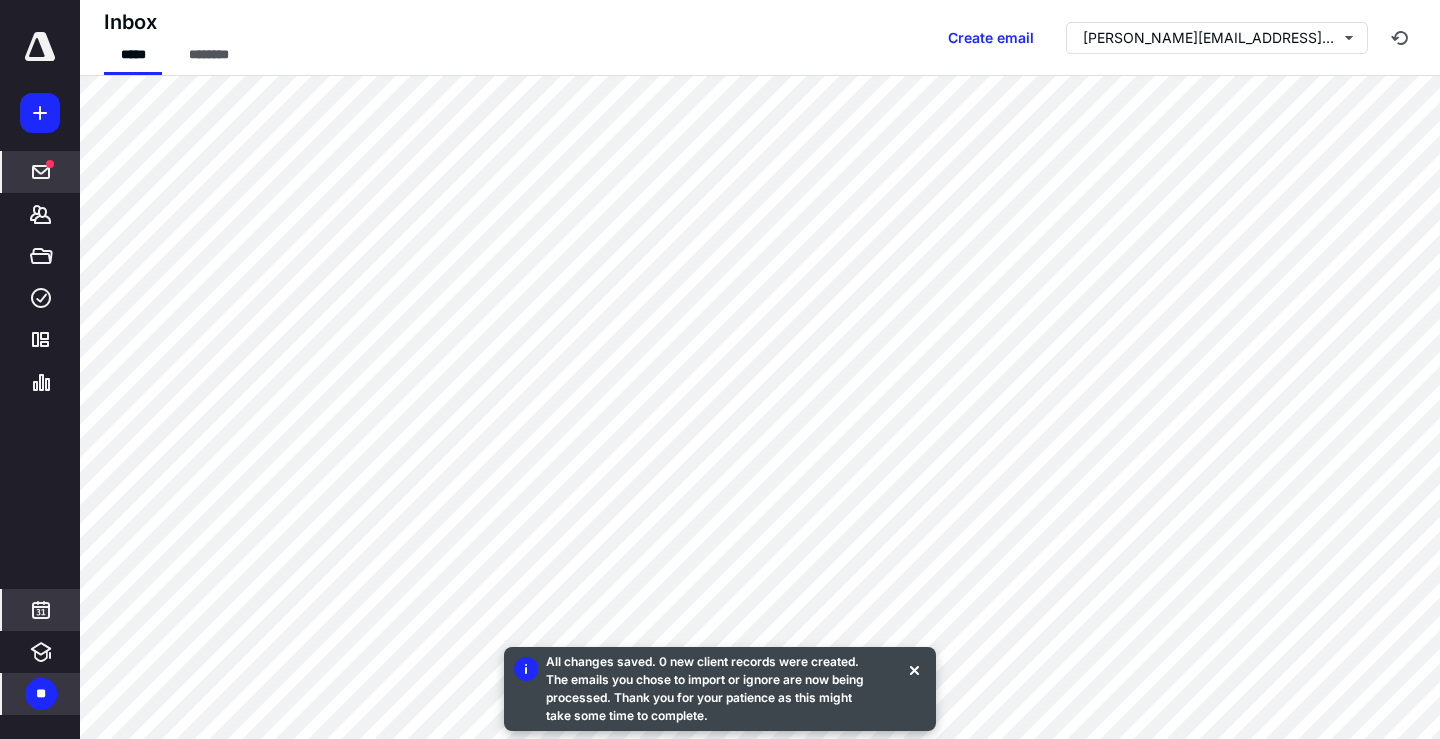 click at bounding box center (41, 610) 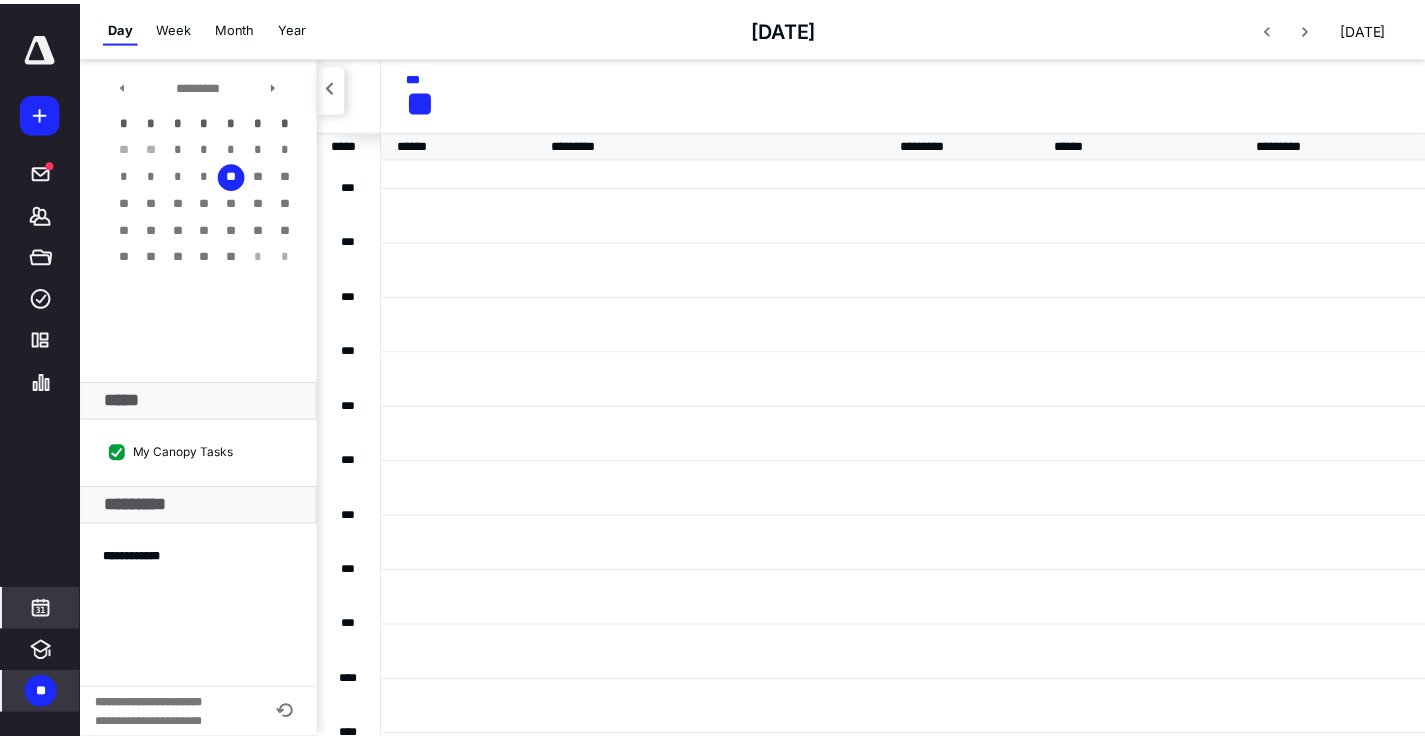 scroll, scrollTop: 385, scrollLeft: 0, axis: vertical 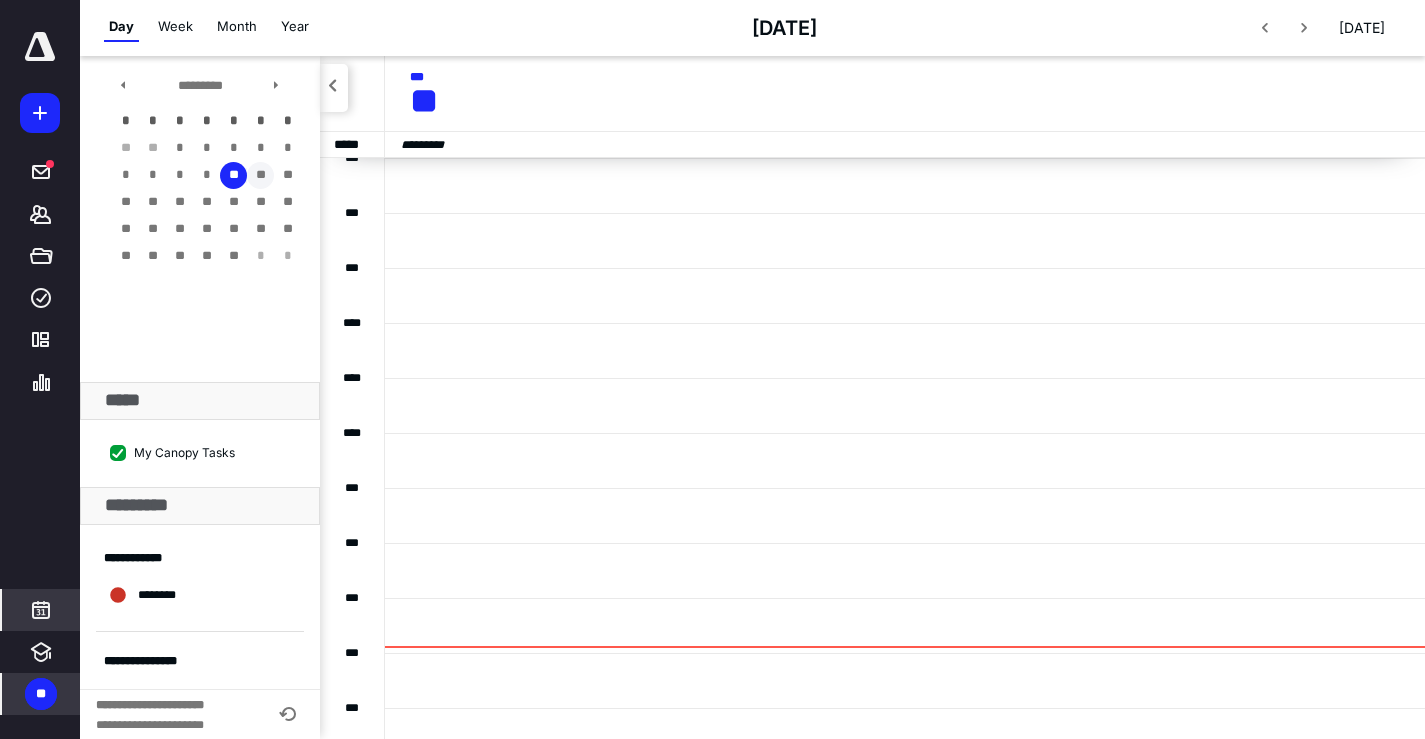 click on "**" at bounding box center [260, 175] 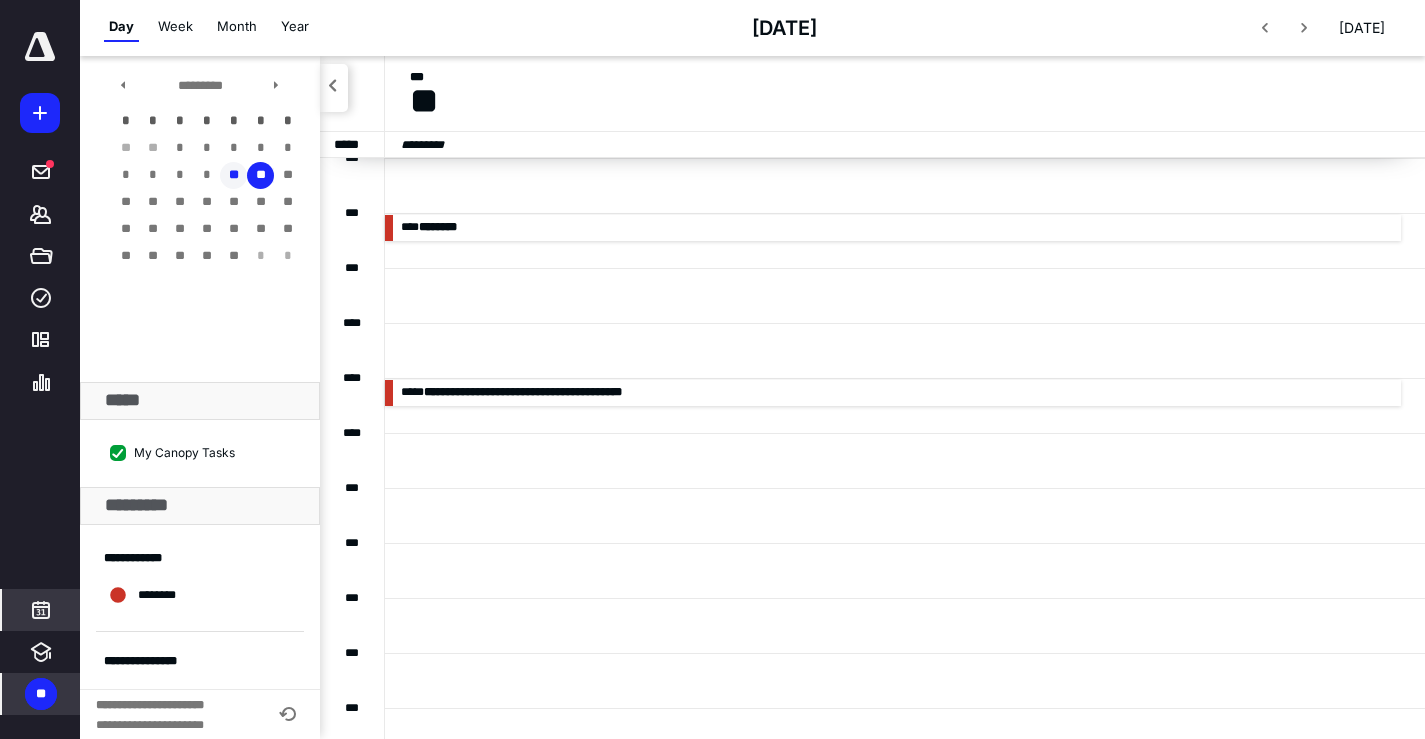 click on "**" at bounding box center [233, 175] 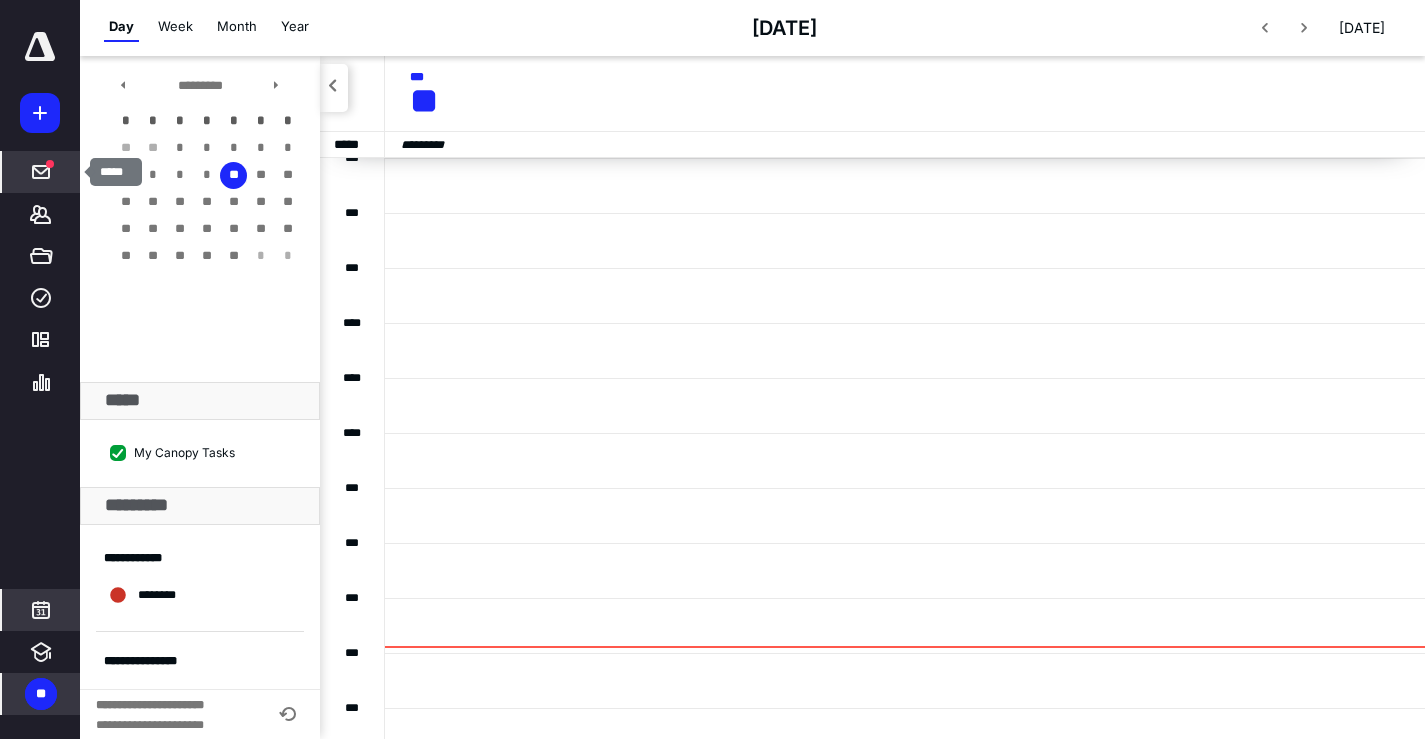 click 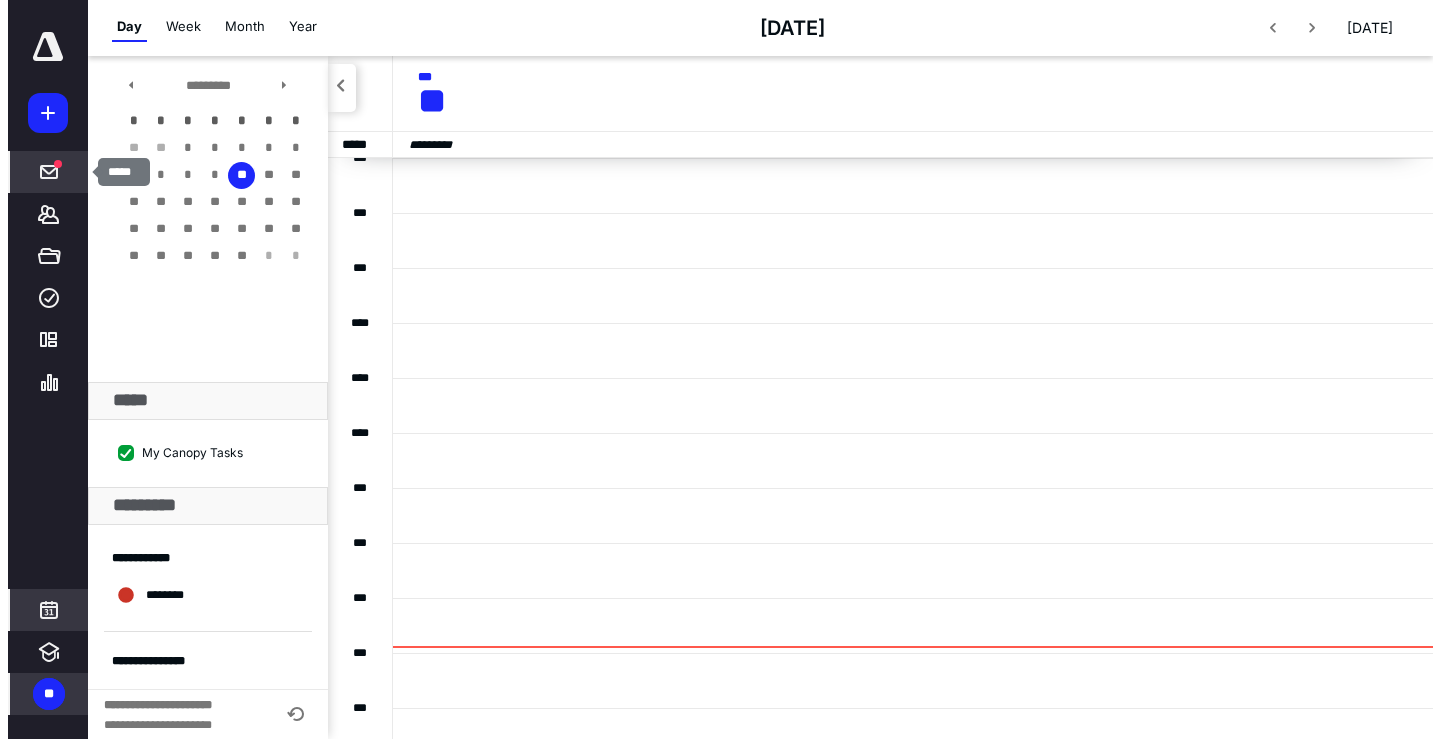scroll, scrollTop: 0, scrollLeft: 0, axis: both 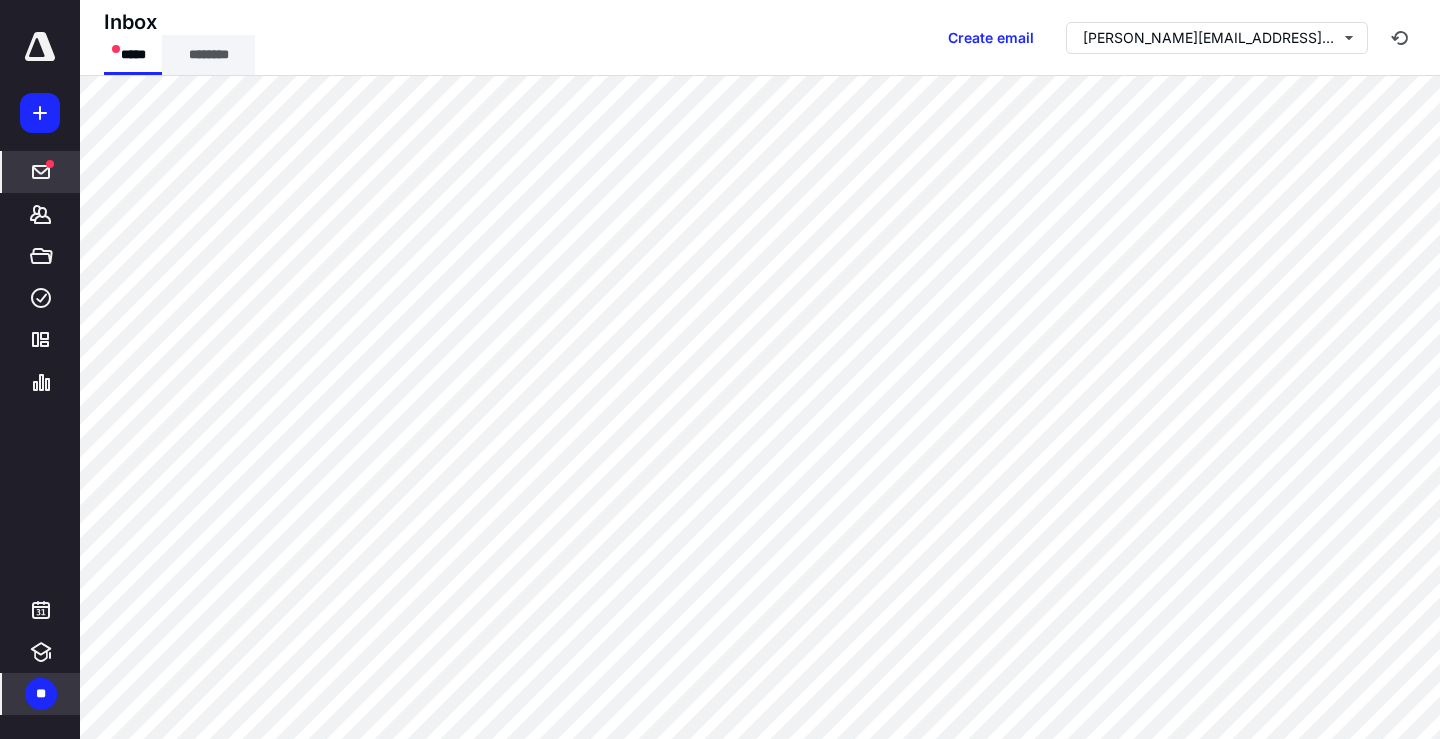 click on "********" at bounding box center [208, 55] 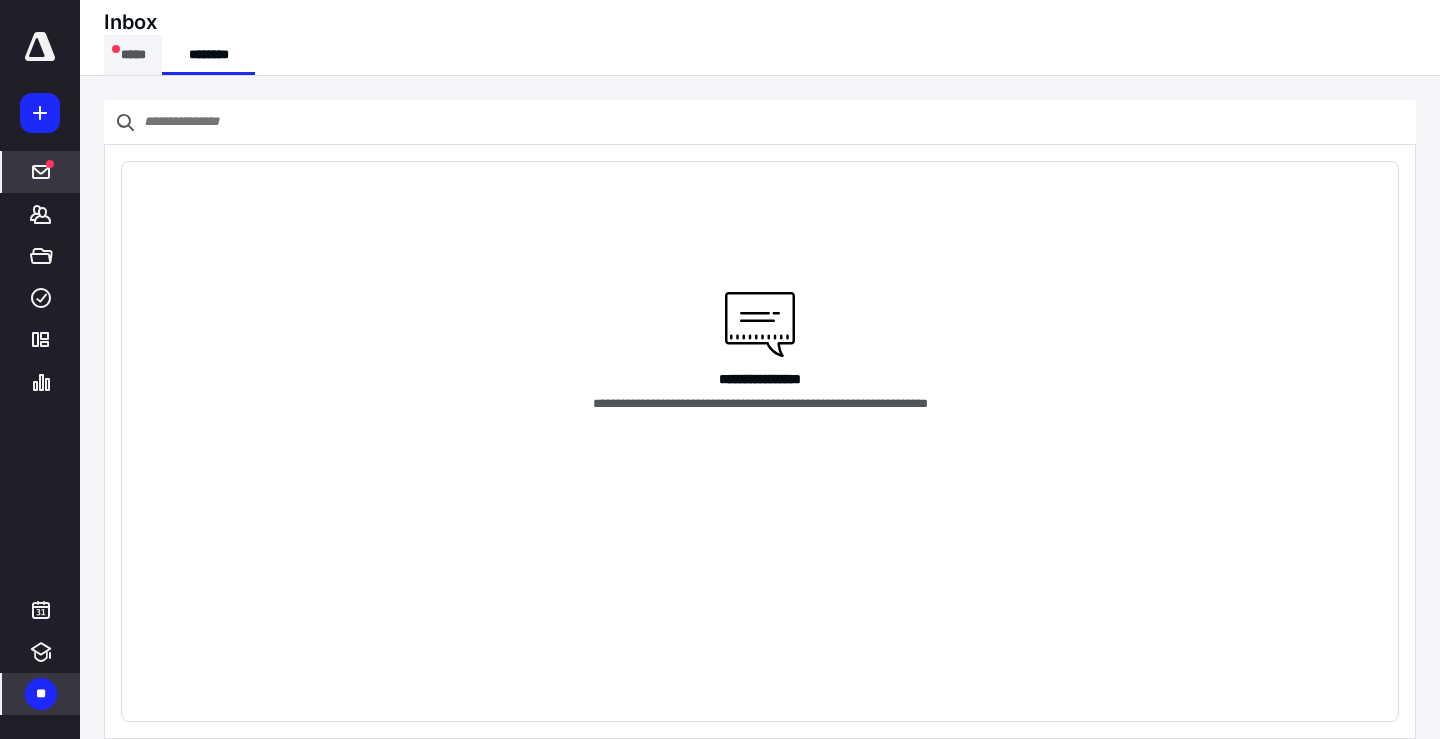click on "*****" at bounding box center [133, 55] 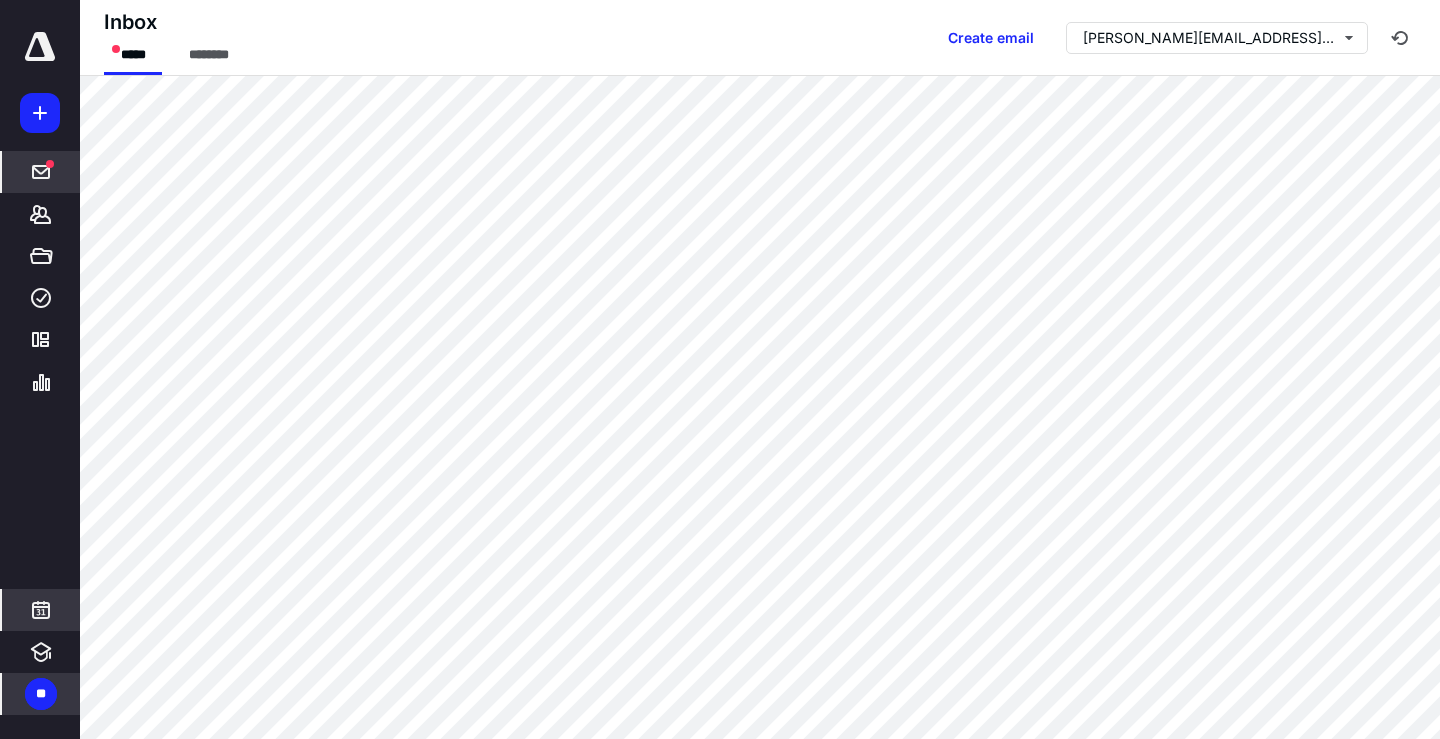 click 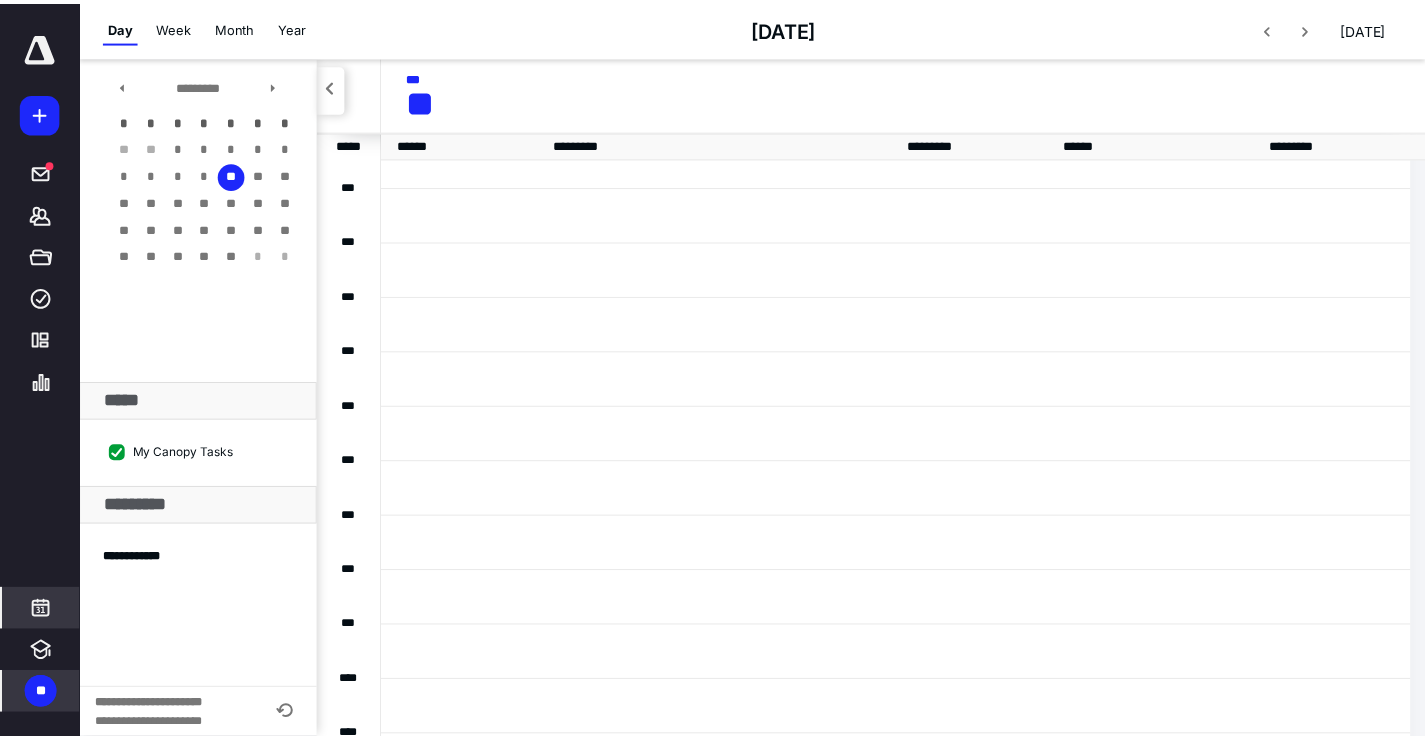 scroll, scrollTop: 385, scrollLeft: 0, axis: vertical 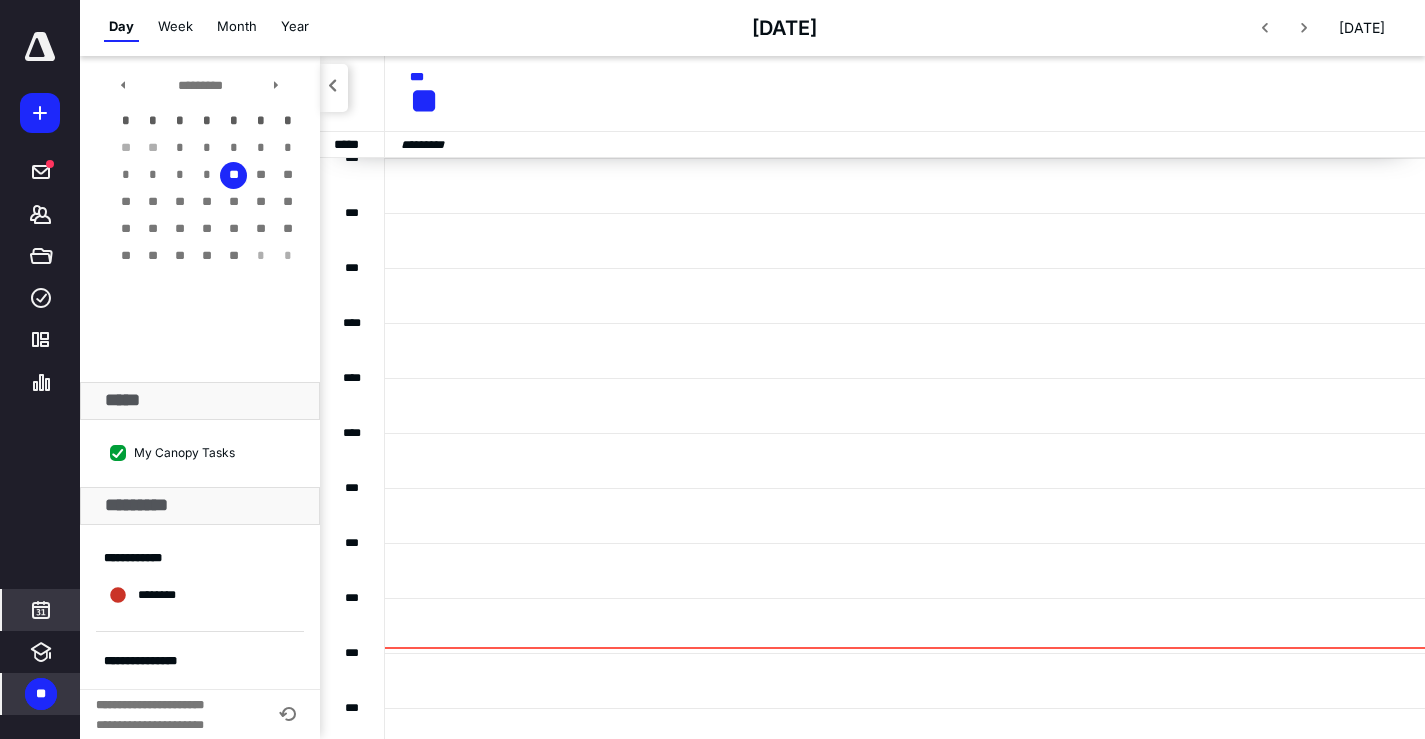 click at bounding box center [40, 47] 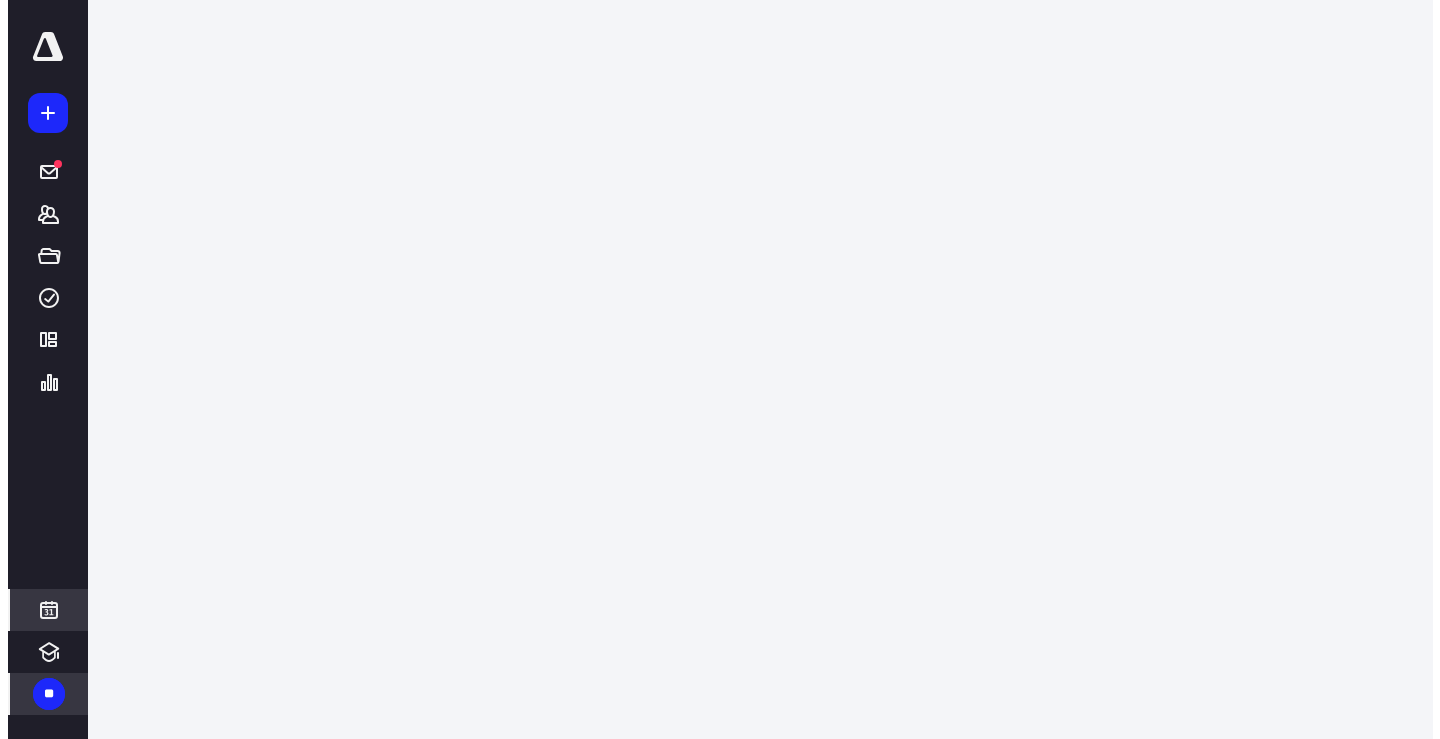 scroll, scrollTop: 0, scrollLeft: 0, axis: both 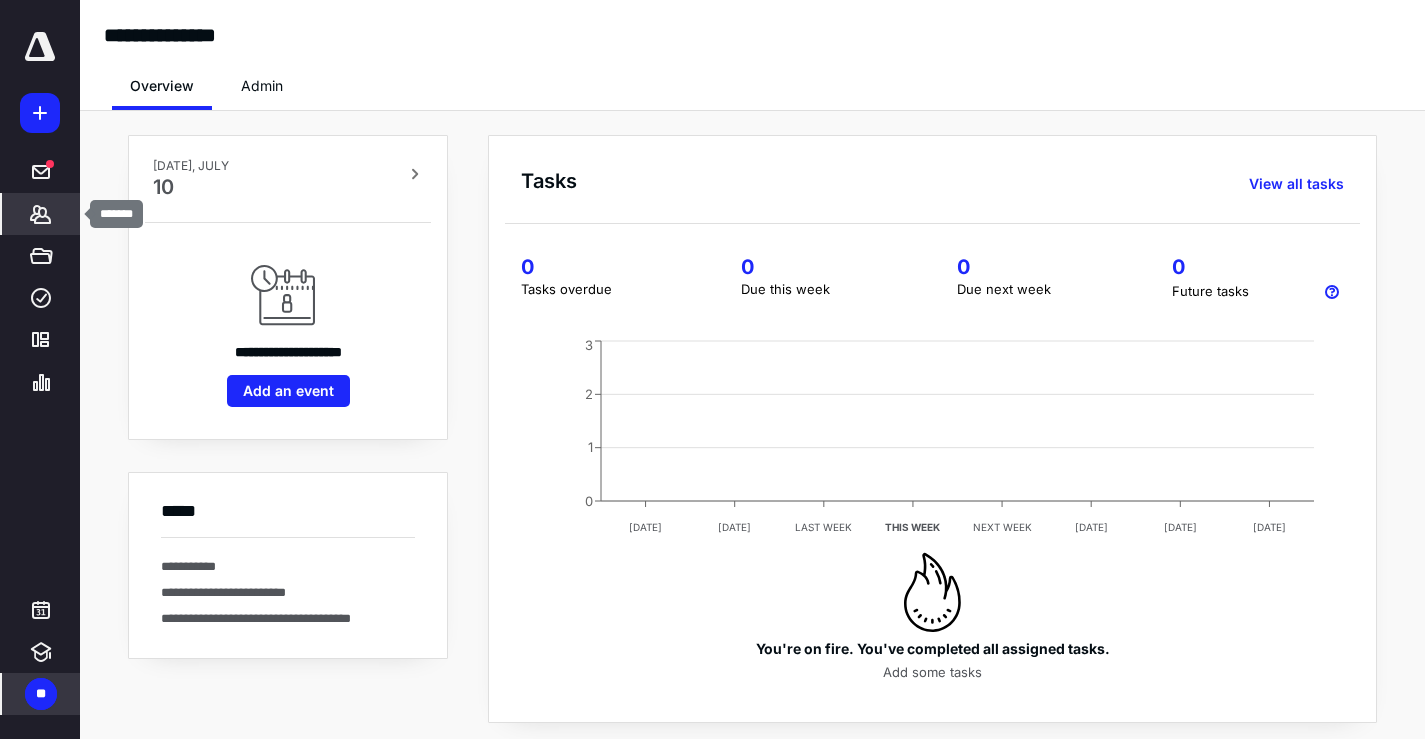 click 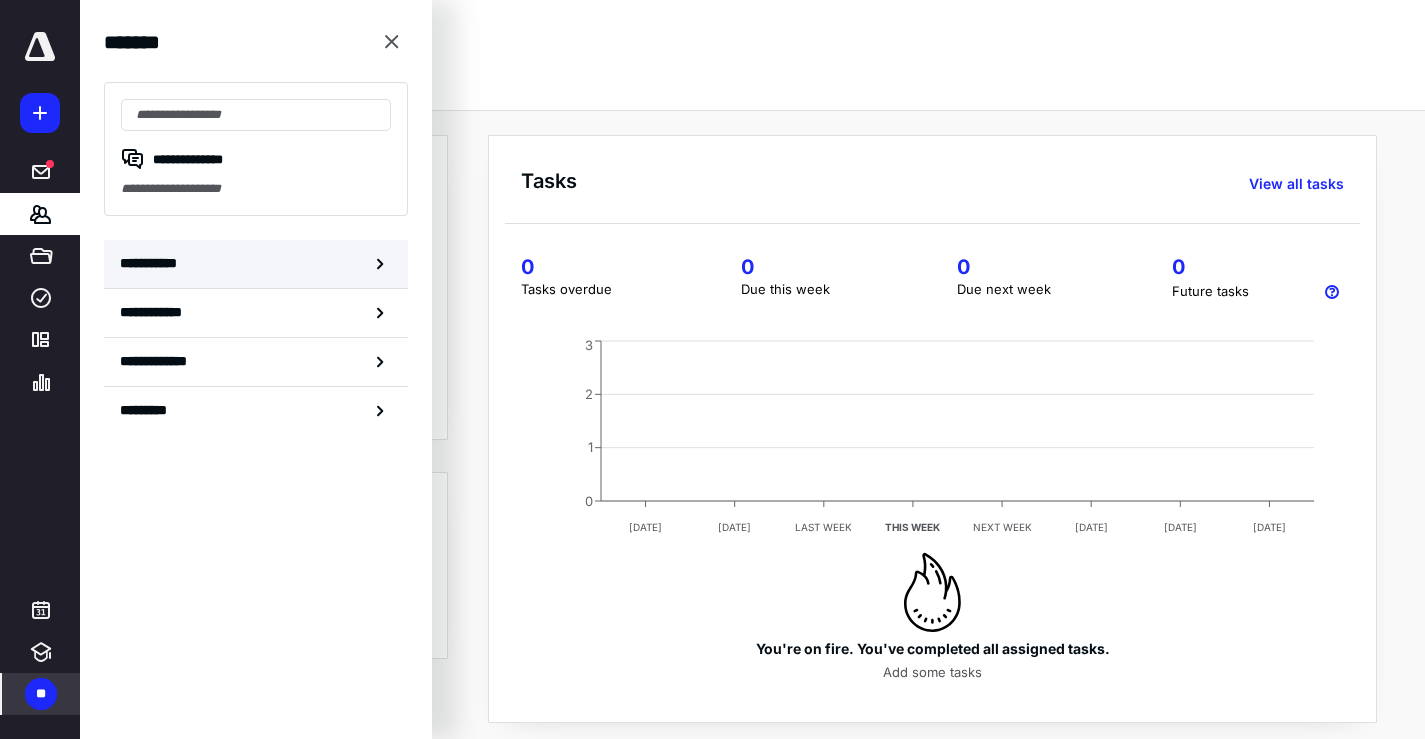 click on "**********" at bounding box center [256, 264] 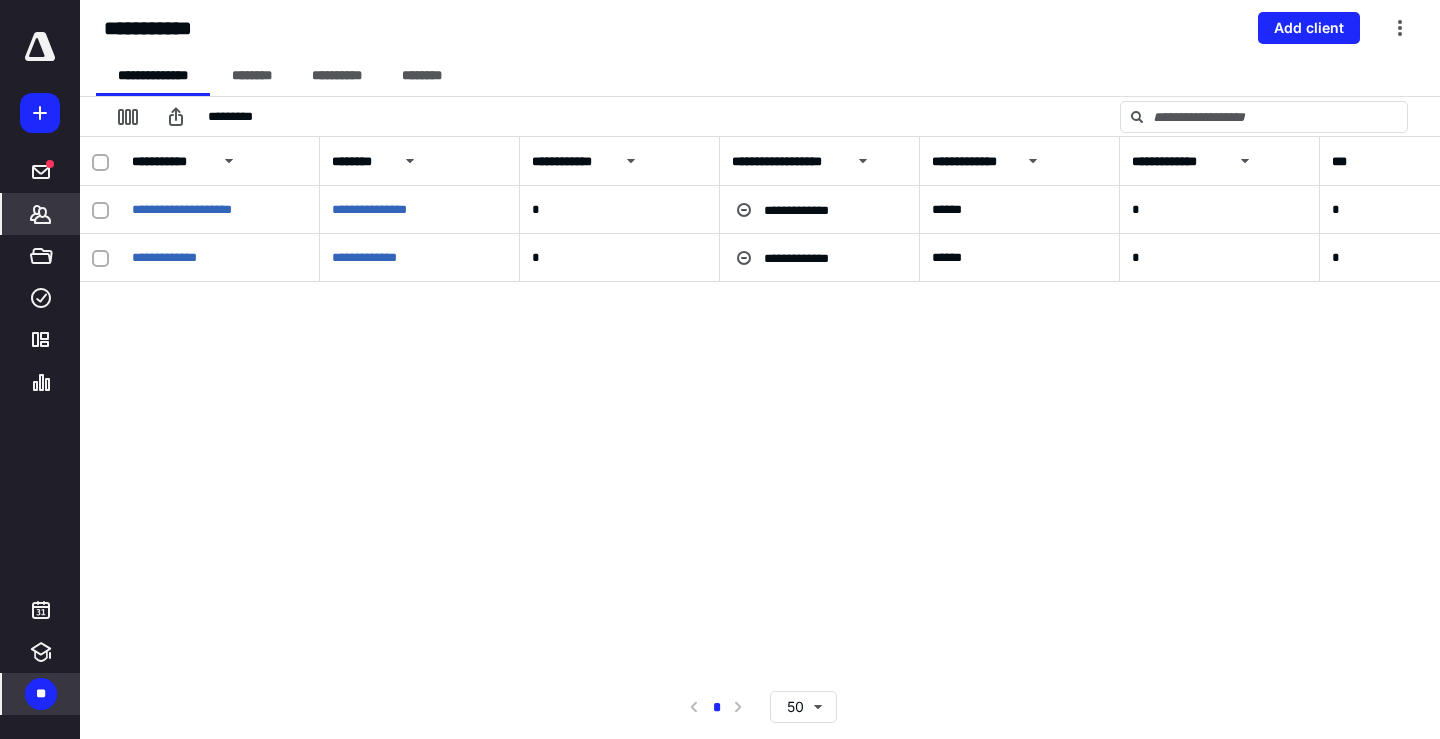 click on "**********" at bounding box center [820, 161] 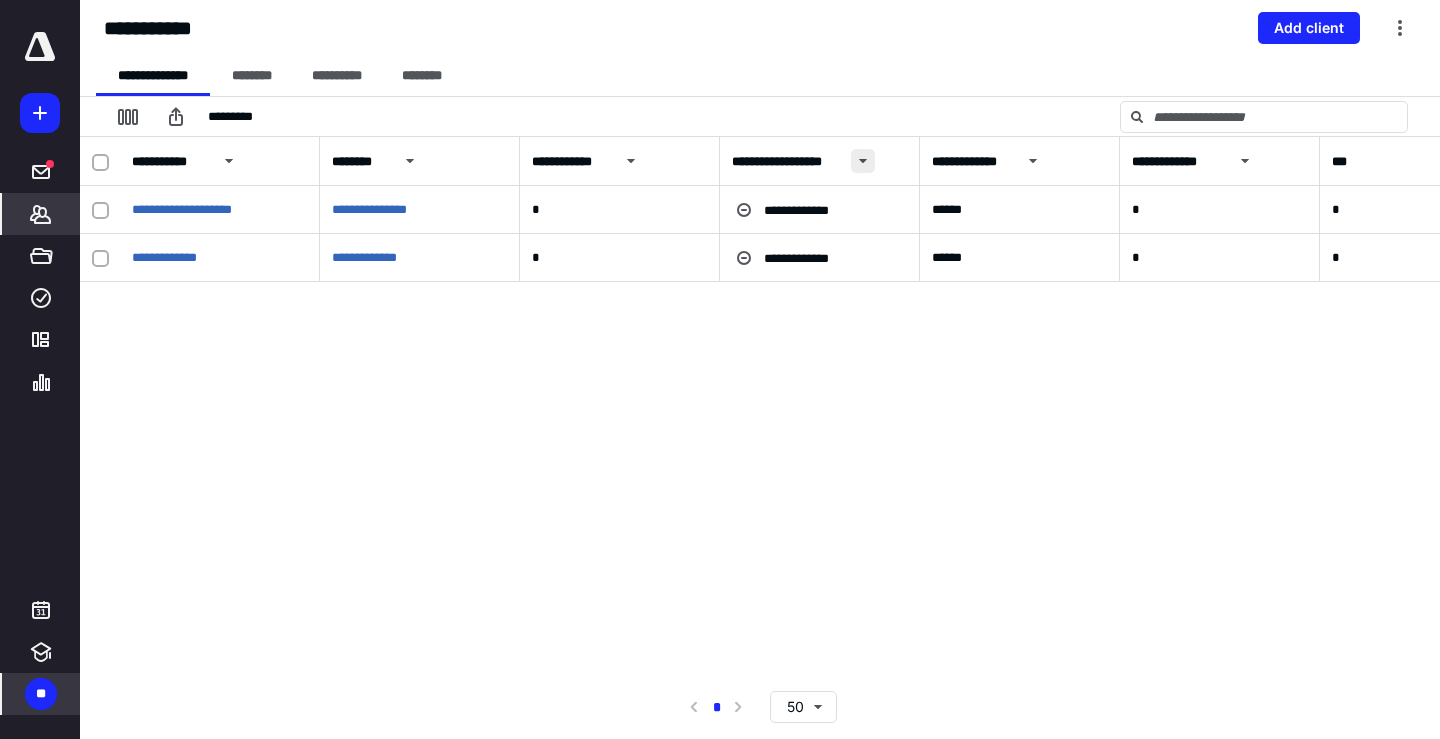 click at bounding box center [863, 161] 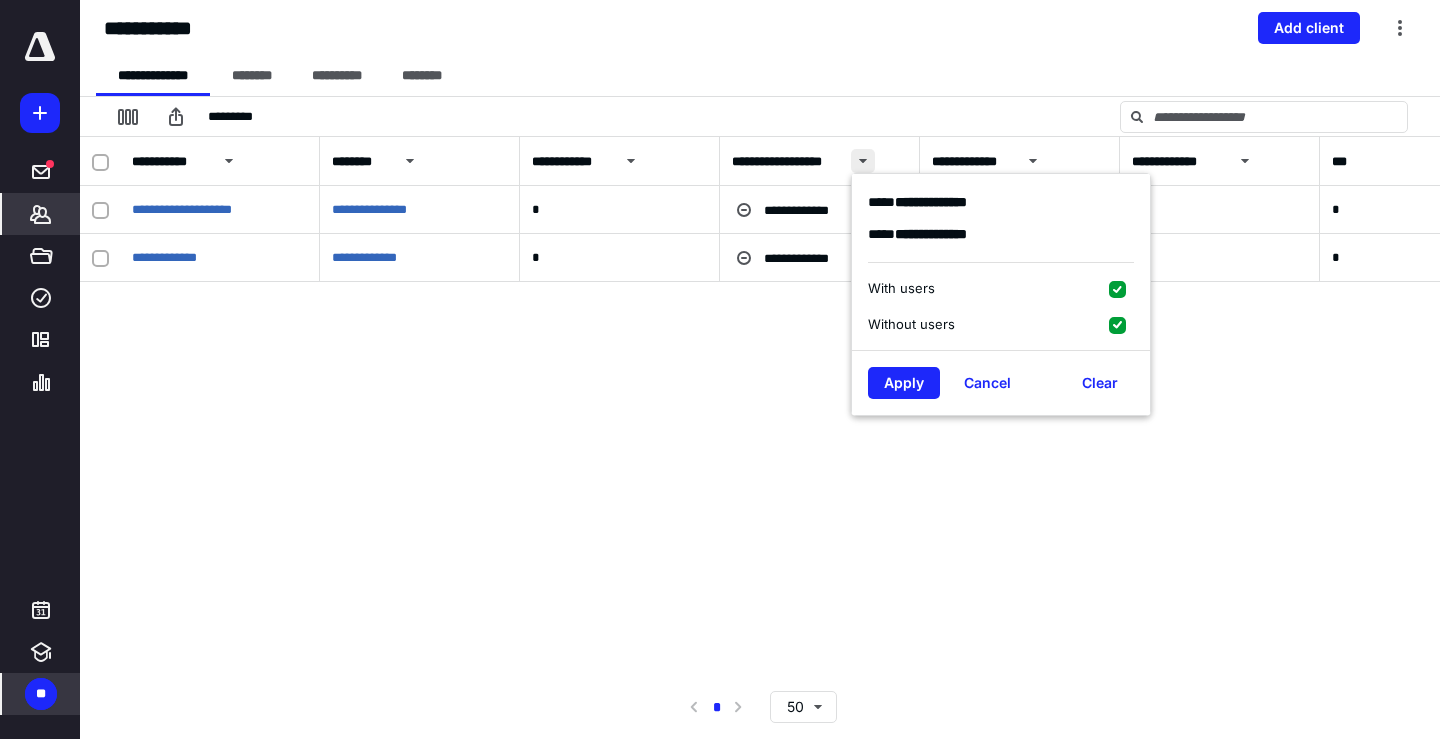 click at bounding box center (863, 161) 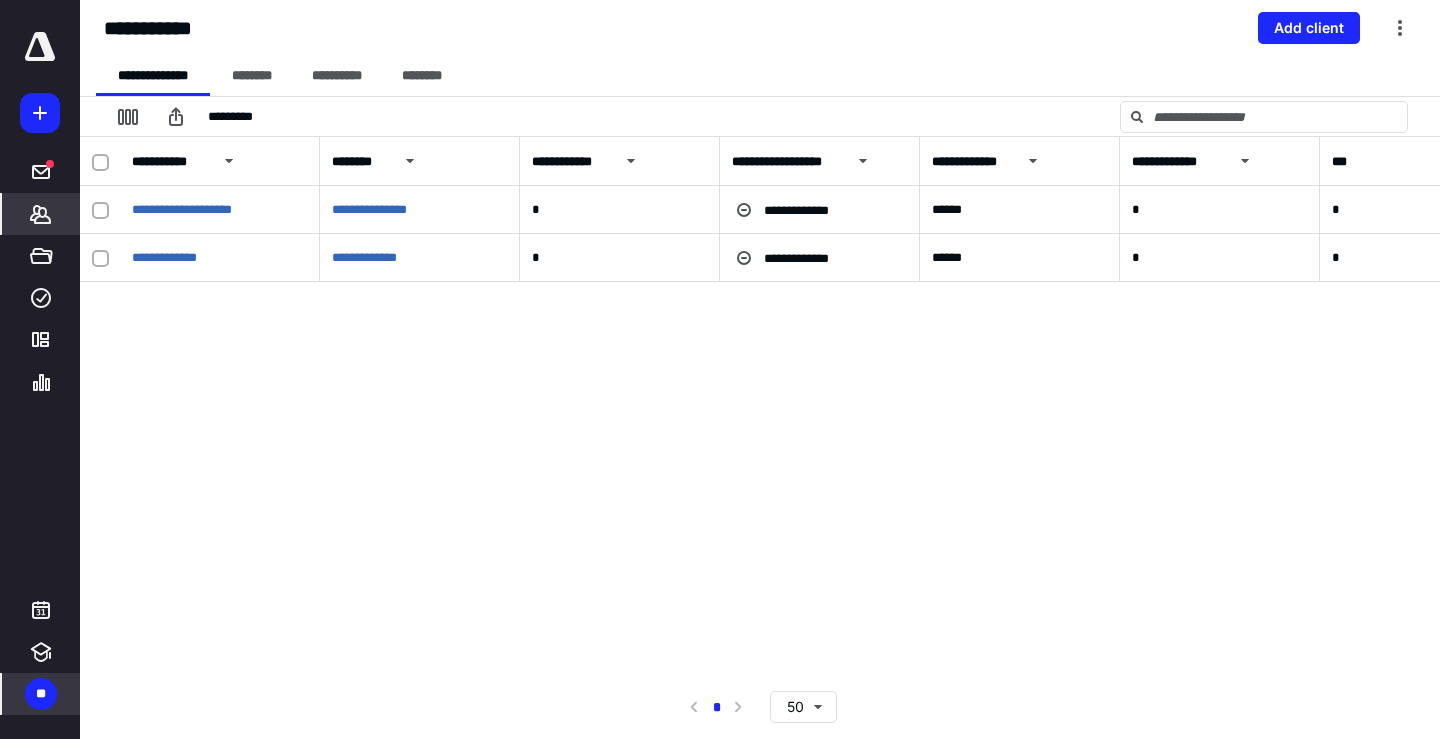 click on "**********" at bounding box center (760, 406) 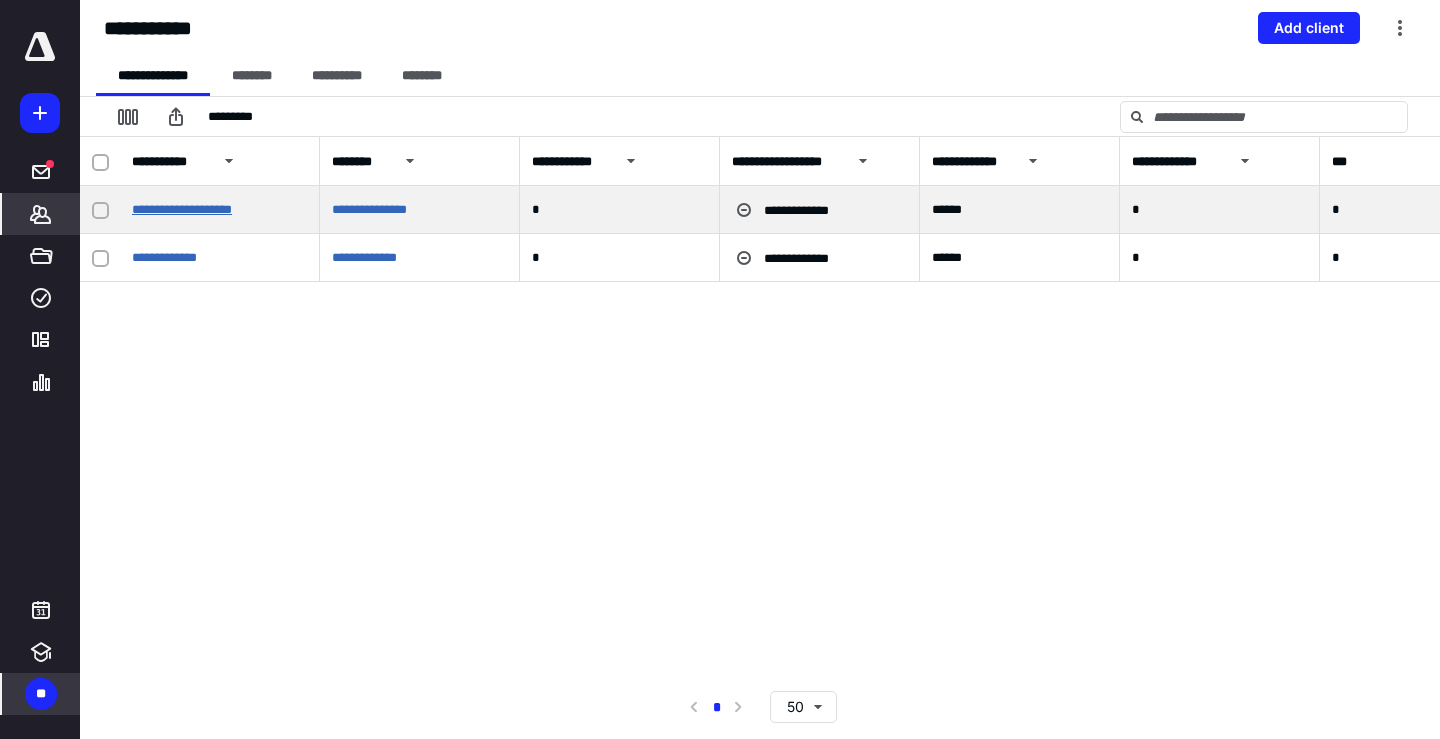 click on "**********" at bounding box center [182, 209] 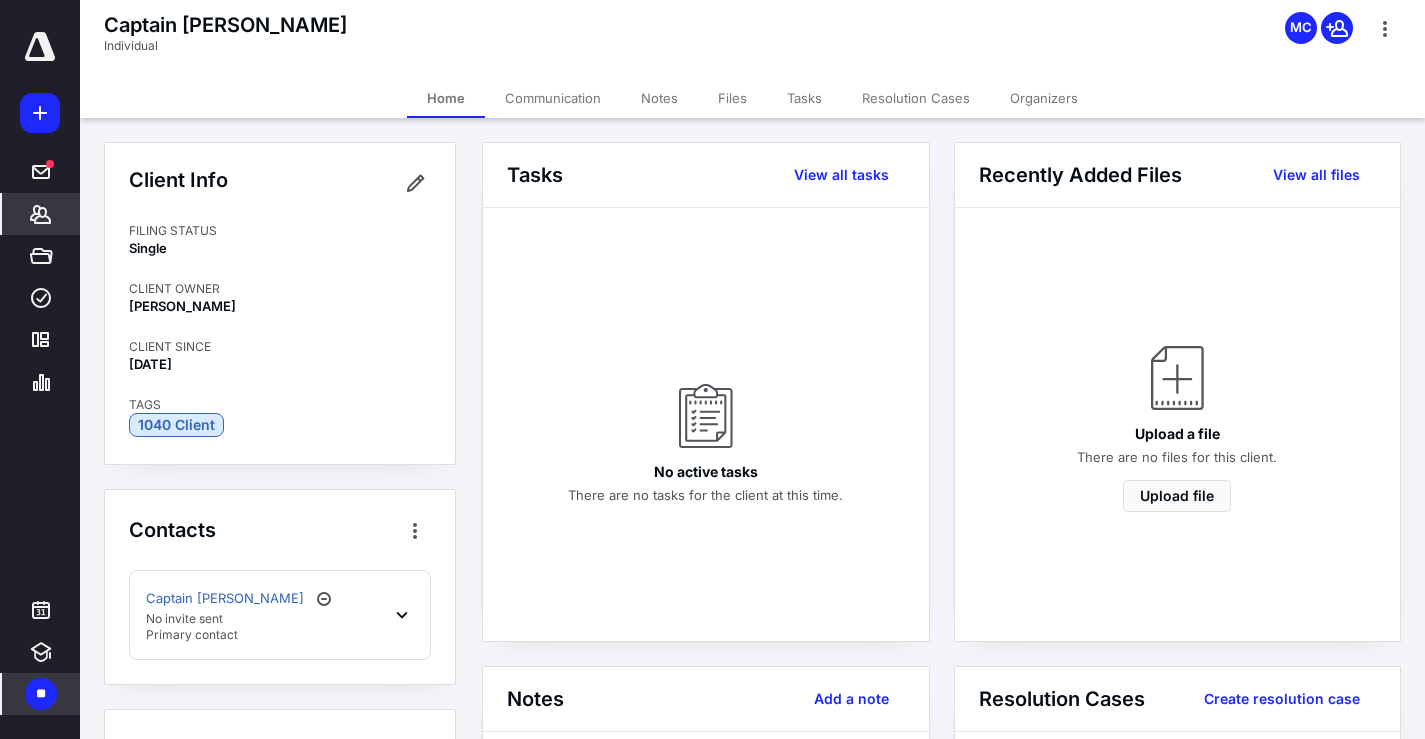 click on "Communication" at bounding box center (553, 98) 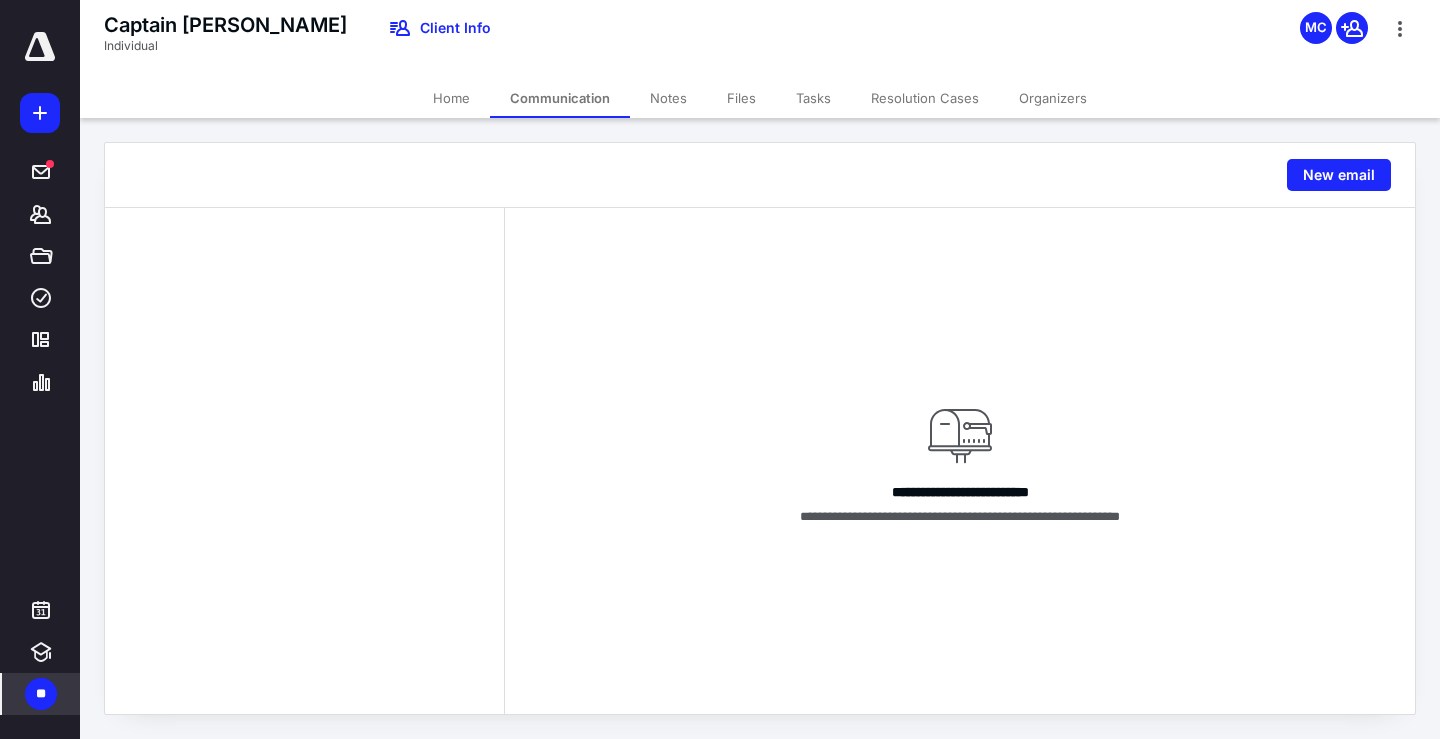click on "Notes" at bounding box center [668, 98] 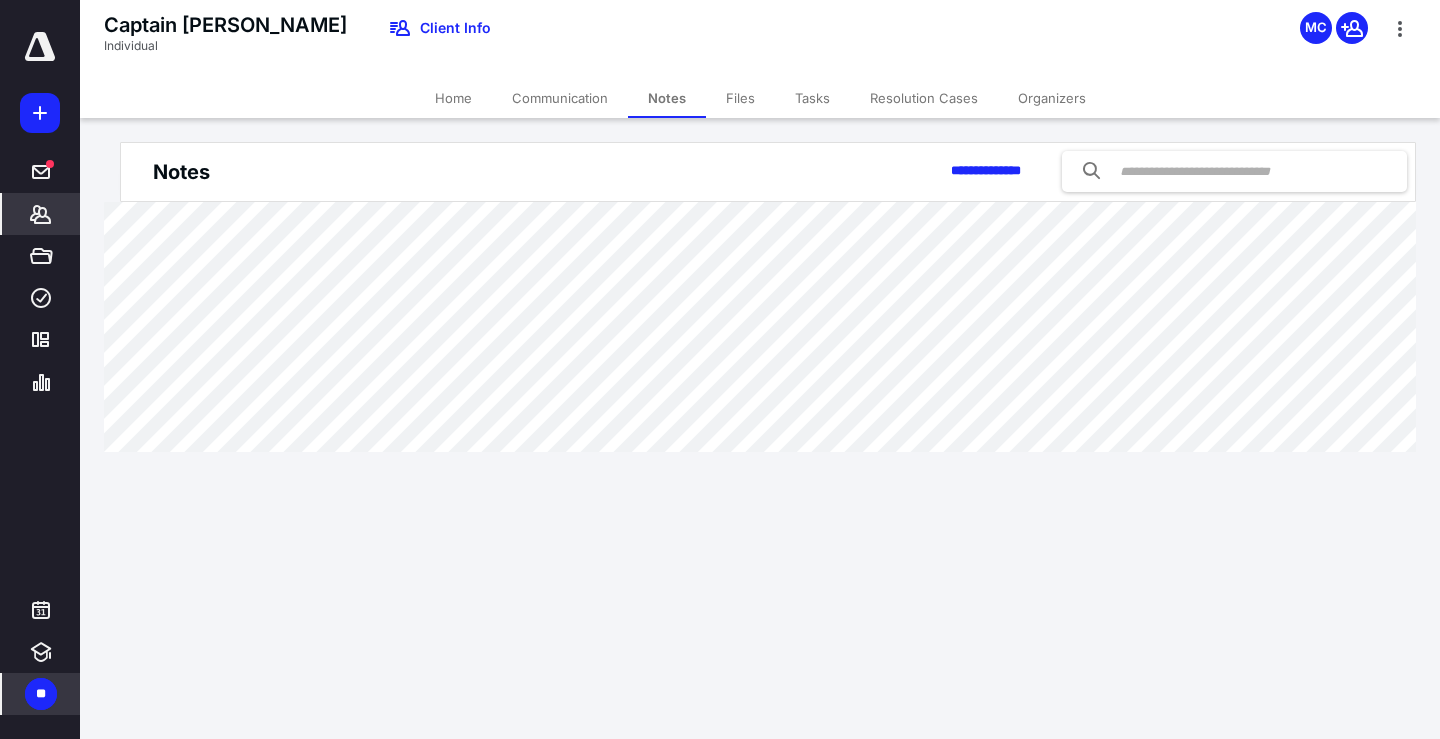 click on "Files" at bounding box center [740, 98] 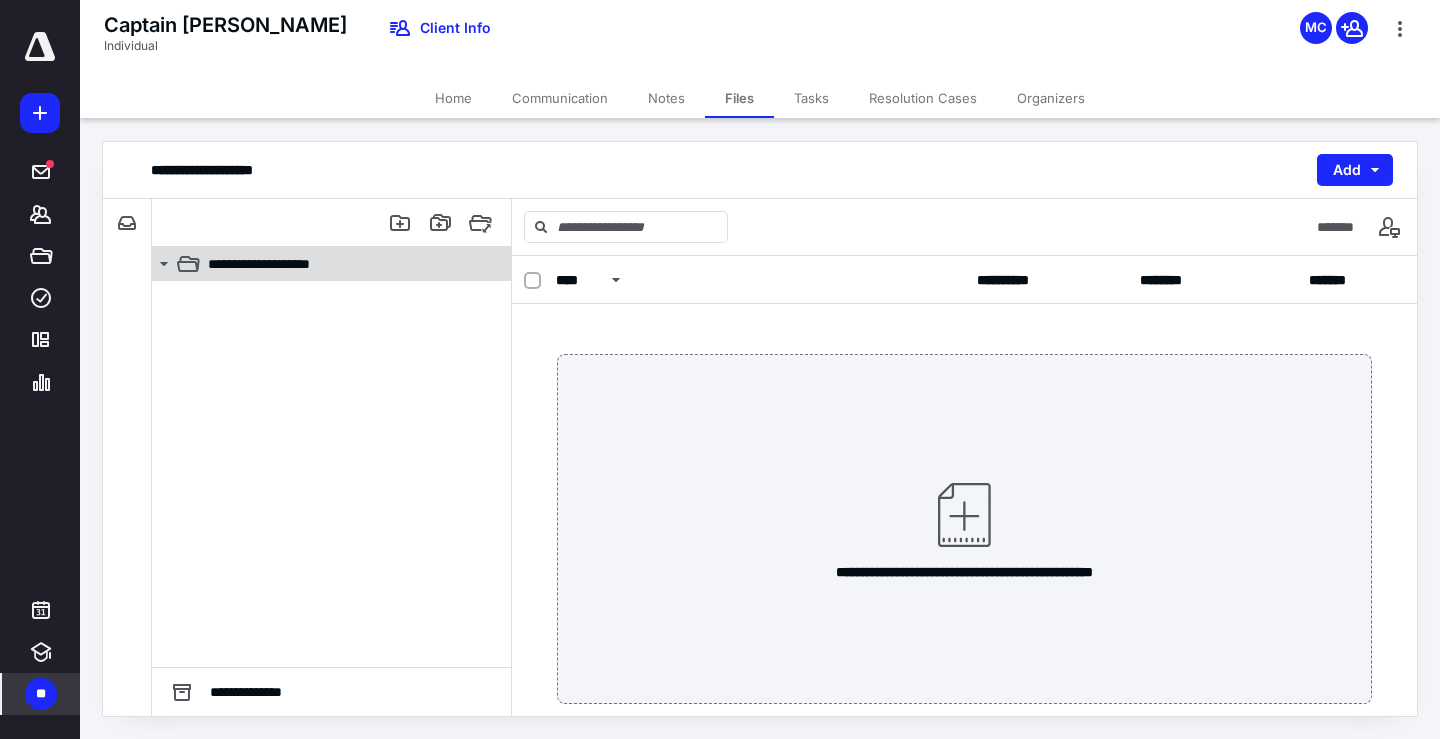click on "**********" at bounding box center [281, 264] 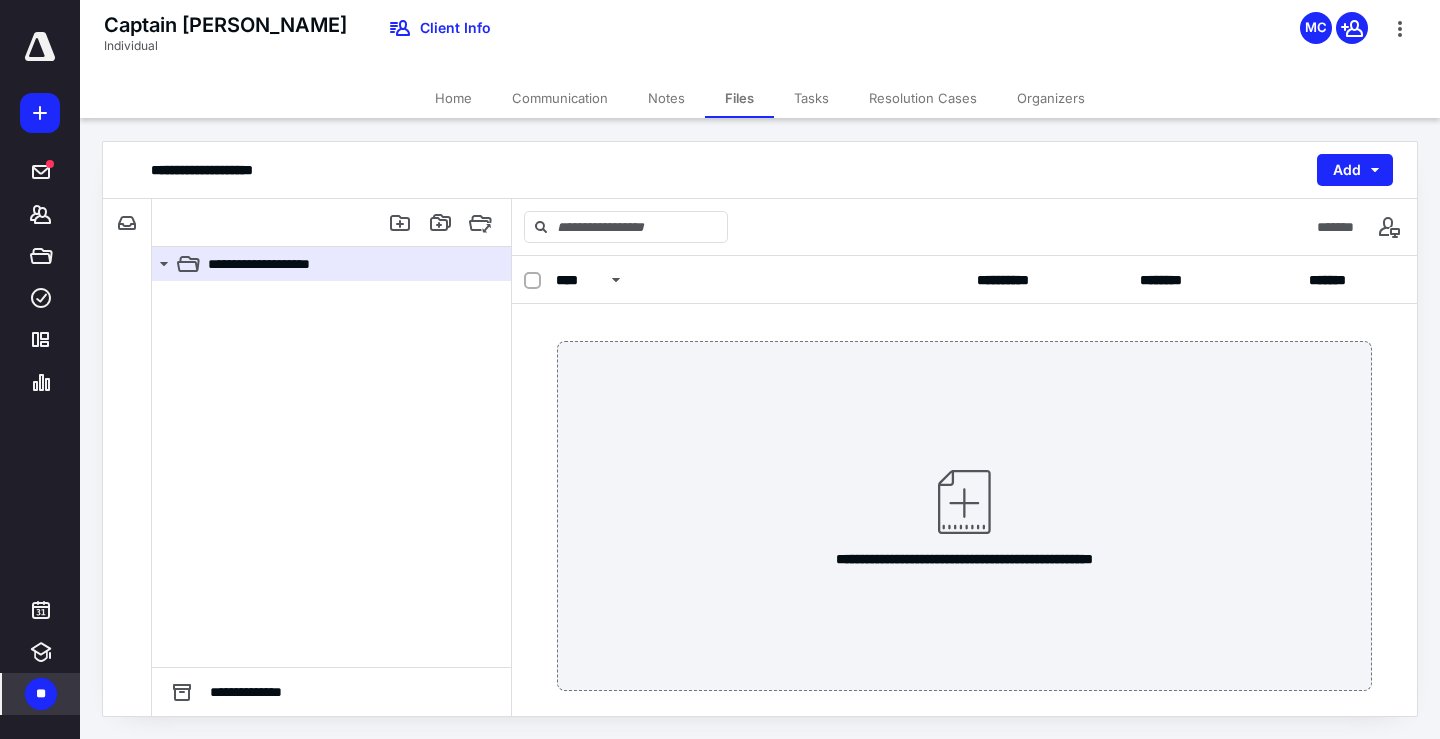 scroll, scrollTop: 0, scrollLeft: 0, axis: both 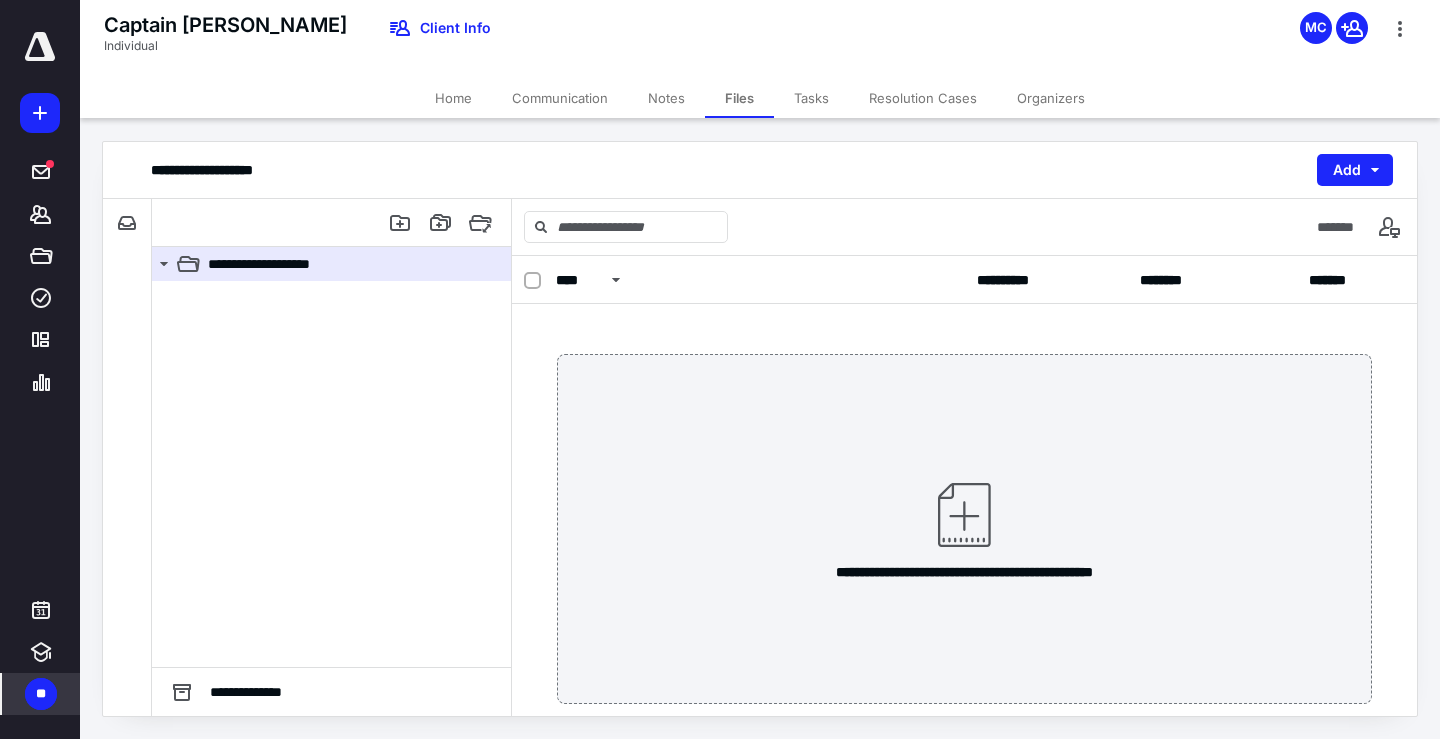 click on "Tasks" at bounding box center (811, 98) 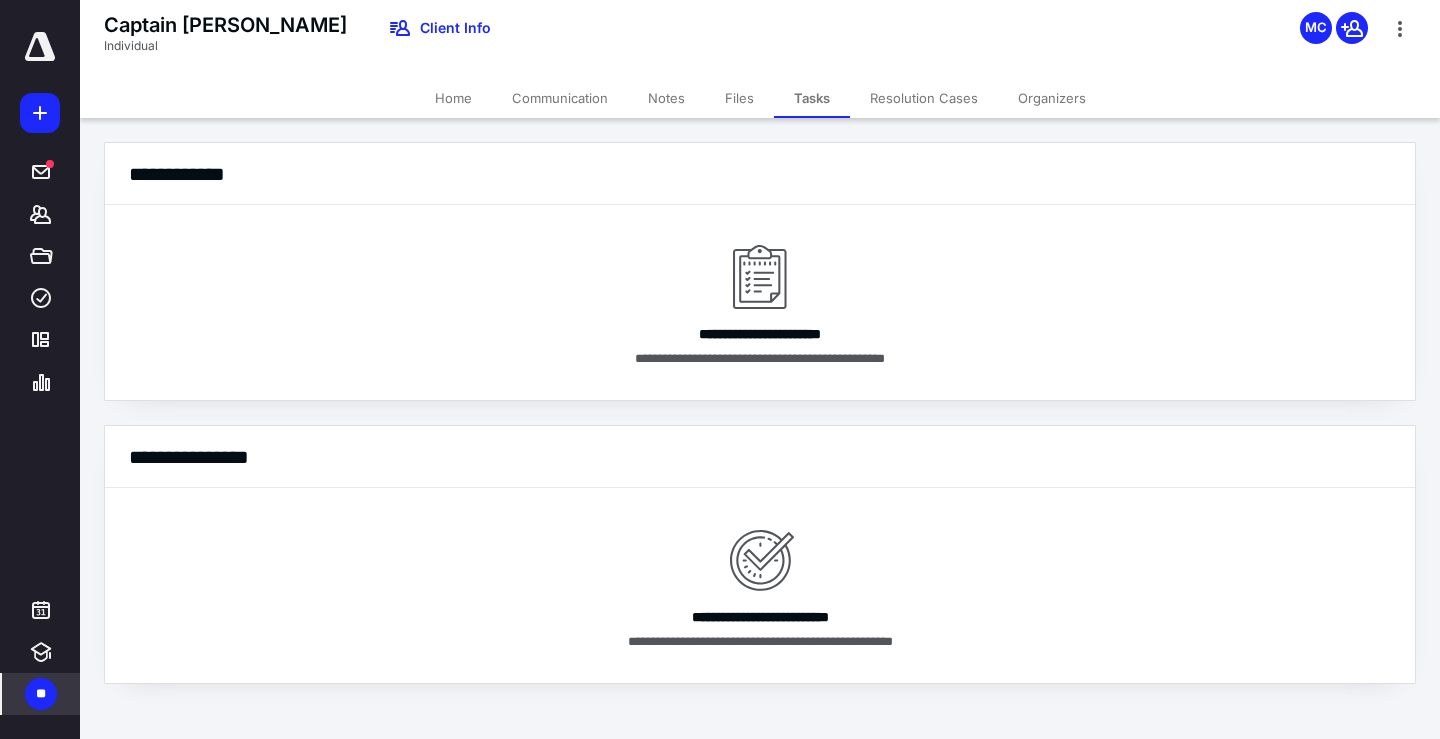 click on "**" at bounding box center [41, 694] 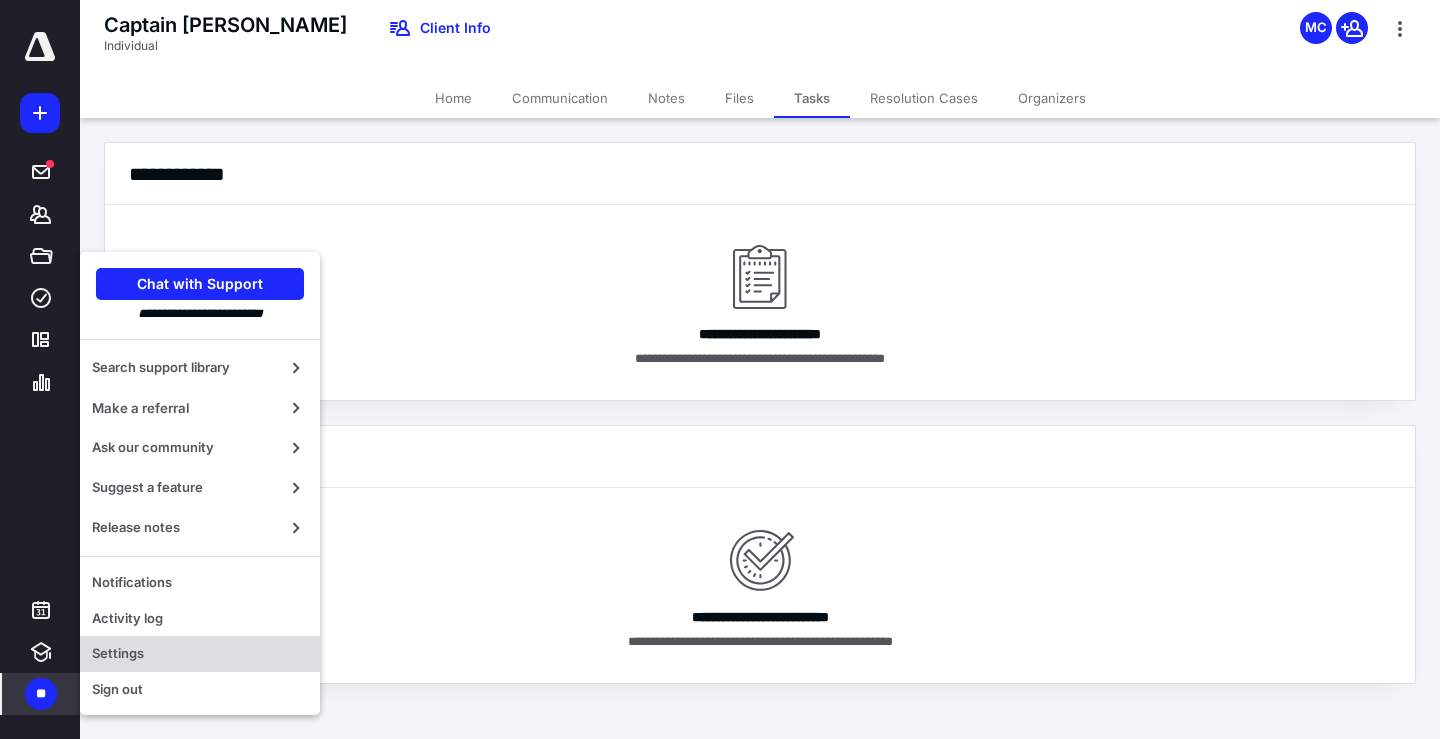 click on "Settings" at bounding box center (200, 654) 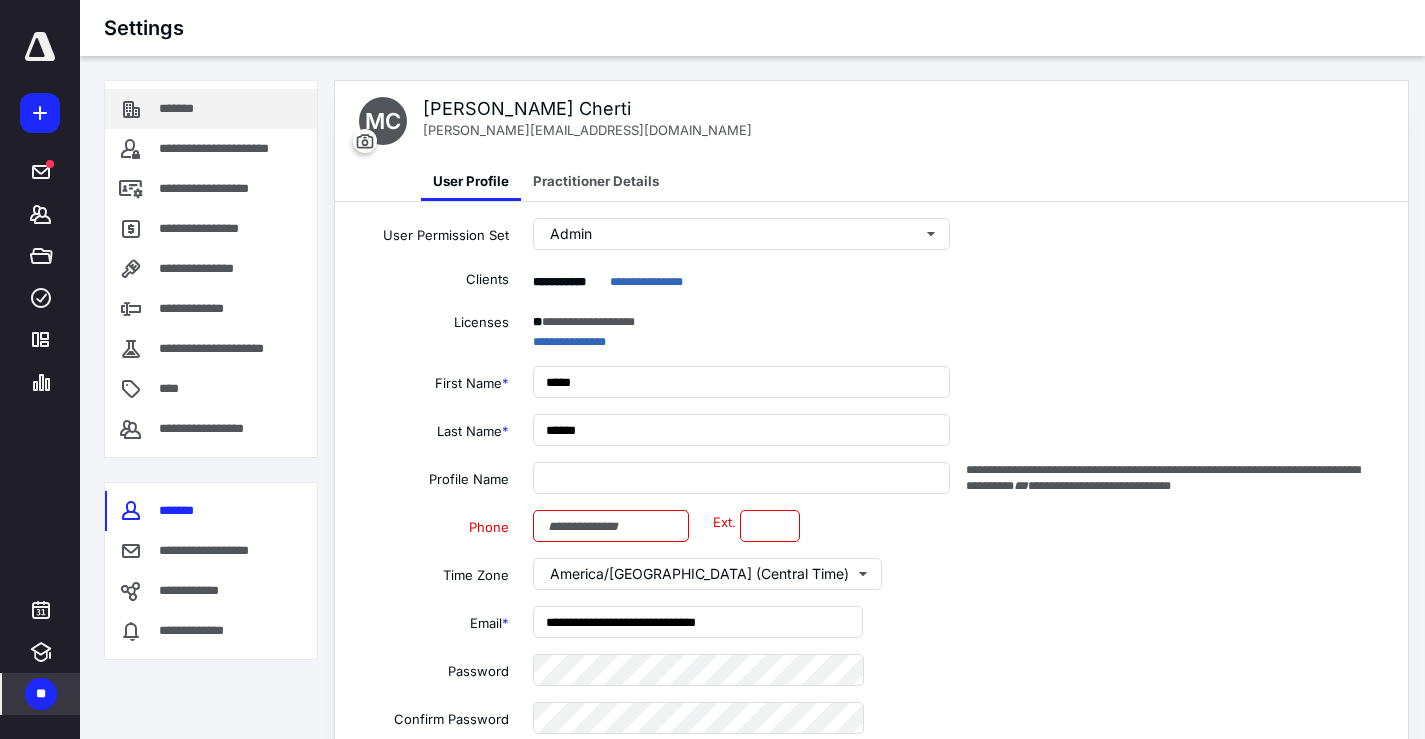 click on "*******" at bounding box center (211, 109) 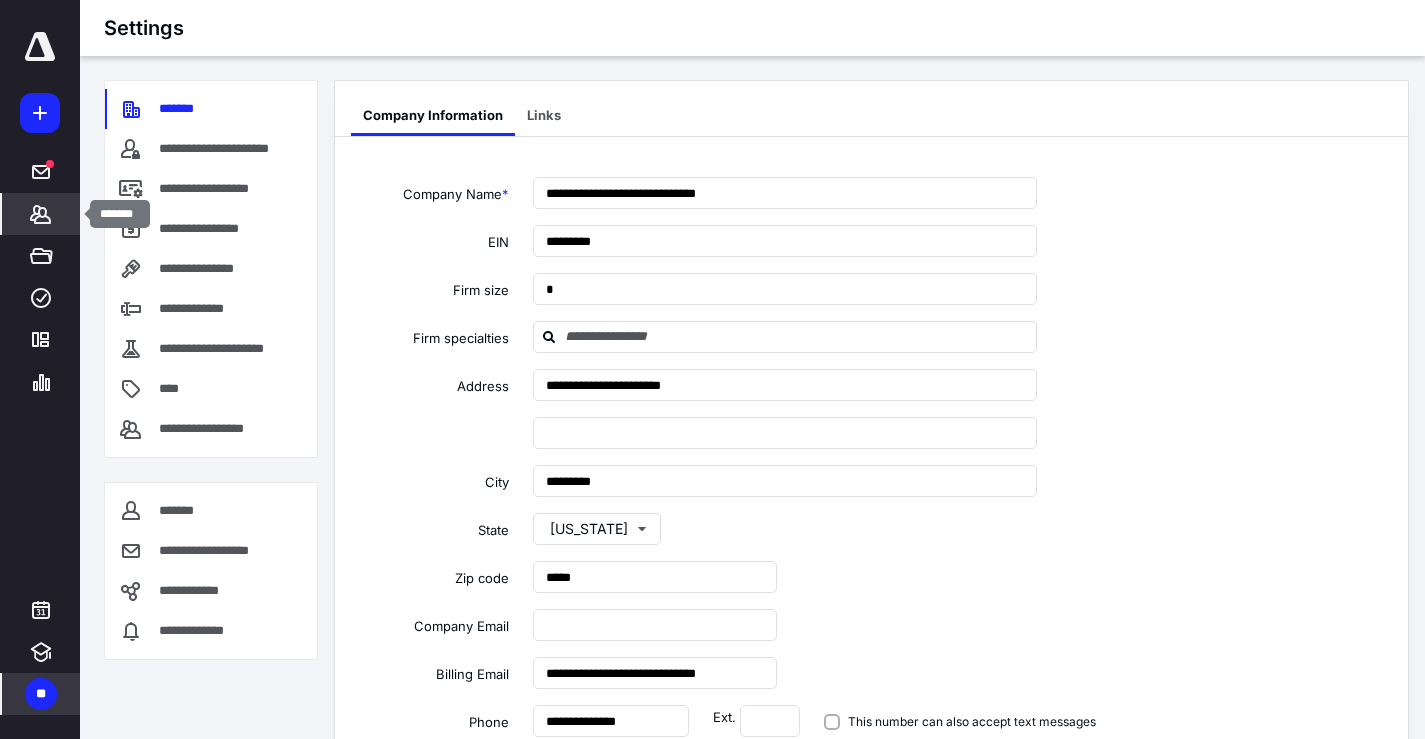 click 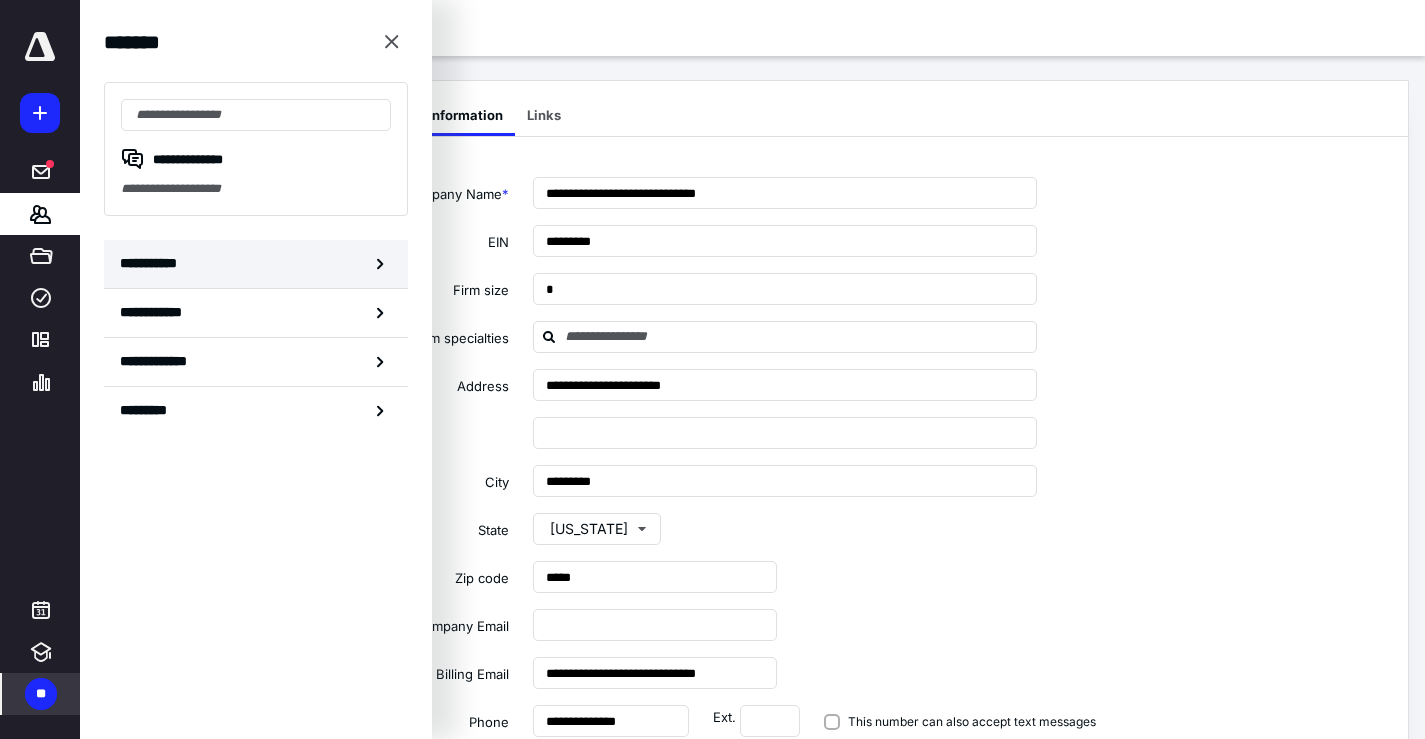 click 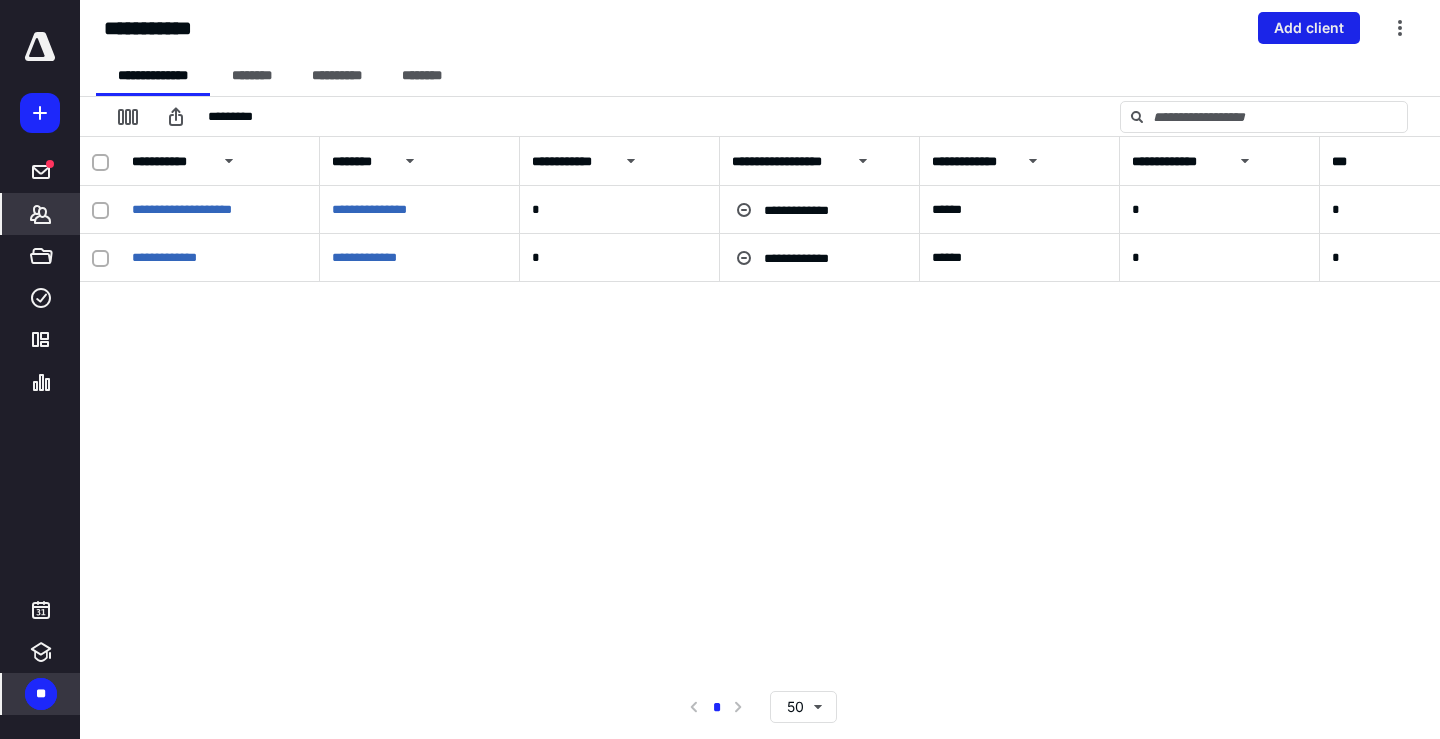 click on "Add client" at bounding box center (1309, 28) 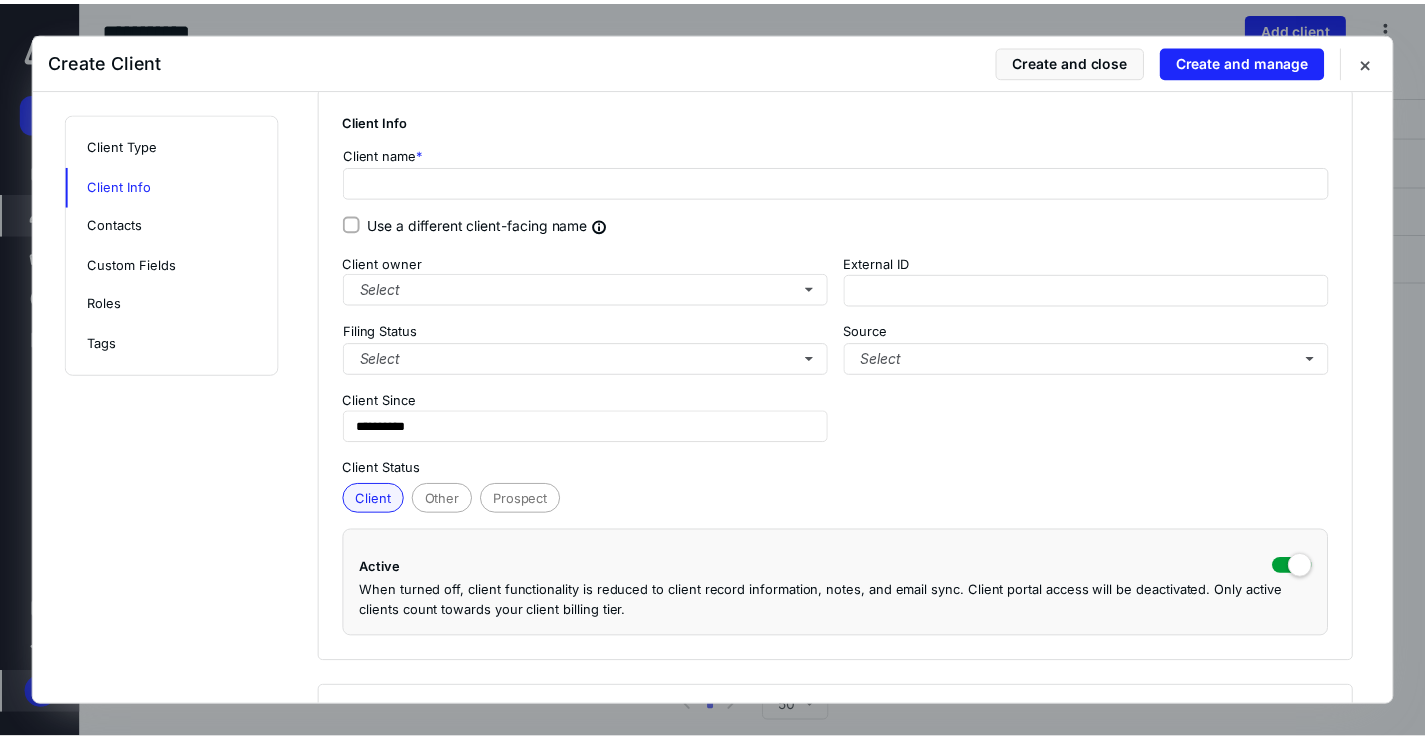 scroll, scrollTop: 0, scrollLeft: 0, axis: both 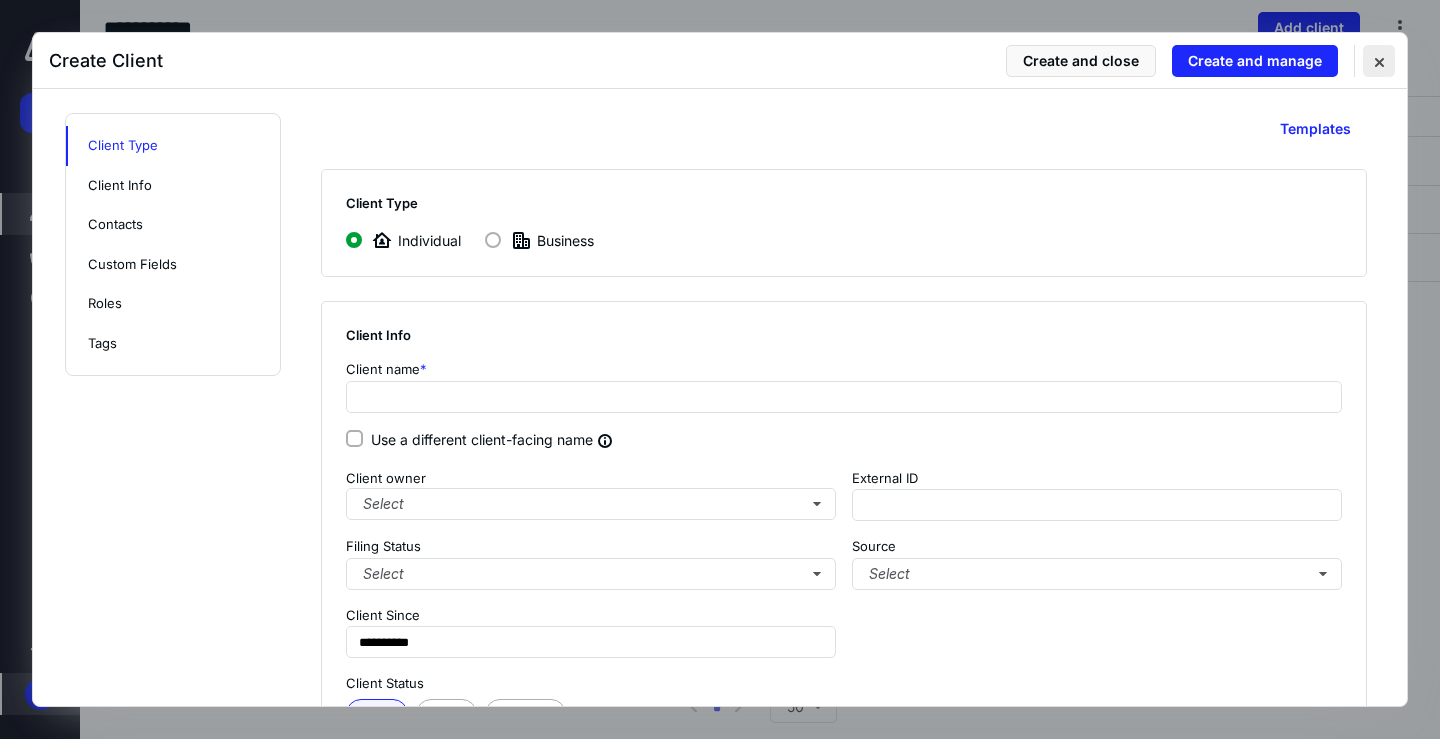 click at bounding box center (1379, 61) 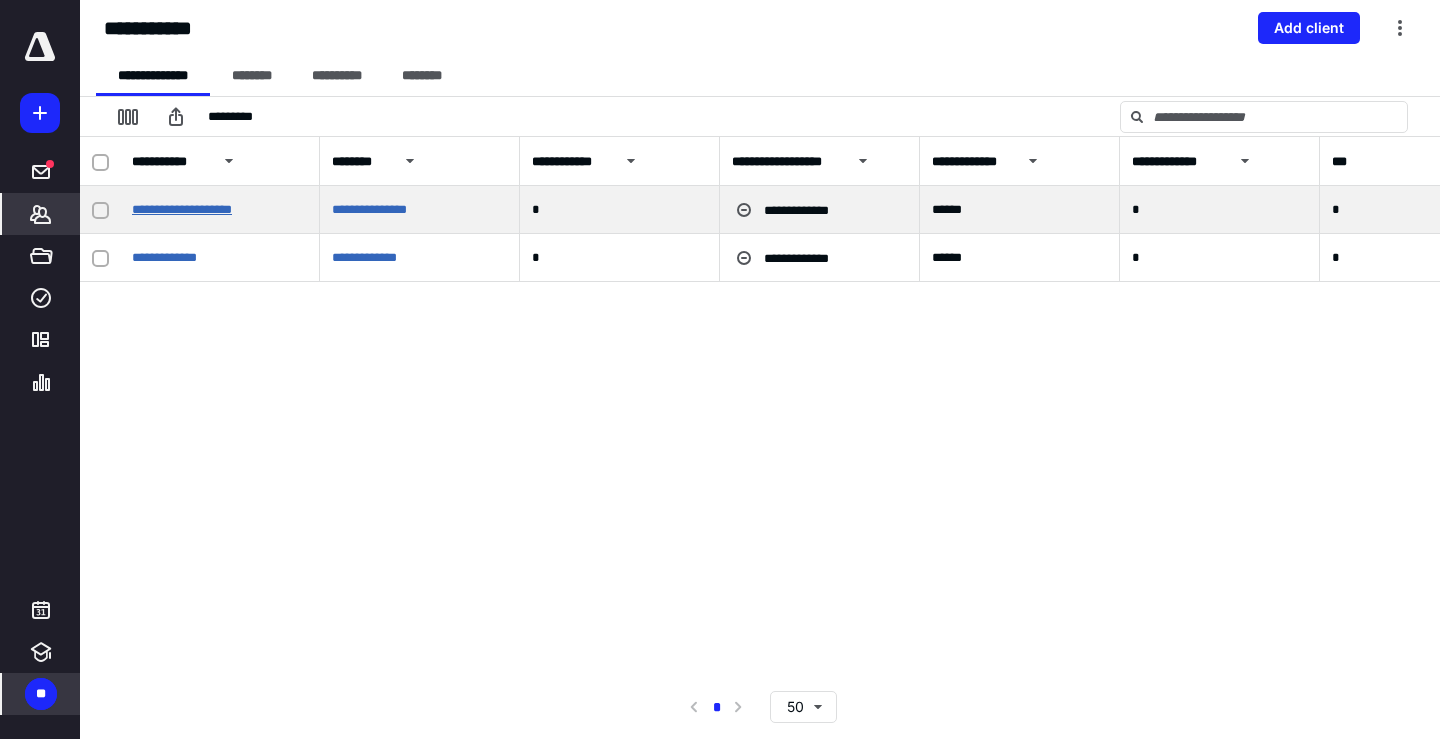 click on "**********" at bounding box center (182, 209) 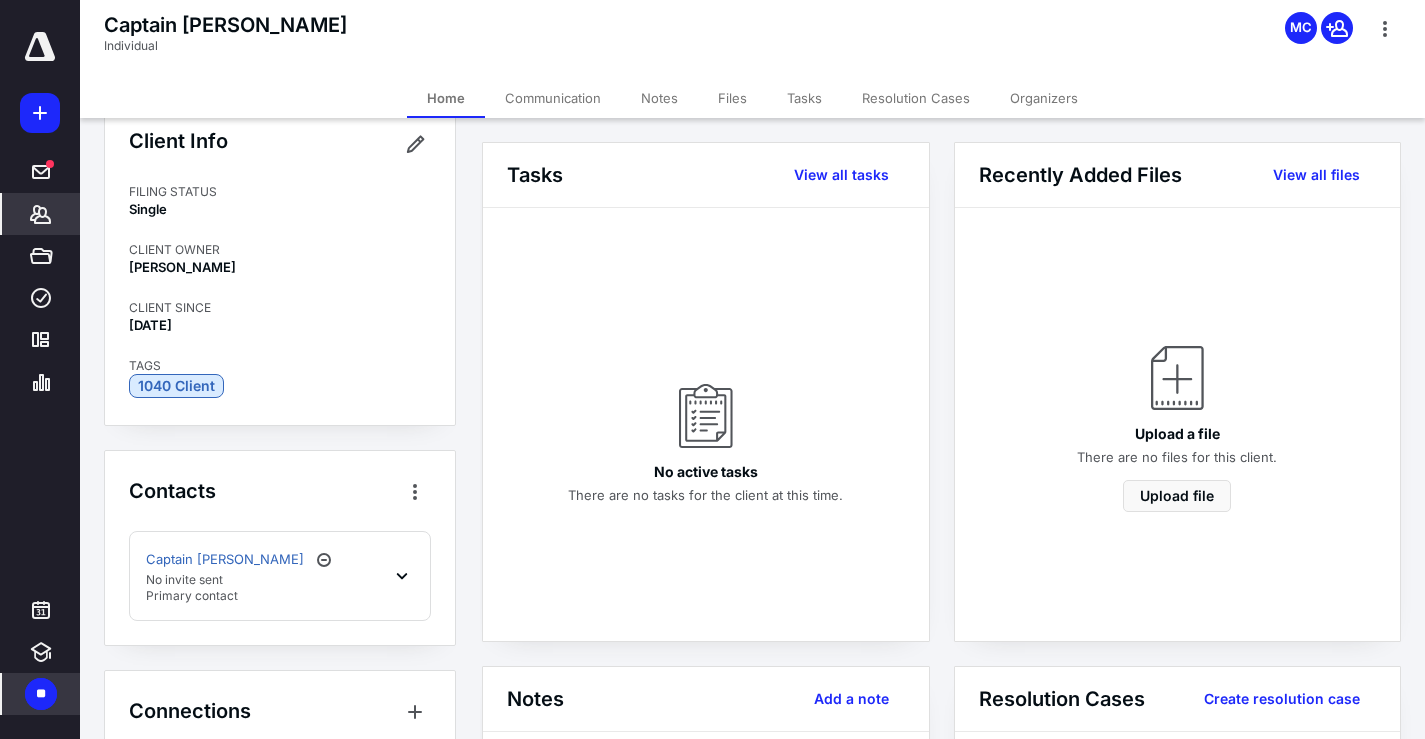 scroll, scrollTop: 76, scrollLeft: 0, axis: vertical 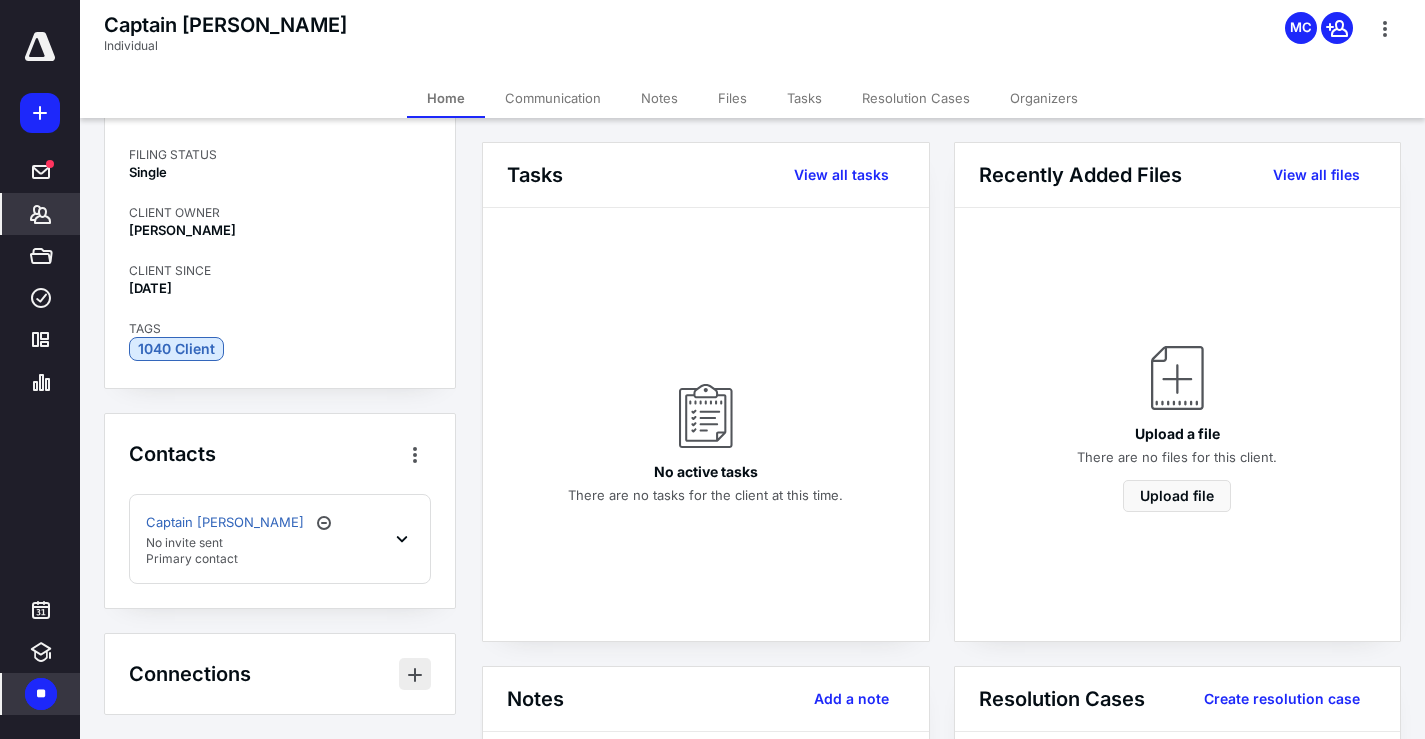 click at bounding box center (415, 674) 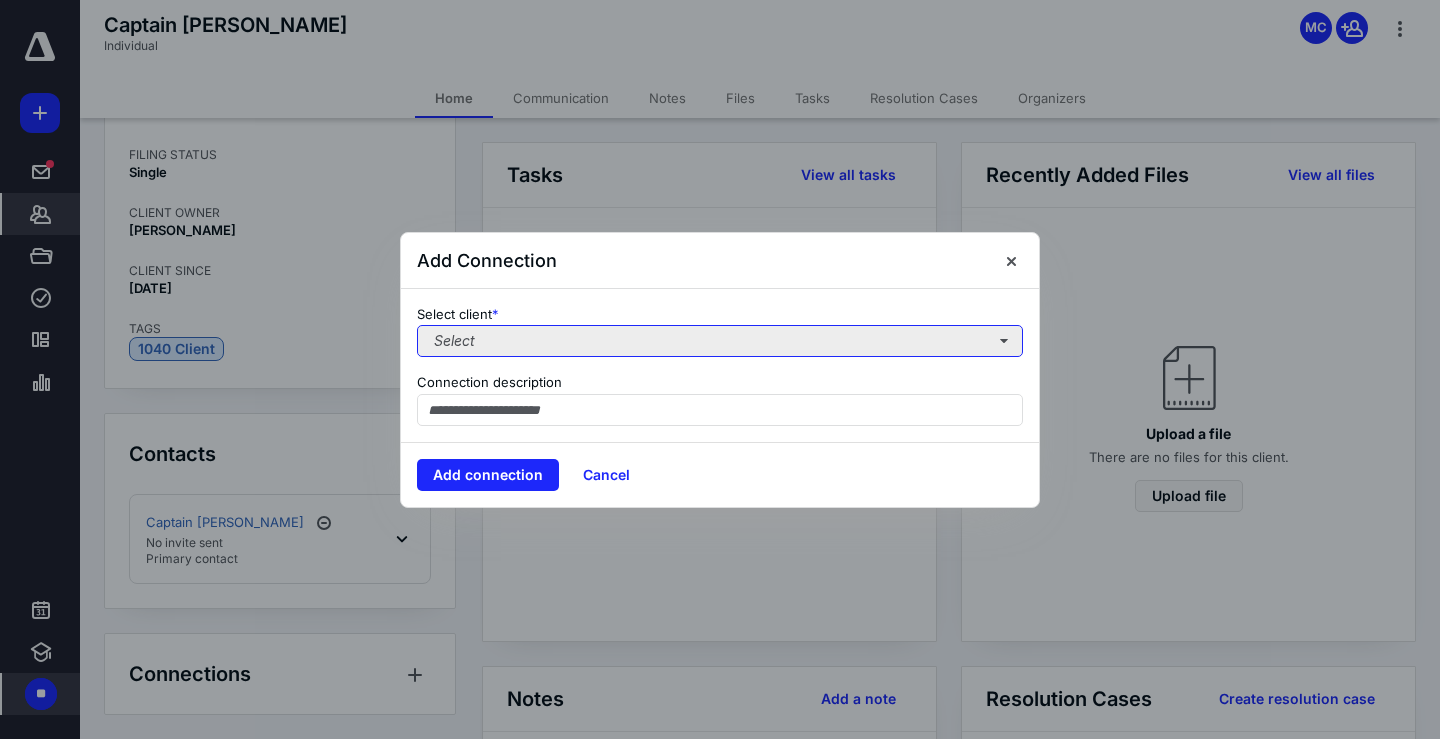 click on "Select" at bounding box center (720, 341) 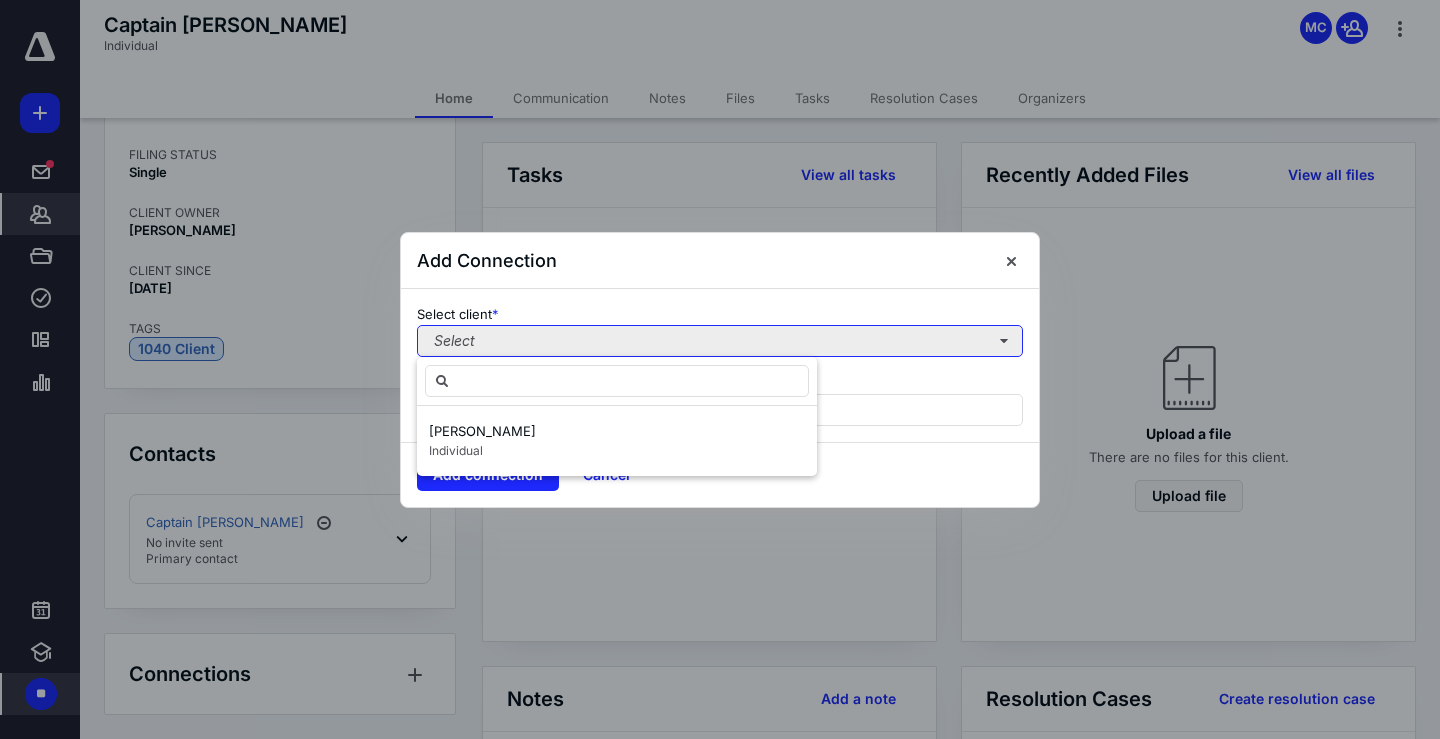 click on "Select" at bounding box center (720, 341) 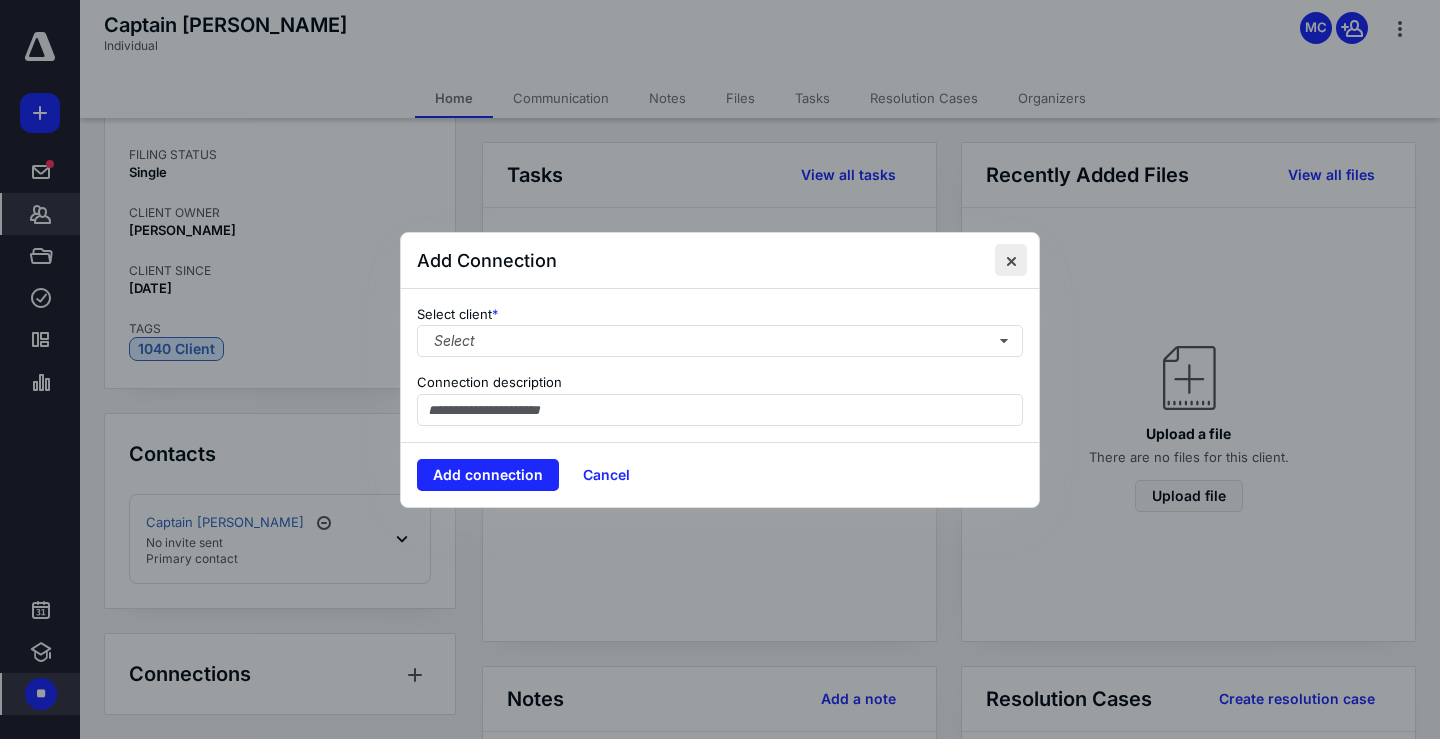 click at bounding box center [1011, 260] 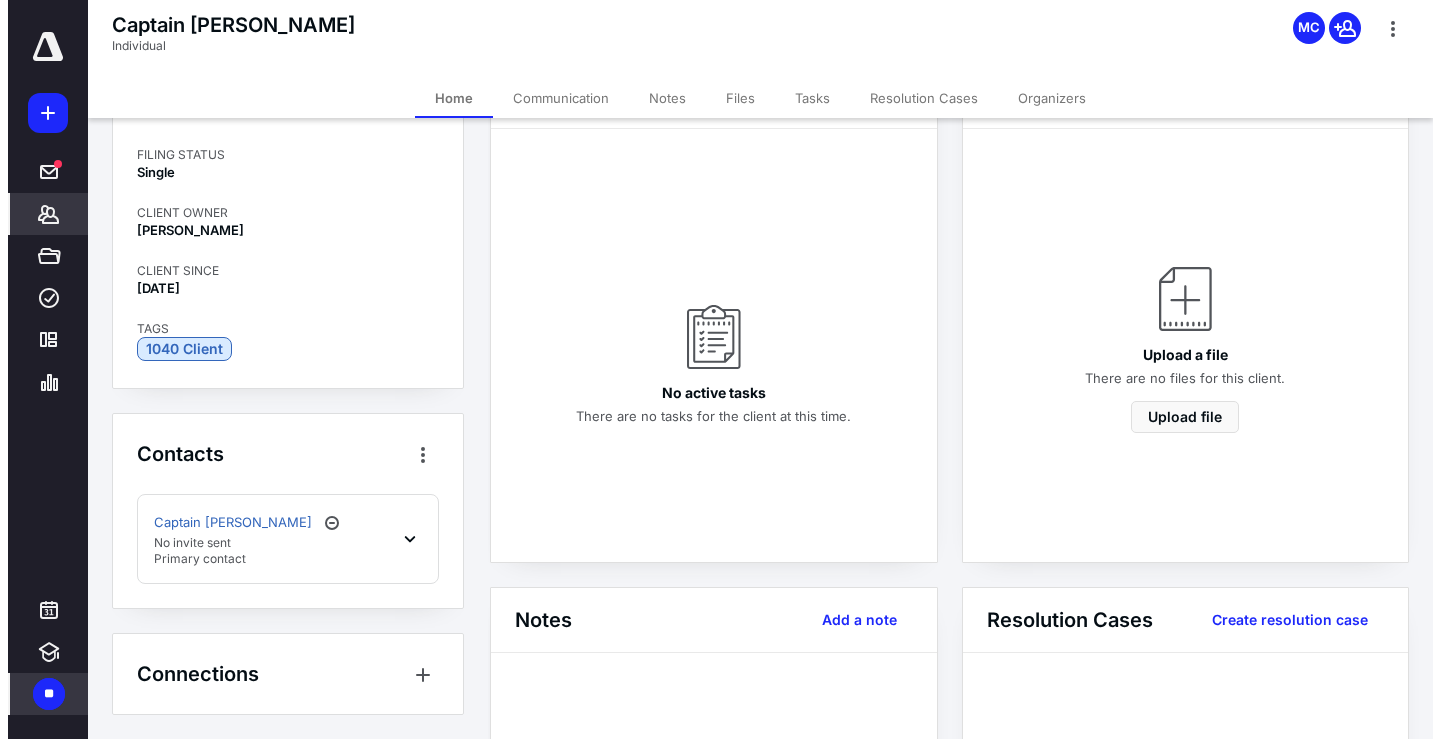 scroll, scrollTop: 0, scrollLeft: 0, axis: both 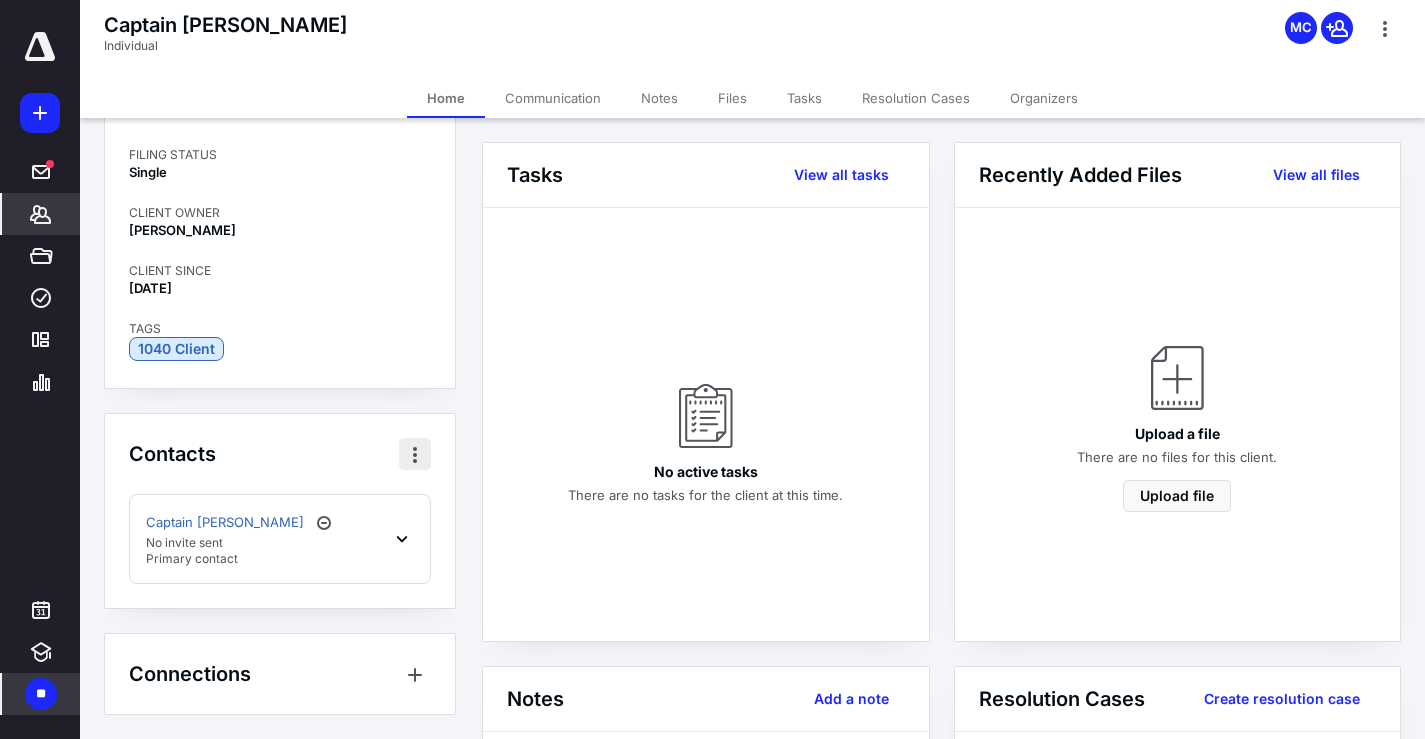 click at bounding box center [415, 454] 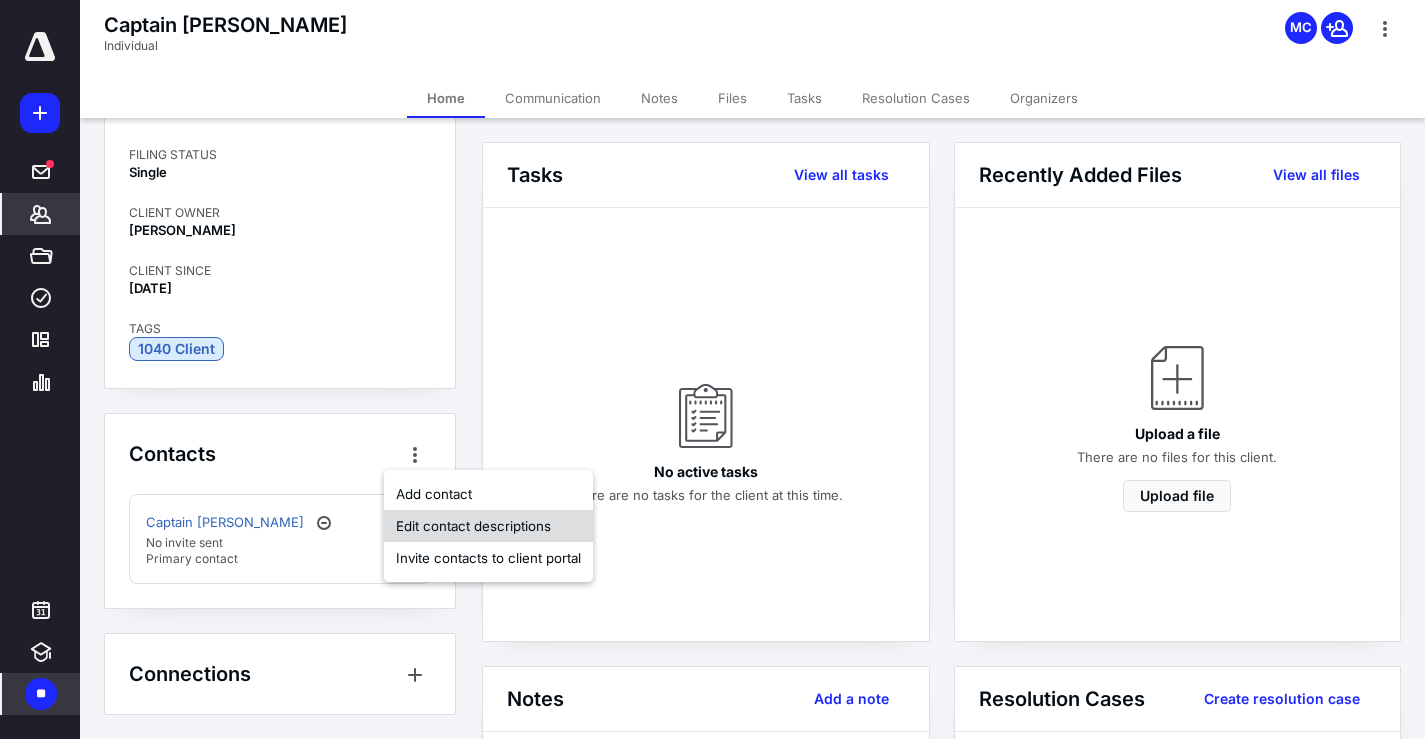 click on "Edit contact descriptions" at bounding box center [488, 526] 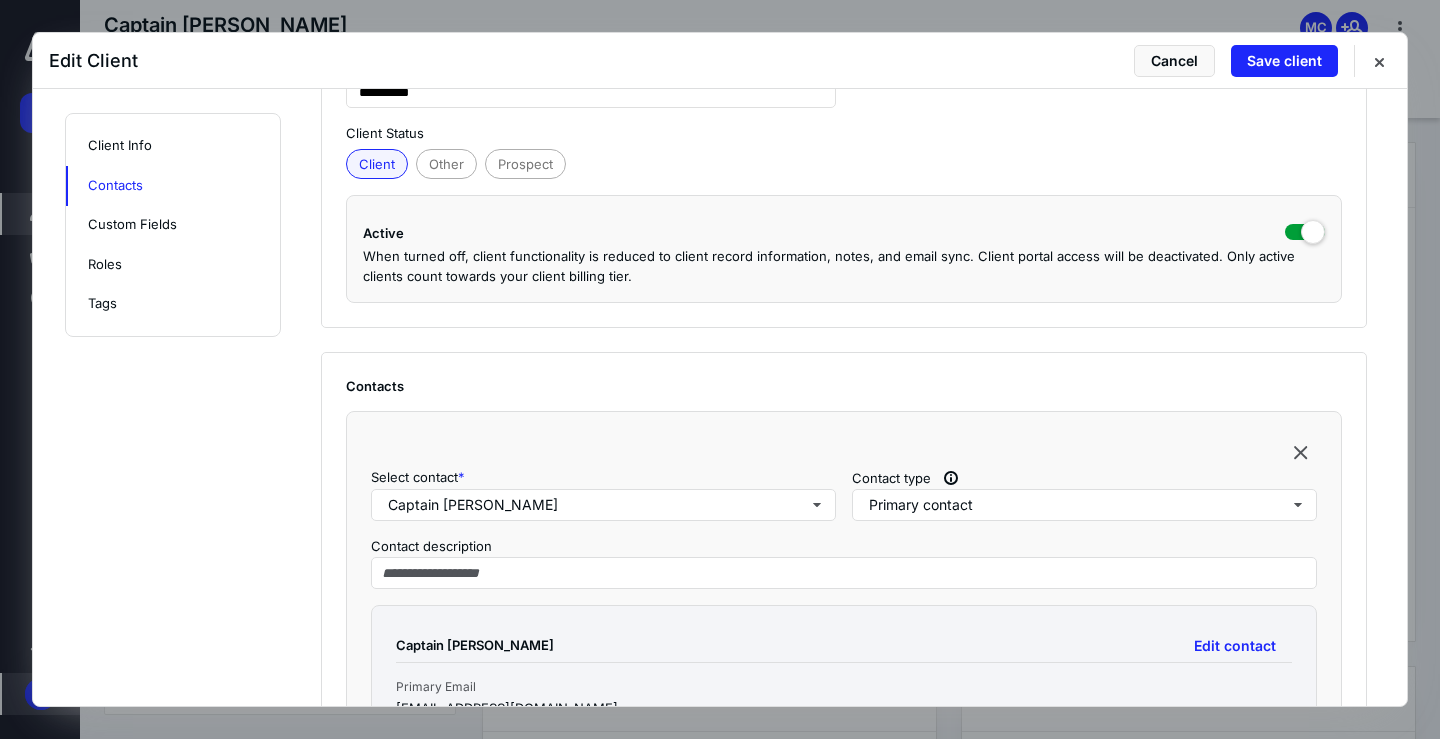 scroll, scrollTop: 600, scrollLeft: 0, axis: vertical 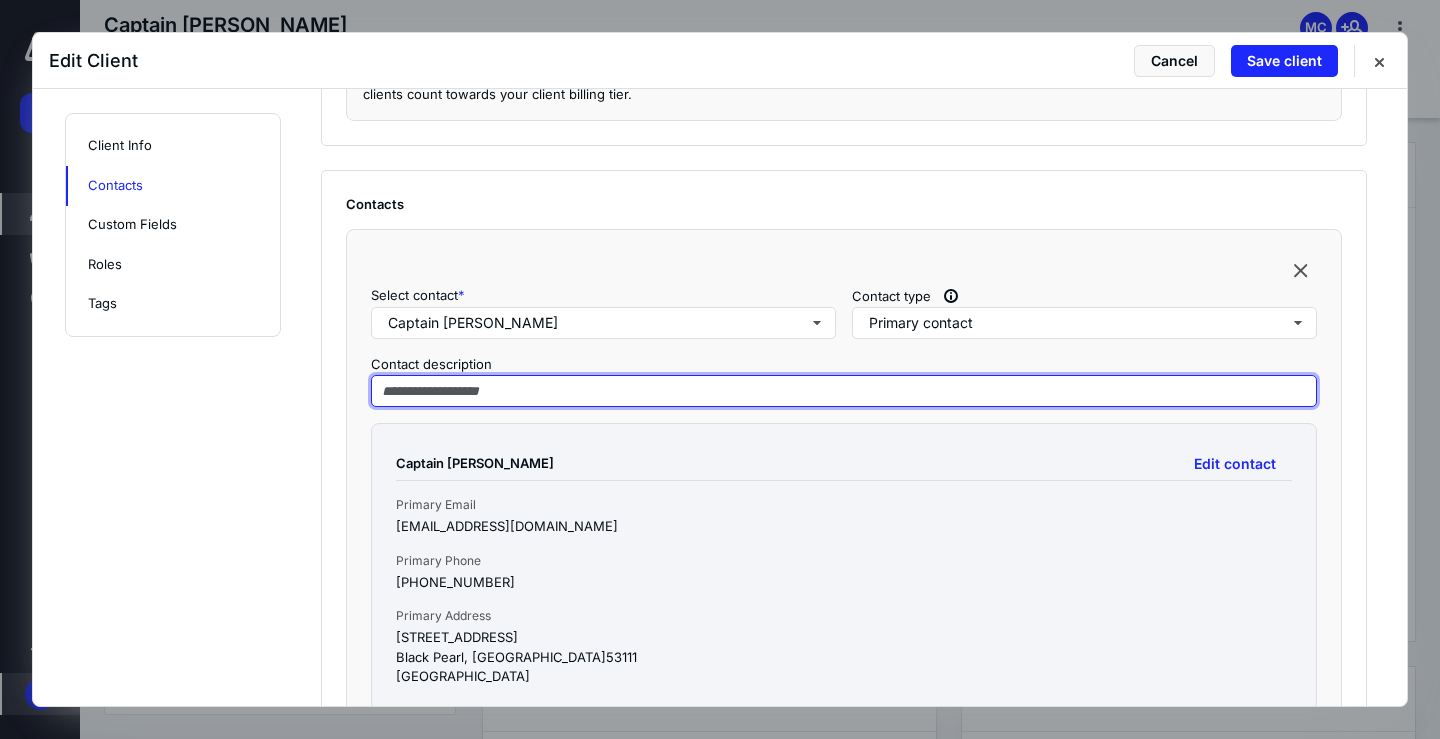 click at bounding box center [844, 391] 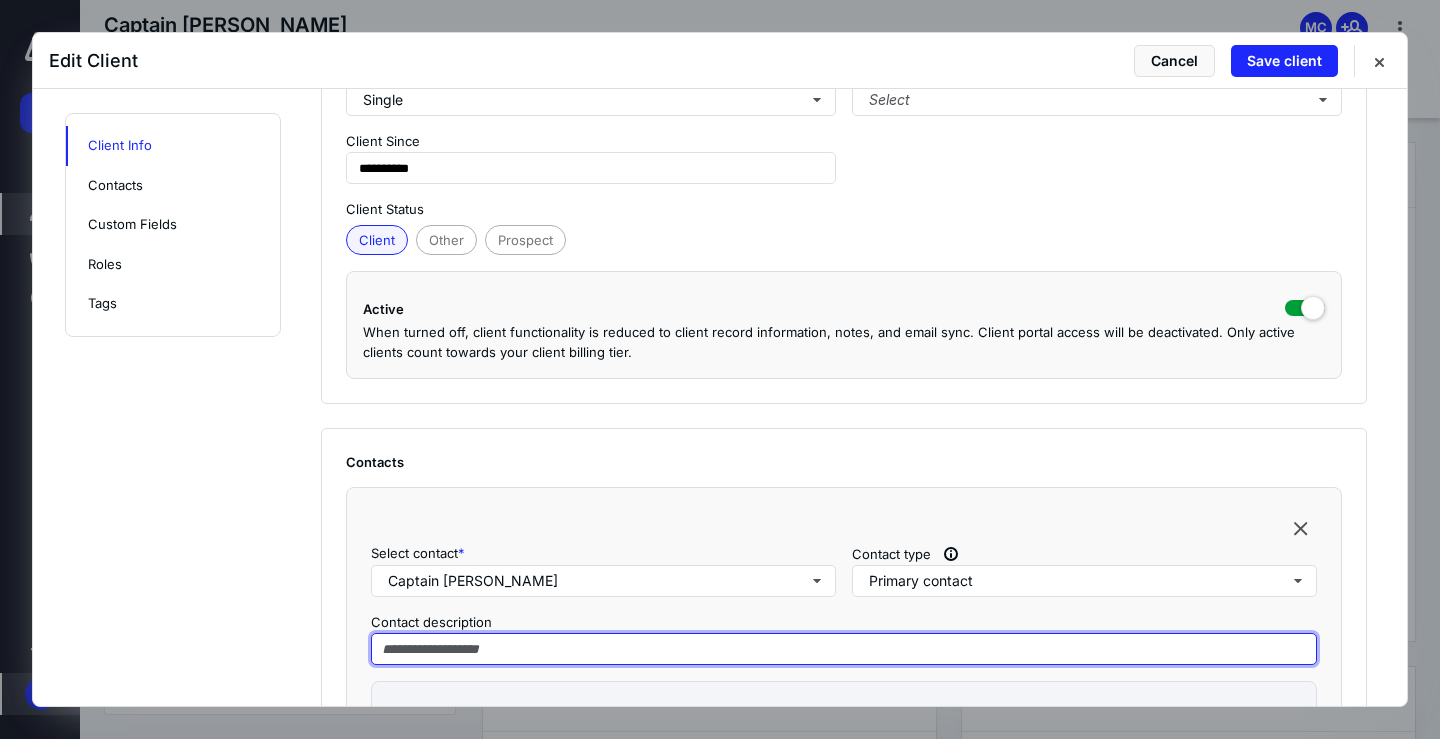 scroll, scrollTop: 0, scrollLeft: 0, axis: both 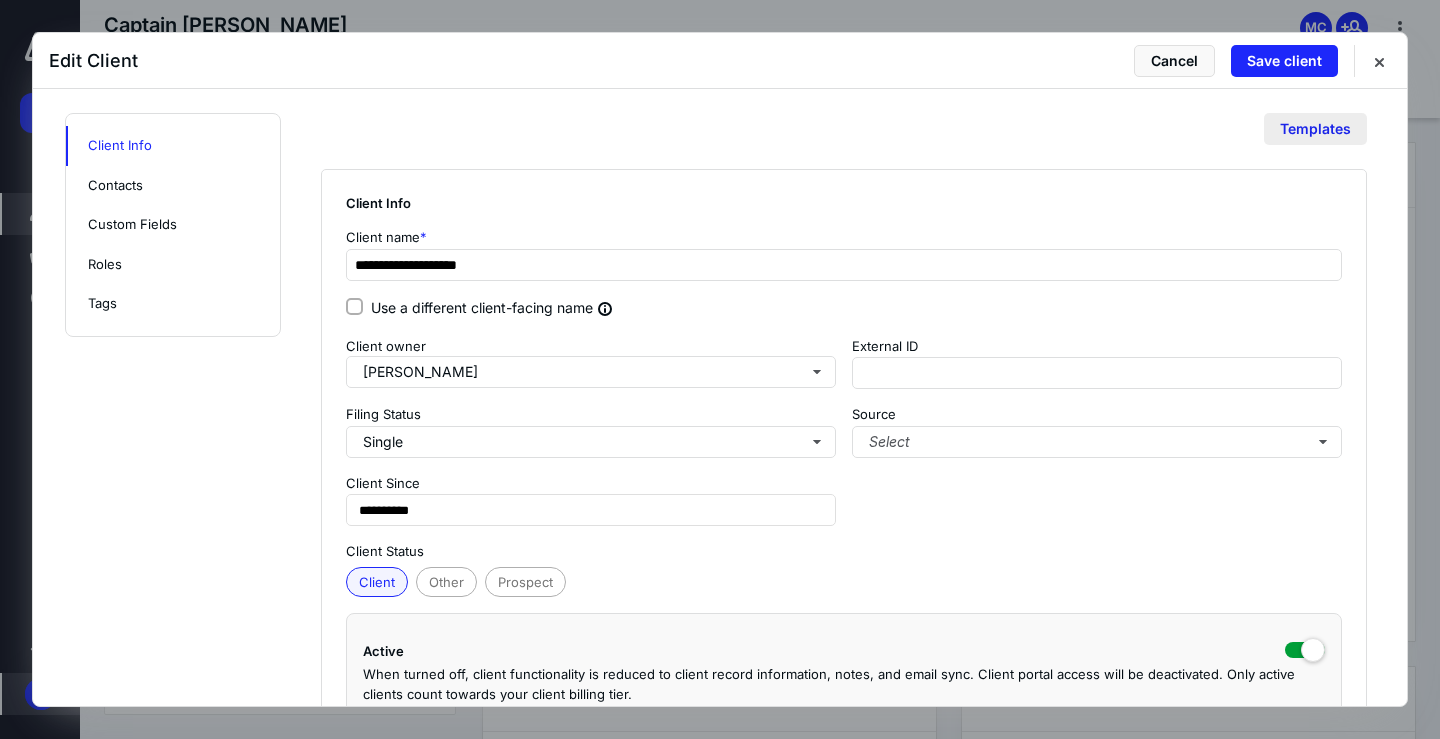 click on "Templates" at bounding box center [1315, 129] 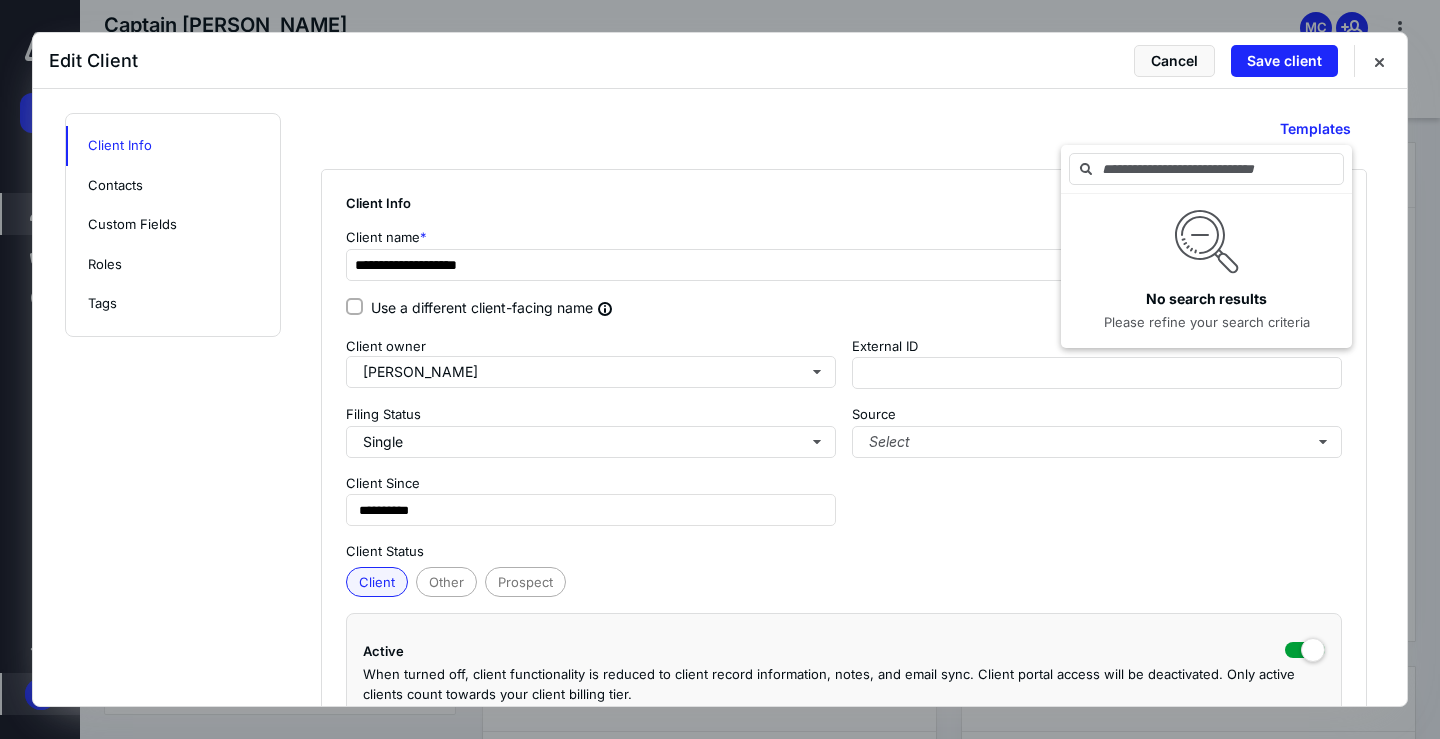 click on "Client Info" at bounding box center (844, 203) 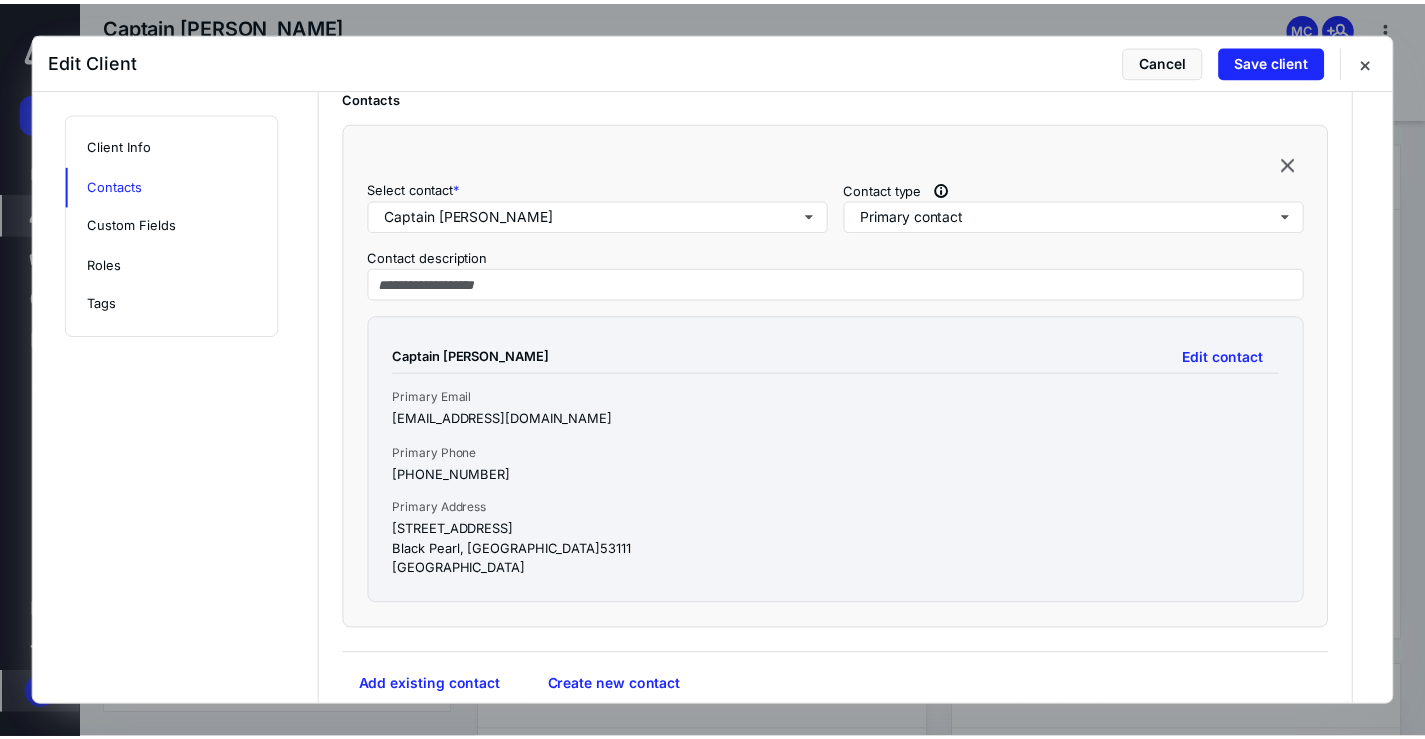 scroll, scrollTop: 742, scrollLeft: 0, axis: vertical 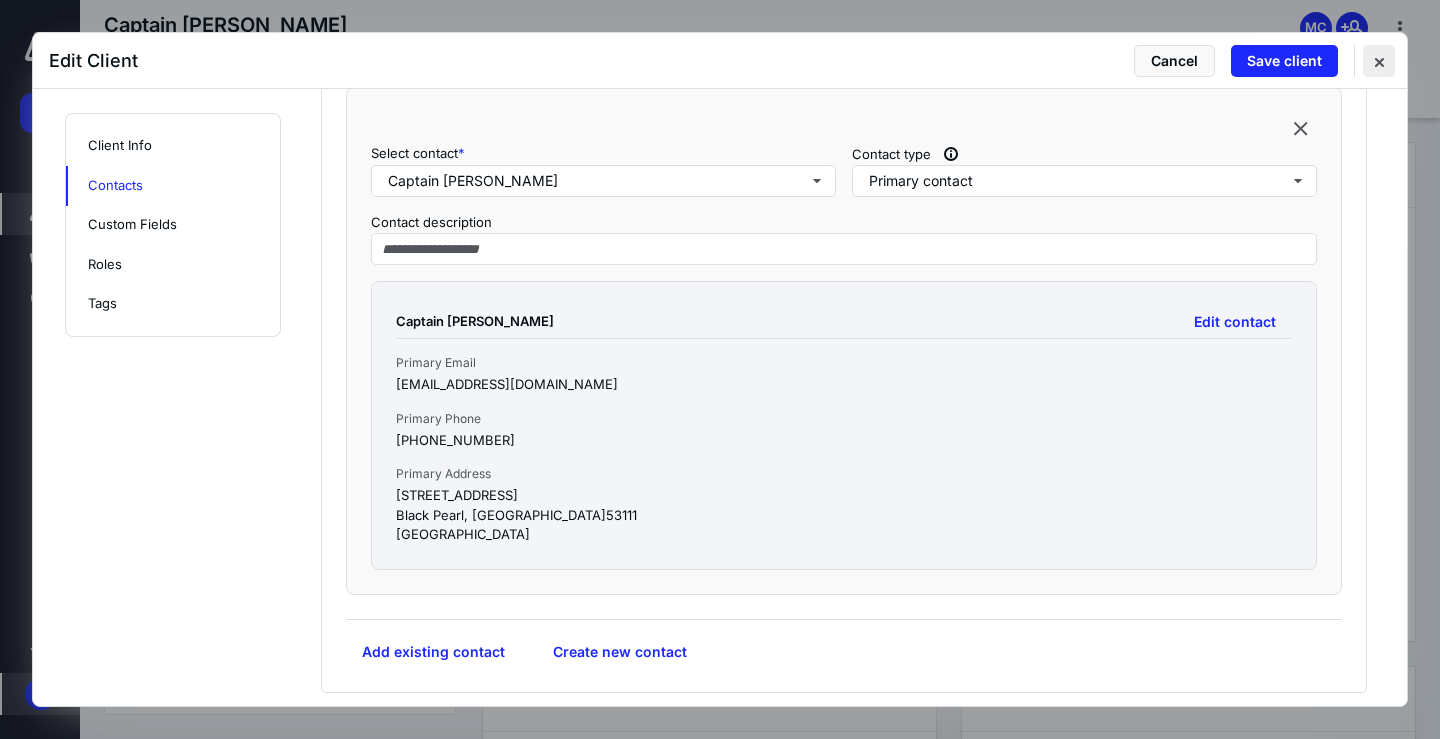 click at bounding box center [1379, 61] 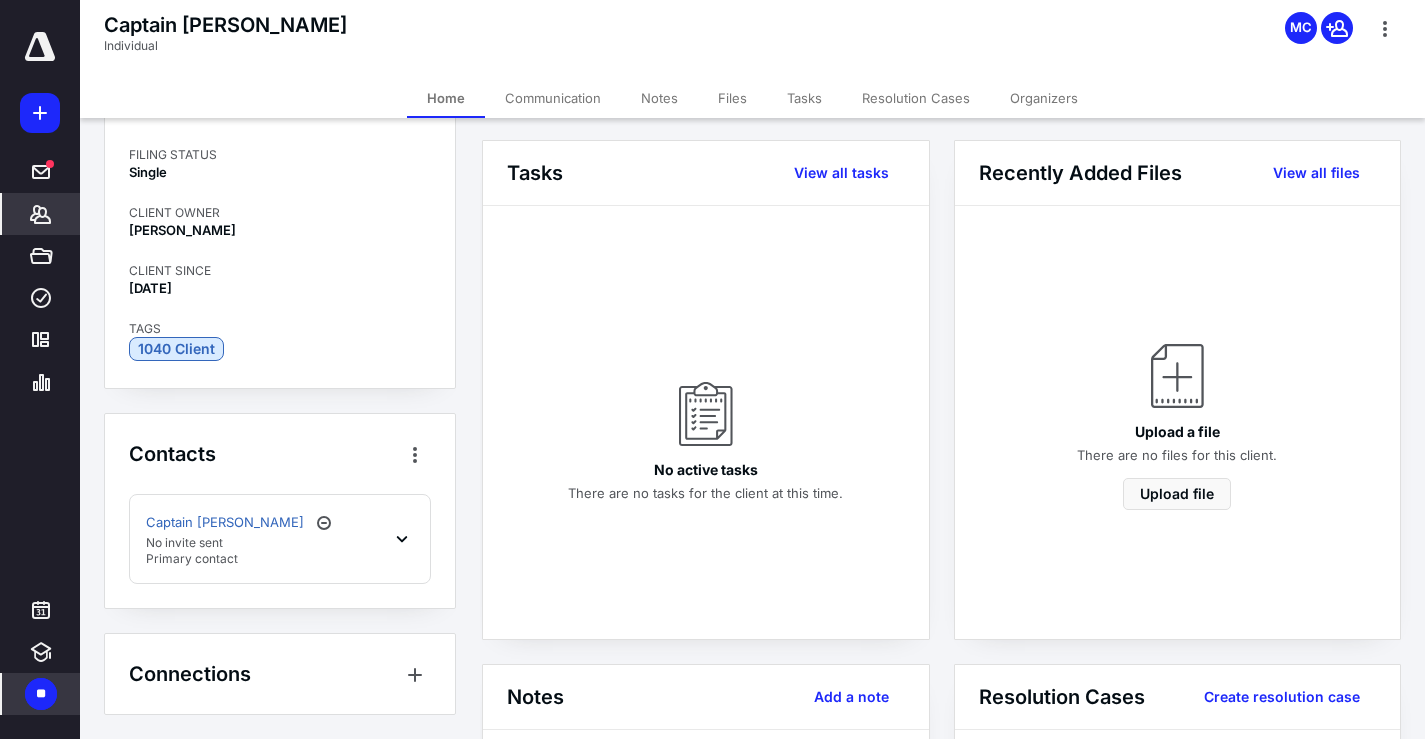 scroll, scrollTop: 0, scrollLeft: 0, axis: both 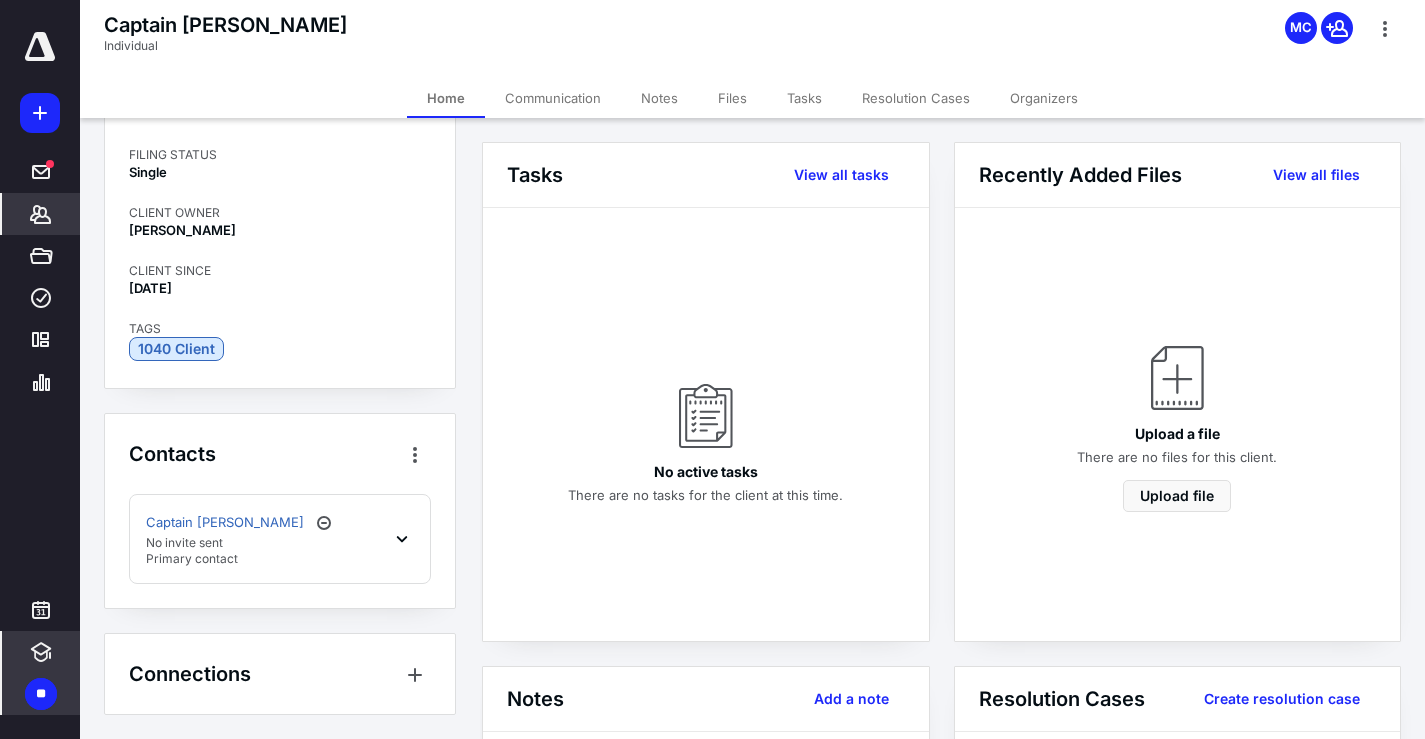 click 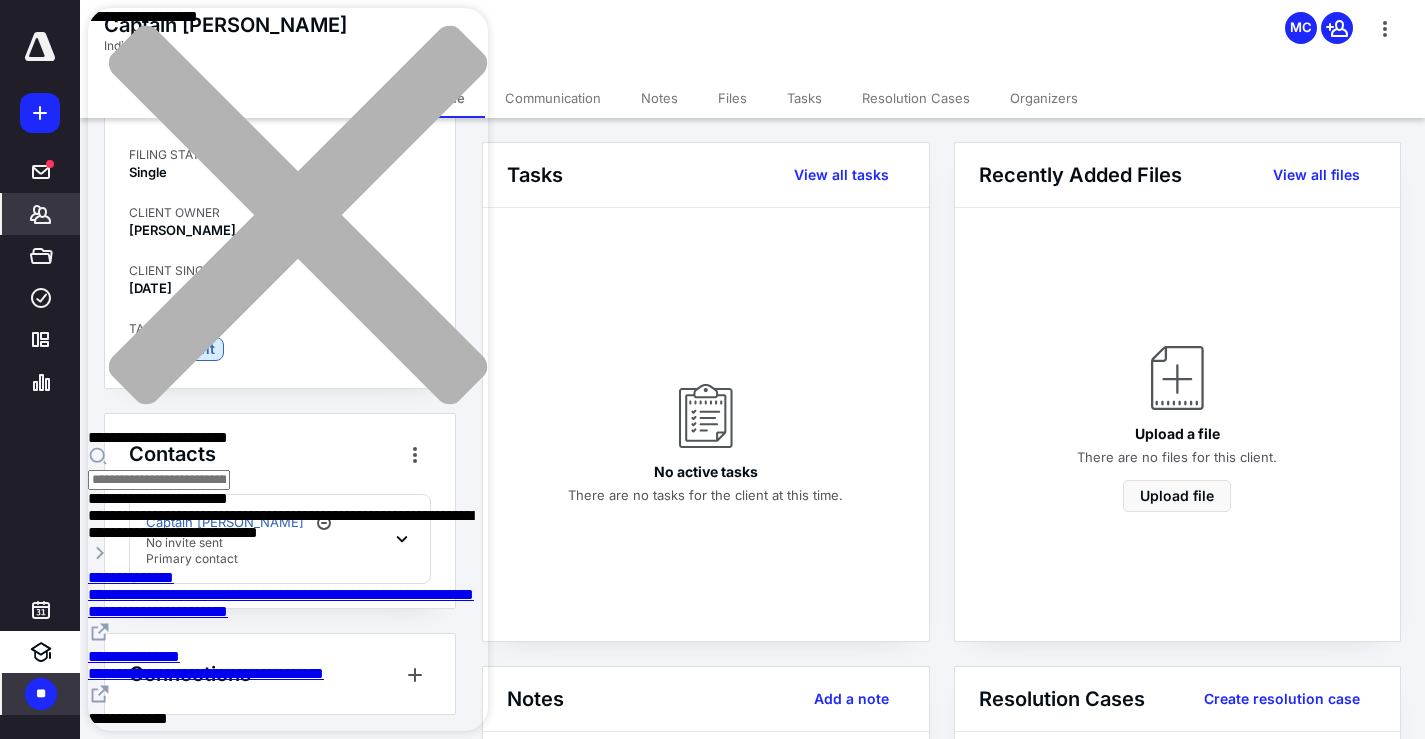 click at bounding box center (288, 468) 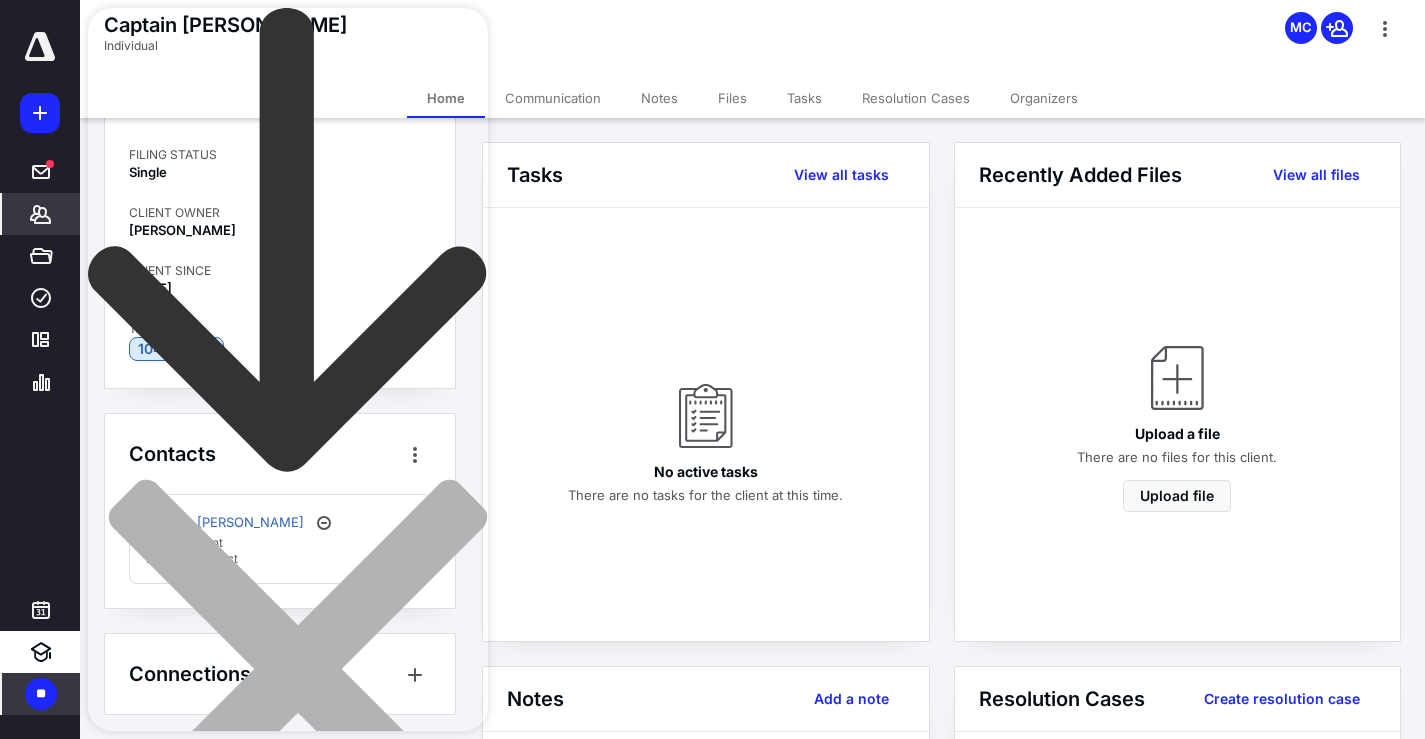click at bounding box center [159, 917] 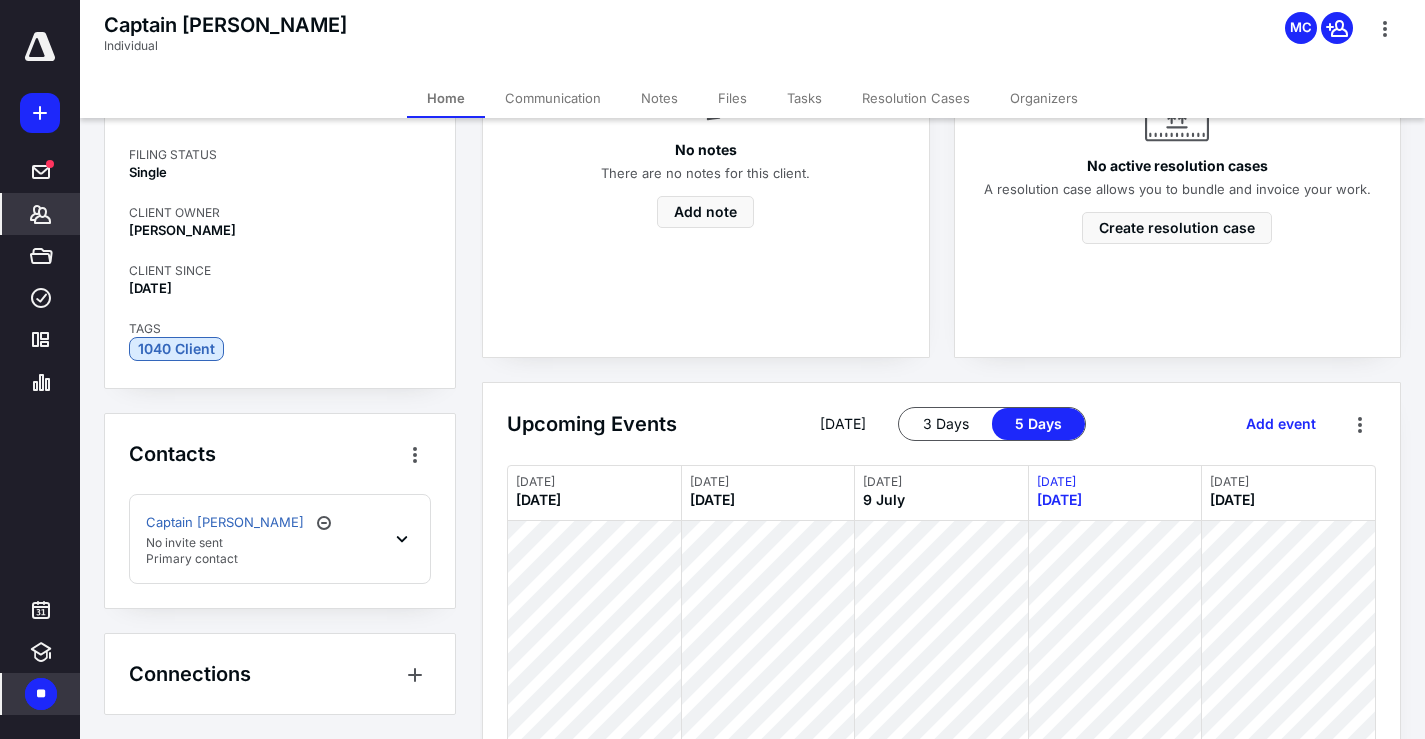 scroll, scrollTop: 911, scrollLeft: 0, axis: vertical 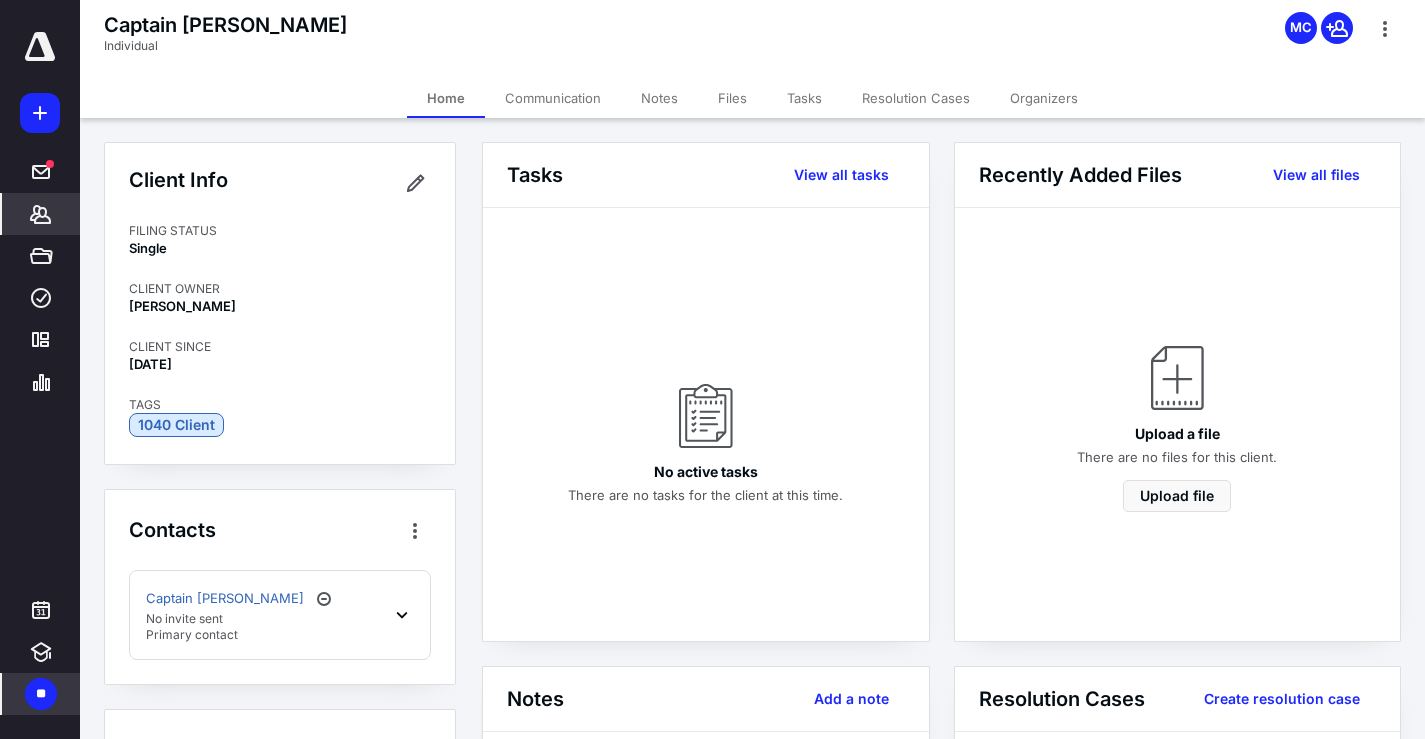 click on "Communication" at bounding box center [553, 98] 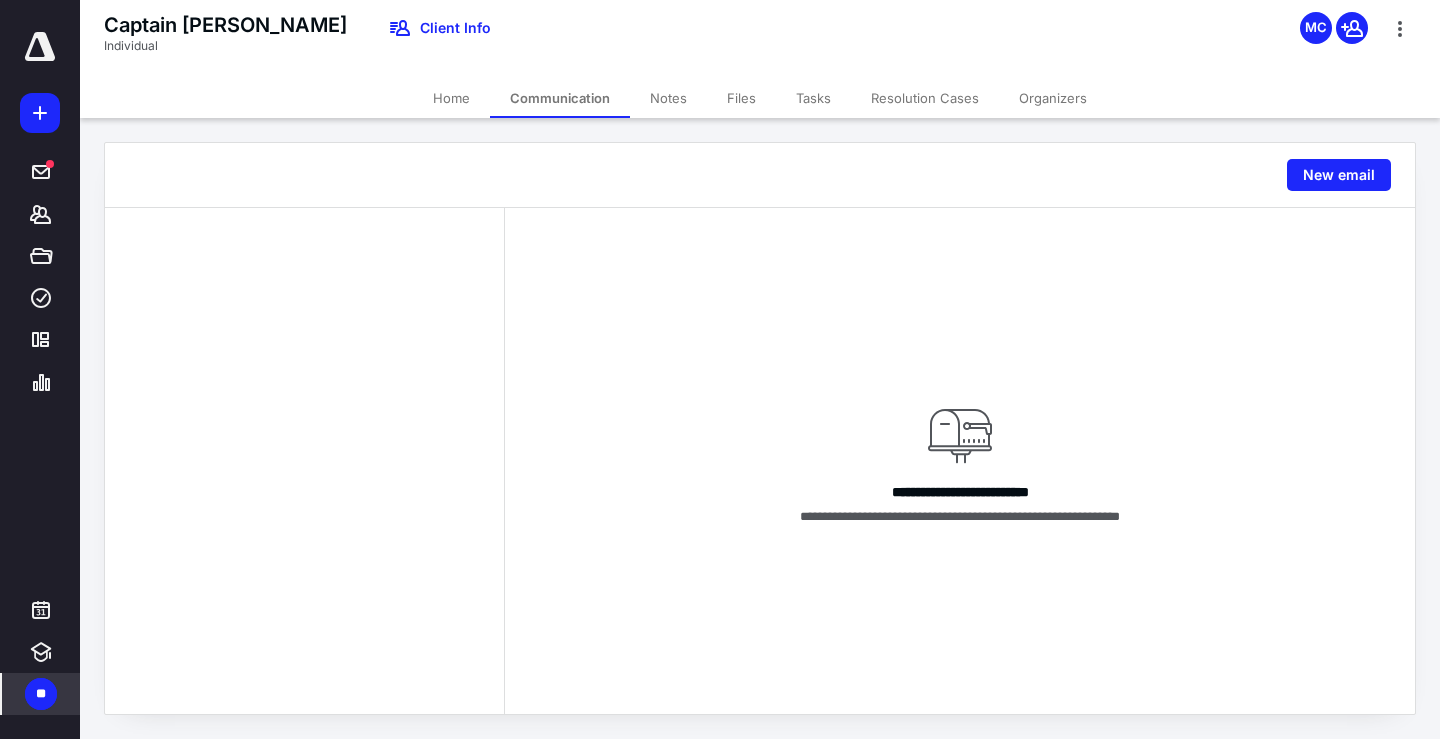 click on "Notes" at bounding box center (668, 98) 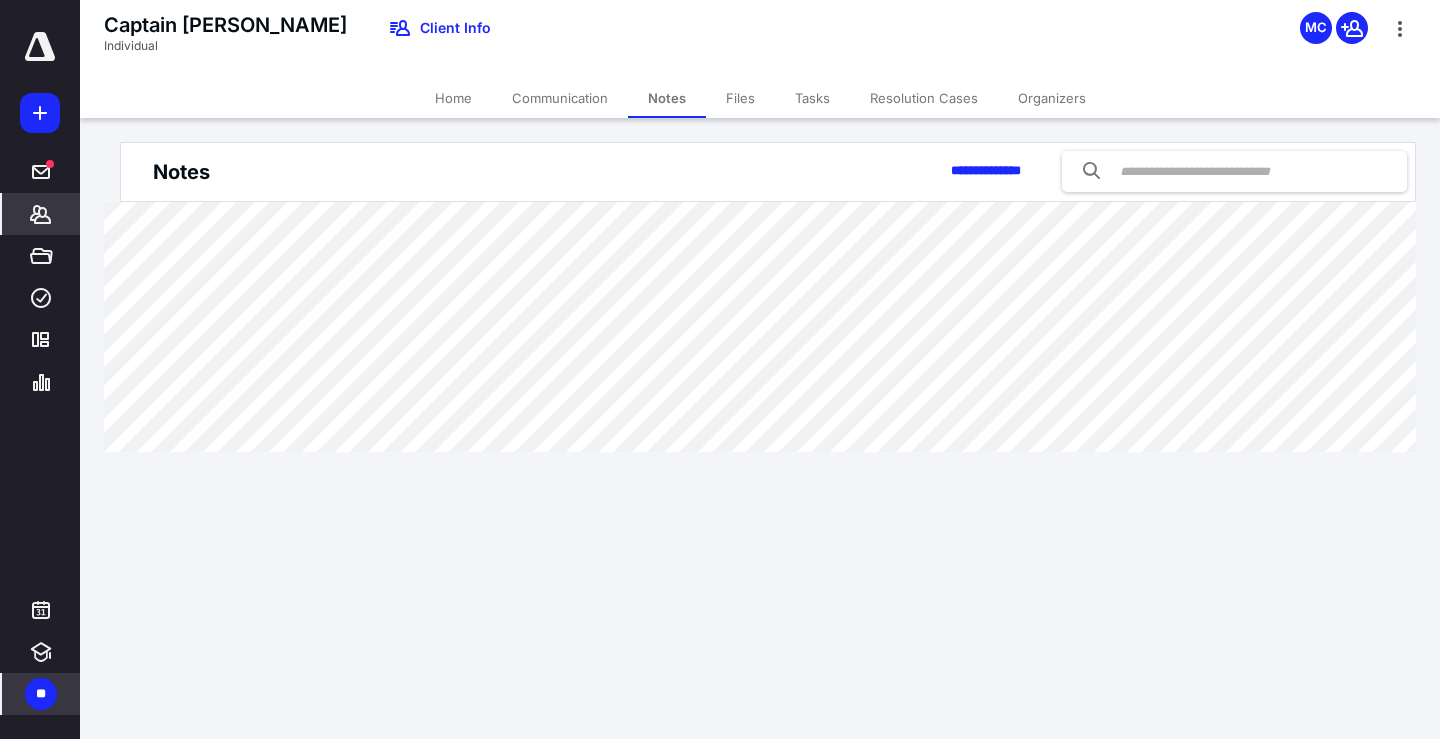 click on "Home" at bounding box center [453, 98] 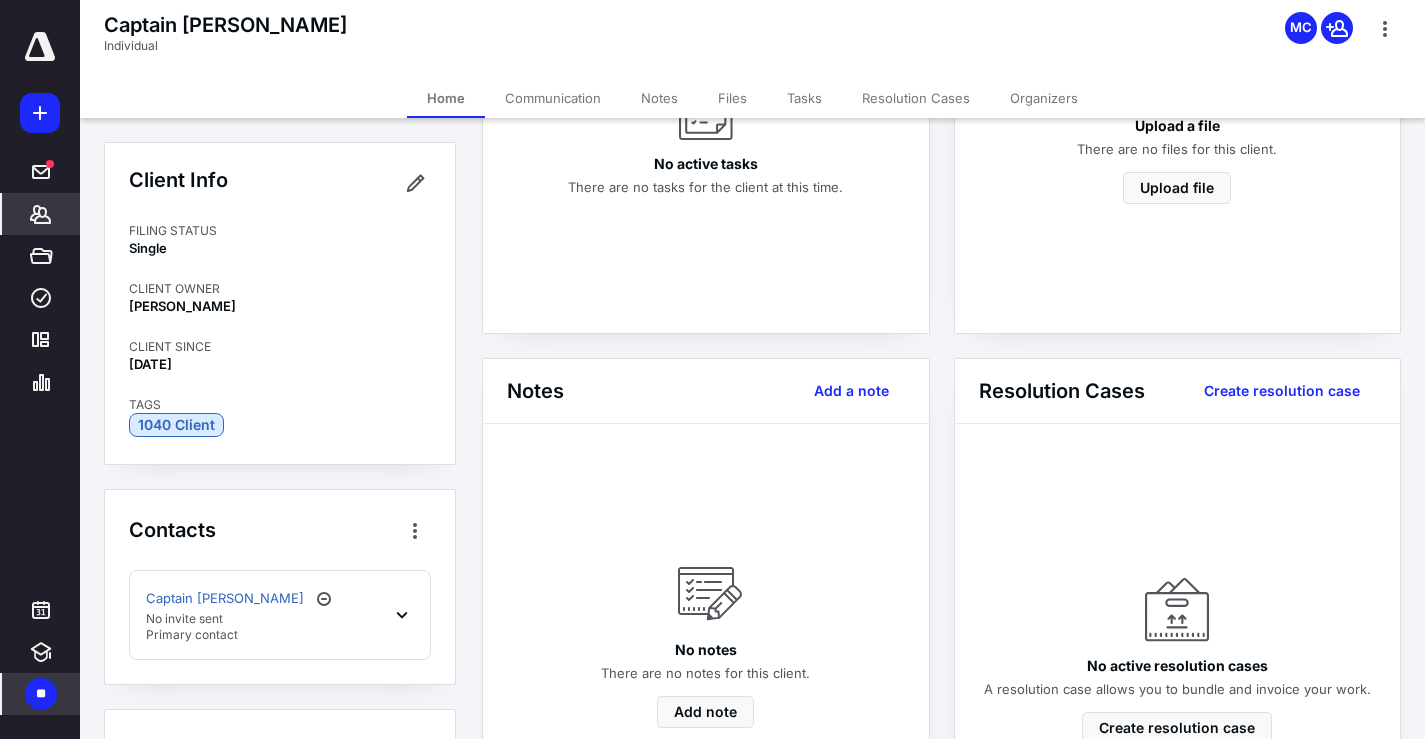 scroll, scrollTop: 200, scrollLeft: 0, axis: vertical 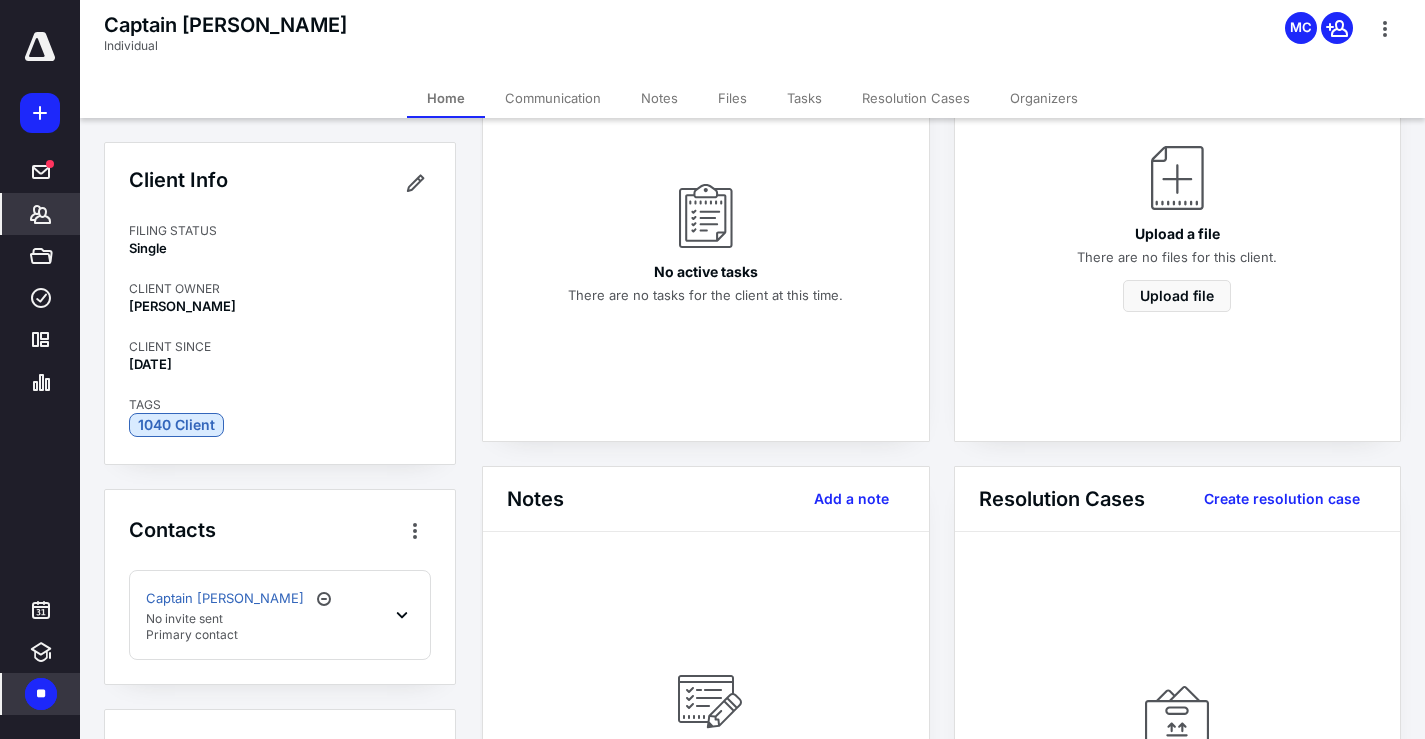 click at bounding box center [40, 47] 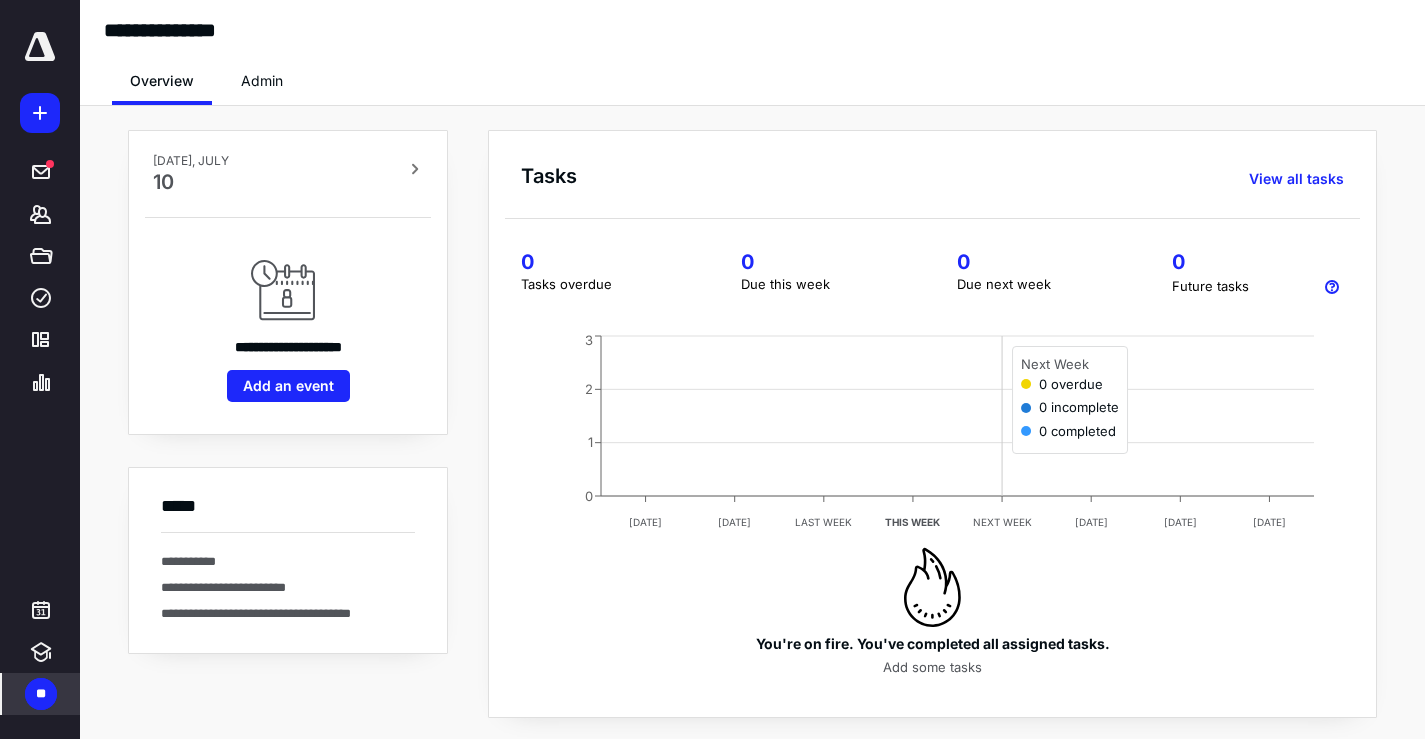 scroll, scrollTop: 0, scrollLeft: 0, axis: both 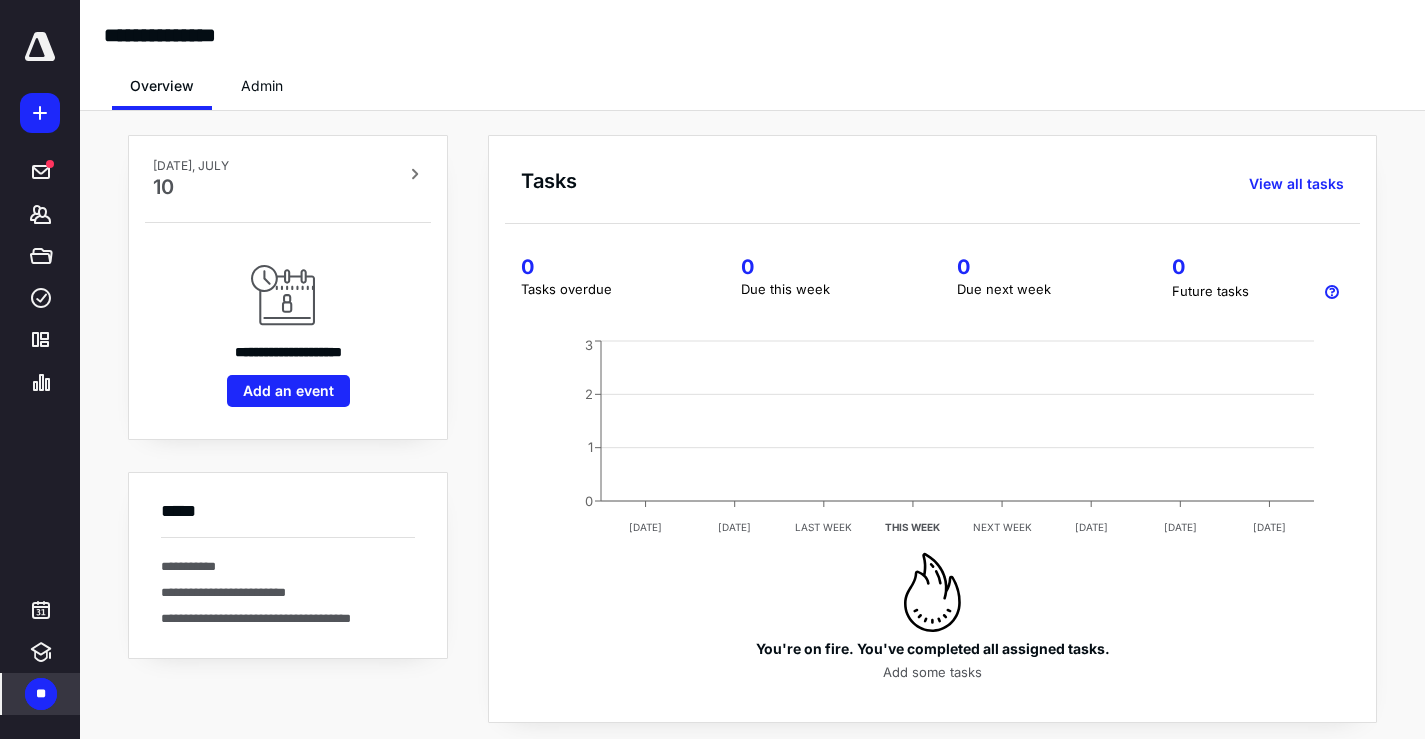 click on "Admin" at bounding box center (262, 86) 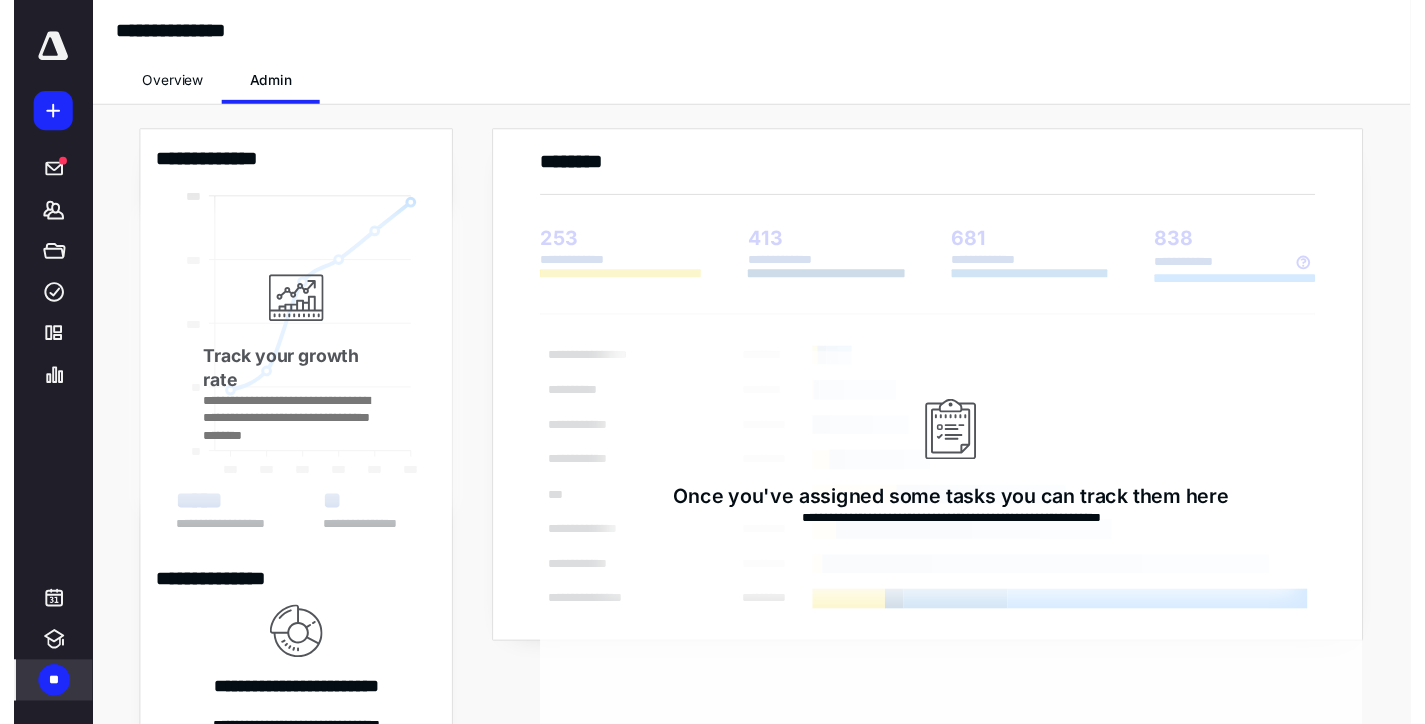 scroll, scrollTop: 0, scrollLeft: 0, axis: both 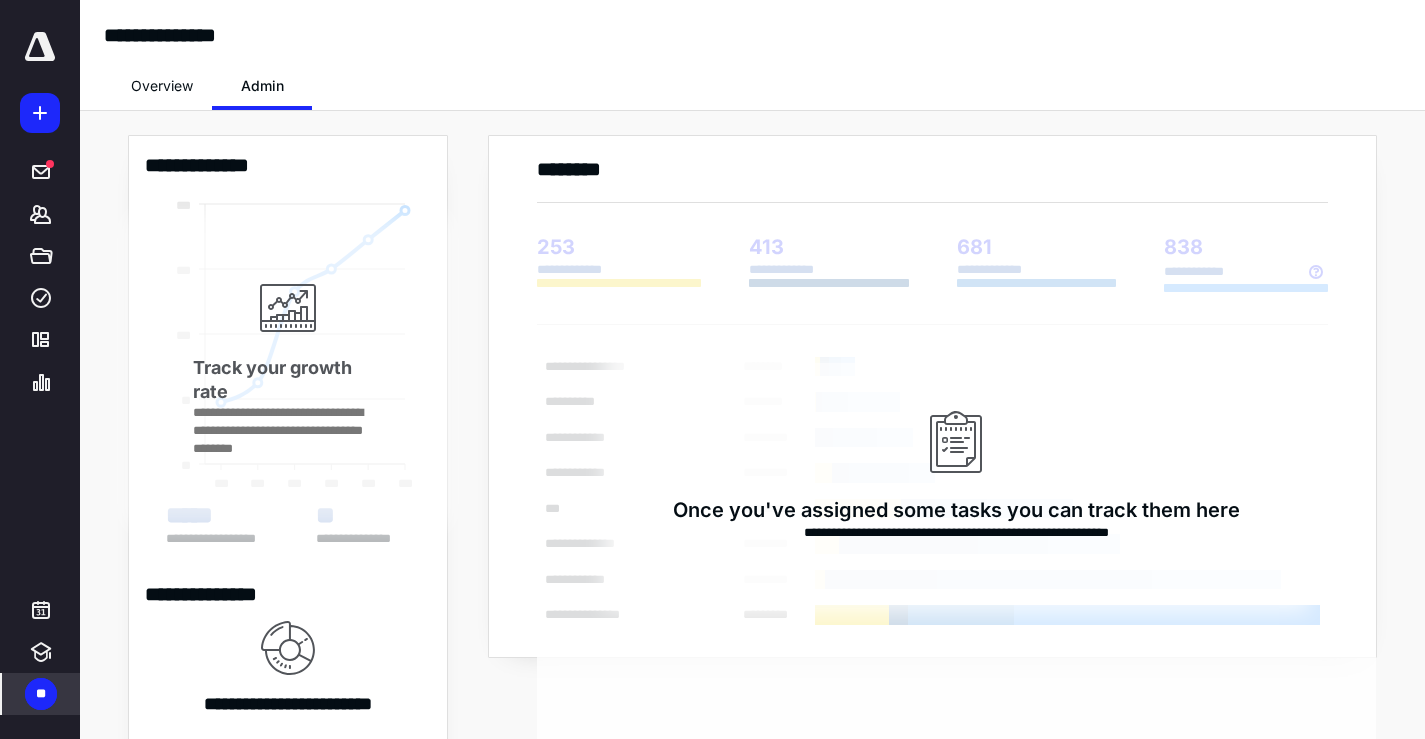 click on "Overview" at bounding box center (162, 86) 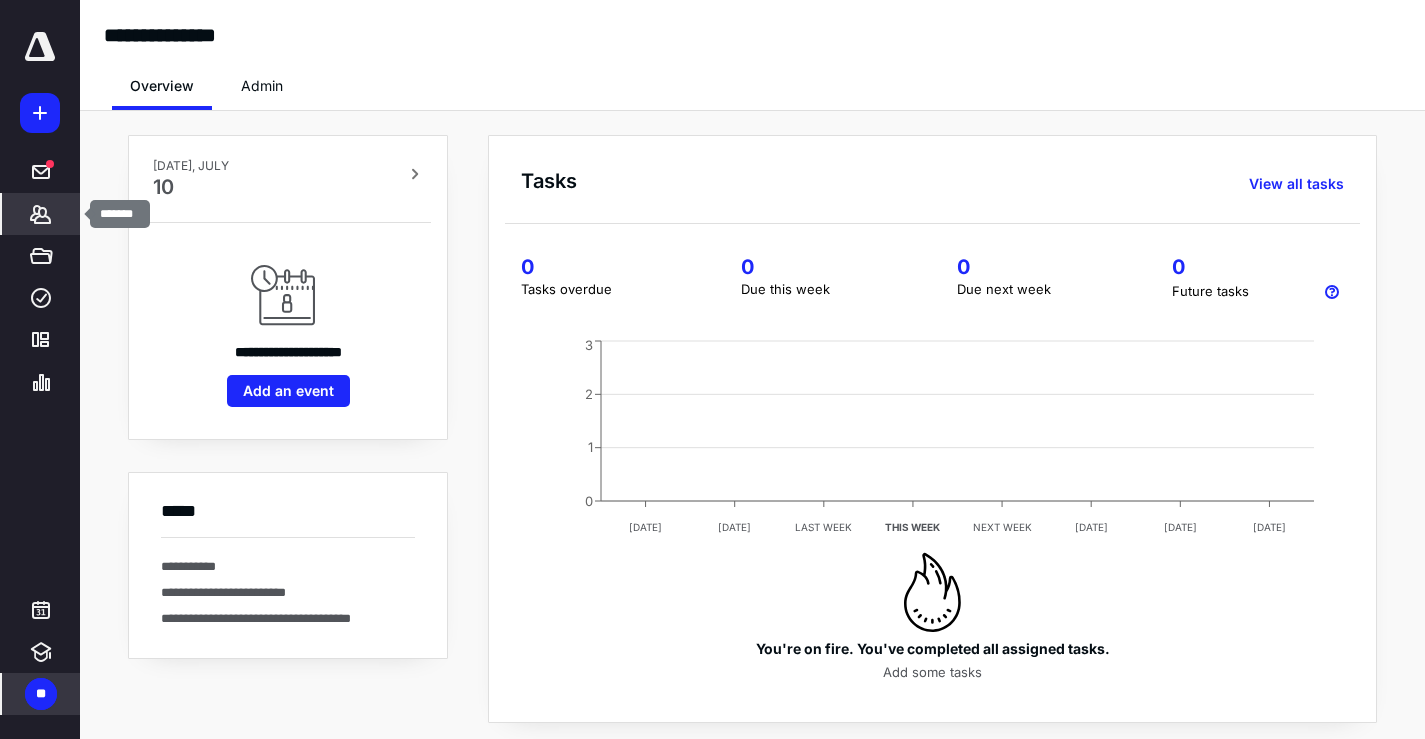 click 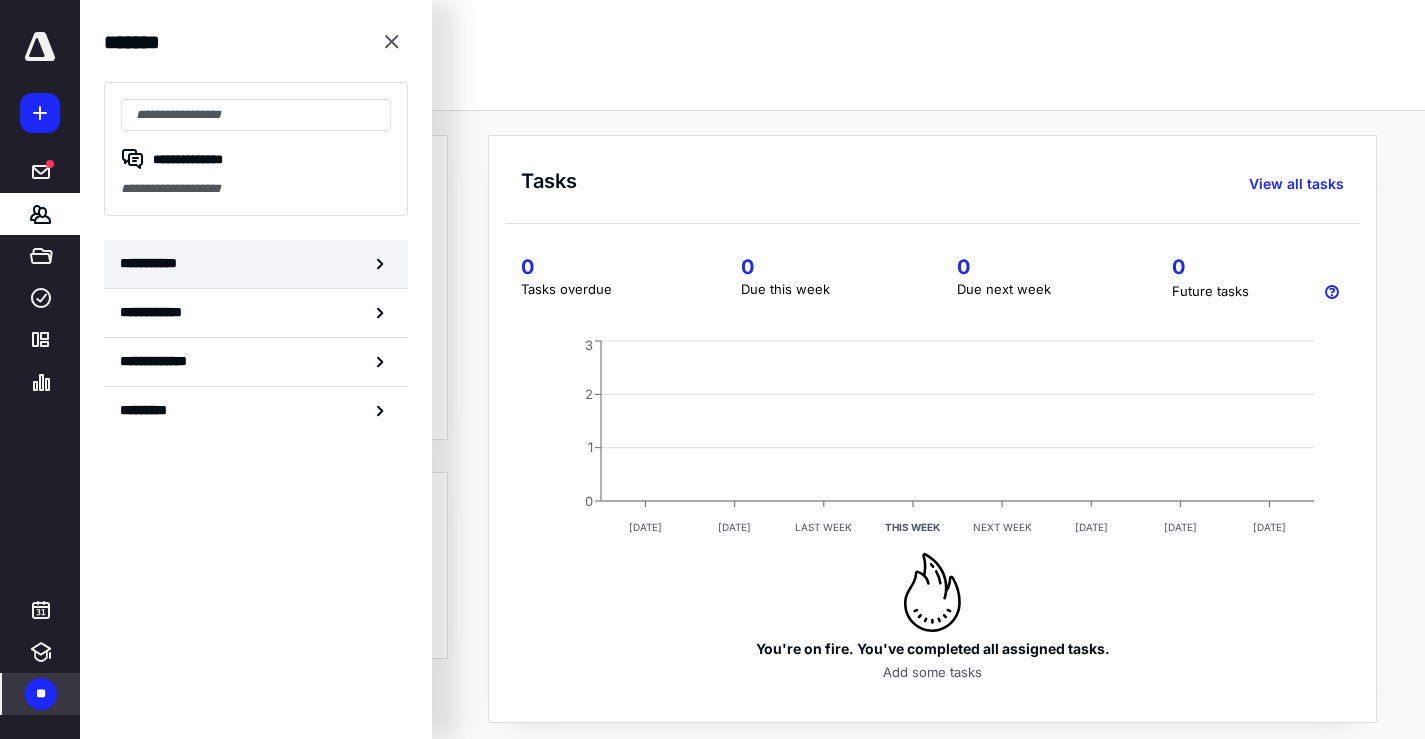 click on "**********" at bounding box center (256, 264) 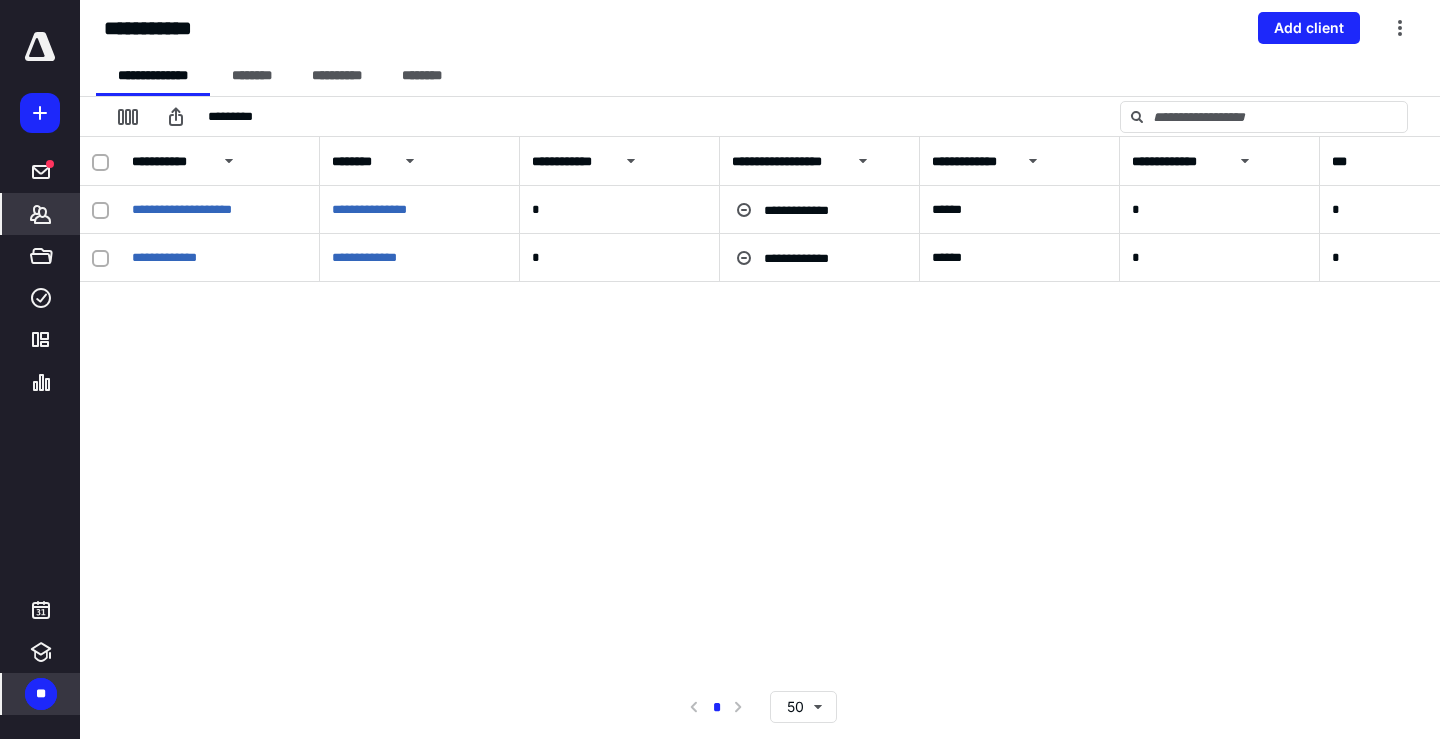 click on "**" at bounding box center [41, 694] 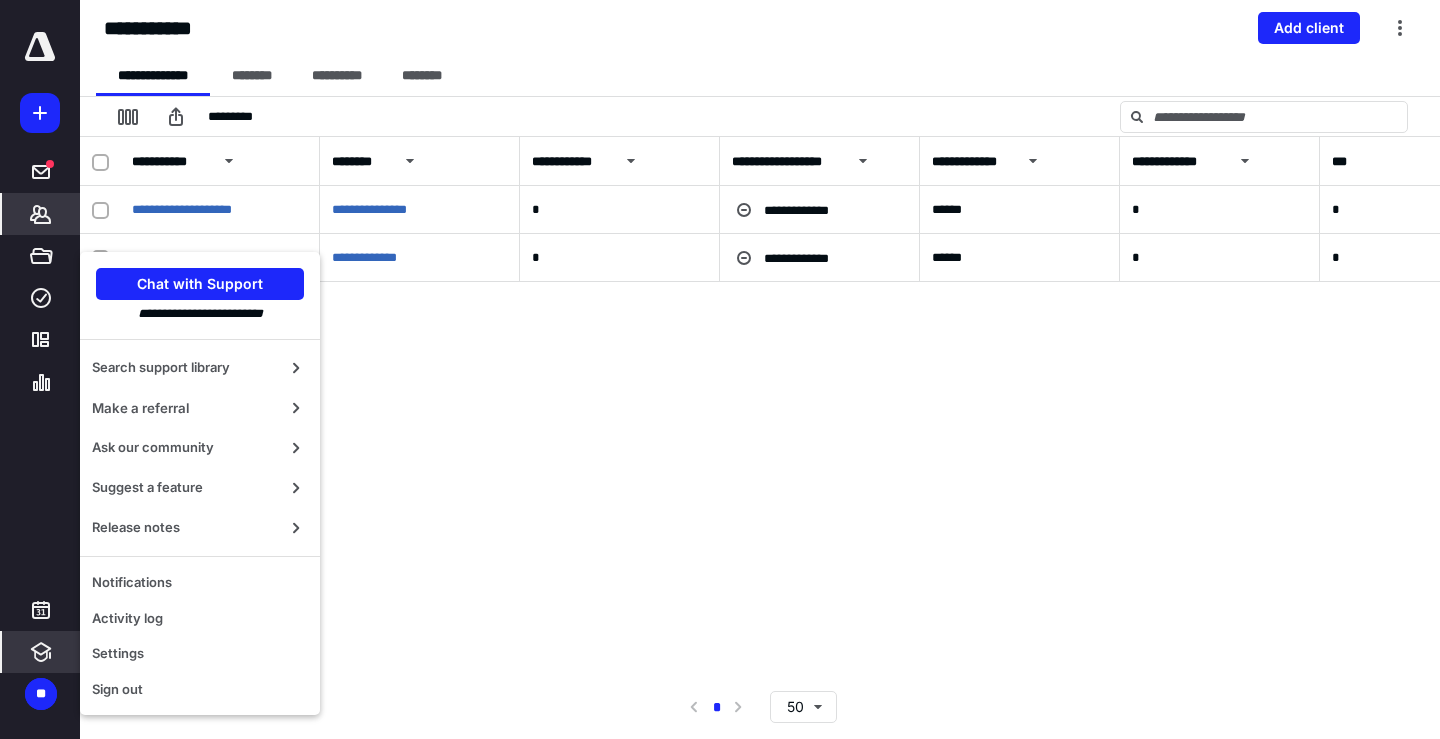 click at bounding box center [41, 652] 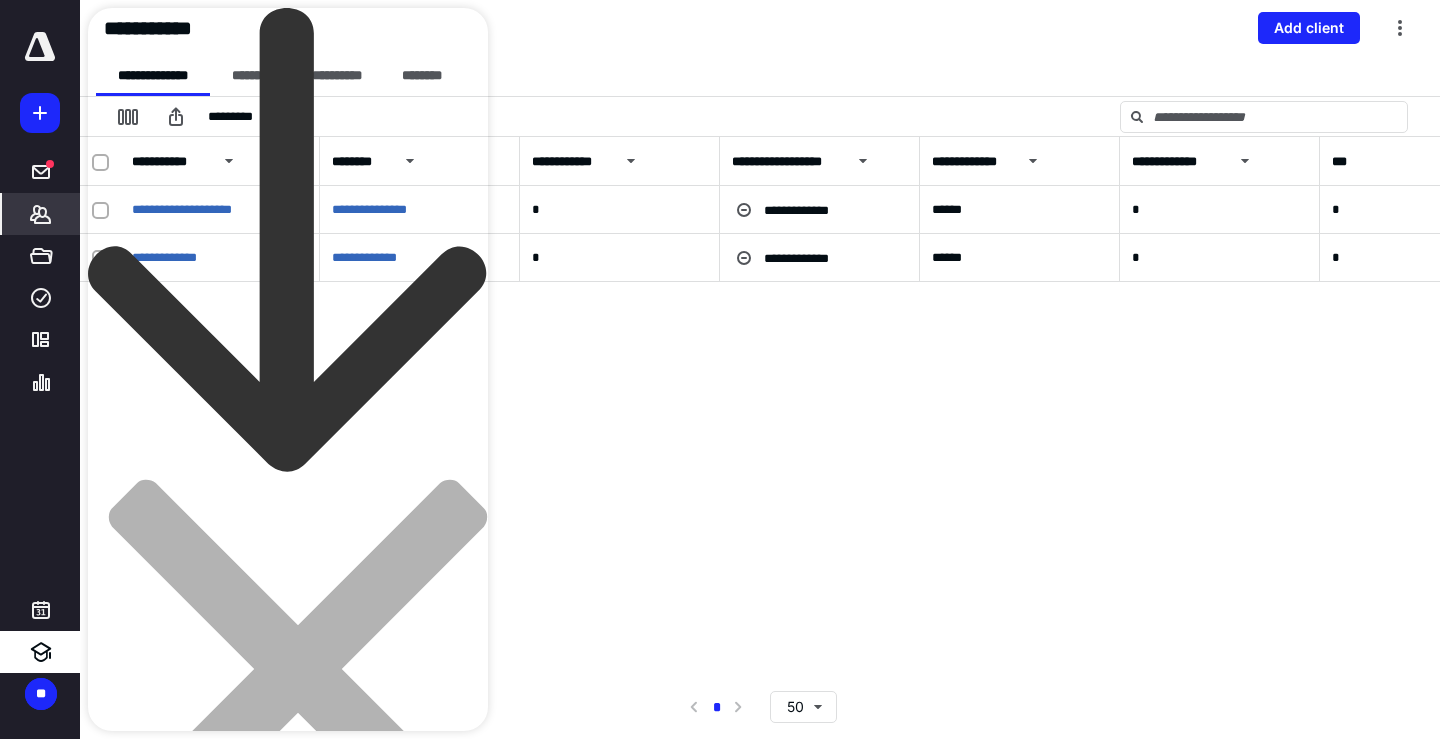 click on "**********" at bounding box center (266, 952) 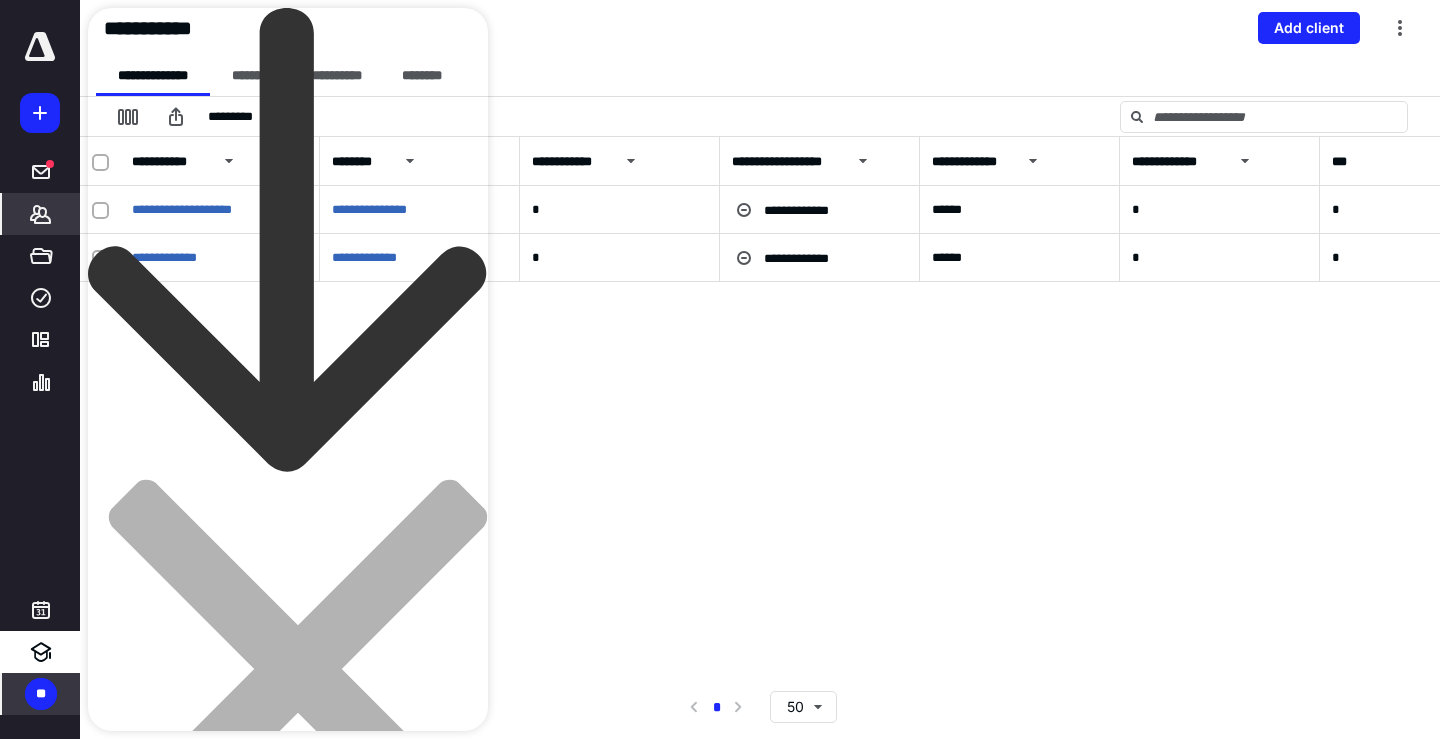 click on "**" at bounding box center [41, 694] 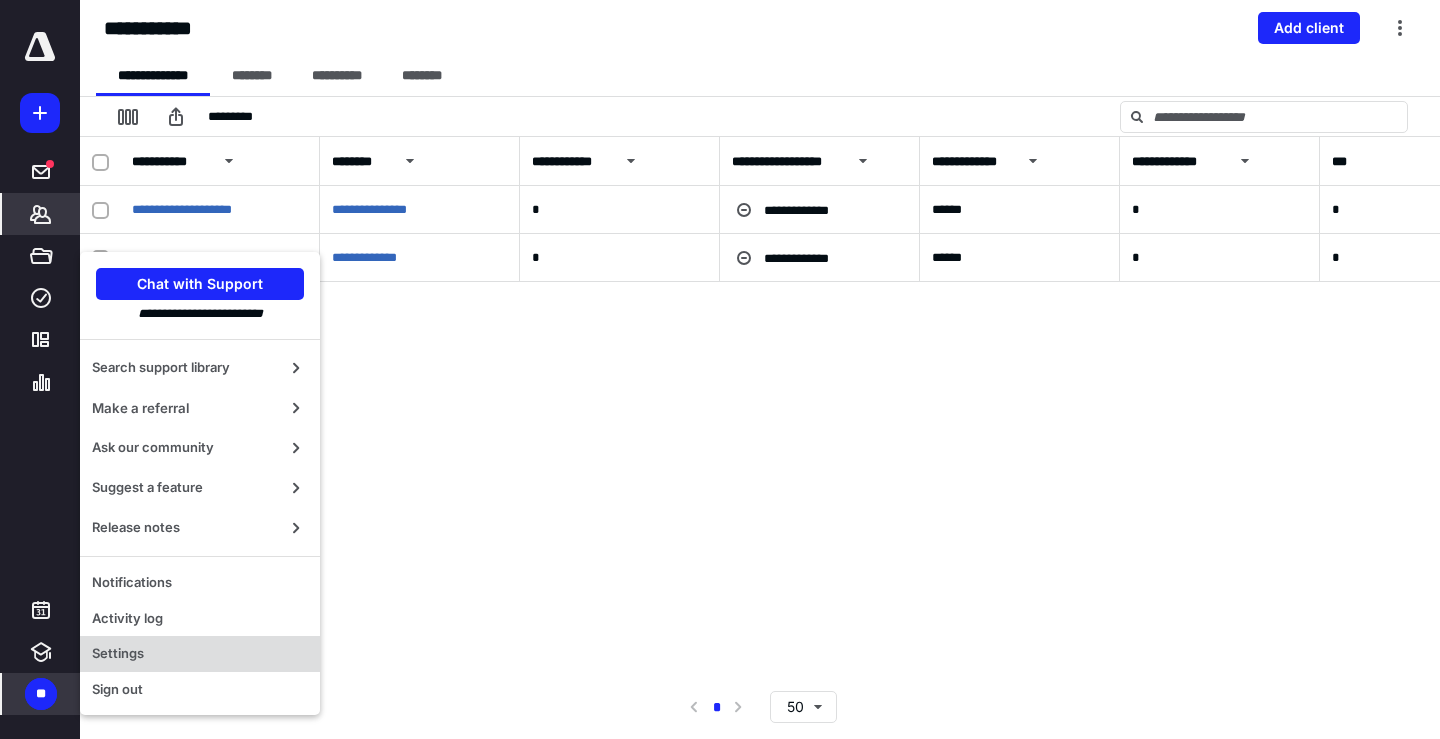 click on "Settings" at bounding box center (200, 654) 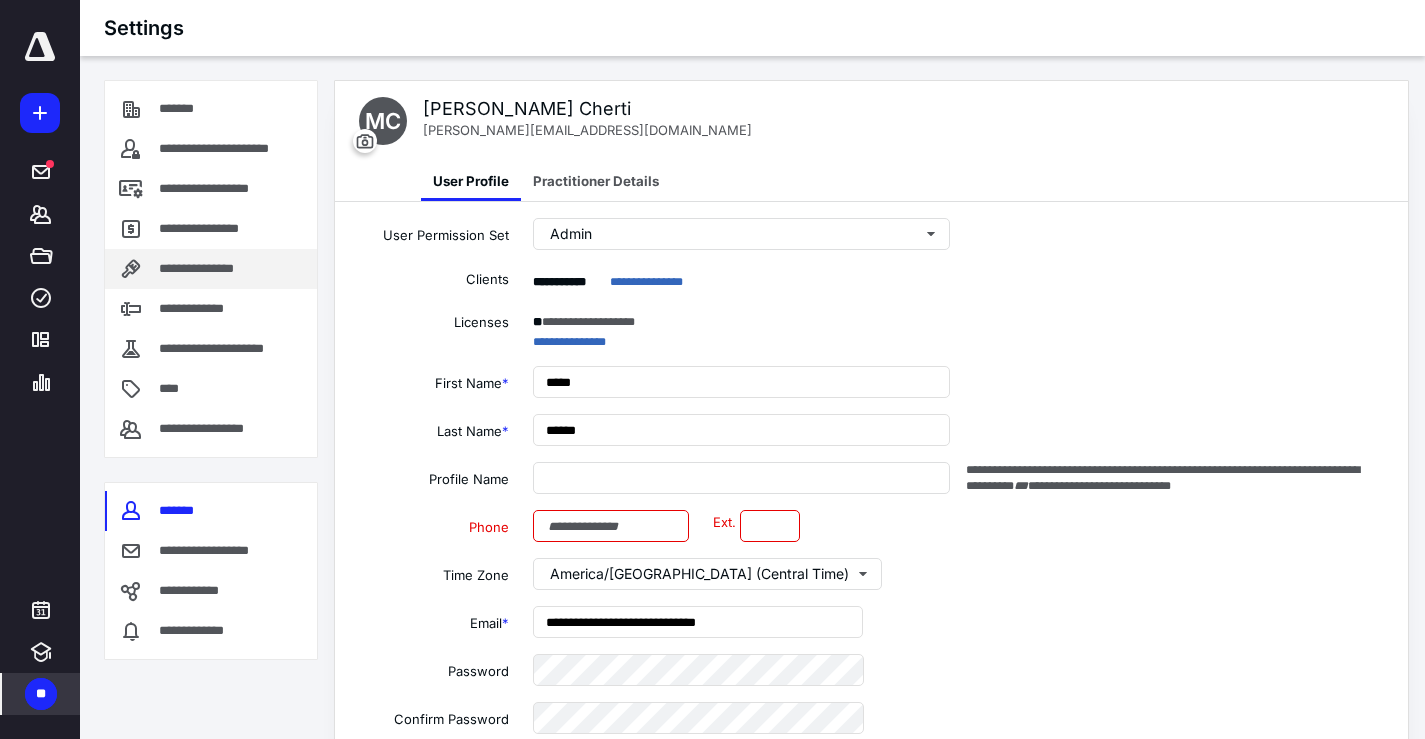 click on "**********" at bounding box center [212, 269] 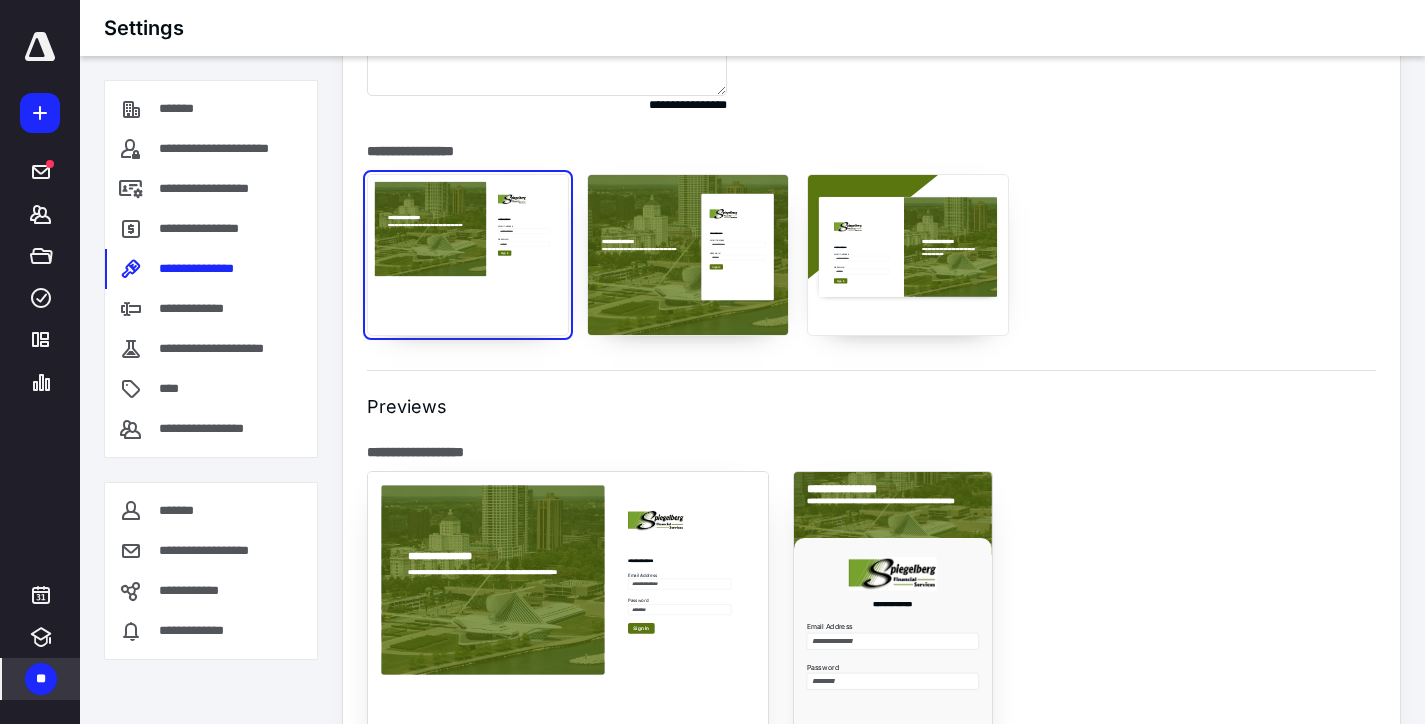 scroll, scrollTop: 2000, scrollLeft: 0, axis: vertical 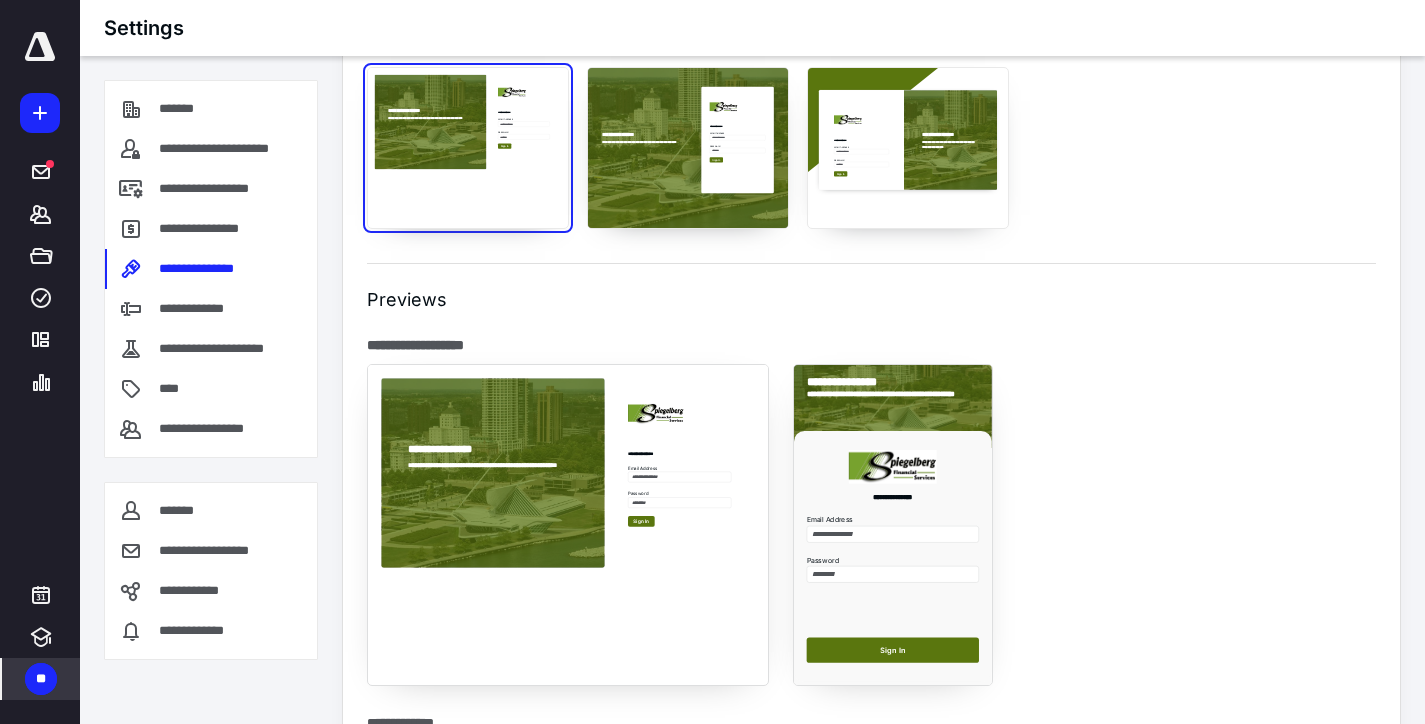 click on "**********" at bounding box center [908, 148] 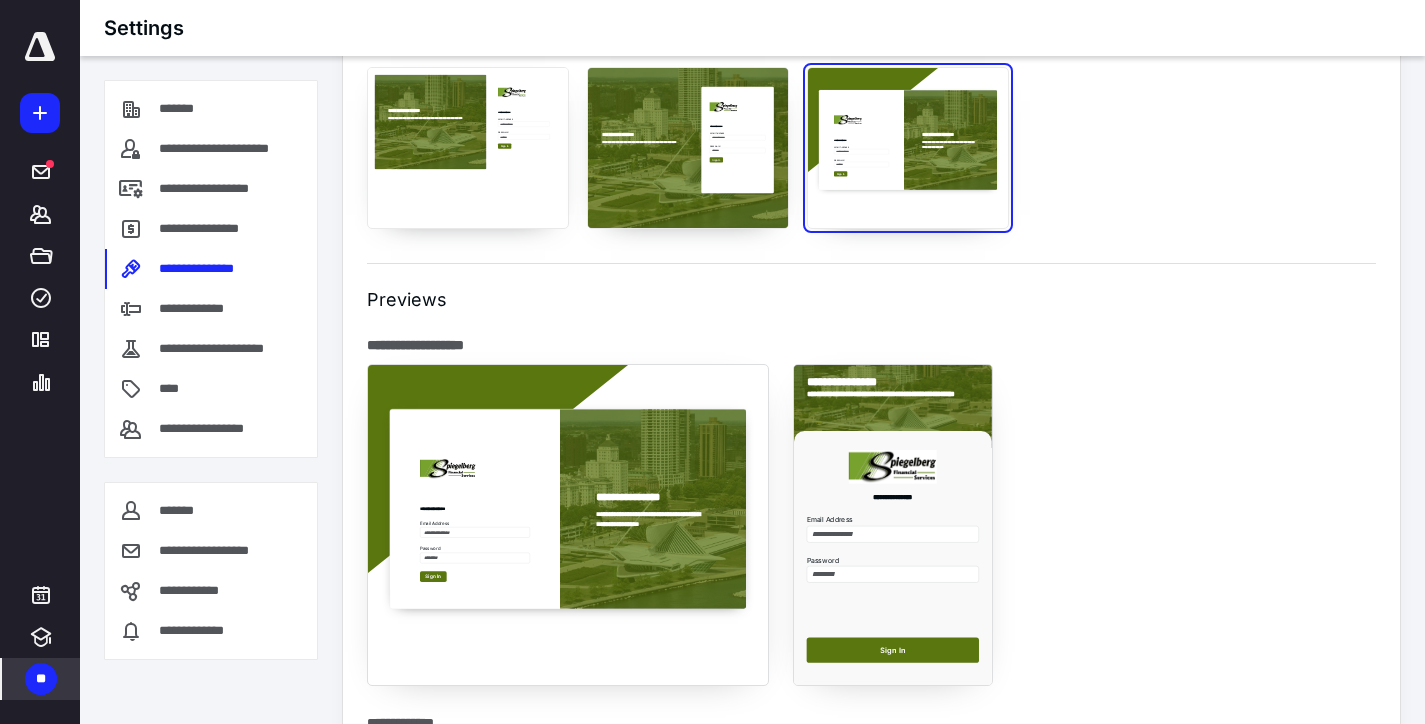 click on "**********" at bounding box center (688, 148) 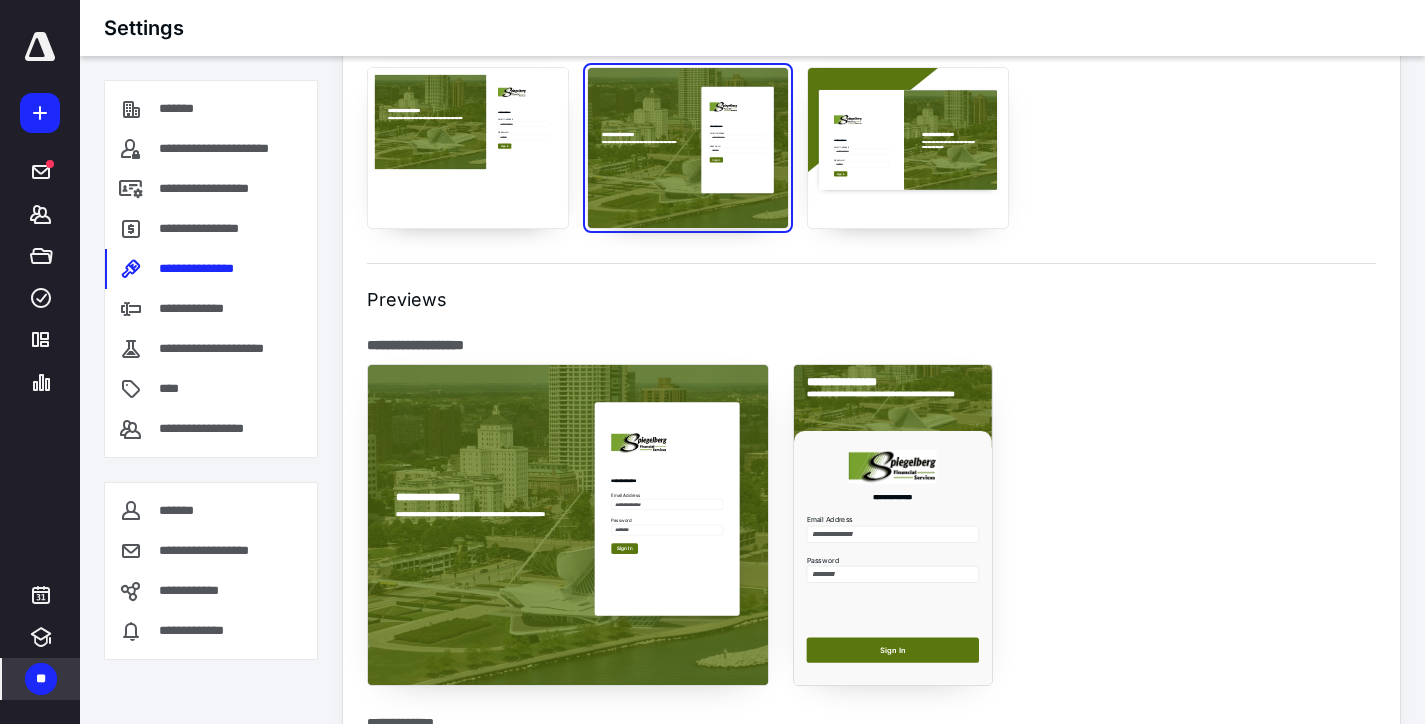 click on "**********" at bounding box center [468, 148] 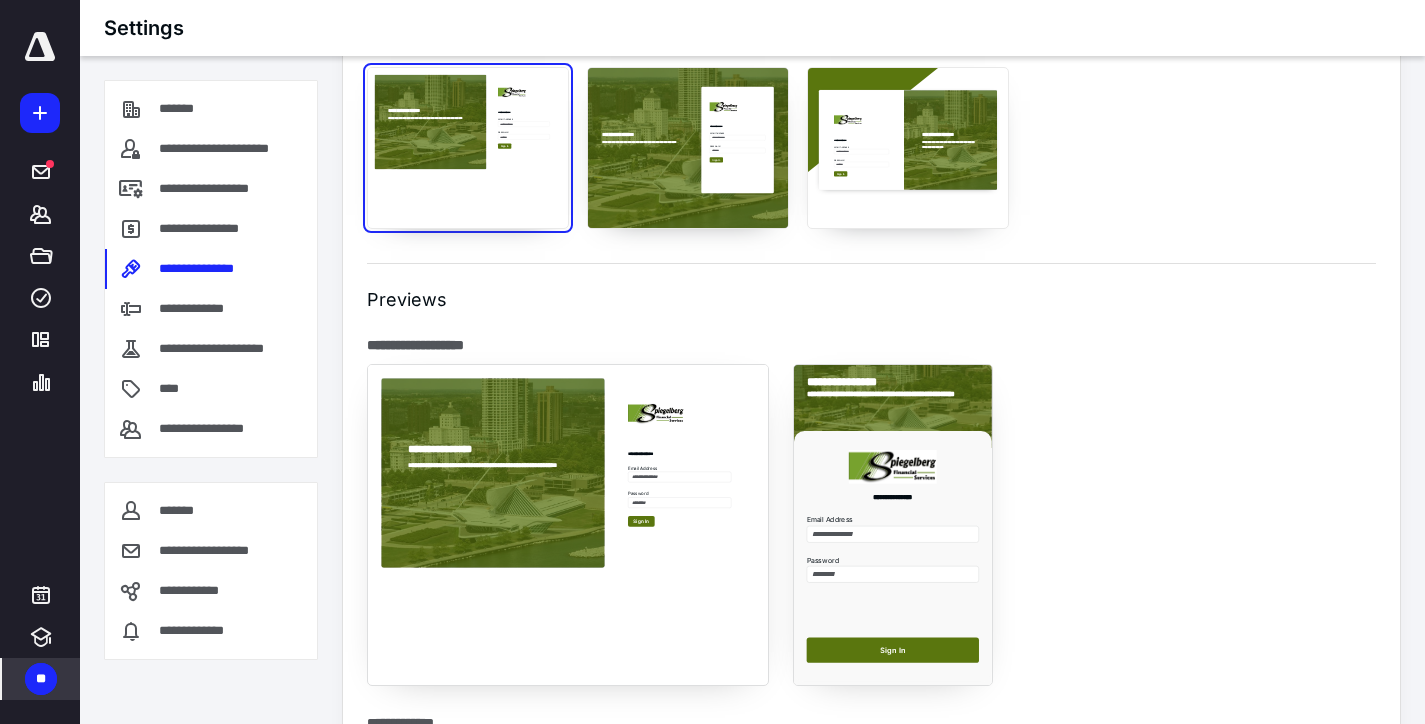 click on "**********" at bounding box center (688, 148) 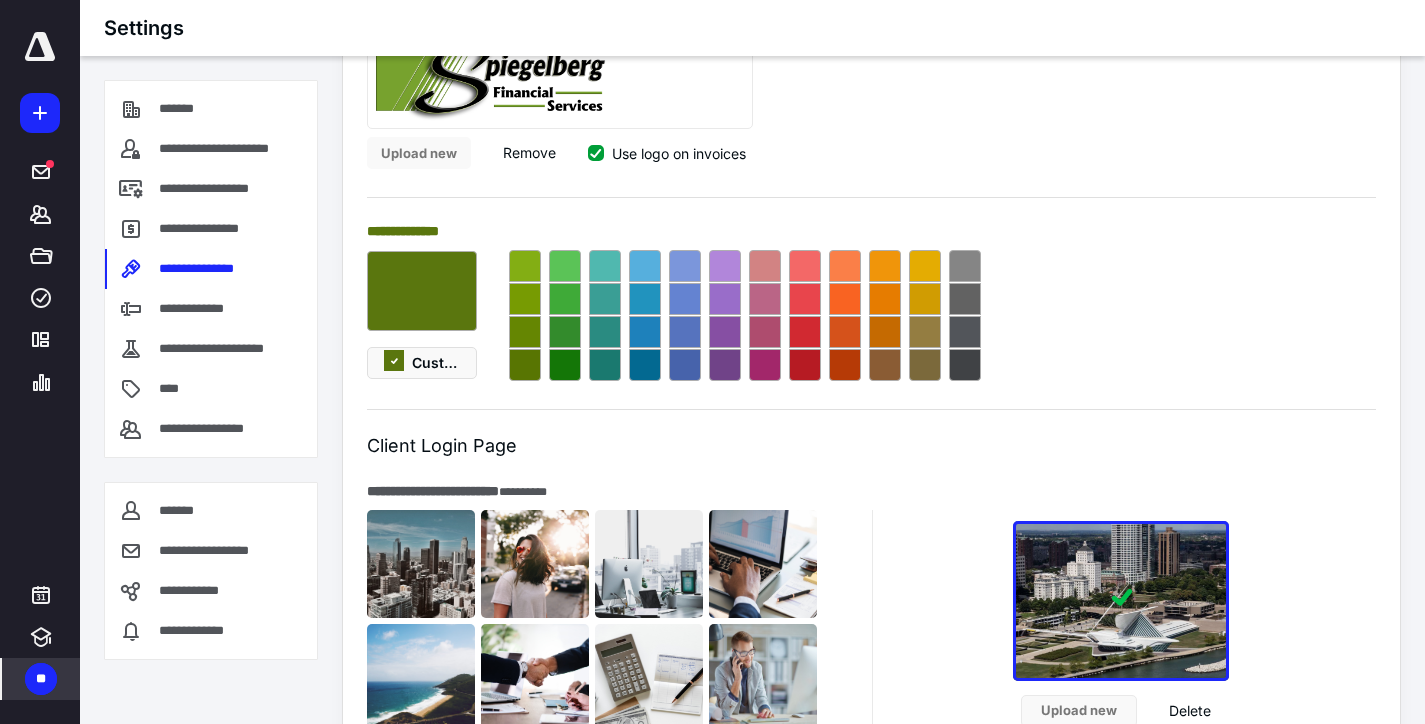 scroll, scrollTop: 800, scrollLeft: 0, axis: vertical 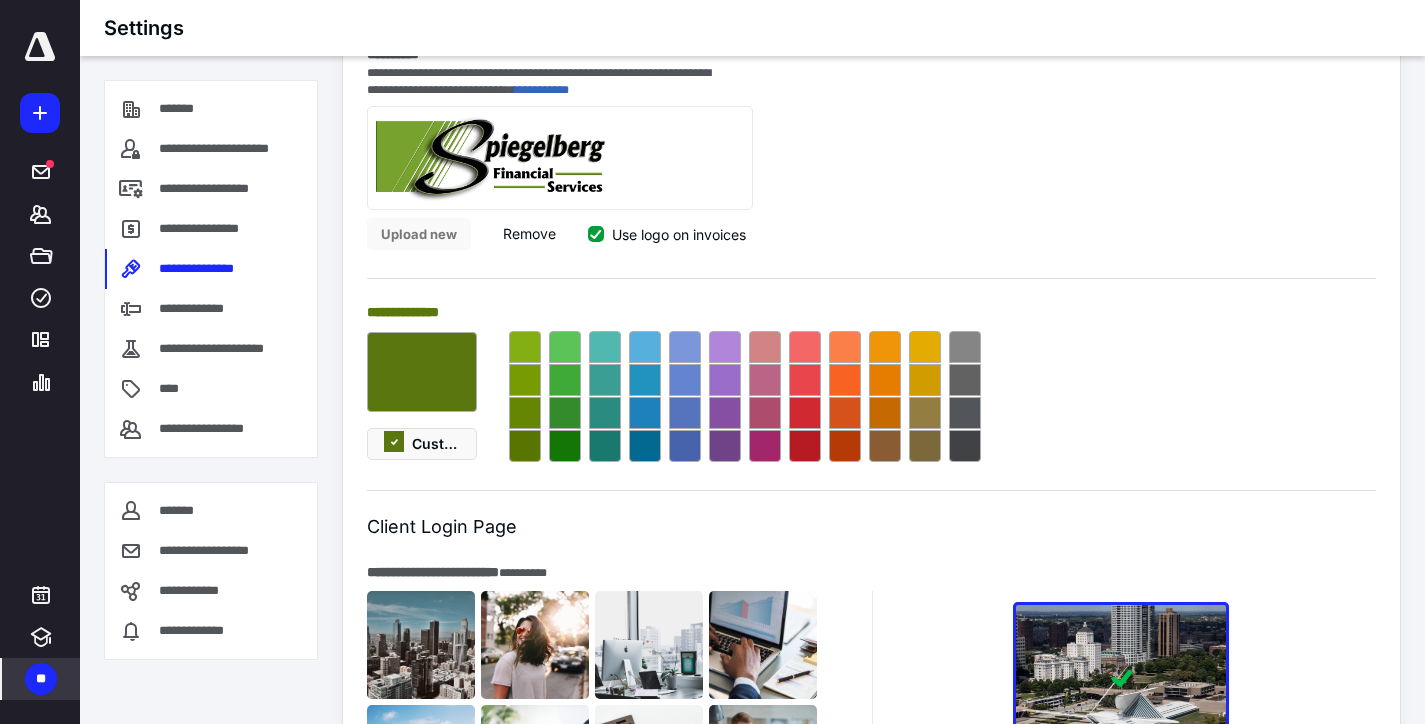 click at bounding box center (965, 347) 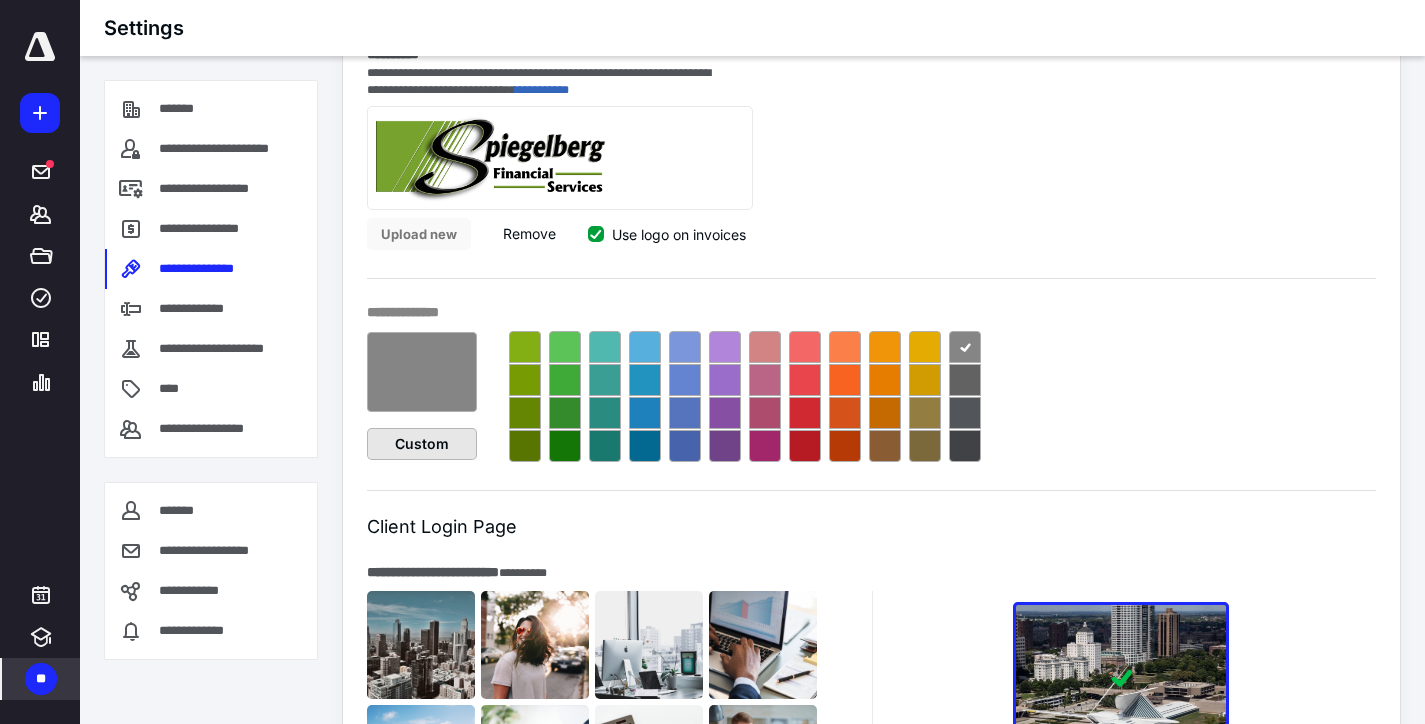 click on "Custom" at bounding box center (422, 444) 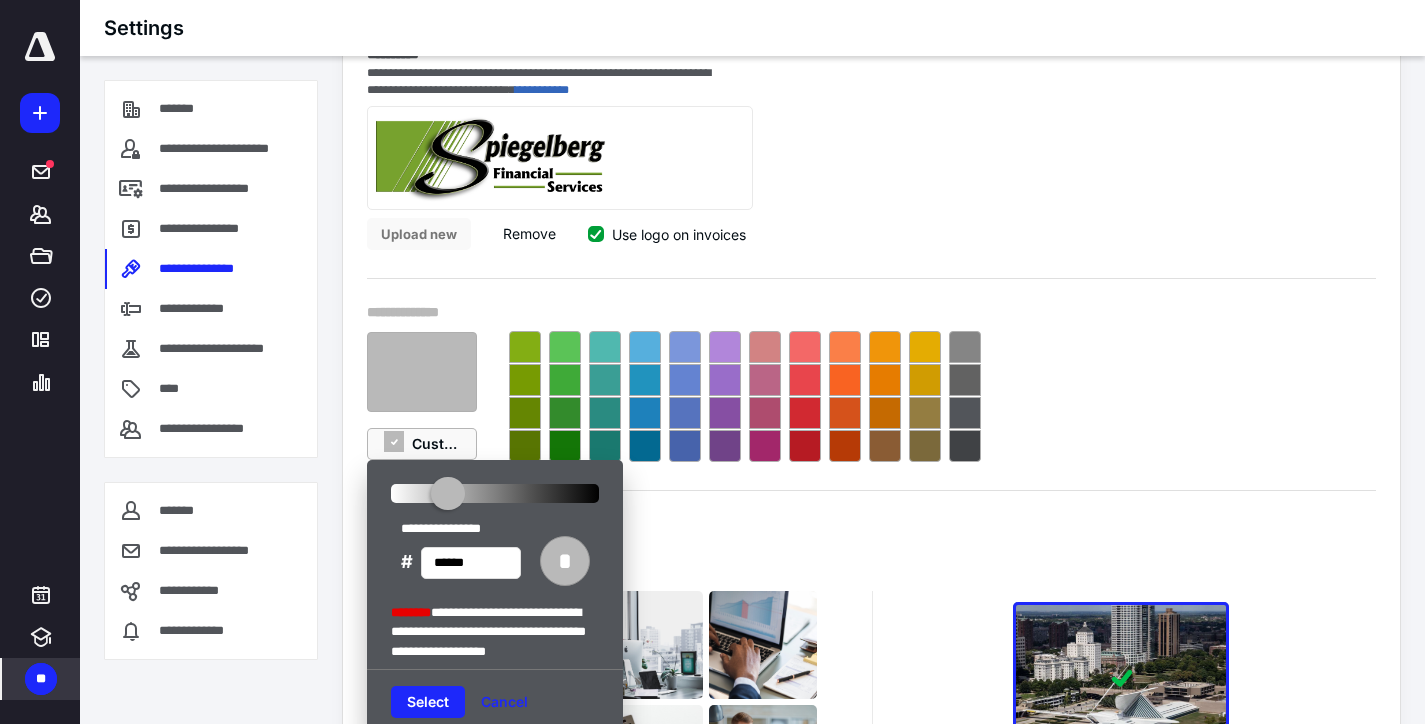 drag, startPoint x: 487, startPoint y: 495, endPoint x: 445, endPoint y: 540, distance: 61.554855 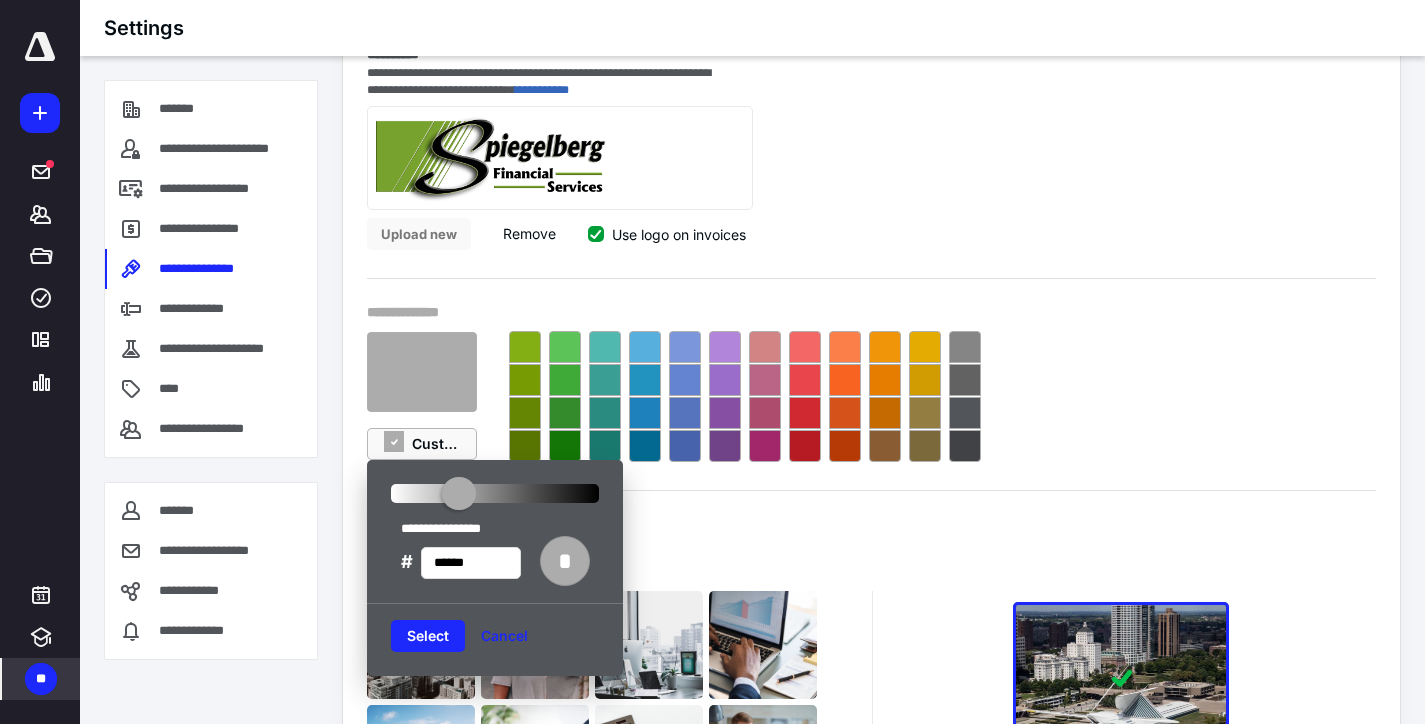 type on "******" 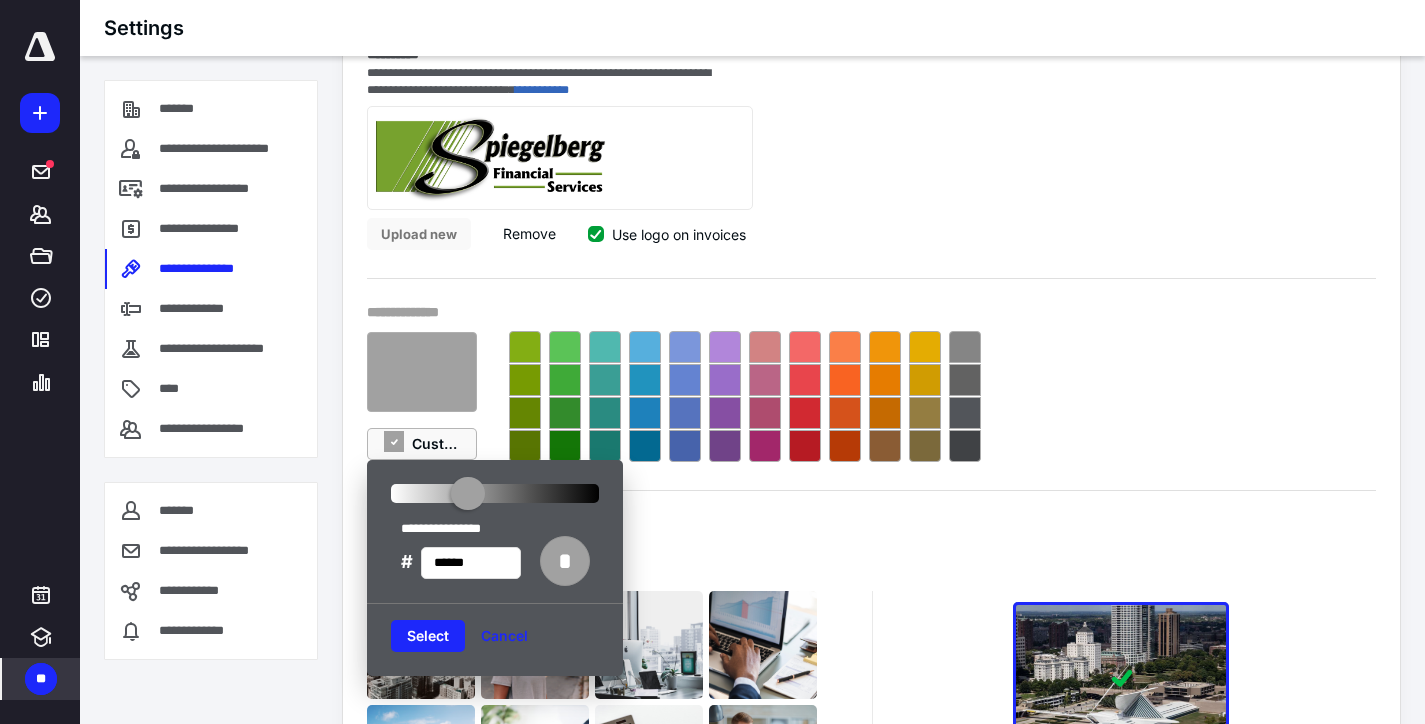 drag, startPoint x: 450, startPoint y: 491, endPoint x: 468, endPoint y: 499, distance: 19.697716 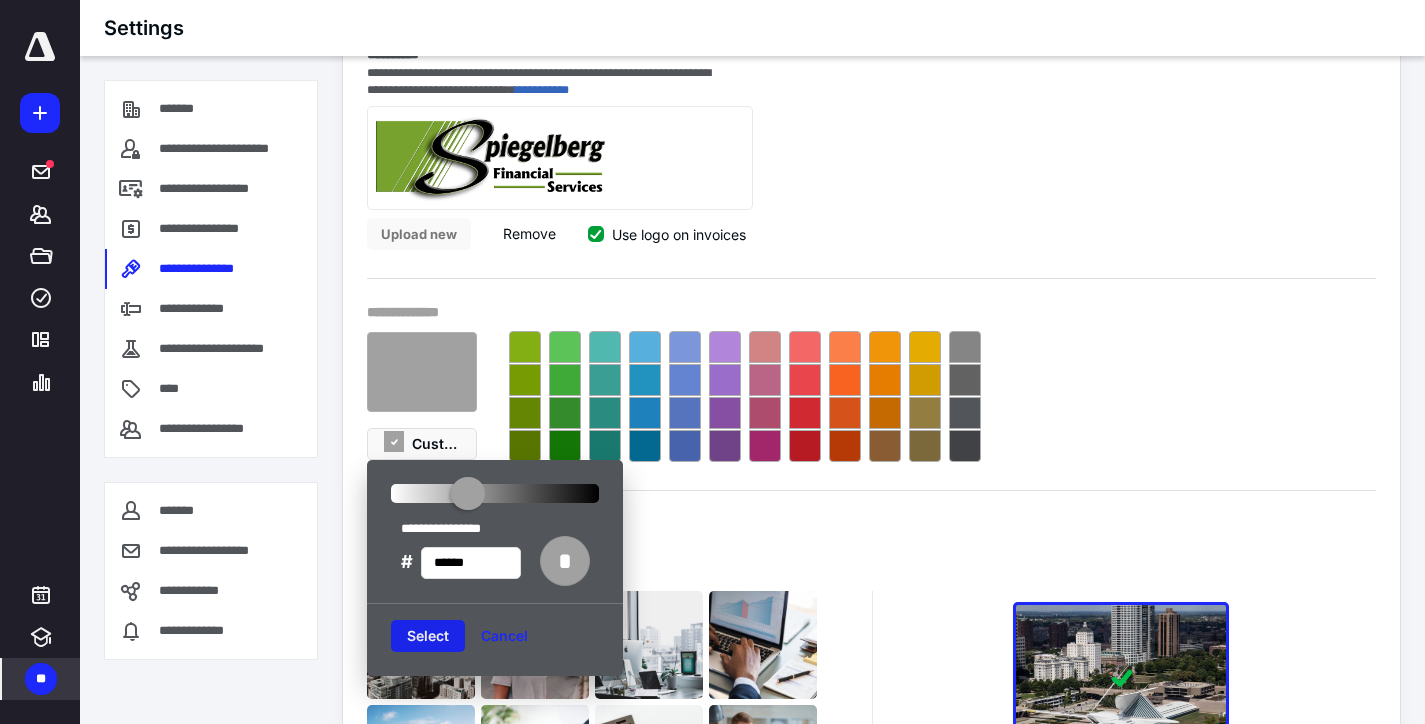 click on "Select" at bounding box center (428, 636) 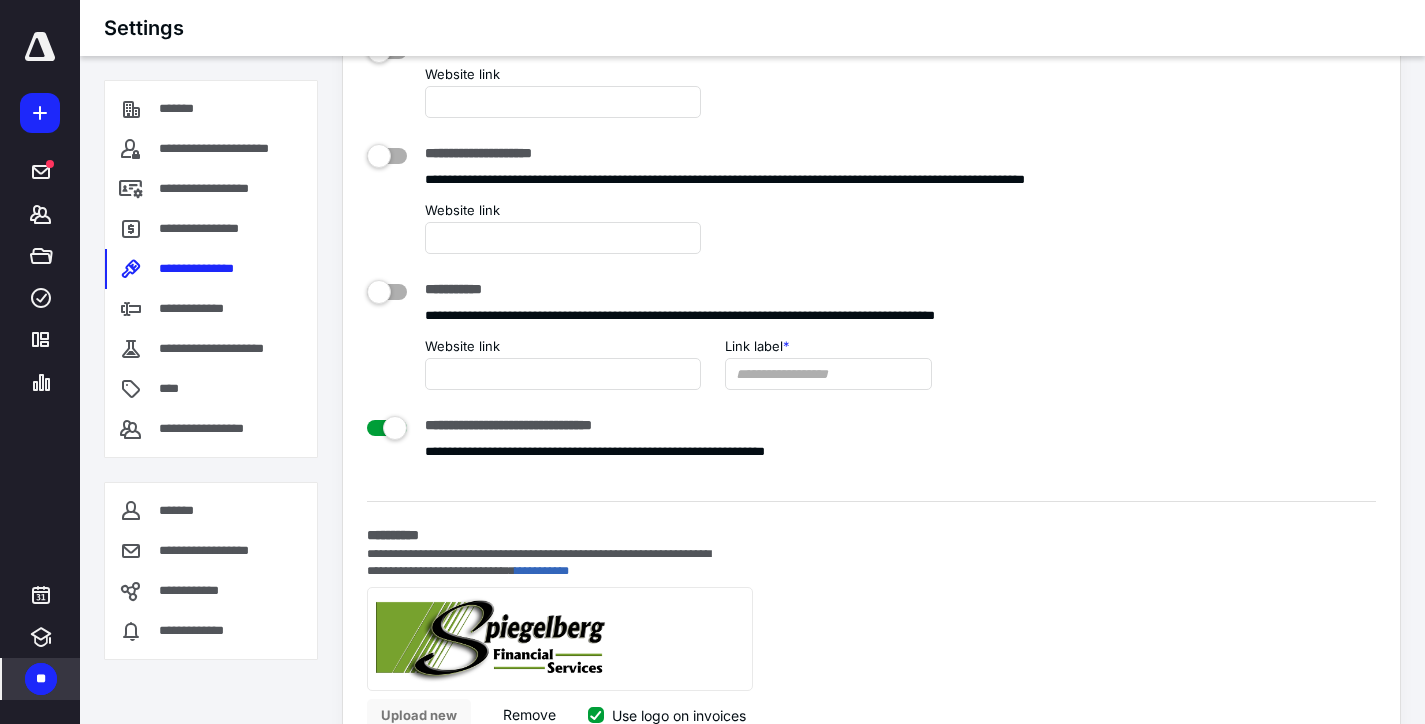 scroll, scrollTop: 100, scrollLeft: 0, axis: vertical 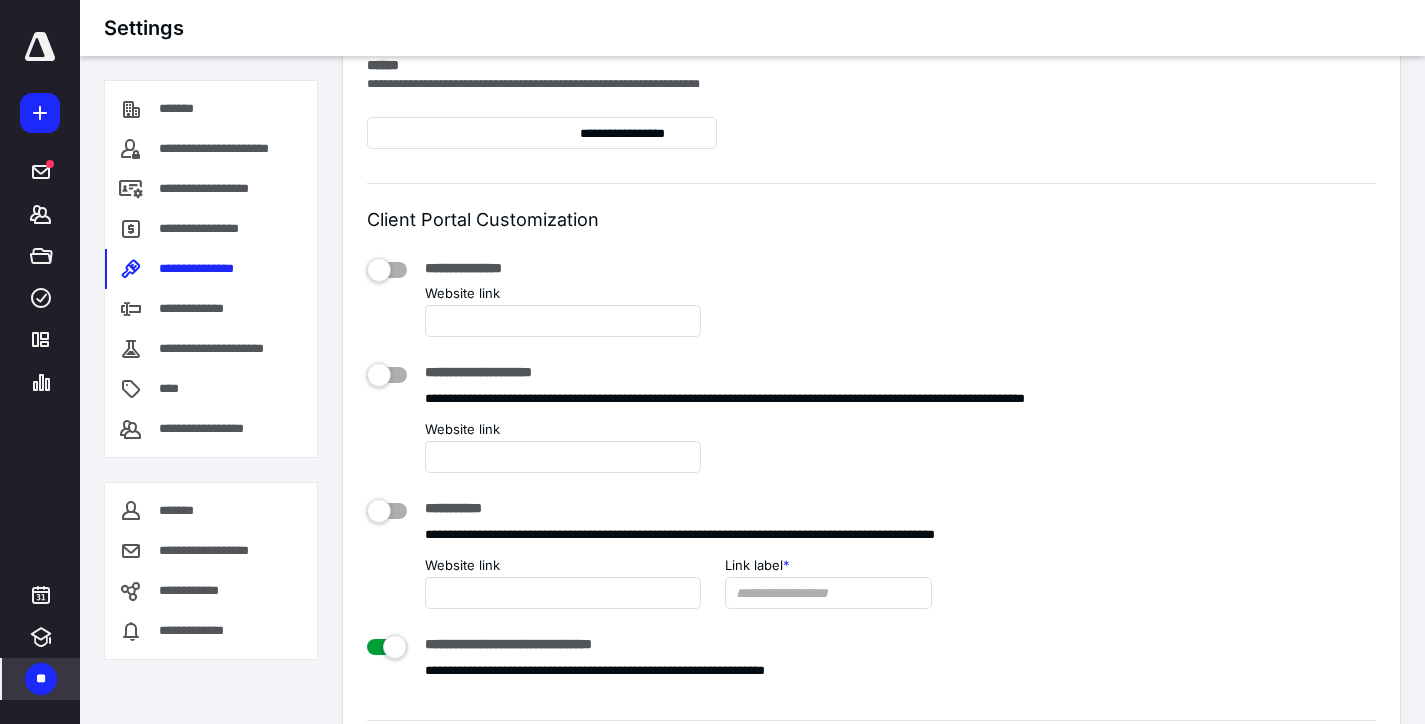 click at bounding box center (40, 47) 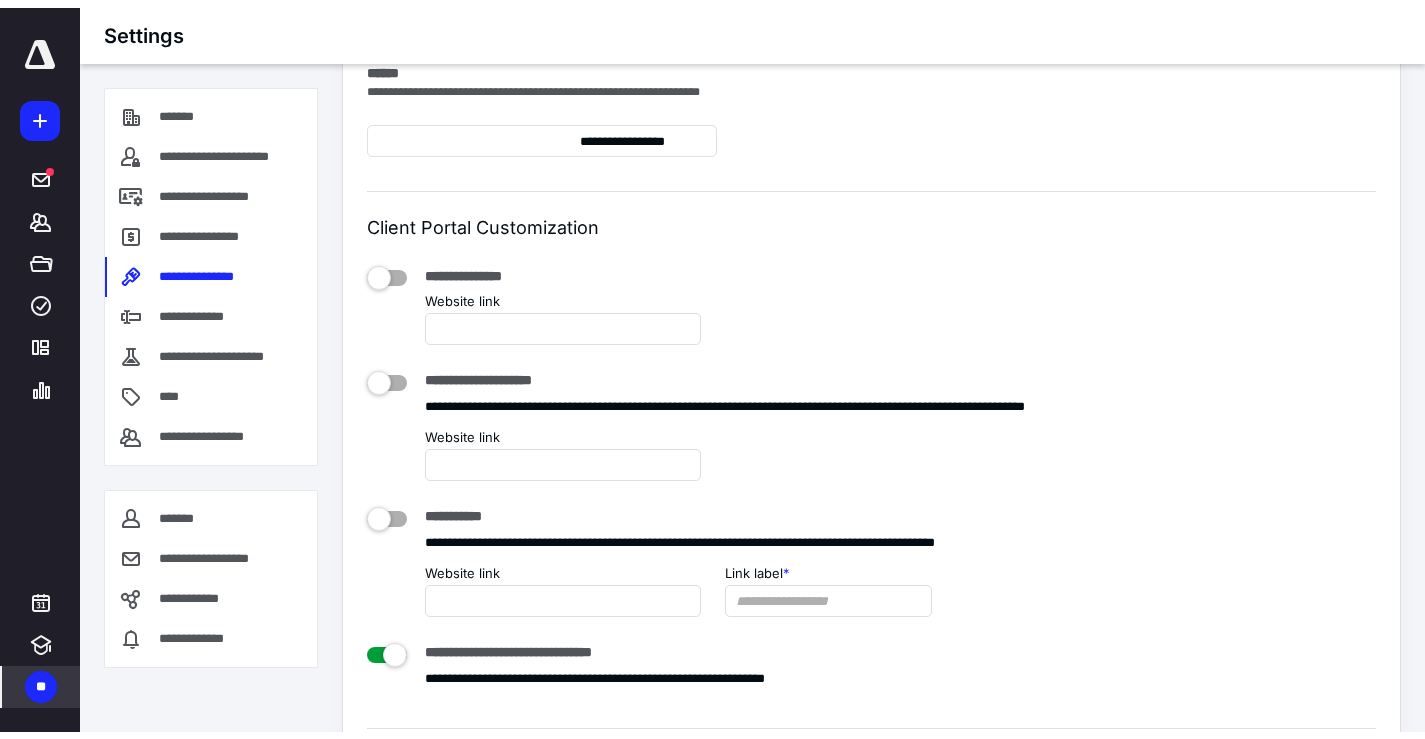scroll, scrollTop: 0, scrollLeft: 0, axis: both 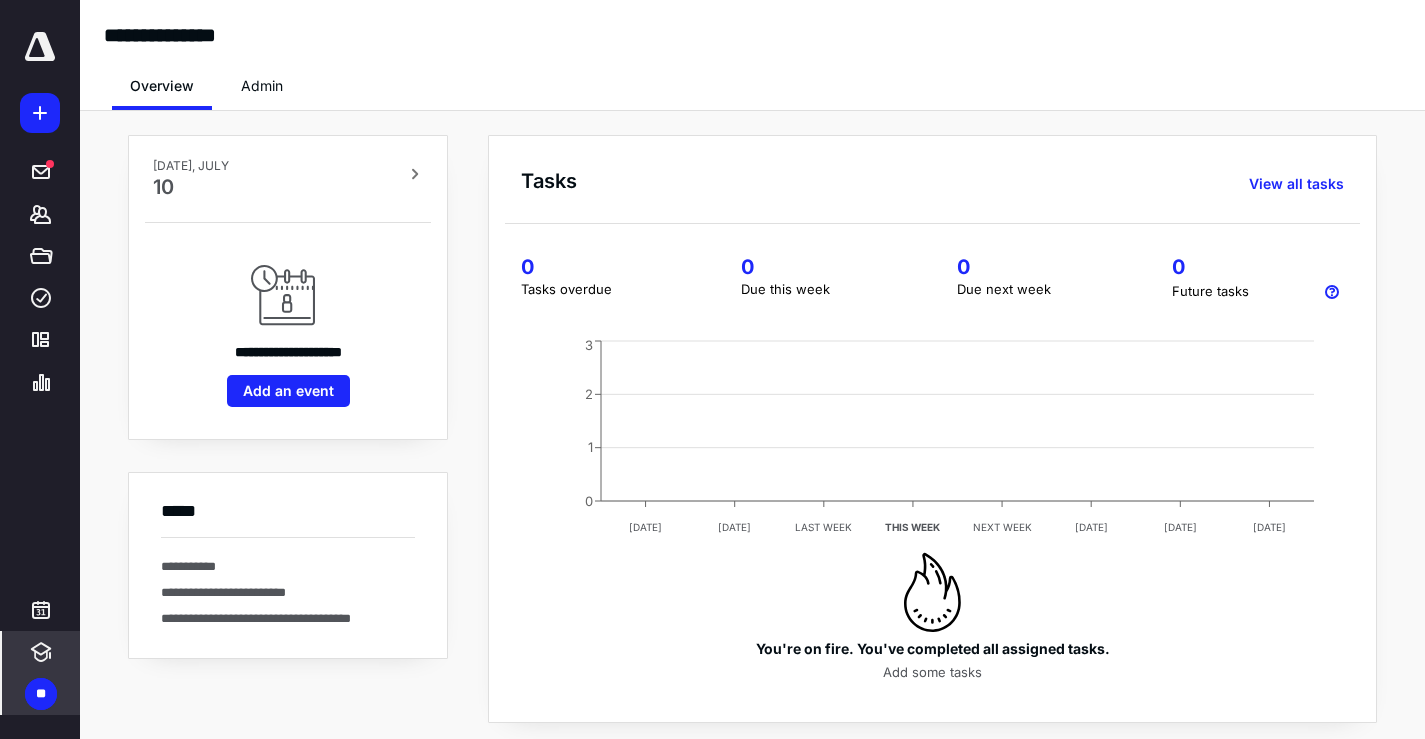 click 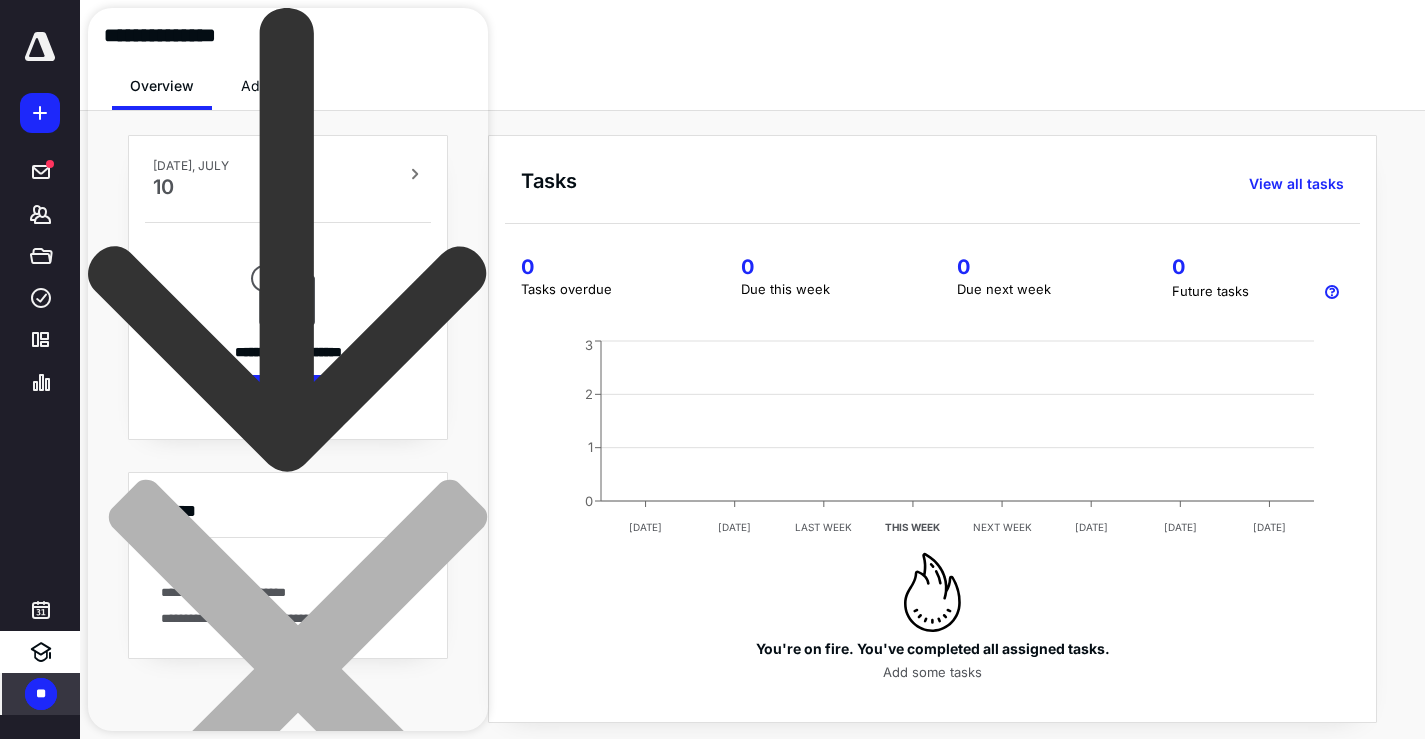 click on "**" at bounding box center (41, 694) 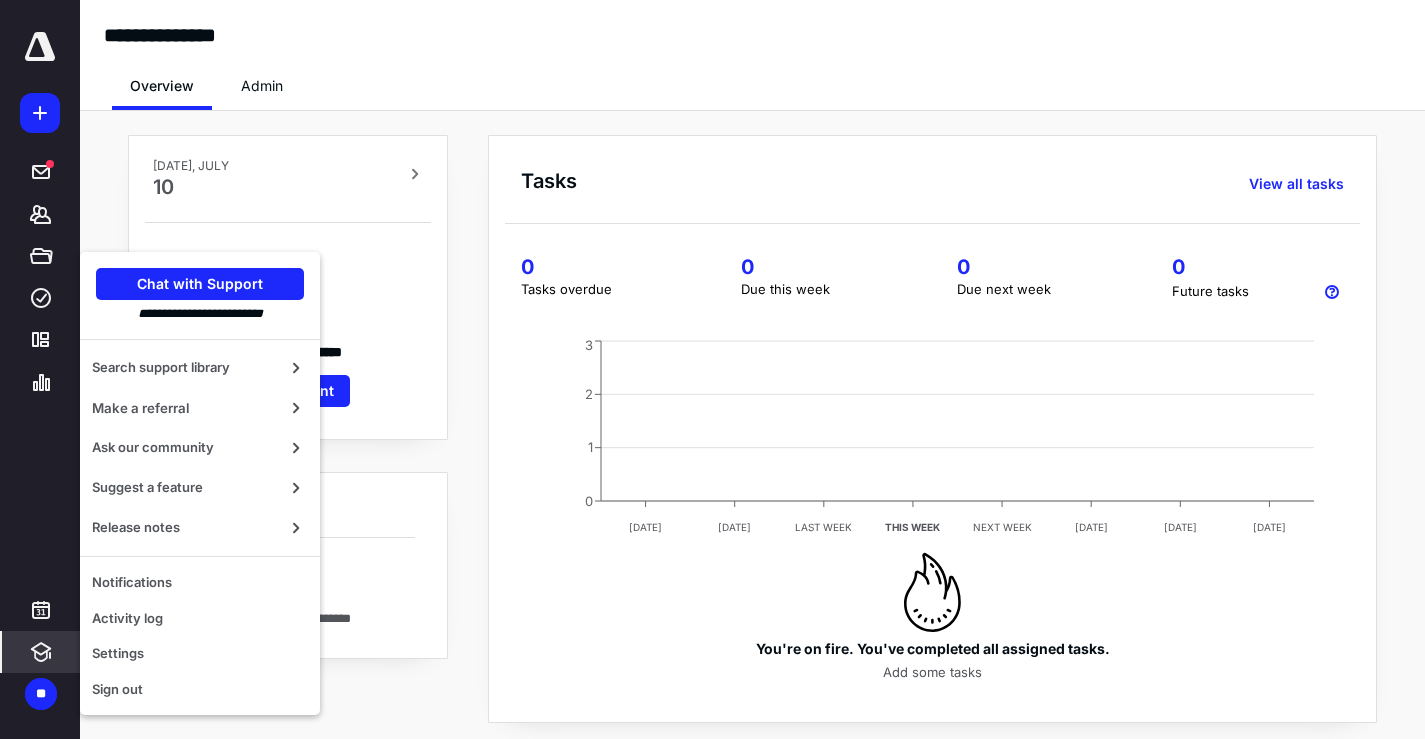 click 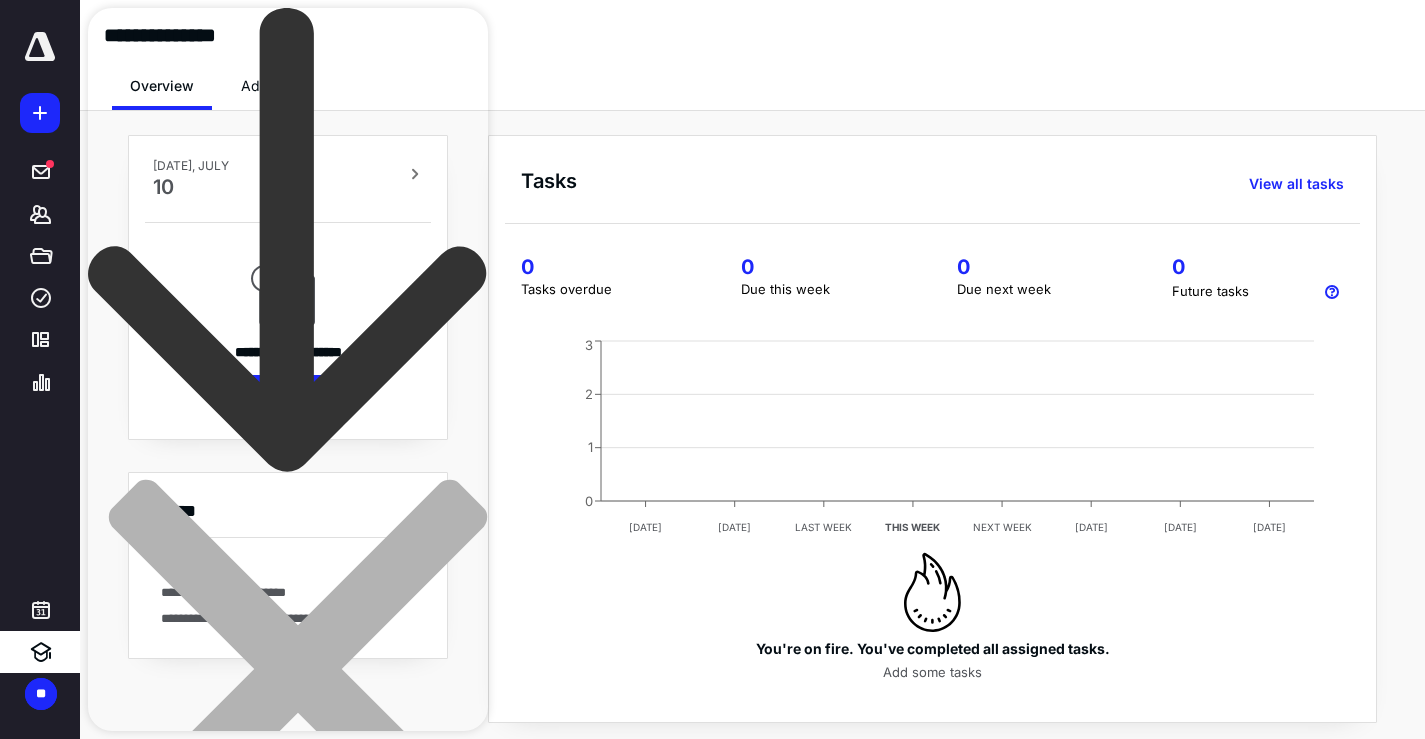 scroll, scrollTop: 0, scrollLeft: 0, axis: both 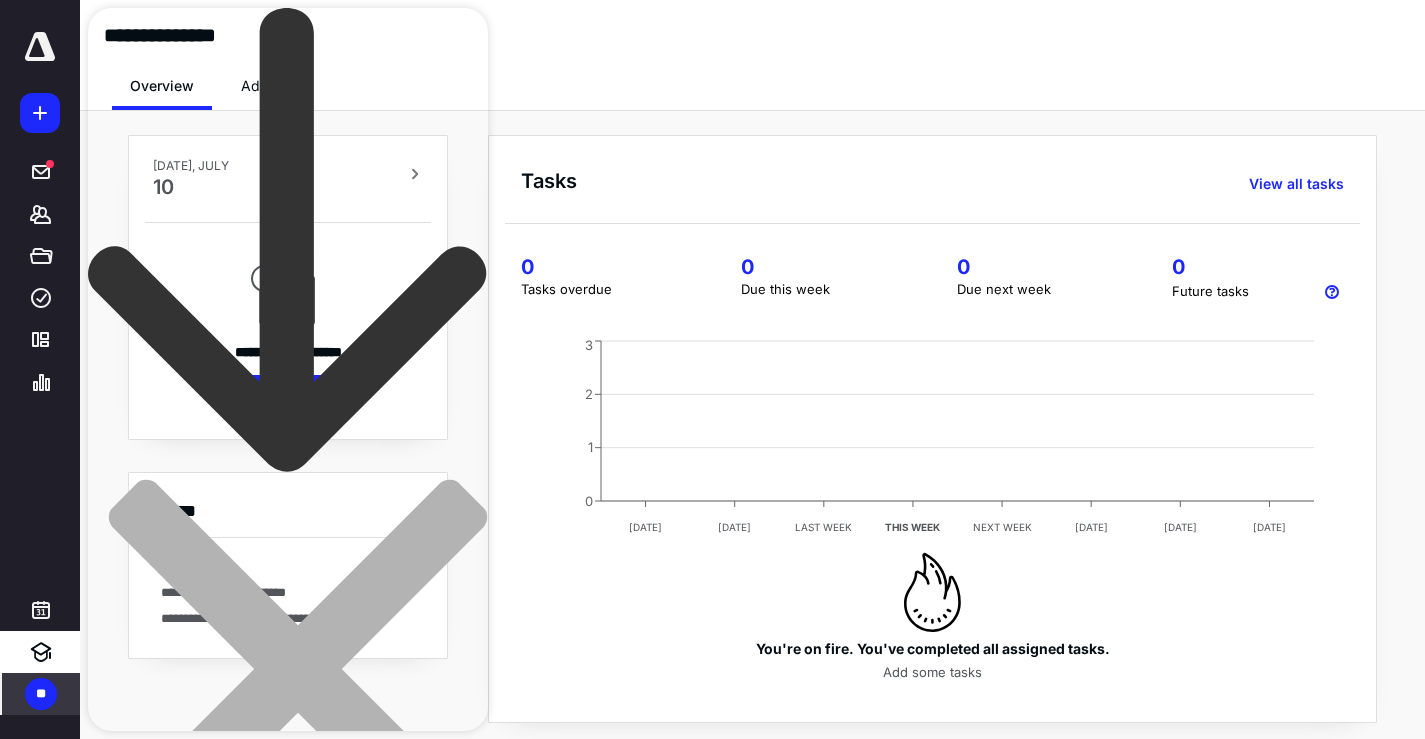 click on "**" at bounding box center (41, 694) 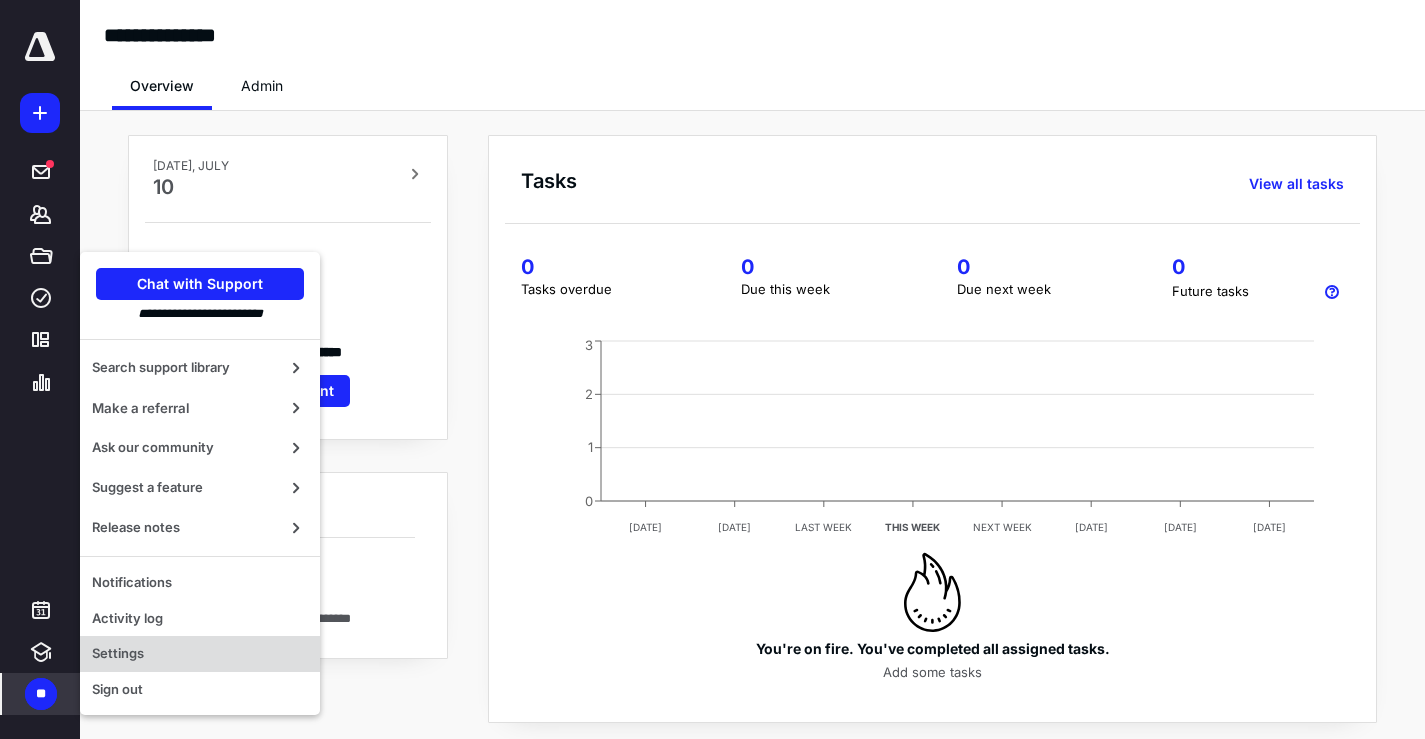 click on "Settings" at bounding box center [200, 654] 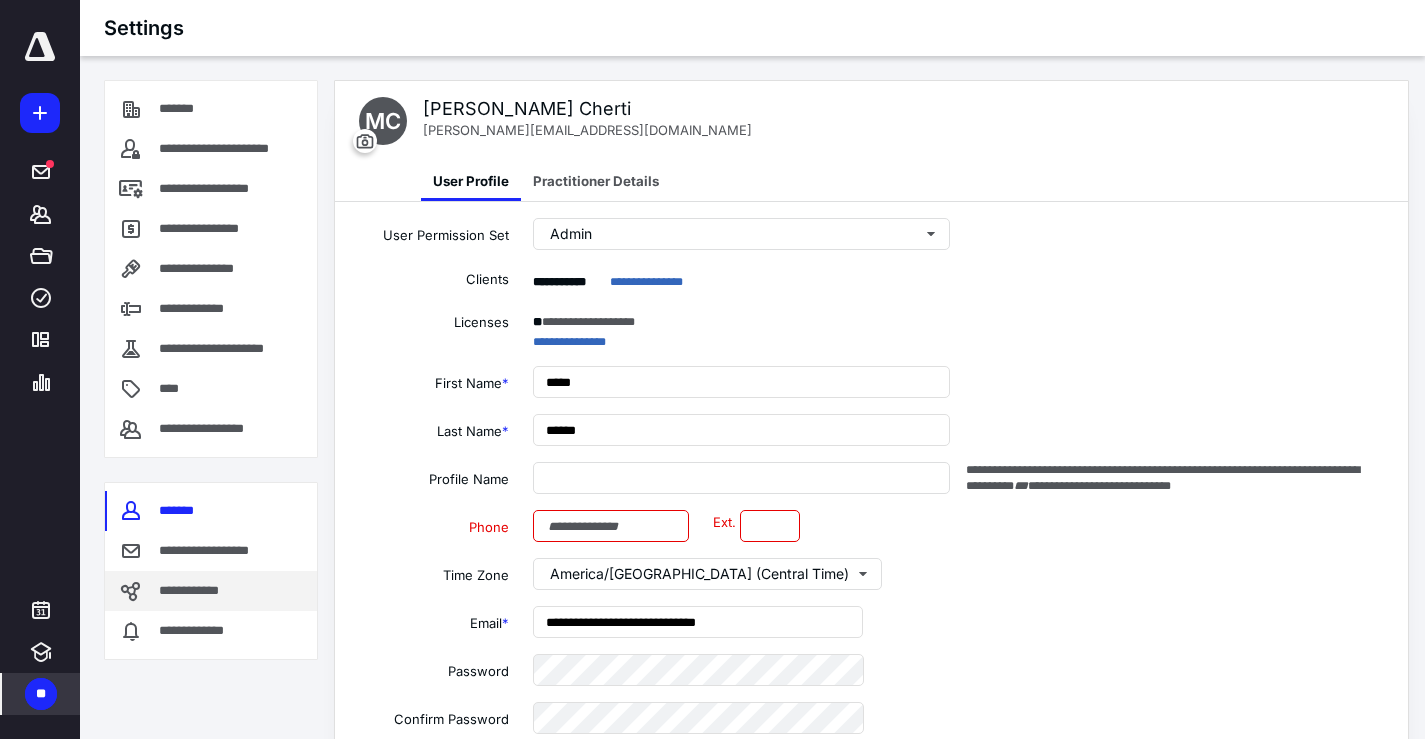 click on "**********" at bounding box center [195, 591] 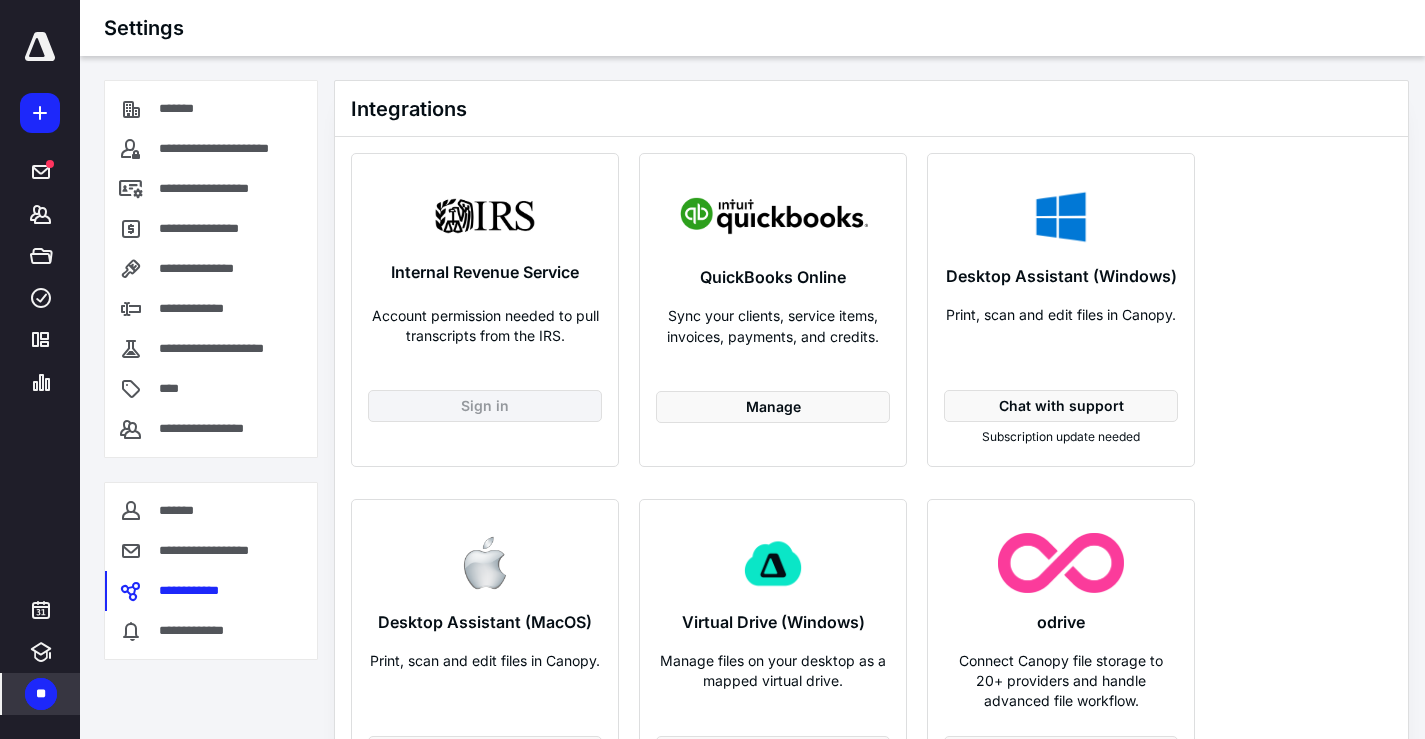 click on "**********" at bounding box center [40, 369] 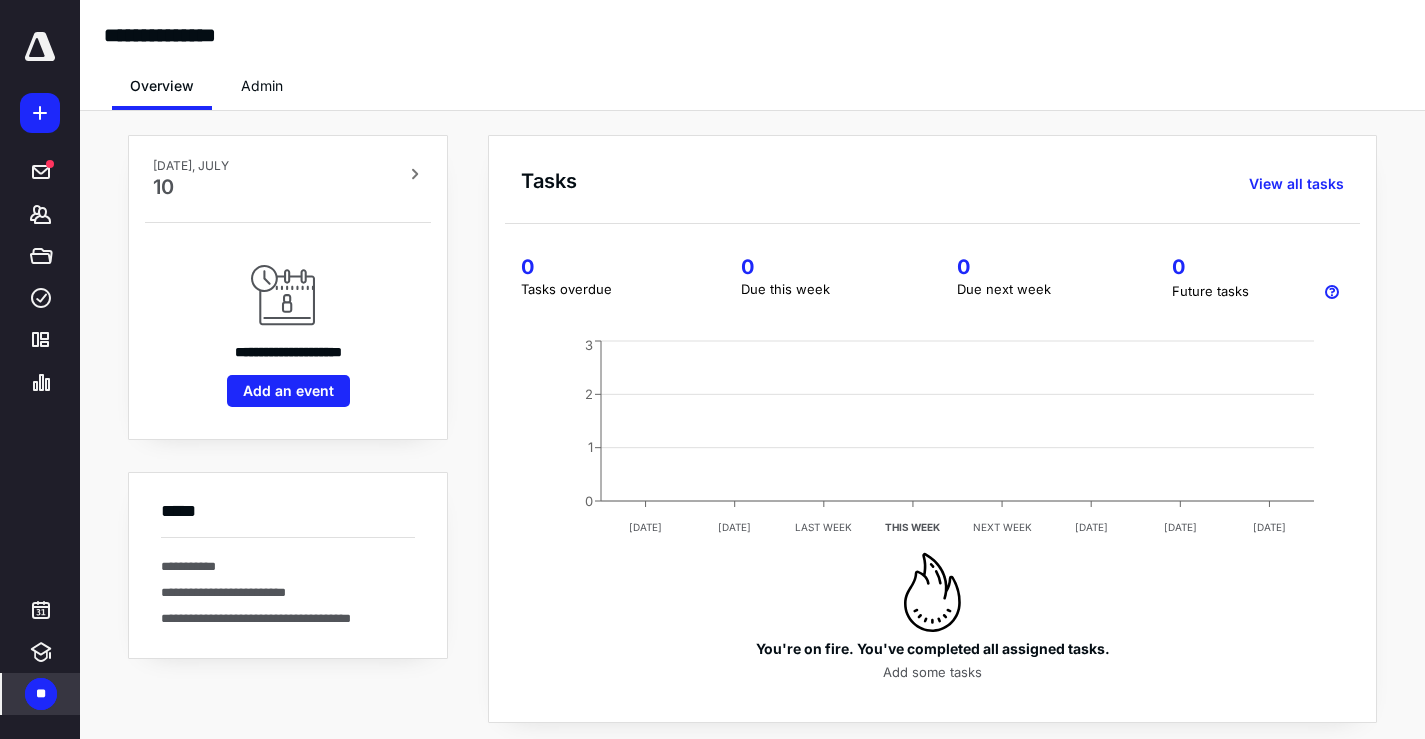 scroll, scrollTop: 24, scrollLeft: 0, axis: vertical 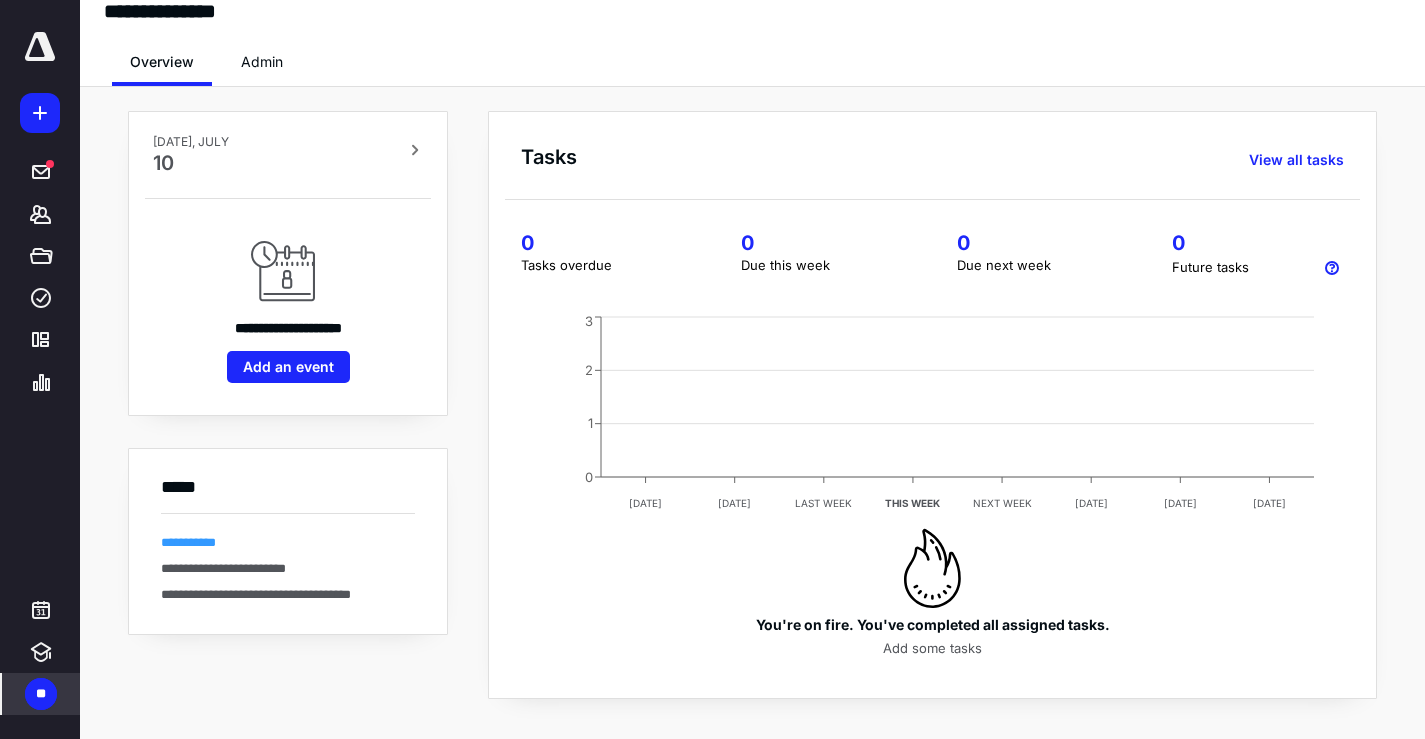 click on "**********" at bounding box center (188, 542) 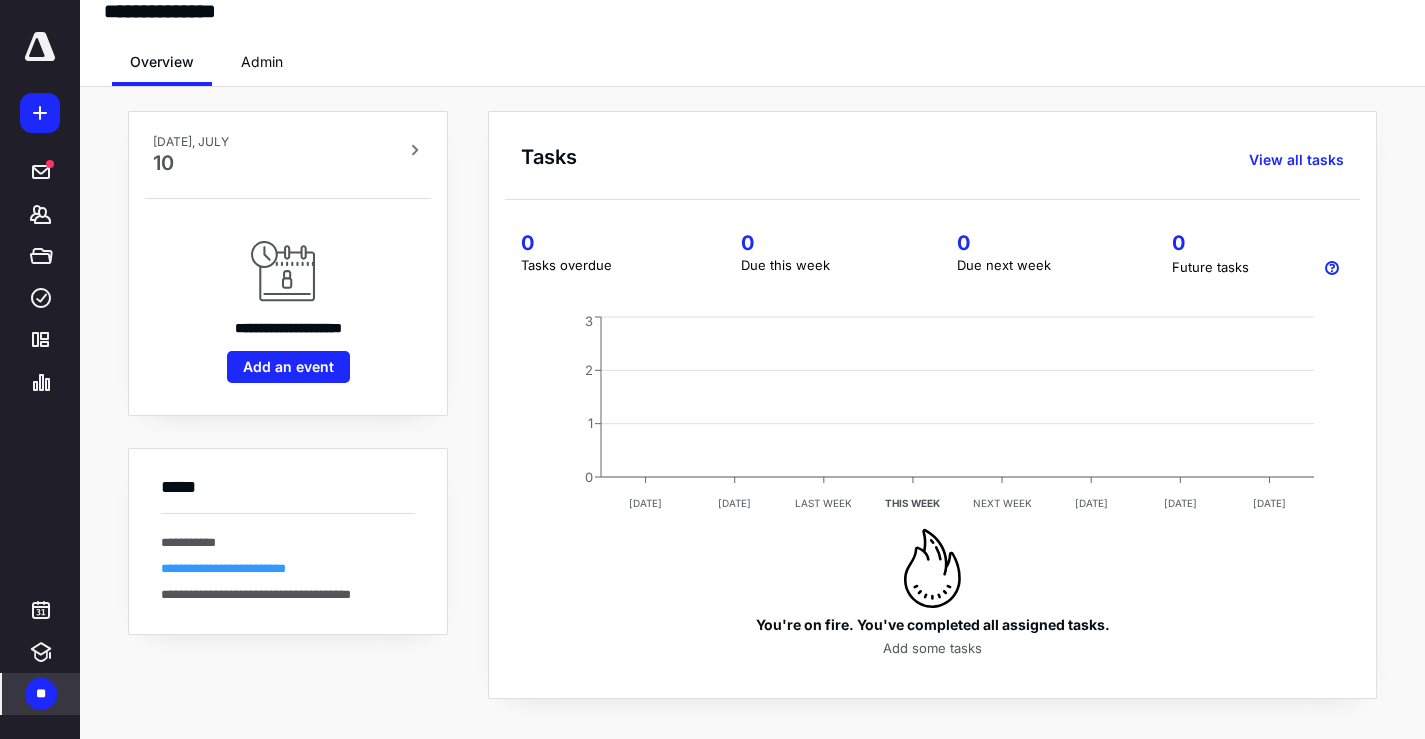 click on "**********" at bounding box center [223, 568] 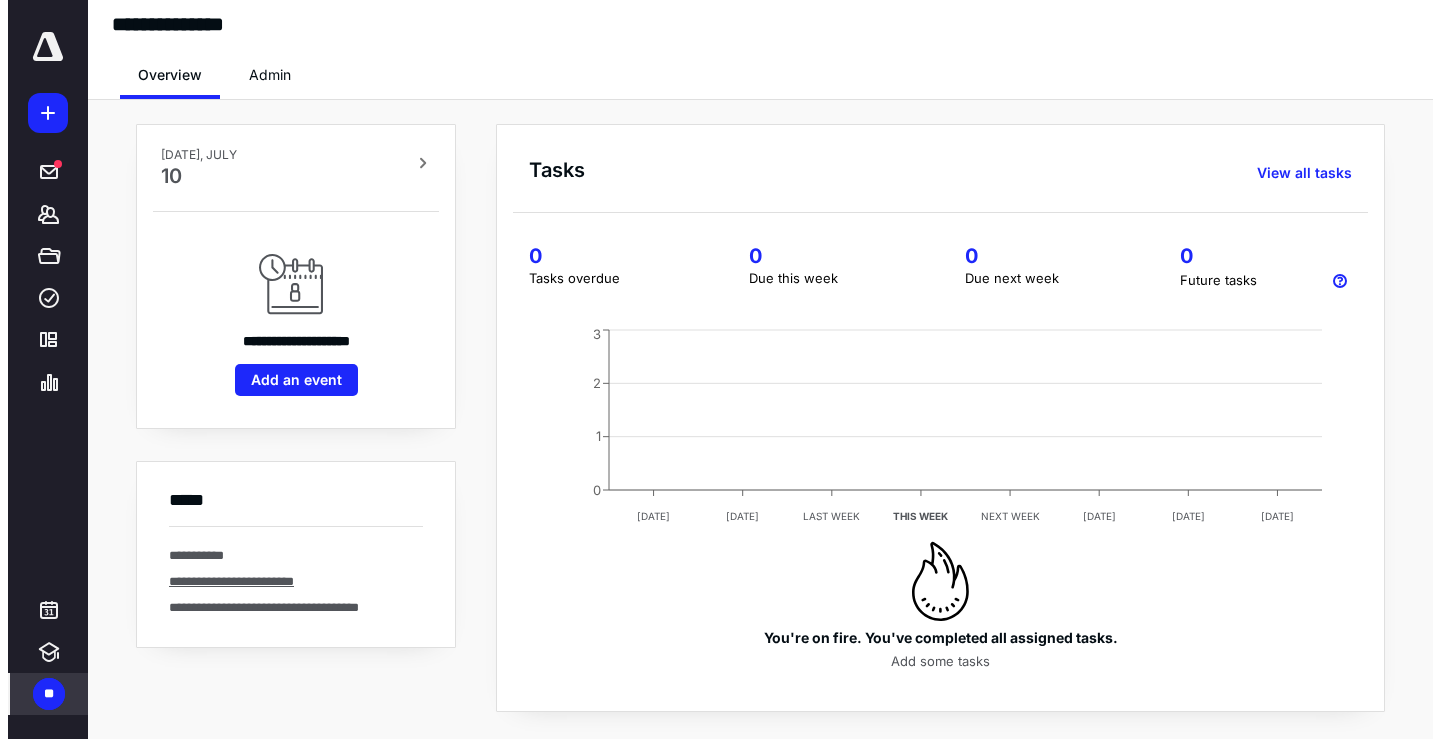 scroll, scrollTop: 0, scrollLeft: 0, axis: both 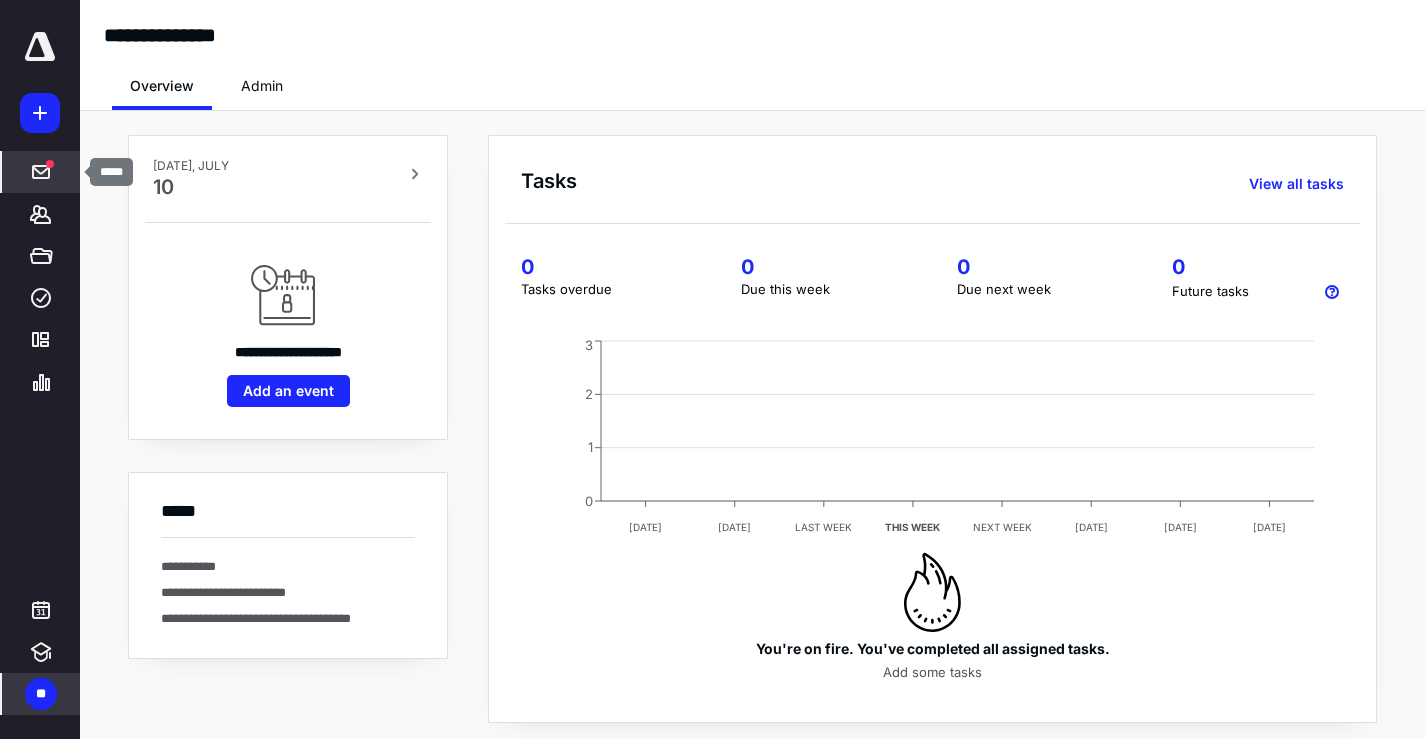 click 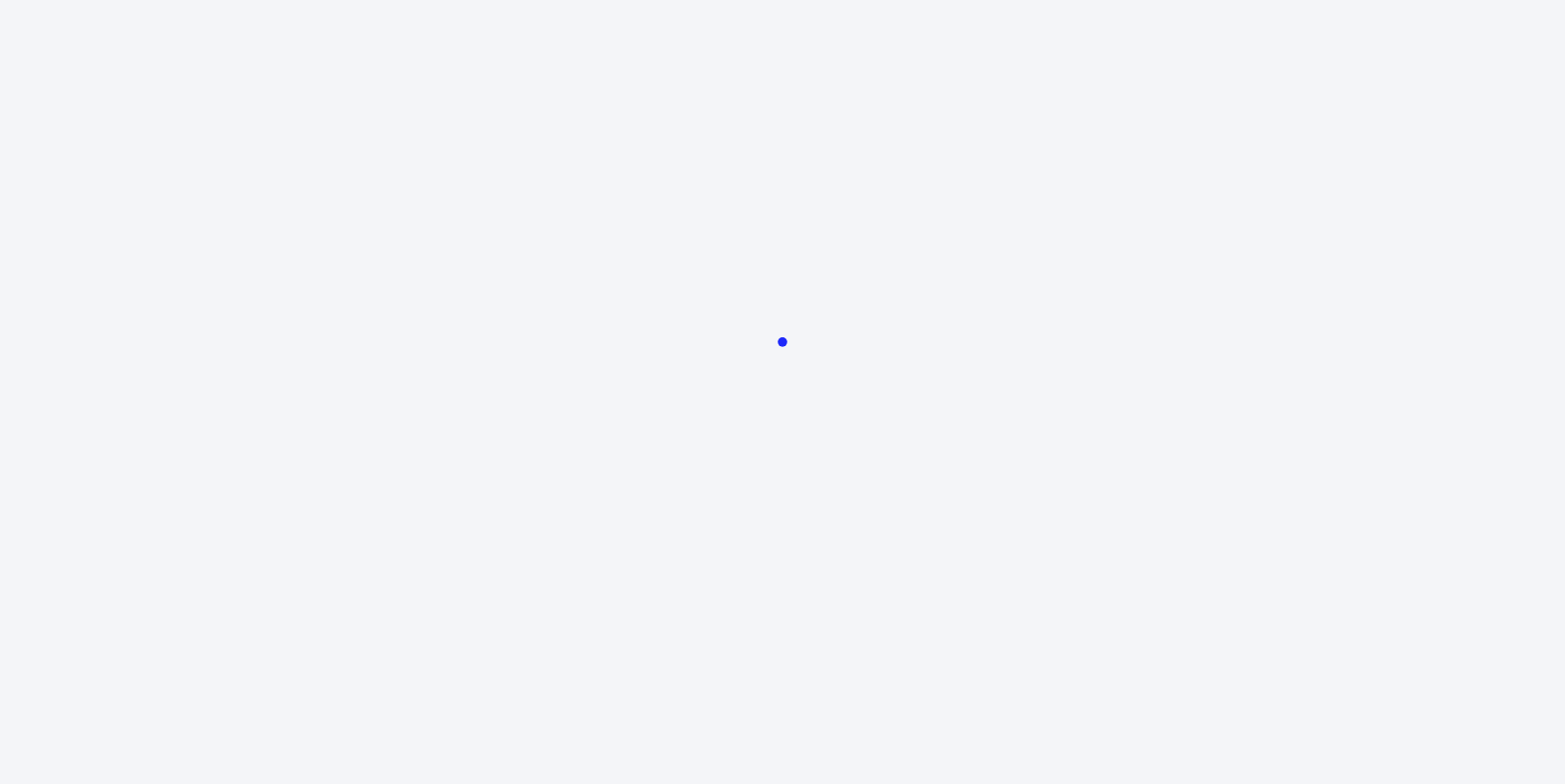 scroll, scrollTop: 0, scrollLeft: 0, axis: both 